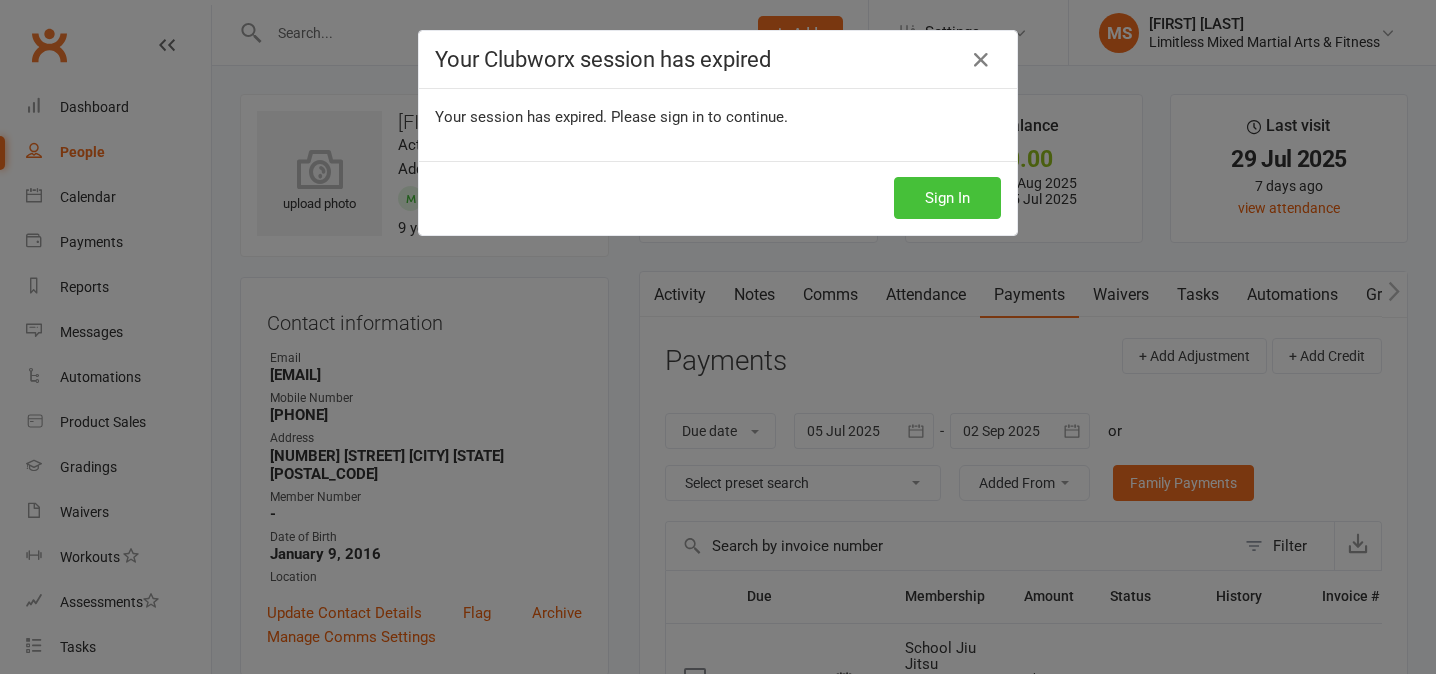 scroll, scrollTop: 0, scrollLeft: 0, axis: both 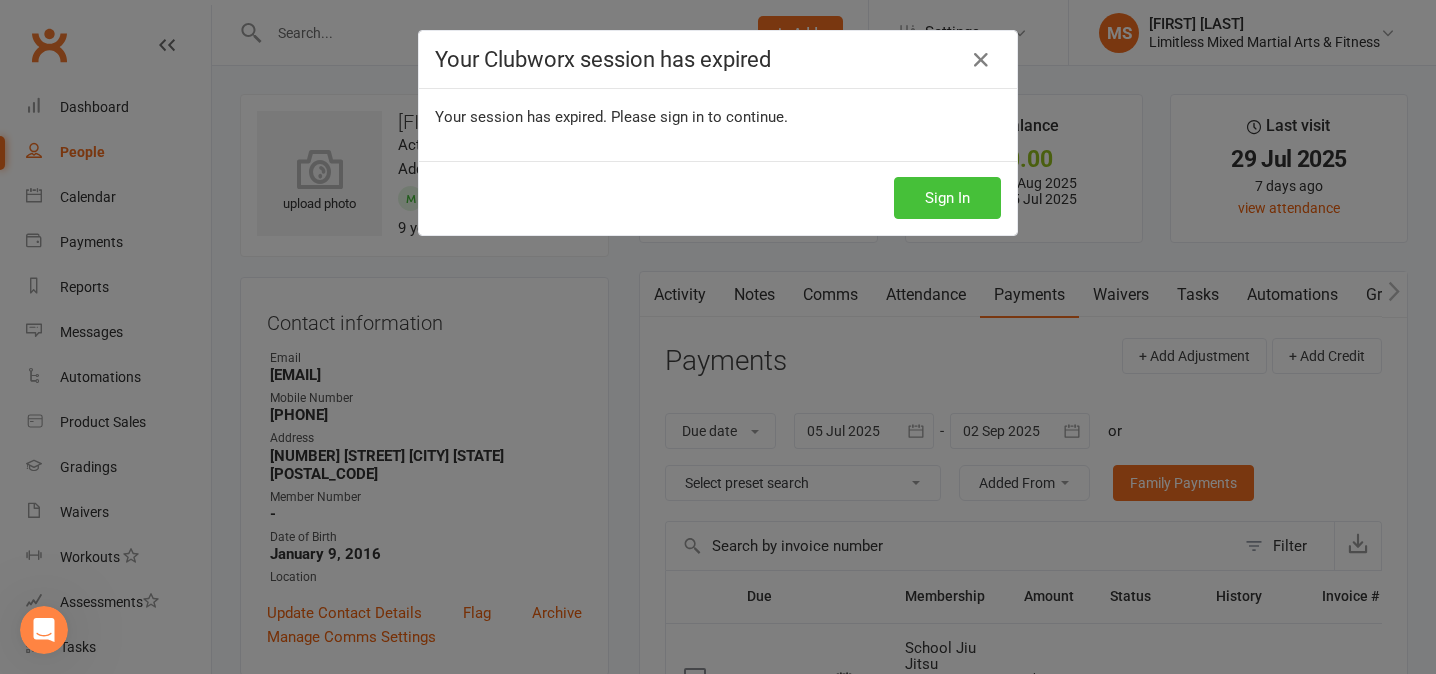 click on "Sign In" at bounding box center (947, 198) 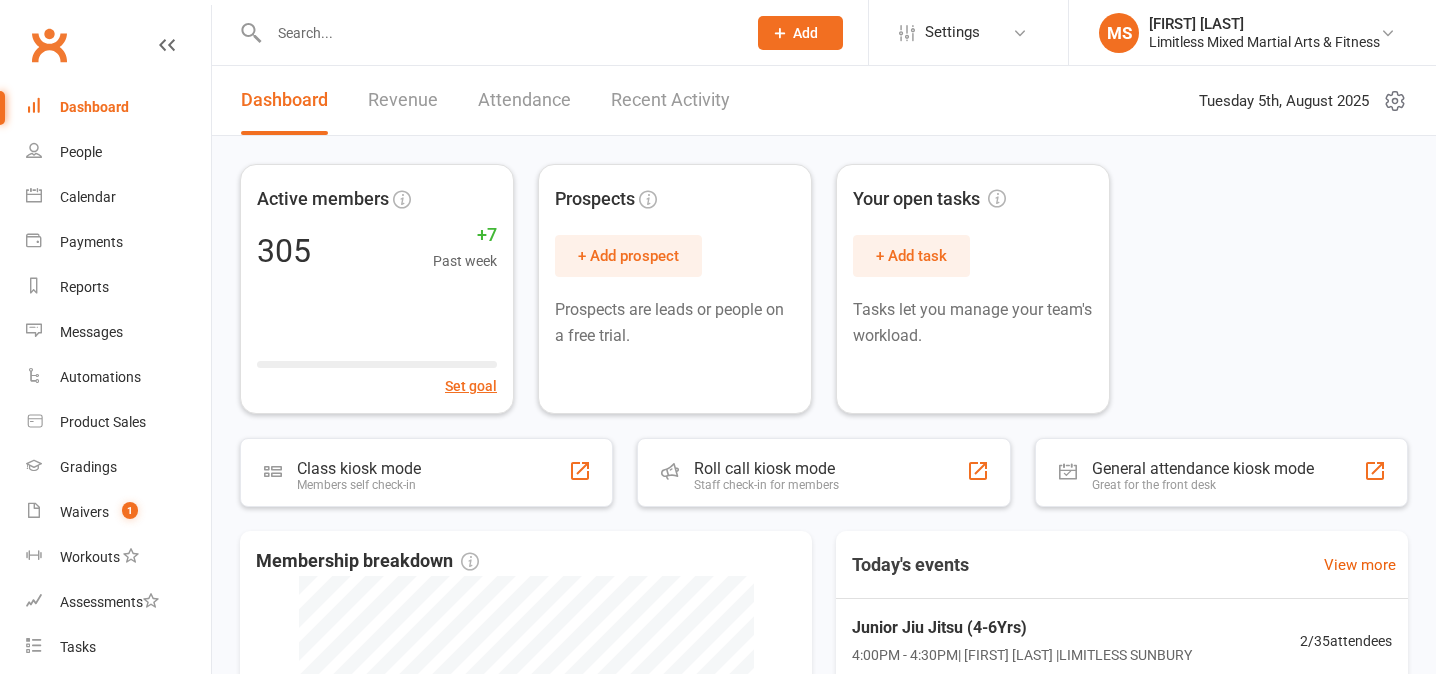scroll, scrollTop: 0, scrollLeft: 0, axis: both 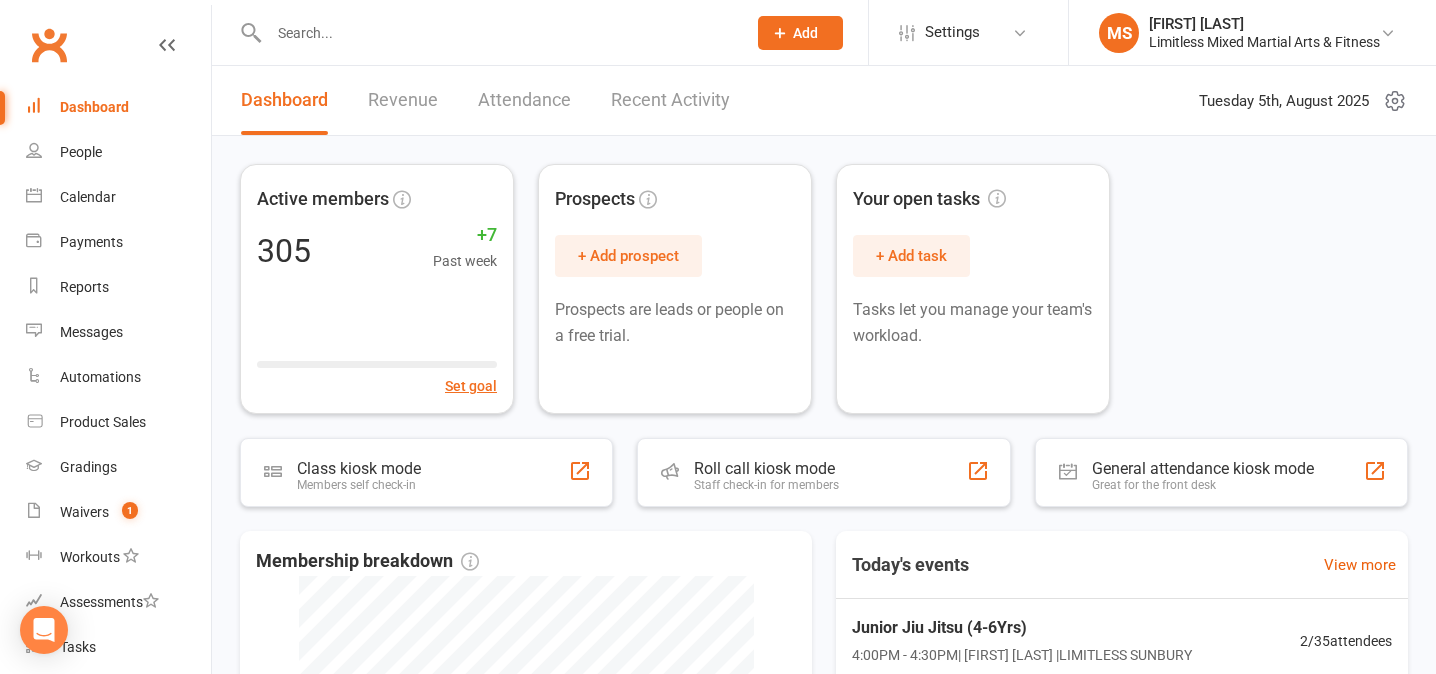click at bounding box center (497, 33) 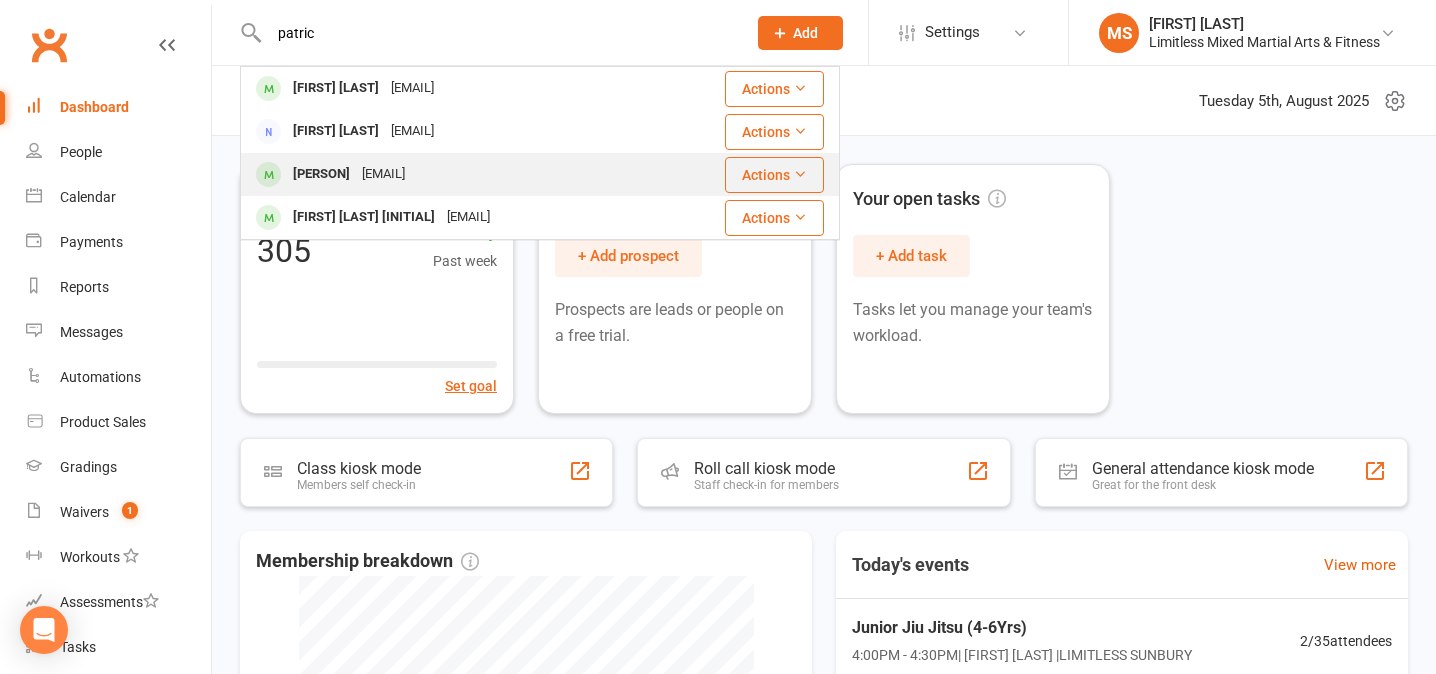 type on "patric" 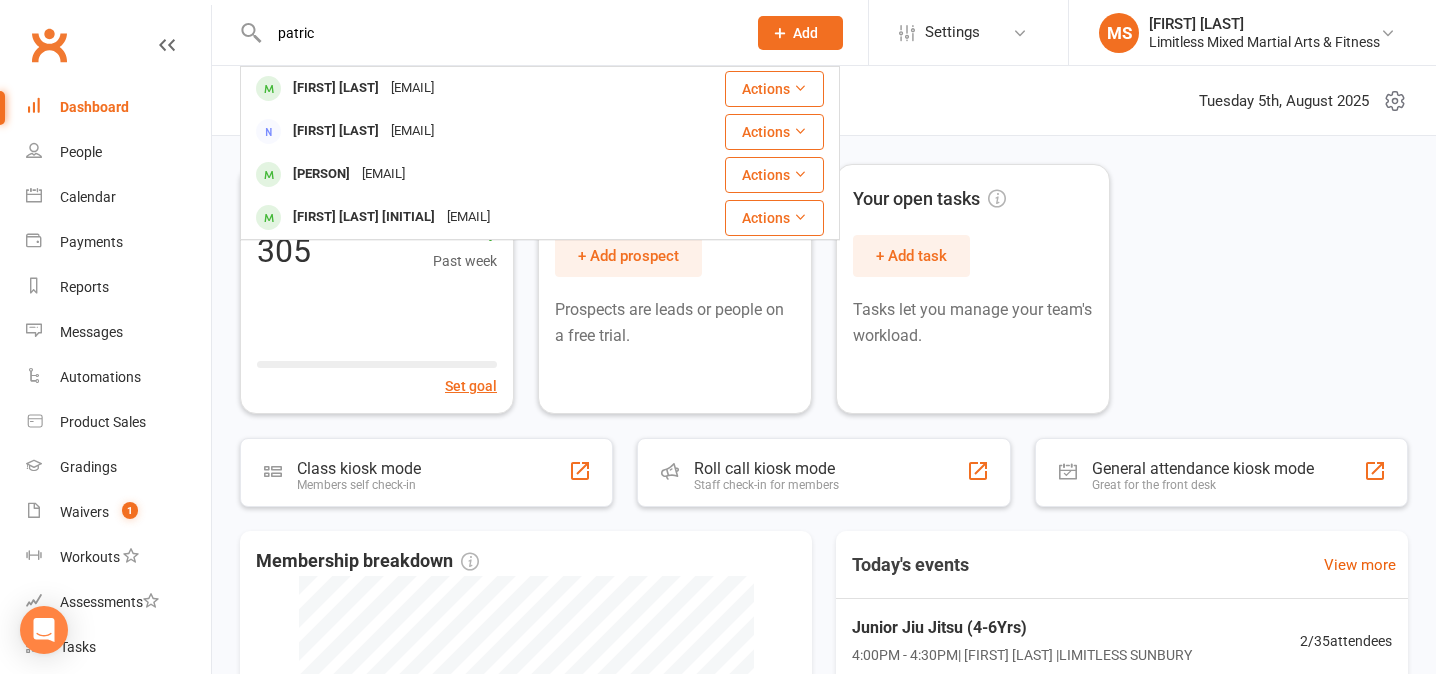 click on "[PERSON]" at bounding box center (321, 174) 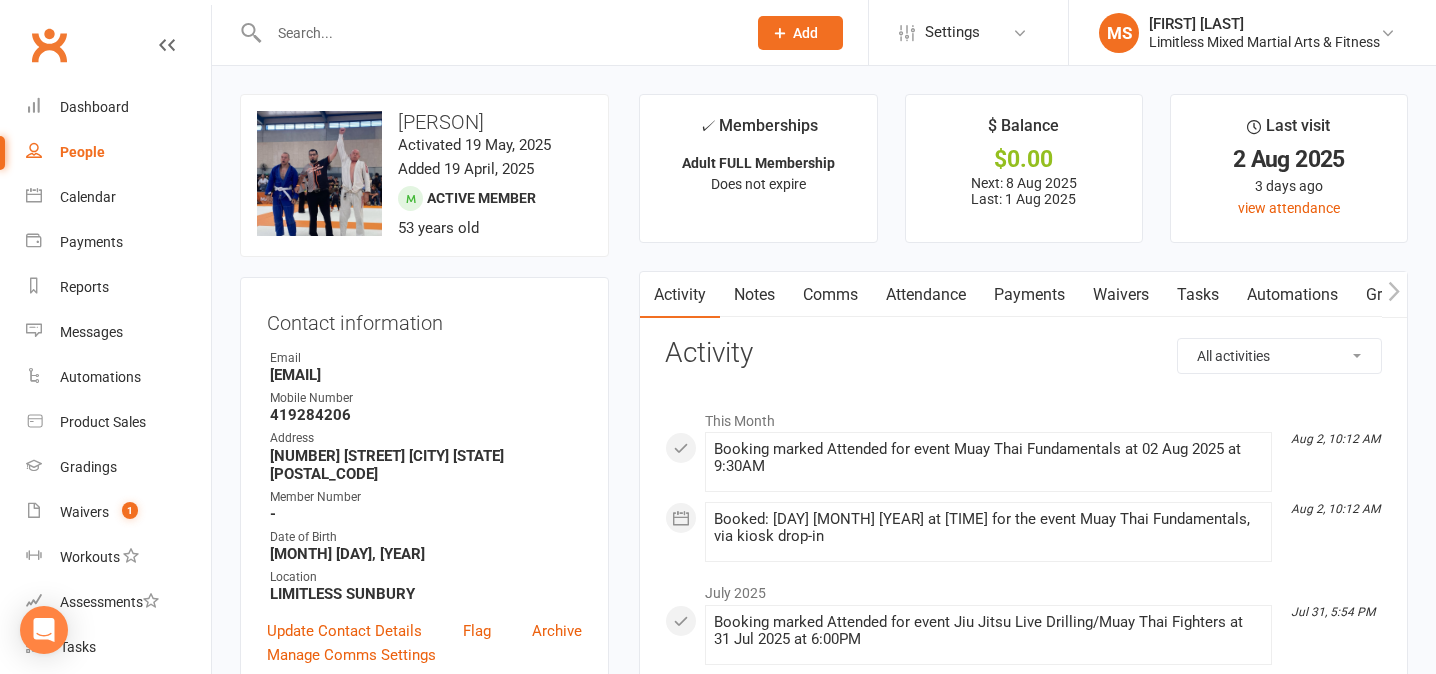 click on "Notes" at bounding box center (754, 295) 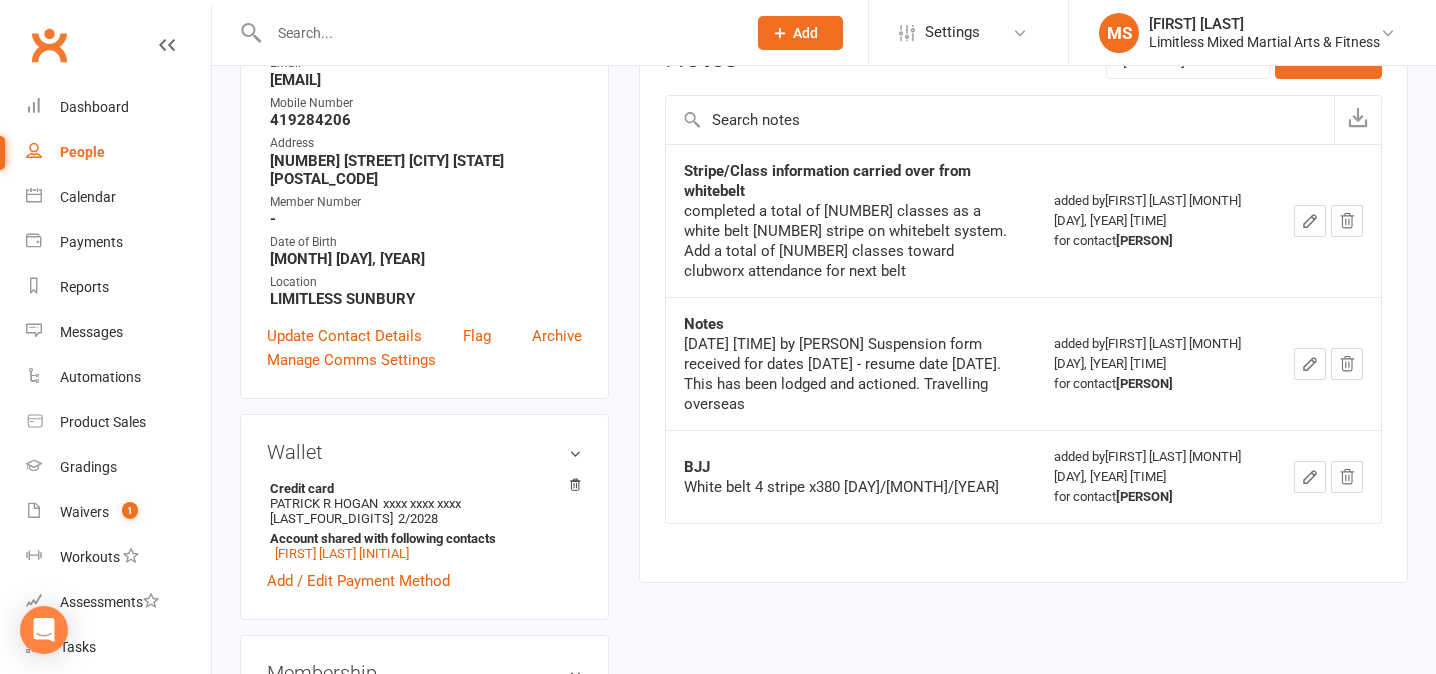 scroll, scrollTop: 299, scrollLeft: 0, axis: vertical 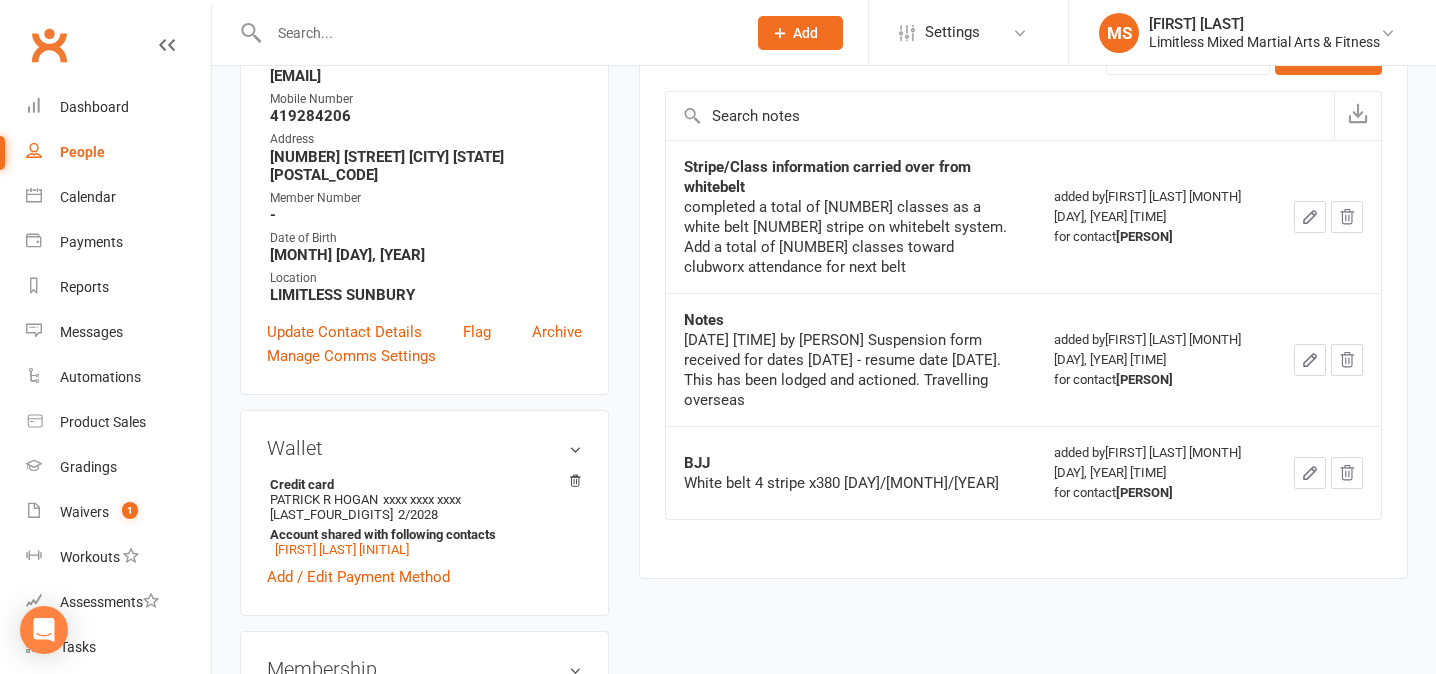 click 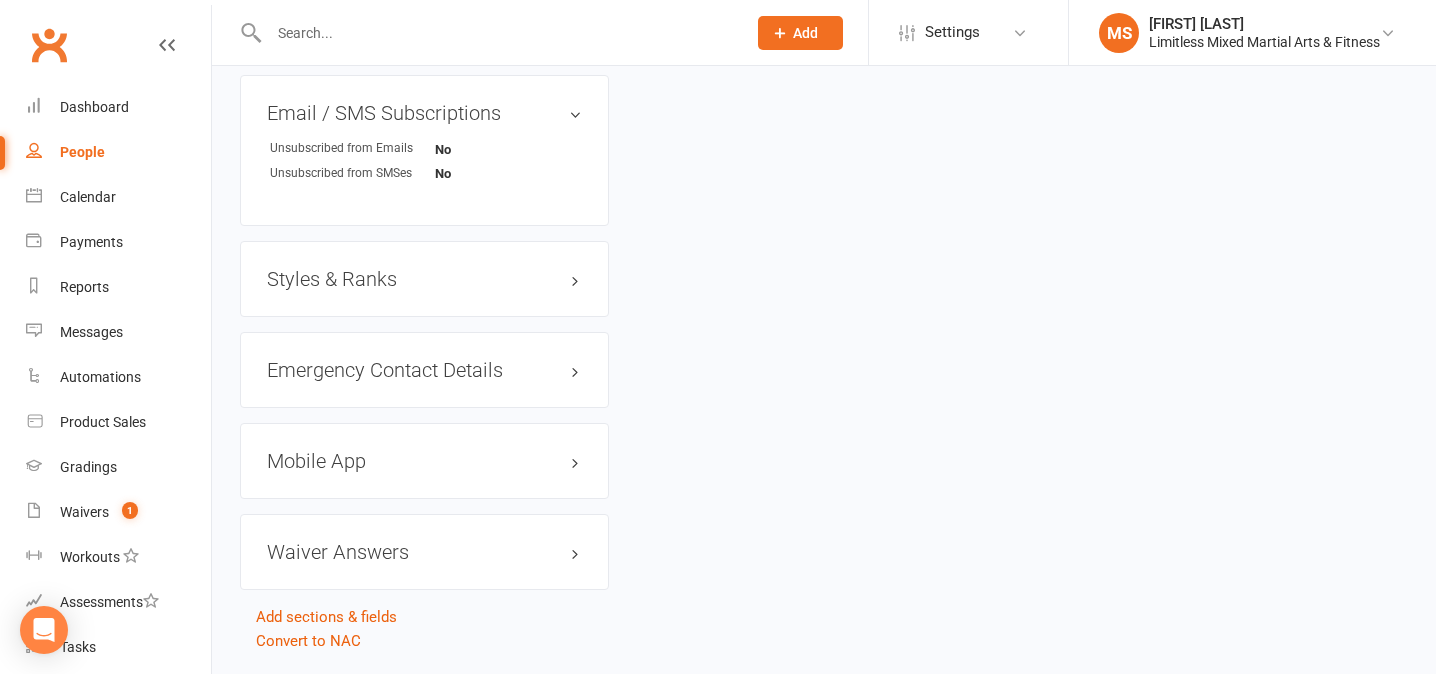 scroll, scrollTop: 1460, scrollLeft: 0, axis: vertical 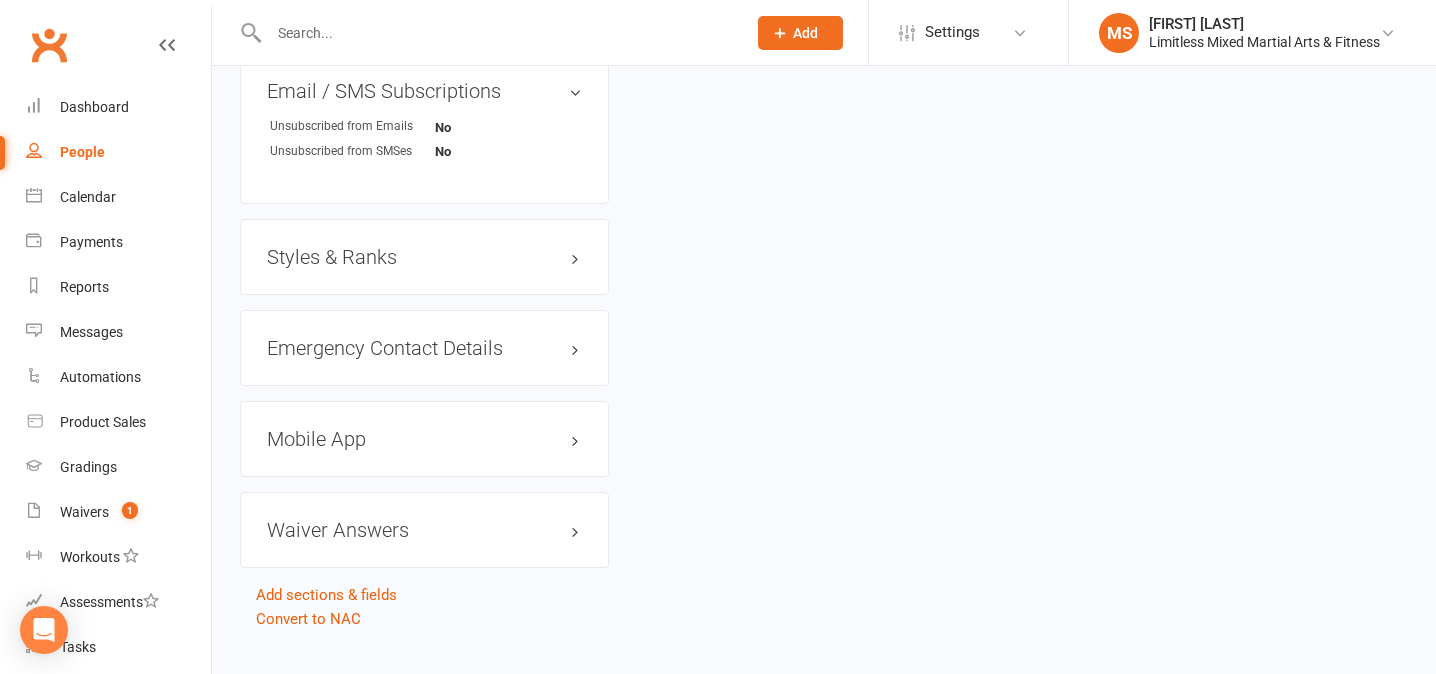 click on "Mobile App" at bounding box center (424, 439) 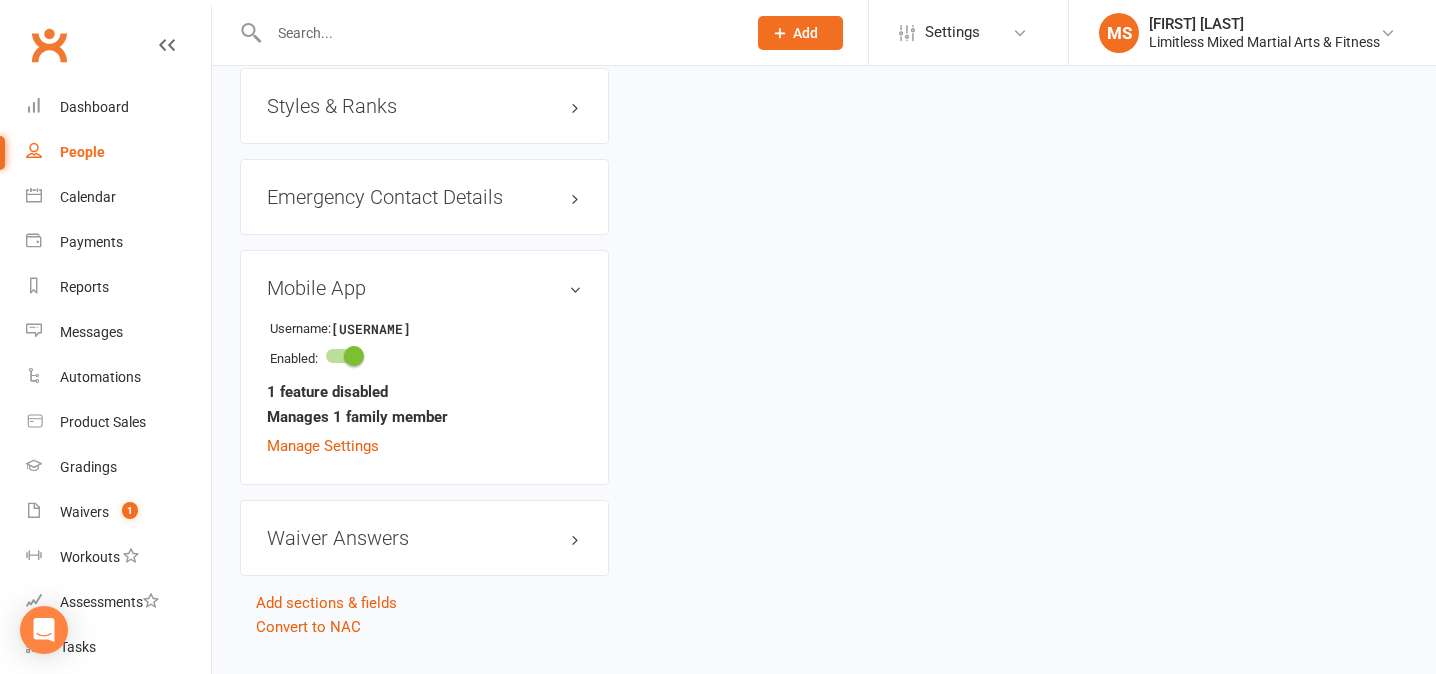 scroll, scrollTop: 1615, scrollLeft: 0, axis: vertical 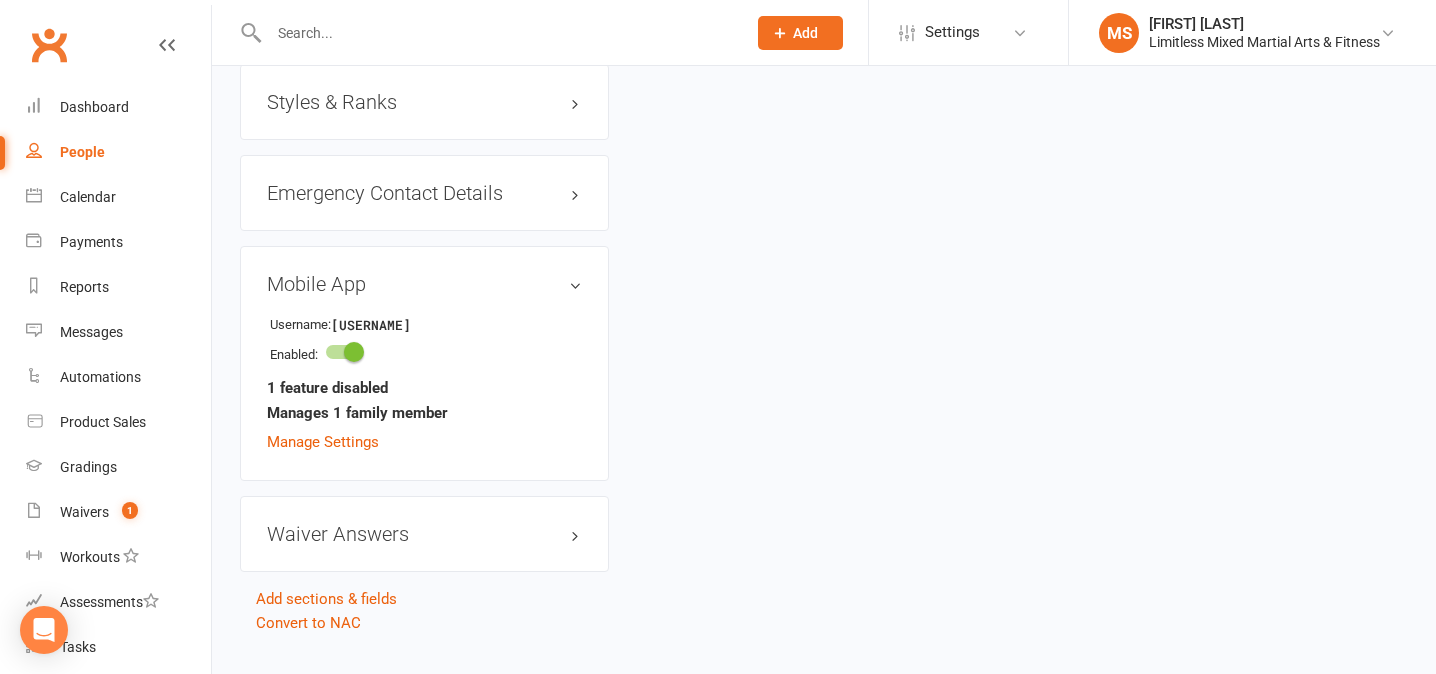 click on "Manage Settings" at bounding box center (323, 442) 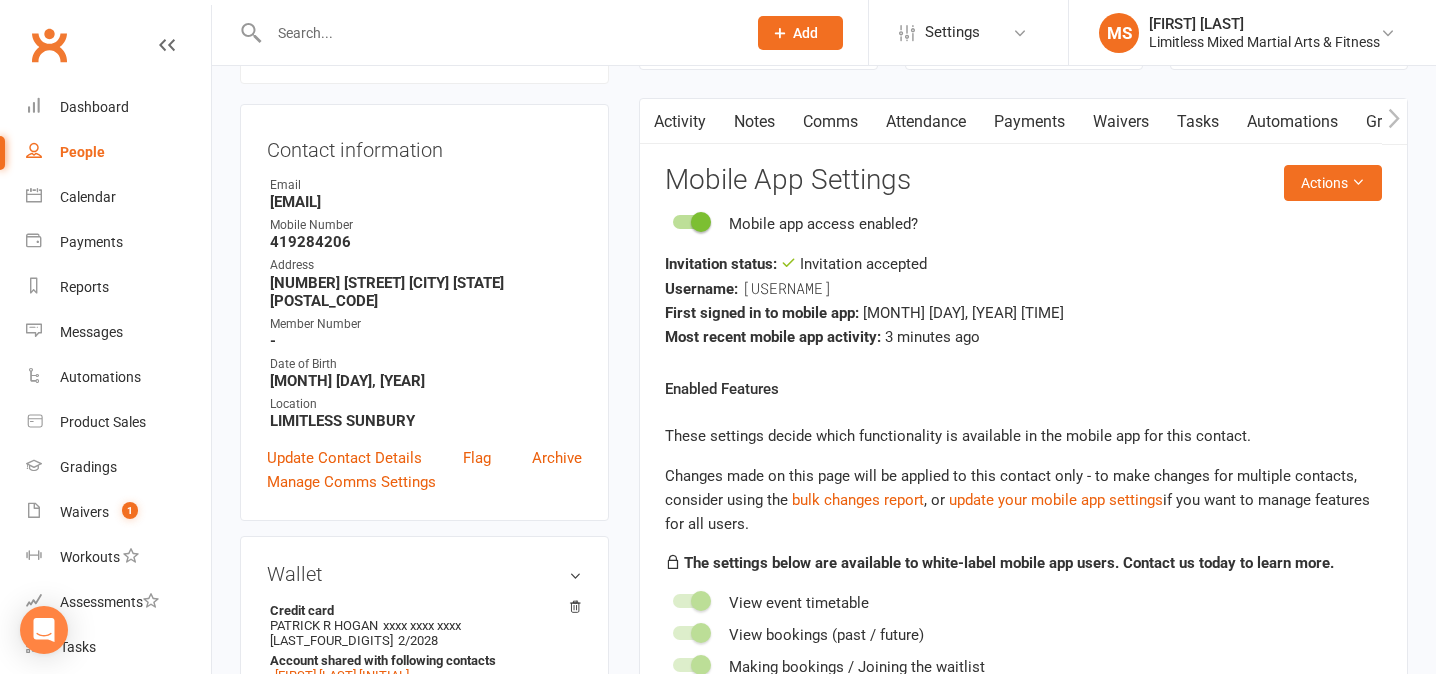 scroll, scrollTop: 171, scrollLeft: 0, axis: vertical 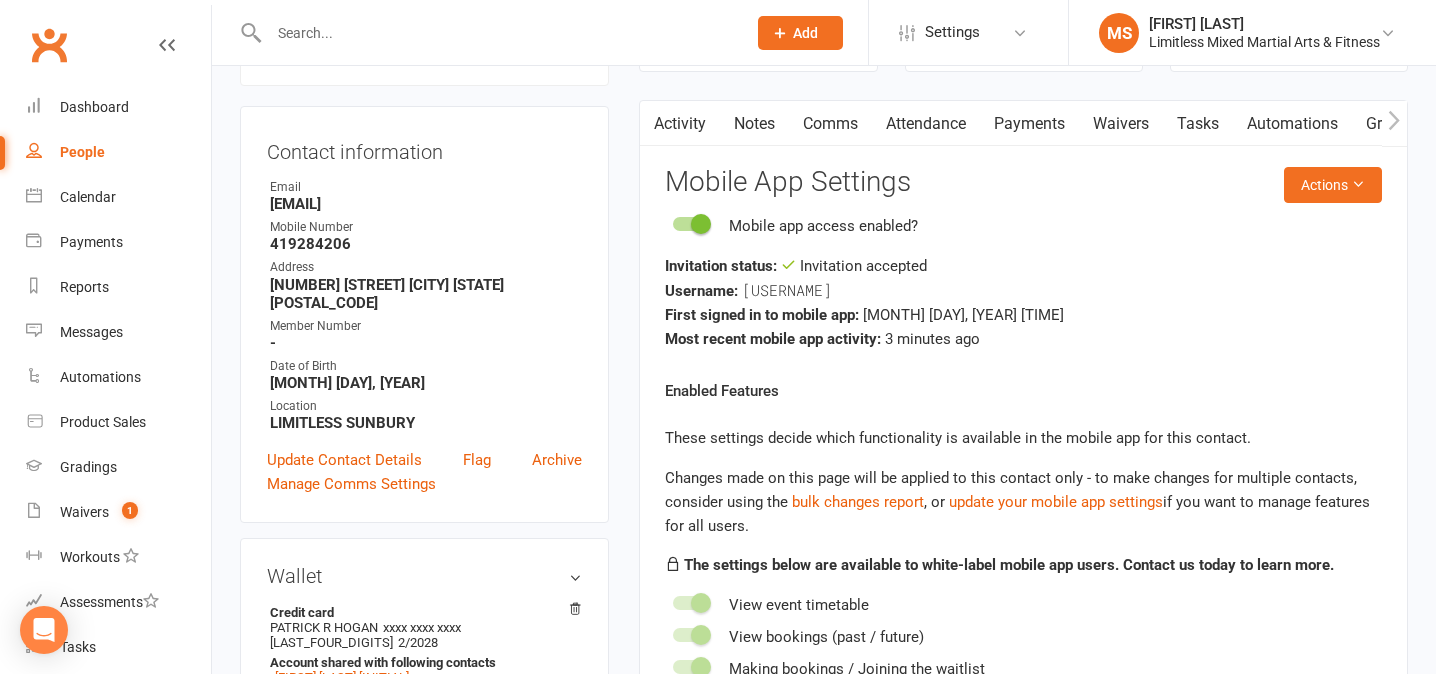 click on "Actions Mobile App Settings Mobile app access enabled? Invitation status: Invitation accepted Username: [USERNAME] First signed in to mobile app: [MONTH] [DAY], [TIME] Most recent mobile app activity: 3 minutes ago Enabled Features These settings decide which functionality is available in the mobile app for this contact. Changes made on this page will be applied to this contact only - to make changes for multiple contacts, consider using the bulk changes report , or update your mobile app settings if you want to manage features for all users. The settings below are available to white-label mobile app users. Contact us today to learn more. View event timetable View bookings (past / future) Making bookings / Joining the waitlist Purchase memberships View payment information (payments and payment methods) My Shop (Product sales) Martial Arts Styles and Ranks ID Card Family Members Family member Has their own mobile app login? Manageable by this contact? [FIRST] [LAST] (Child) Yes" at bounding box center [1023, 665] 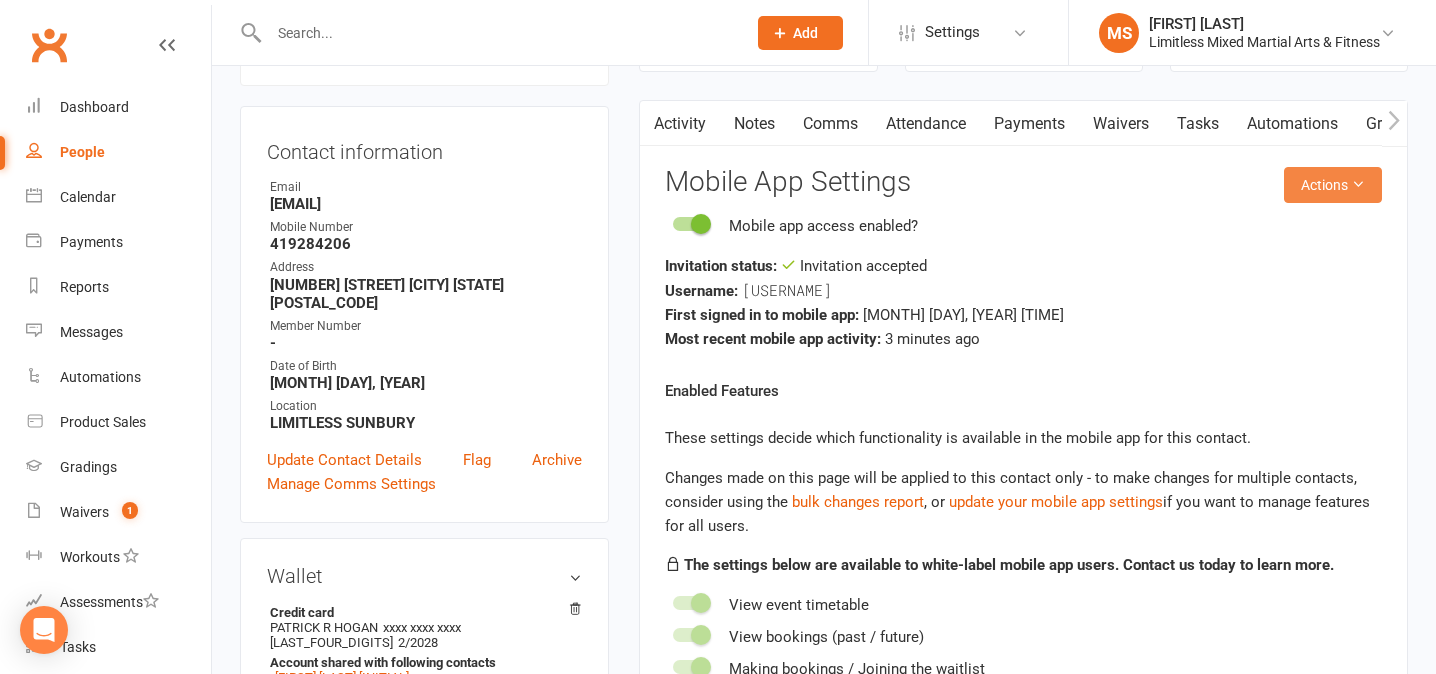 click on "Actions" at bounding box center [1333, 185] 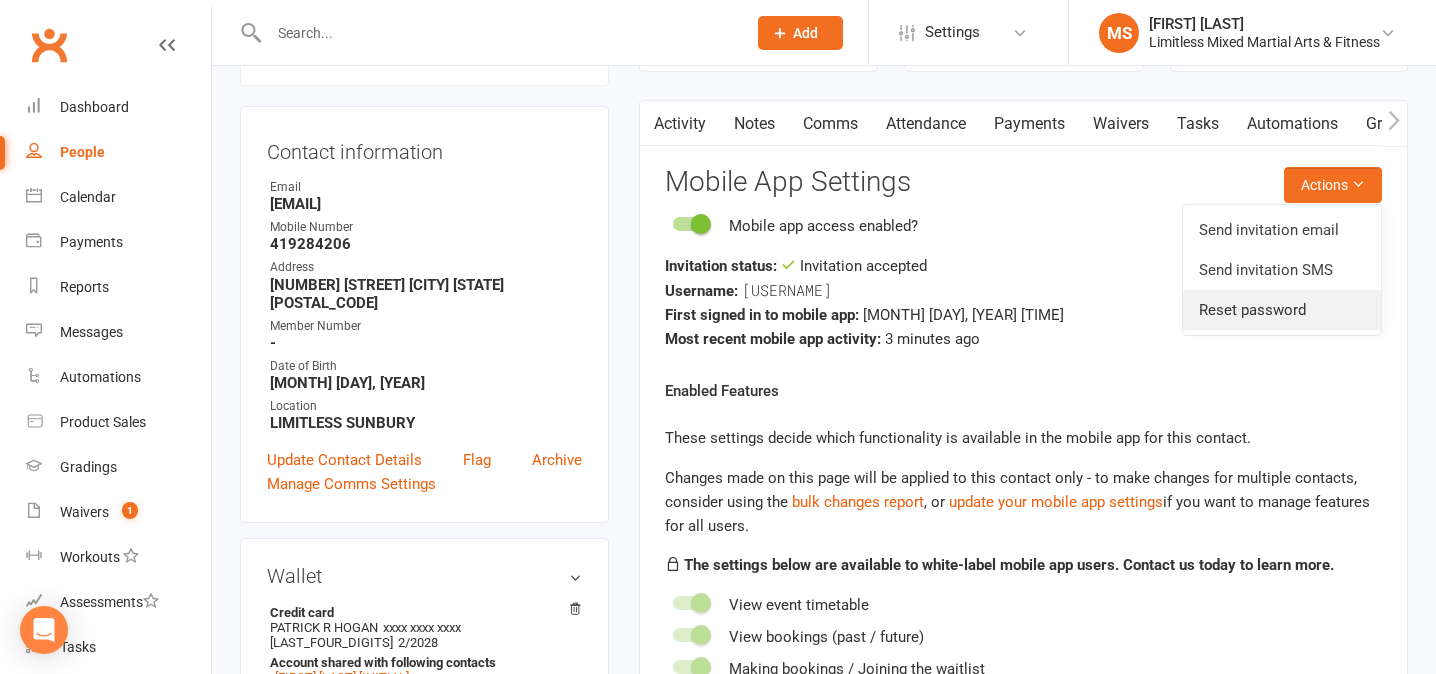 click on "Reset password" at bounding box center [1282, 310] 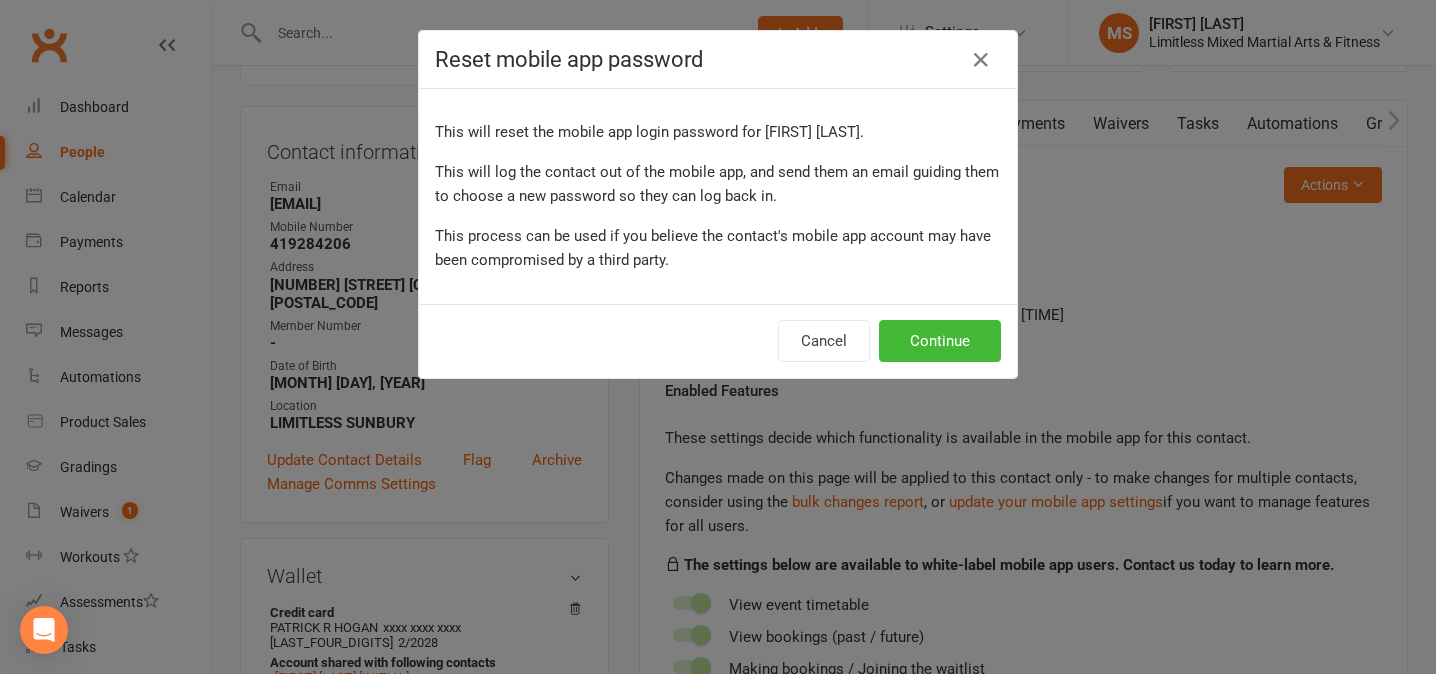 click on "Reset mobile app password This will reset the mobile app login password for [PERSON]. This will log the contact out of the mobile app, and send them an email guiding them to choose a new password so they can log back in. This process can be used if you believe the contact's mobile app account may have been compromised by a third party. Cancel   Continue" at bounding box center (718, 337) 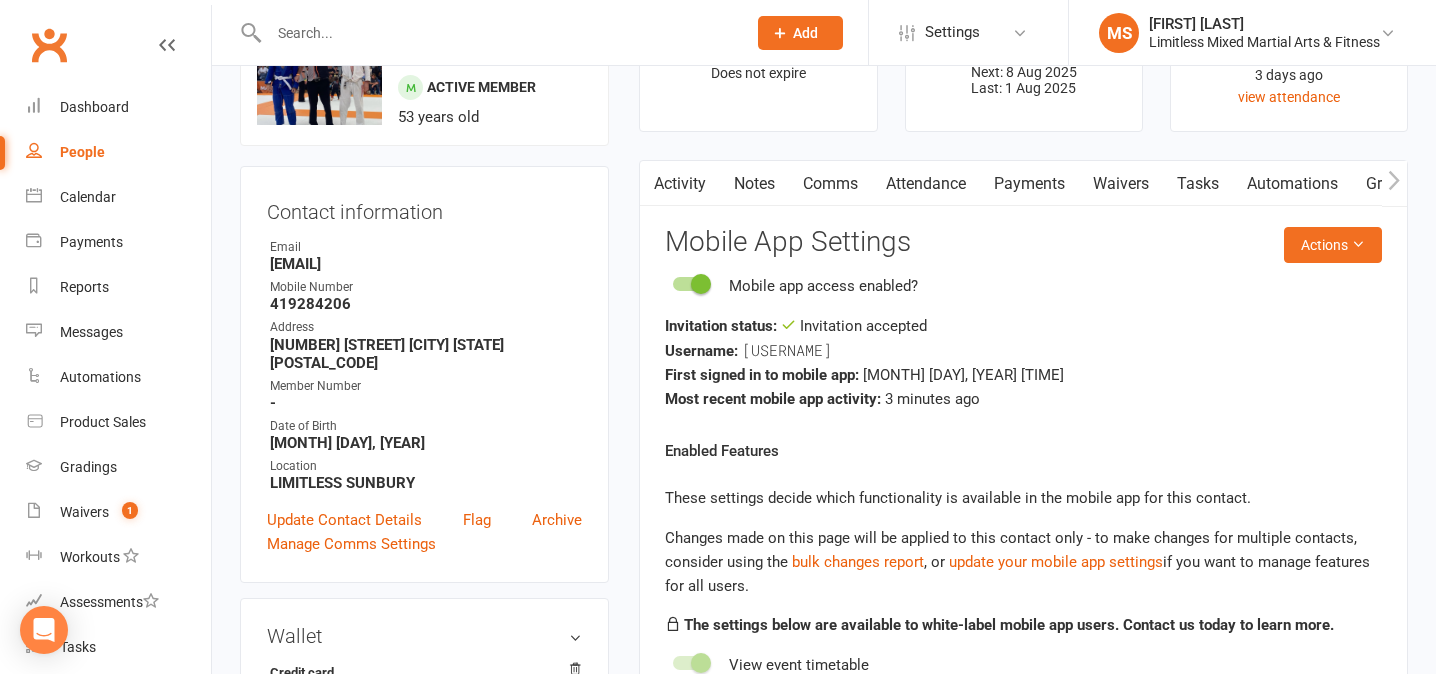 scroll, scrollTop: 0, scrollLeft: 0, axis: both 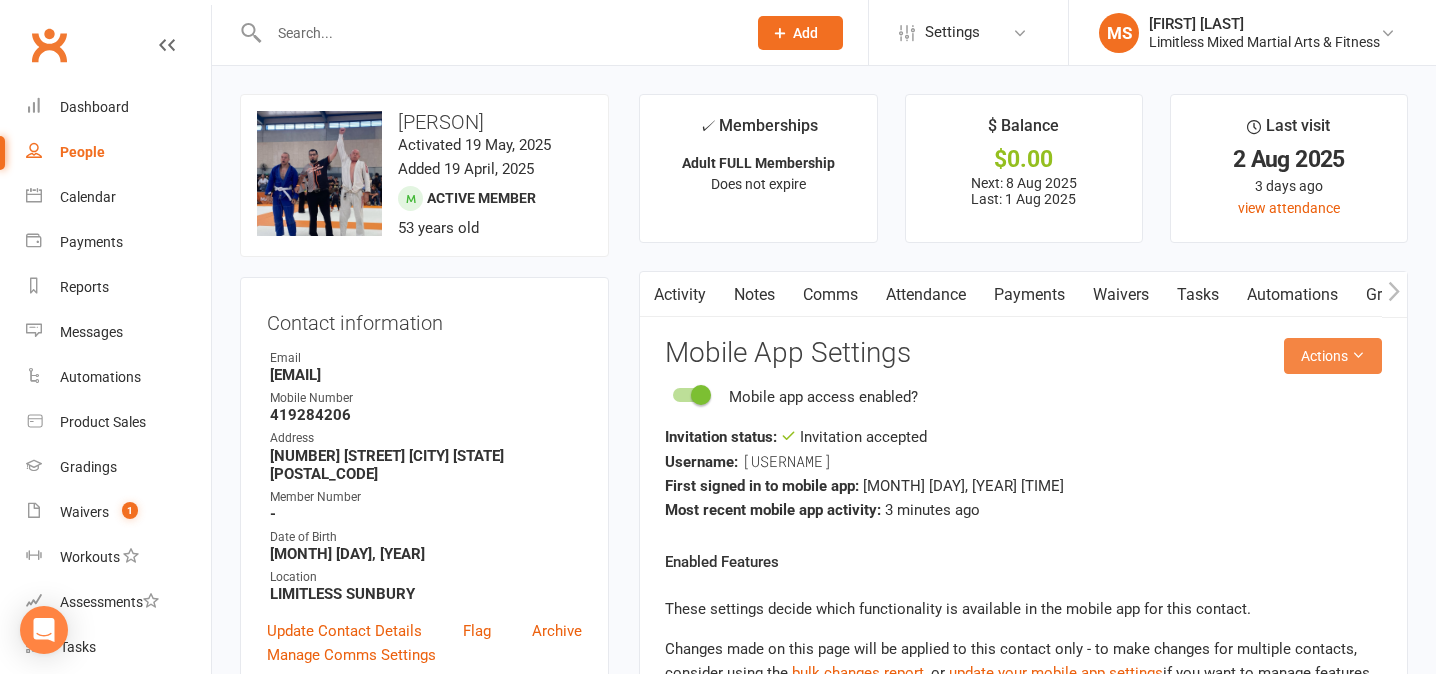 click on "Actions" at bounding box center (1333, 356) 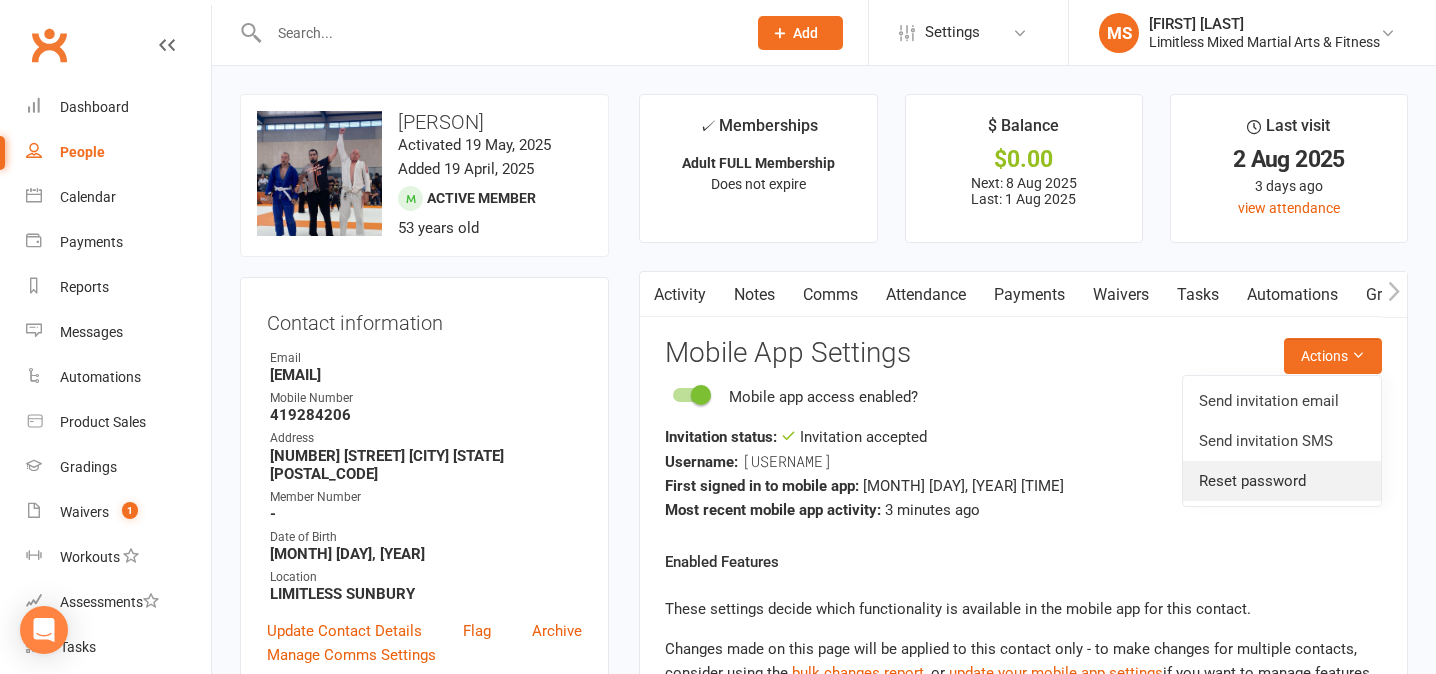 click on "Reset password" at bounding box center [1282, 481] 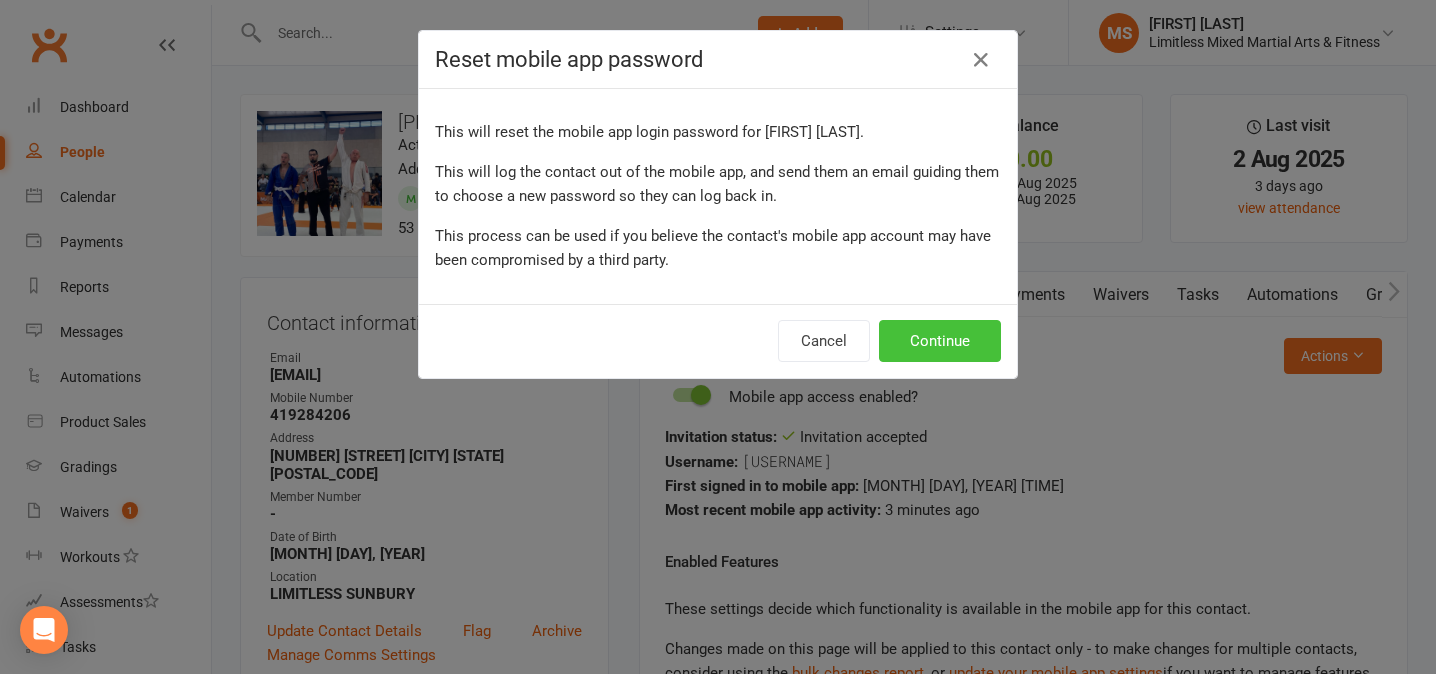 click on "Continue" at bounding box center (940, 341) 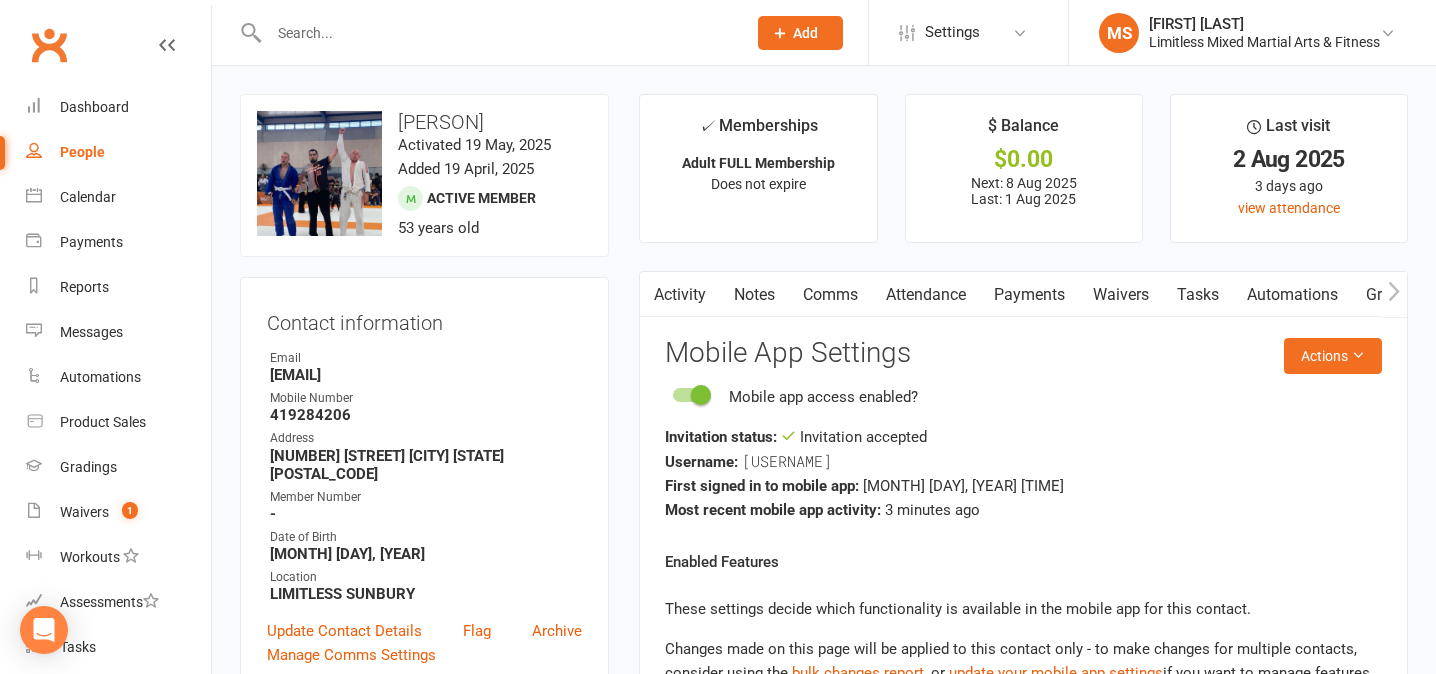 click at bounding box center (497, 33) 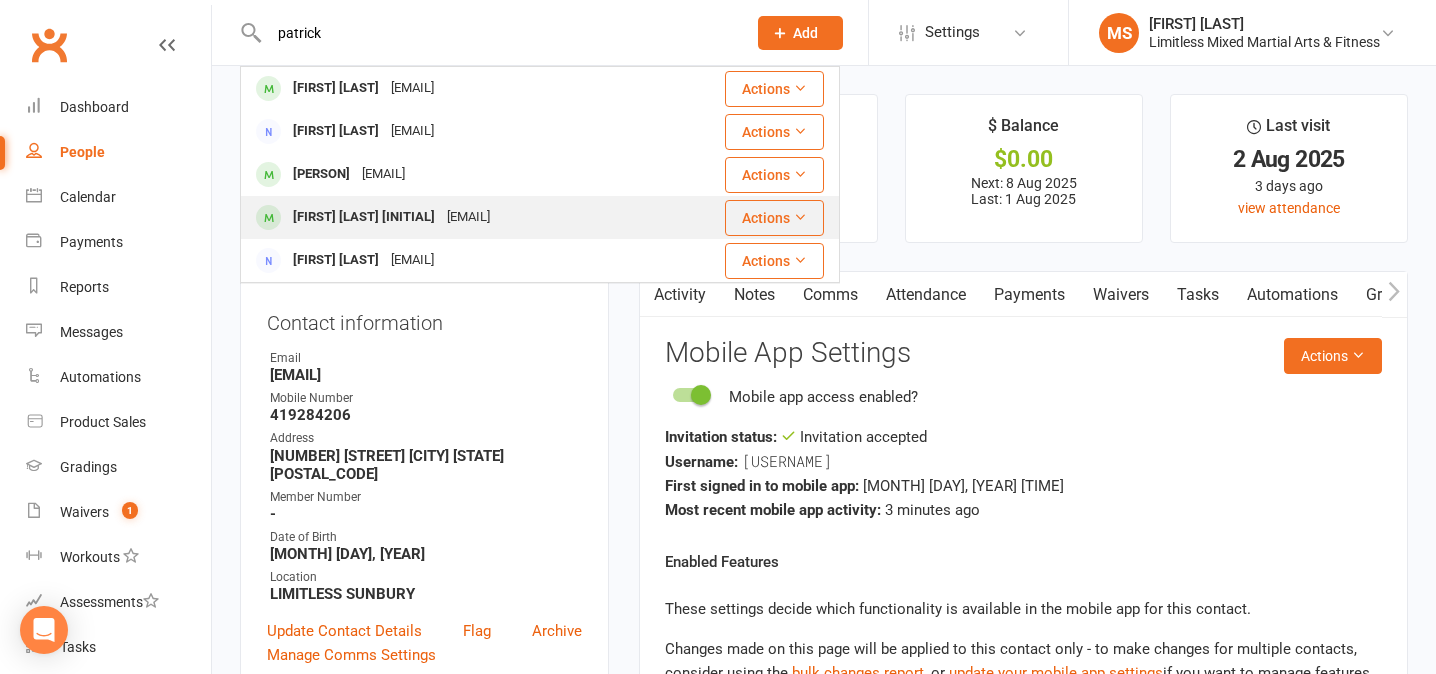 type on "patrick" 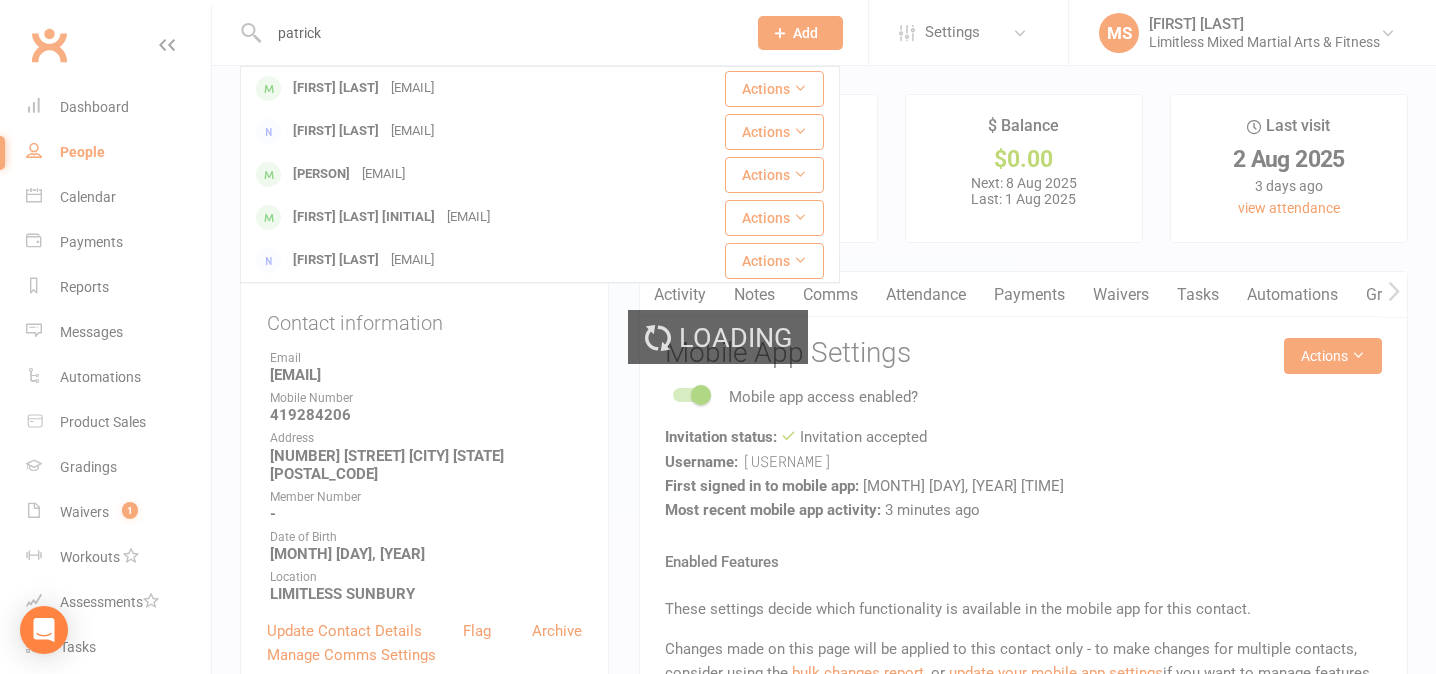 type 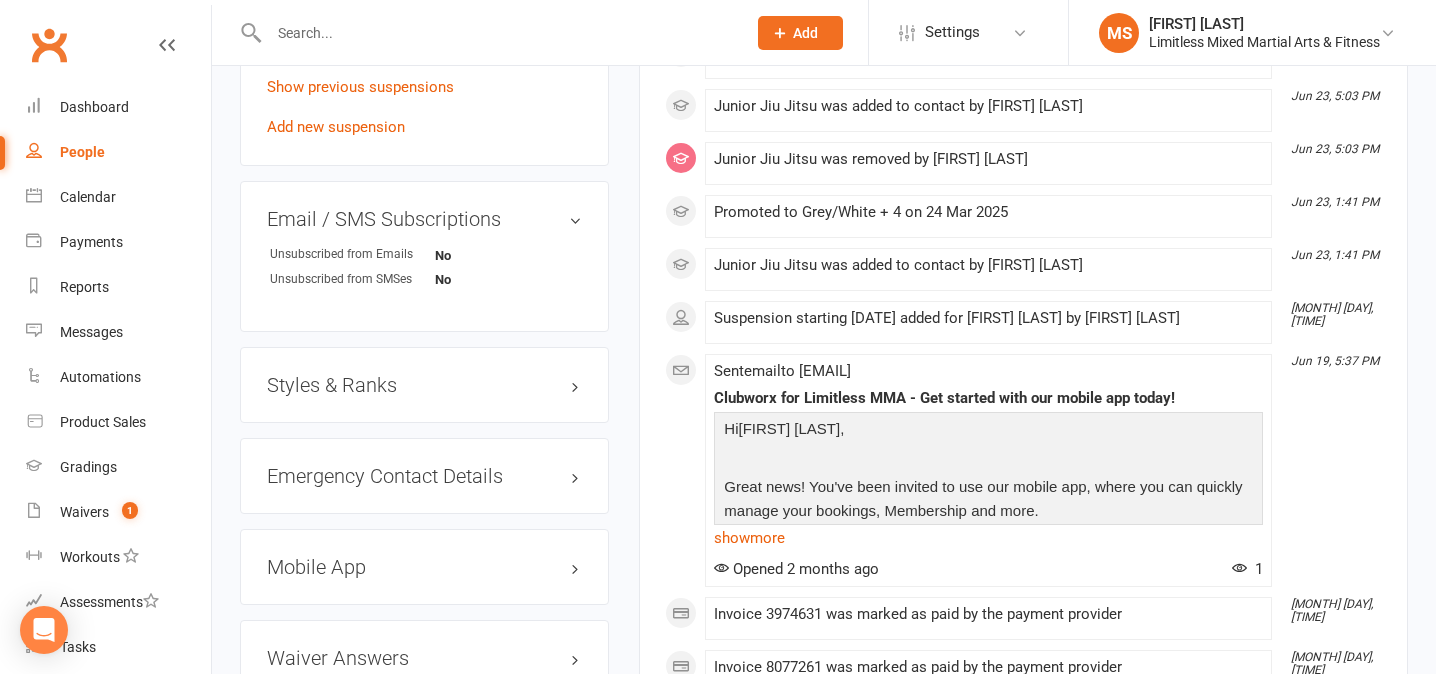 scroll, scrollTop: 1360, scrollLeft: 0, axis: vertical 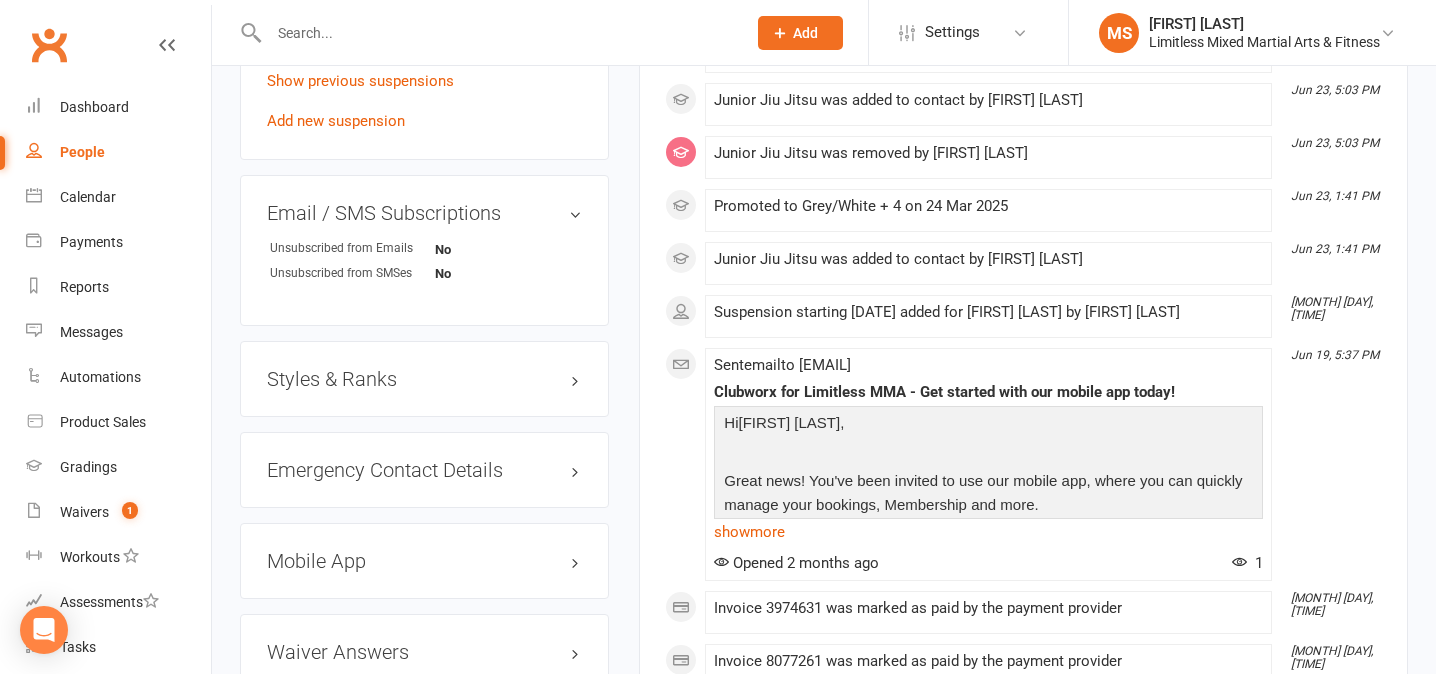 click on "Mobile App" at bounding box center [424, 561] 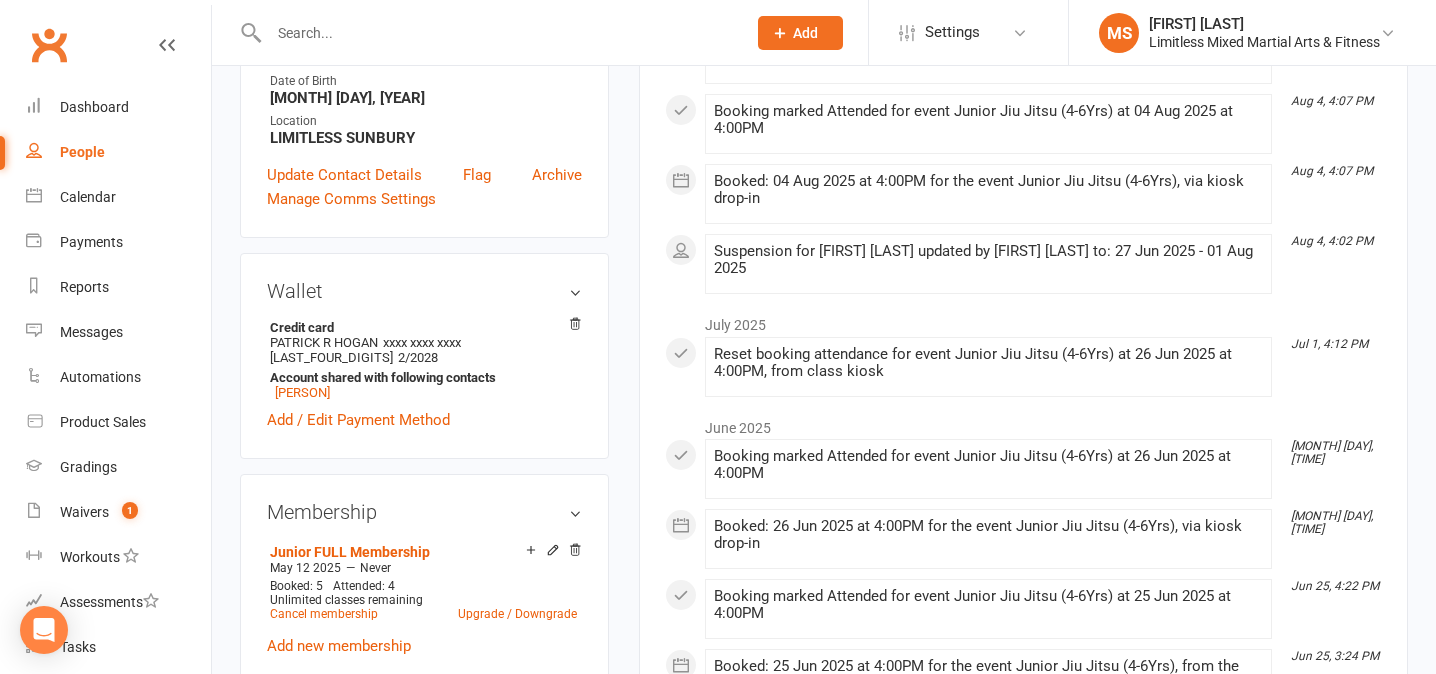 scroll, scrollTop: 0, scrollLeft: 0, axis: both 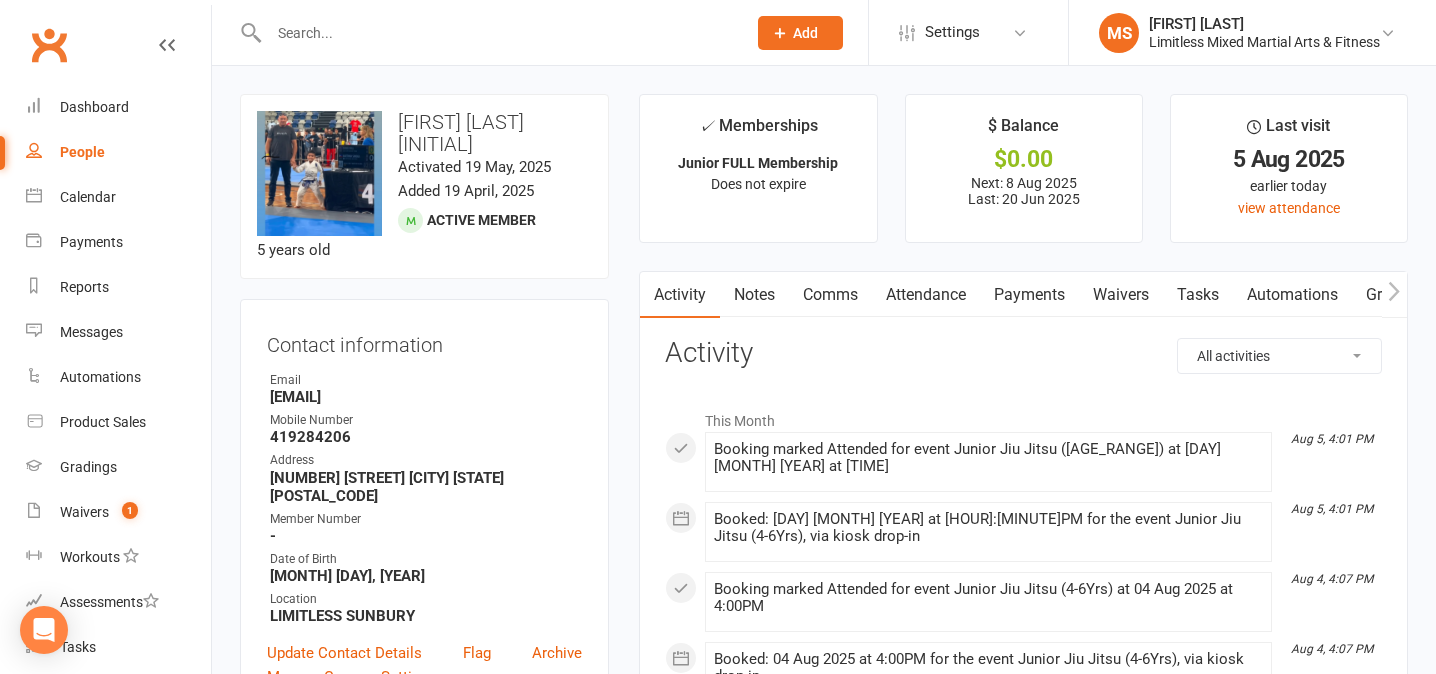 click on "People" at bounding box center (82, 152) 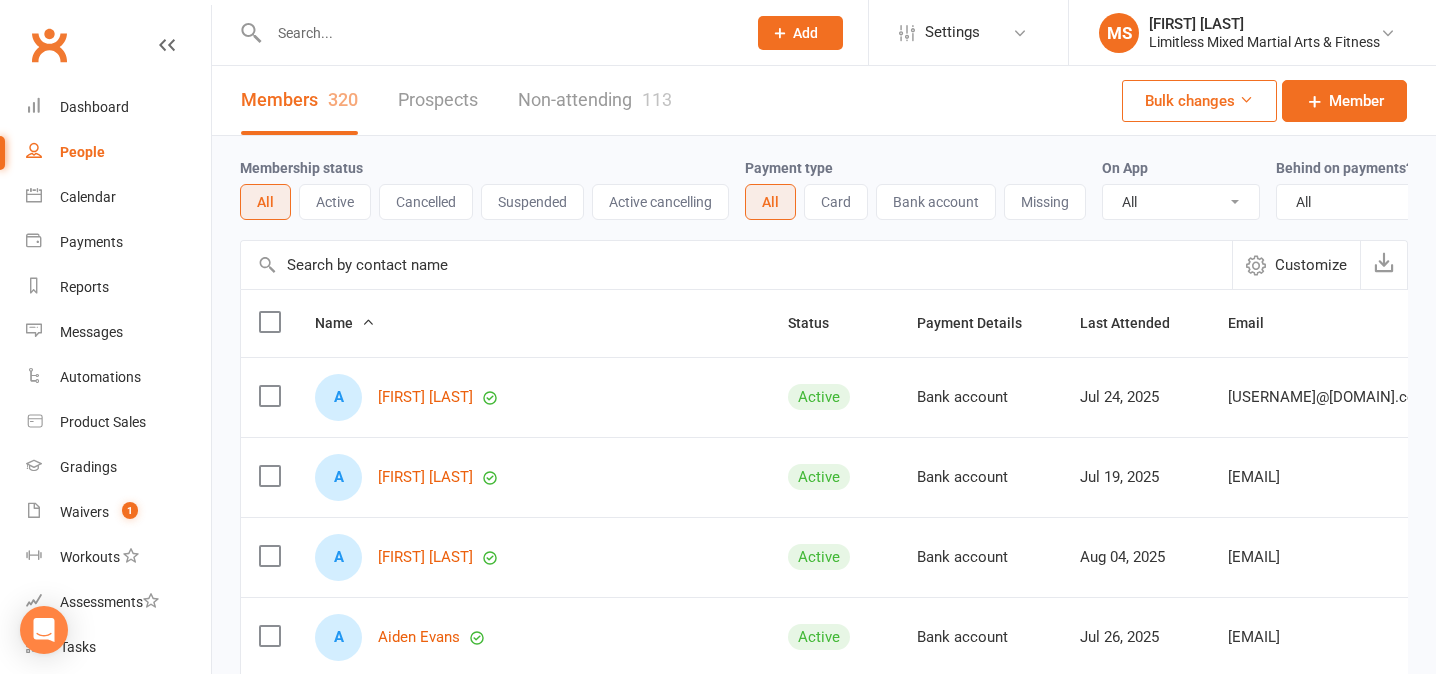click at bounding box center (497, 33) 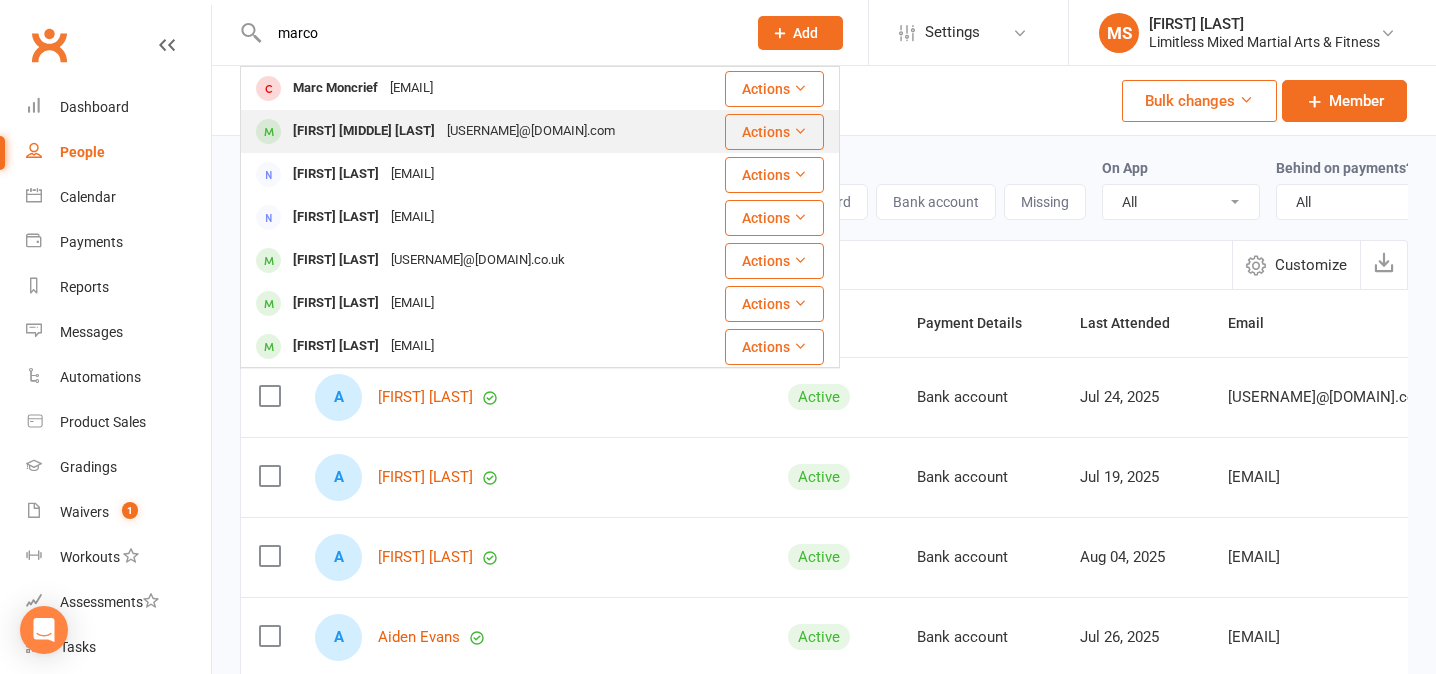 type on "marco" 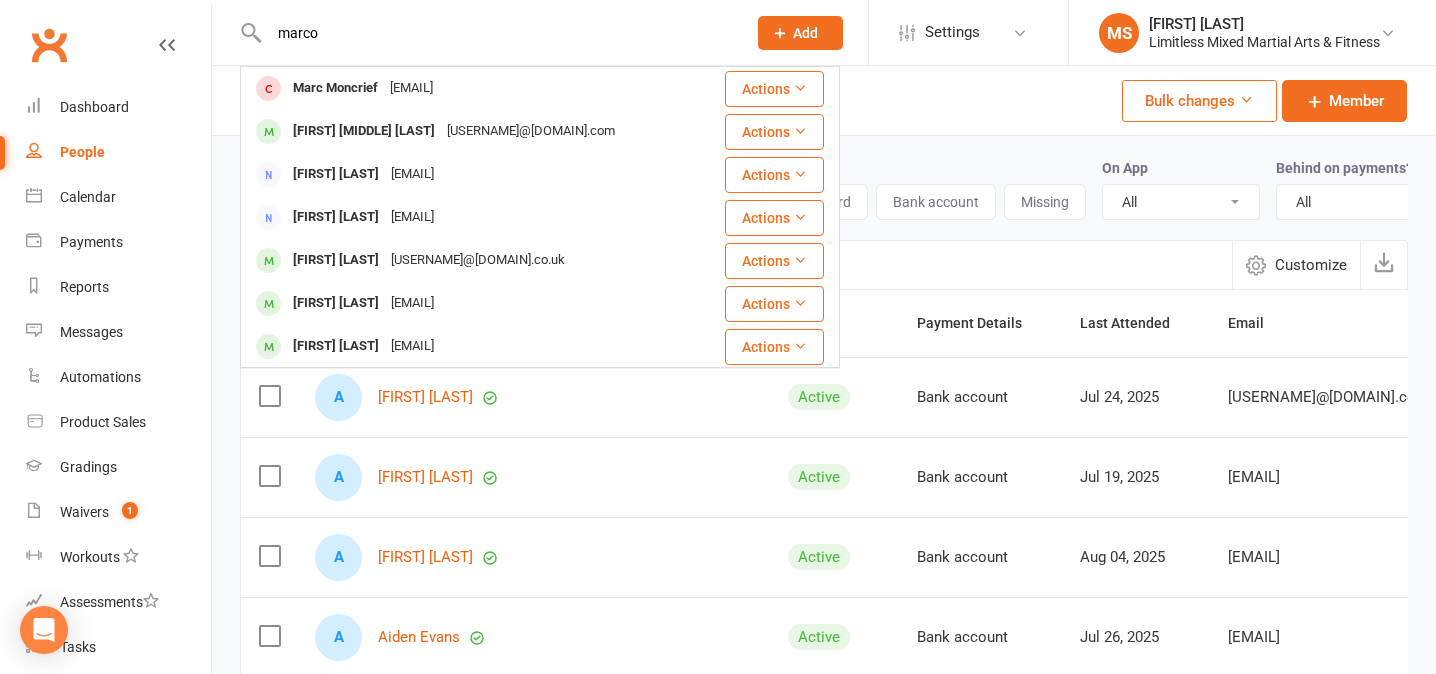 click on "[FIRST] [MIDDLE] [LAST]" at bounding box center (364, 131) 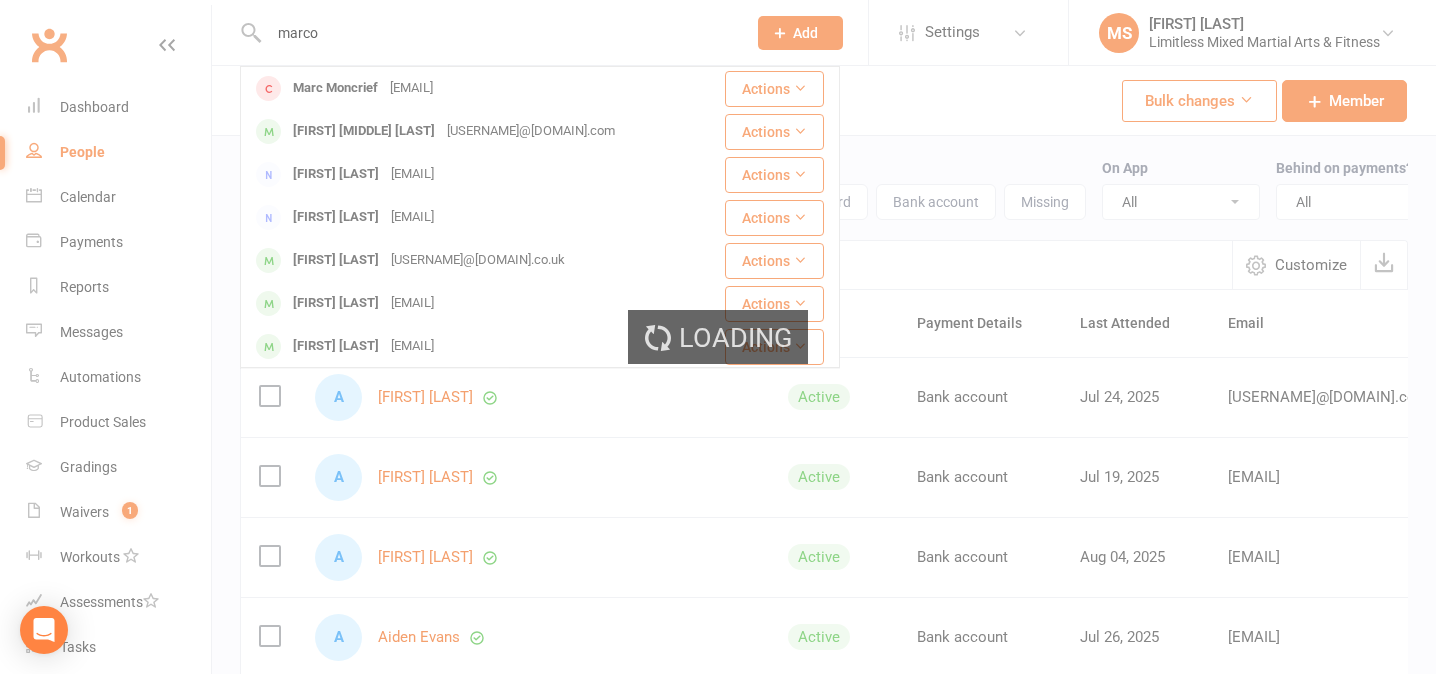 type 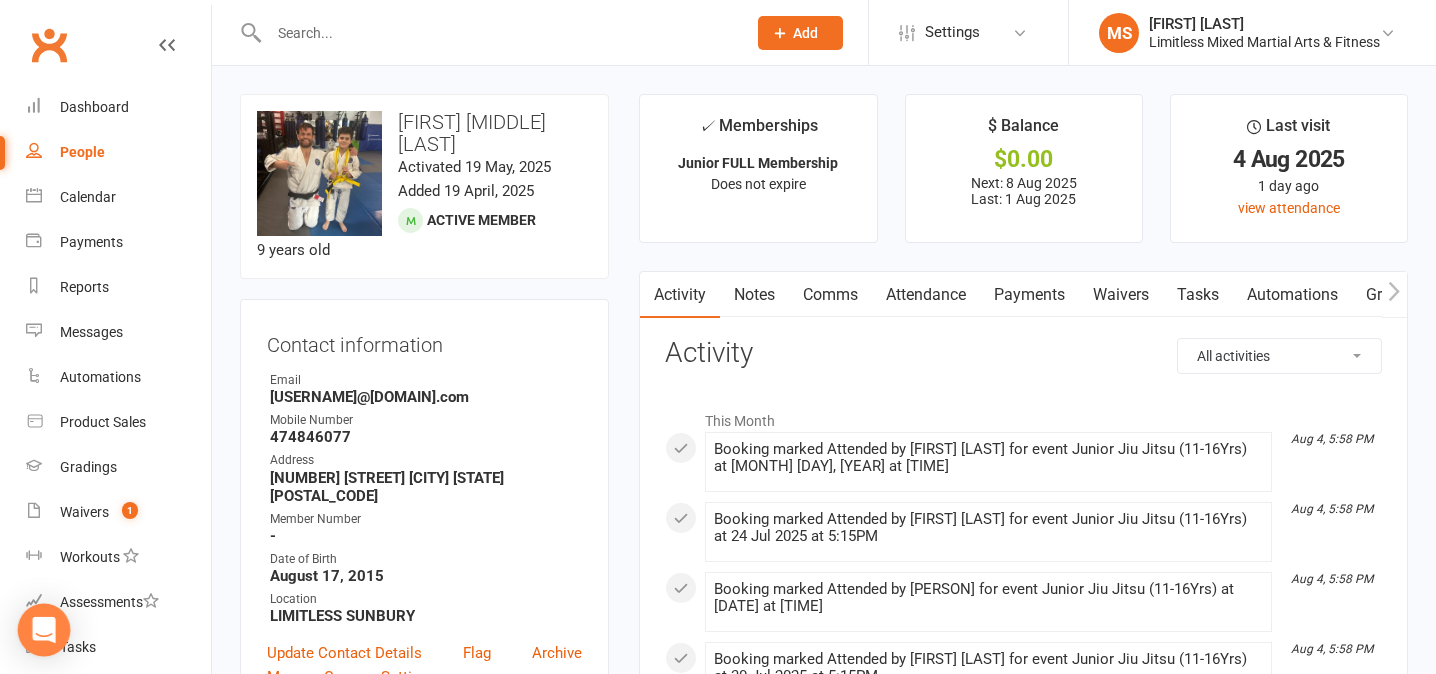 click 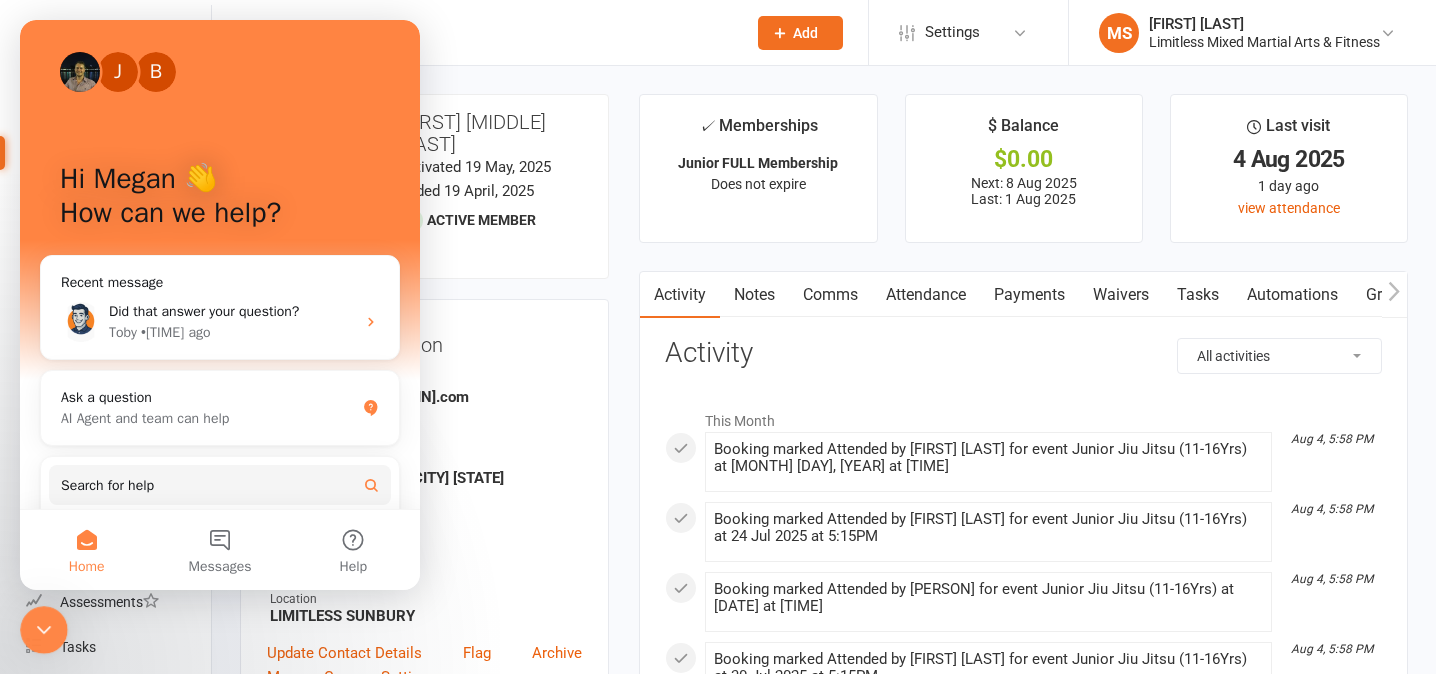 scroll, scrollTop: 0, scrollLeft: 0, axis: both 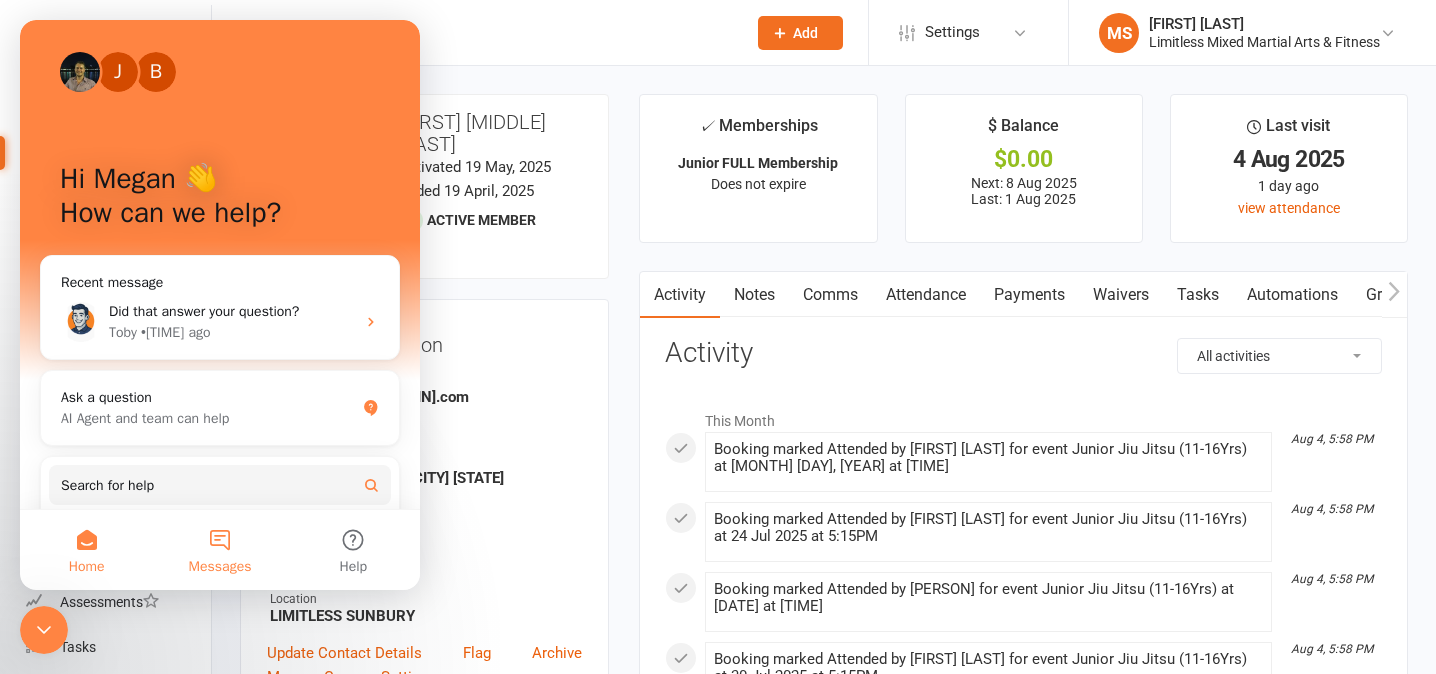 click on "Messages" at bounding box center [219, 550] 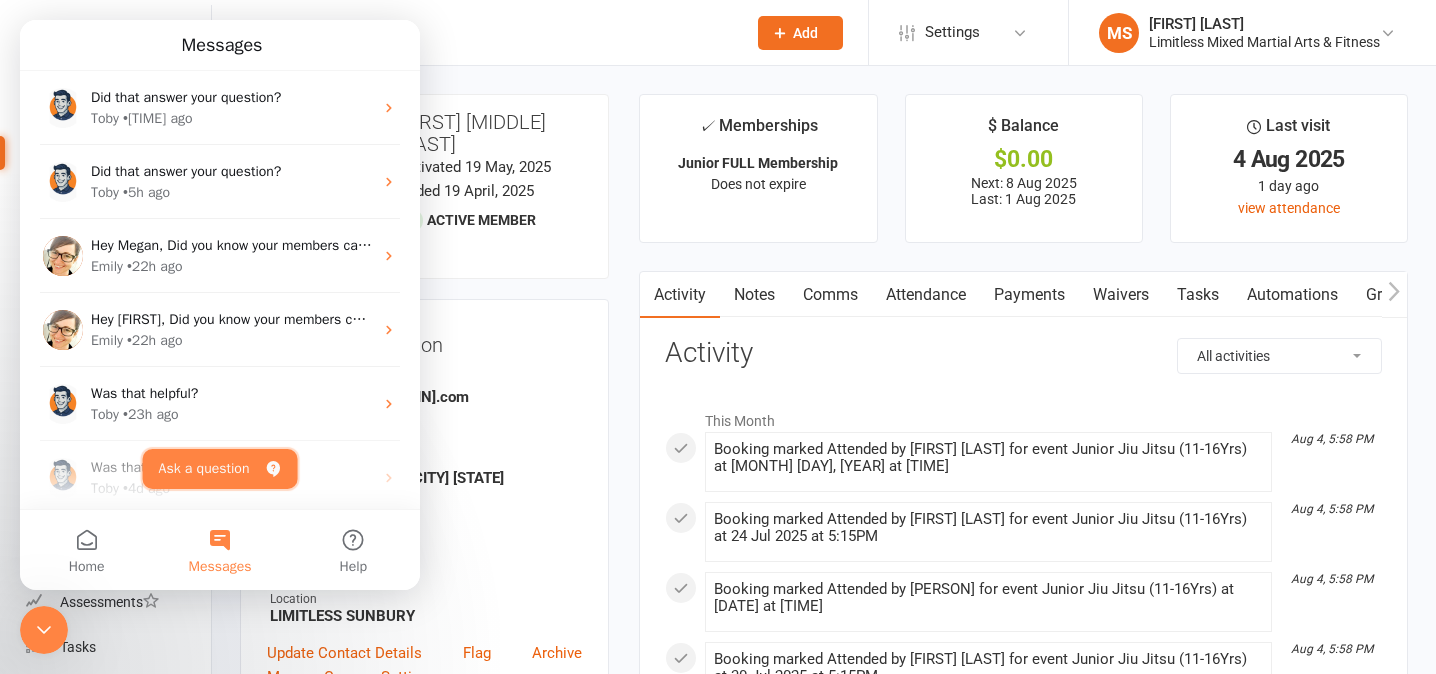 click on "Ask a question" at bounding box center (220, 469) 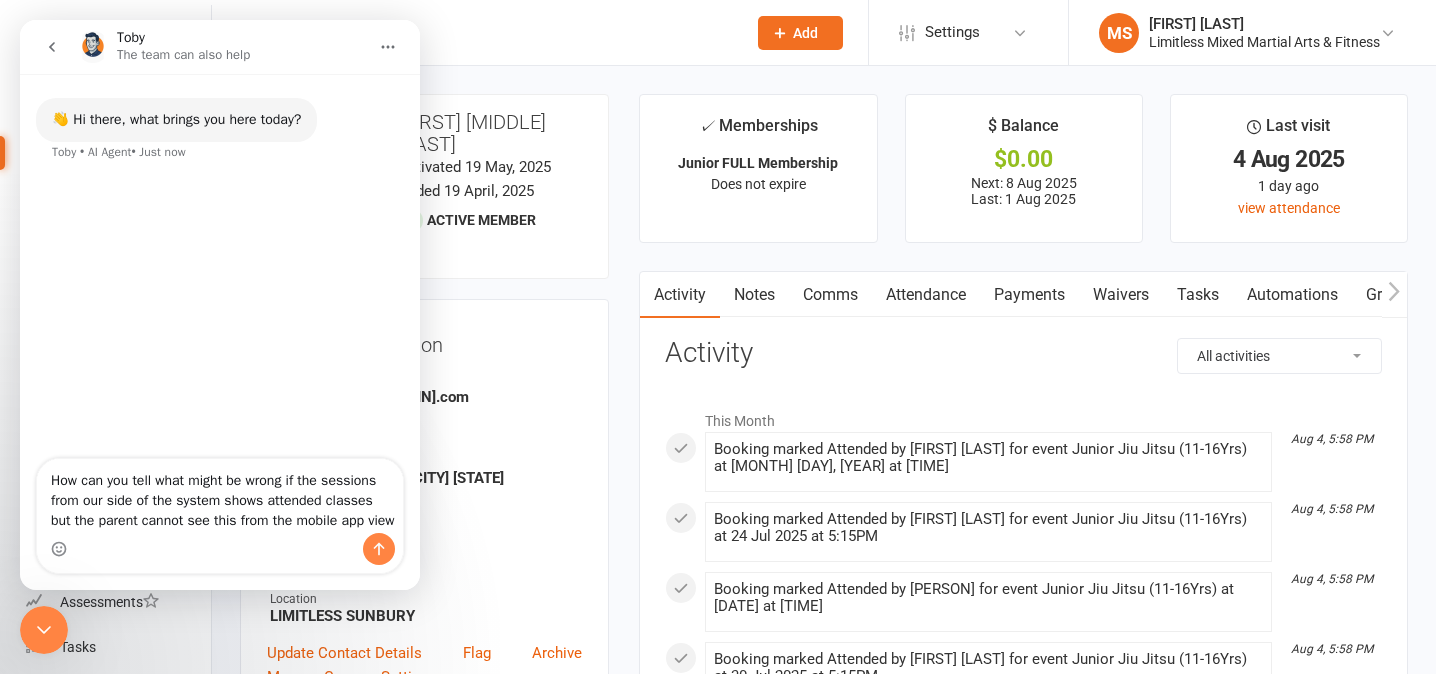type on "How can you tell what might be wrong if the sessions from our side of the system shows attended classes but the parent cannot see this from the mobile app view?" 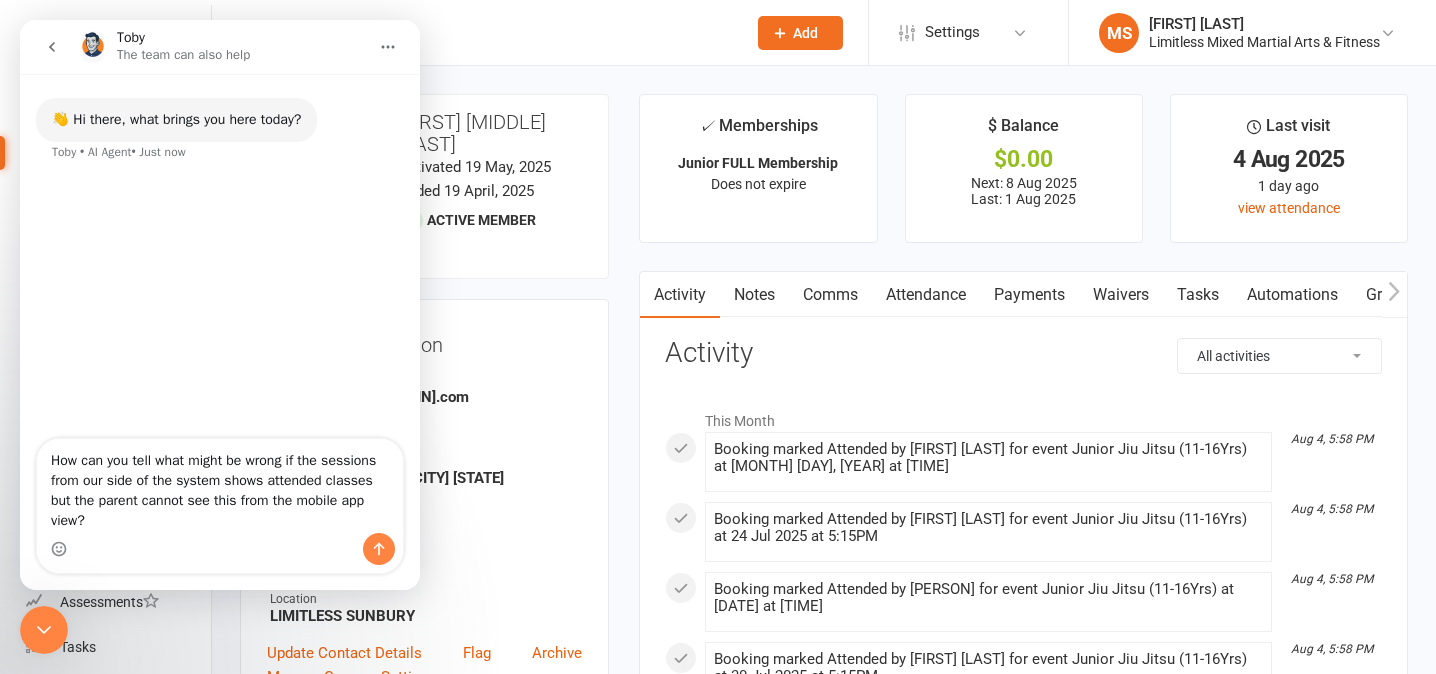 type 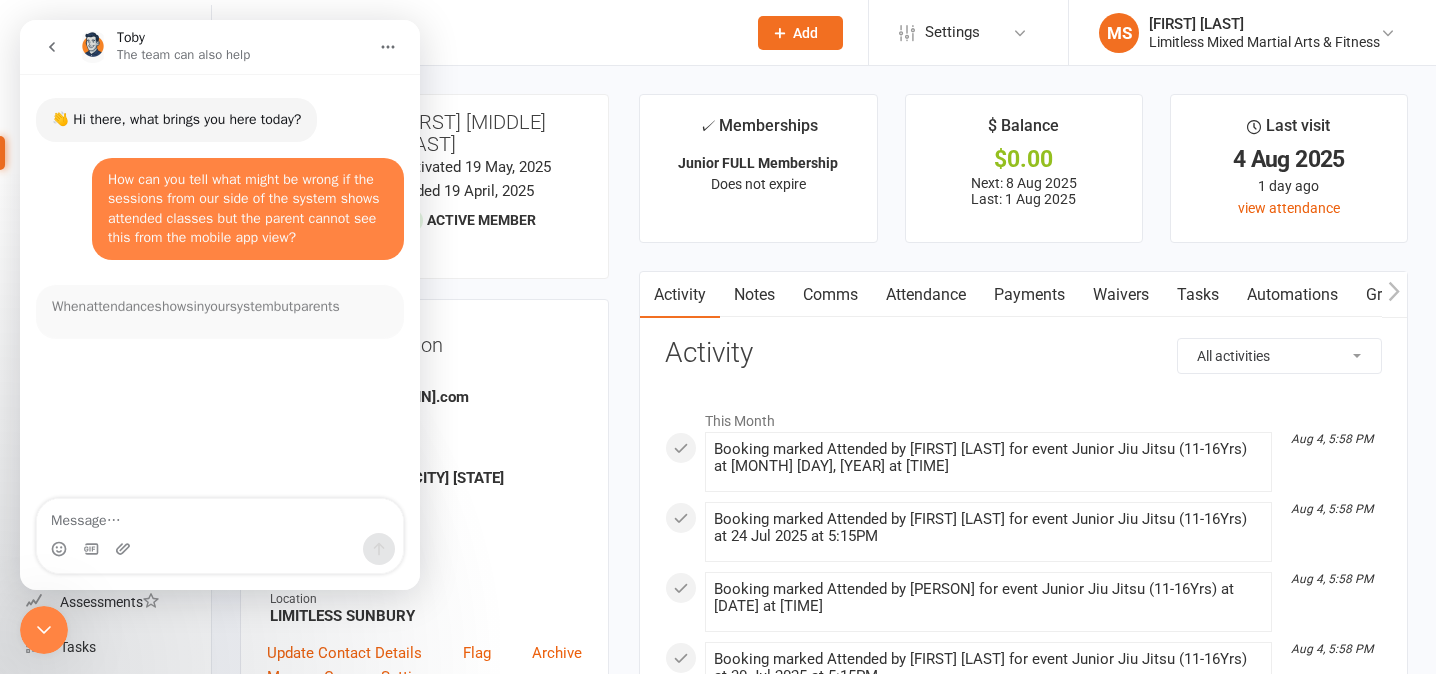 scroll, scrollTop: 3, scrollLeft: 0, axis: vertical 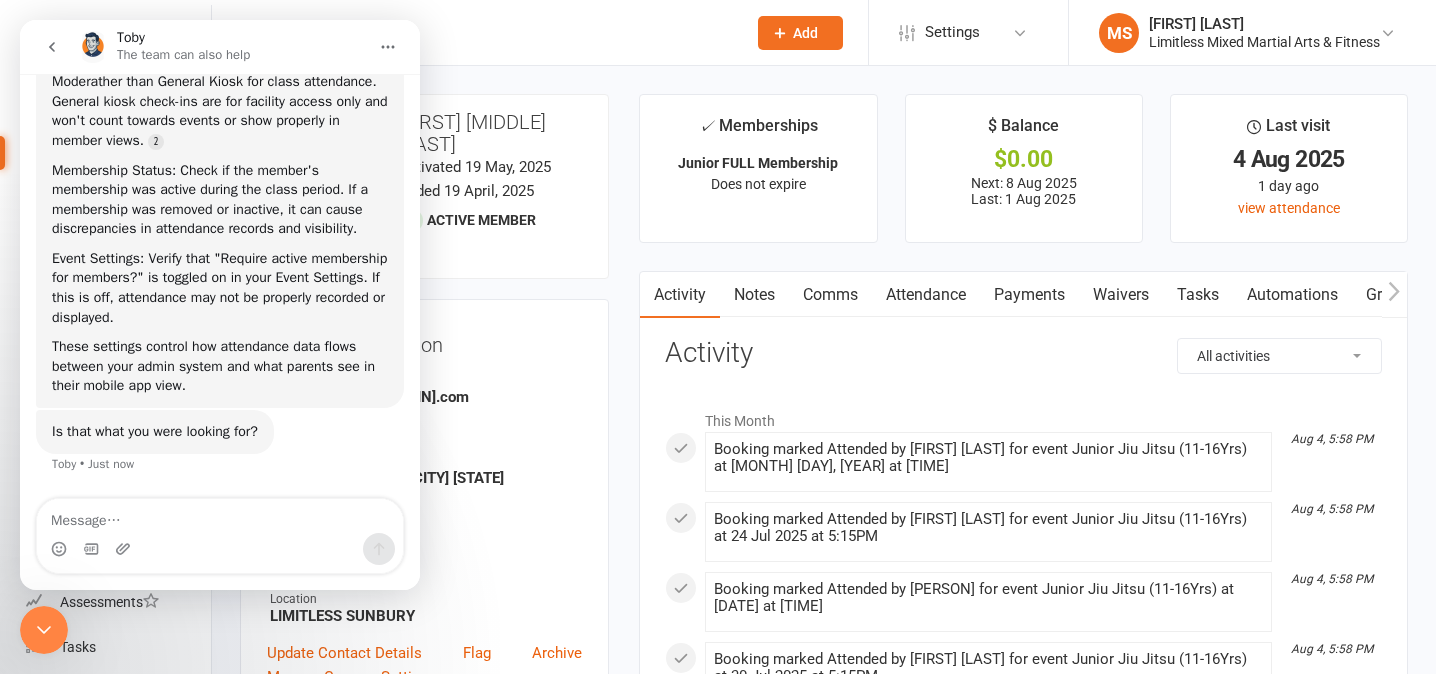 click on "Attendance" at bounding box center [926, 295] 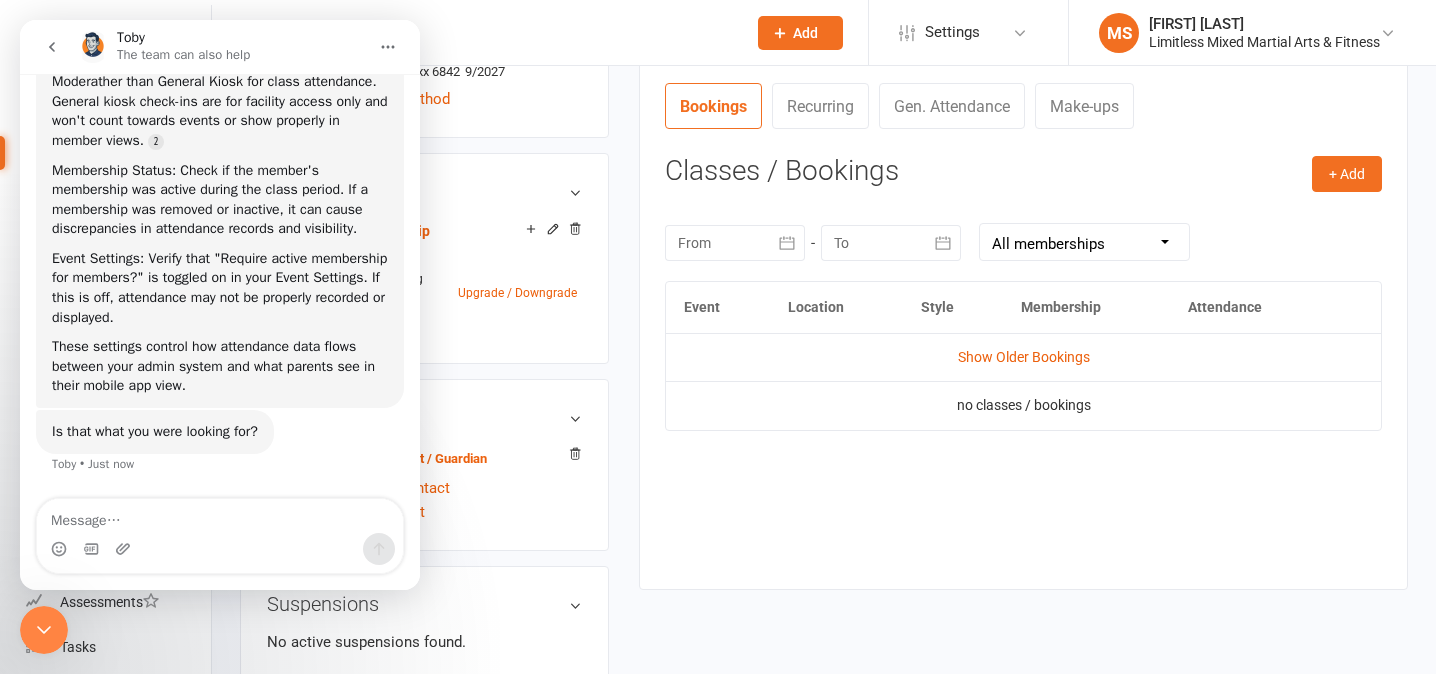 scroll, scrollTop: 752, scrollLeft: 0, axis: vertical 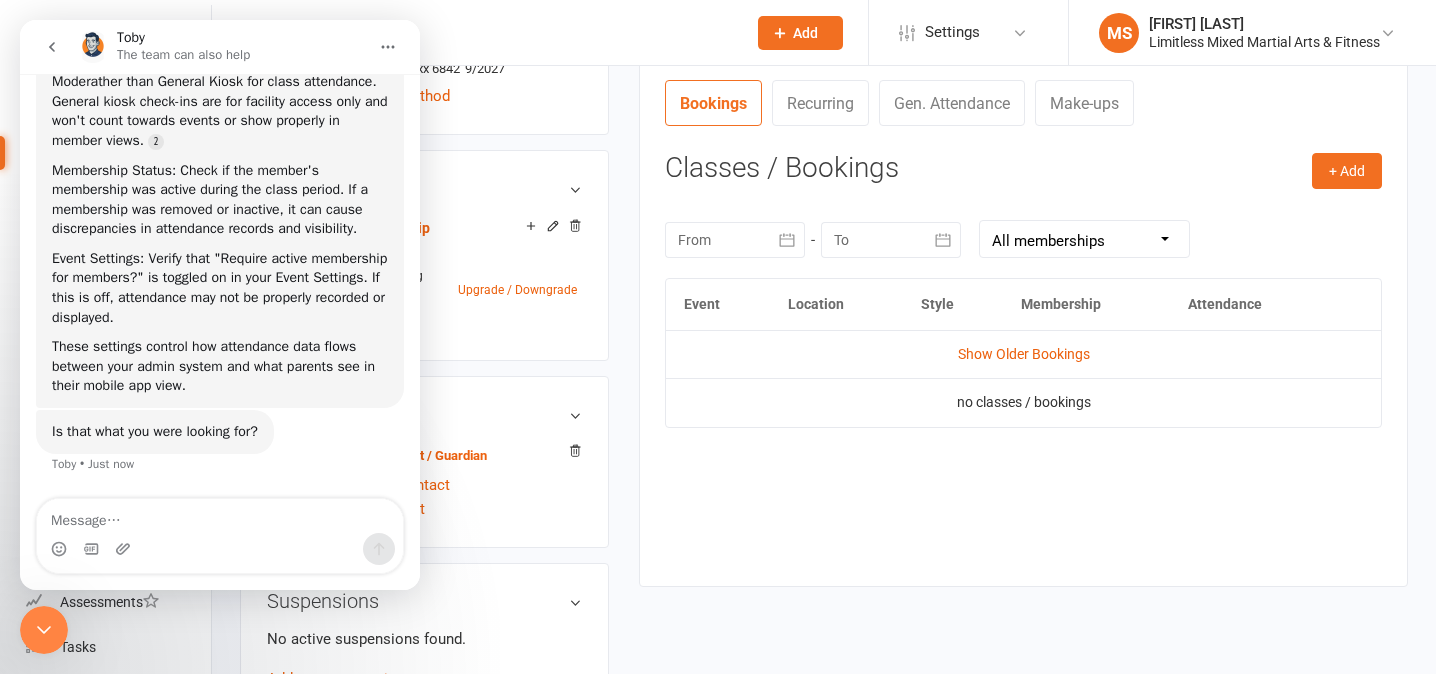click 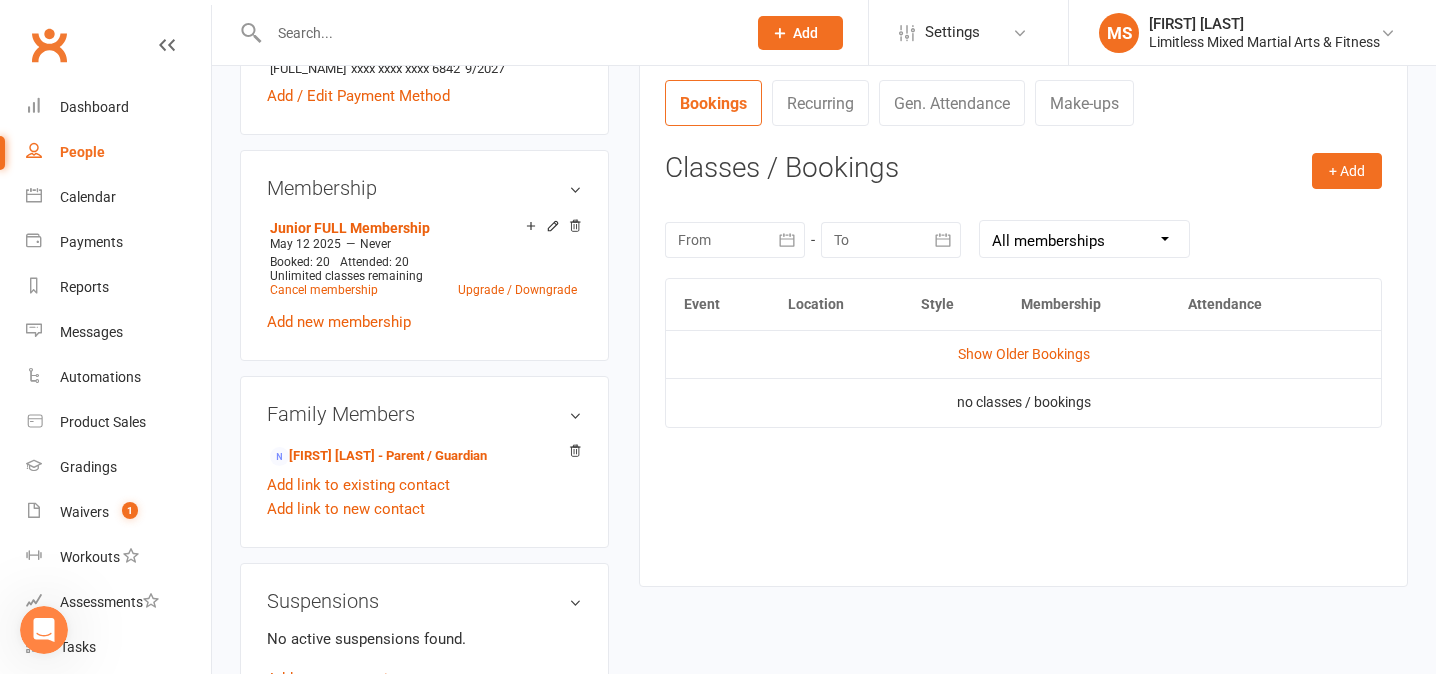 scroll, scrollTop: 0, scrollLeft: 0, axis: both 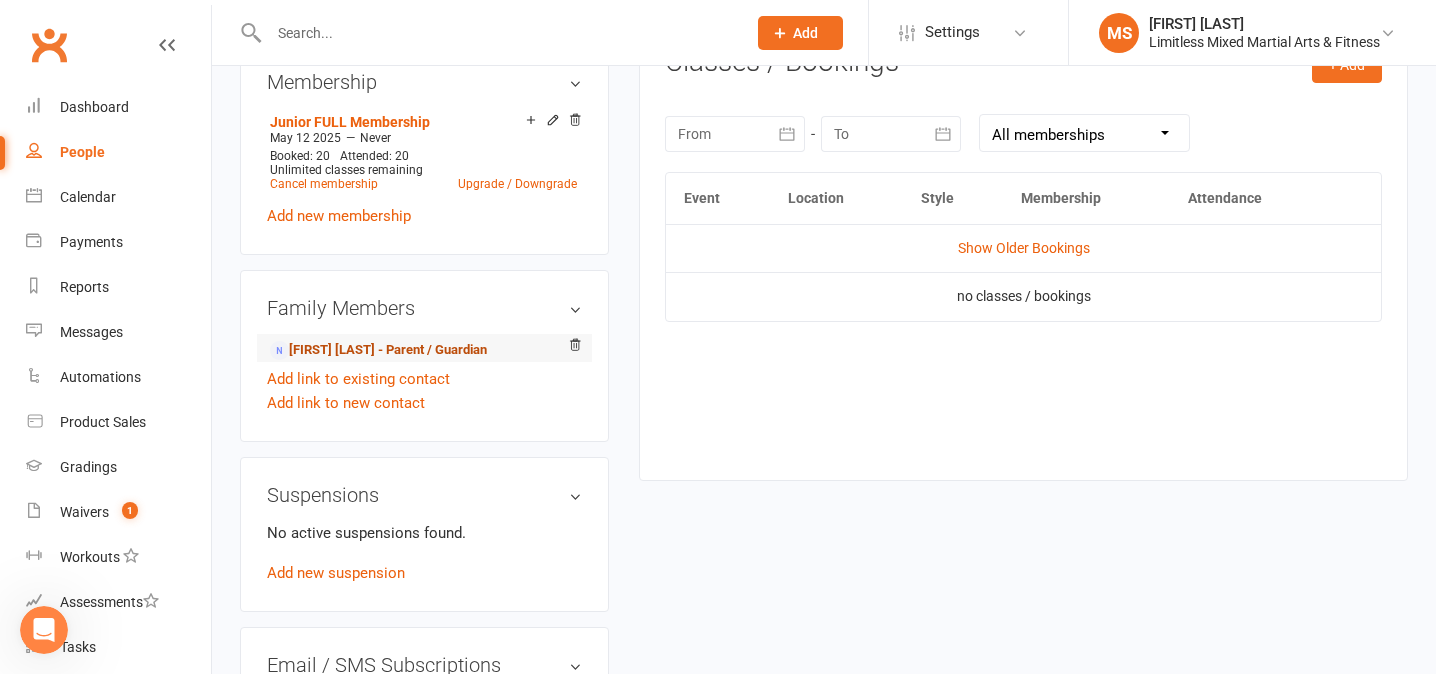click on "[FIRST] [LAST] - Parent / Guardian" at bounding box center [378, 350] 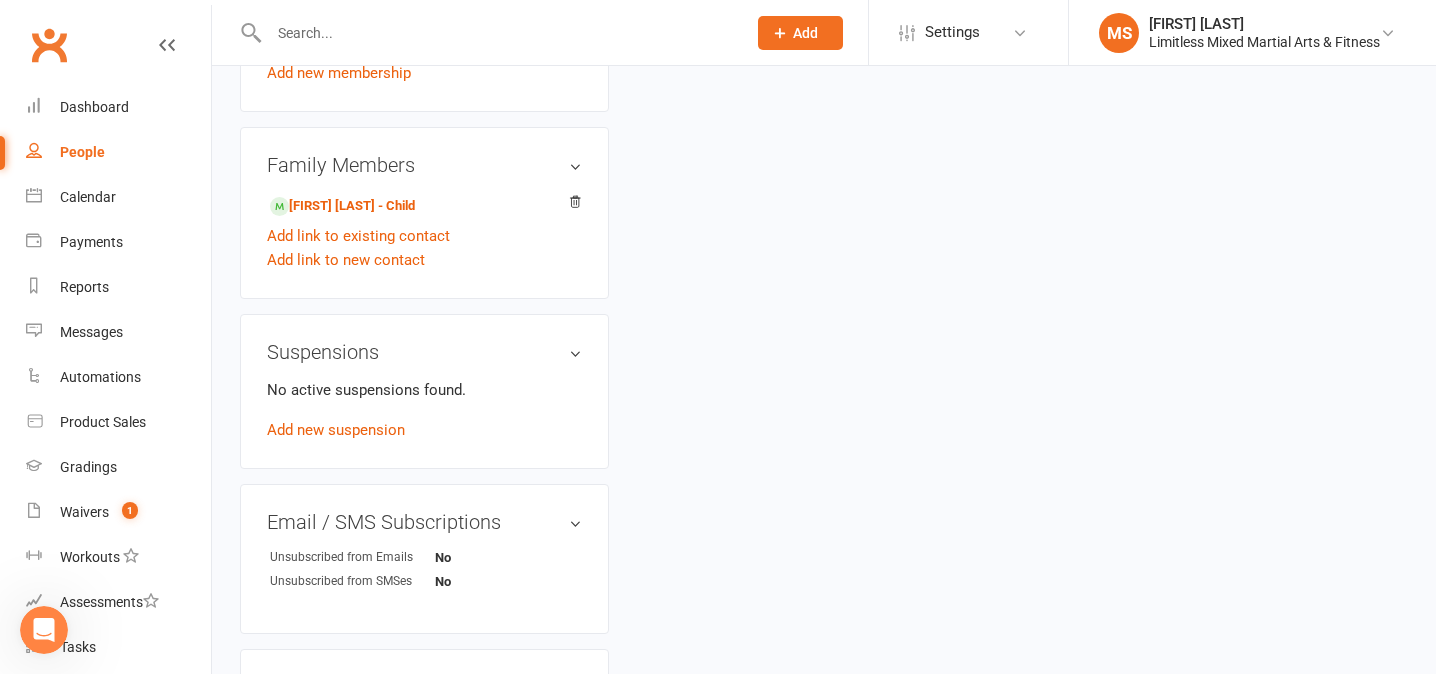 scroll, scrollTop: 0, scrollLeft: 0, axis: both 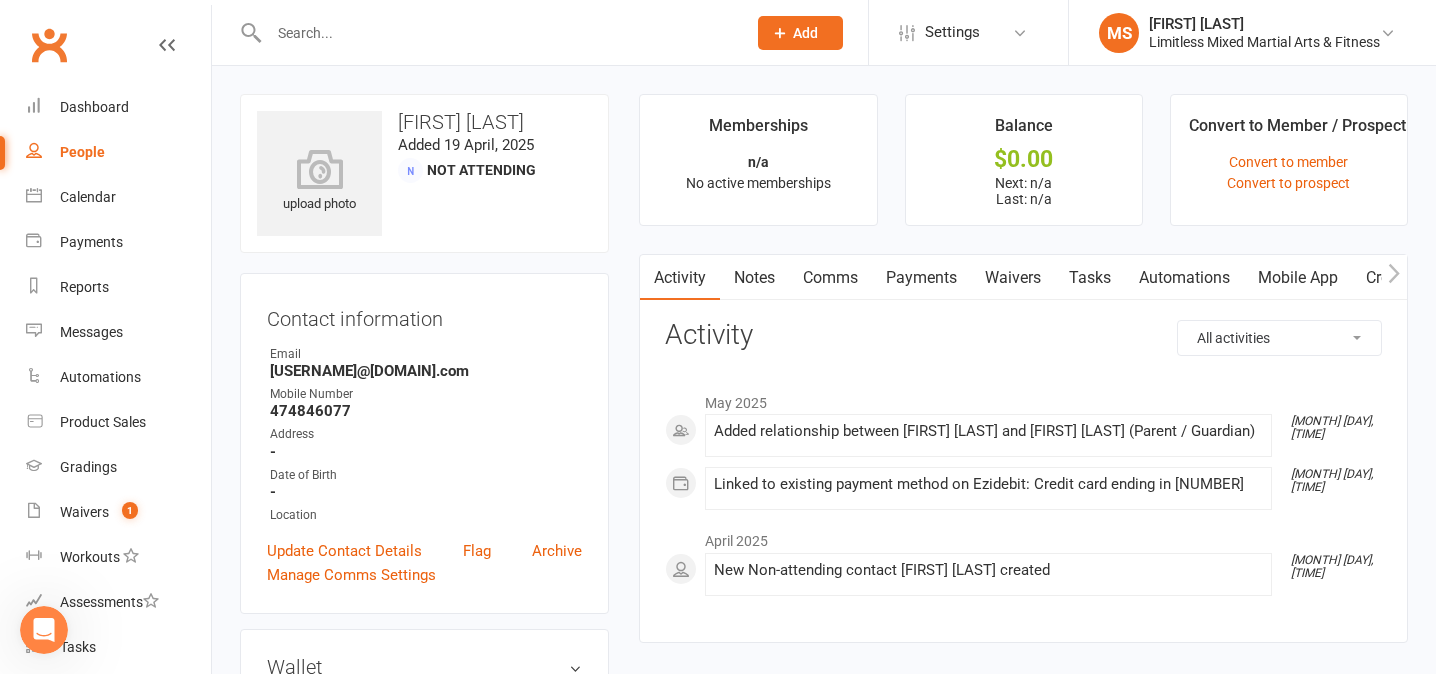 click on "Mobile App" at bounding box center [1298, 278] 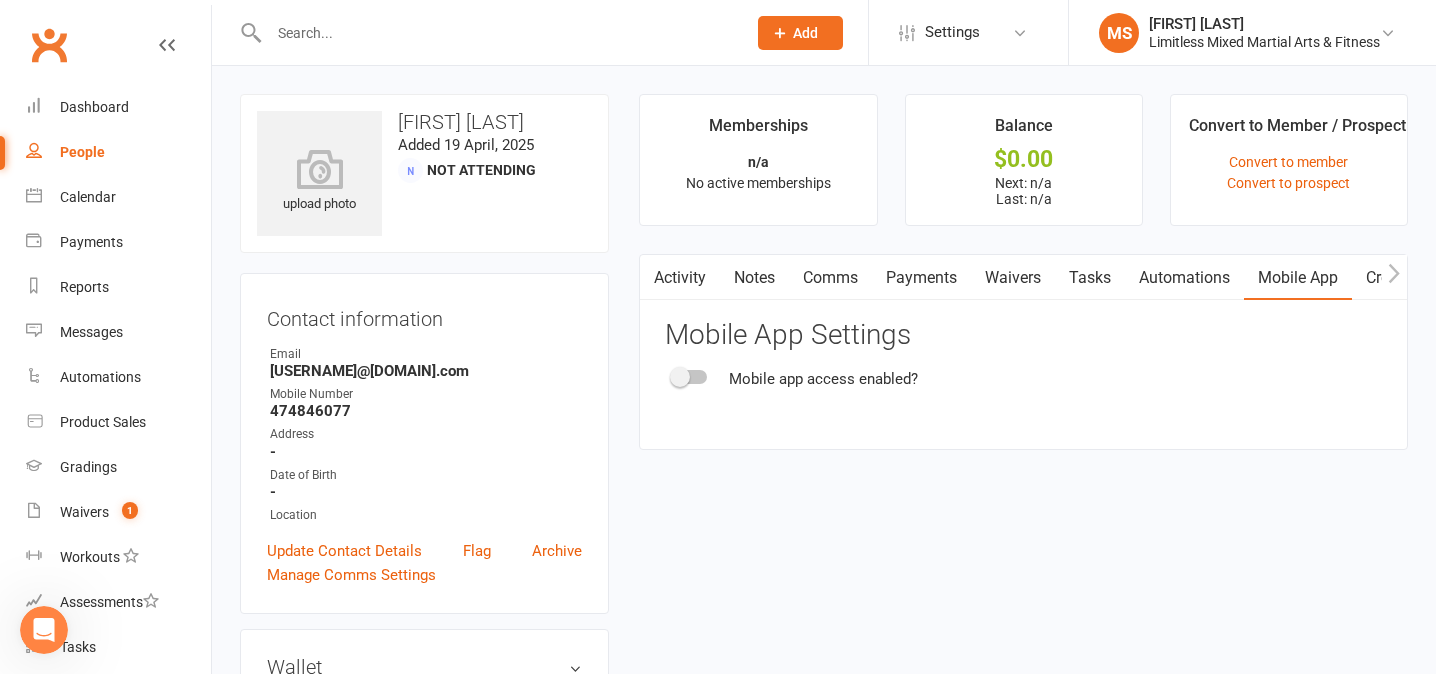 click at bounding box center [680, 377] 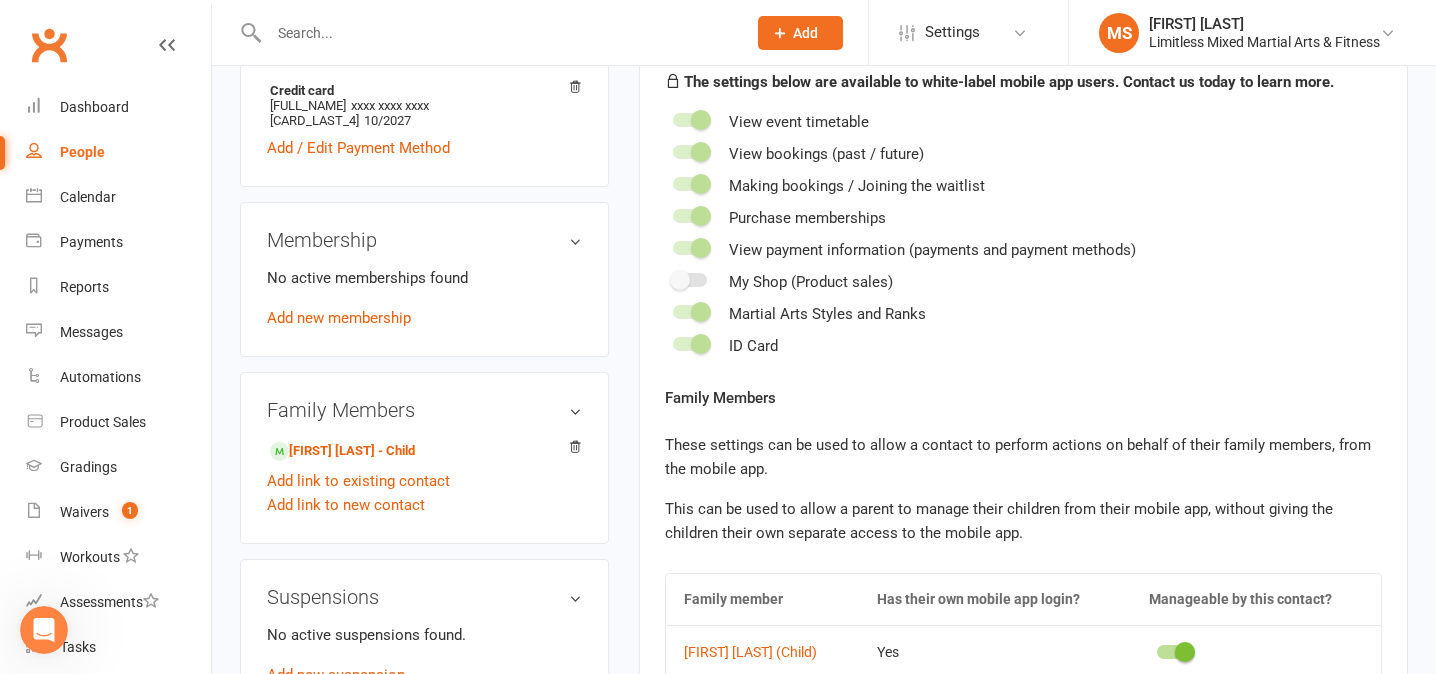 scroll, scrollTop: 619, scrollLeft: 0, axis: vertical 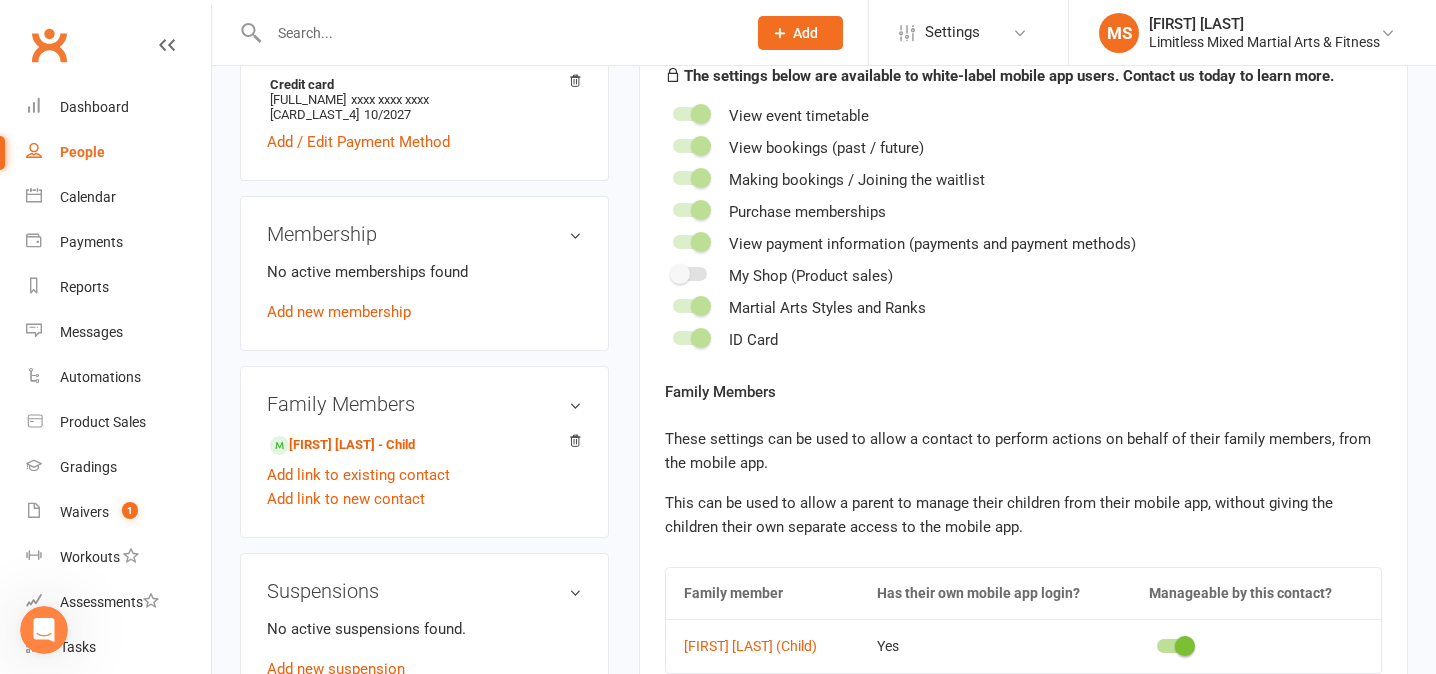 click on "Membership" at bounding box center [424, 234] 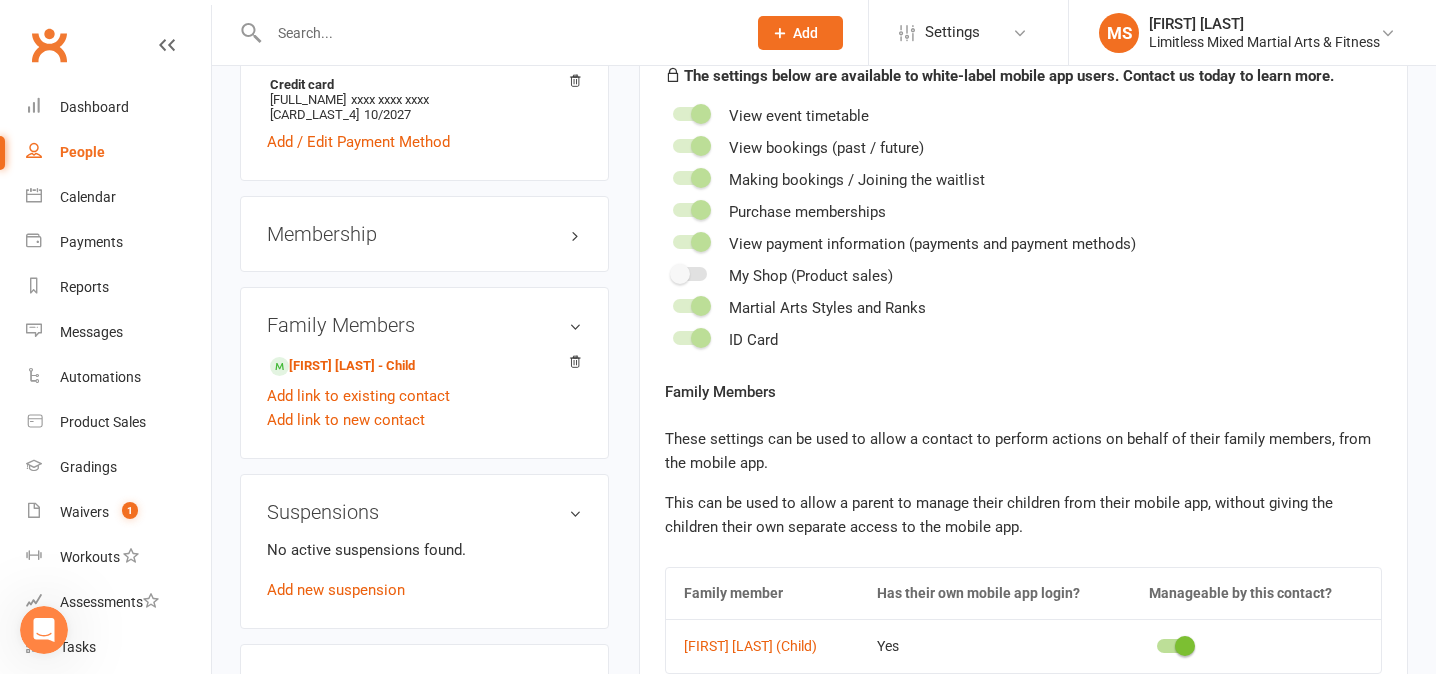 click on "Membership" at bounding box center [424, 234] 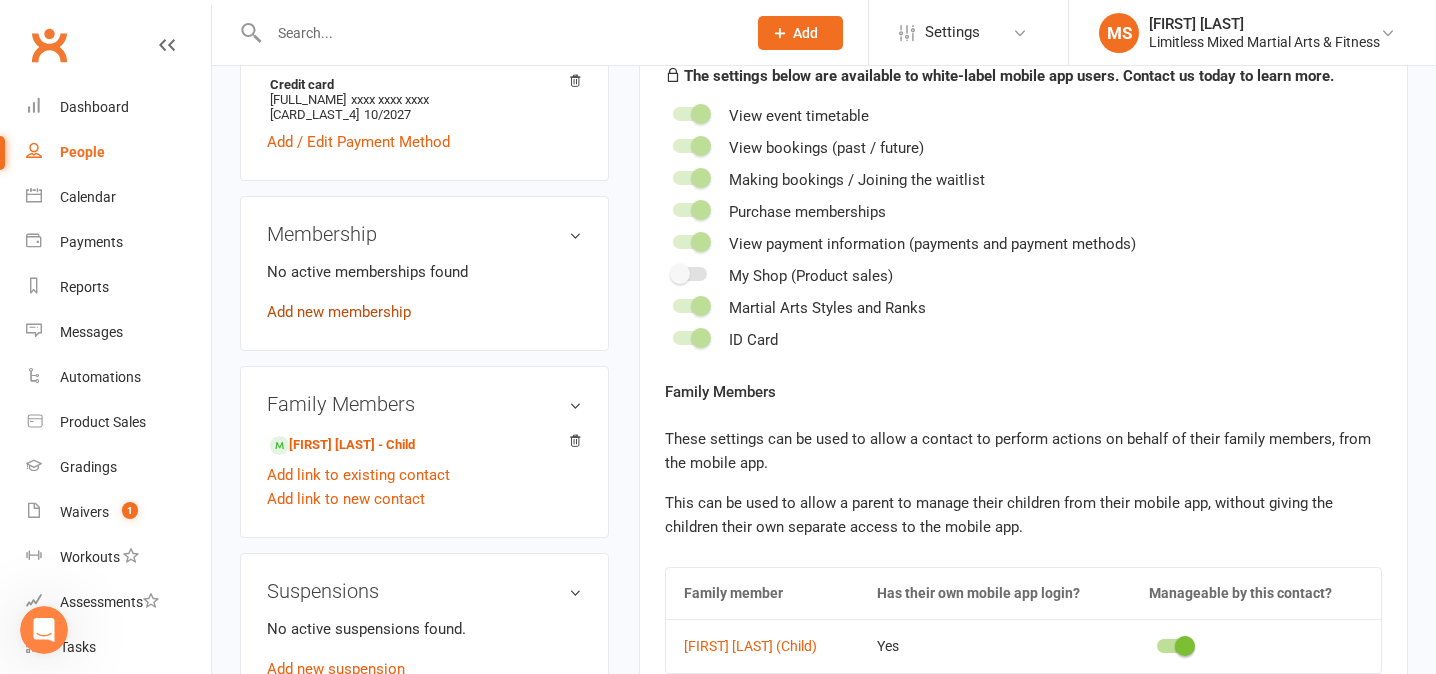 click on "Add new membership" at bounding box center (339, 312) 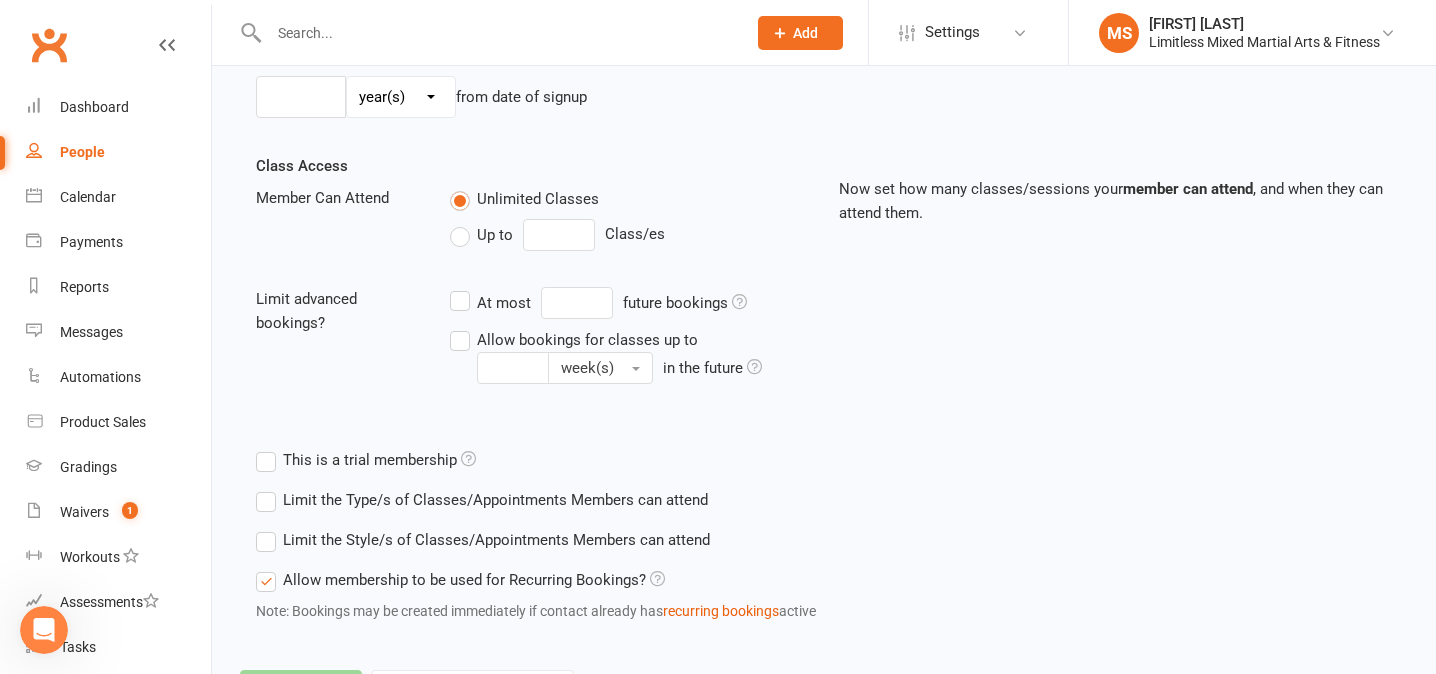 scroll, scrollTop: 0, scrollLeft: 0, axis: both 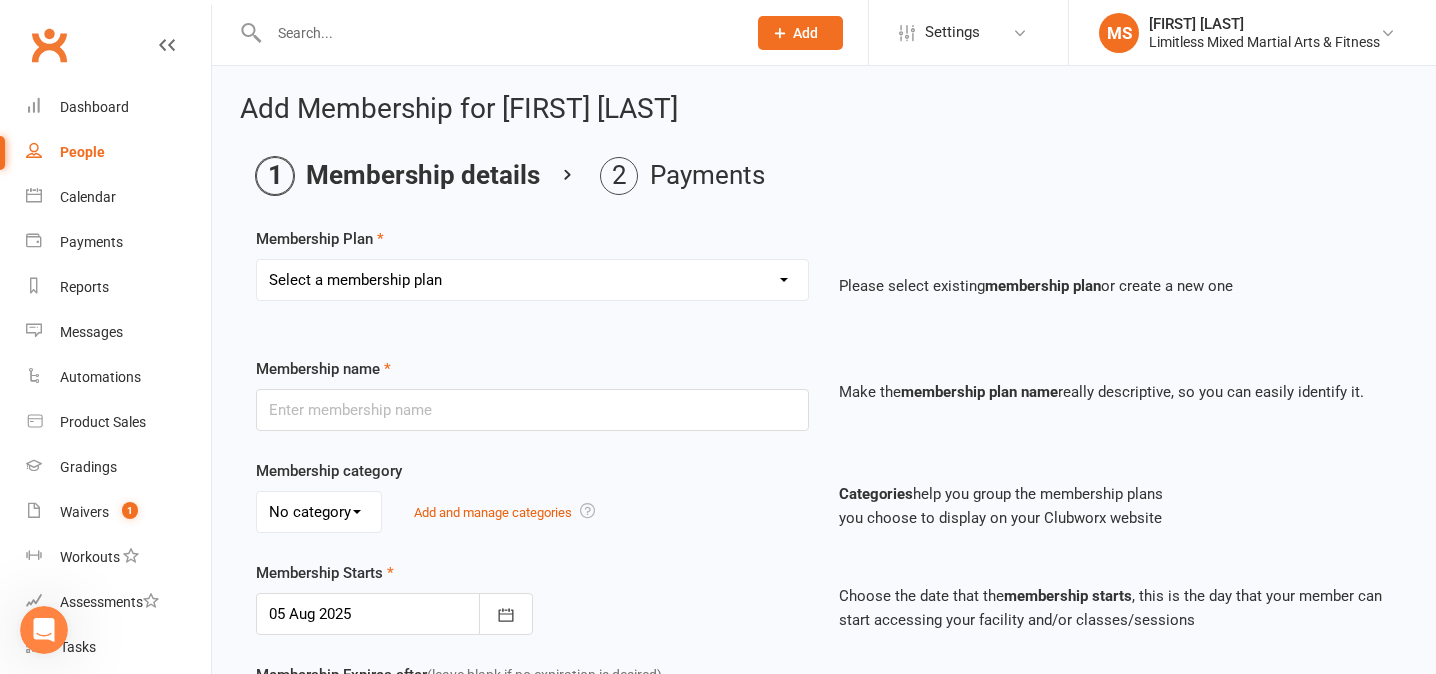 click on "Select a membership plan Create new Membership Plan Adult Full Membership Junior FULL Membership 10 Class Pass School Jiu Jitsu Membership 1 Day Training School Jiu Jitsu Membership - 2 Day Training Staff, Family, Friend membership Junior HALF Price Family Membership 3rd member Trial Membership" at bounding box center [532, 280] 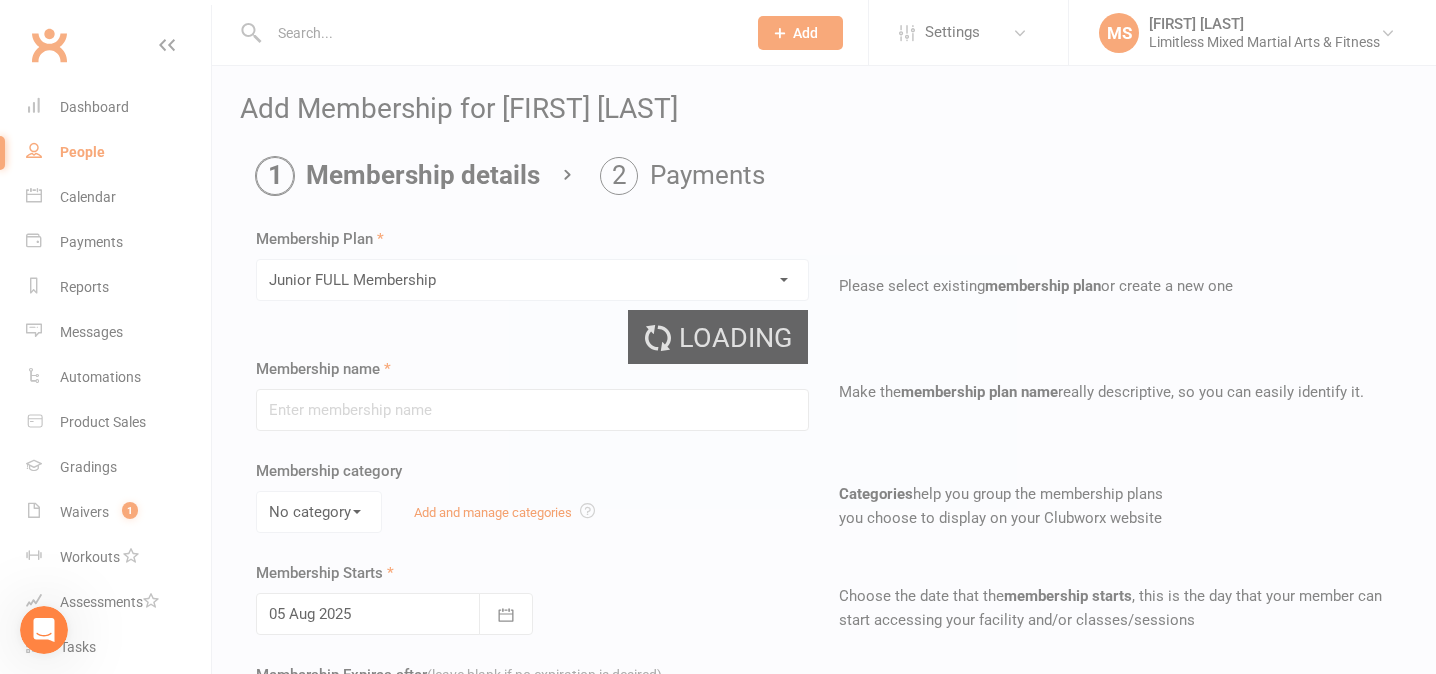 type on "Junior FULL Membership" 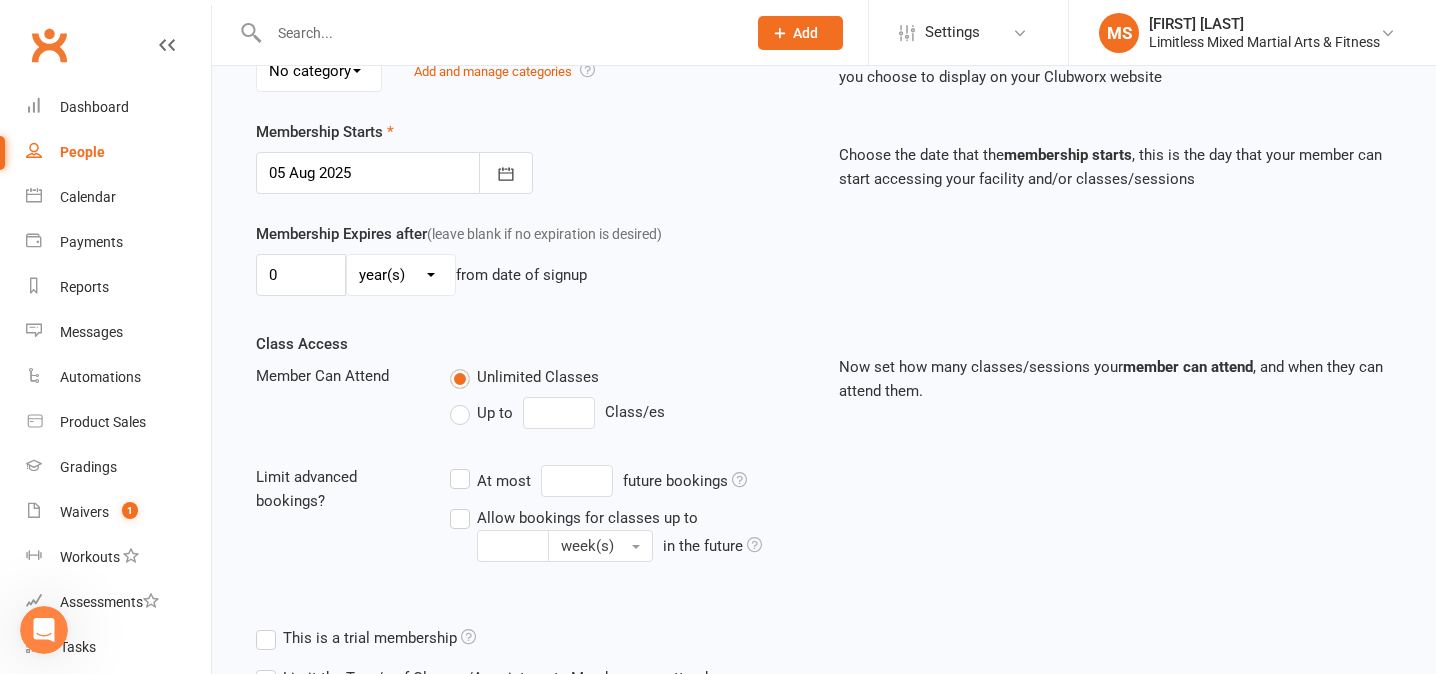 scroll, scrollTop: 446, scrollLeft: 0, axis: vertical 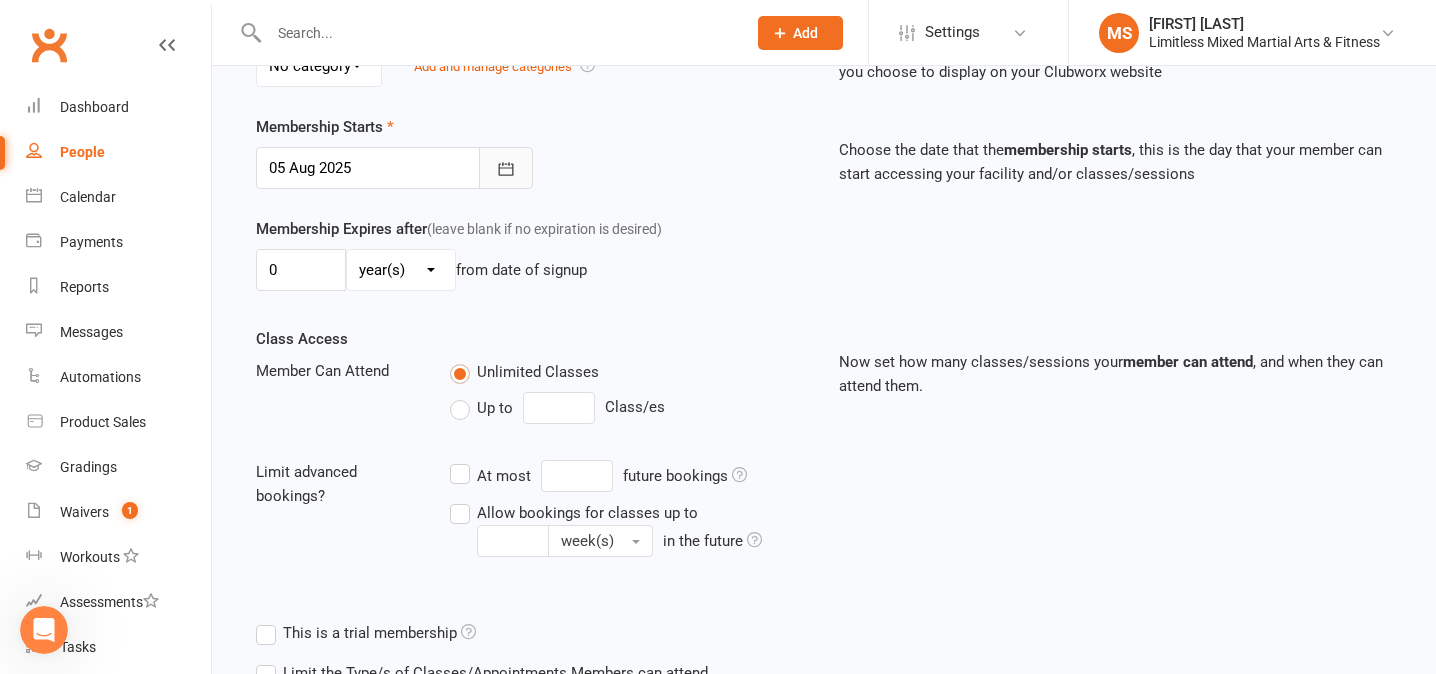 click 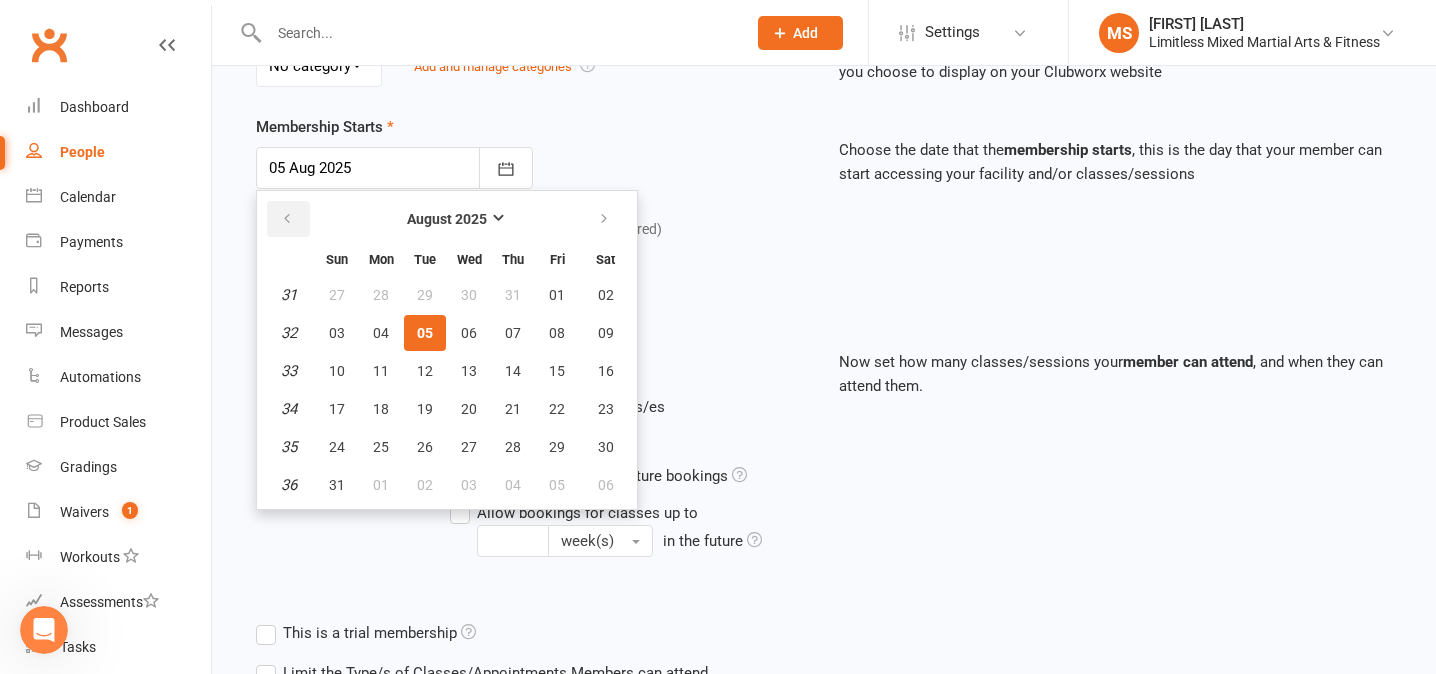 click at bounding box center (287, 219) 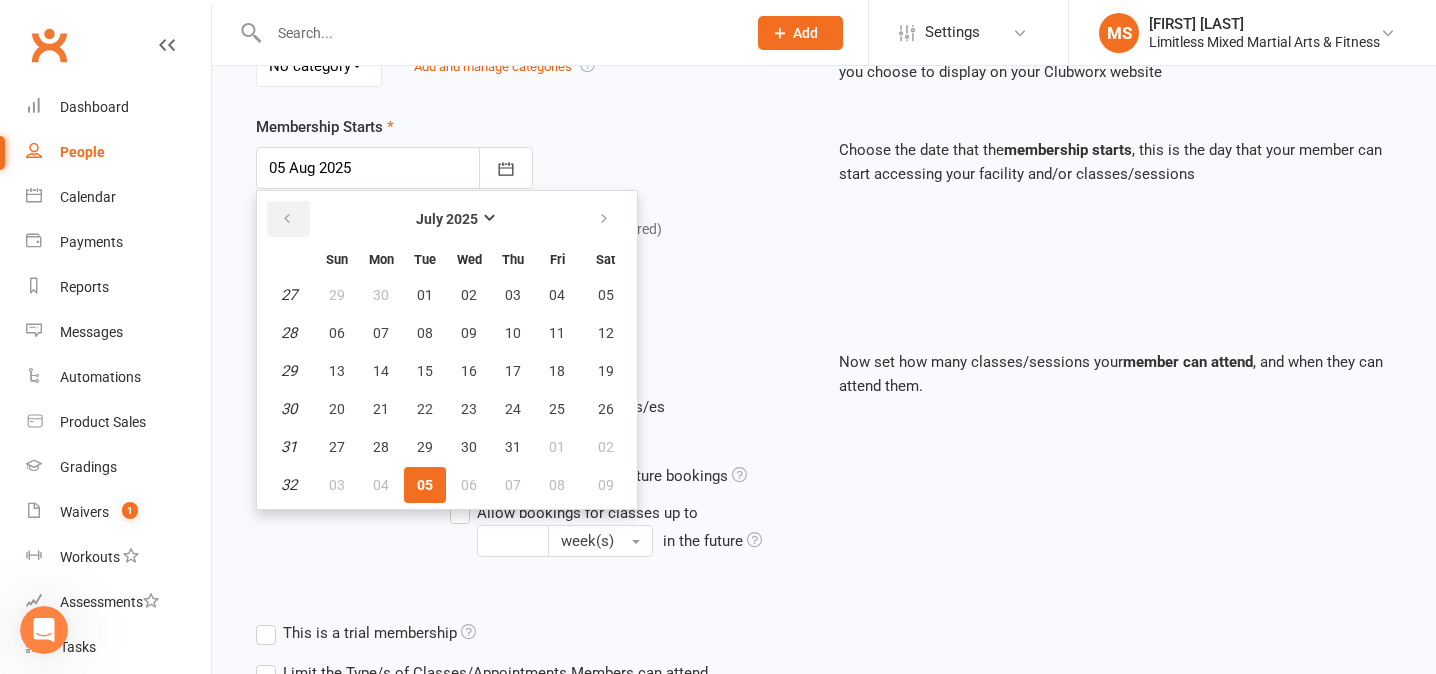 click at bounding box center [287, 219] 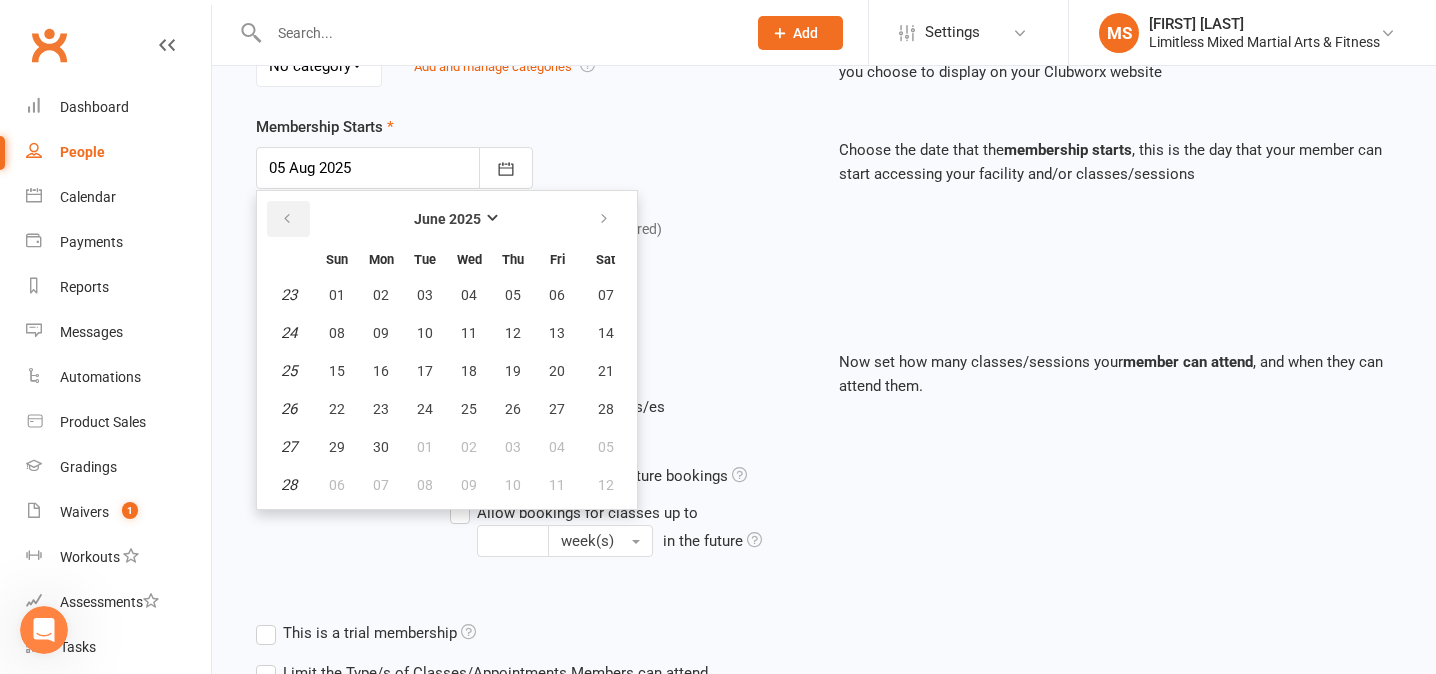 click at bounding box center (287, 219) 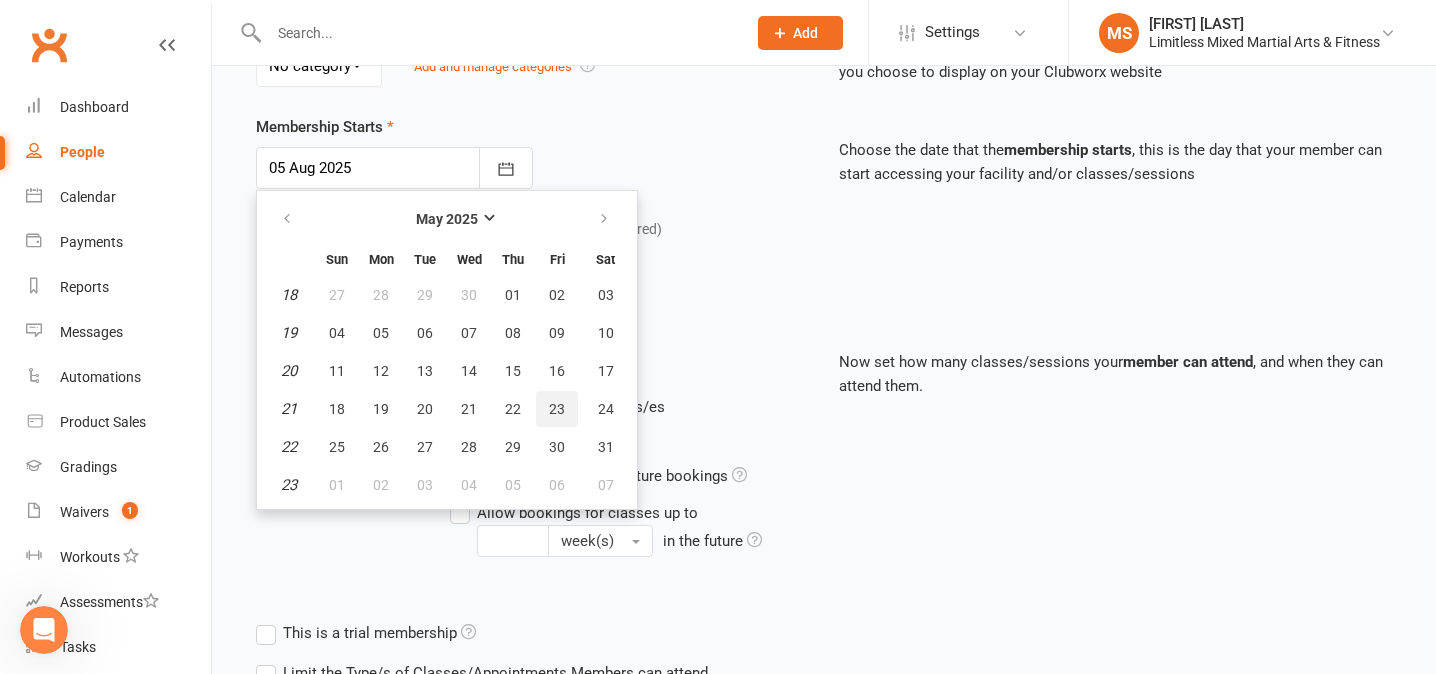 click on "23" at bounding box center [557, 409] 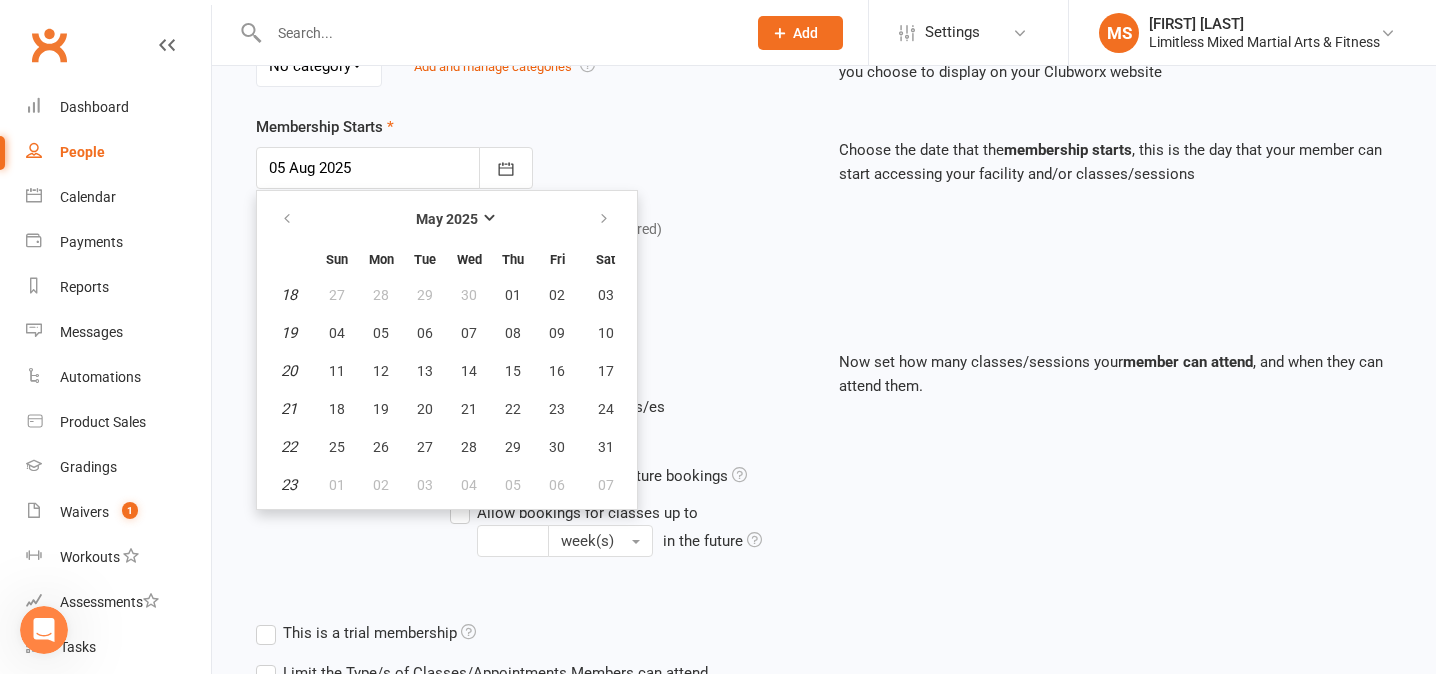 type on "23 May 2025" 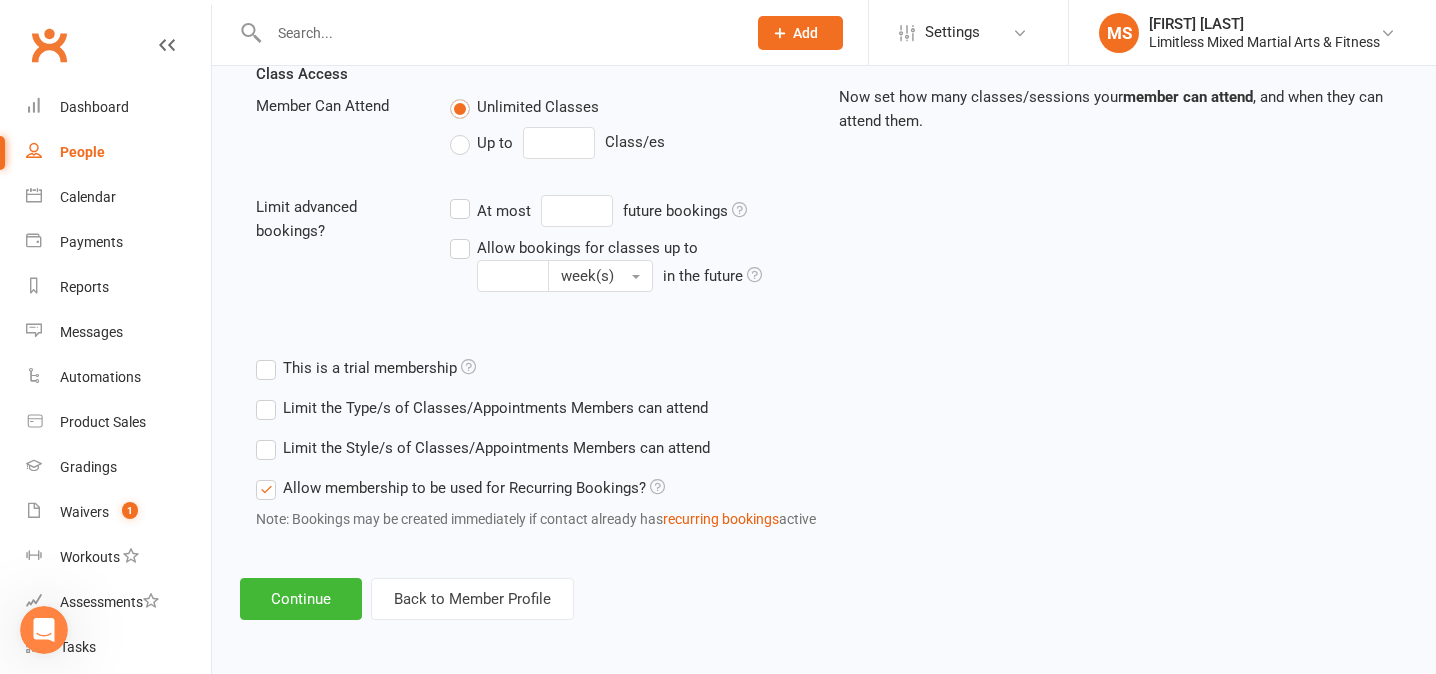 scroll, scrollTop: 714, scrollLeft: 0, axis: vertical 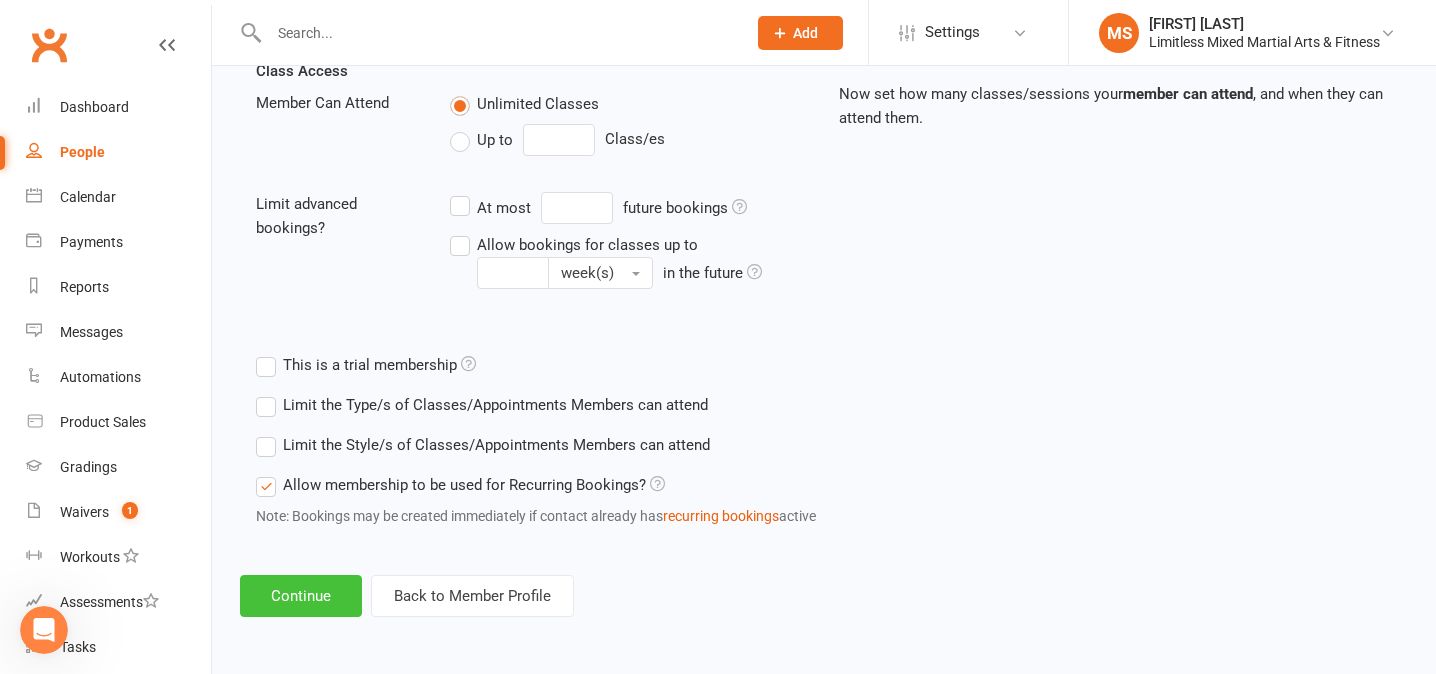 click on "Continue" at bounding box center (301, 596) 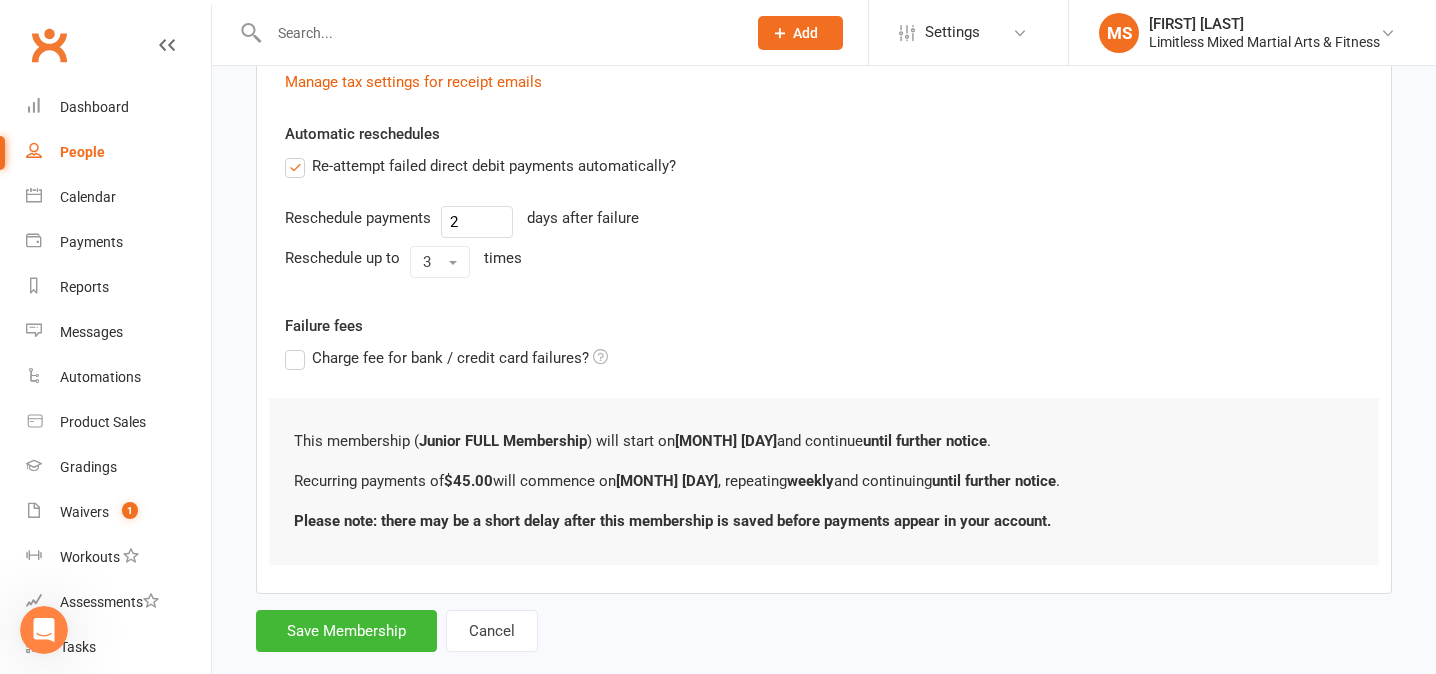scroll, scrollTop: 0, scrollLeft: 0, axis: both 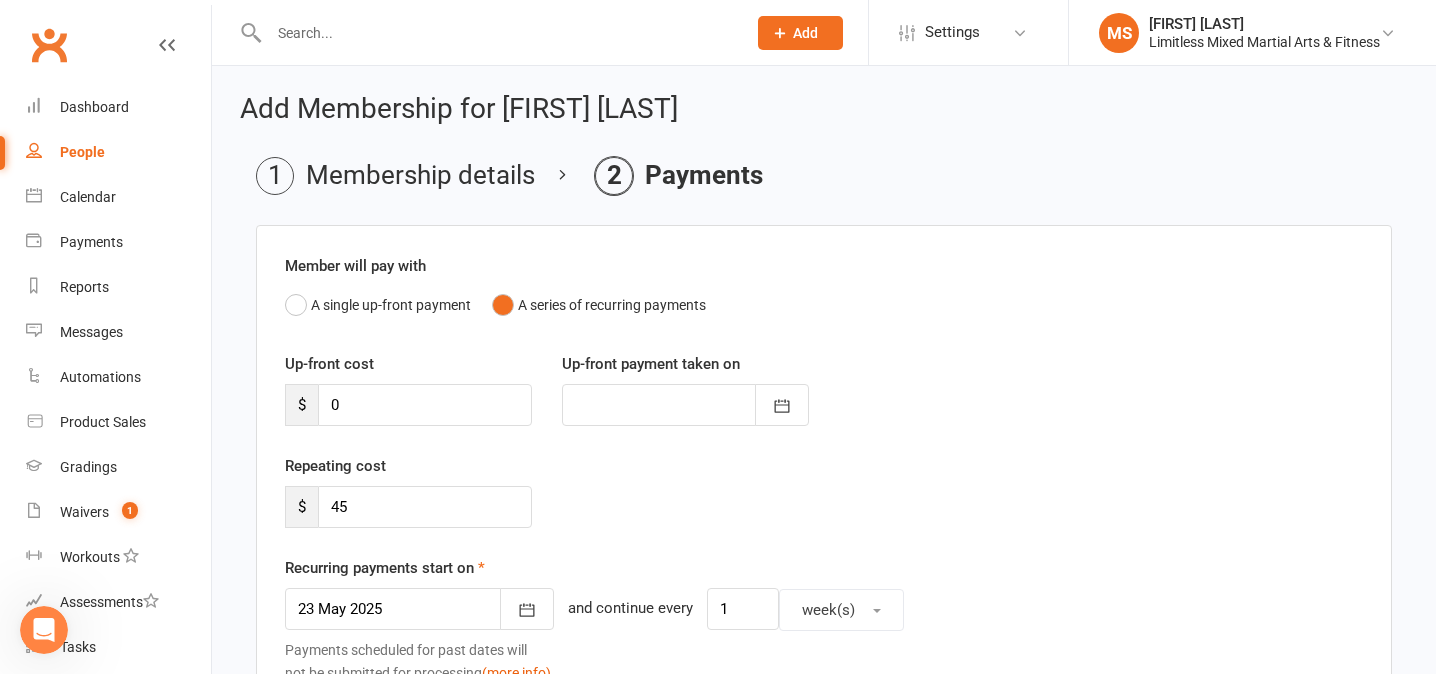 click on "People" at bounding box center [82, 152] 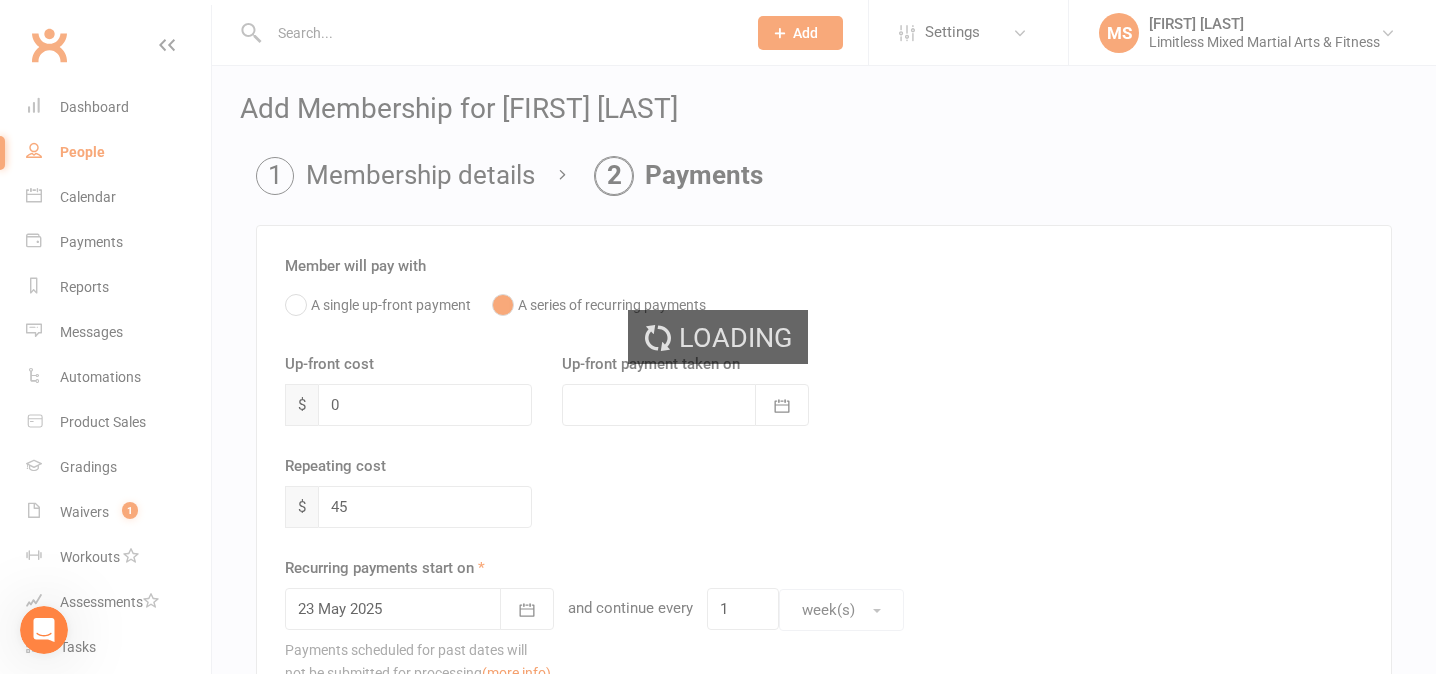 select on "100" 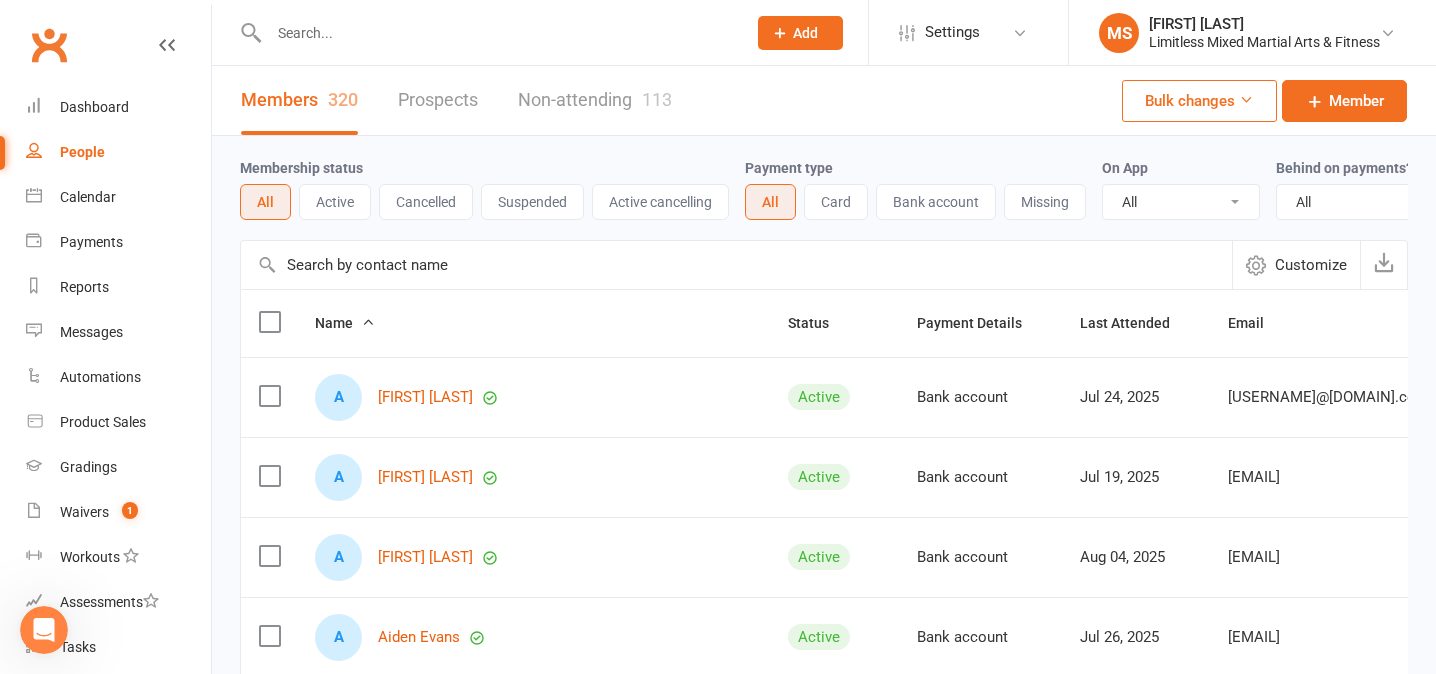 click at bounding box center [497, 33] 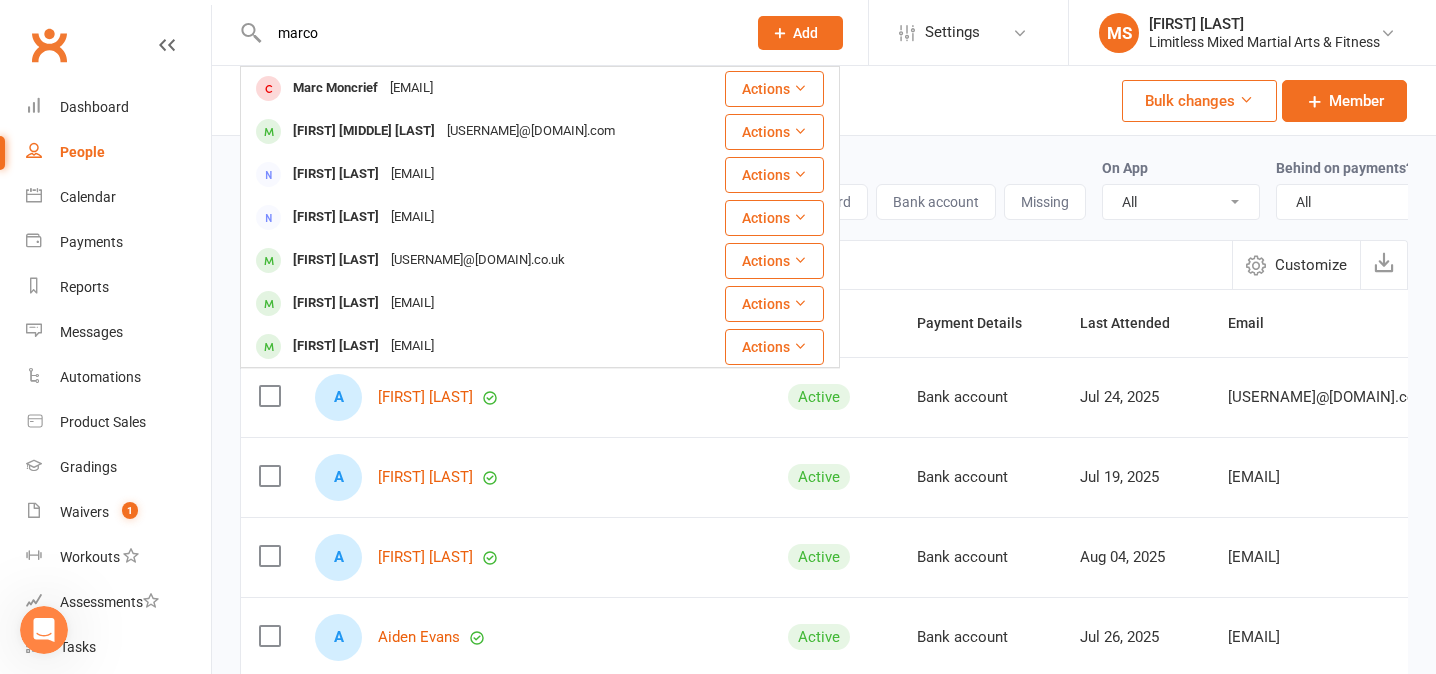type on "marco" 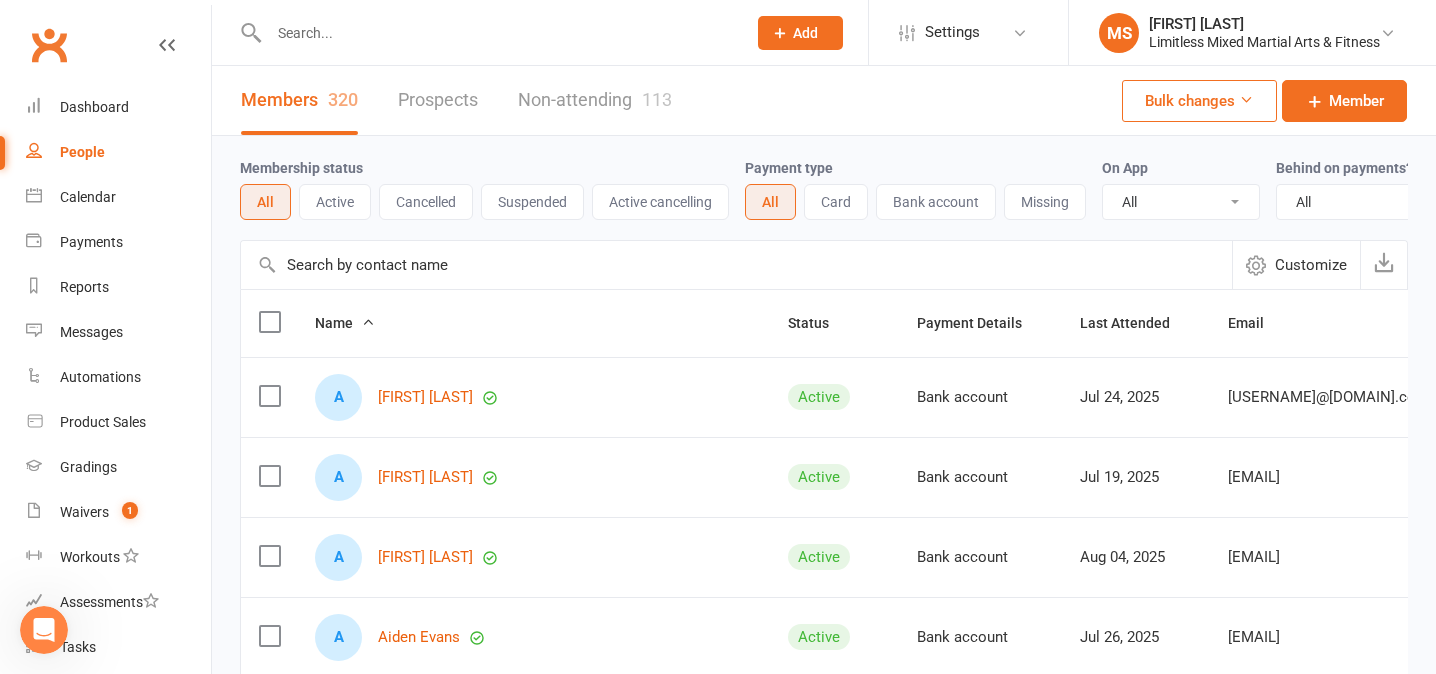 click at bounding box center [497, 33] 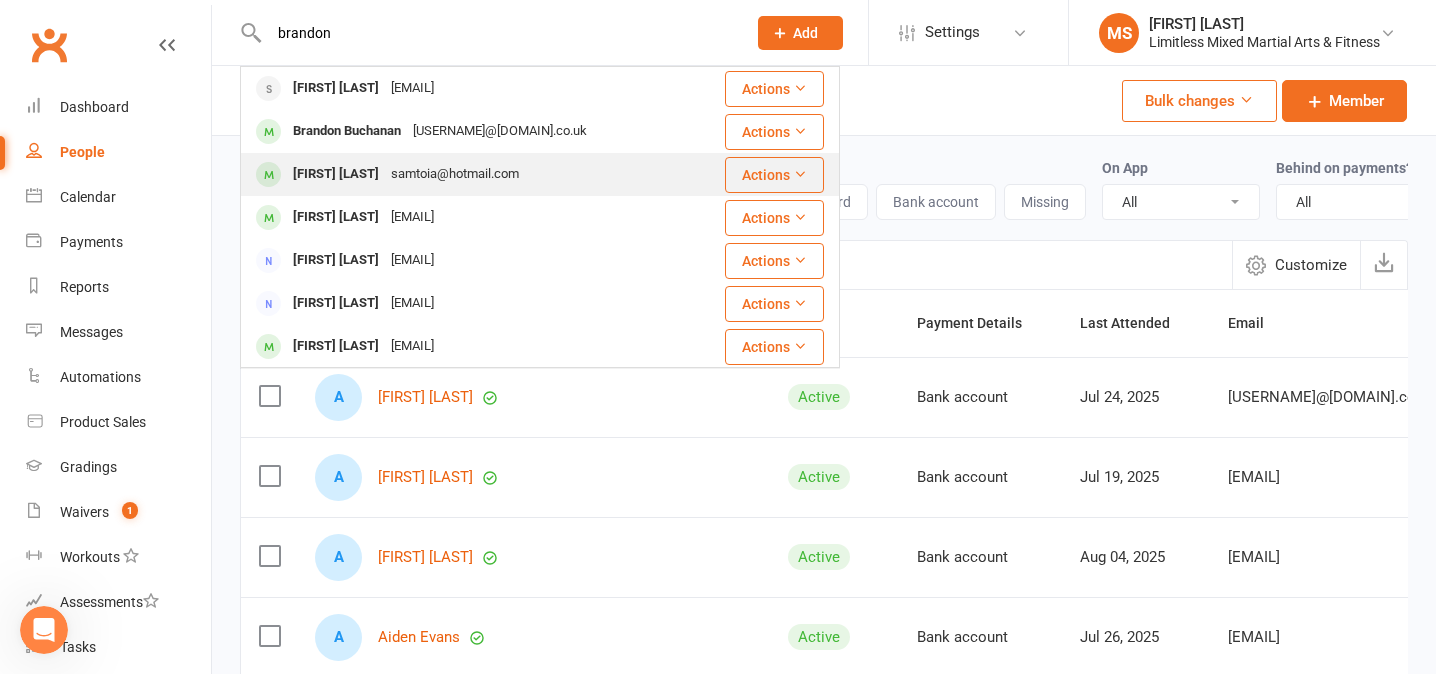type on "brandon" 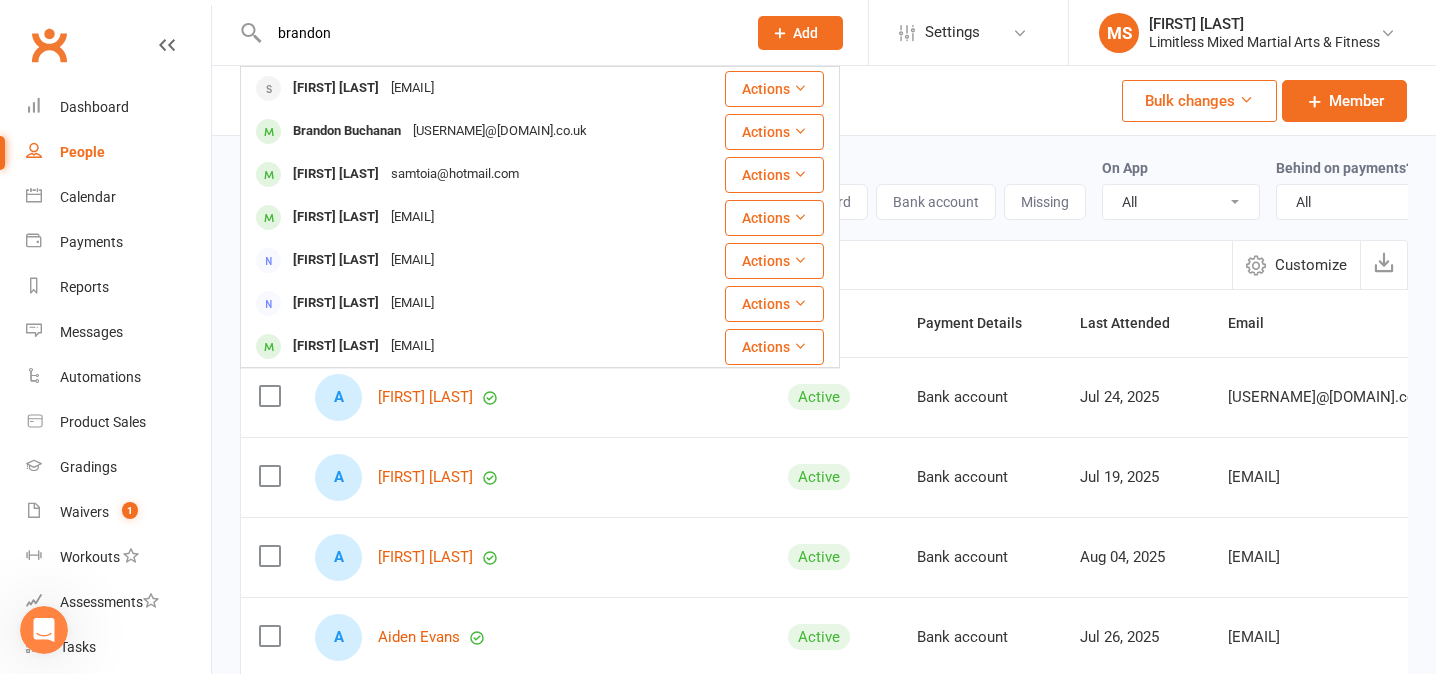 click on "[FIRST] [LAST]" at bounding box center (336, 174) 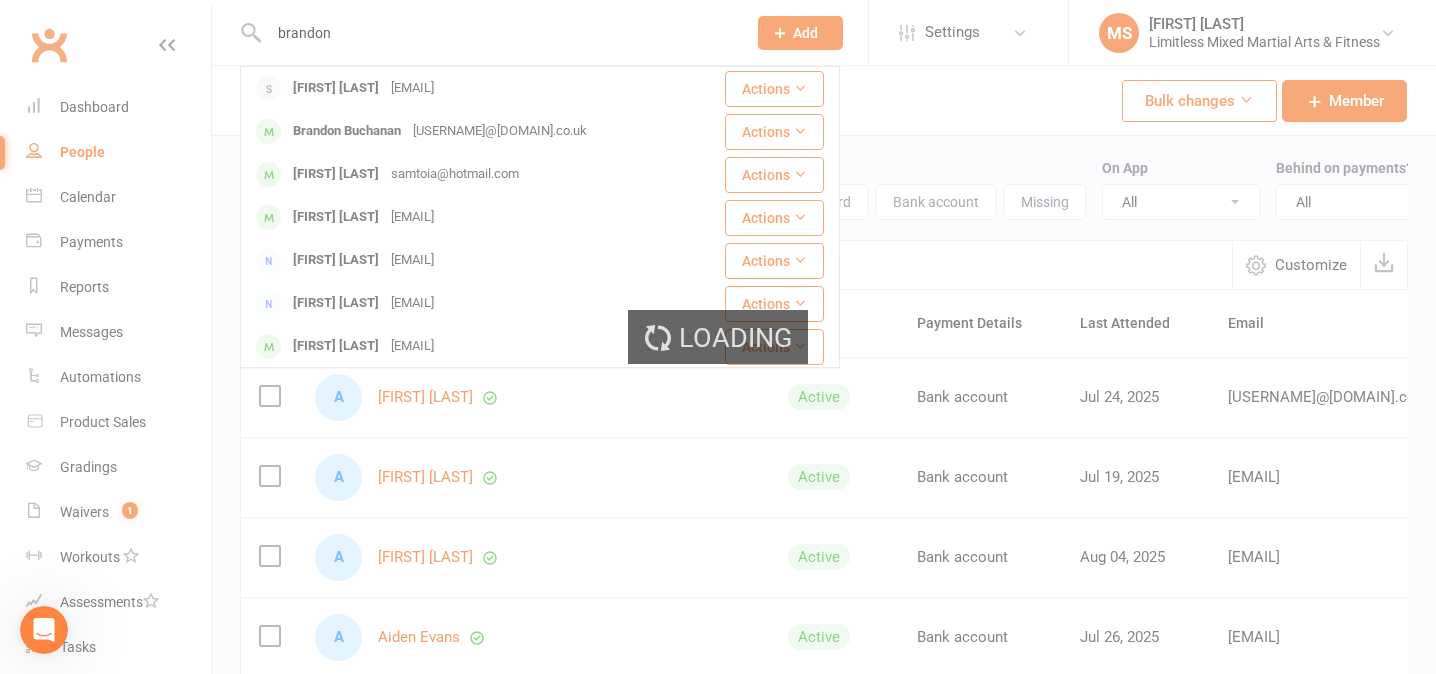 type 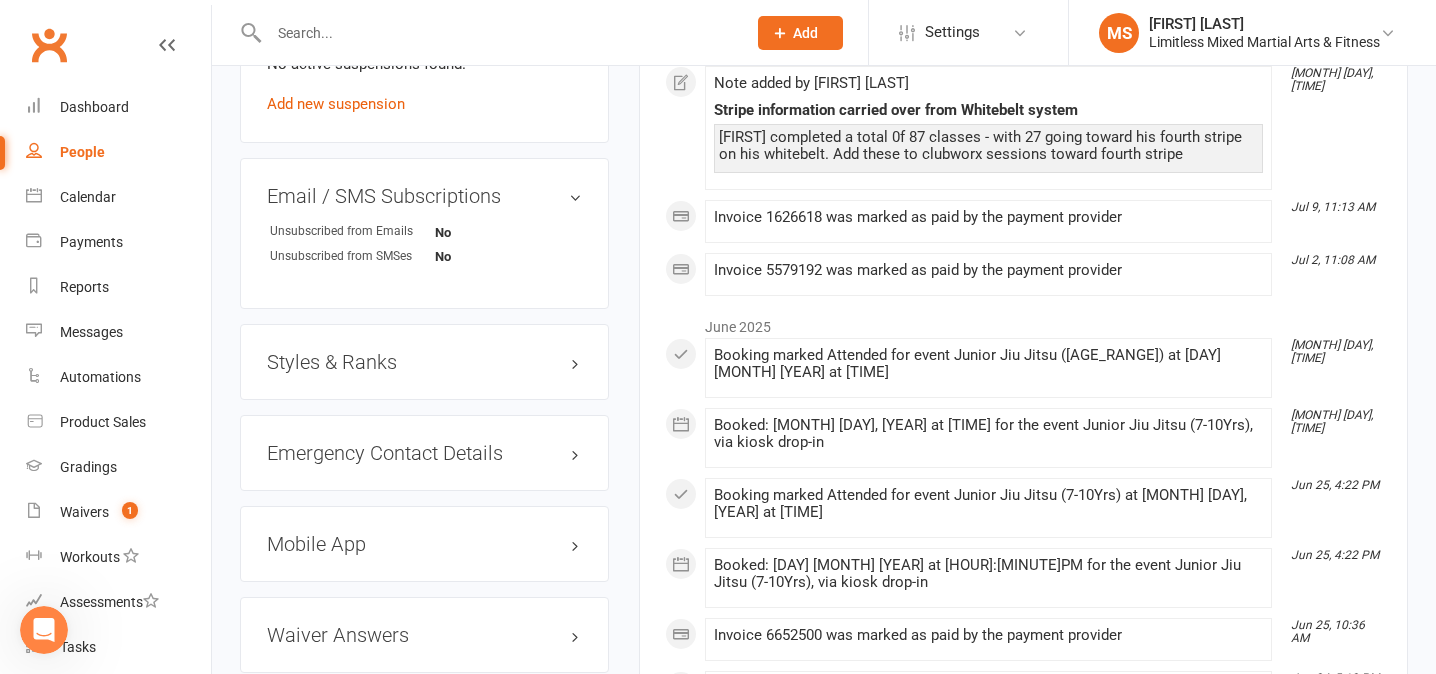 scroll, scrollTop: 1389, scrollLeft: 0, axis: vertical 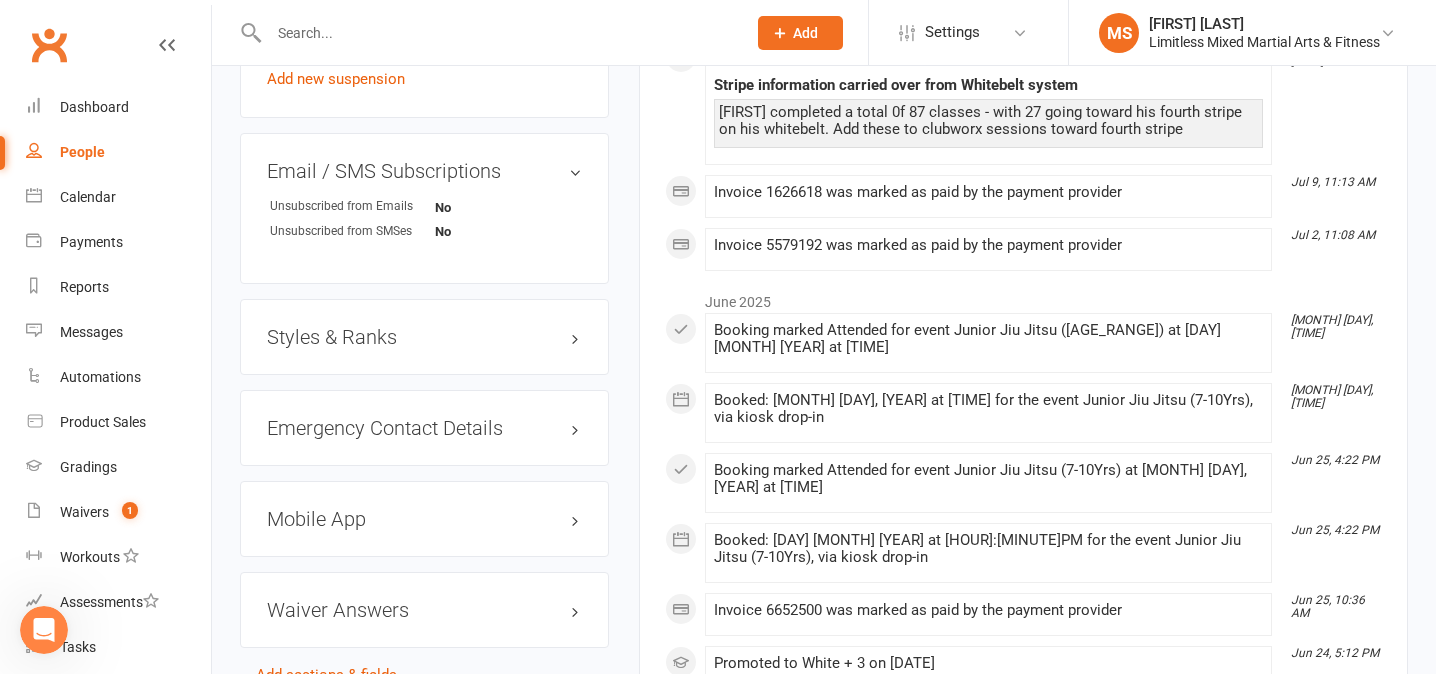 click on "Styles & Ranks" at bounding box center [424, 337] 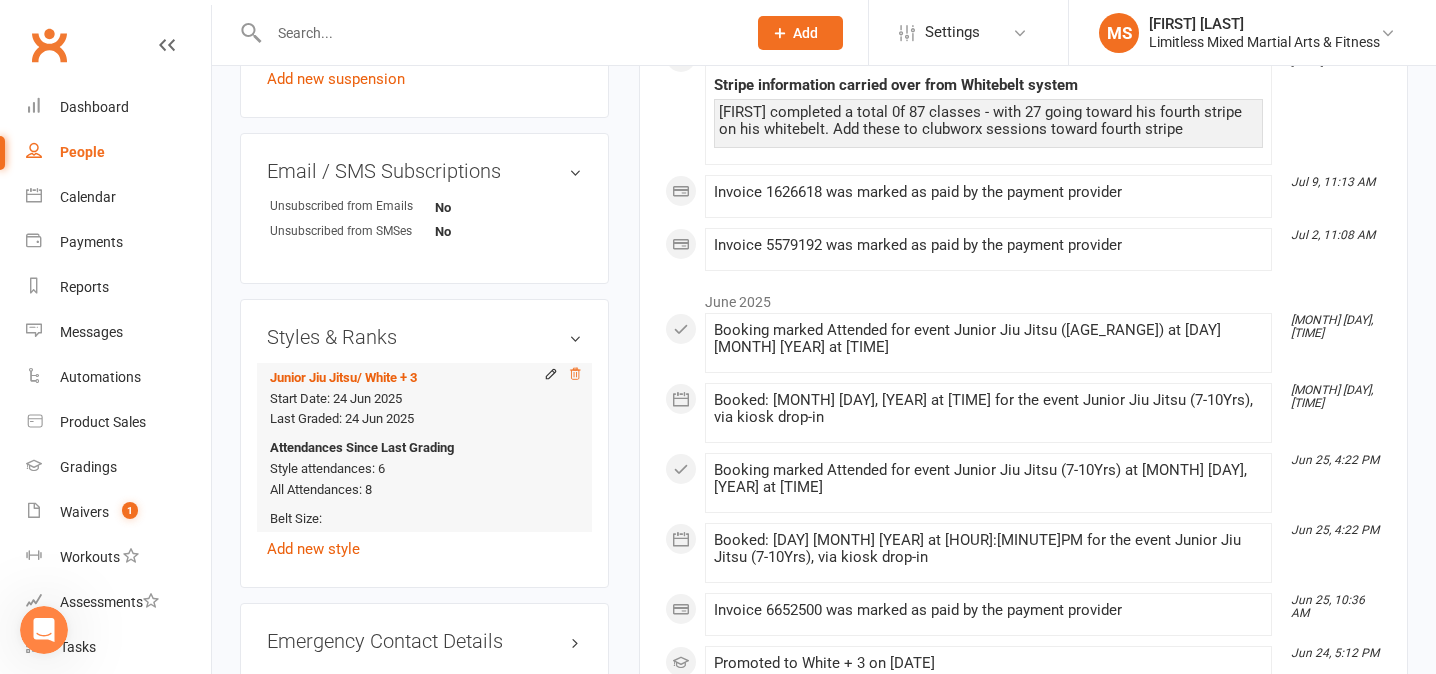 click 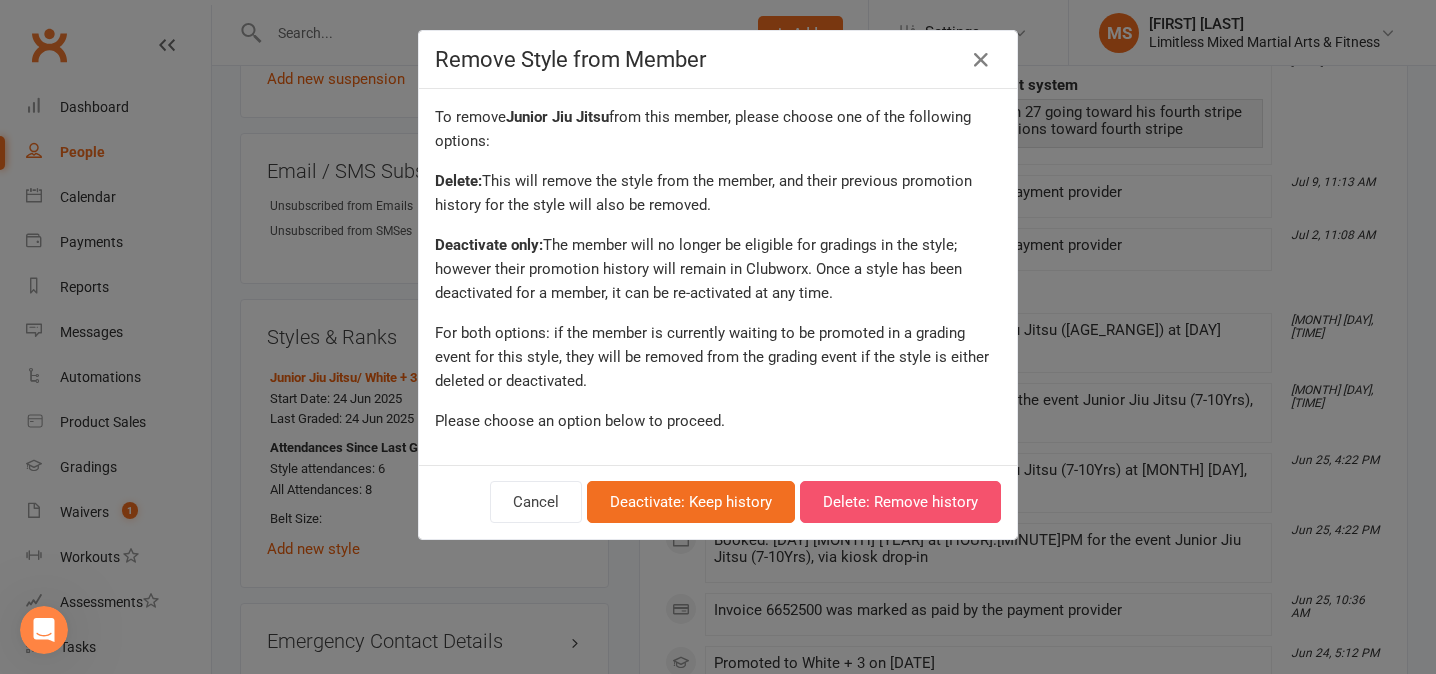 click on "Delete: Remove history" at bounding box center (900, 502) 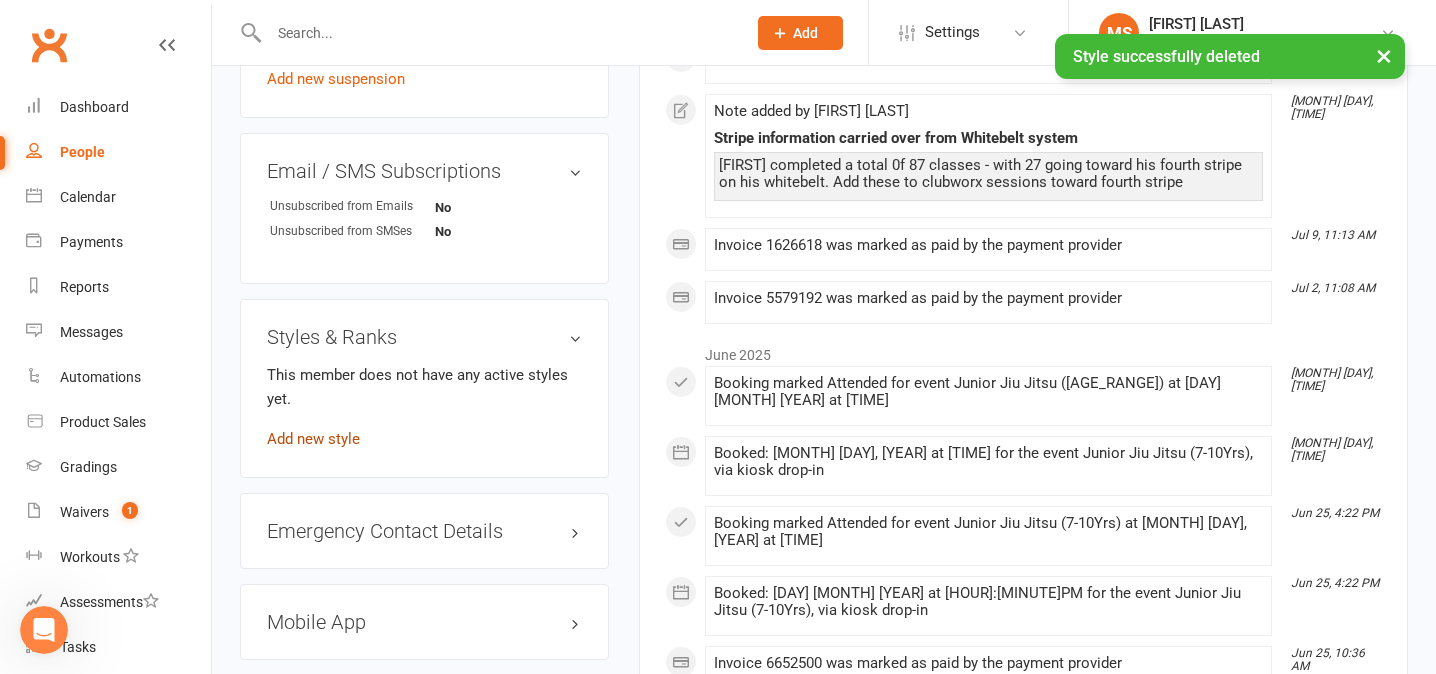 click on "Add new style" at bounding box center (313, 439) 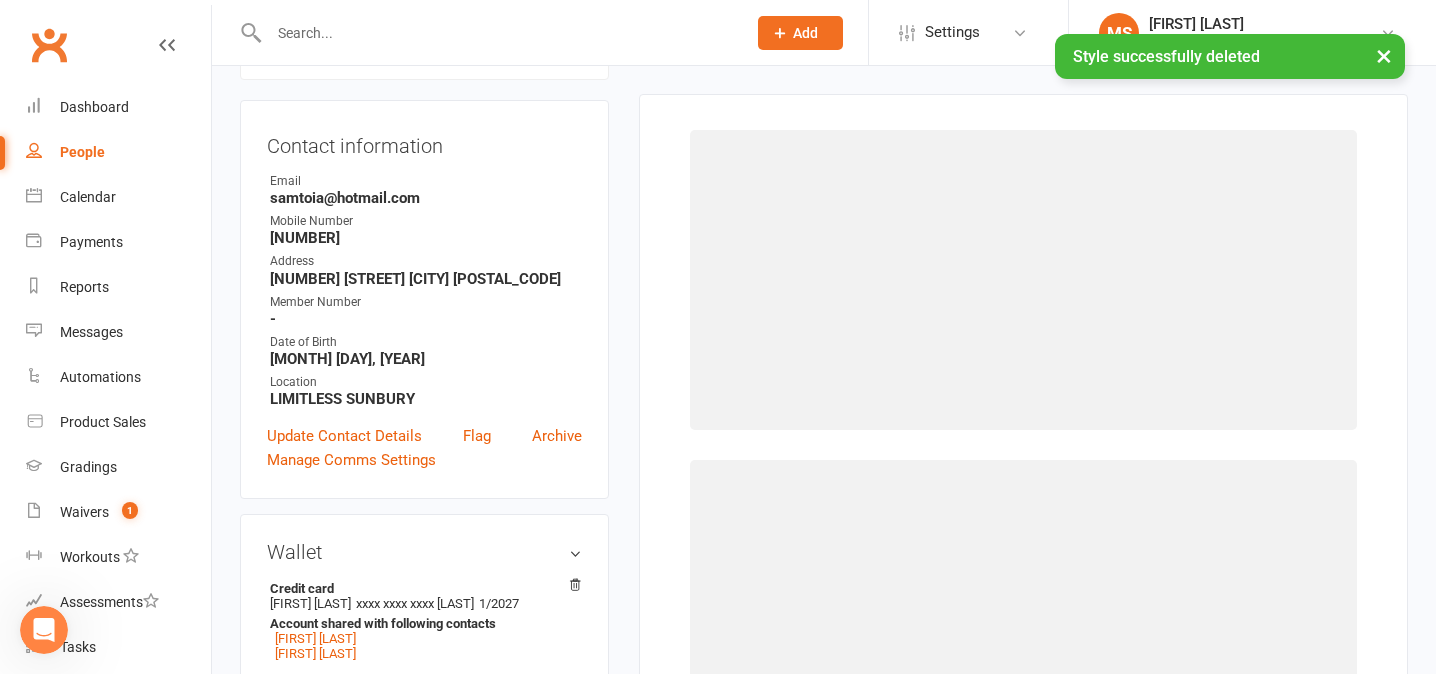 scroll, scrollTop: 171, scrollLeft: 0, axis: vertical 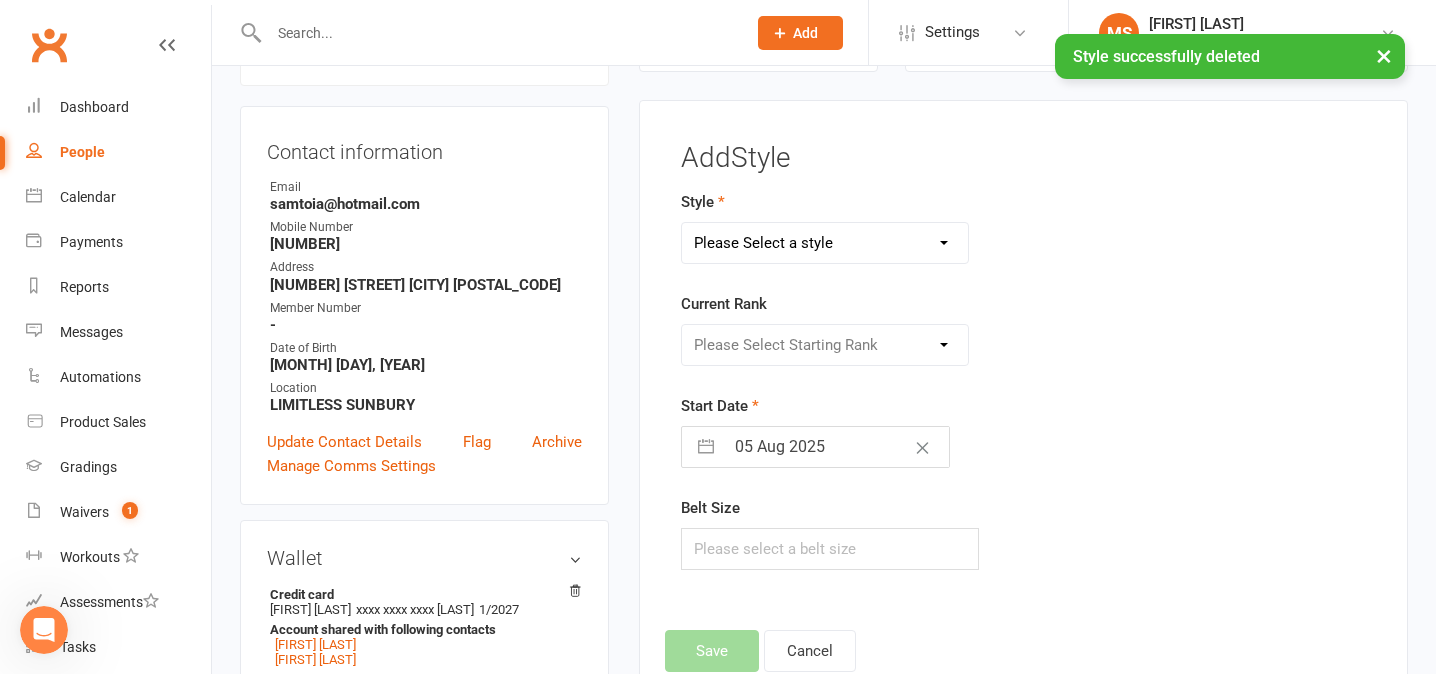 click on "Please Select a style Adult Jiu Jitsu Adult Muay Thai Junior Jiu Jitsu Junior Muay Thai MMA Fundamentals School Jiu Jitsu" at bounding box center (825, 243) 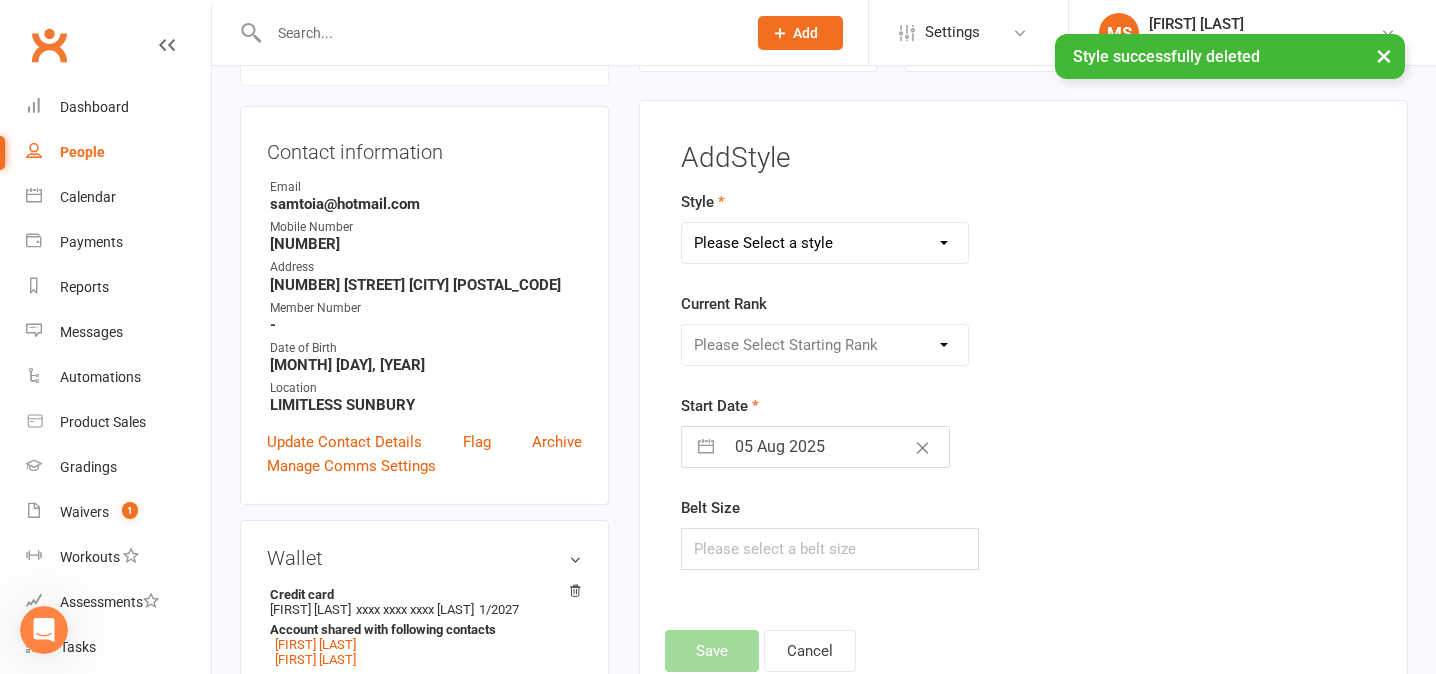 select on "3644" 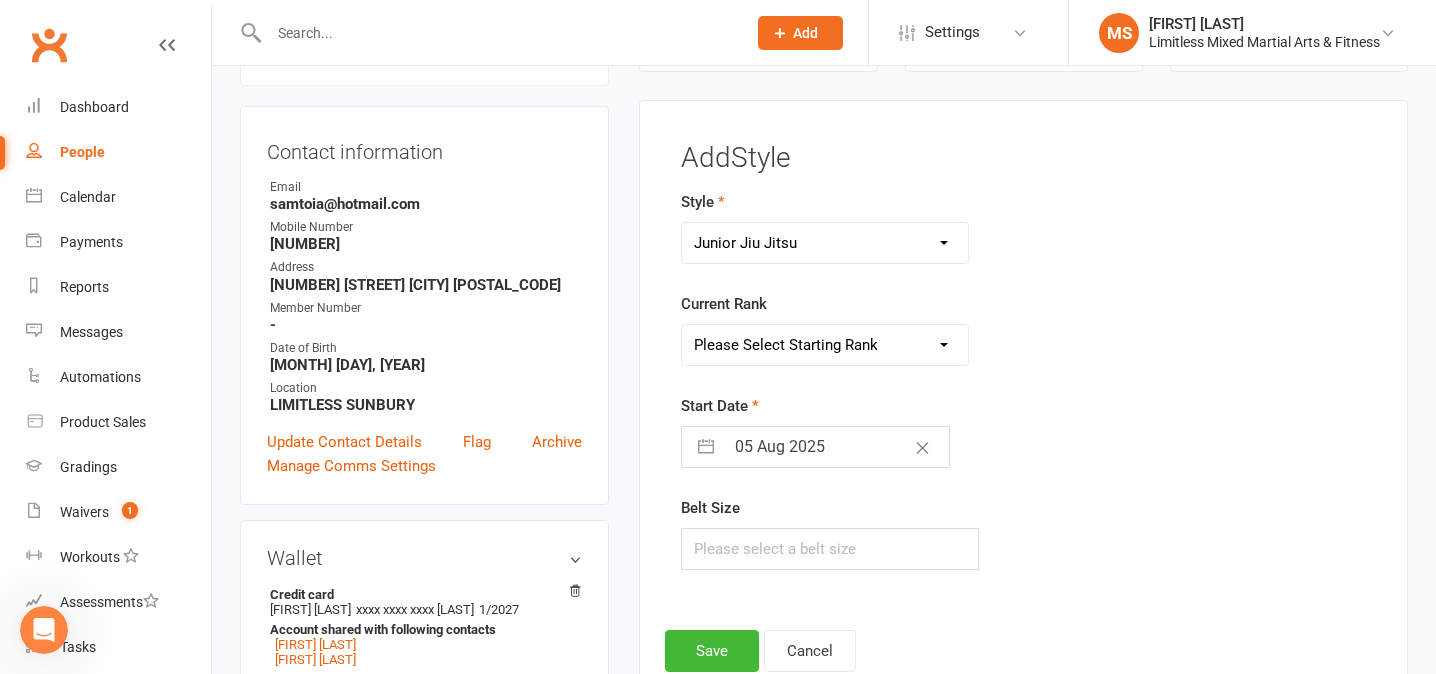 click on "Please Select Starting Rank White White + 1 White + 2 White + 3 White + 4  Grey/White Grey/White + 1 Grey/White + 2 Grey/White + 3 Grey/White + 4 Solid Grey Solid Grey + 1 Solid Grey + 2 Solid Grey + 3 Solid Grey + 4 Grey/Black Grey/Black + 1 Grey/Black + 2 Grey/Black + 3 Grey/Black + 4 Yellow/White Yellow/White + 1 Yellow/White + 2 Yellow/White + 3 Yellow/White + 4 Solid Yellow Solid Yellow + 1 Solid Yellow + 2 Solid Yellow + 3 Solid Yellow + 4 Yellow/Black Yellow/Black + 1 Yellow/Black + 2 Yellow/Black + 3 Yellow/Black + 4 Orange/White Orange/White + 1 Orange/White + 2 Orange/White + 3 Orange/White + 4 Solid Orange Solid Orange + 1 Solid Orange + 2 Solid Orange + 3 Solid Orange + 4 Orange/Black  Orange/Black + 1 Orange/Black + 2 Orange/Black + 3 Orange/Black + 4 Green/White Green/White + 1 Green/White + 2 Green/White + 3 Green/White + 4 Solid Green Solid Green + 1 Solid Green + 2 Solid Green + 3 Solid Green + 4 Green/Black  Green/Black + 1 Green/Black + 2 Green/Black + 3 Green/Black + 4 Juvenile Blue" at bounding box center (825, 345) 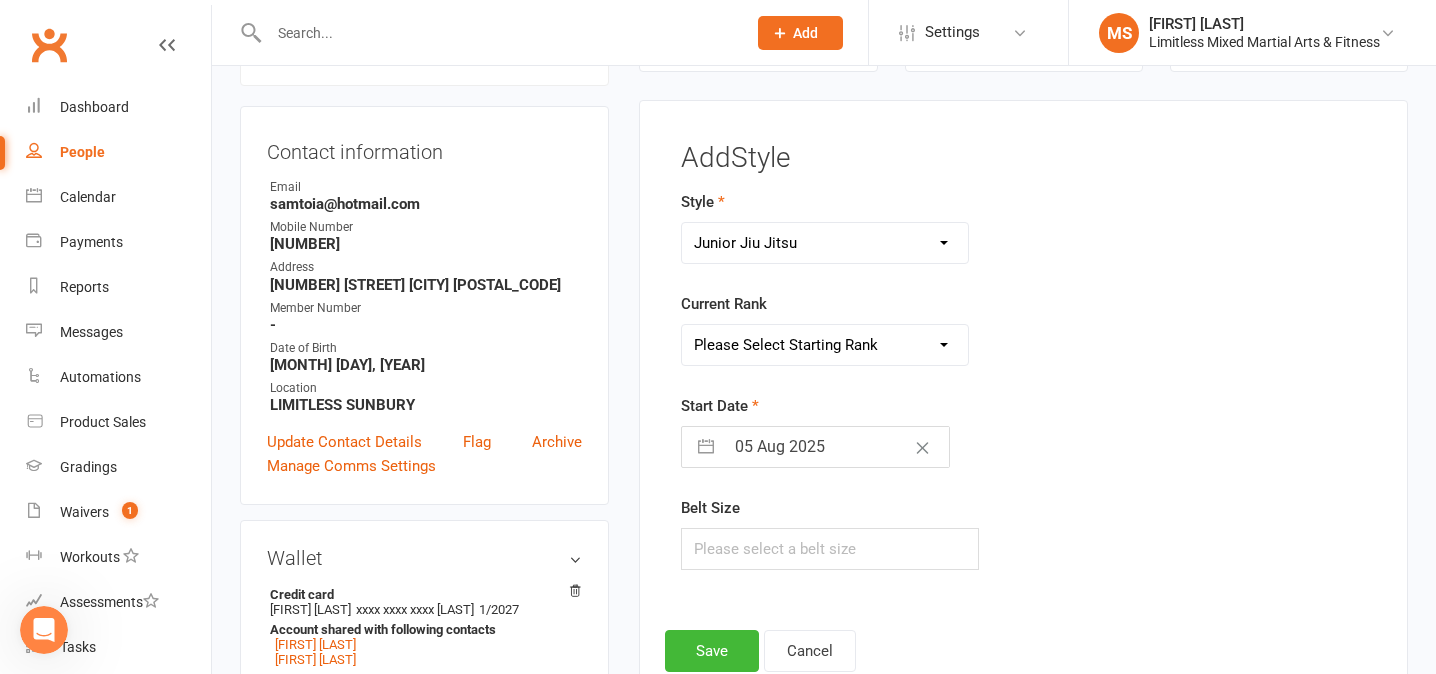 select on "[NUMBER]" 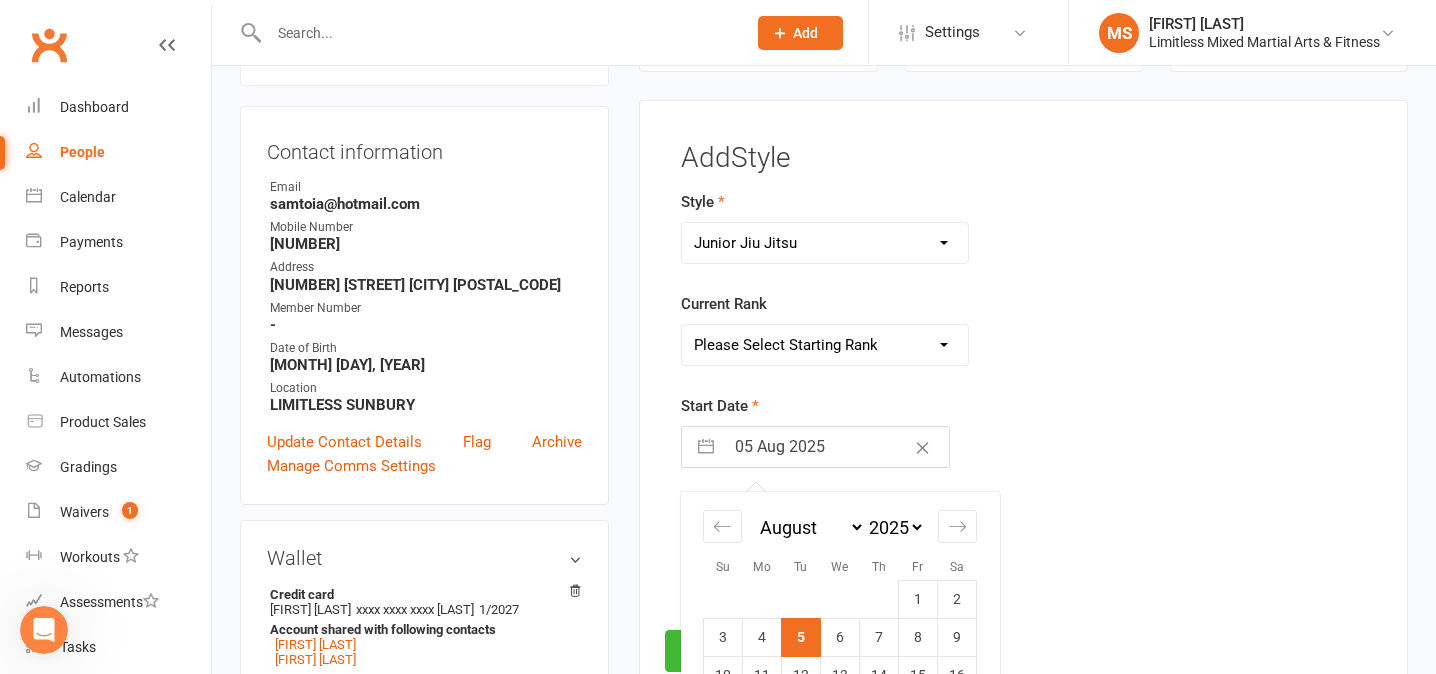 click on "05 Aug 2025" at bounding box center (836, 447) 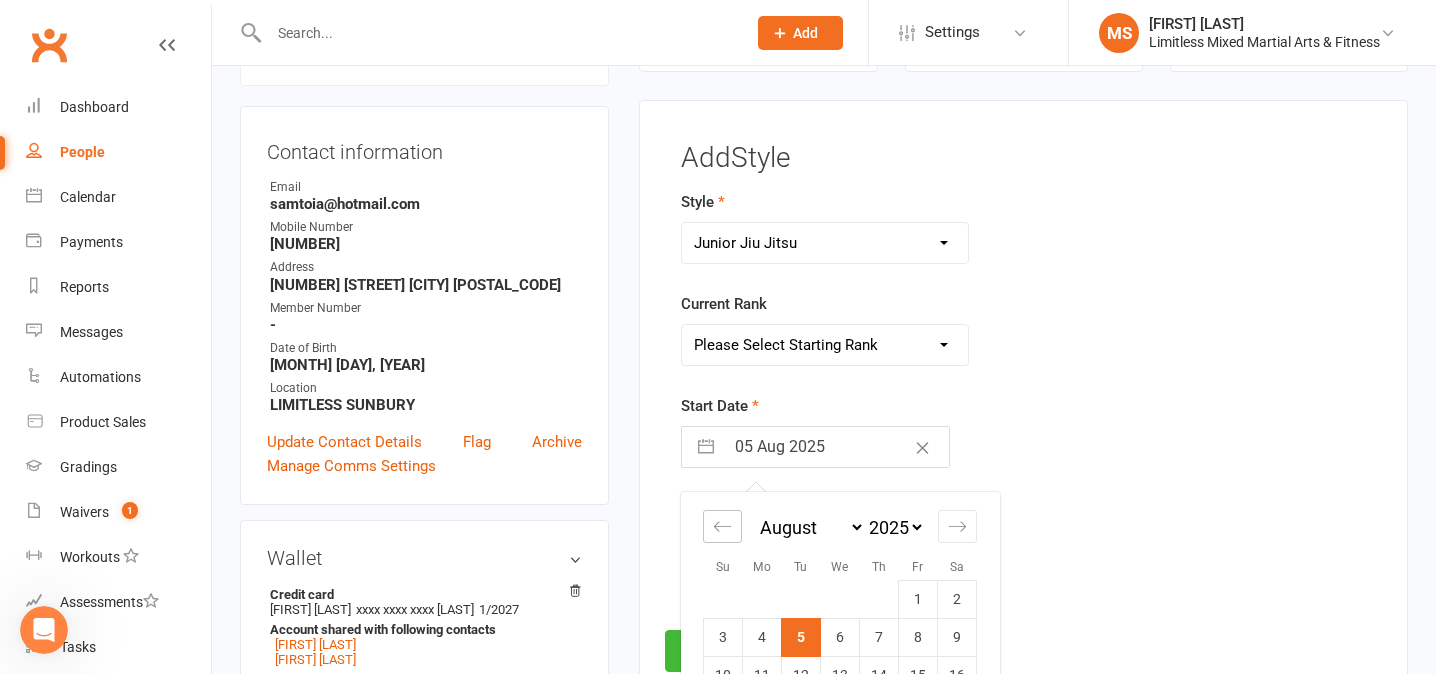 click at bounding box center (722, 526) 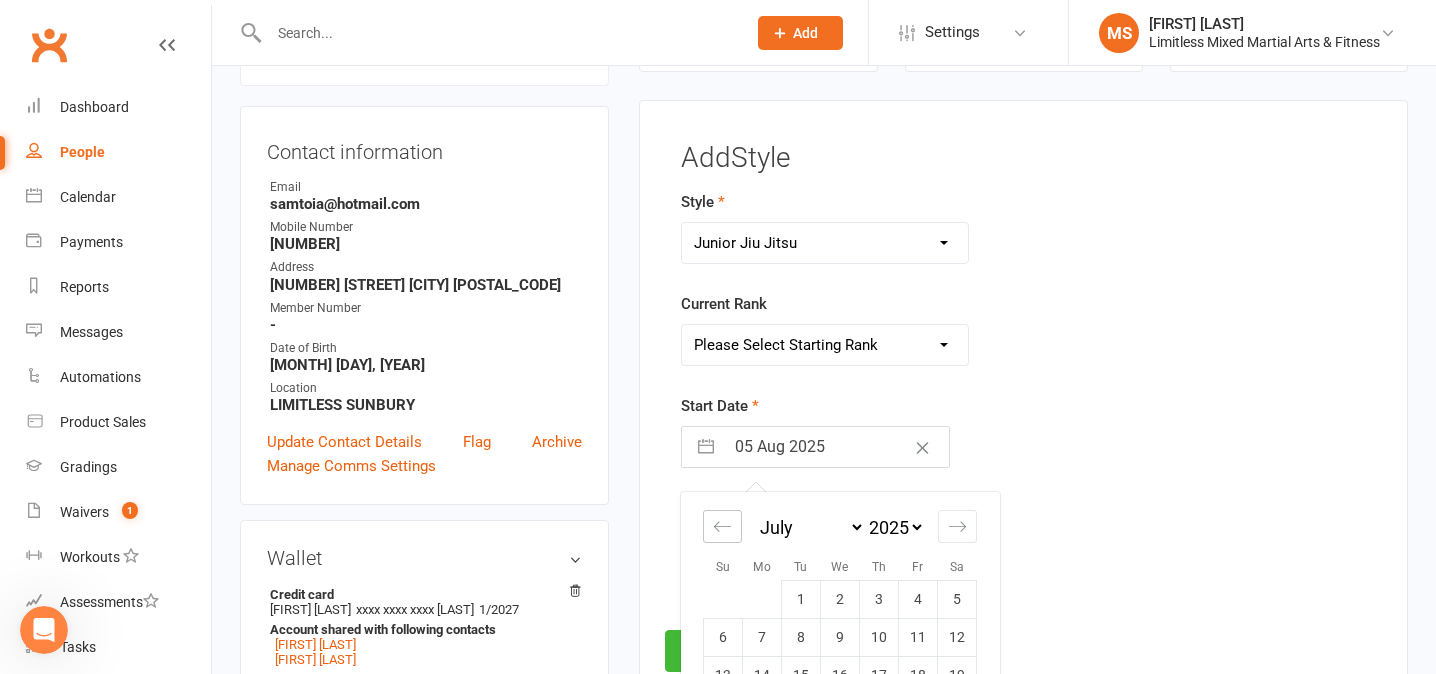 click 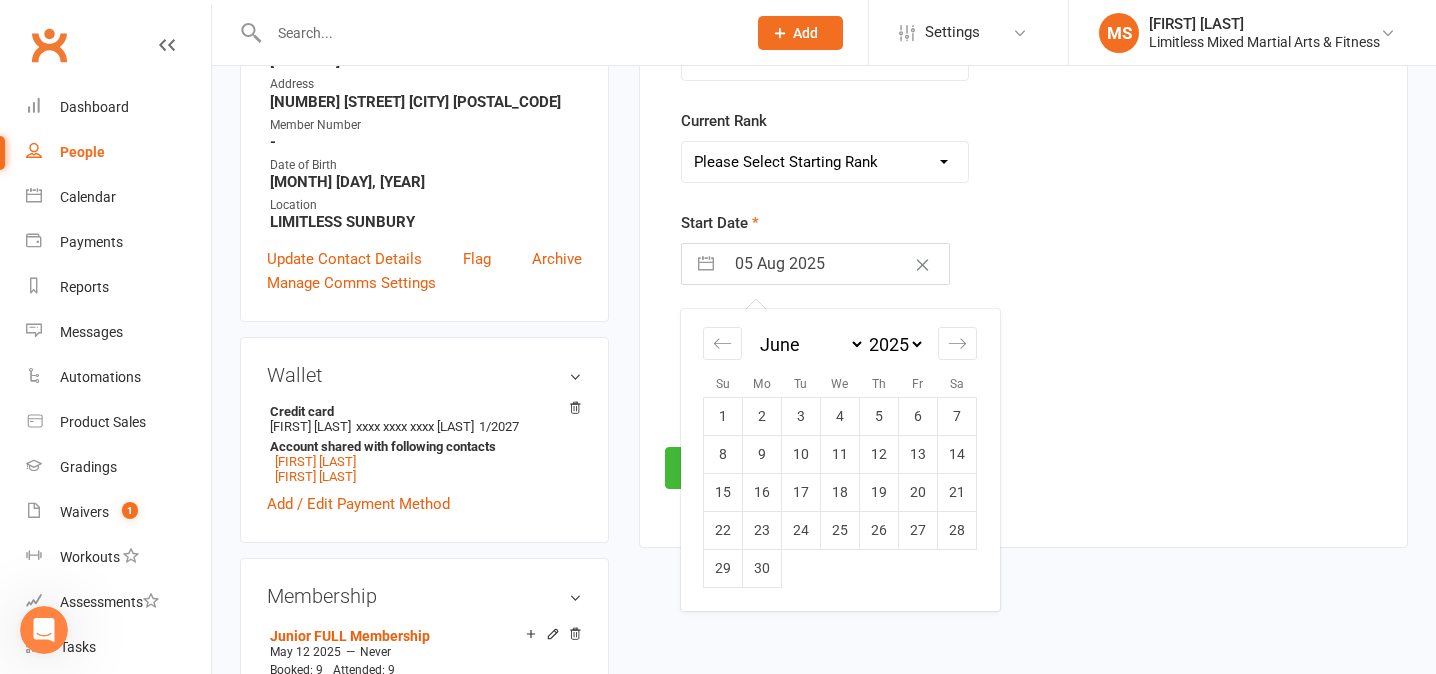 scroll, scrollTop: 364, scrollLeft: 0, axis: vertical 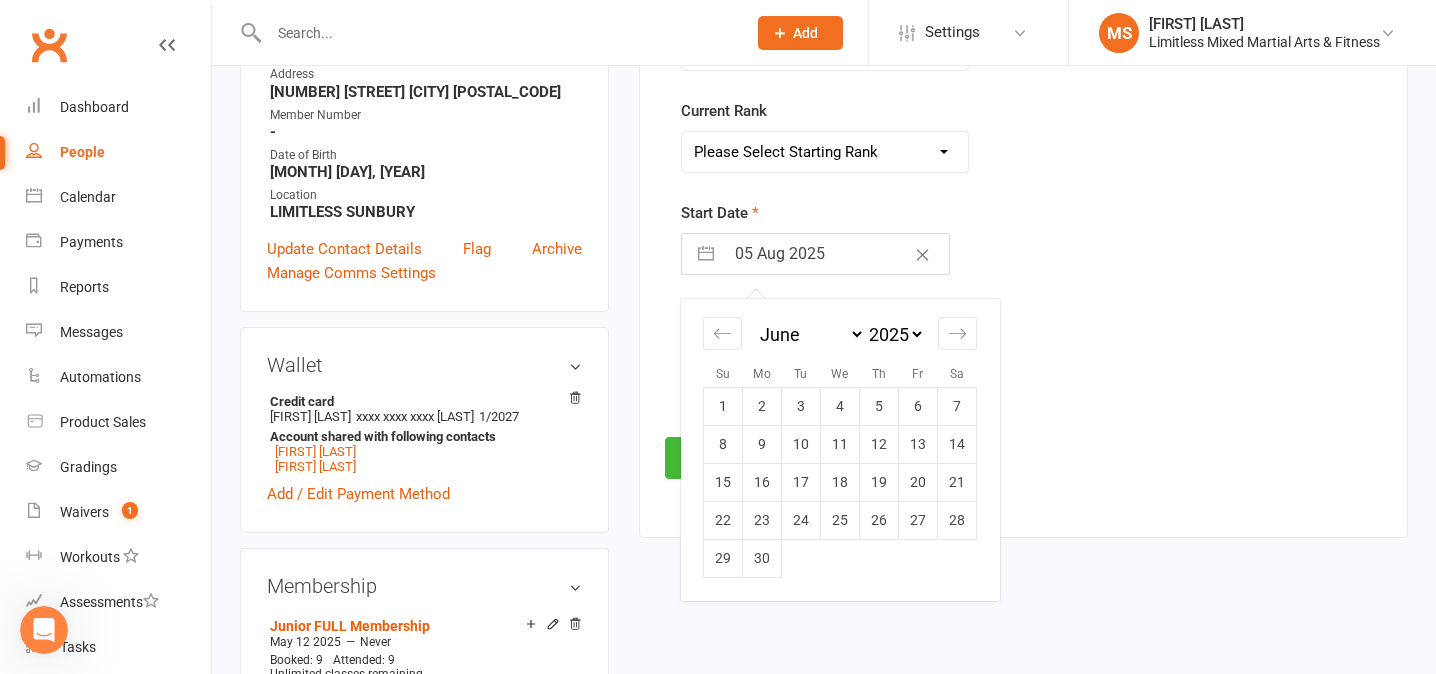 click on "24" at bounding box center (801, 520) 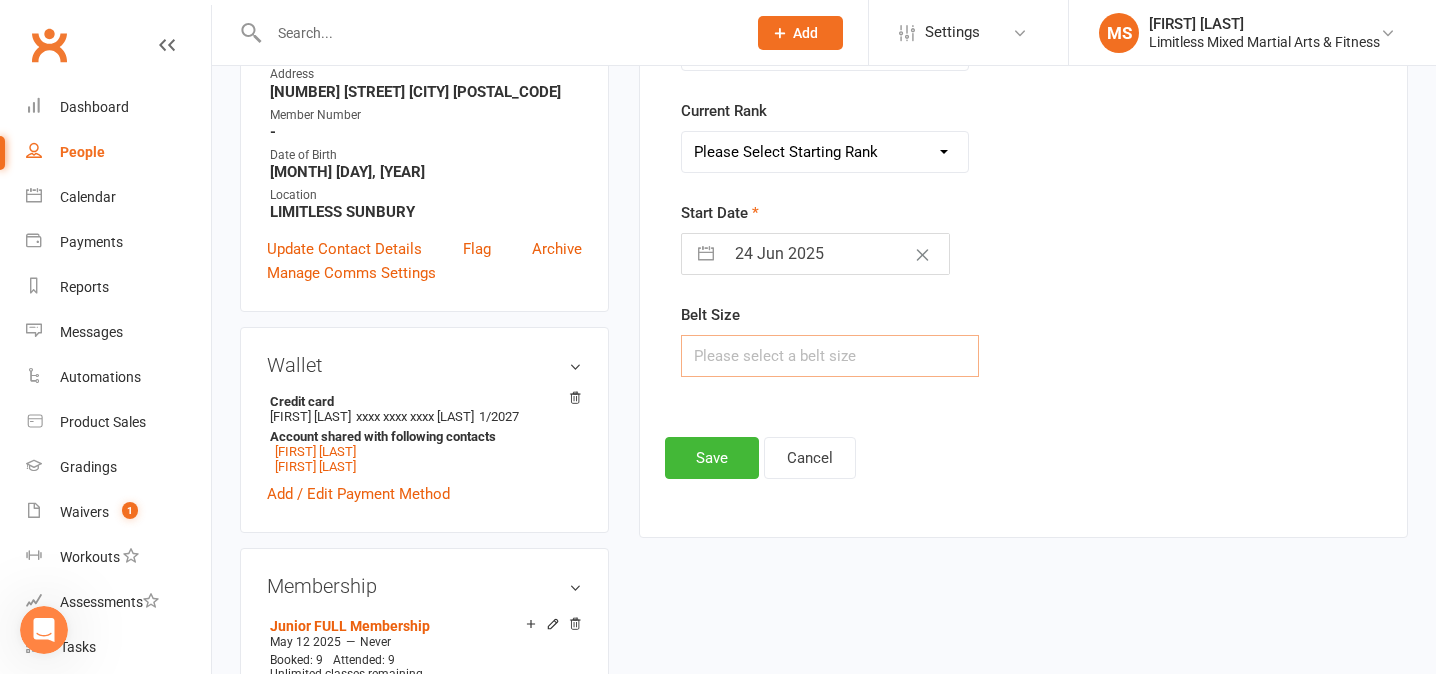 click at bounding box center (830, 356) 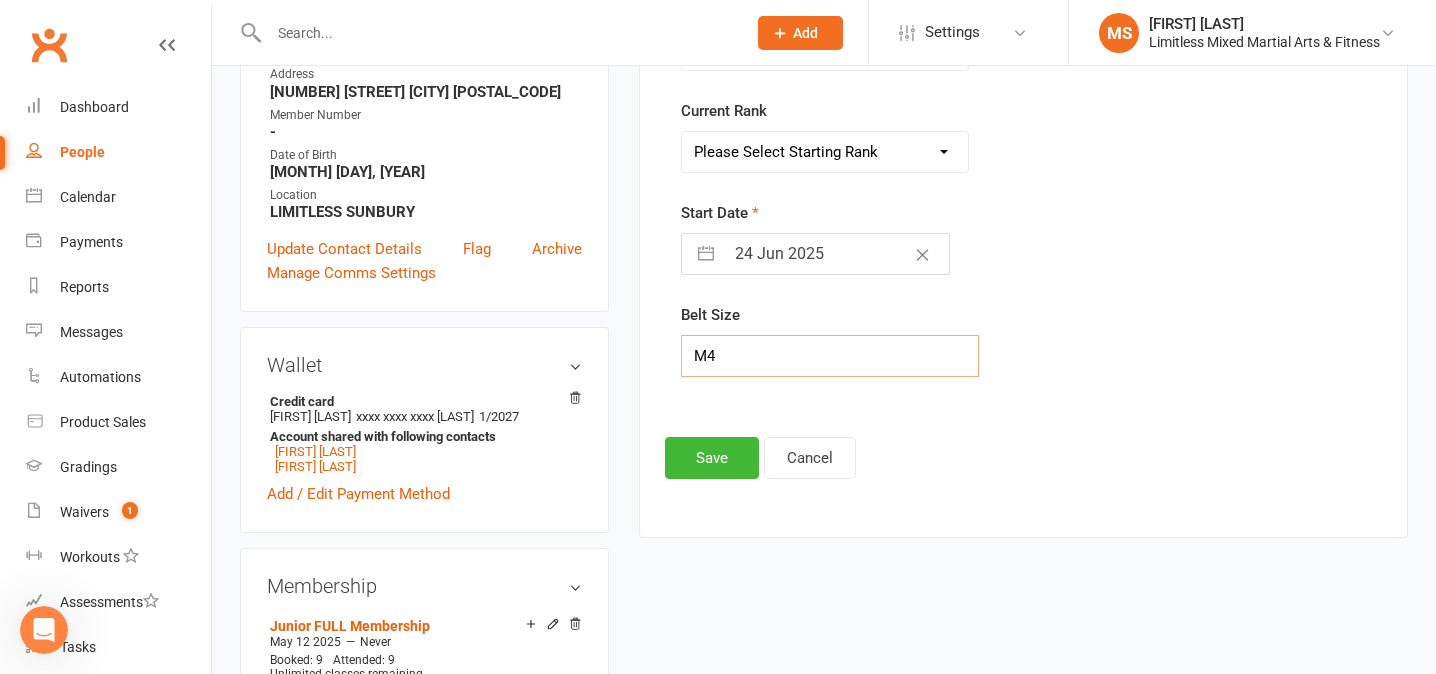 type on "M4" 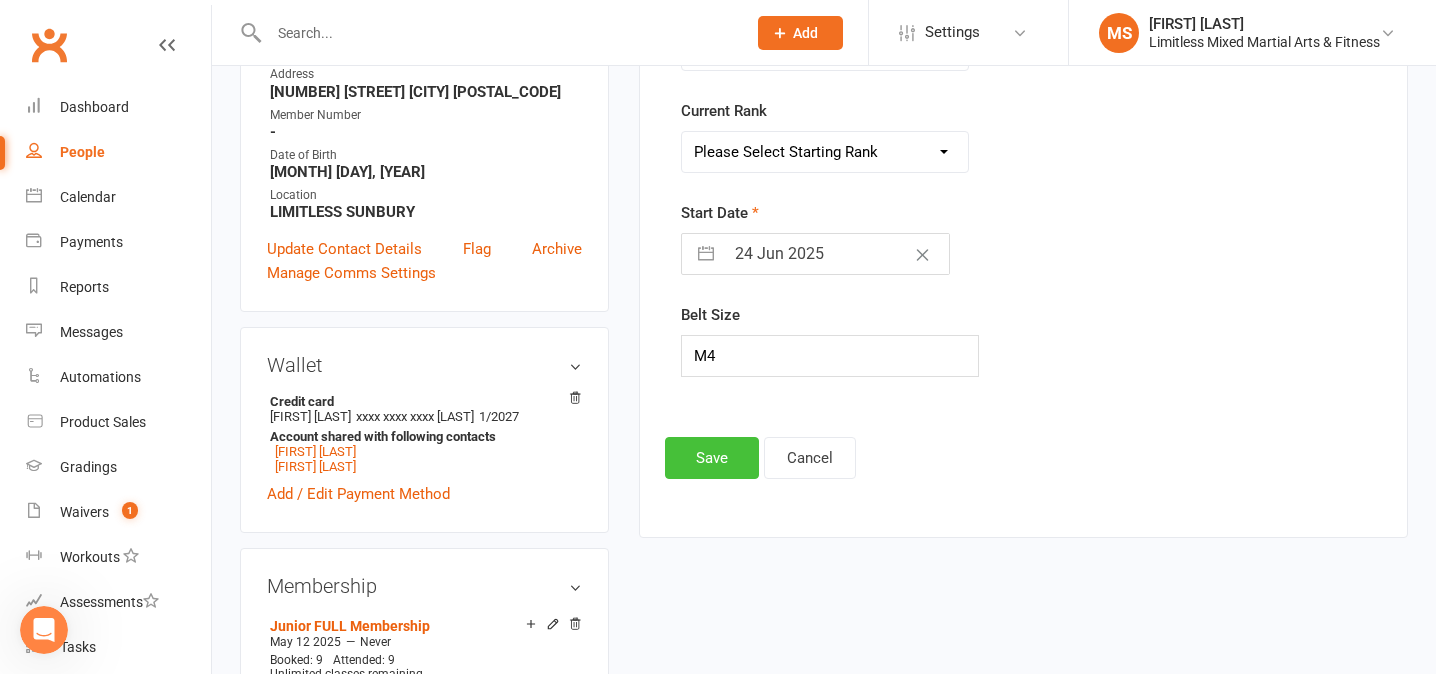 click on "Save" at bounding box center (712, 458) 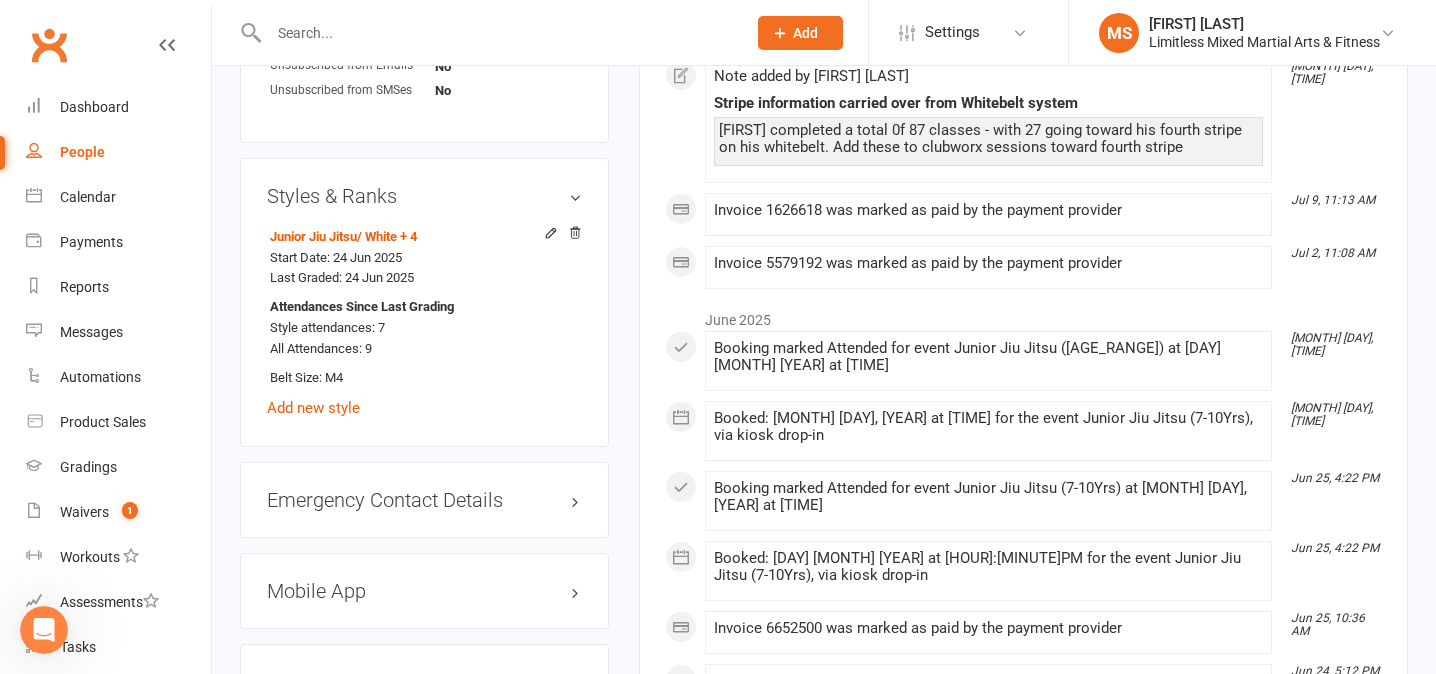 scroll, scrollTop: 1551, scrollLeft: 0, axis: vertical 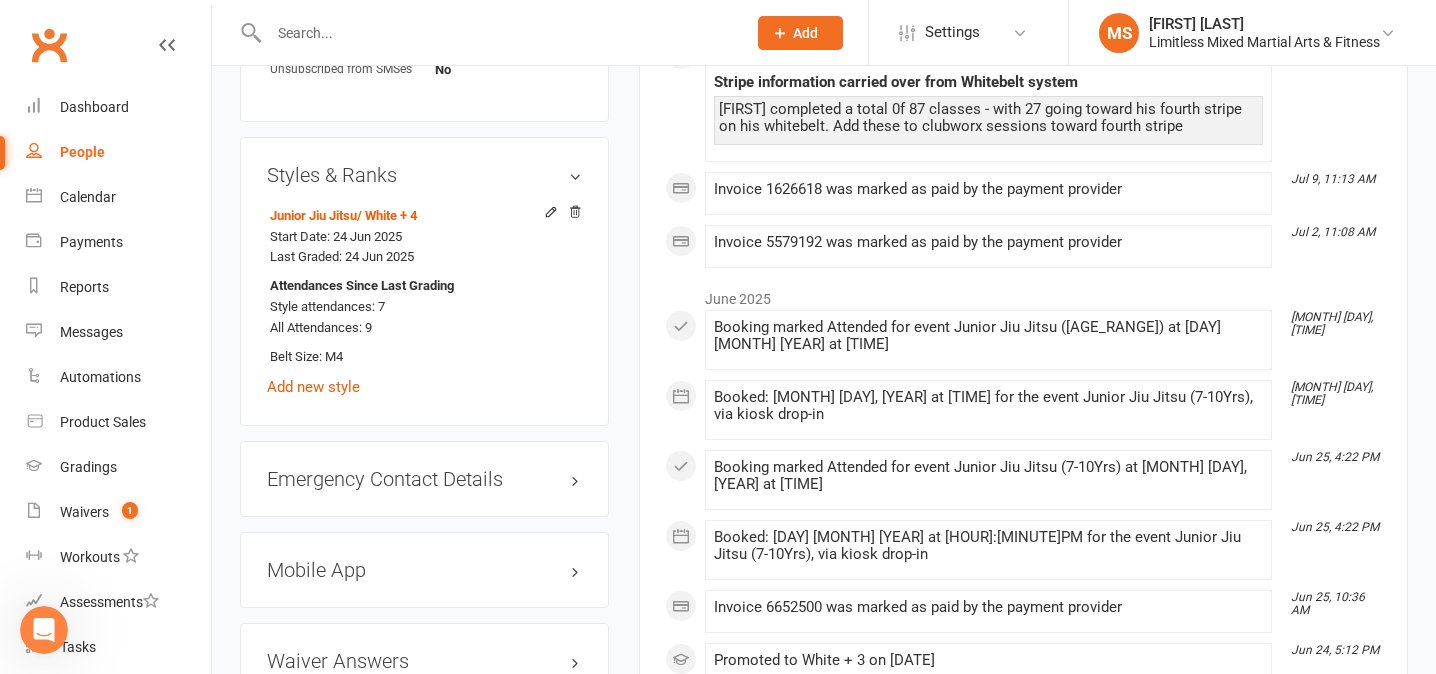 click on "Activity Notes Comms Attendance Payments Waivers Tasks Automations Gradings / Promotions Mobile App Credit balance
All activities Bookings / Attendances Communications Notes Failed SMSes Gradings Members Memberships Mobile App POS Sales Payments Credit Vouchers Prospects Reports Automations Tasks Waivers Workouts Kiosk Mode Consent Assessments Contact Flags Family Relationships Activity This Month Aug 5, 4:42 PM Promoted to White + 4 on 24 Jun 2025   Aug 5, 4:42 PM Junior Jiu Jitsu was added to contact by [FIRST] [LAST]   Aug 5, 4:42 PM Junior Jiu Jitsu was removed by [FIRST] [LAST]   Aug 5, 4:32 PM Booking marked Attended for event Junior Jiu Jitsu (7-10Yrs) at 05 Aug 2025 at 4:30PM   Aug 5, 4:32 PM Booked: 05 Aug 2025 at 4:30PM for the event Junior Jiu Jitsu (7-10Yrs), via kiosk drop-in   Aug 5, 4:25 PM Booking marked Attended for event Junior Jiu Jitsu (11-16Yrs) at 05 Aug 2025 at 5:15PM   Aug 5, 4:25 PM Booked: 05 Aug 2025 at 5:15PM for the event Junior Jiu Jitsu (11-16Yrs), via kiosk drop-in" at bounding box center (1023, 436) 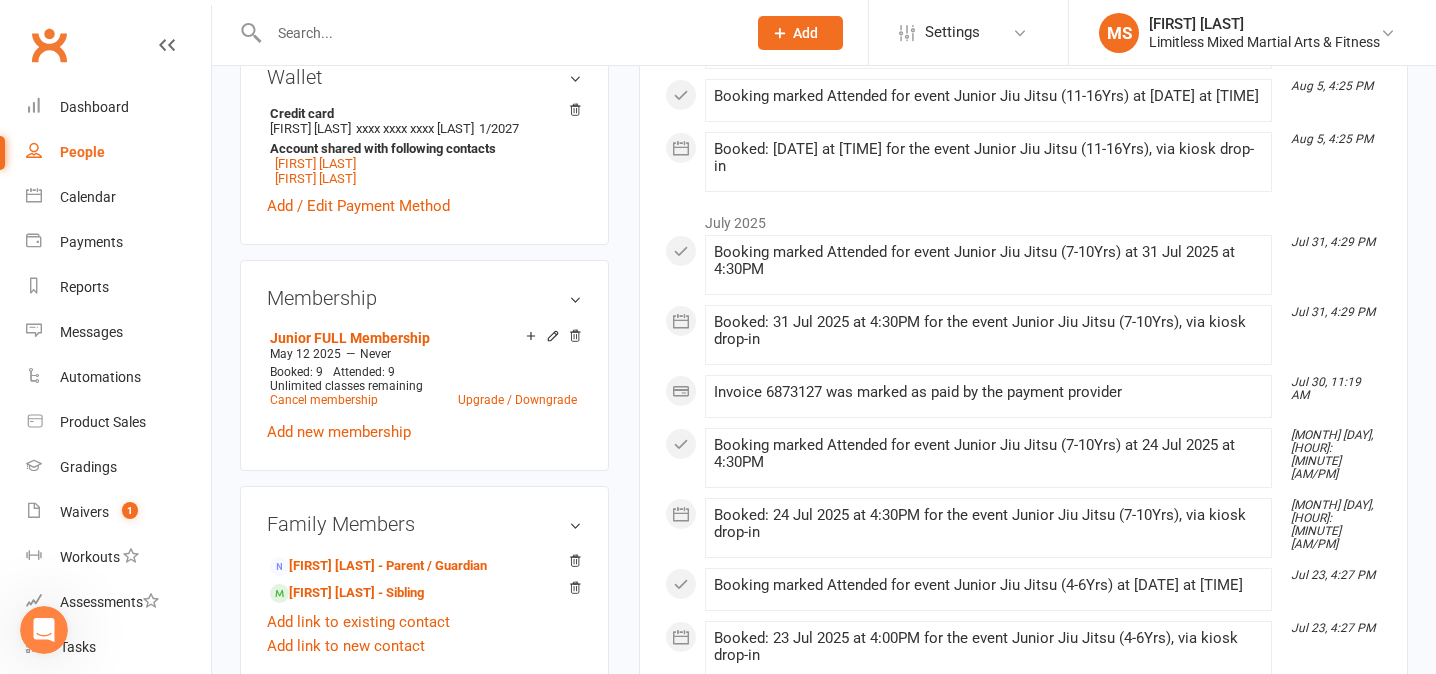 scroll, scrollTop: 635, scrollLeft: 0, axis: vertical 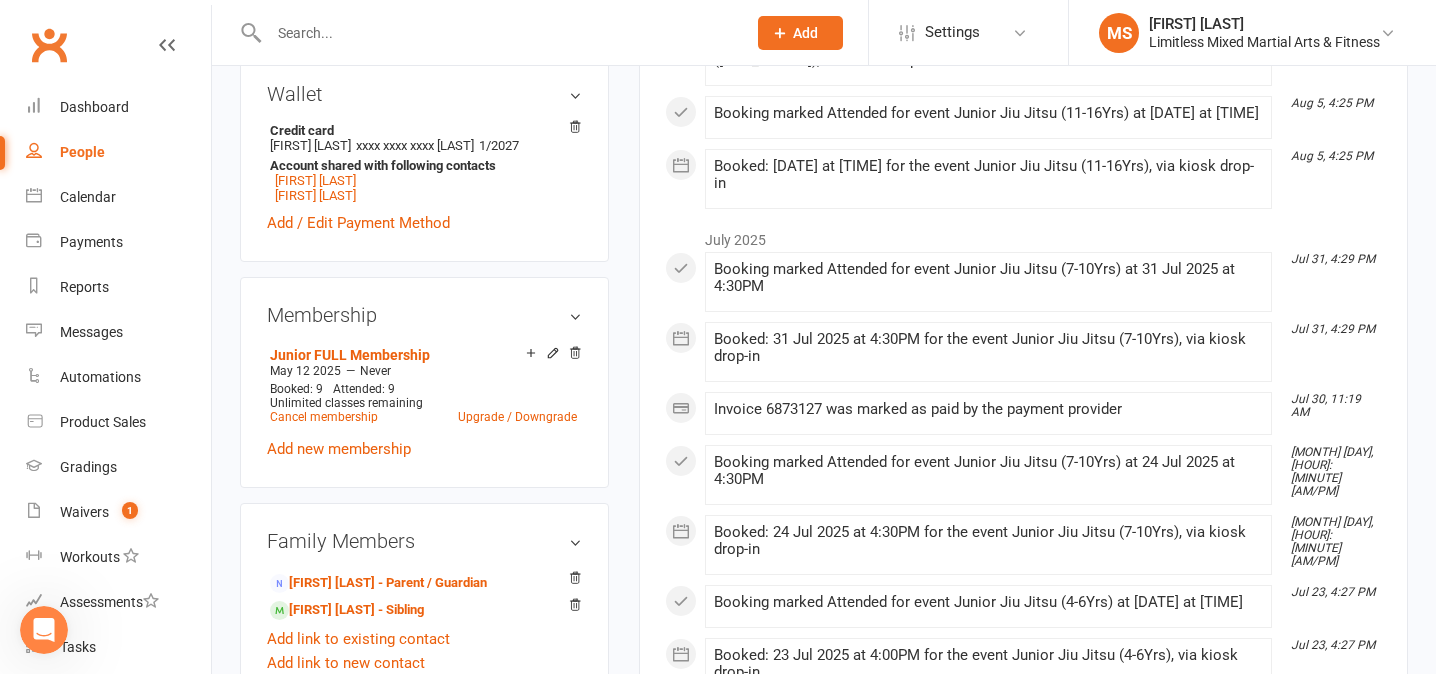 click at bounding box center (497, 33) 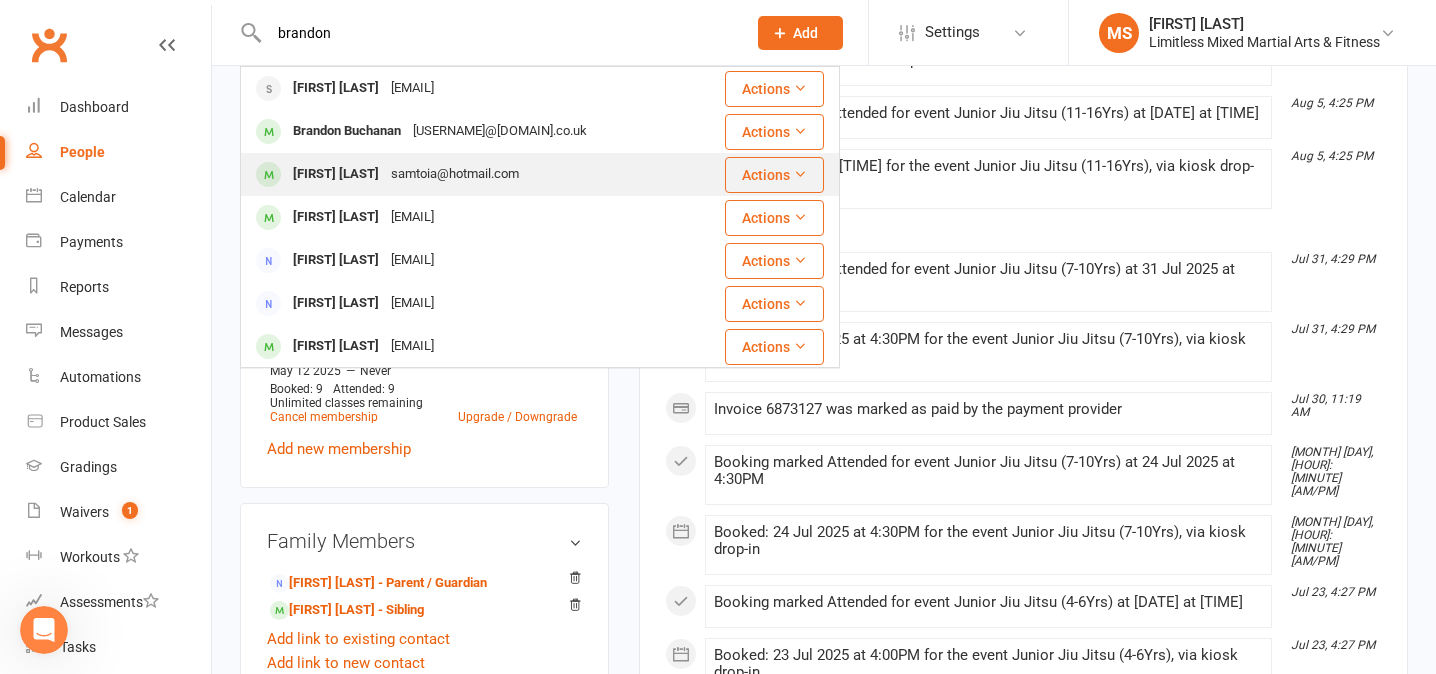 type on "brandon" 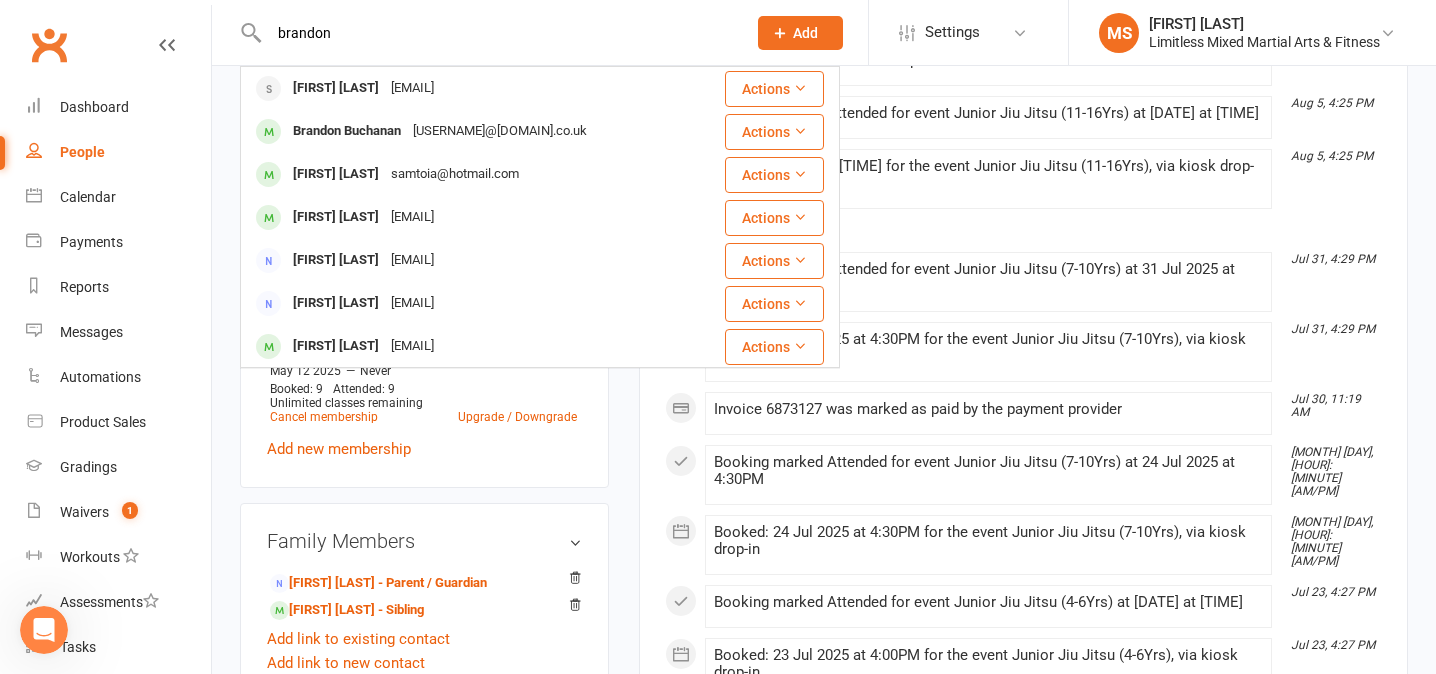 type 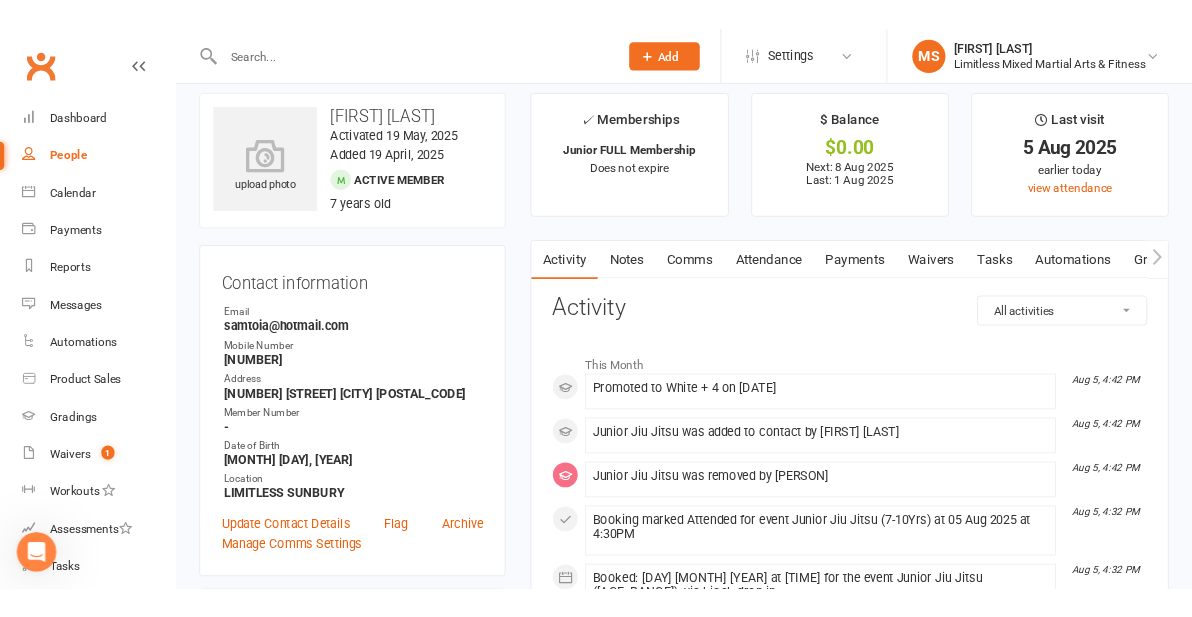 scroll, scrollTop: 0, scrollLeft: 0, axis: both 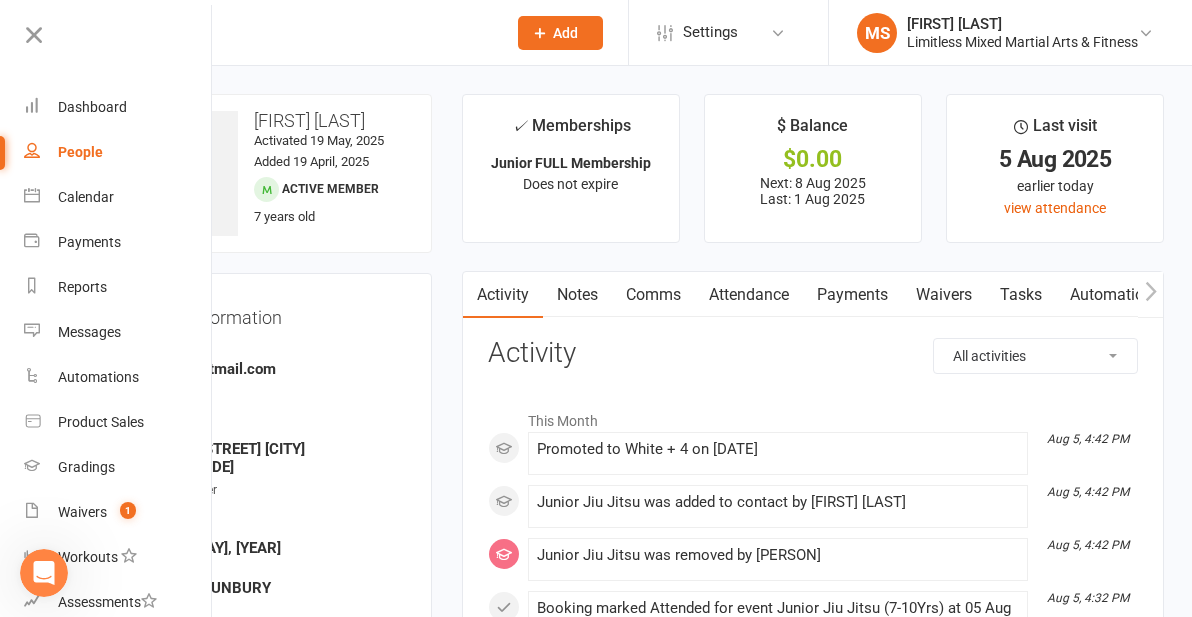 click on "People" at bounding box center [118, 152] 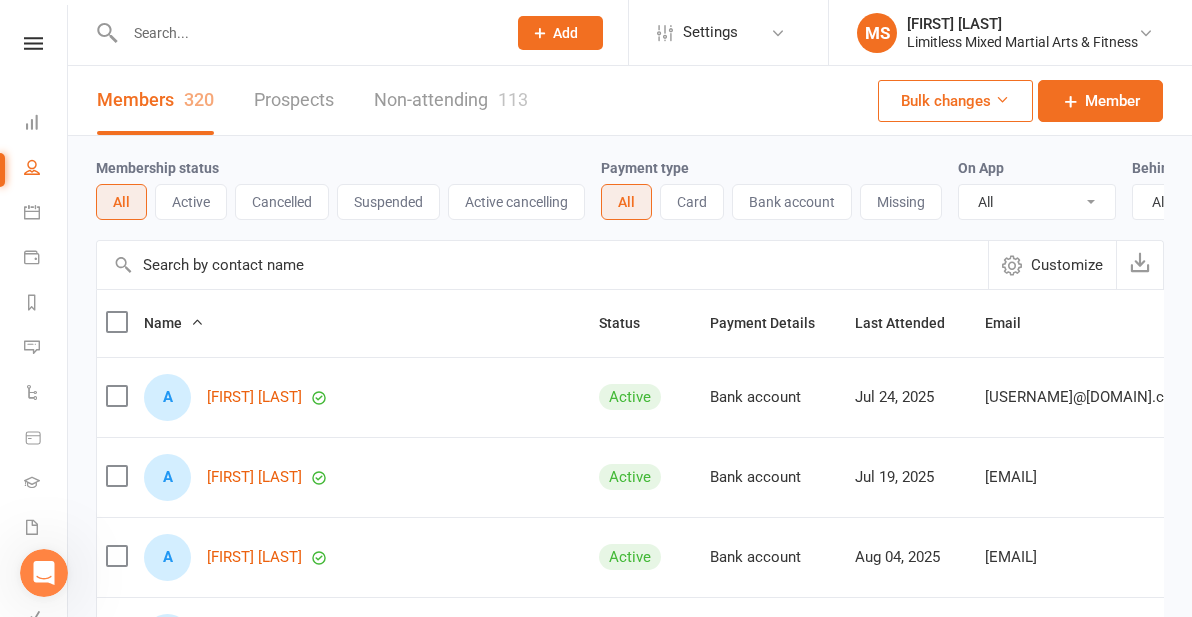 click at bounding box center (305, 33) 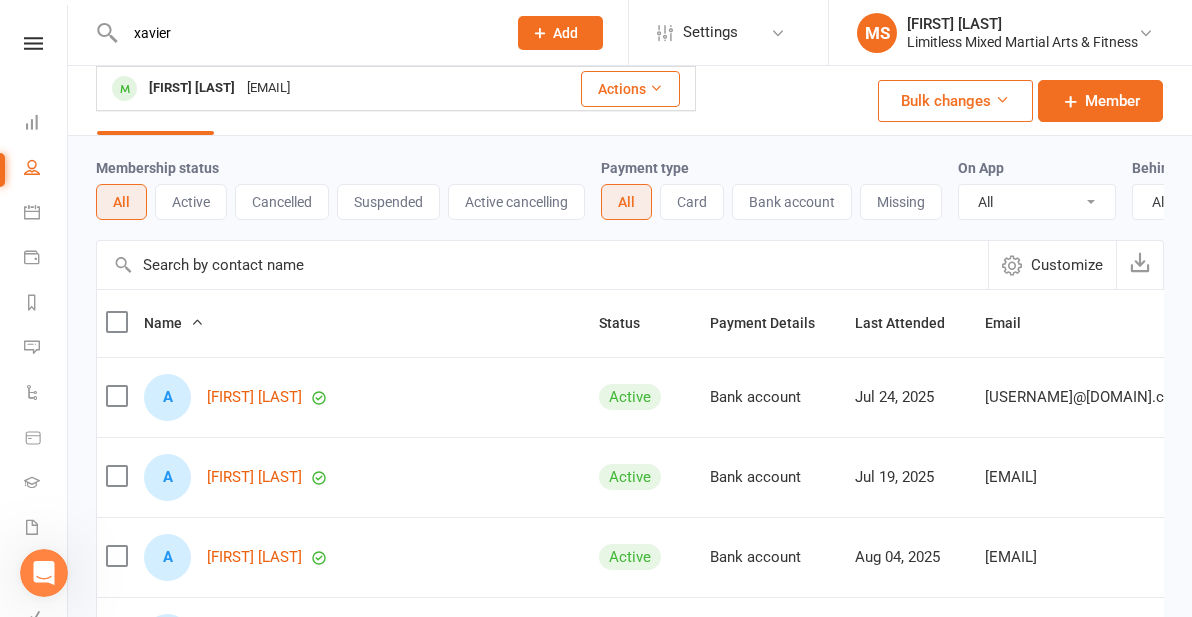 type on "xavier" 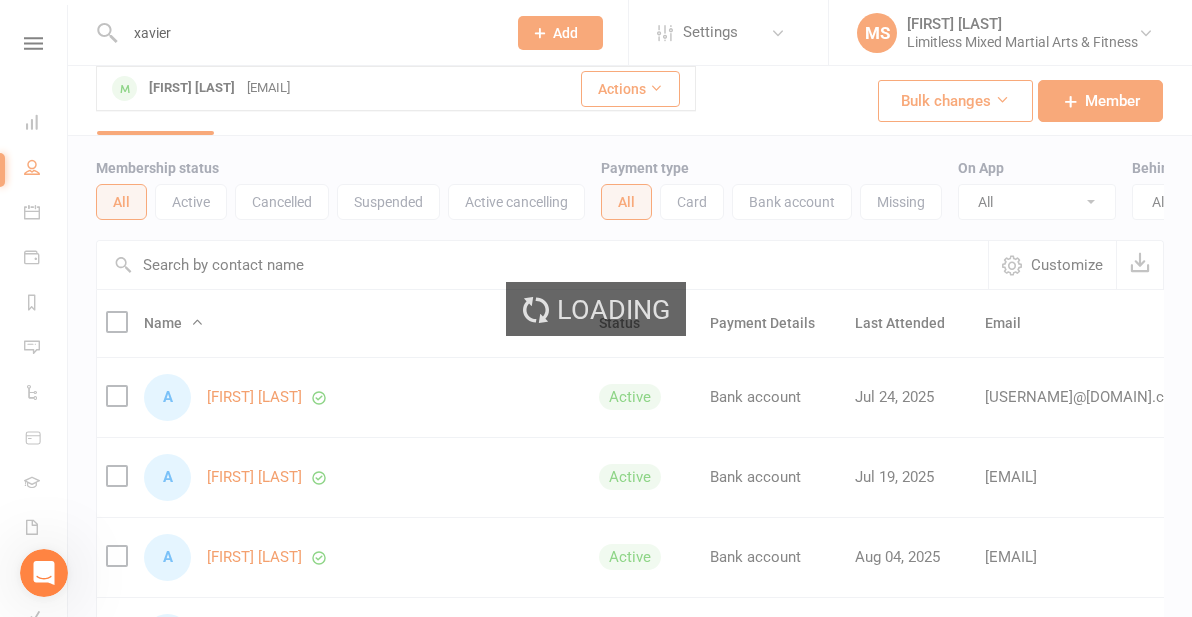 type 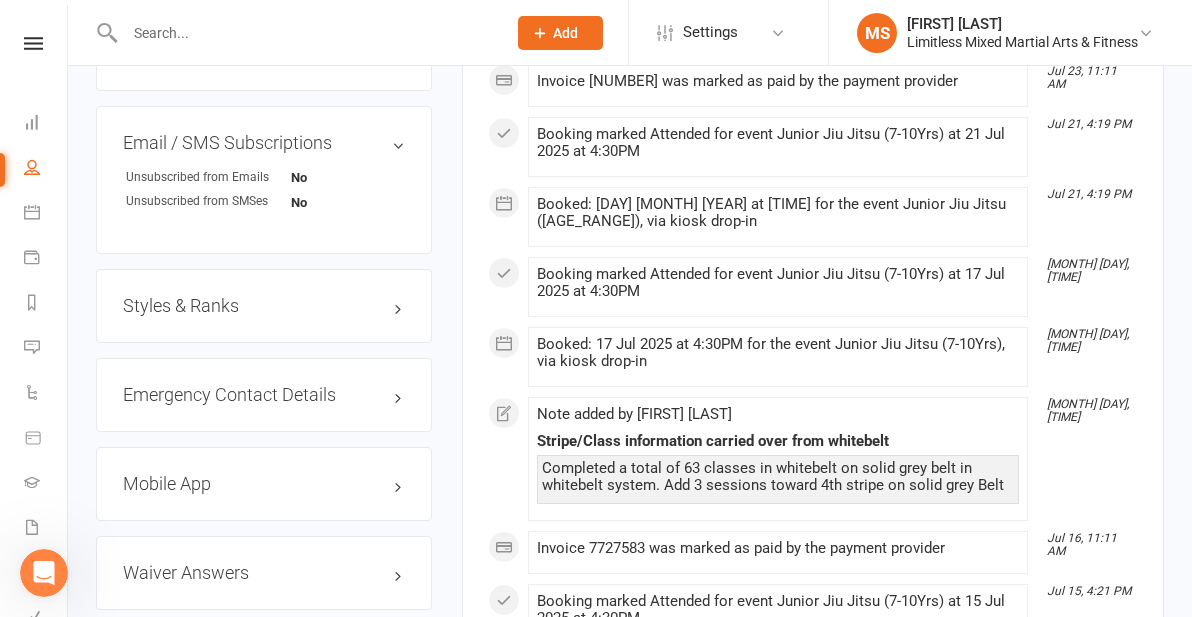 scroll, scrollTop: 1432, scrollLeft: 0, axis: vertical 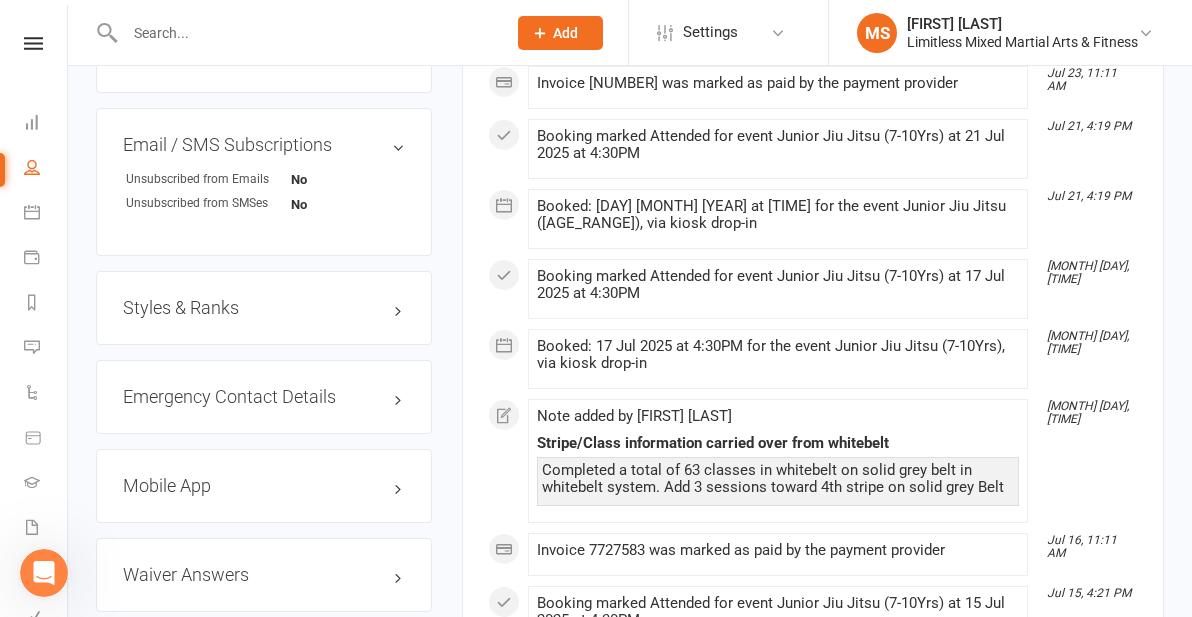 click on "Styles & Ranks" at bounding box center (264, 308) 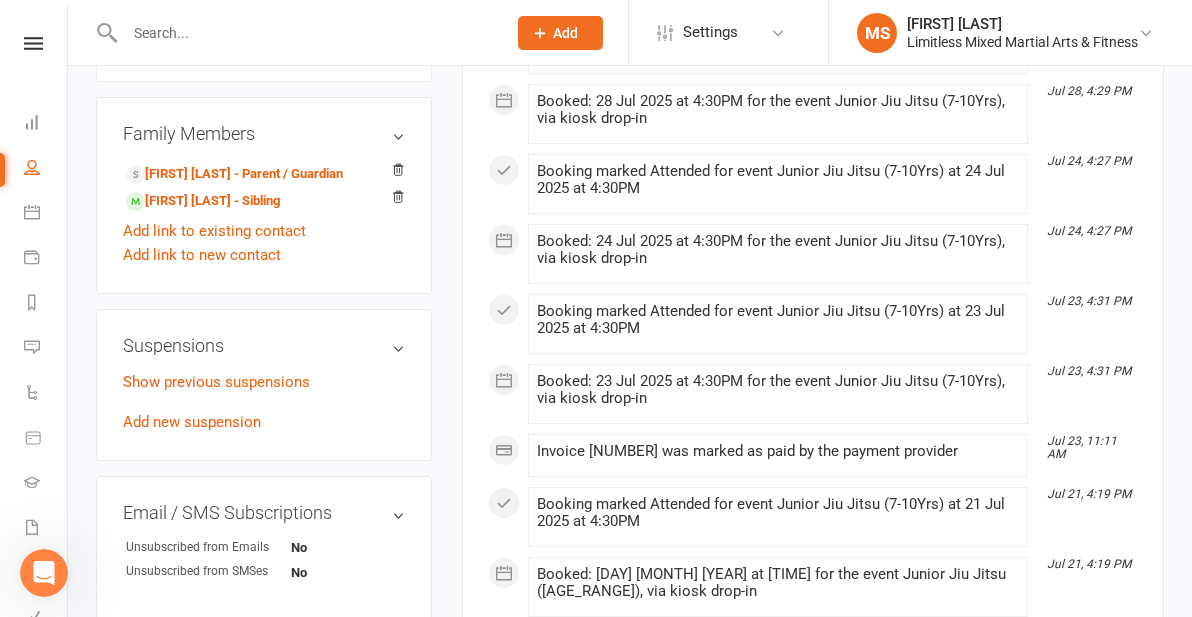 scroll, scrollTop: 1044, scrollLeft: 0, axis: vertical 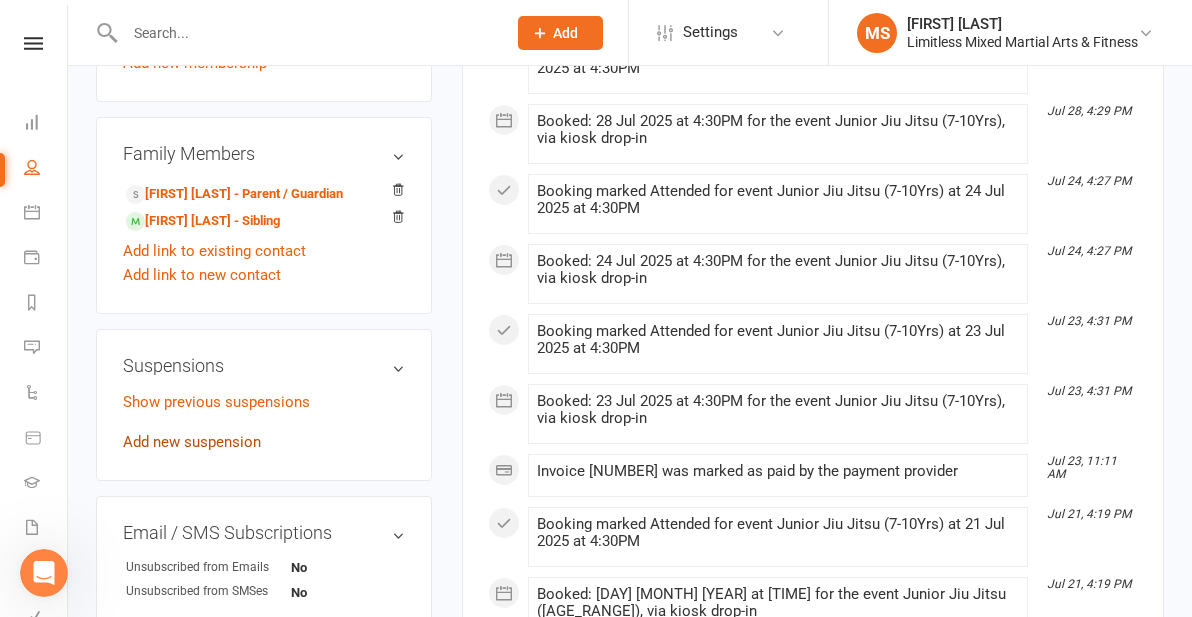 click on "Add new suspension" at bounding box center [192, 442] 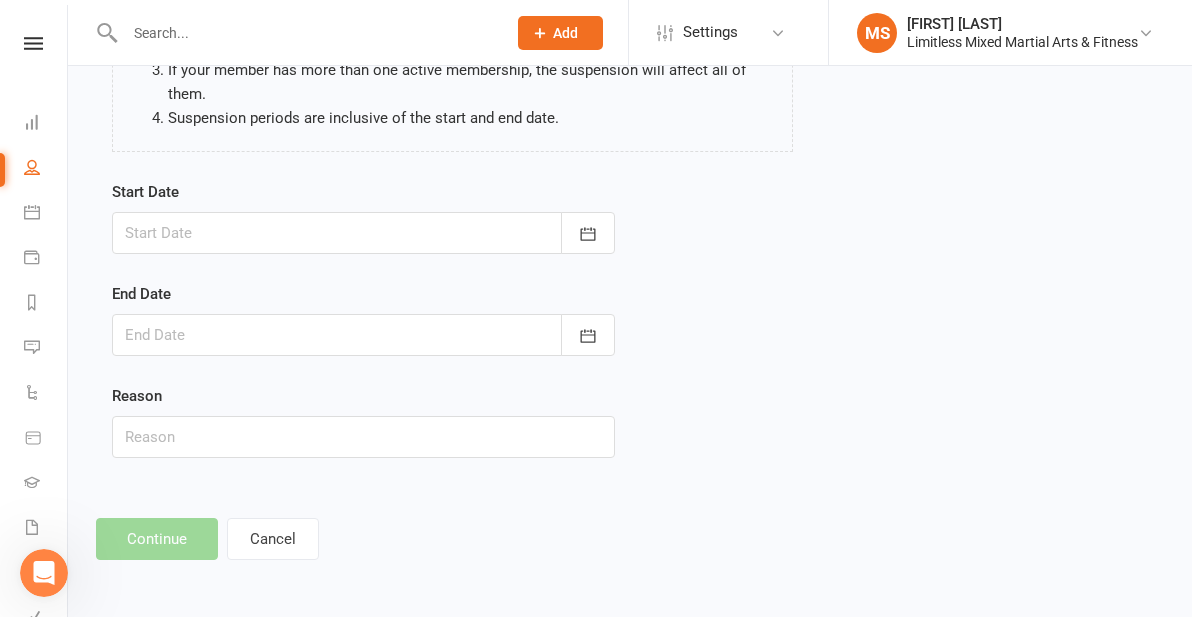 scroll, scrollTop: 0, scrollLeft: 0, axis: both 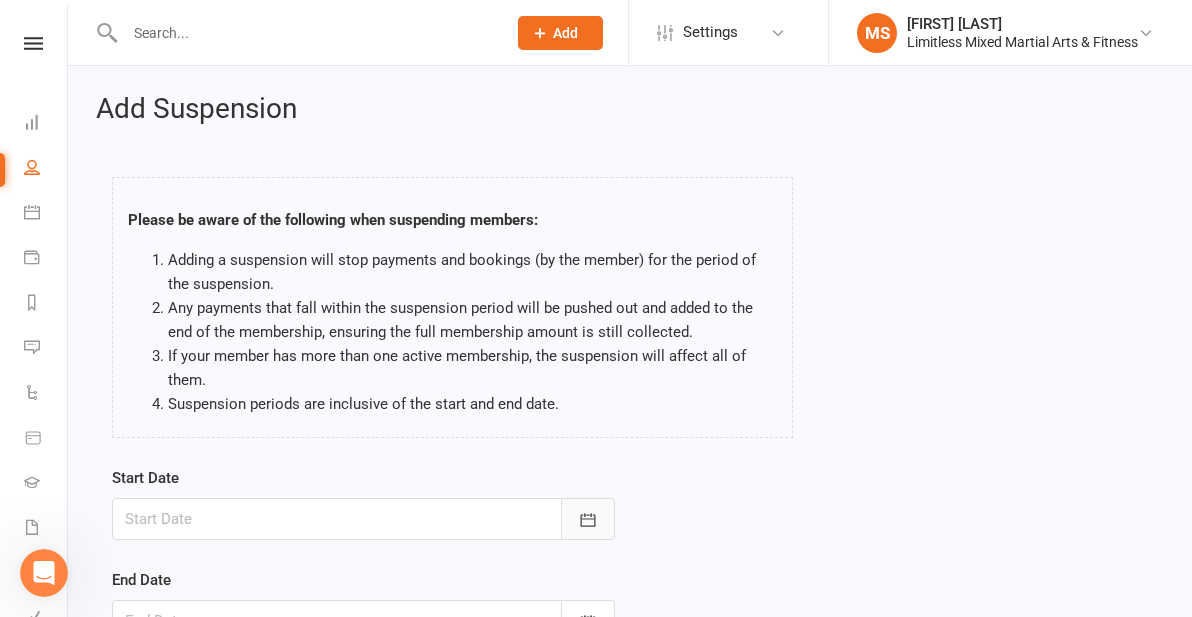 click 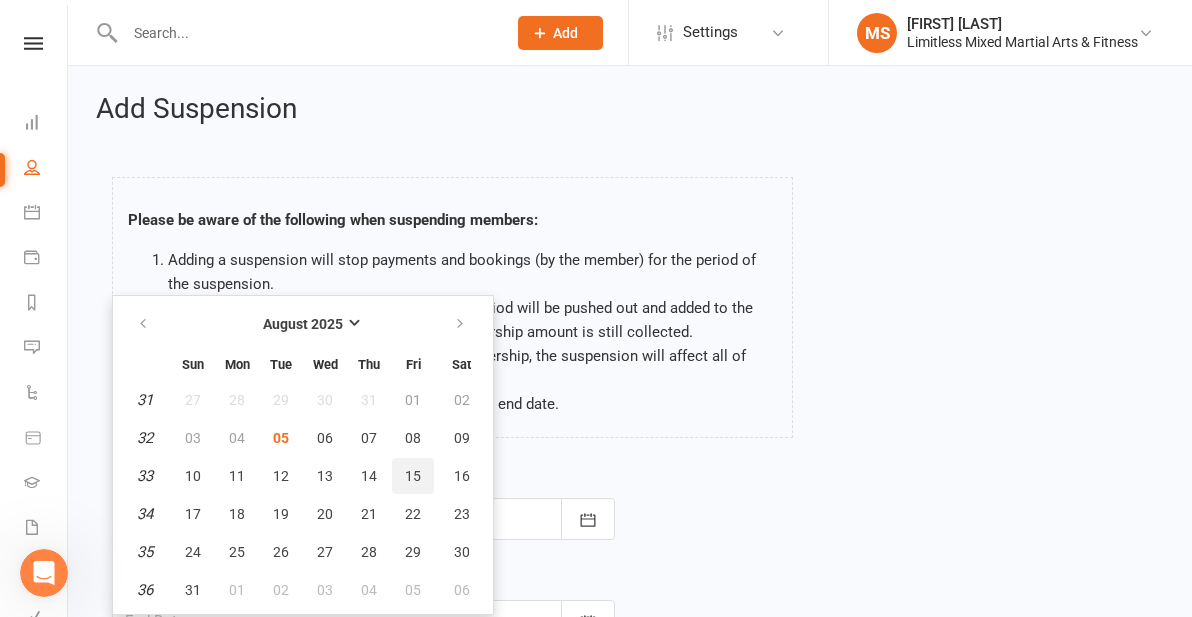 click on "15" at bounding box center [413, 476] 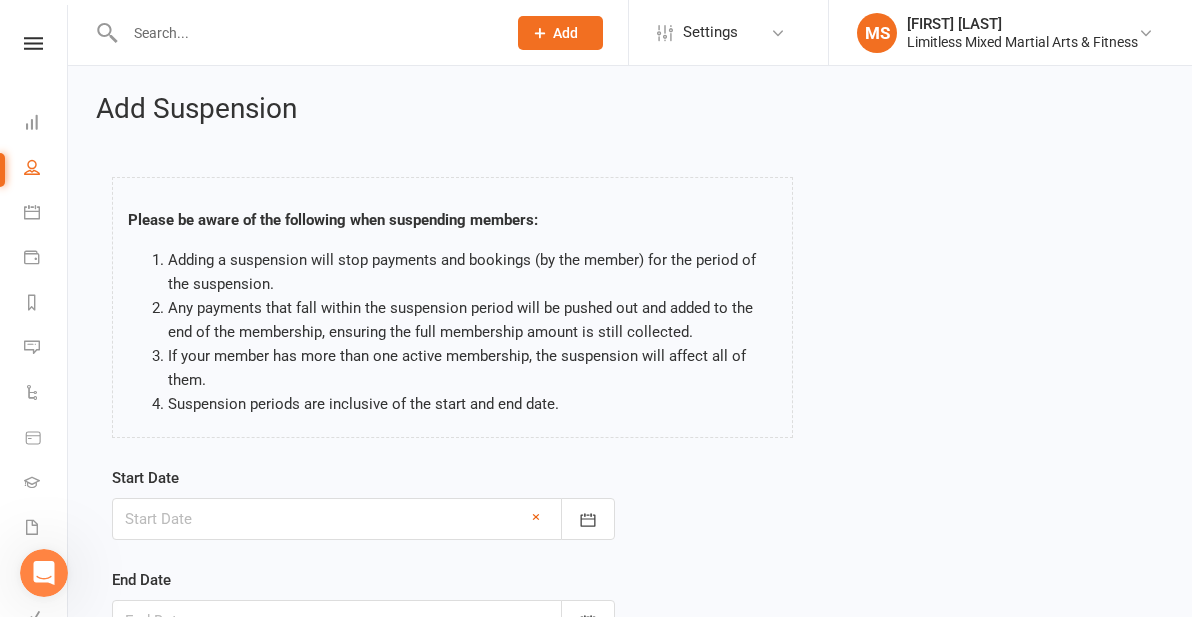 type on "15 Aug 2025" 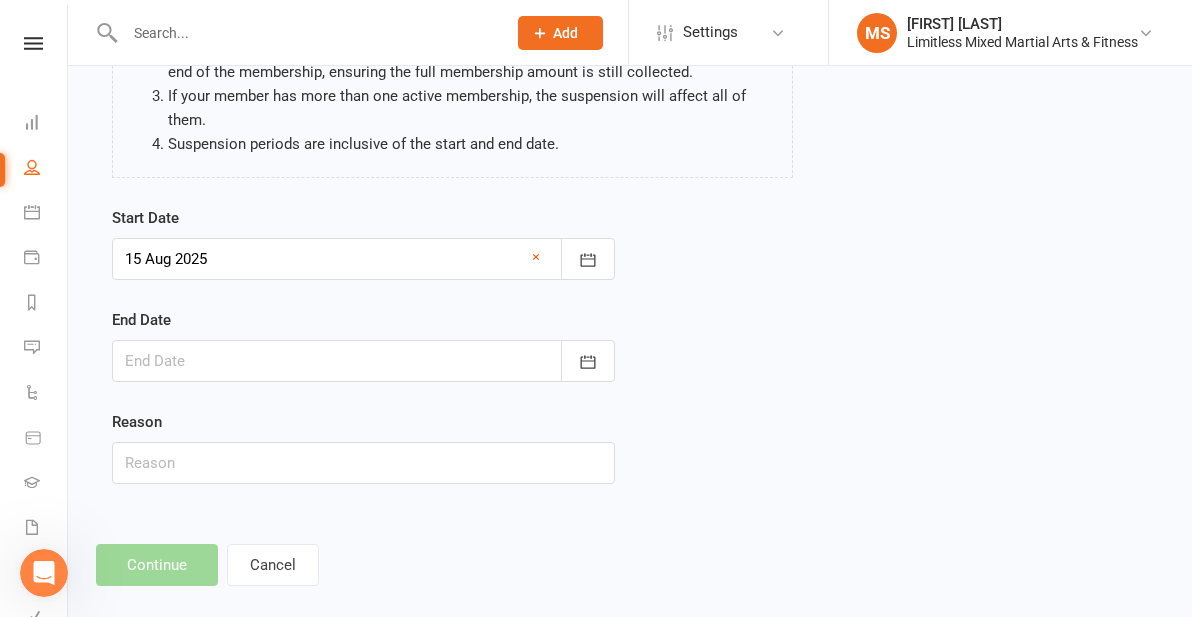 scroll, scrollTop: 268, scrollLeft: 0, axis: vertical 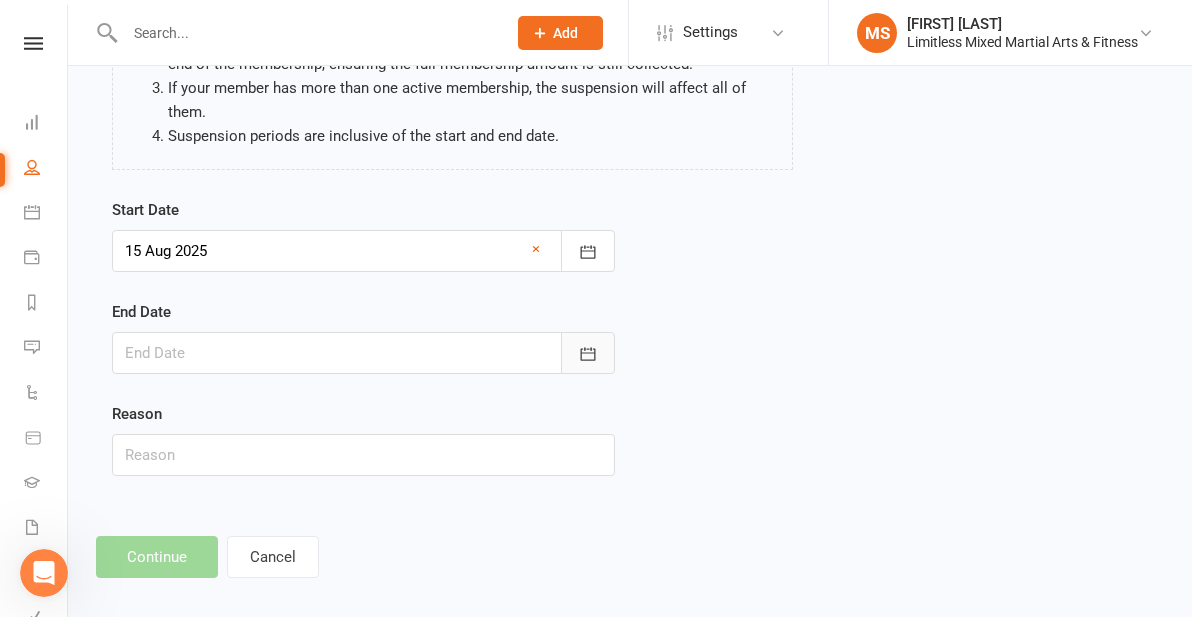 click 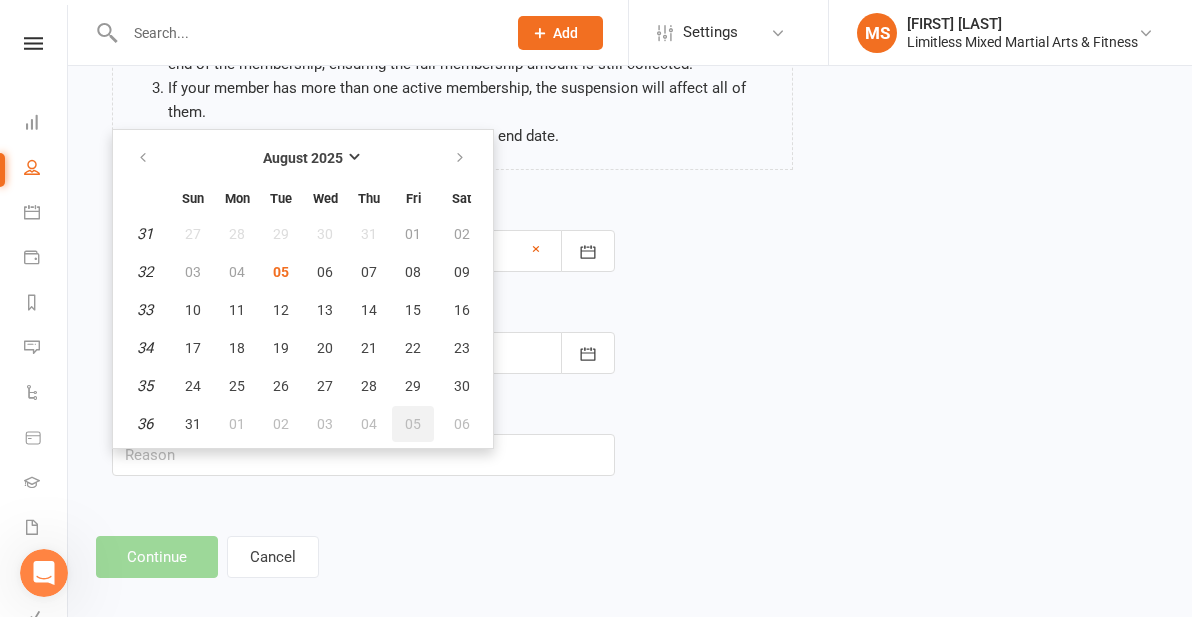 click on "05" at bounding box center [413, 424] 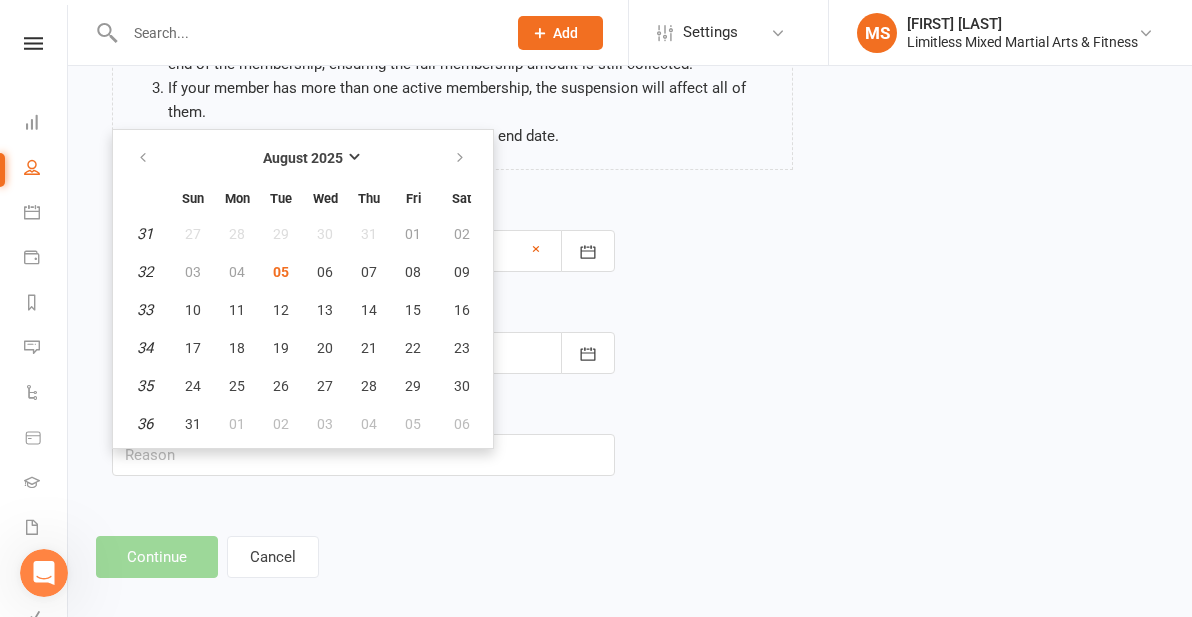 type on "05 Sep 2025" 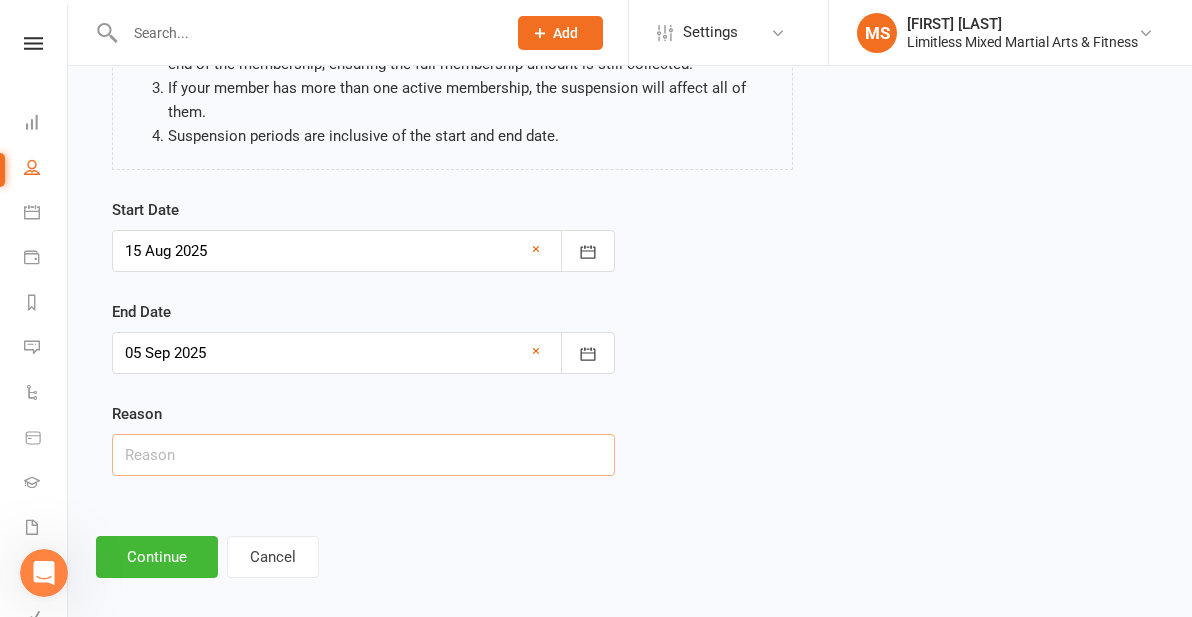 click at bounding box center (363, 455) 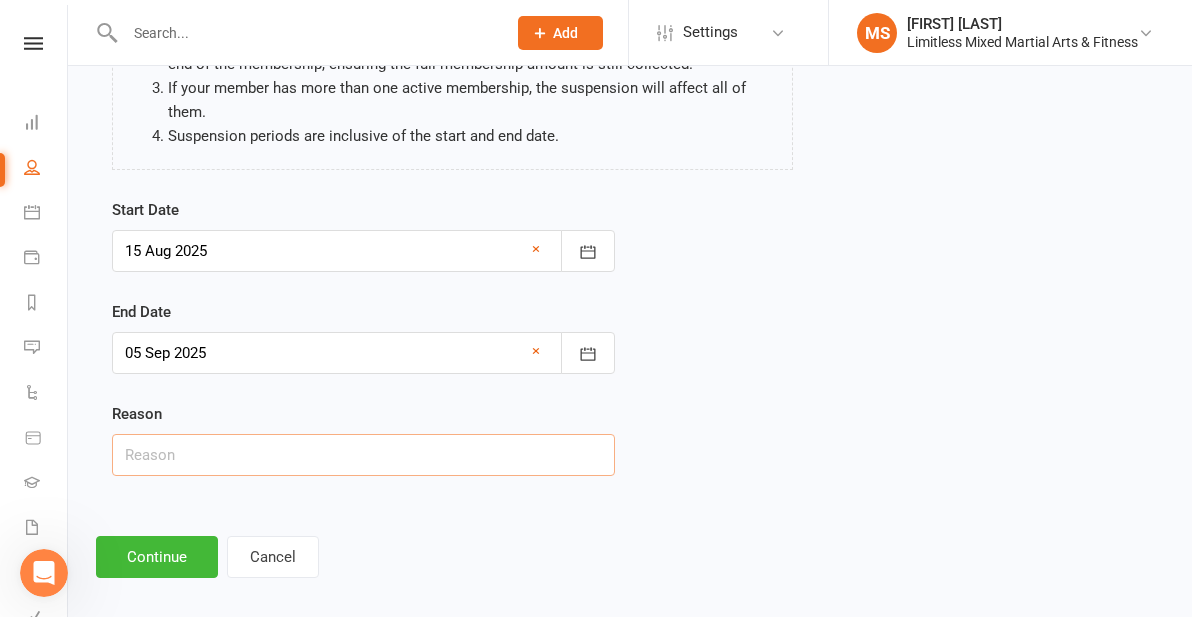 type on "Holidays" 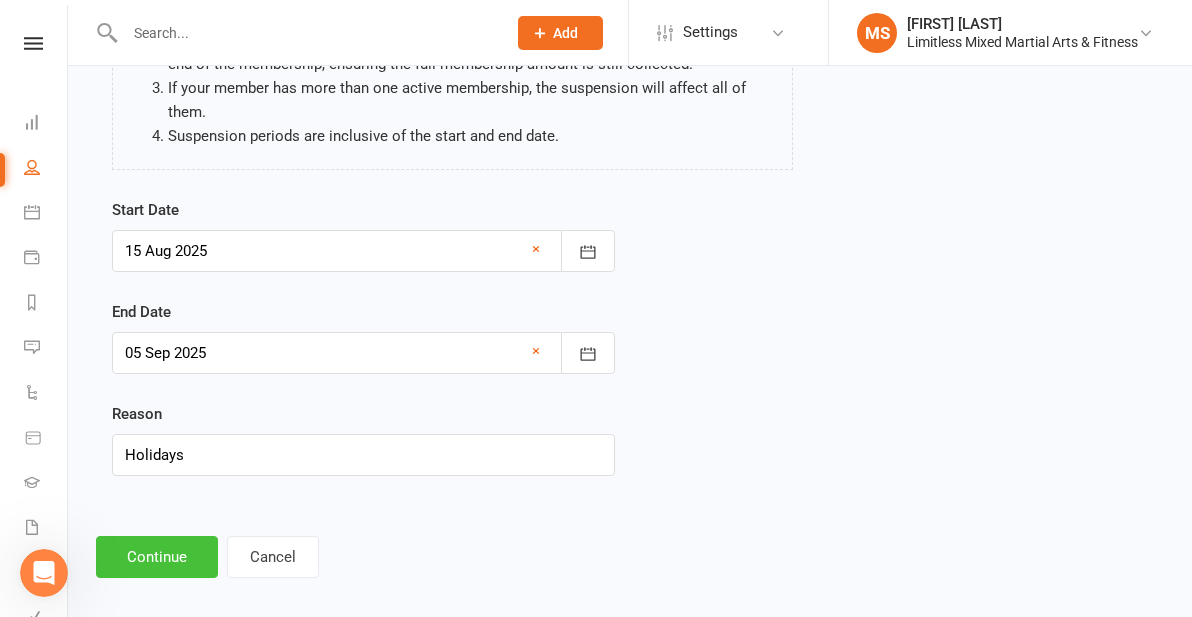 click on "Continue" at bounding box center [157, 557] 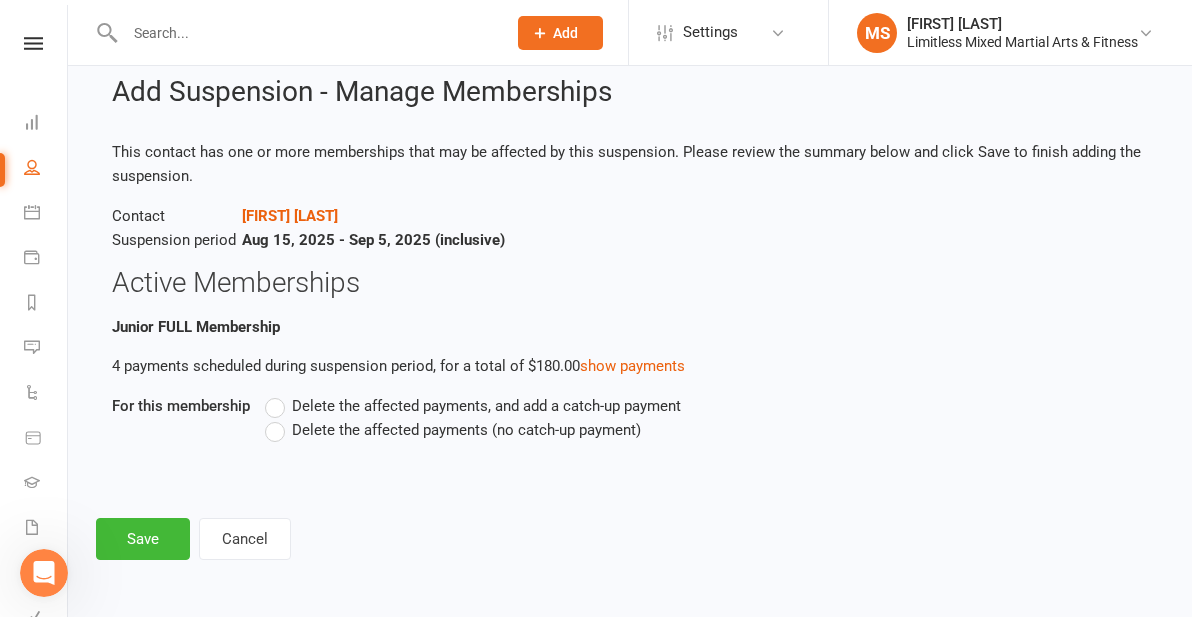 scroll, scrollTop: 0, scrollLeft: 0, axis: both 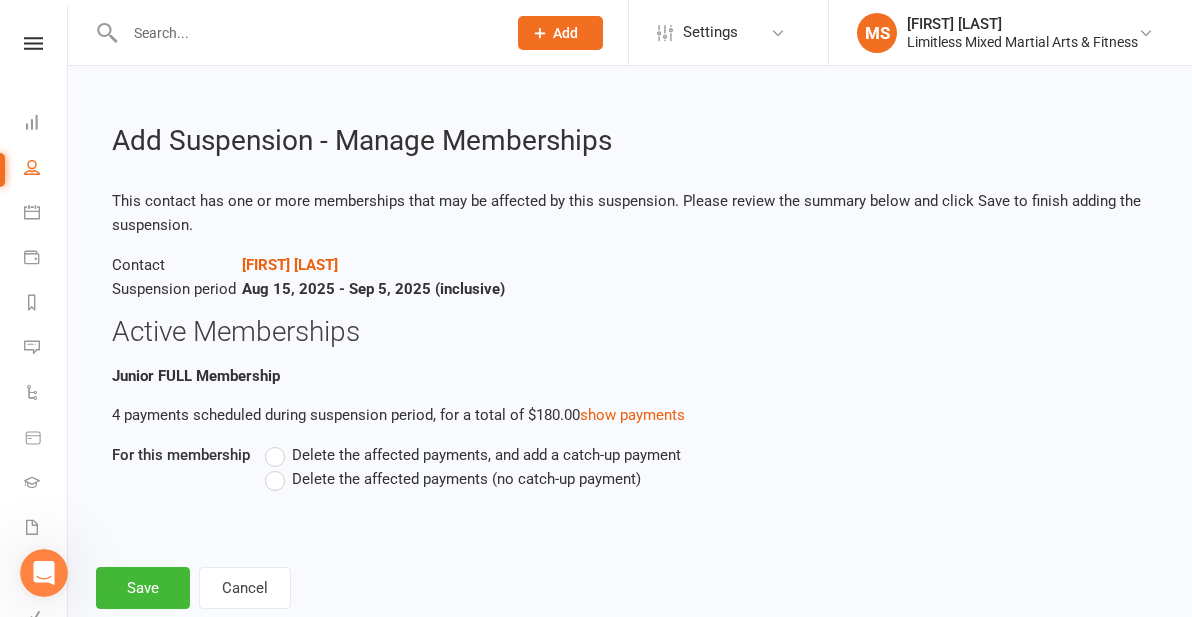click on "Delete the affected payments (no catch-up payment)" at bounding box center [453, 479] 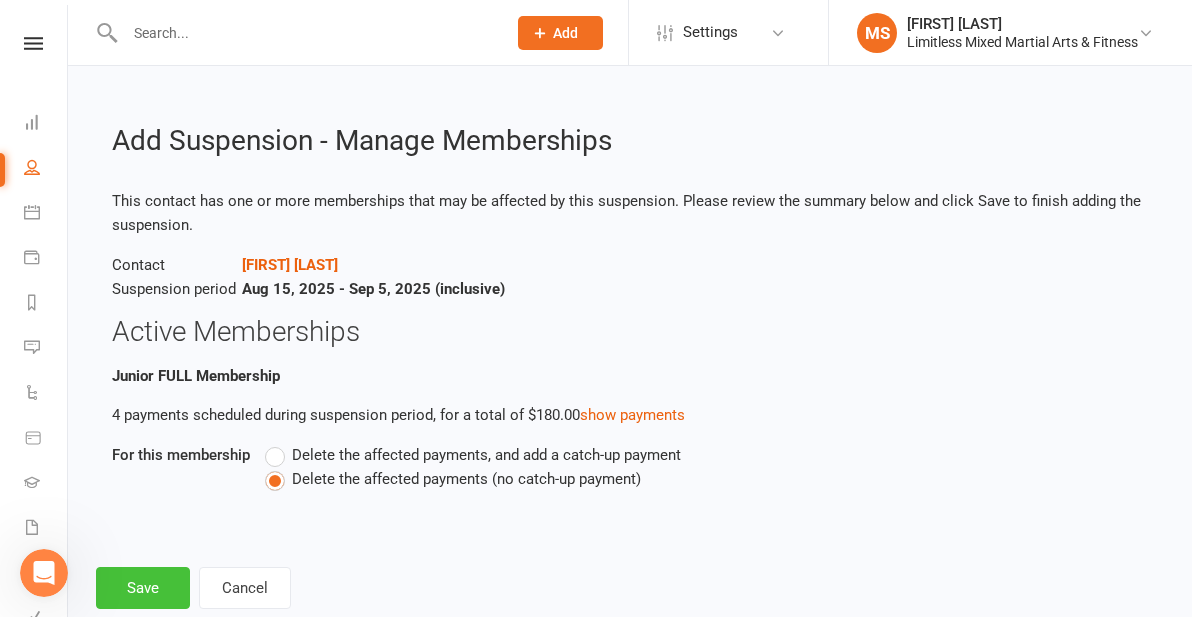 click on "Save" at bounding box center [143, 588] 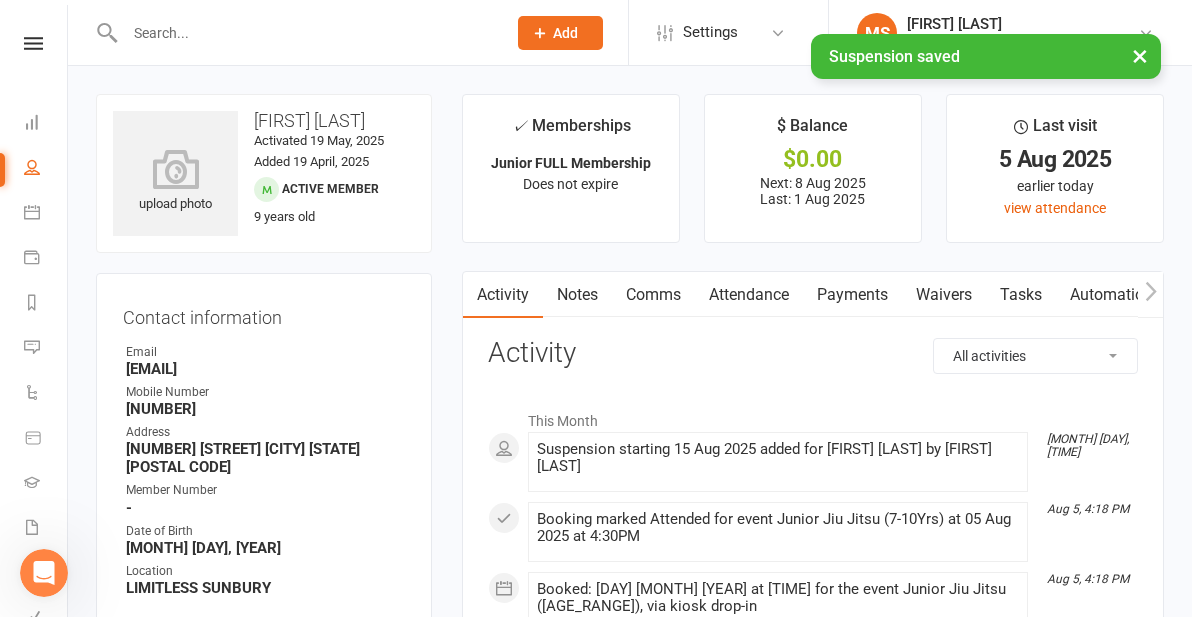 click on "× Suspension saved" at bounding box center [583, 34] 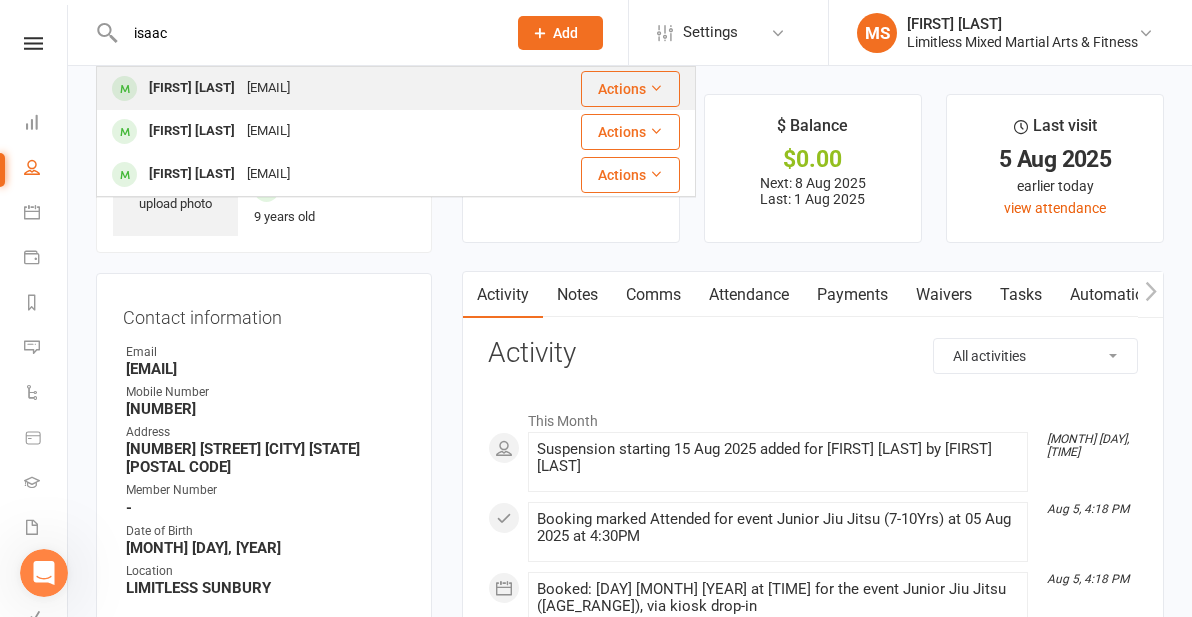 type on "isaac" 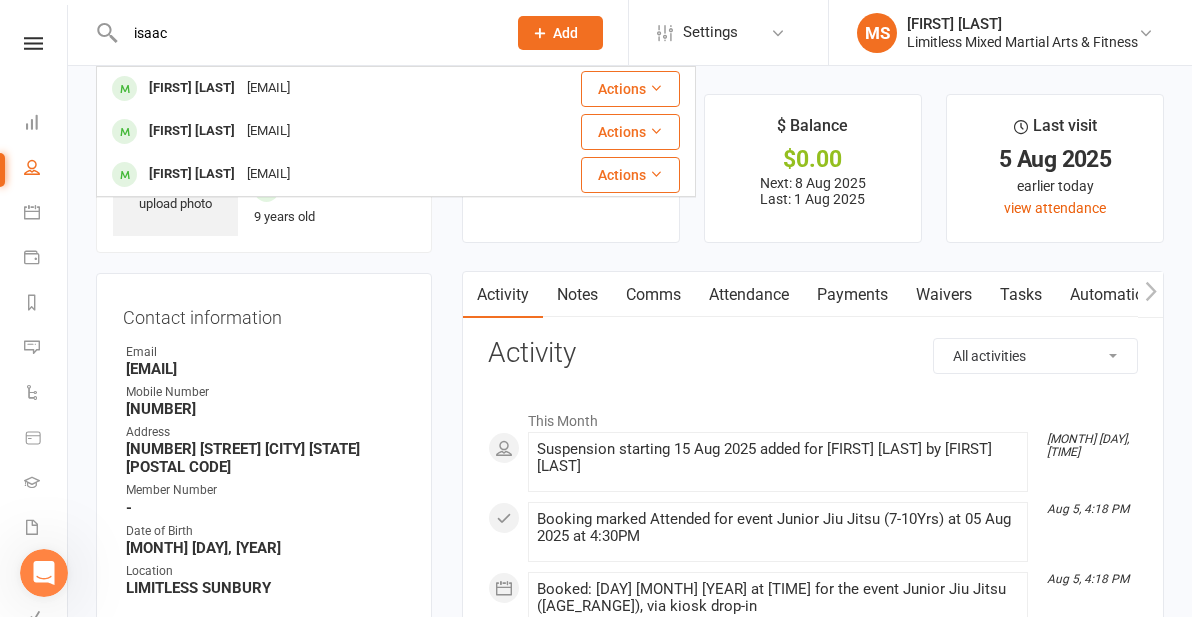 click on "[FIRST] [LAST]" at bounding box center [192, 88] 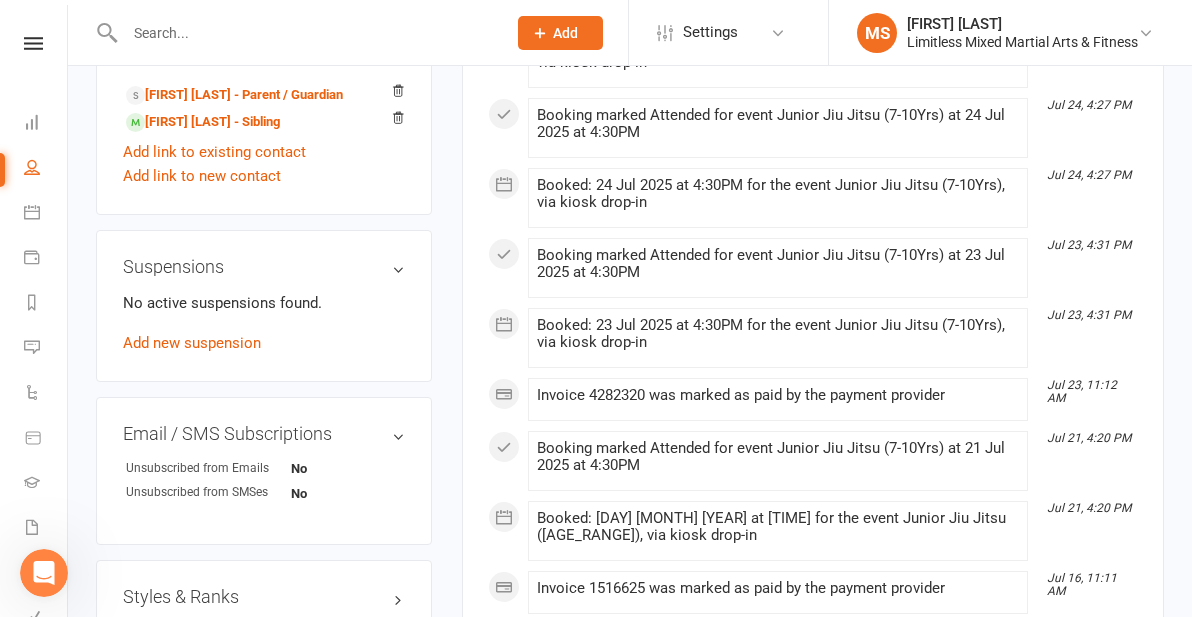 scroll, scrollTop: 1193, scrollLeft: 0, axis: vertical 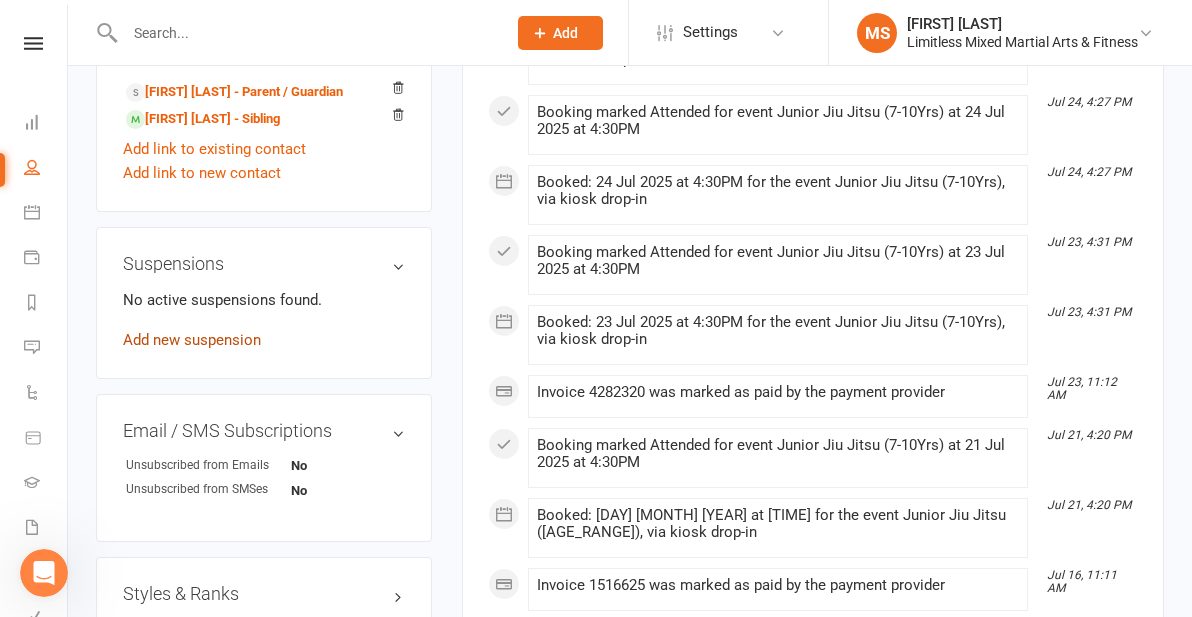 click on "Add new suspension" at bounding box center (192, 340) 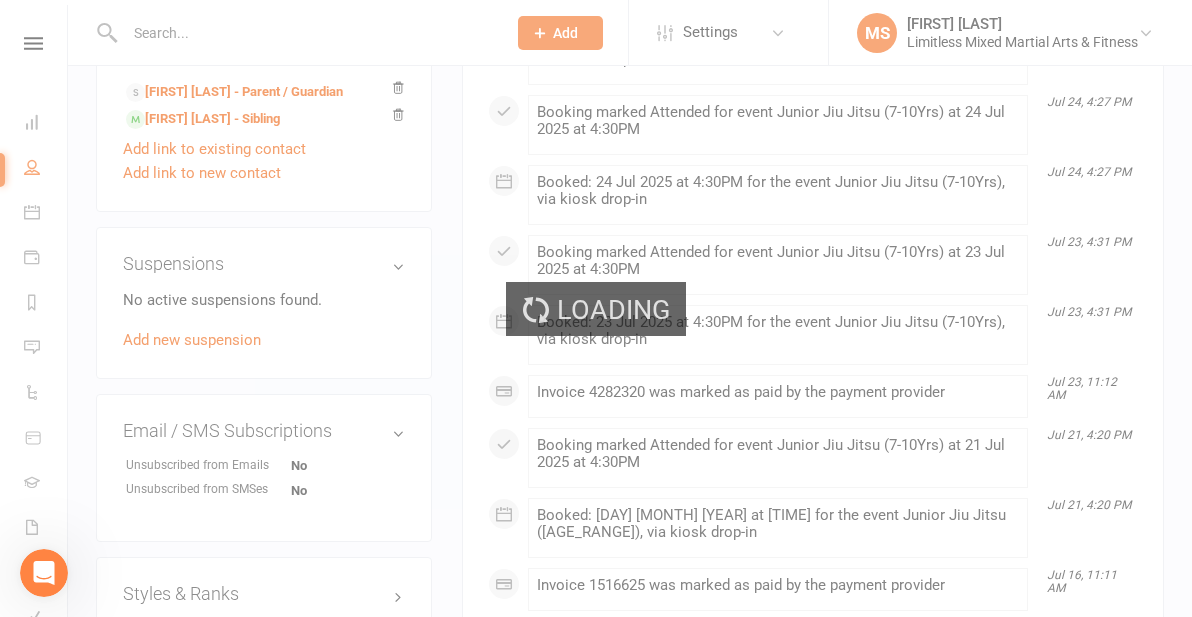 scroll, scrollTop: 0, scrollLeft: 0, axis: both 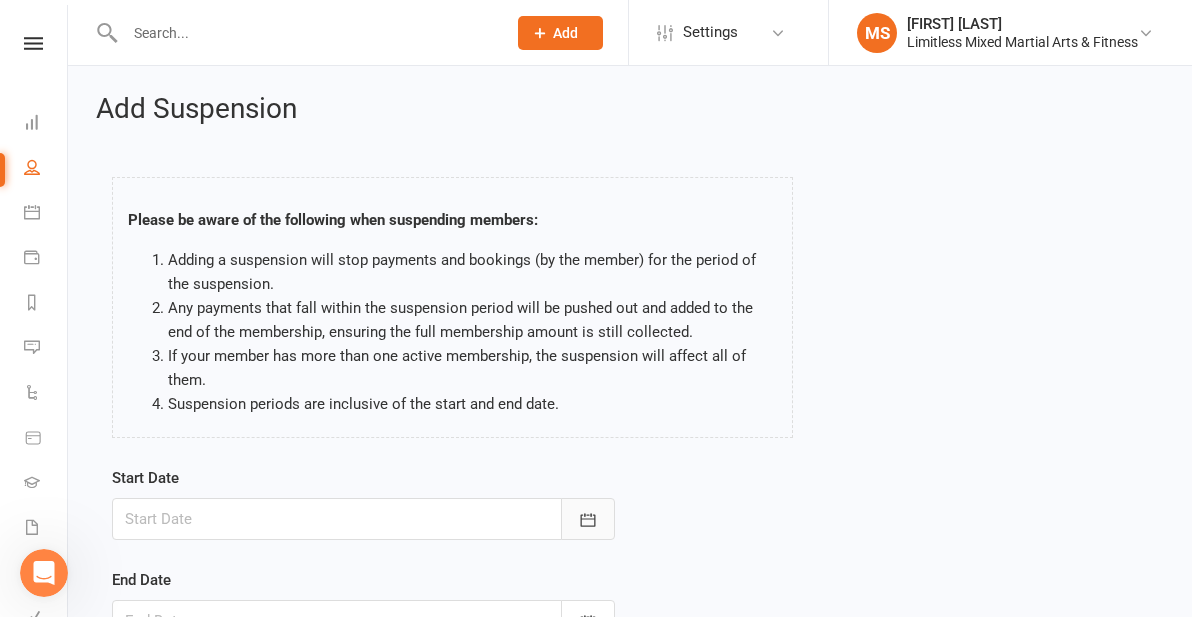 click 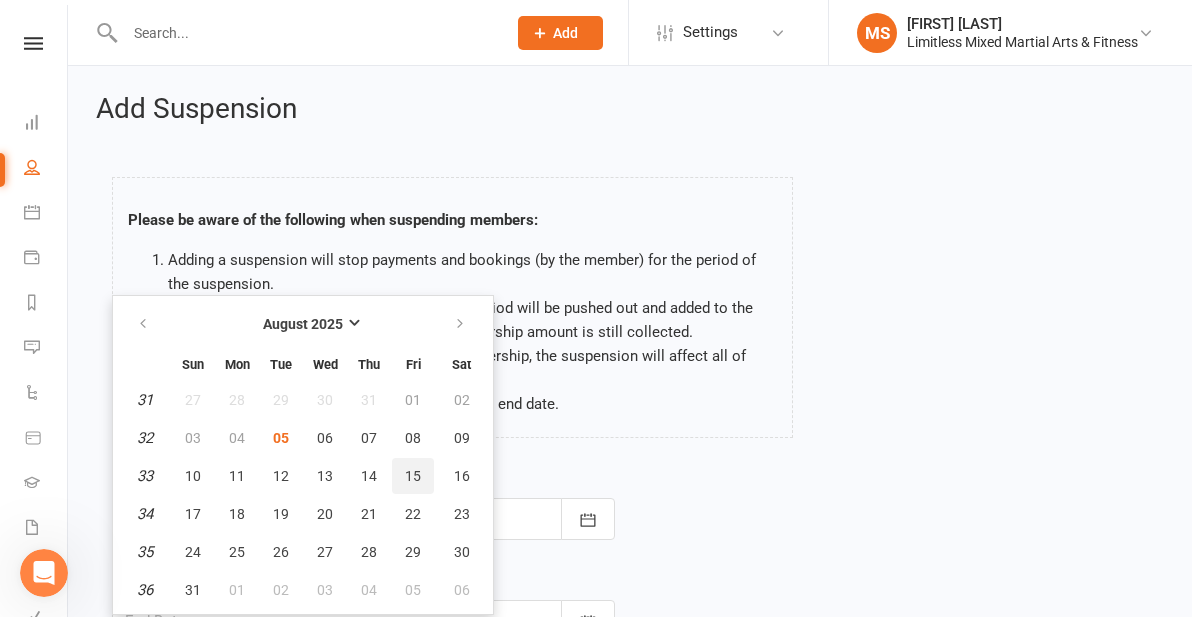 click on "15" at bounding box center (413, 476) 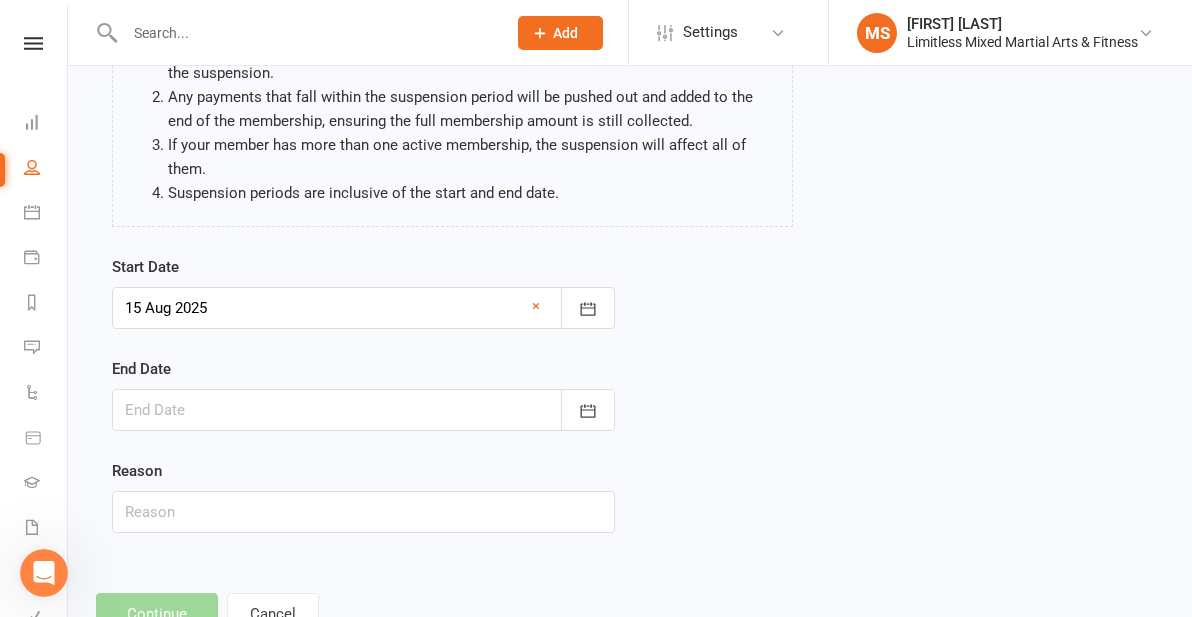 scroll, scrollTop: 213, scrollLeft: 0, axis: vertical 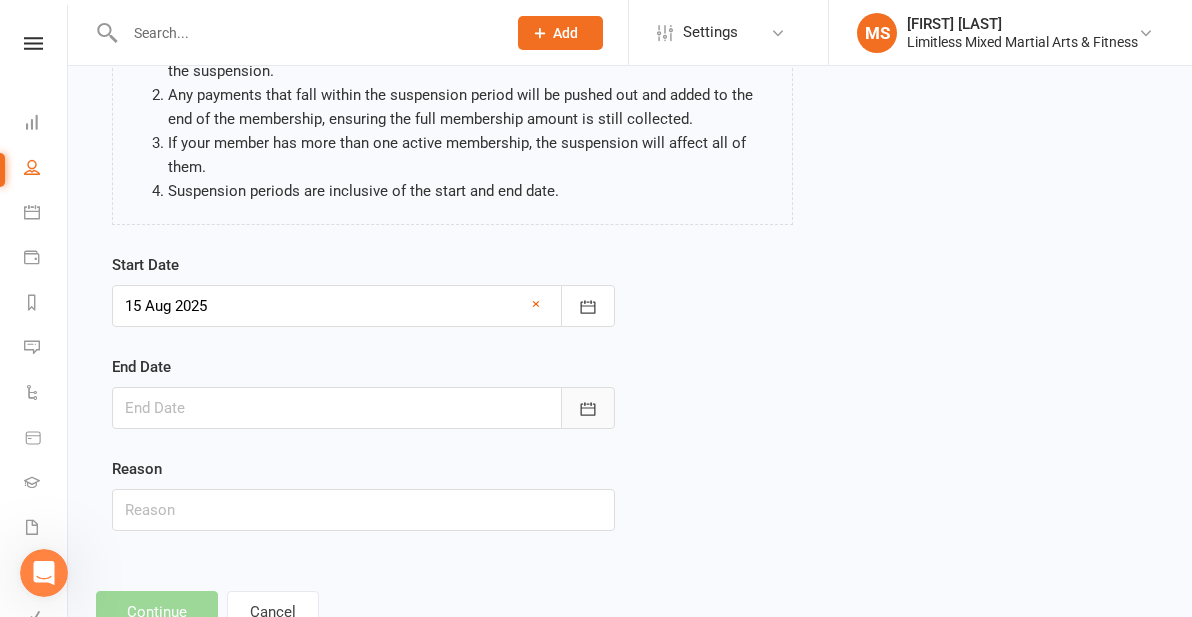 click 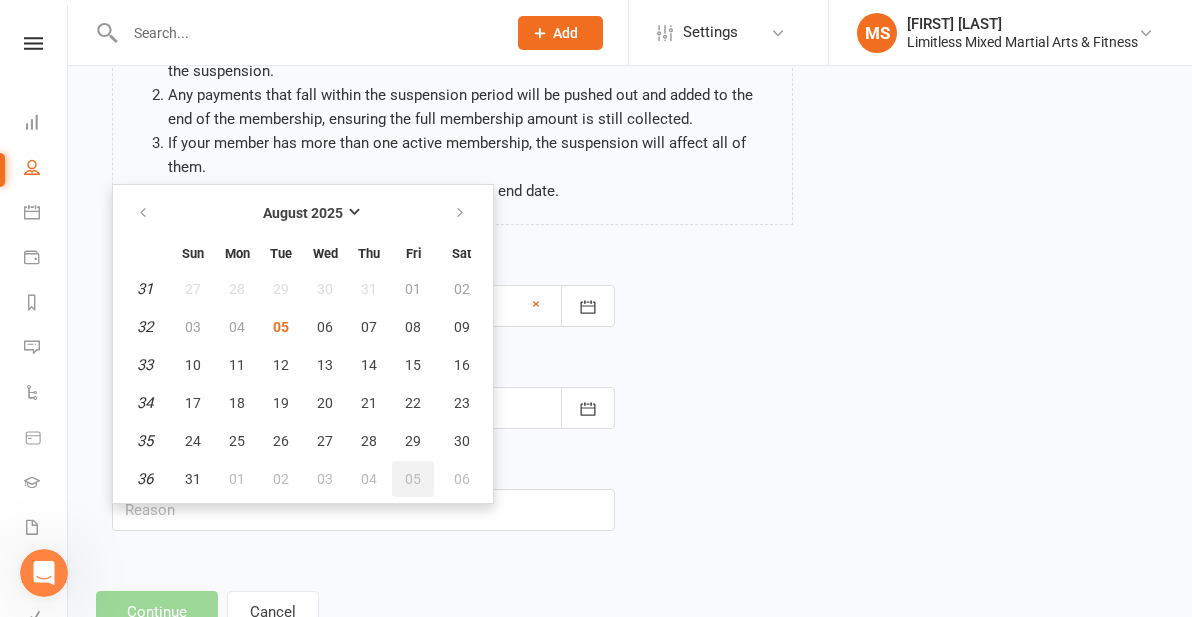 click on "05" at bounding box center (413, 479) 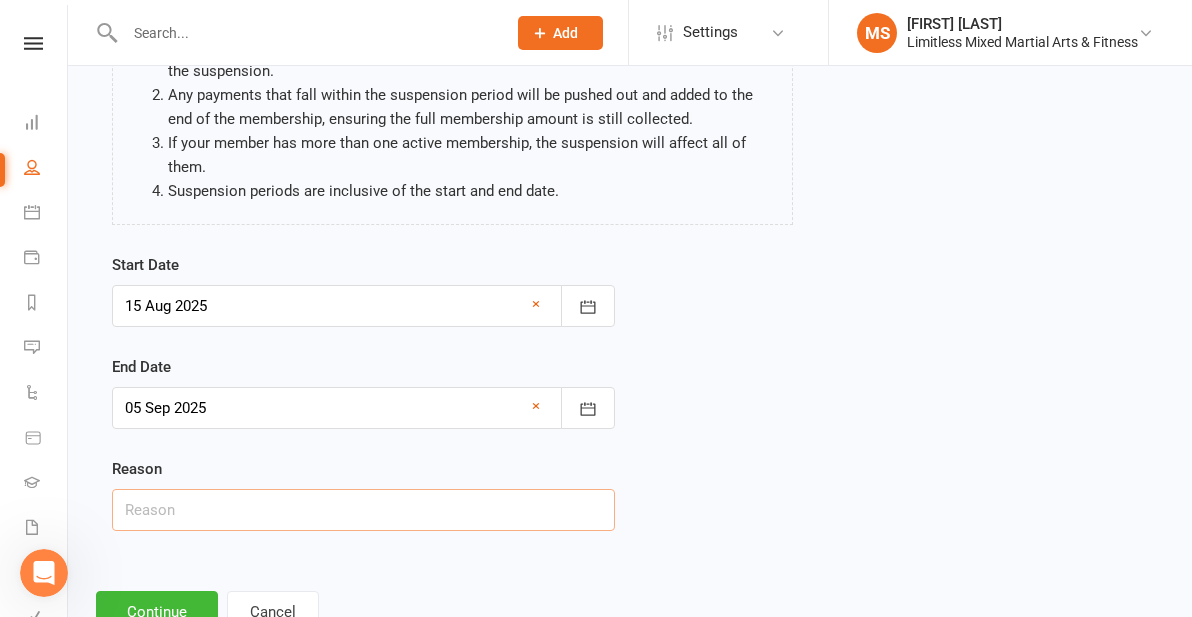 click at bounding box center (363, 510) 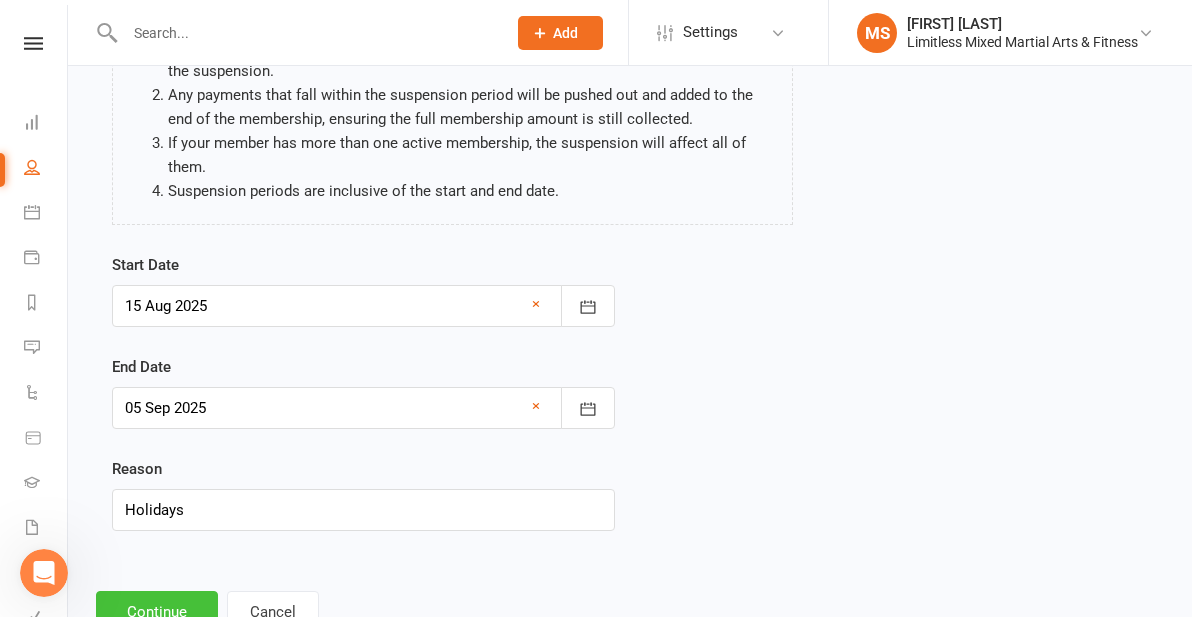 click on "Continue" at bounding box center [157, 612] 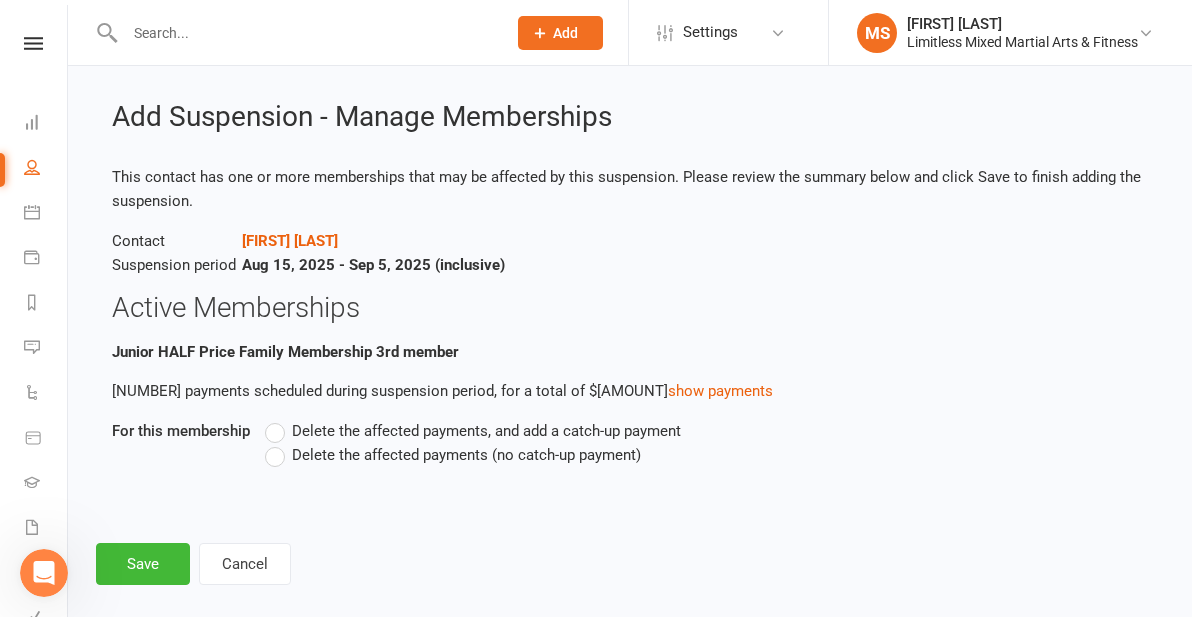 scroll, scrollTop: 48, scrollLeft: 0, axis: vertical 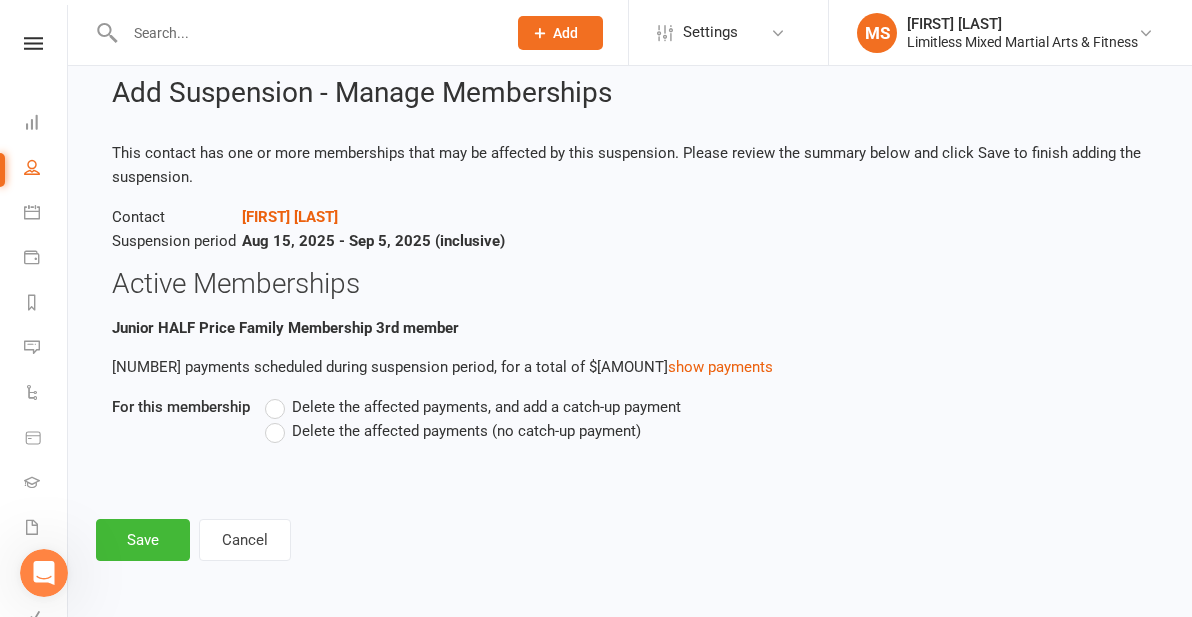 click on "Delete the affected payments (no catch-up payment)" at bounding box center [453, 431] 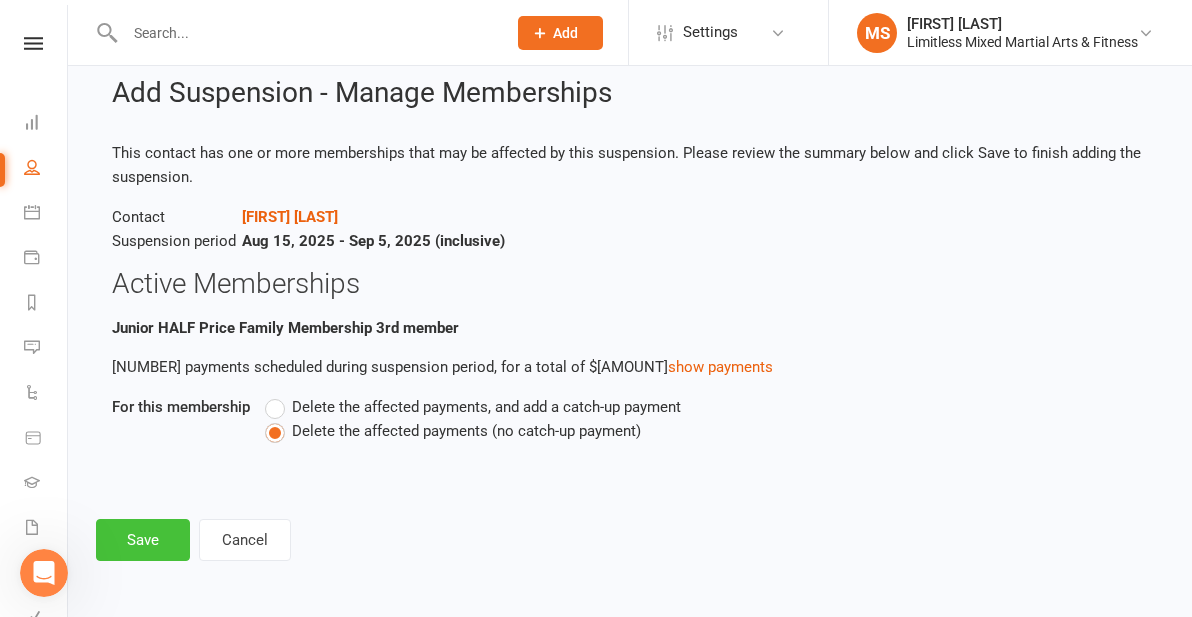 click on "Save" at bounding box center [143, 540] 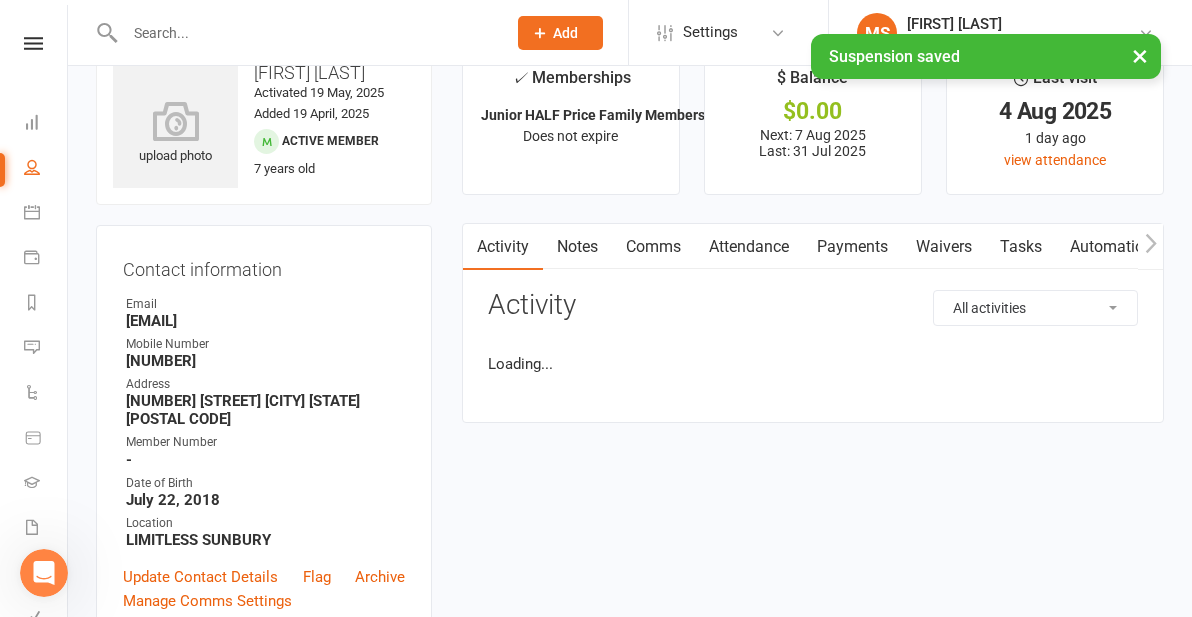 scroll, scrollTop: 0, scrollLeft: 0, axis: both 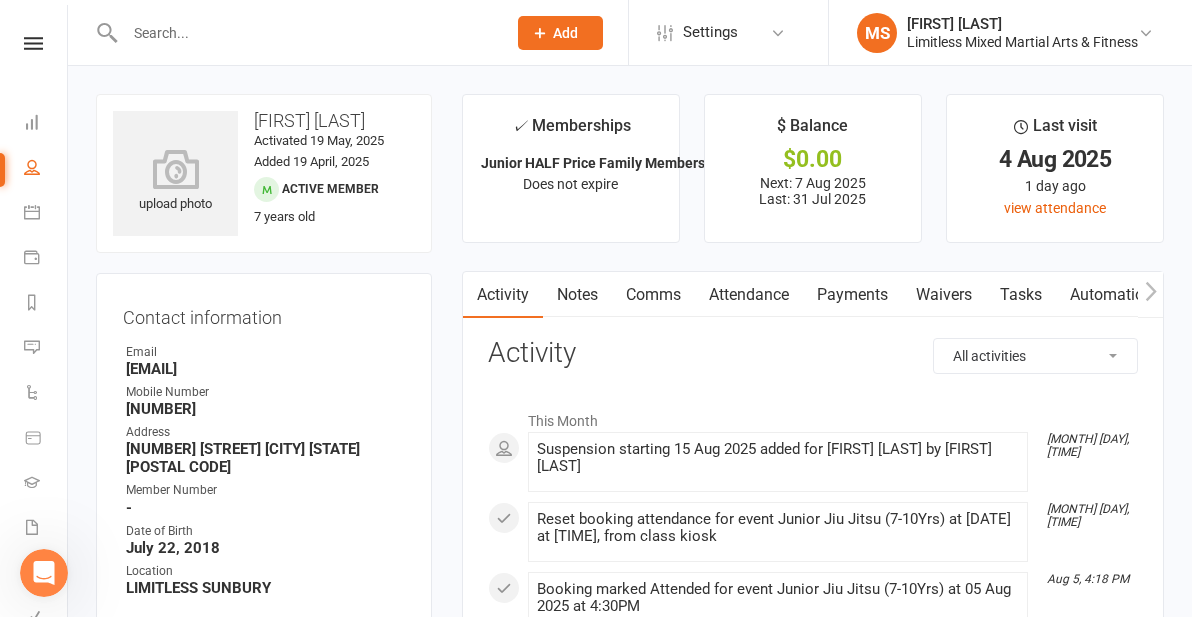 click at bounding box center [305, 33] 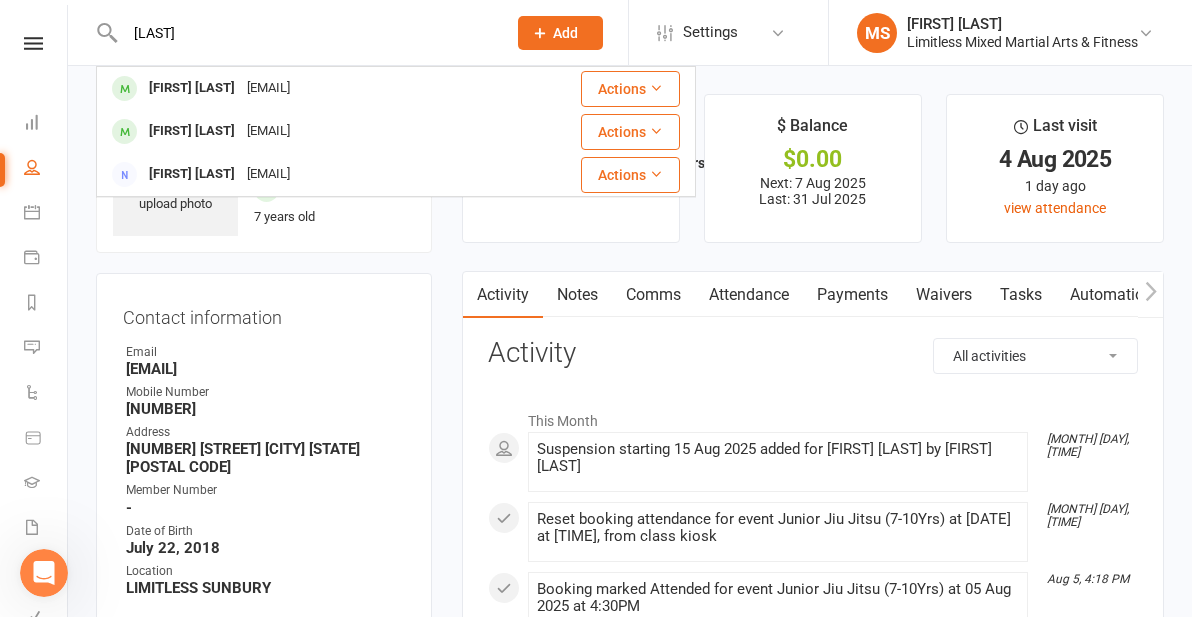 type on "[LAST]" 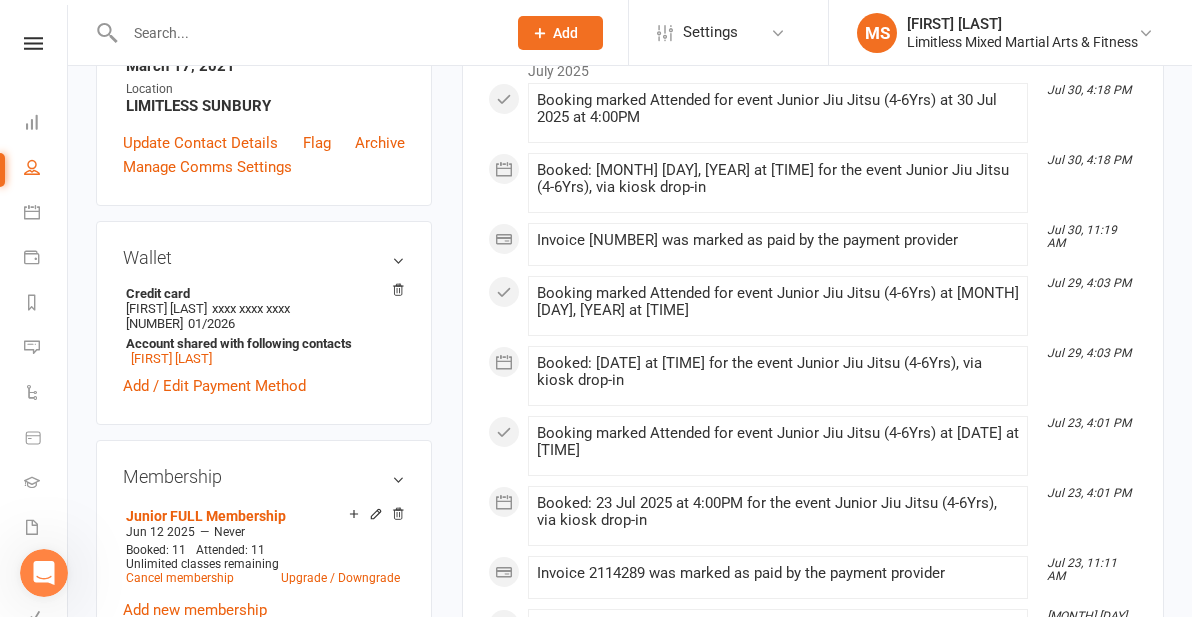 scroll, scrollTop: 534, scrollLeft: 0, axis: vertical 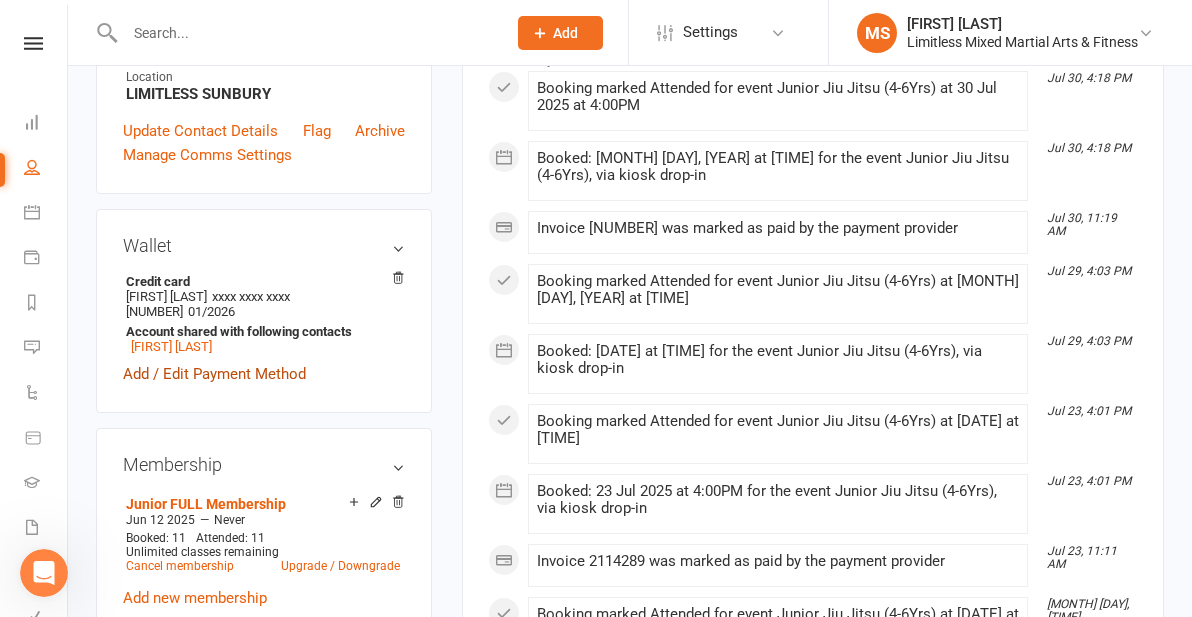 click on "Add / Edit Payment Method" at bounding box center (214, 374) 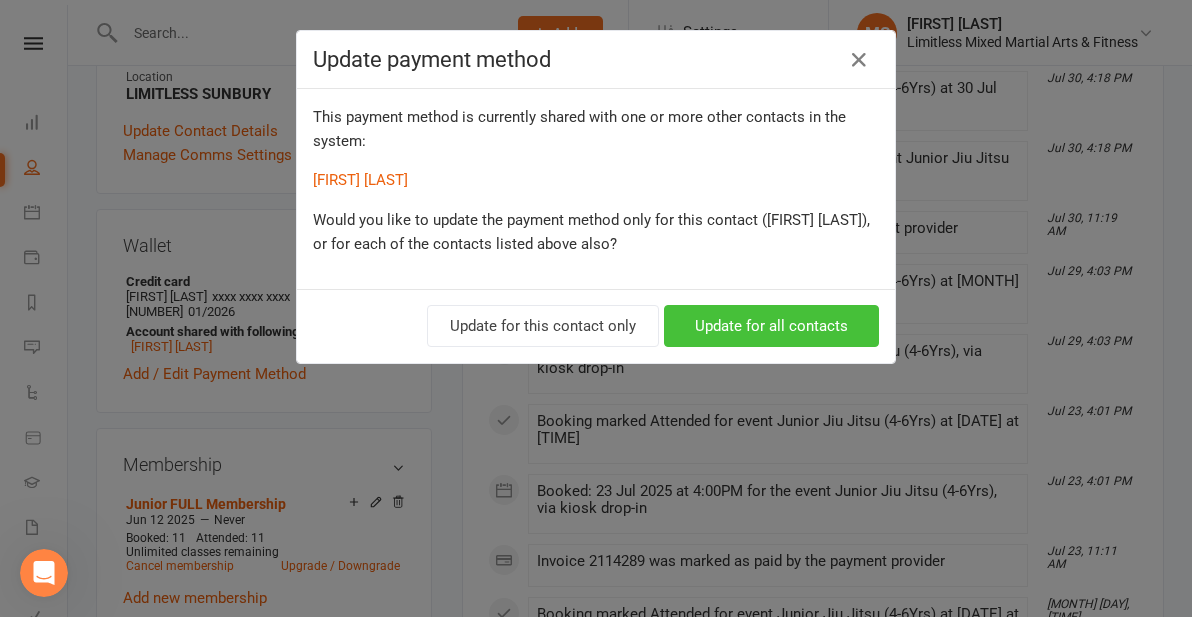 click on "Update for all contacts" at bounding box center (771, 326) 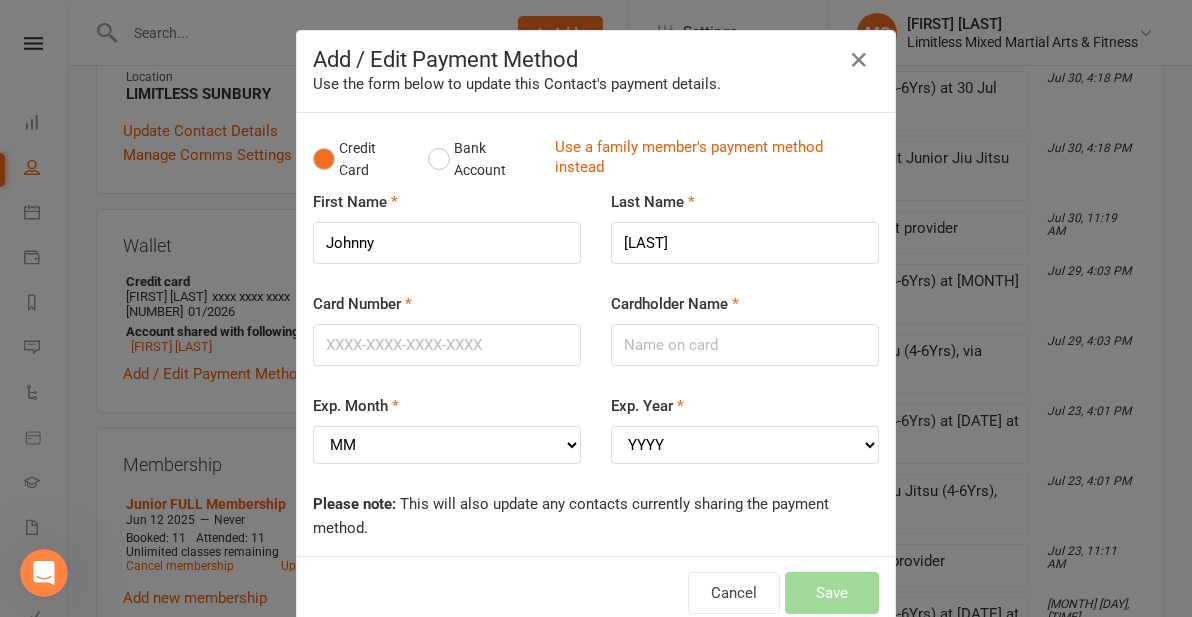 scroll, scrollTop: 43, scrollLeft: 0, axis: vertical 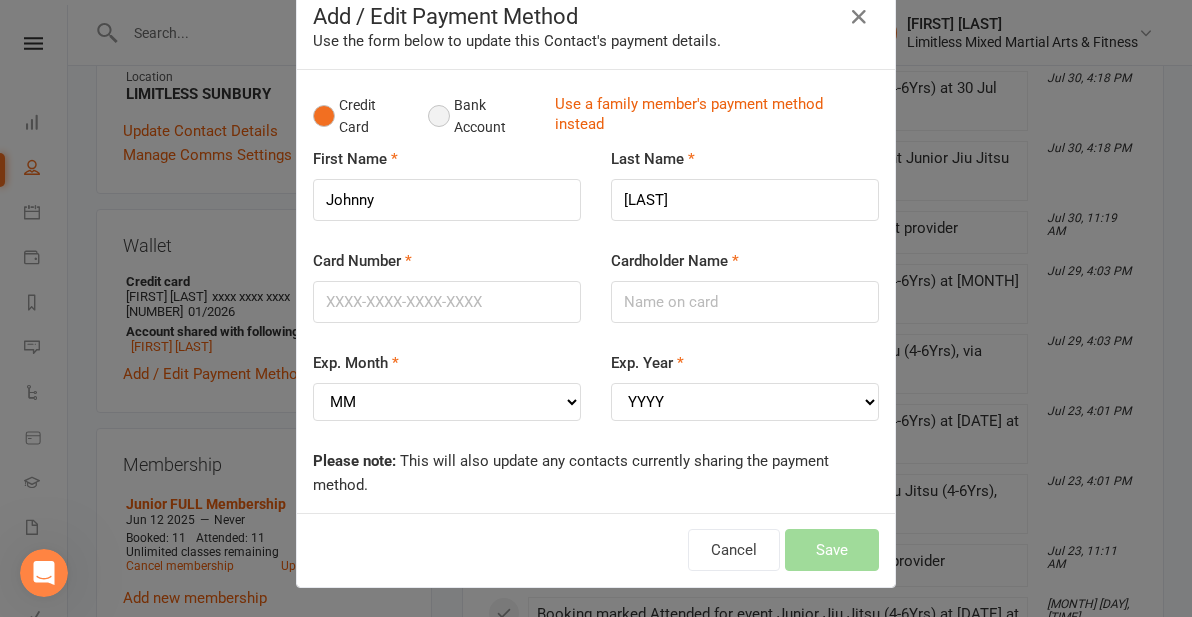 click on "Bank Account" at bounding box center [483, 116] 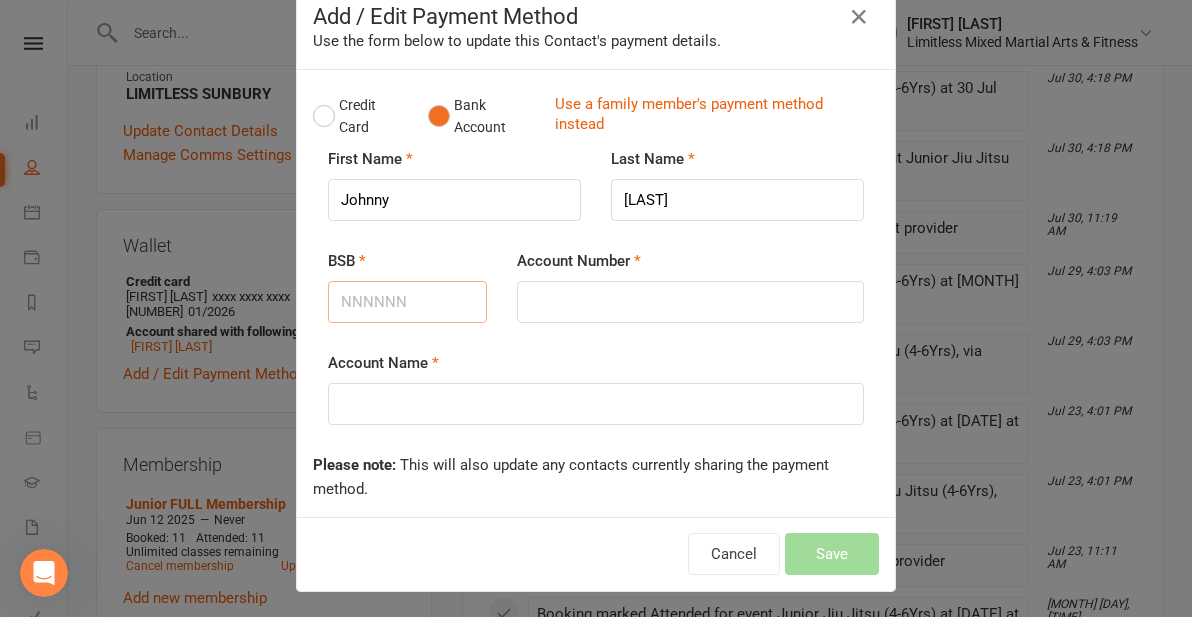 click on "BSB" at bounding box center (407, 302) 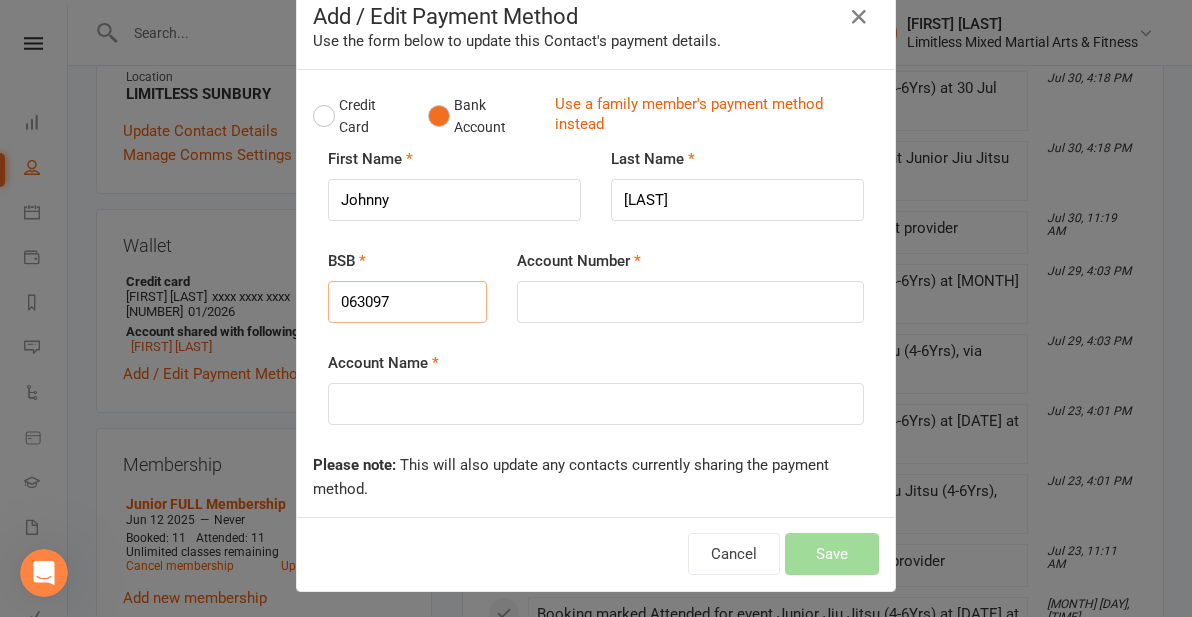 type on "063097" 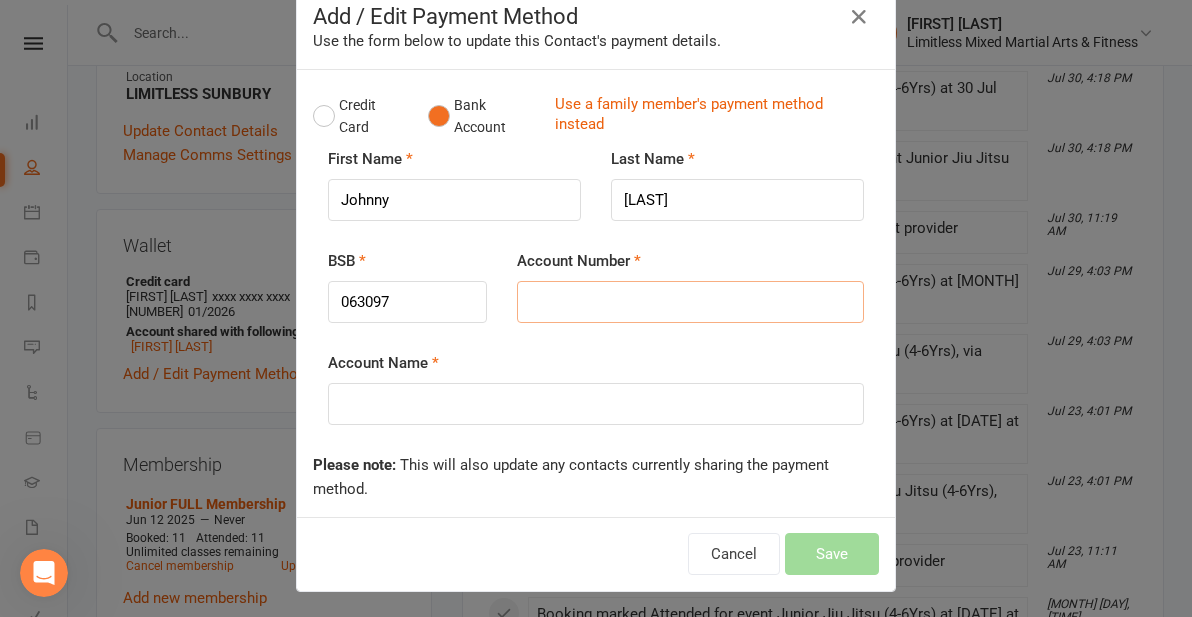 click on "Account Number" at bounding box center (690, 302) 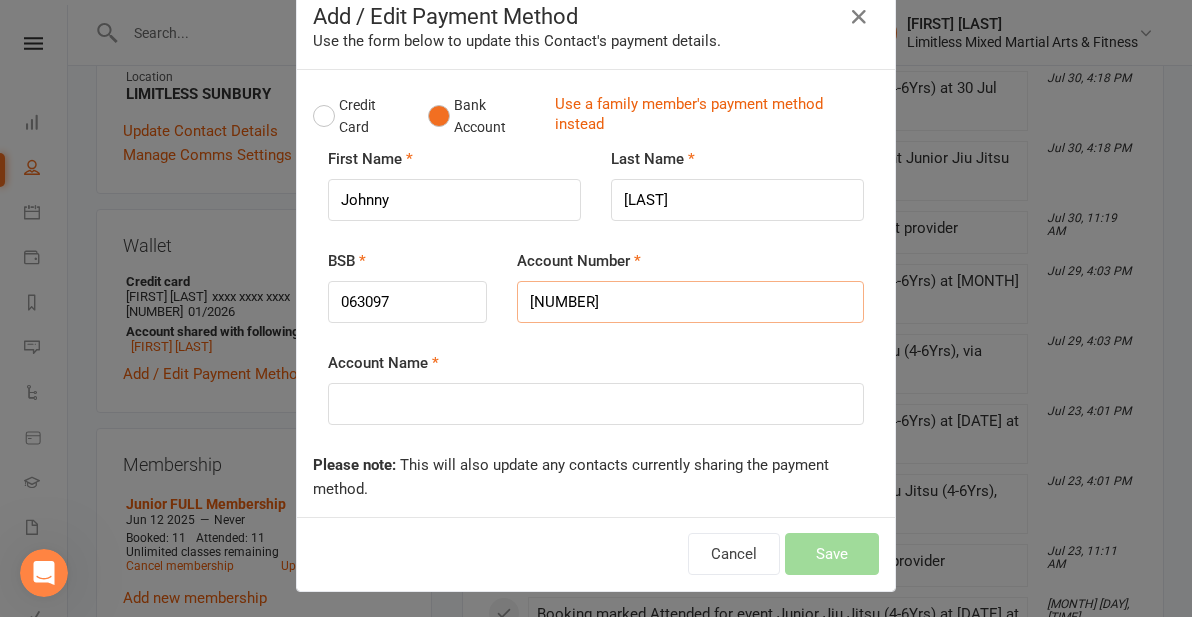 type on "[NUMBER]" 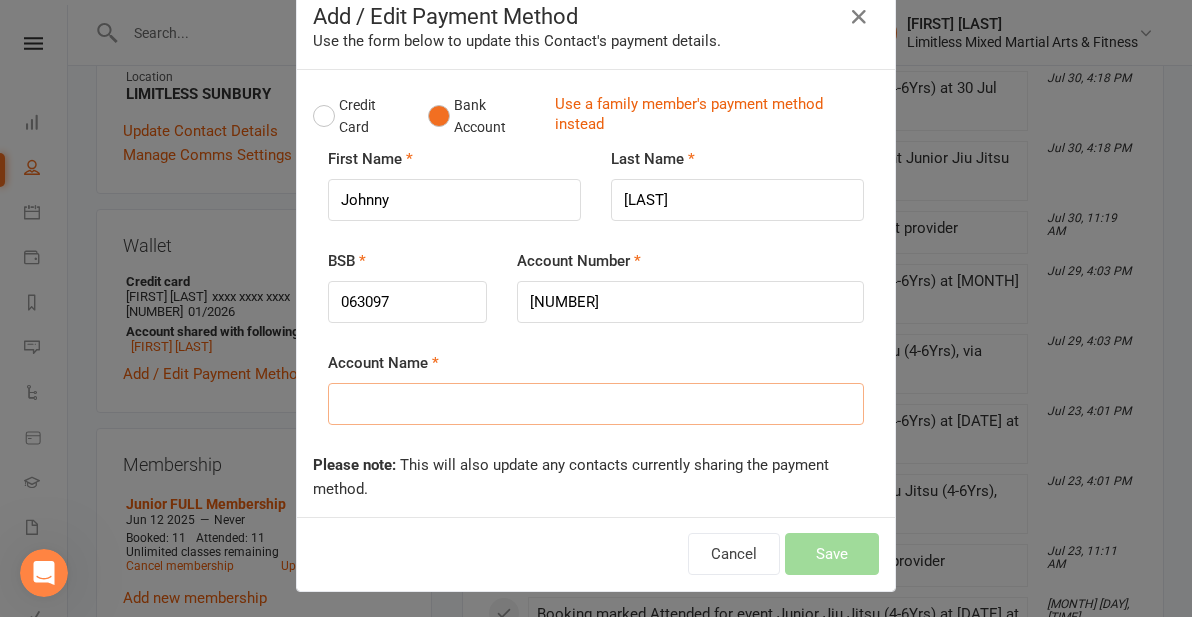 click on "Account Name" at bounding box center (596, 404) 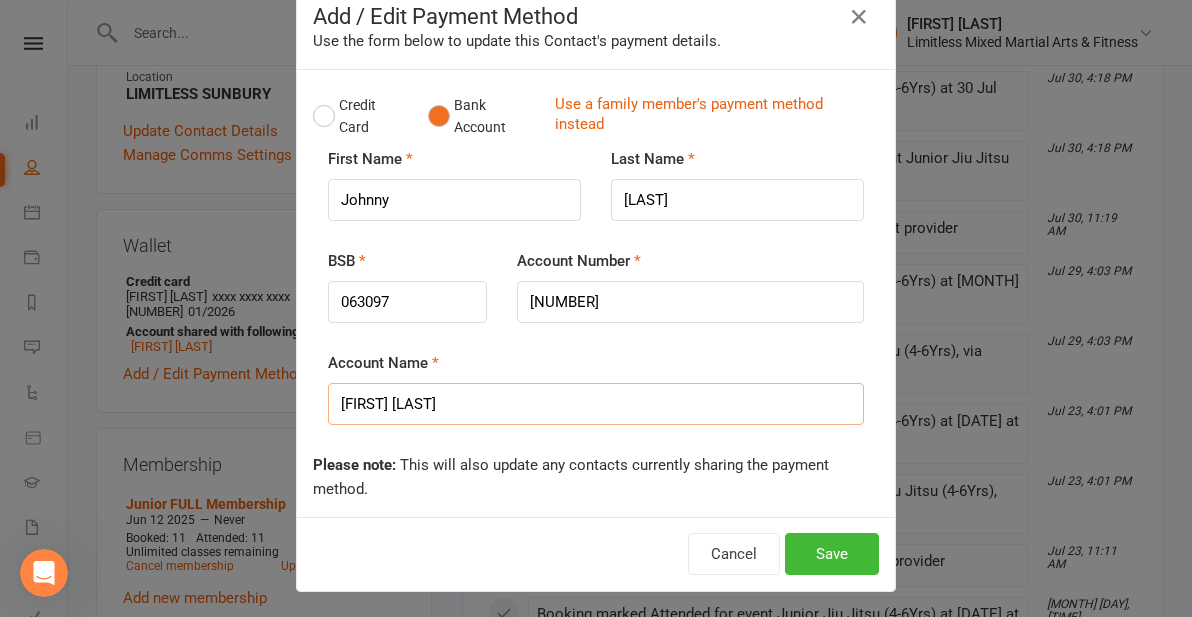 type on "[FIRST] [LAST]" 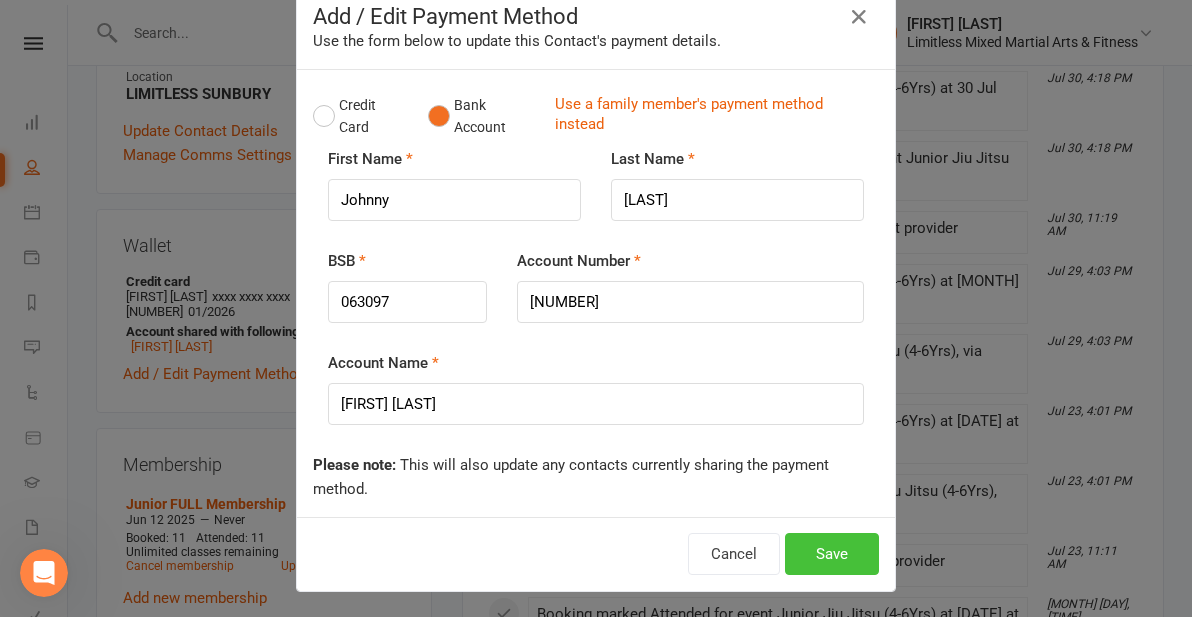 click on "Save" at bounding box center [832, 554] 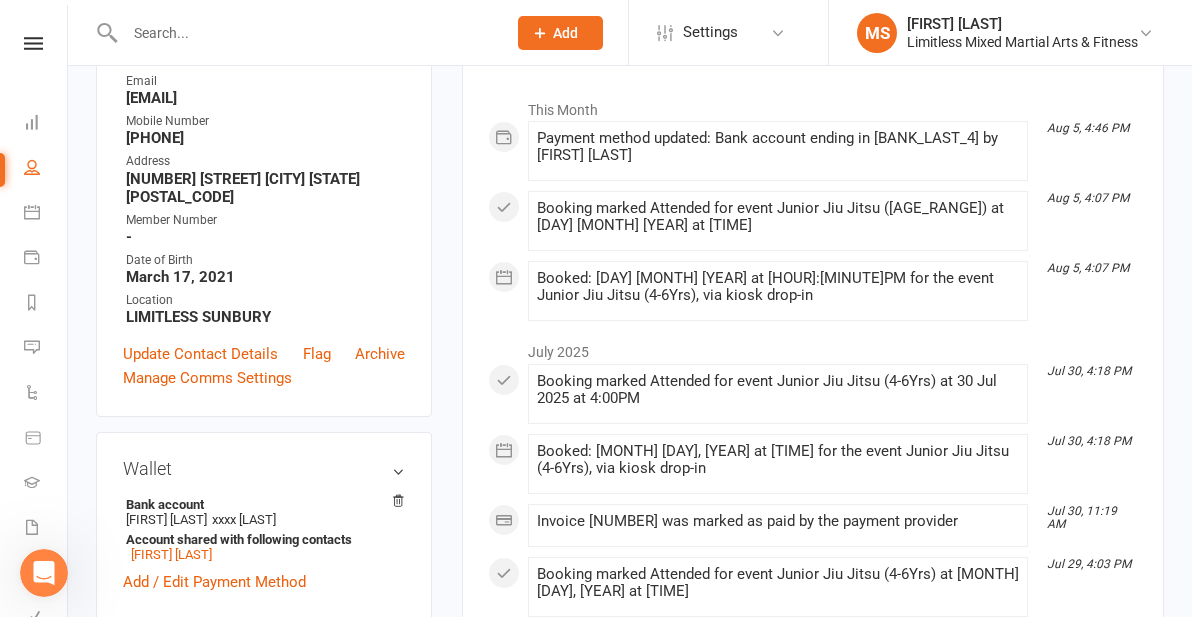 scroll, scrollTop: 0, scrollLeft: 0, axis: both 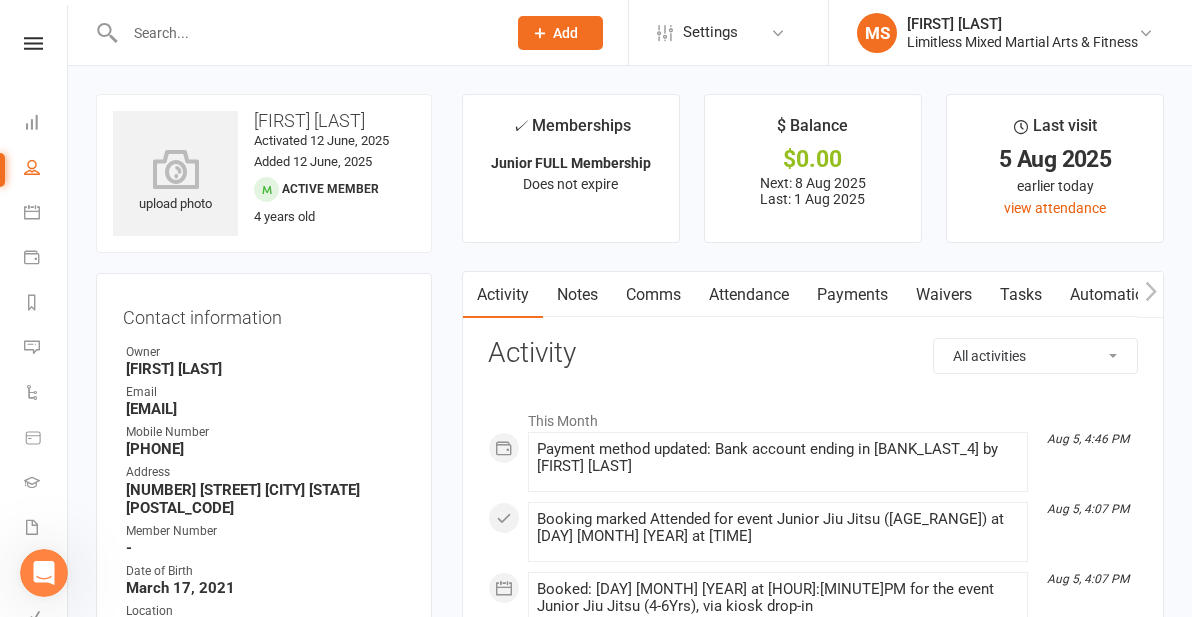 click at bounding box center (305, 33) 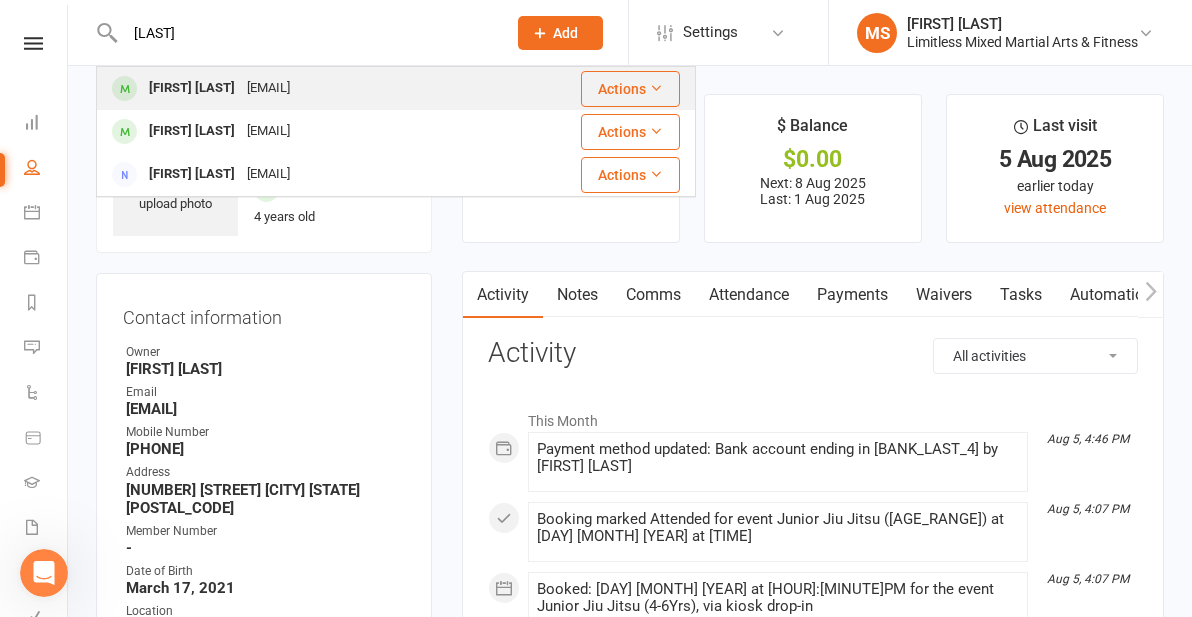 type on "[LAST]" 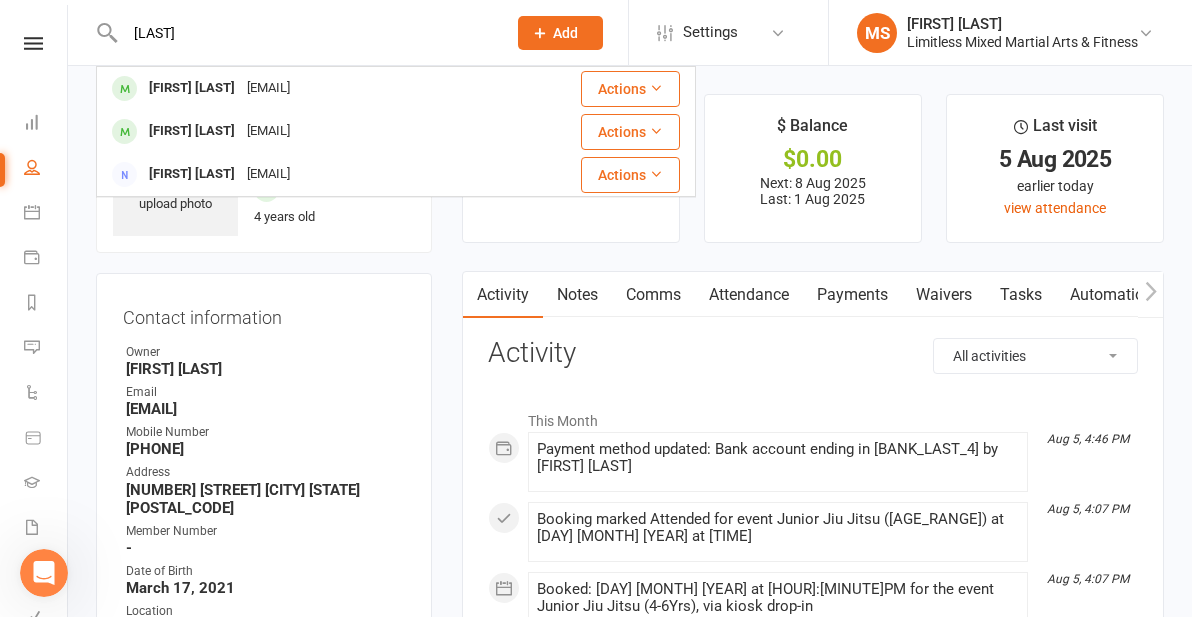 click on "[EMAIL]" at bounding box center [268, 88] 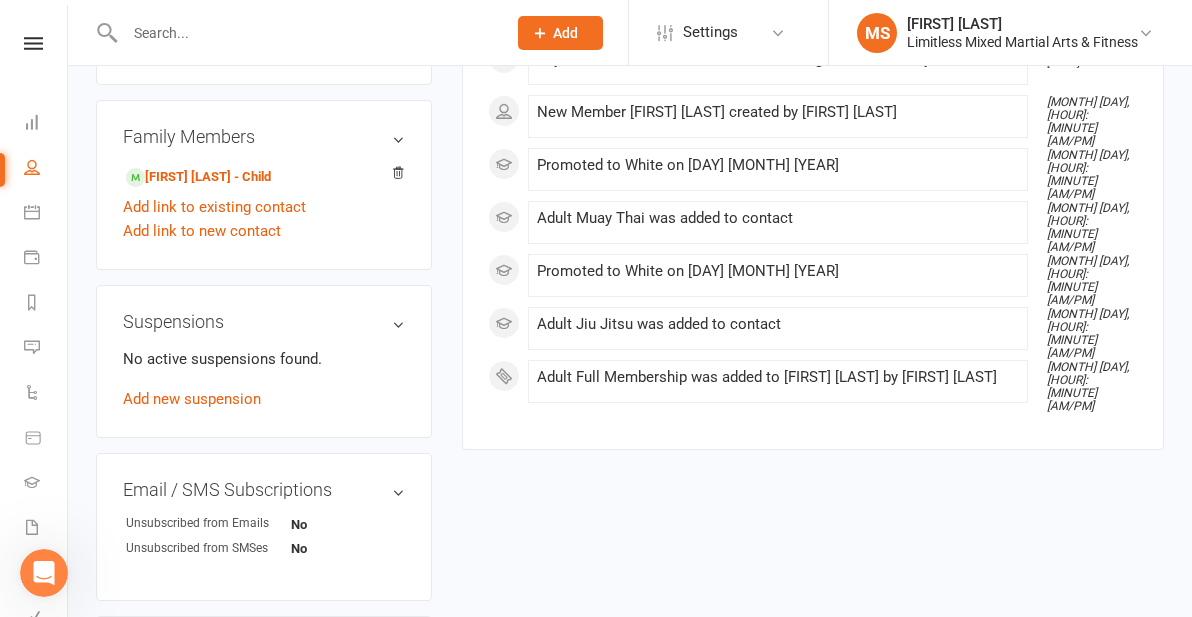 scroll, scrollTop: 1072, scrollLeft: 0, axis: vertical 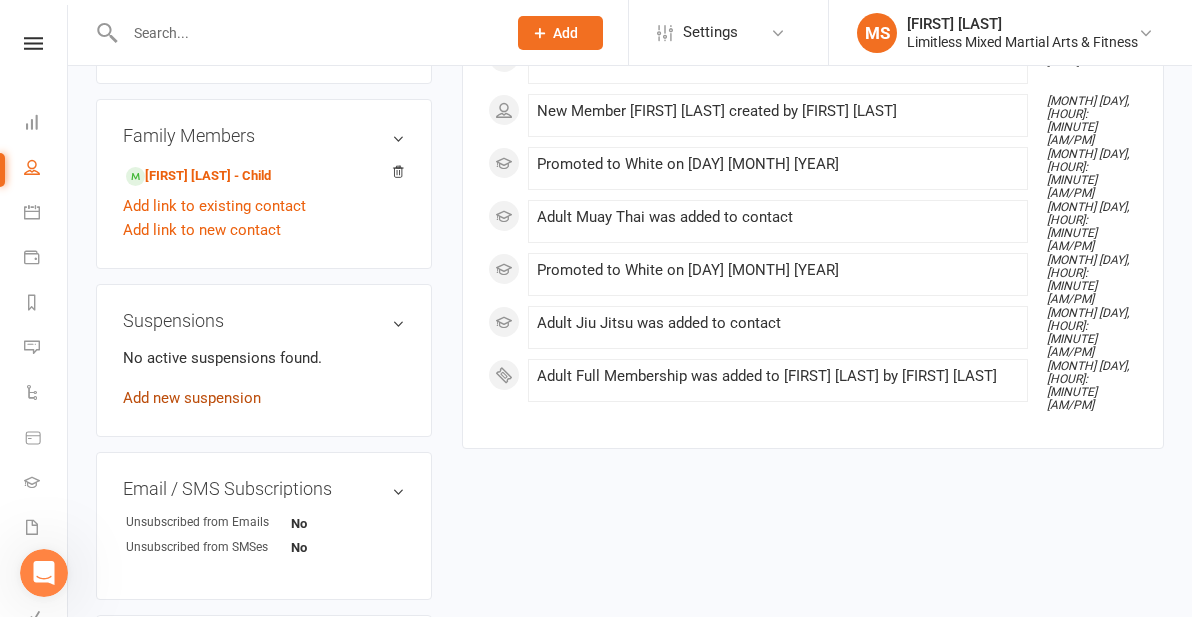 click on "Add new suspension" at bounding box center (192, 398) 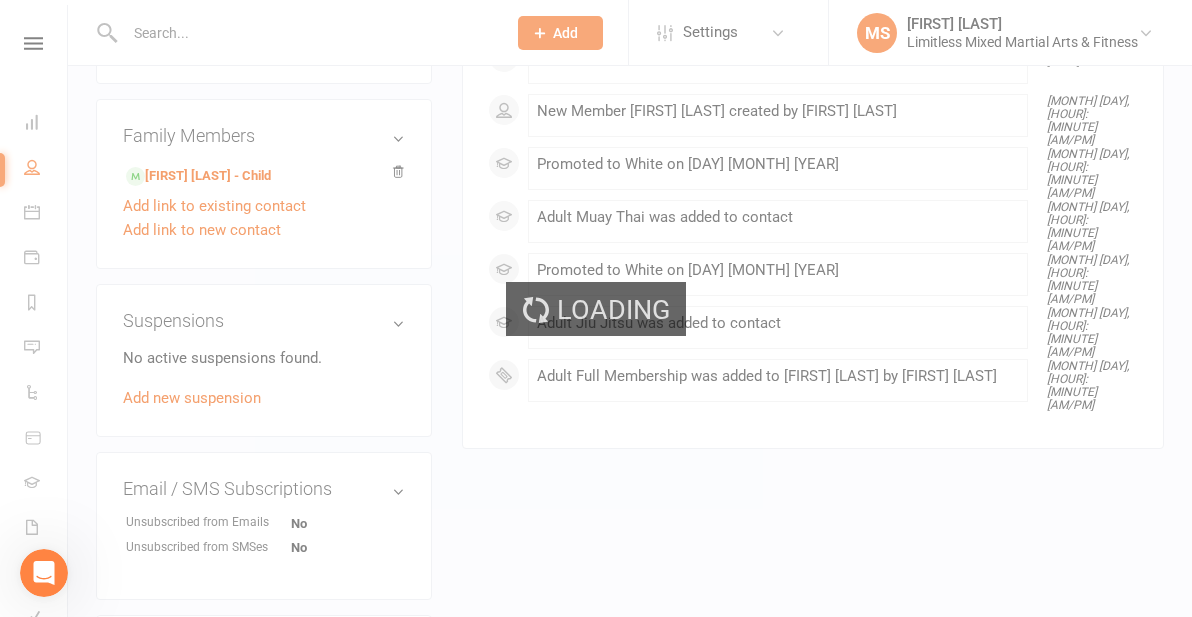 scroll, scrollTop: 0, scrollLeft: 0, axis: both 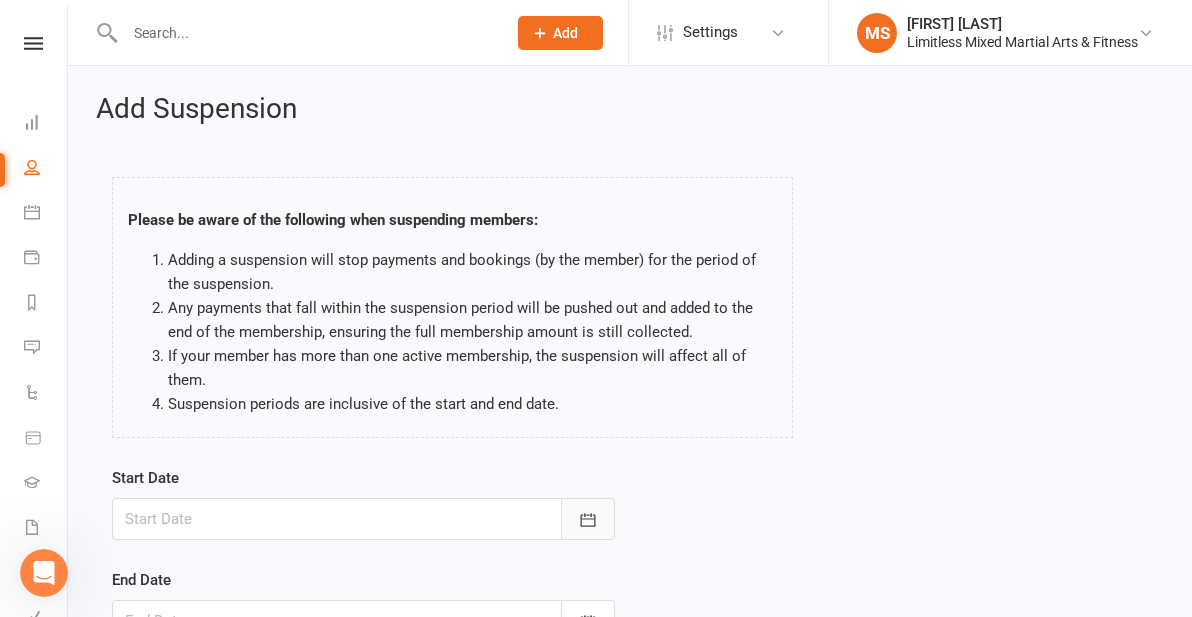 click 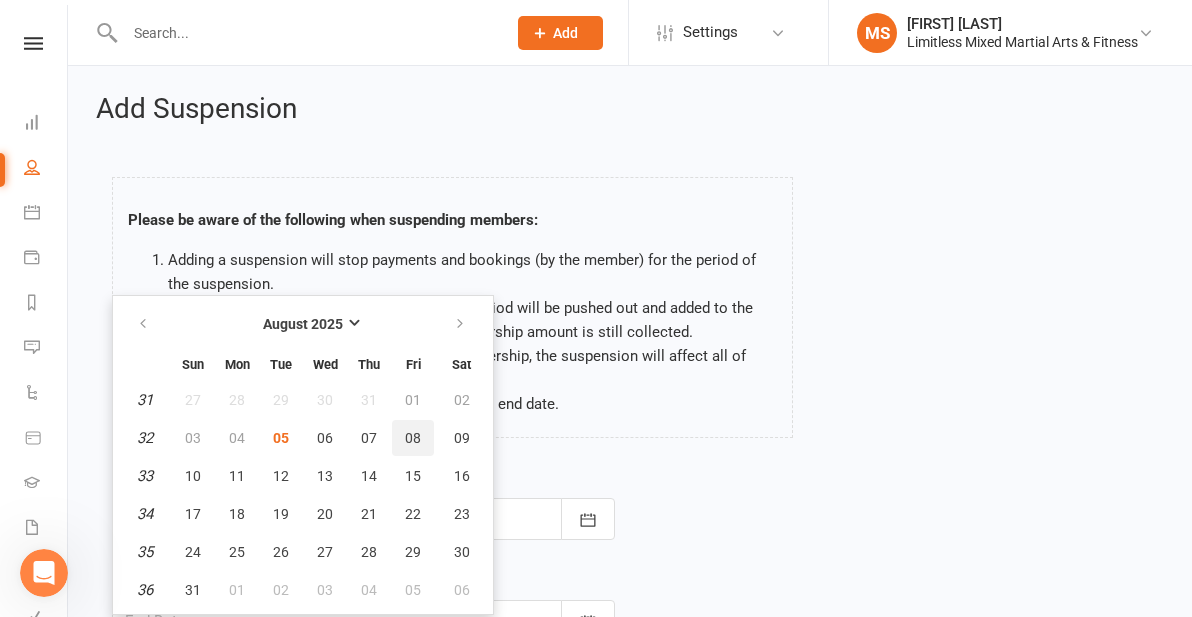 click on "08" at bounding box center (413, 438) 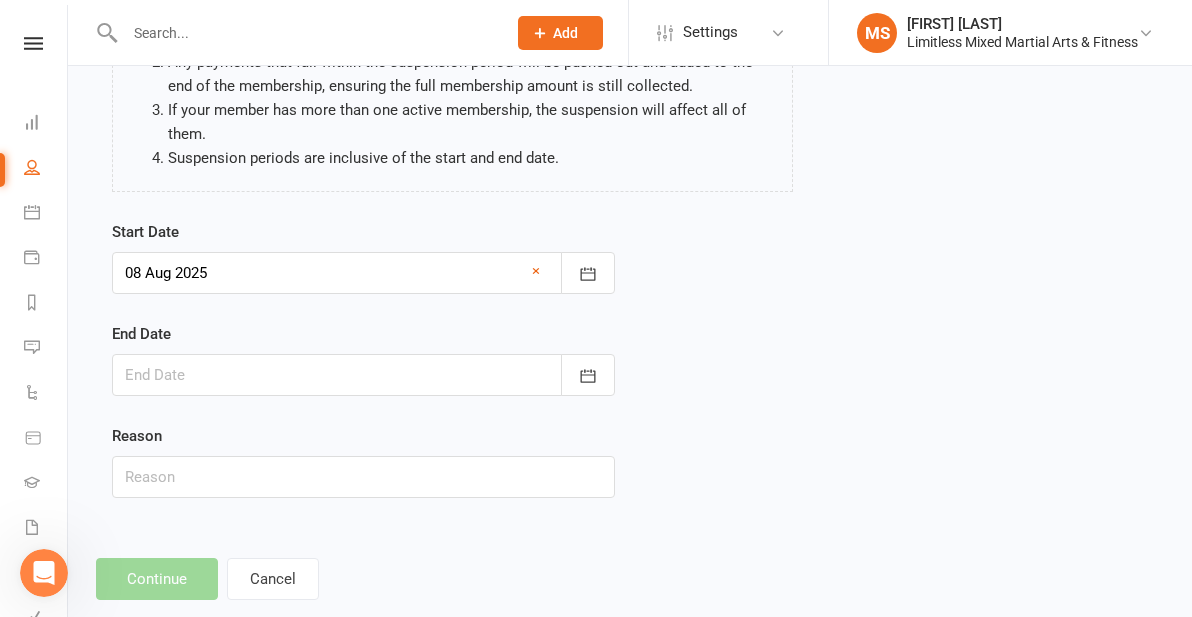 scroll, scrollTop: 253, scrollLeft: 0, axis: vertical 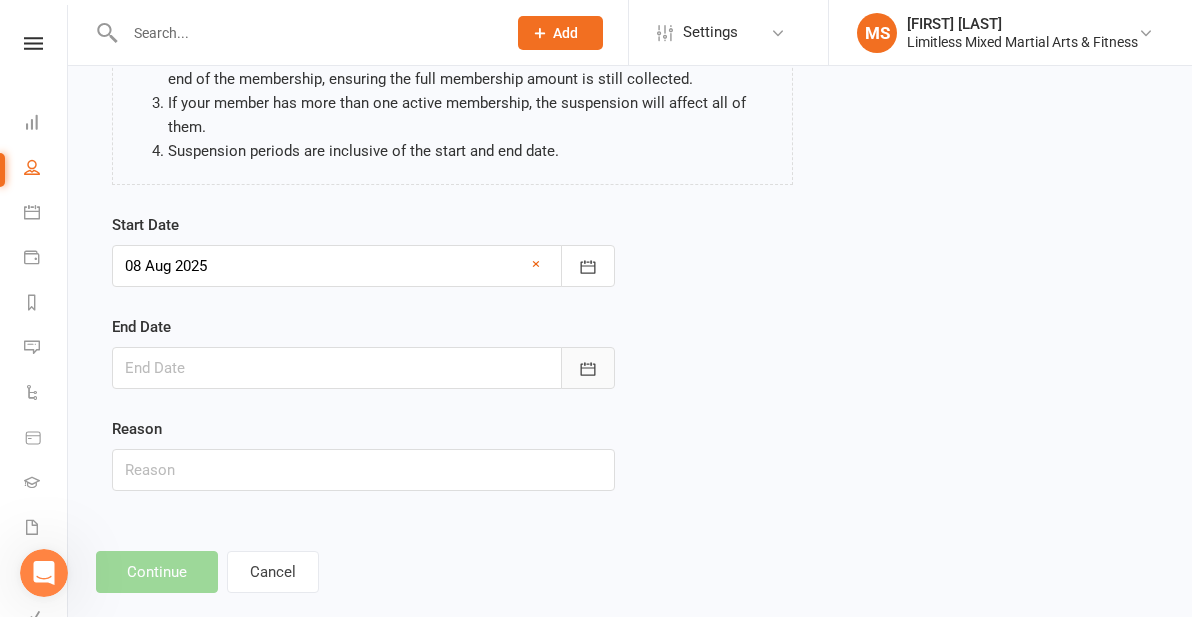 click 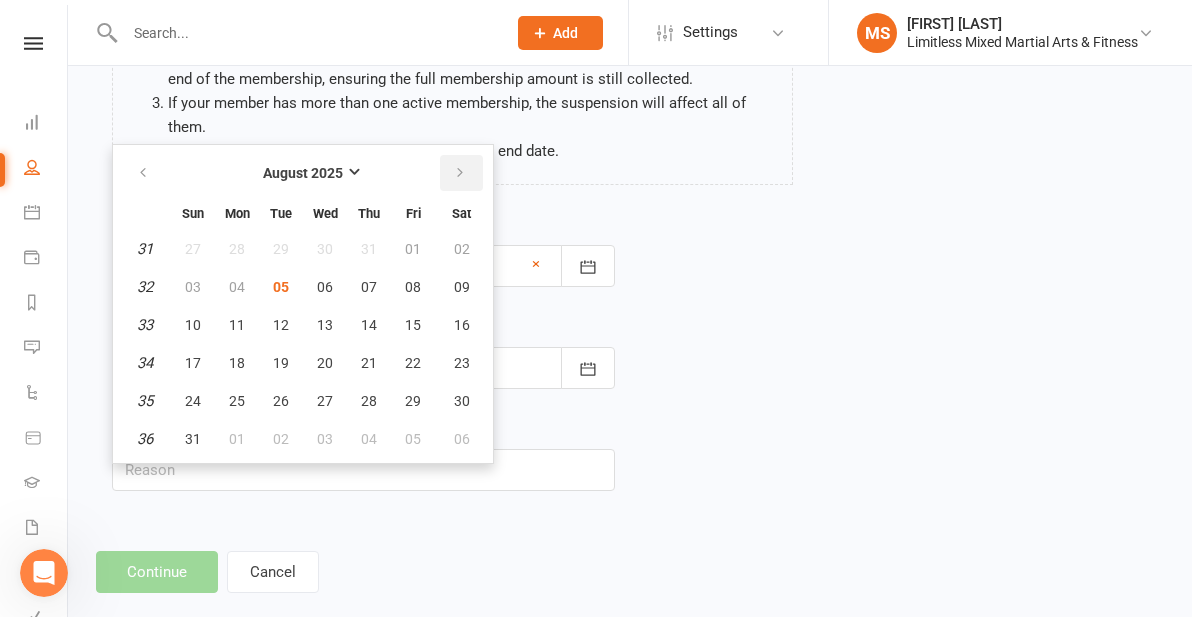 click at bounding box center [460, 173] 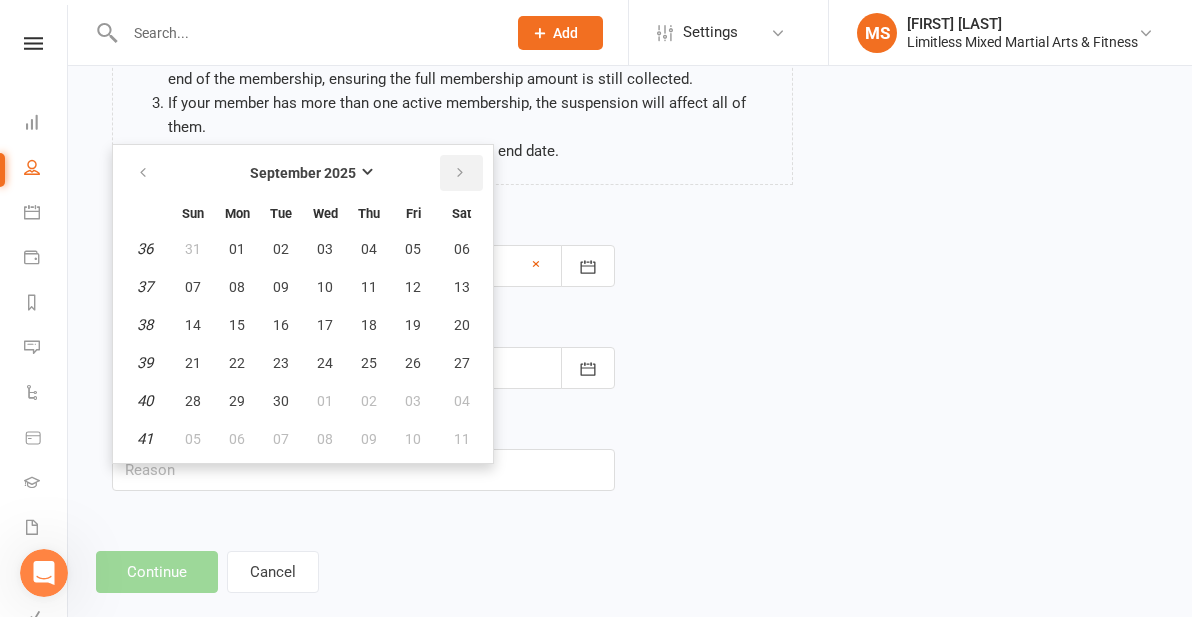 click at bounding box center (460, 173) 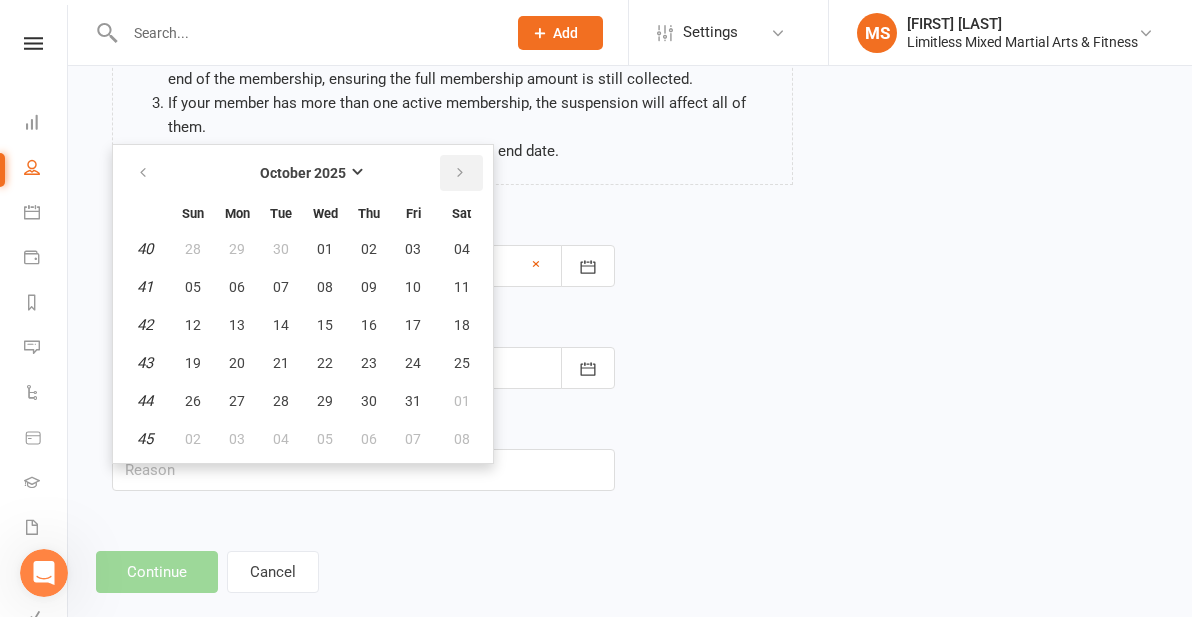 click at bounding box center (460, 173) 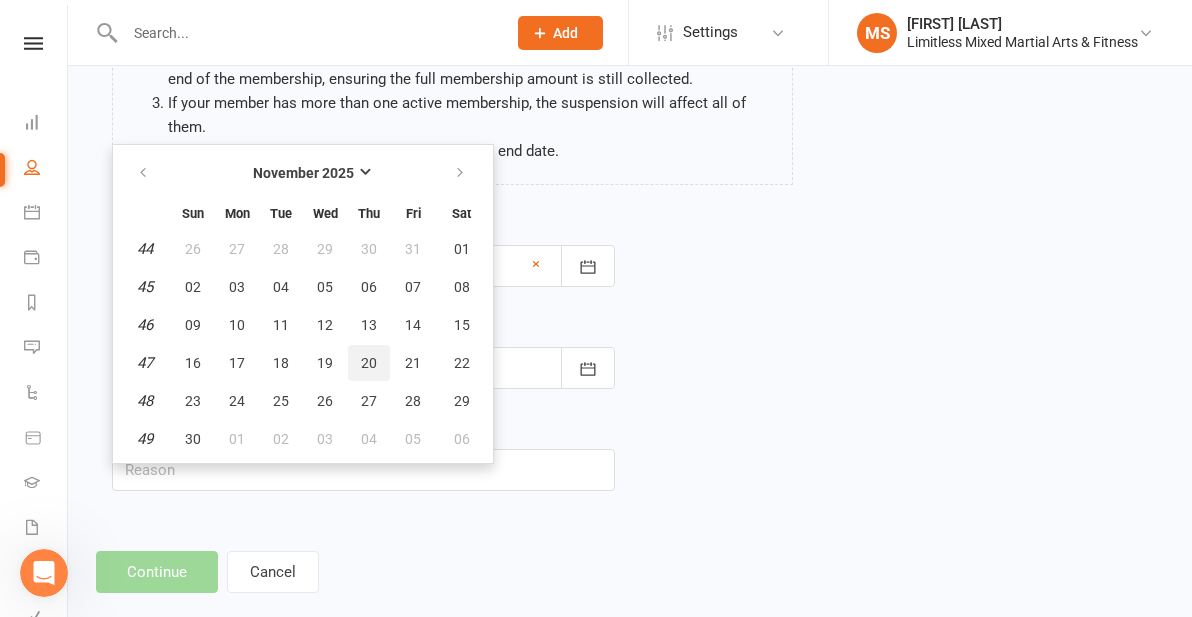 click on "20" at bounding box center (369, 363) 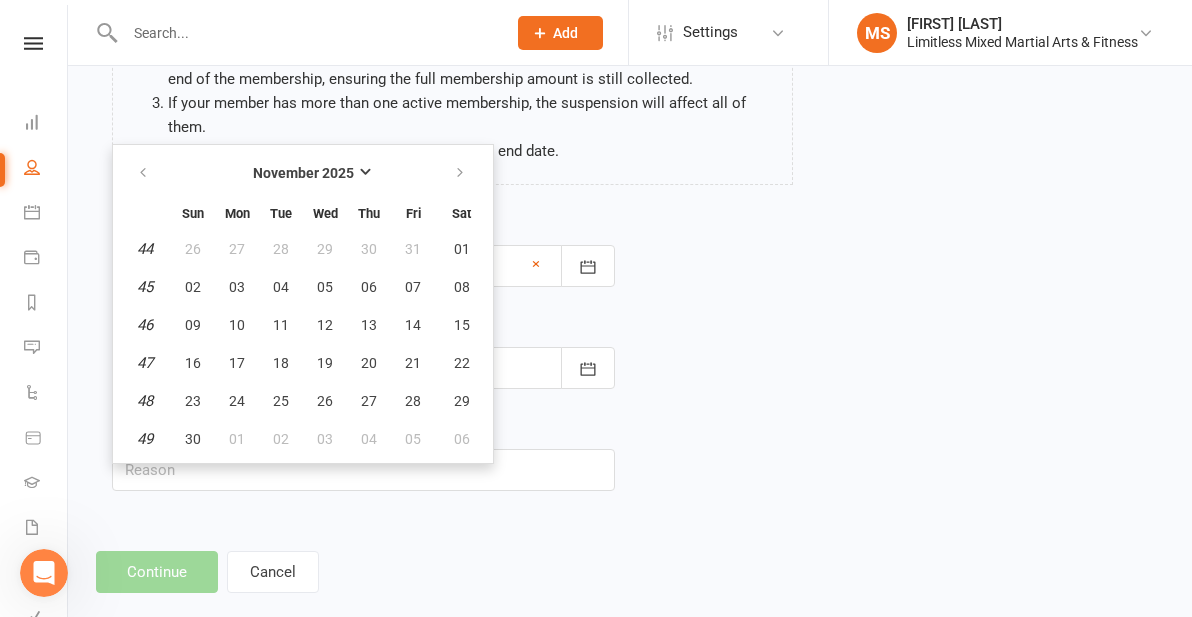 type on "20 Nov 2025" 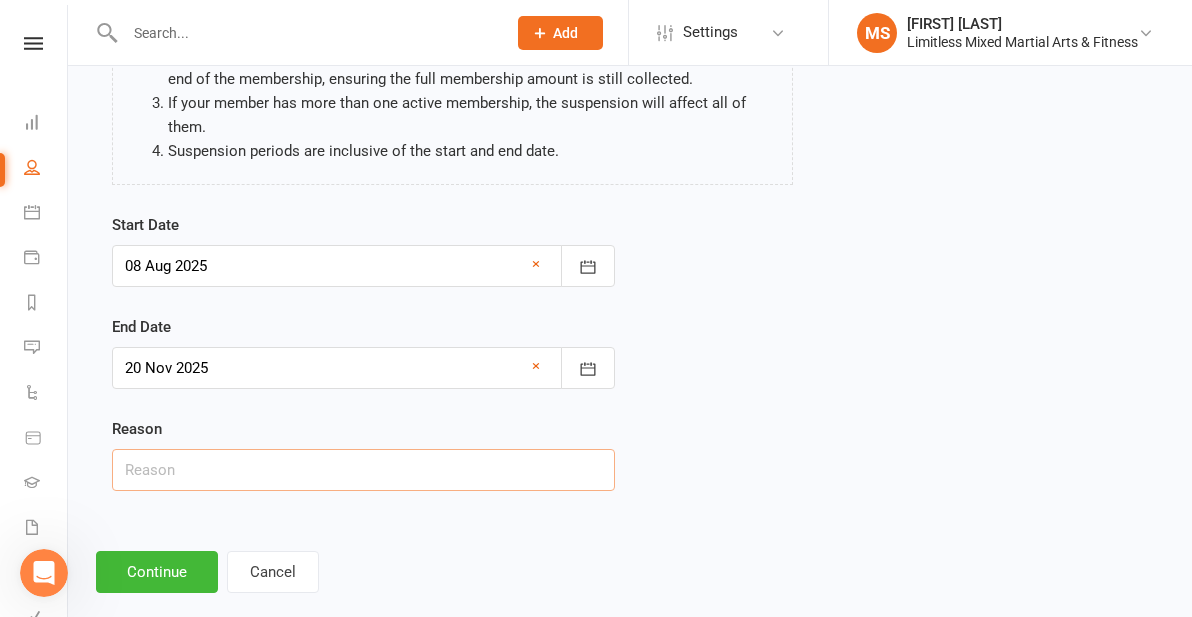 click at bounding box center [363, 470] 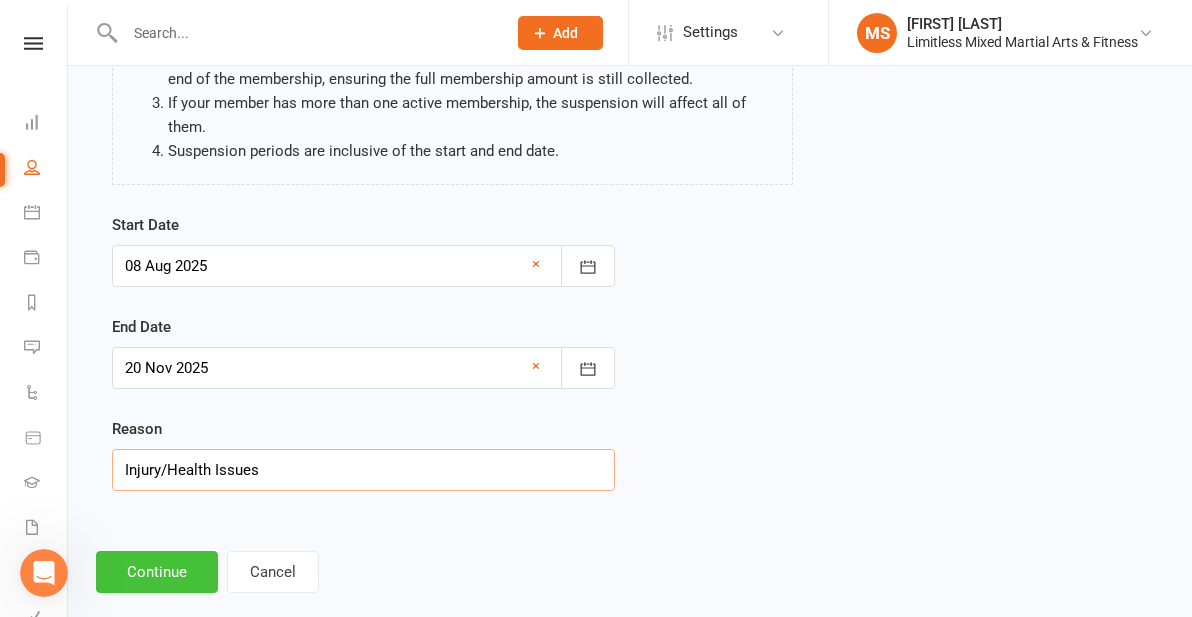 type on "Injury/Health Issues" 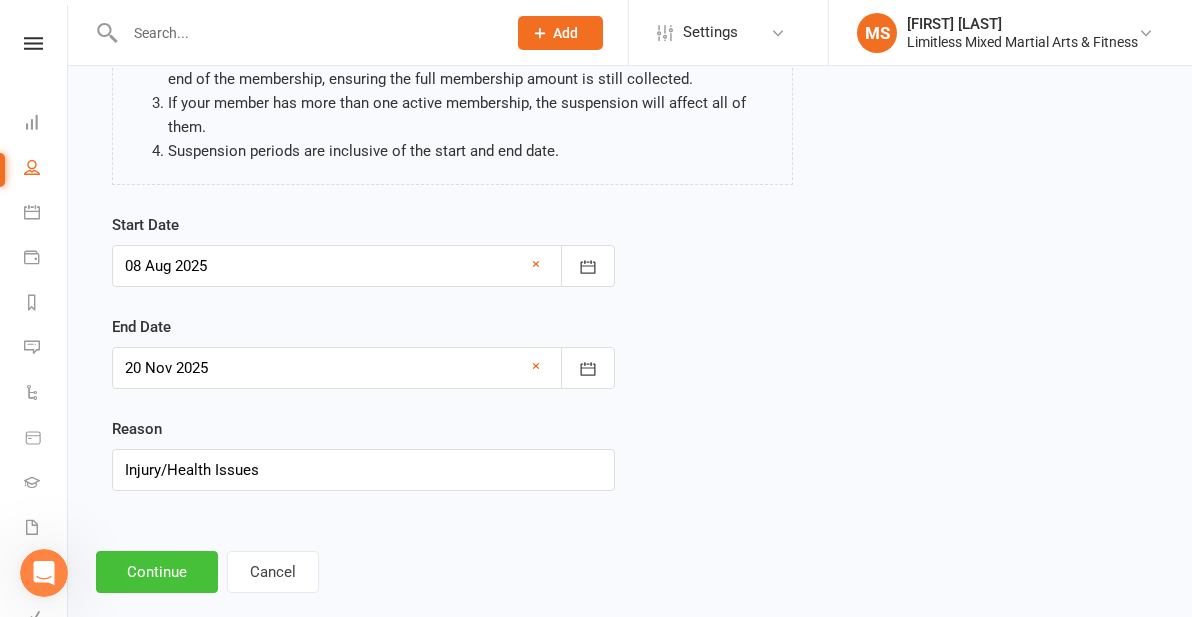 click on "Continue" at bounding box center (157, 572) 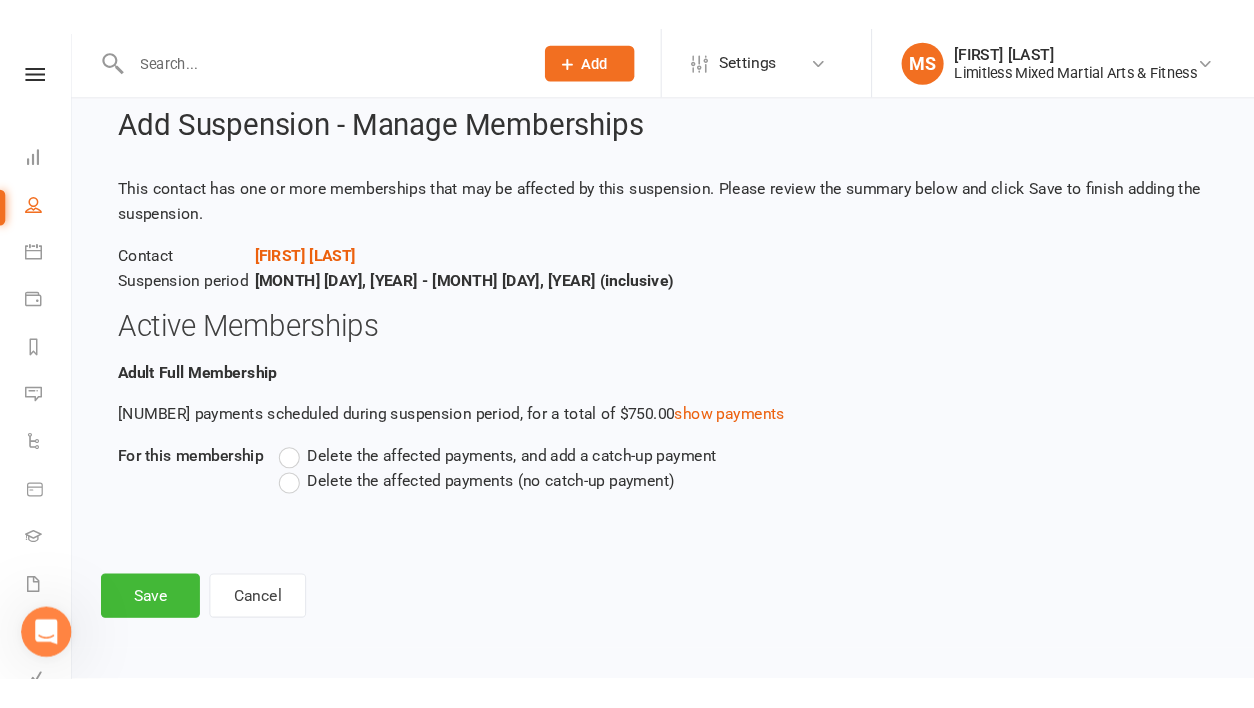 scroll, scrollTop: 0, scrollLeft: 0, axis: both 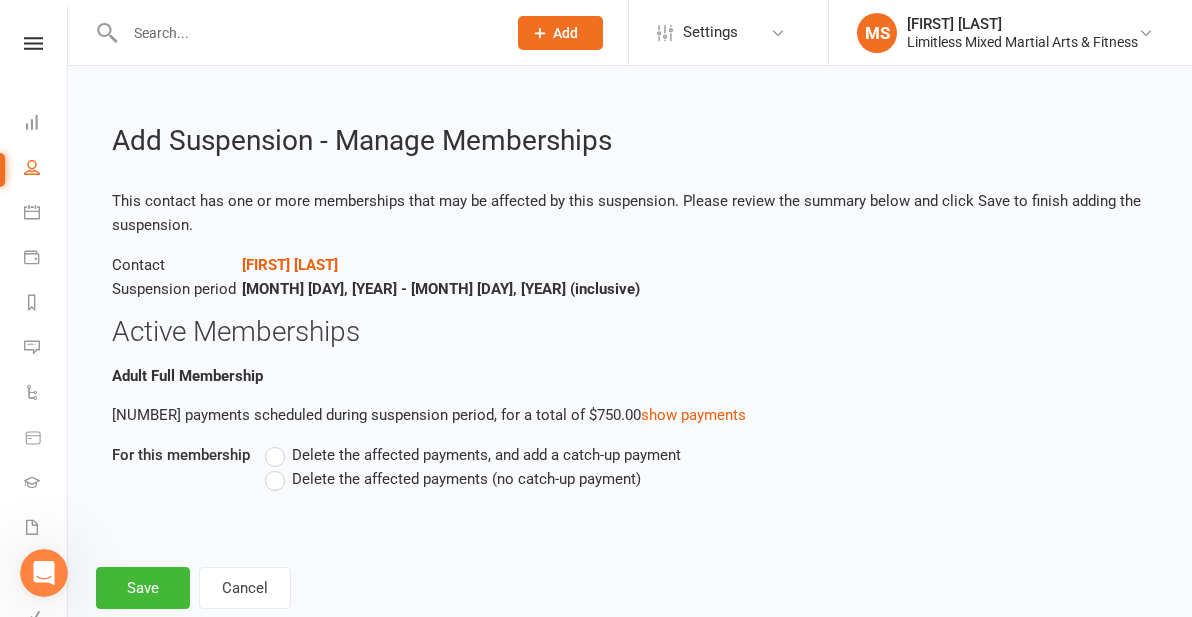 click on "Delete the affected payments (no catch-up payment)" at bounding box center (453, 479) 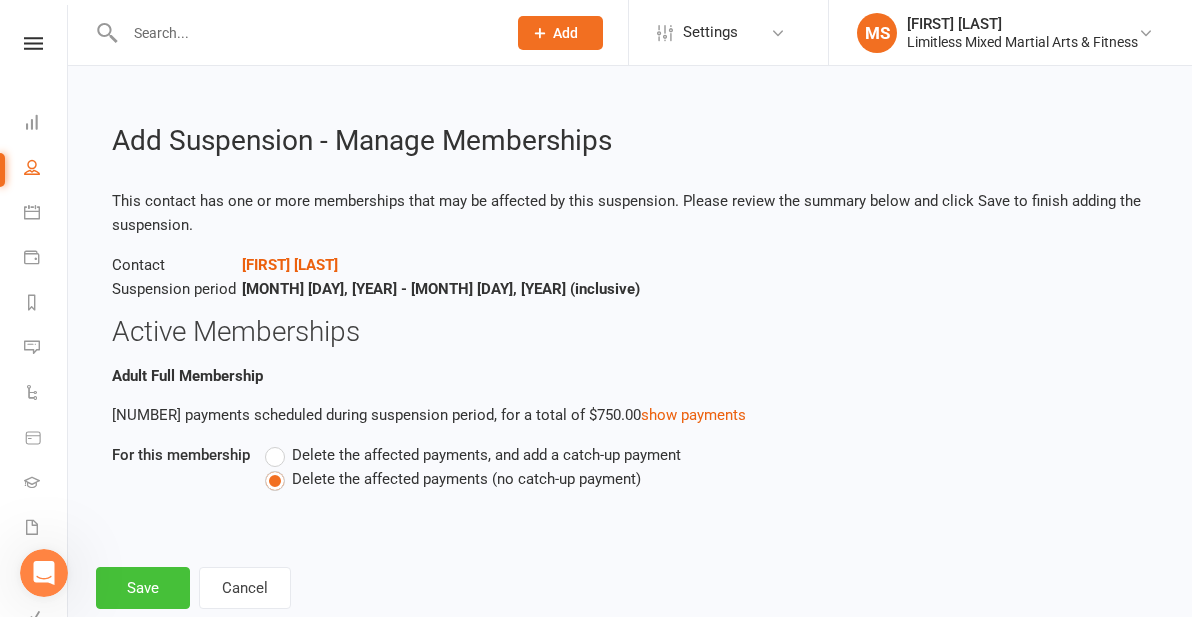 click on "Save" at bounding box center (143, 588) 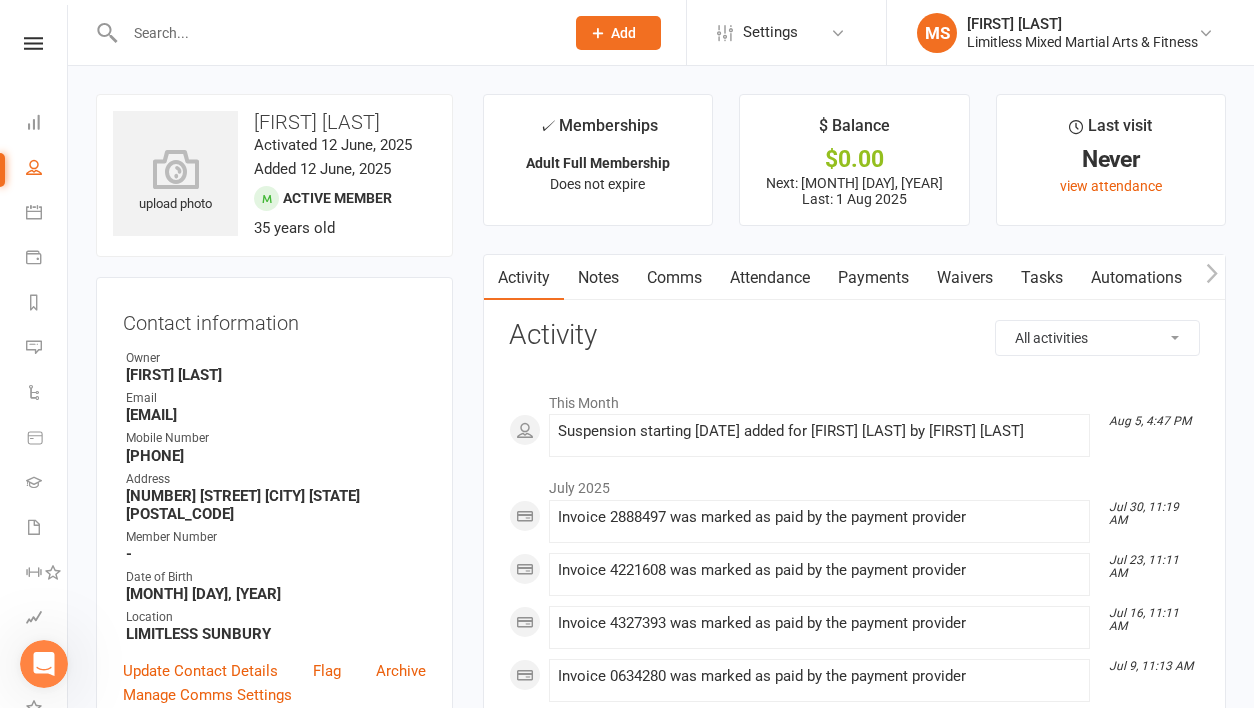 scroll, scrollTop: 355, scrollLeft: 0, axis: vertical 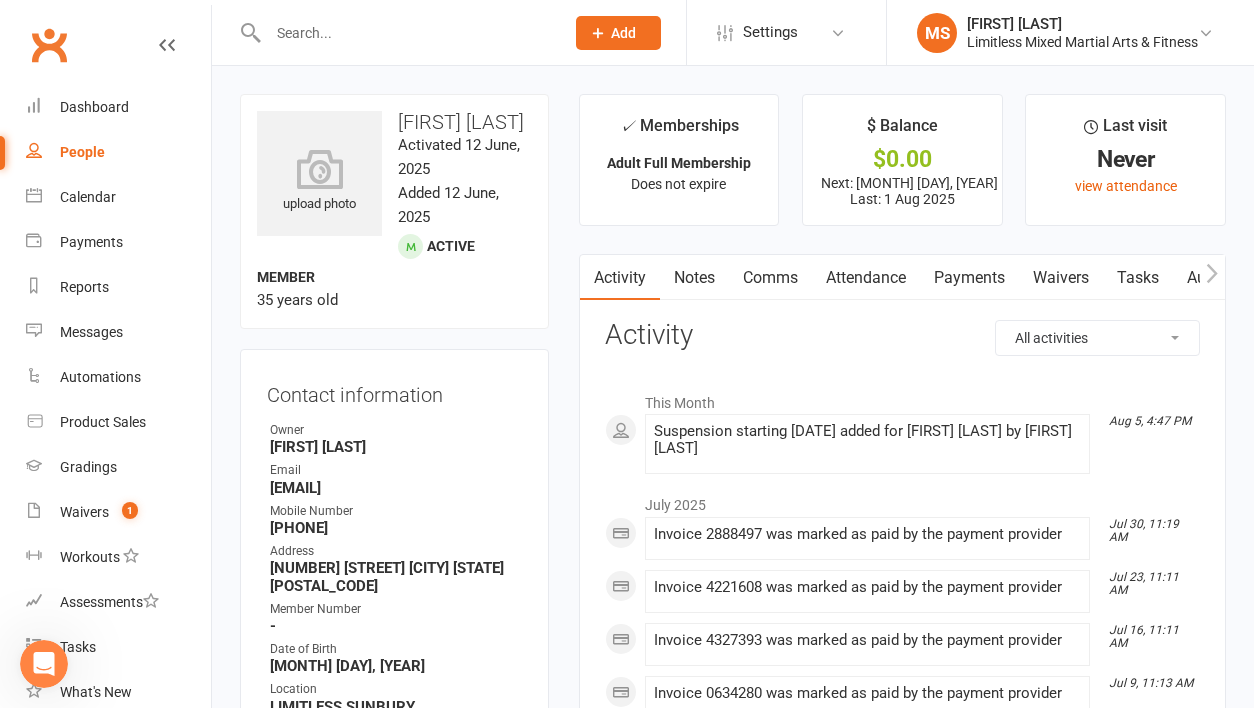 click at bounding box center [406, 33] 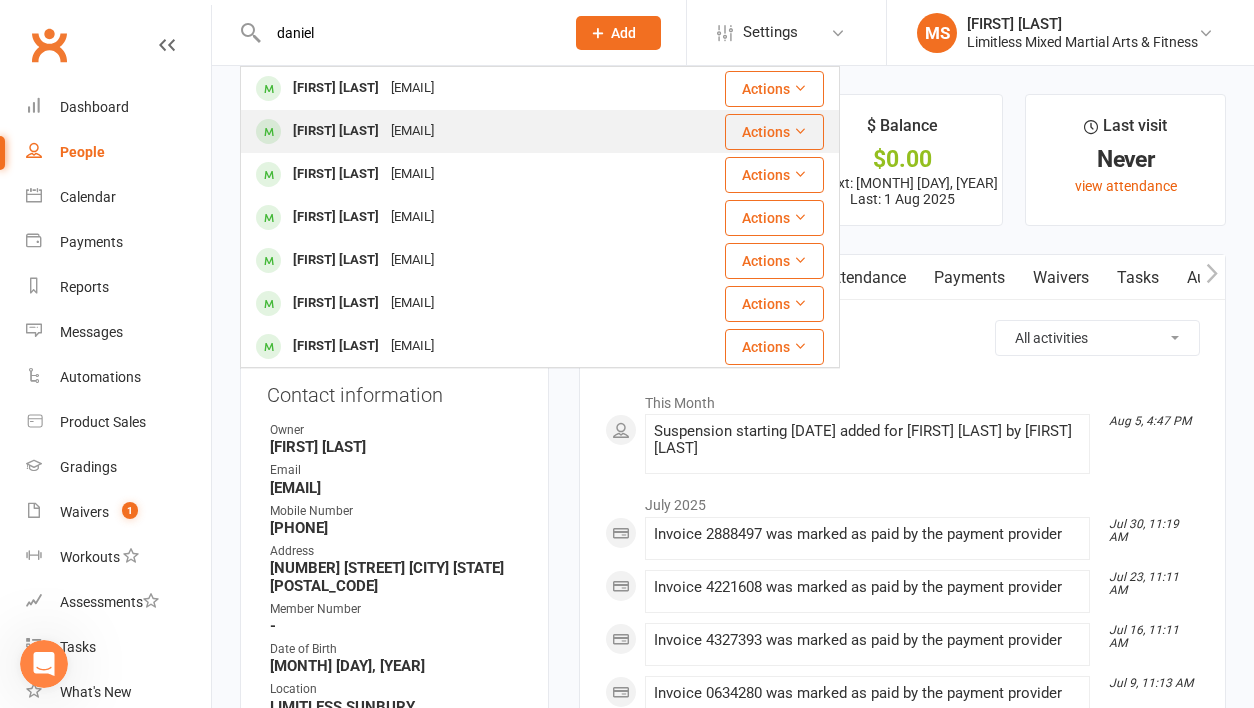 type on "daniel" 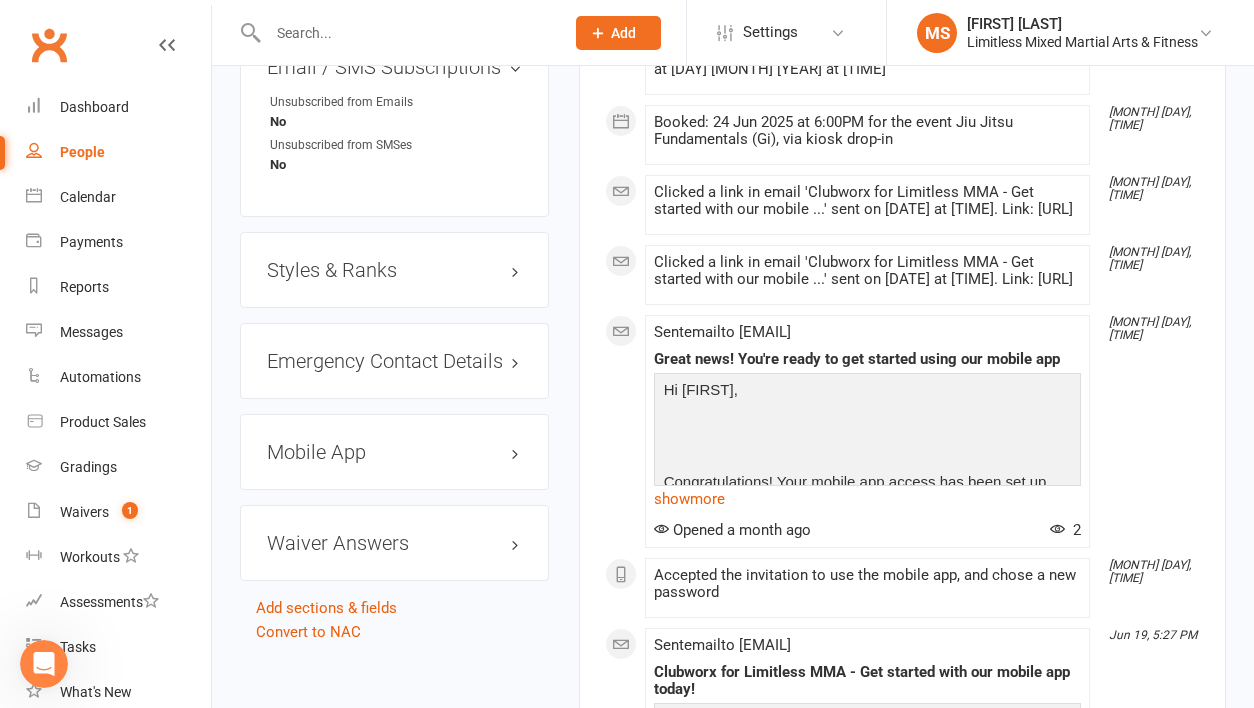 scroll, scrollTop: 1622, scrollLeft: 0, axis: vertical 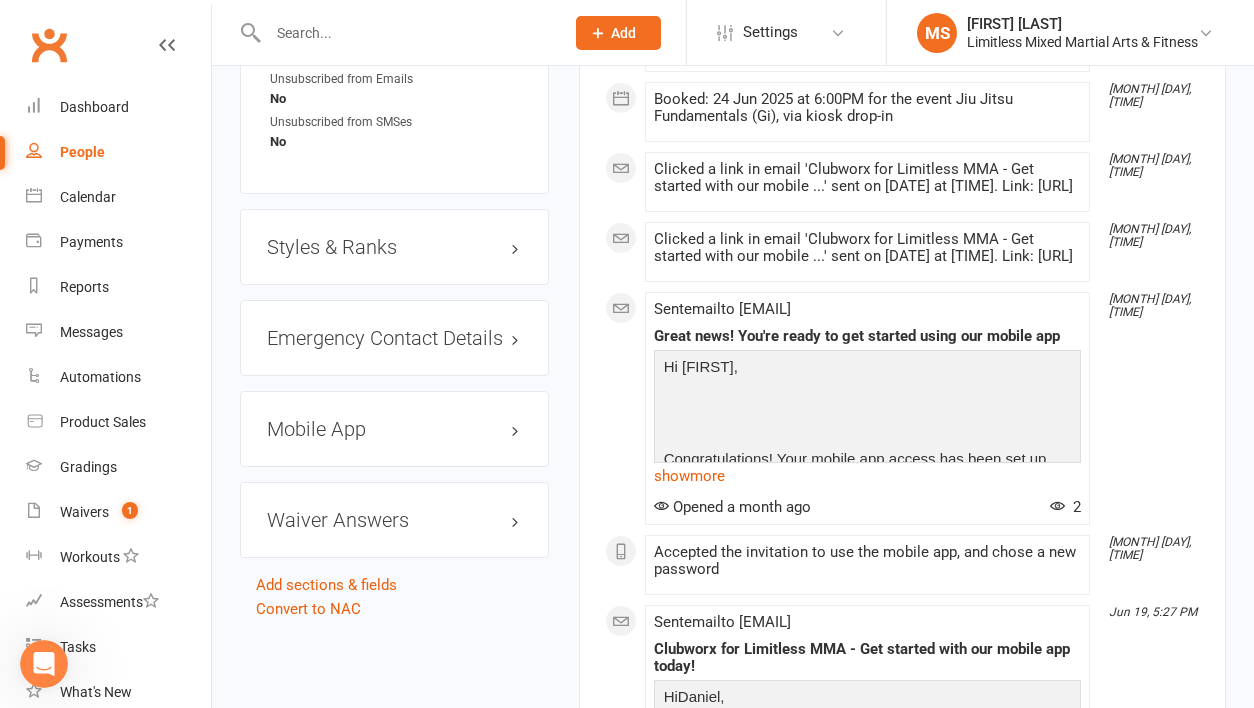 click on "Styles & Ranks" at bounding box center (394, 247) 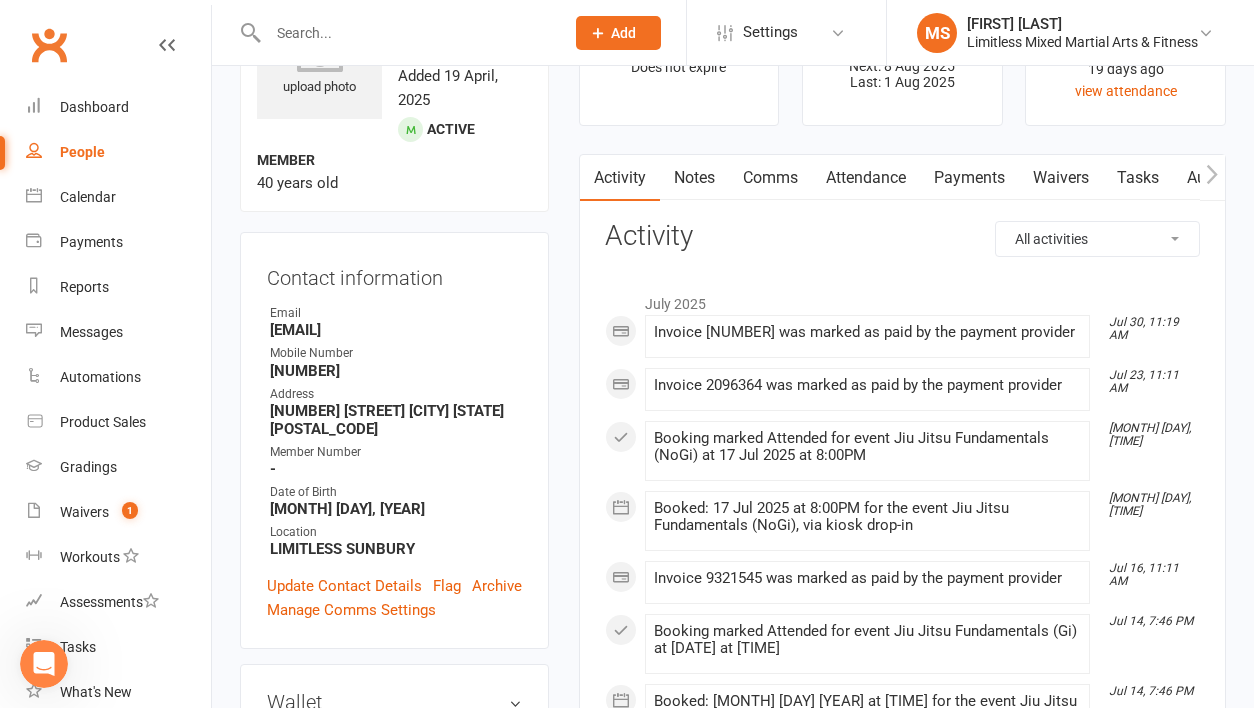 scroll, scrollTop: 0, scrollLeft: 0, axis: both 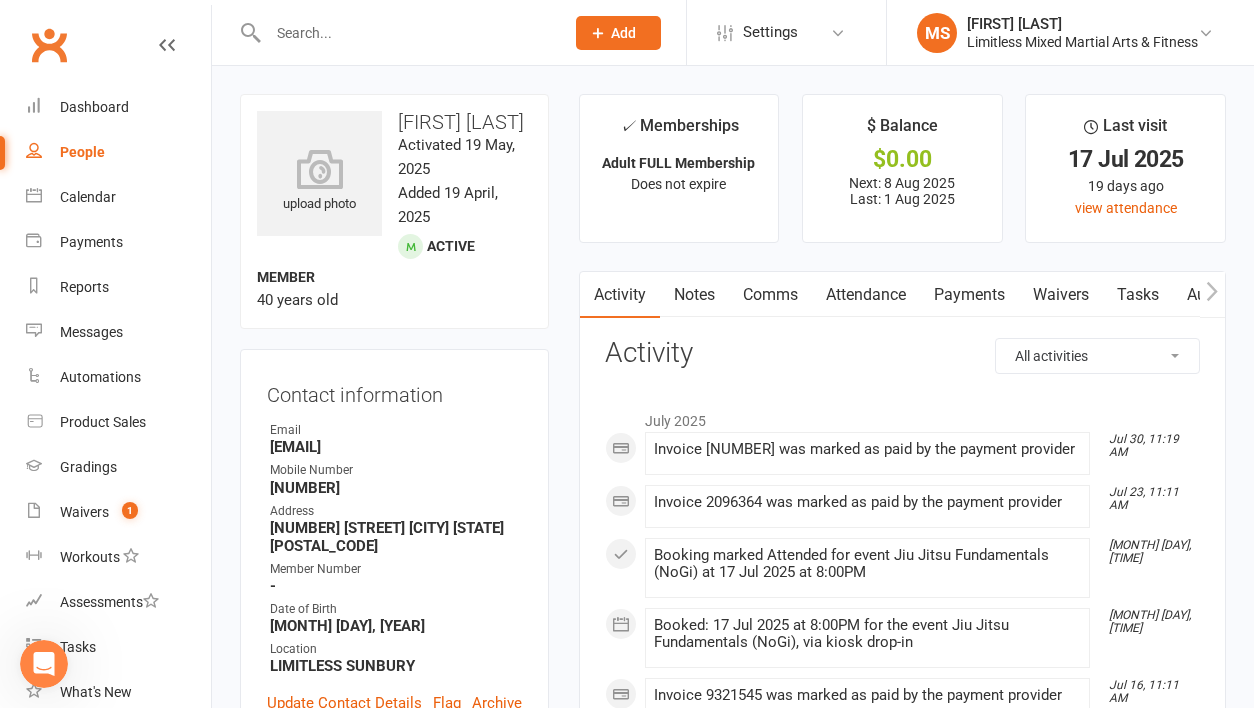 click at bounding box center (406, 33) 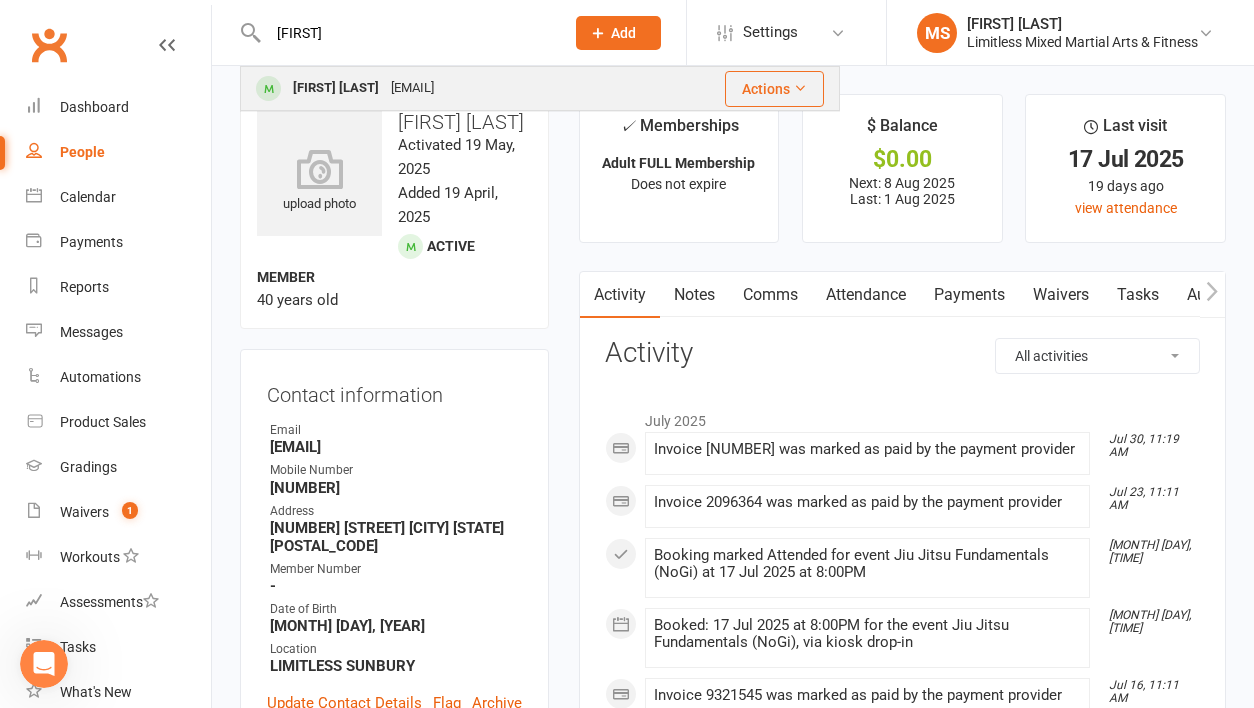 type on "[FIRST]" 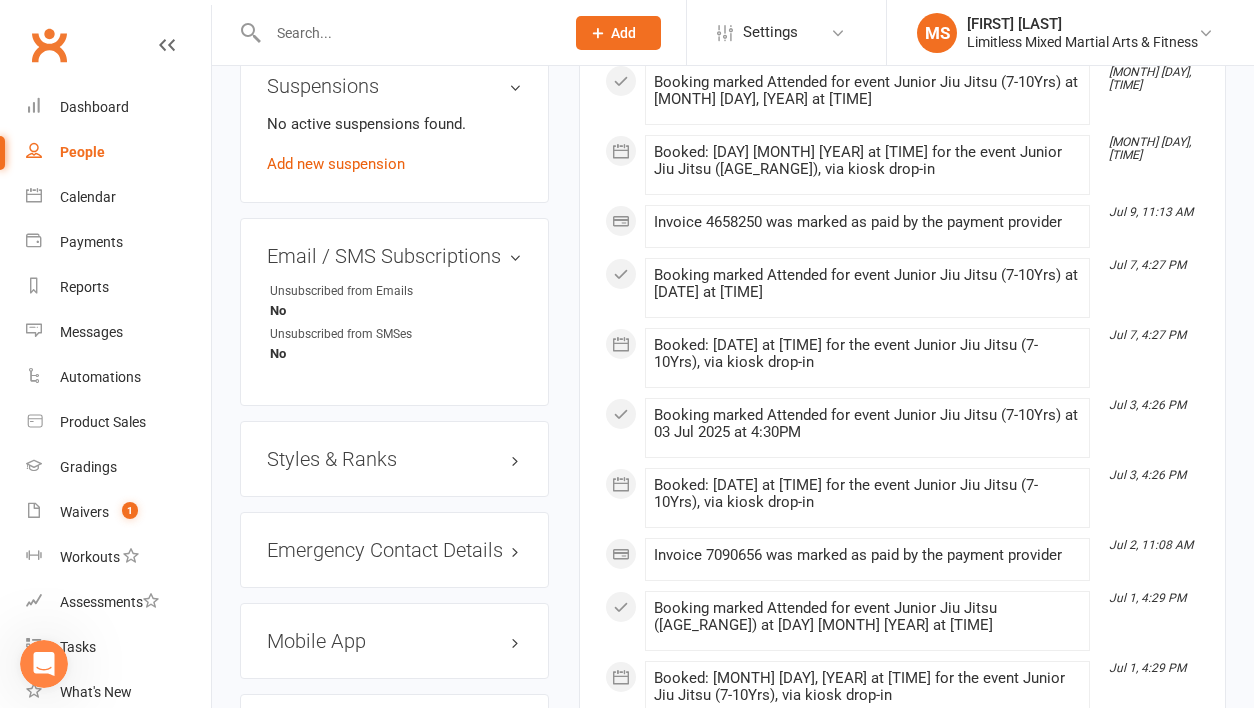 scroll, scrollTop: 1420, scrollLeft: 0, axis: vertical 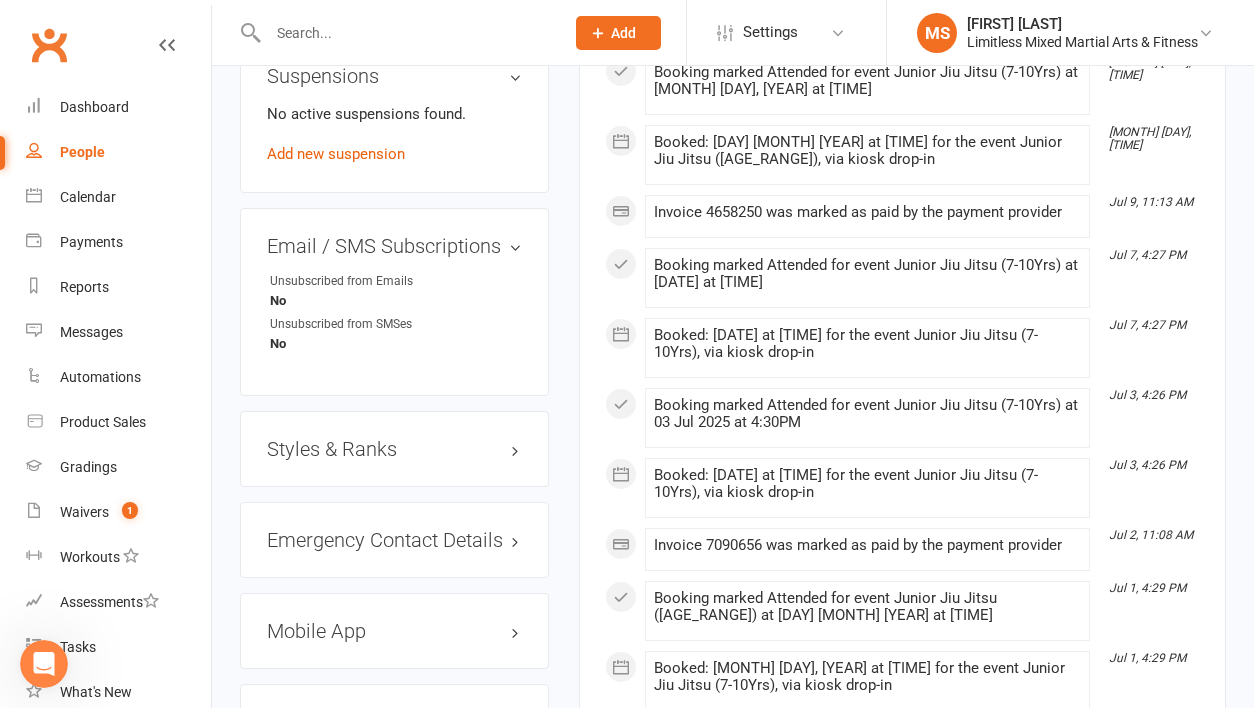 click on "Styles & Ranks" at bounding box center (394, 449) 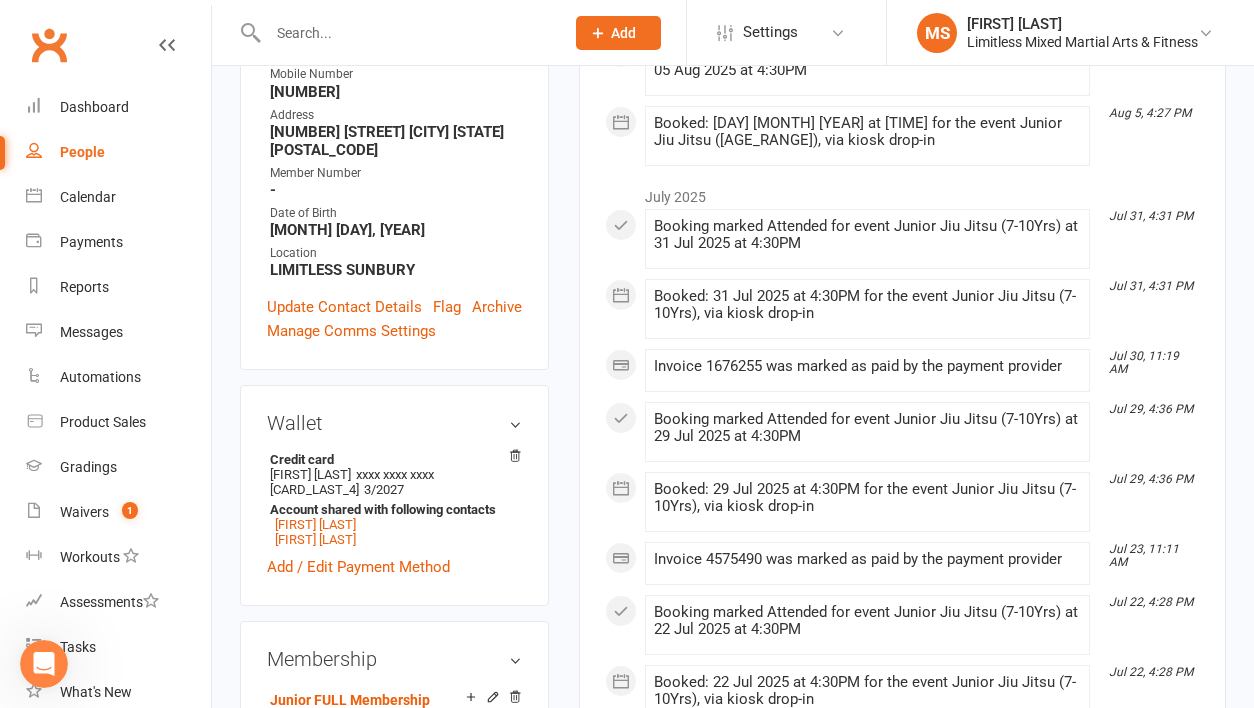 scroll, scrollTop: 0, scrollLeft: 0, axis: both 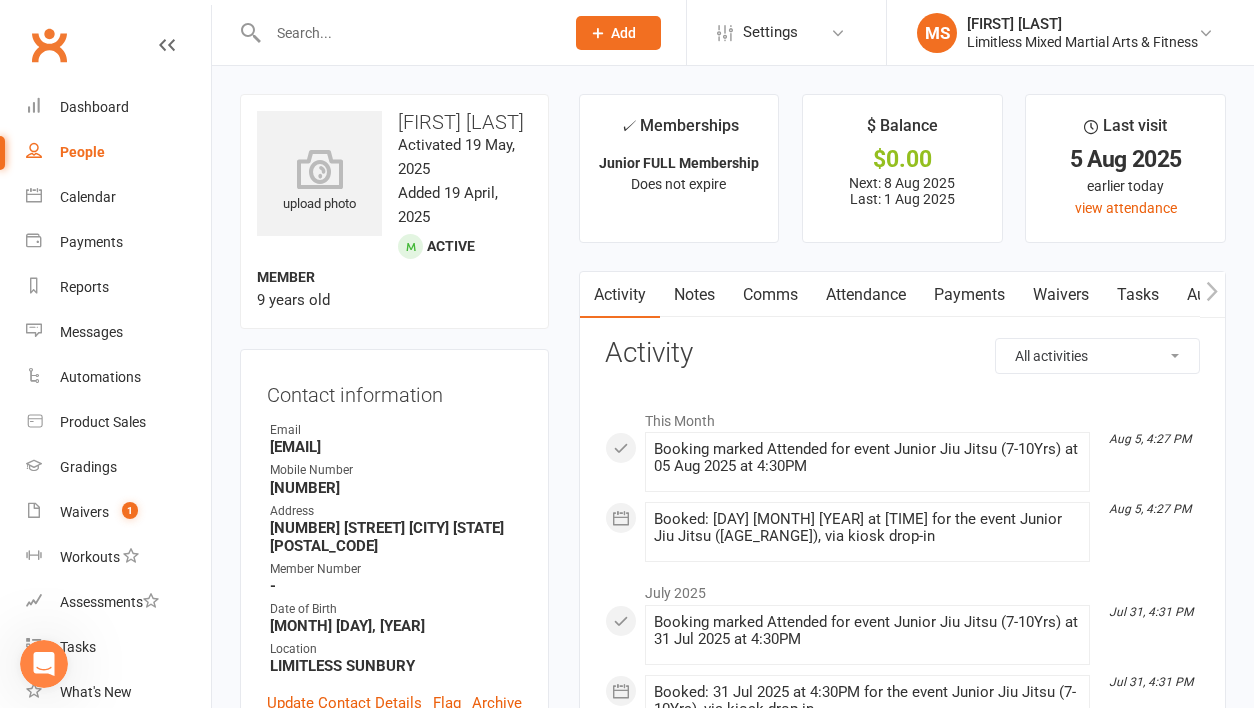 click at bounding box center [406, 33] 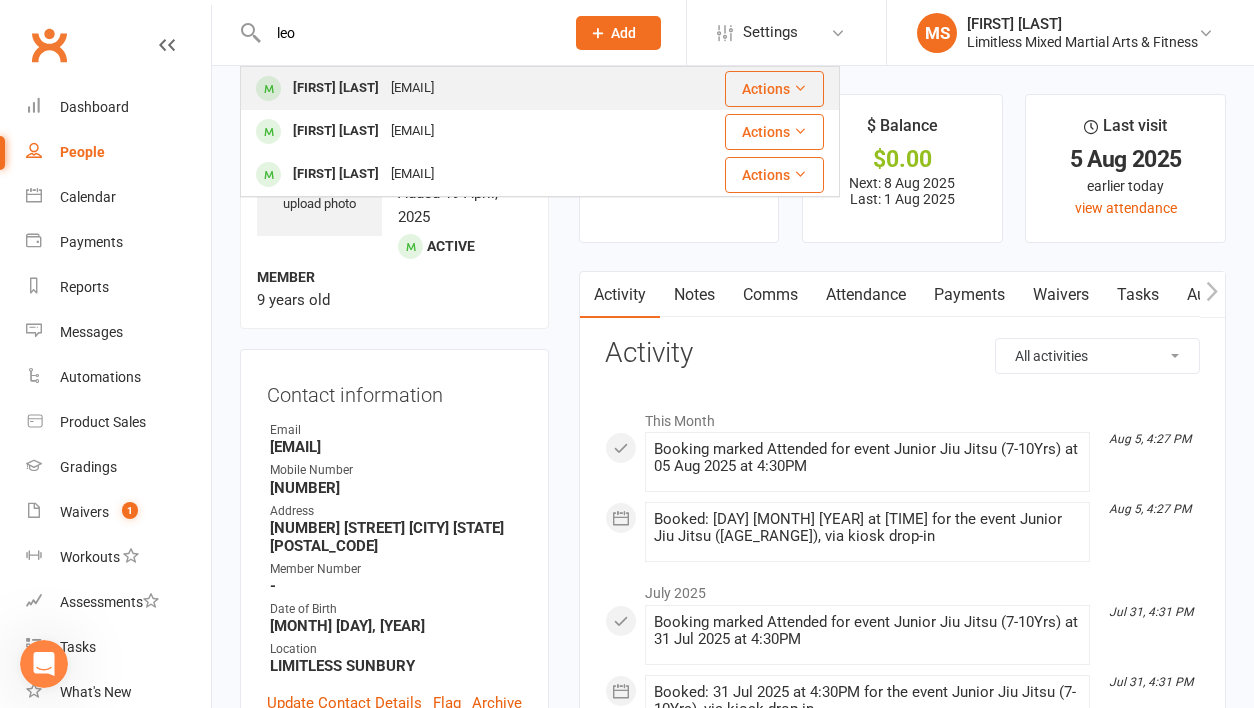 type on "leo" 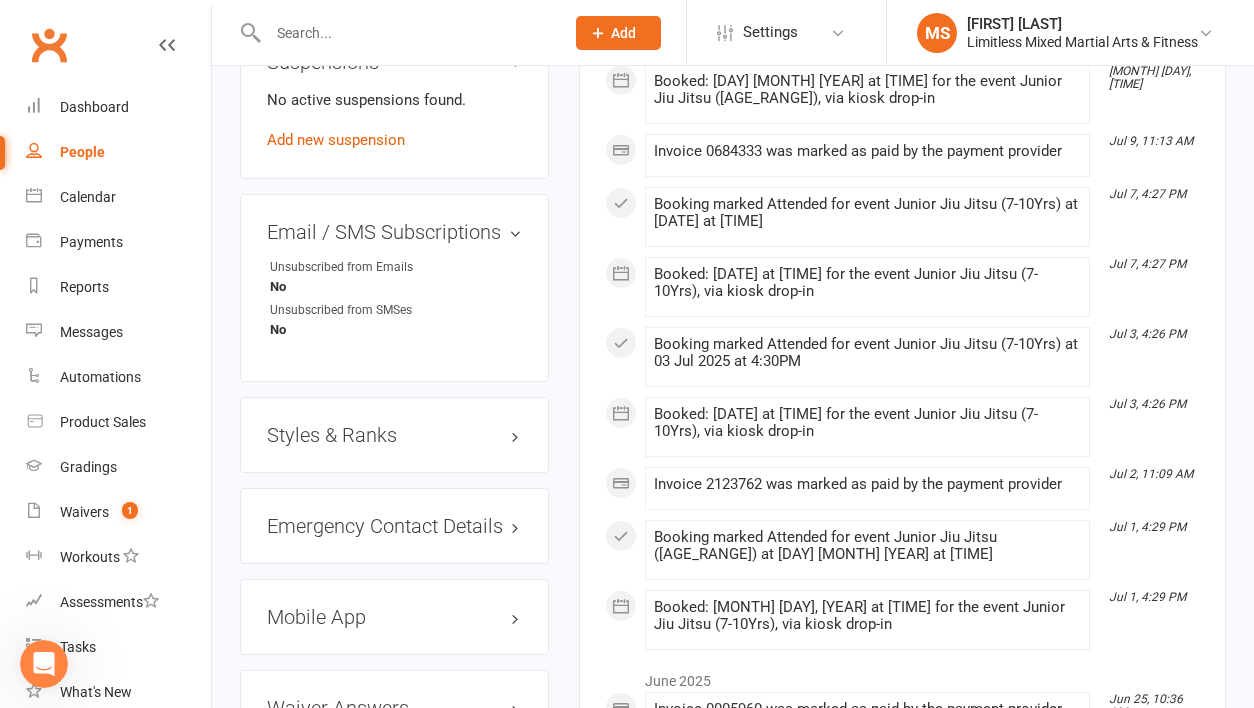 scroll, scrollTop: 1507, scrollLeft: 0, axis: vertical 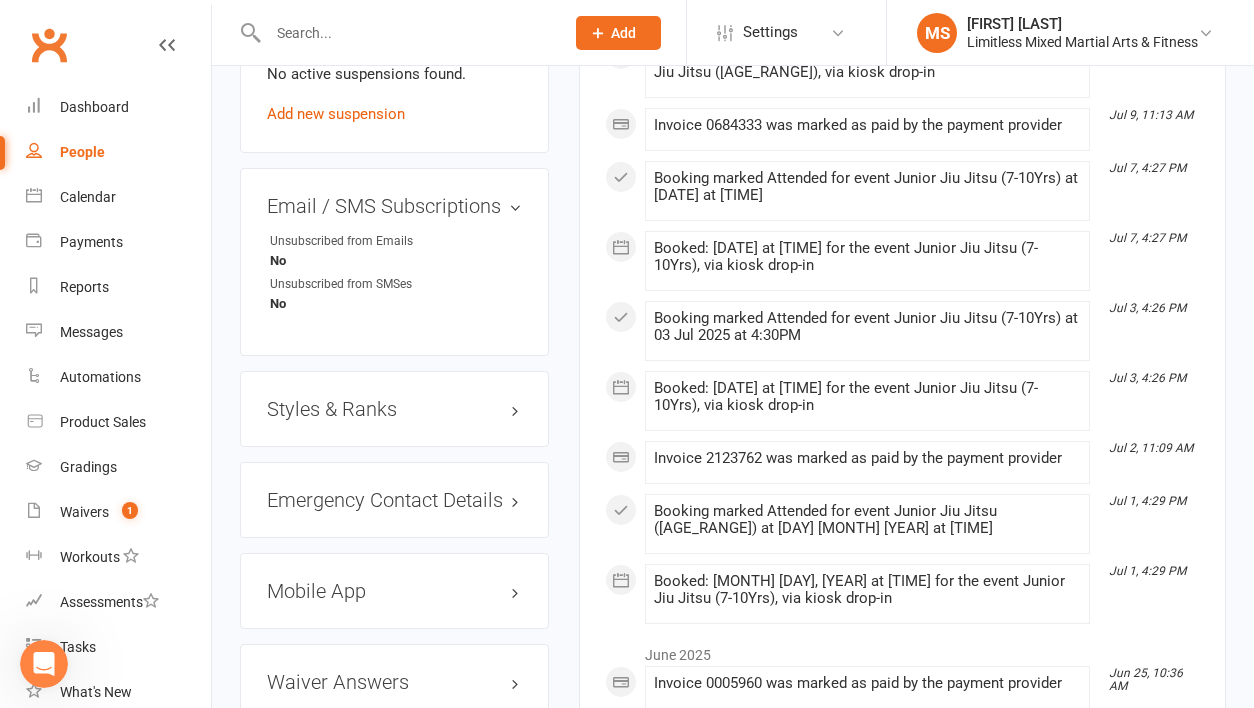 click on "Styles & Ranks" at bounding box center [394, 409] 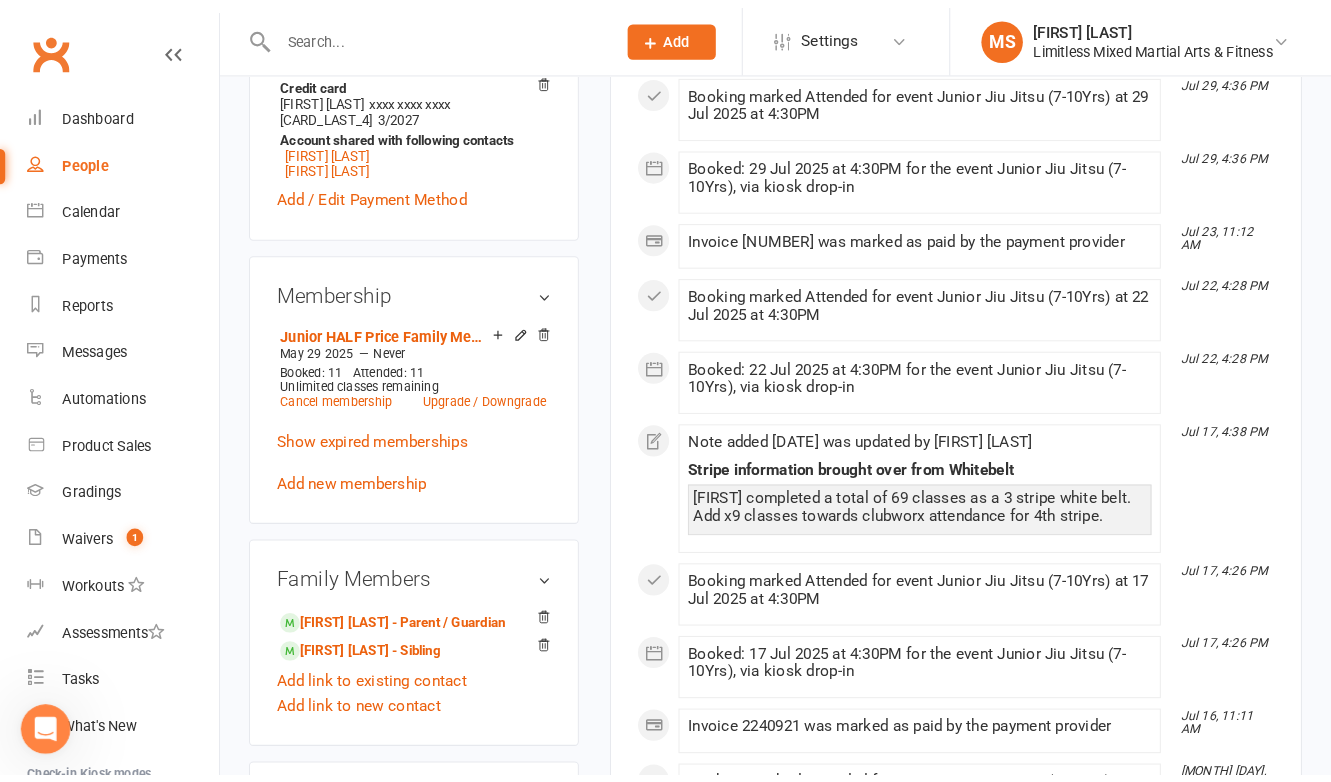 scroll, scrollTop: 706, scrollLeft: 0, axis: vertical 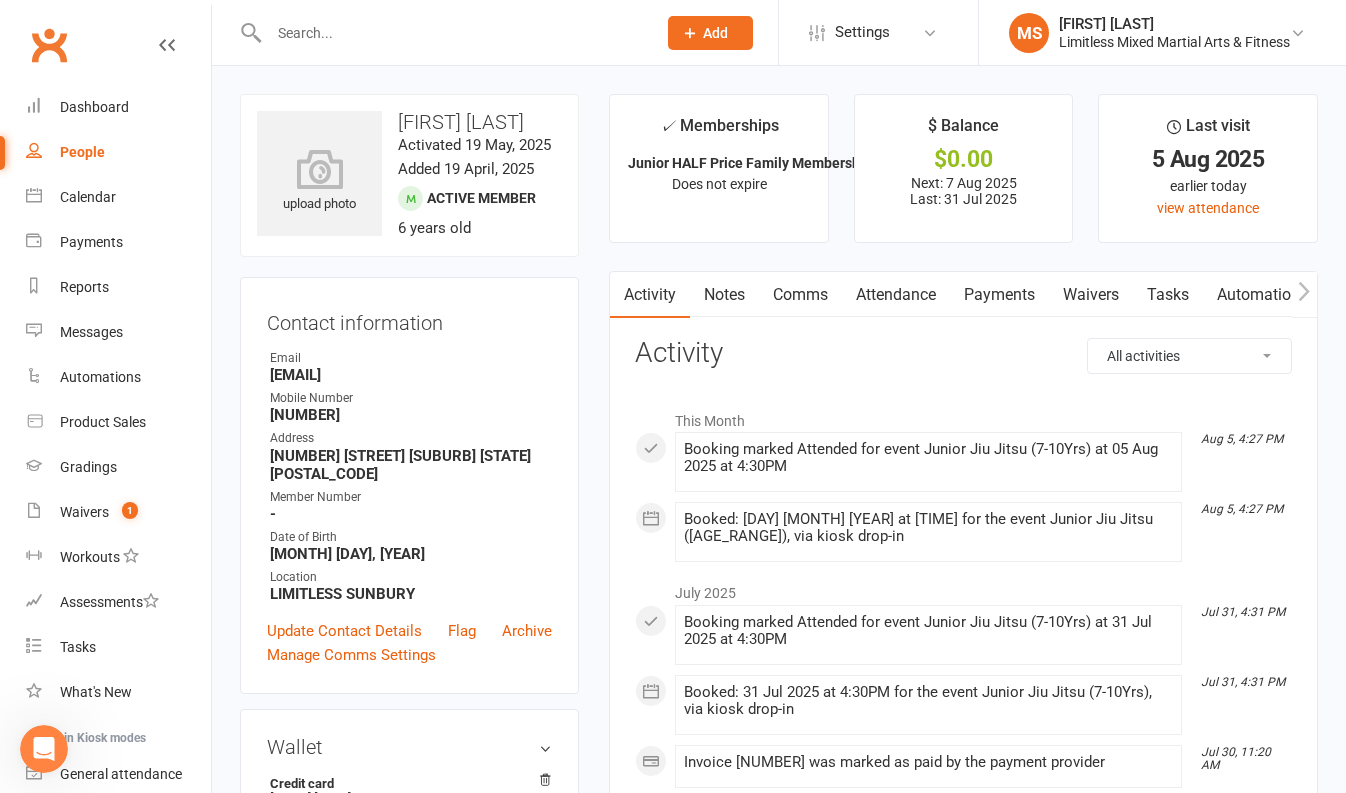 click at bounding box center [452, 33] 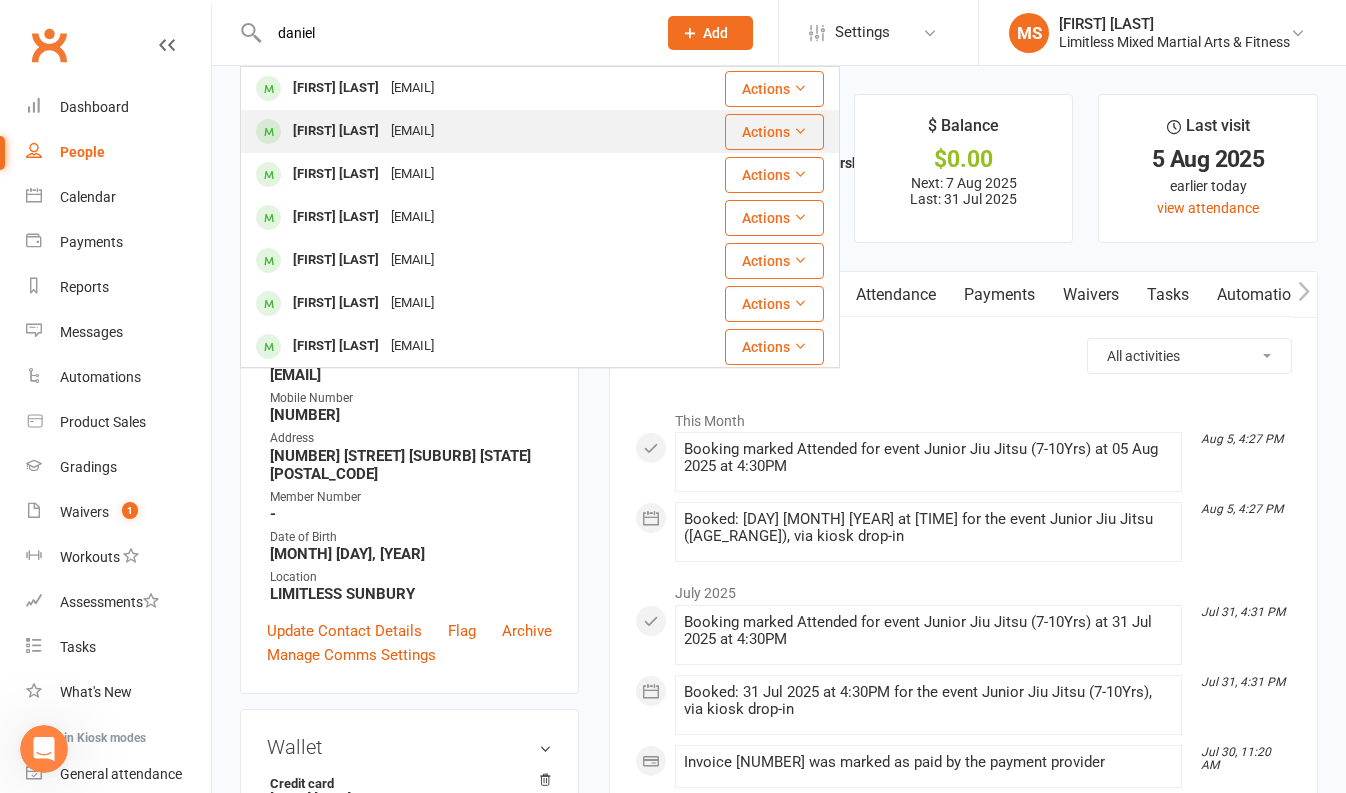 type on "daniel" 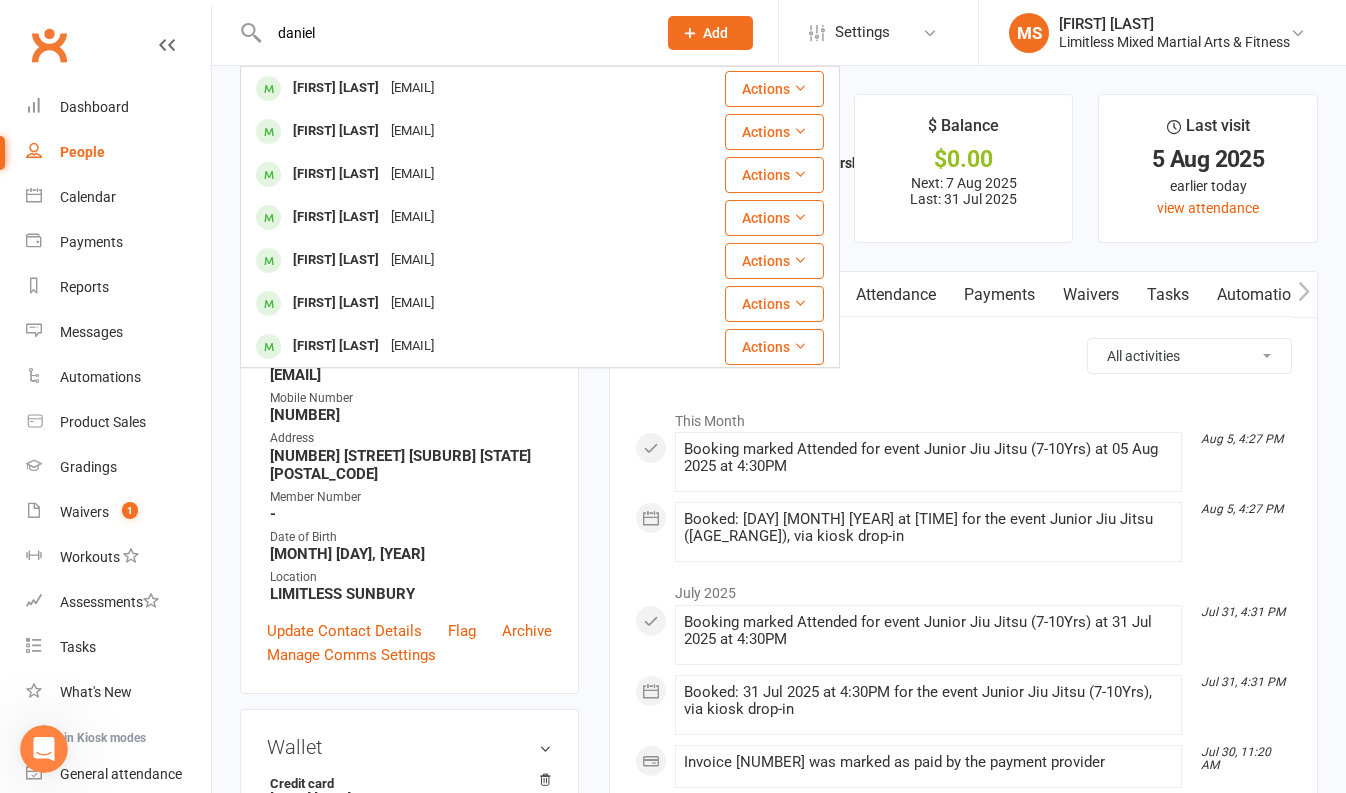 click on "[EMAIL]" at bounding box center [412, 131] 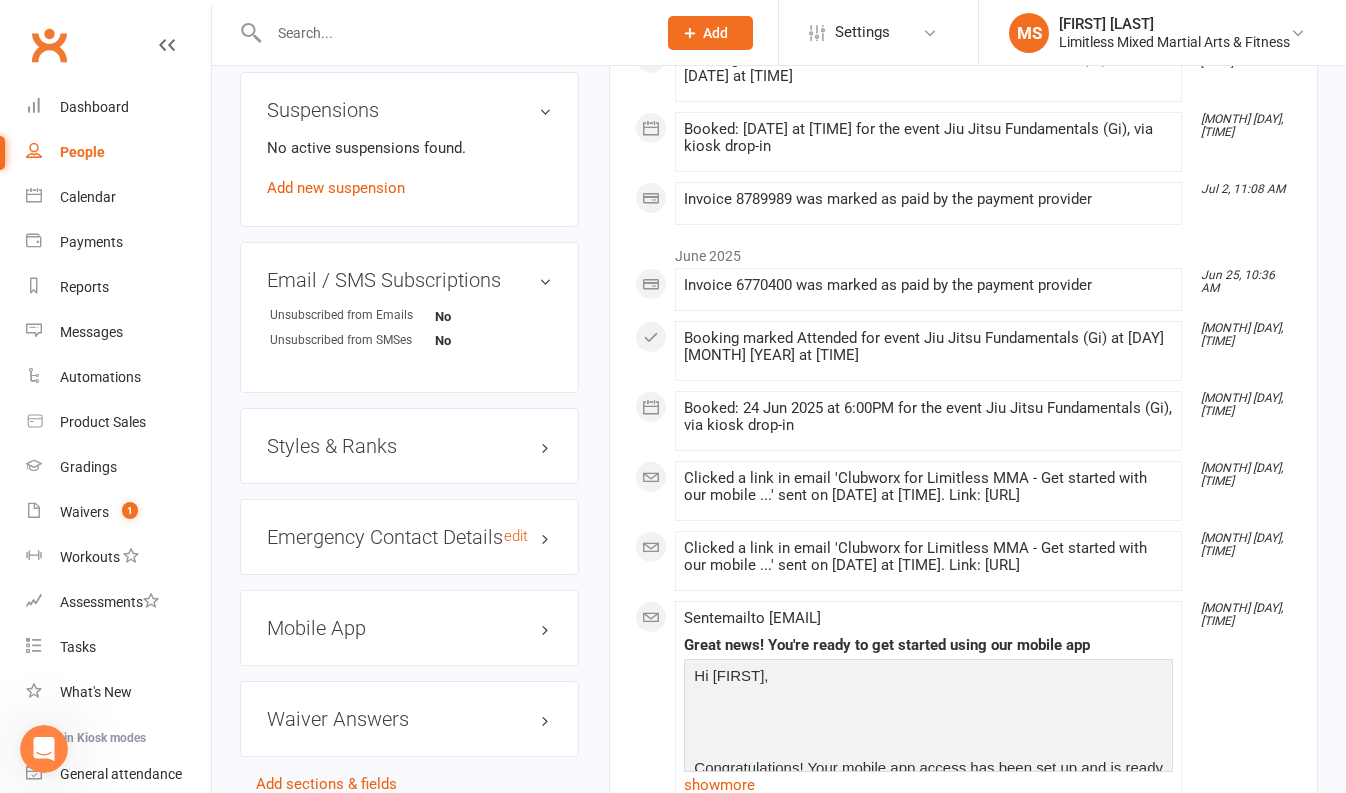 scroll, scrollTop: 1343, scrollLeft: 0, axis: vertical 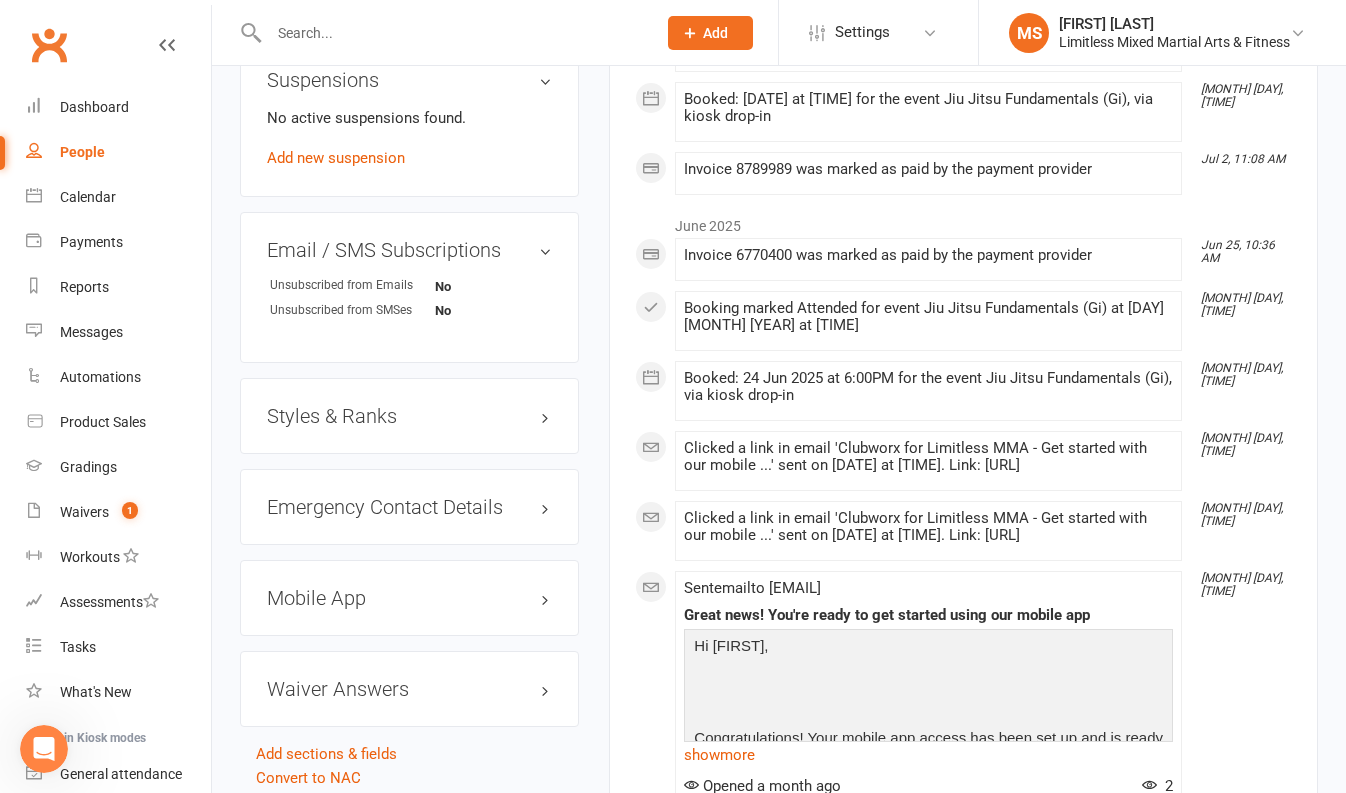 click on "Styles & Ranks" at bounding box center [409, 416] 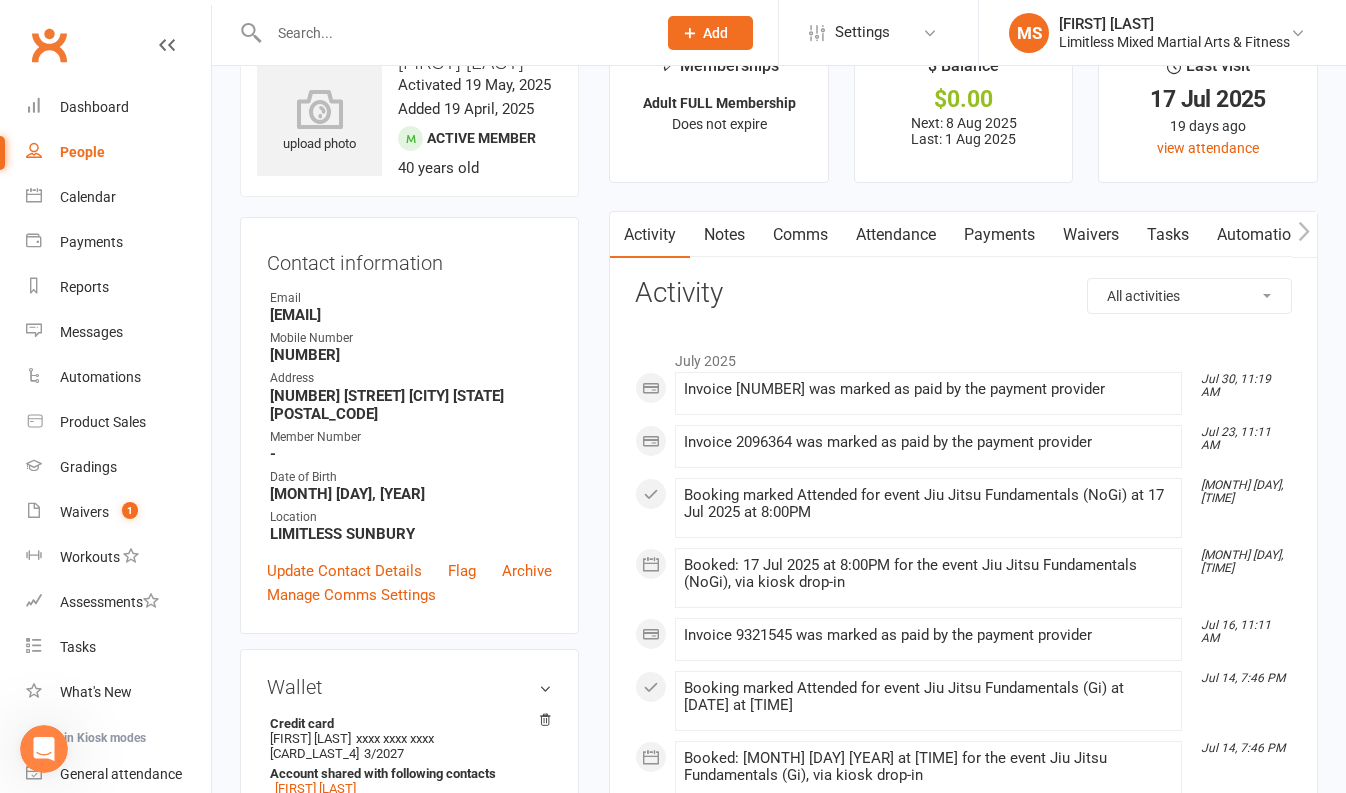 scroll, scrollTop: 0, scrollLeft: 0, axis: both 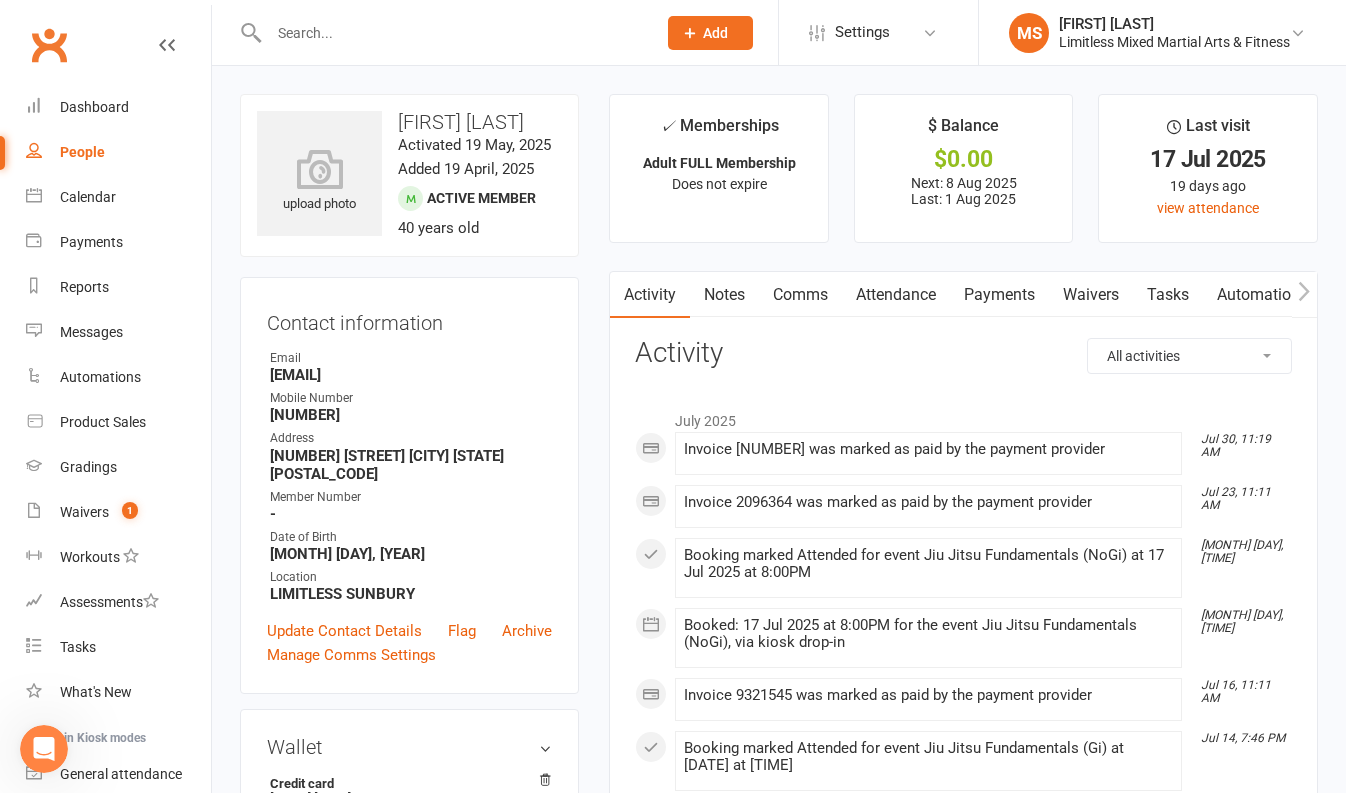 click at bounding box center [452, 33] 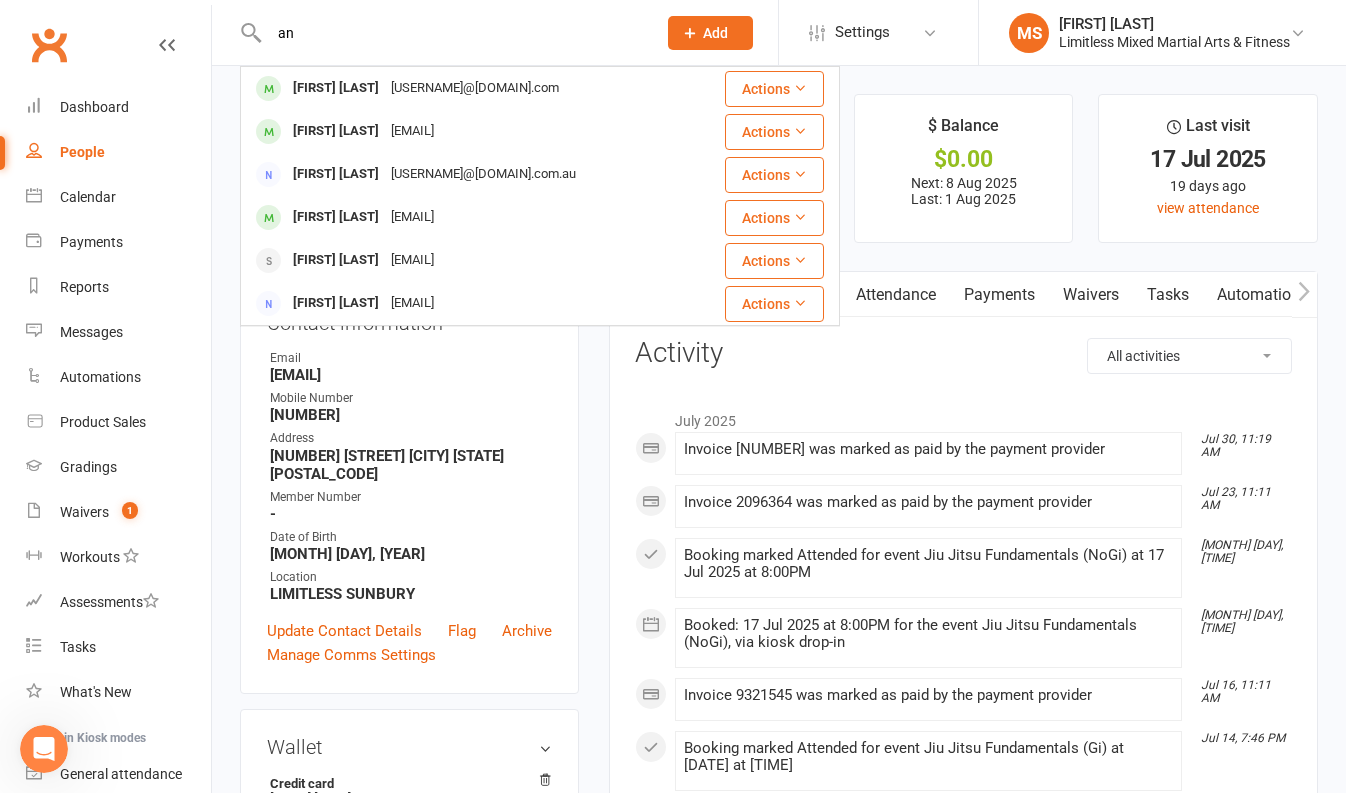 type on "an" 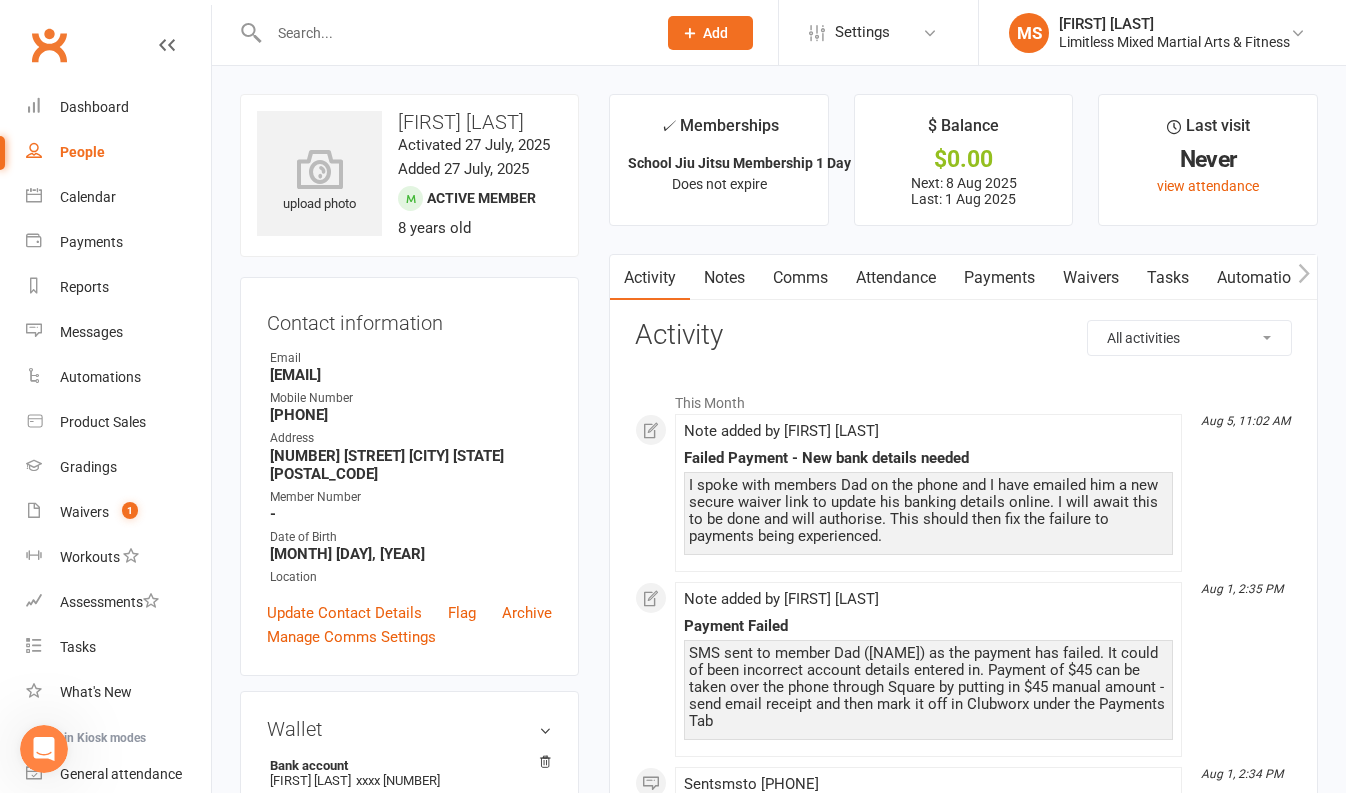 drag, startPoint x: 1010, startPoint y: 283, endPoint x: 969, endPoint y: 455, distance: 176.81912 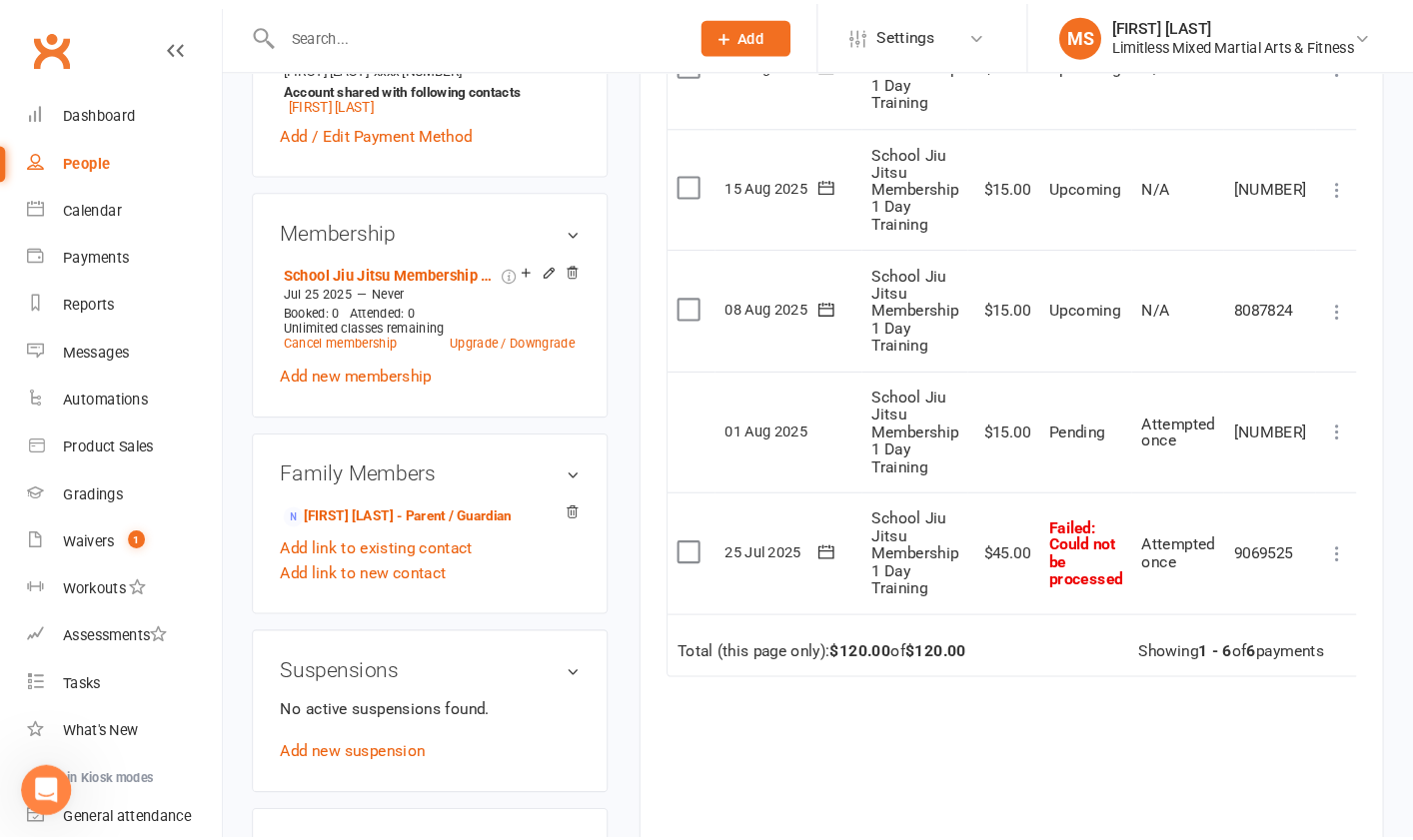 scroll, scrollTop: 722, scrollLeft: 0, axis: vertical 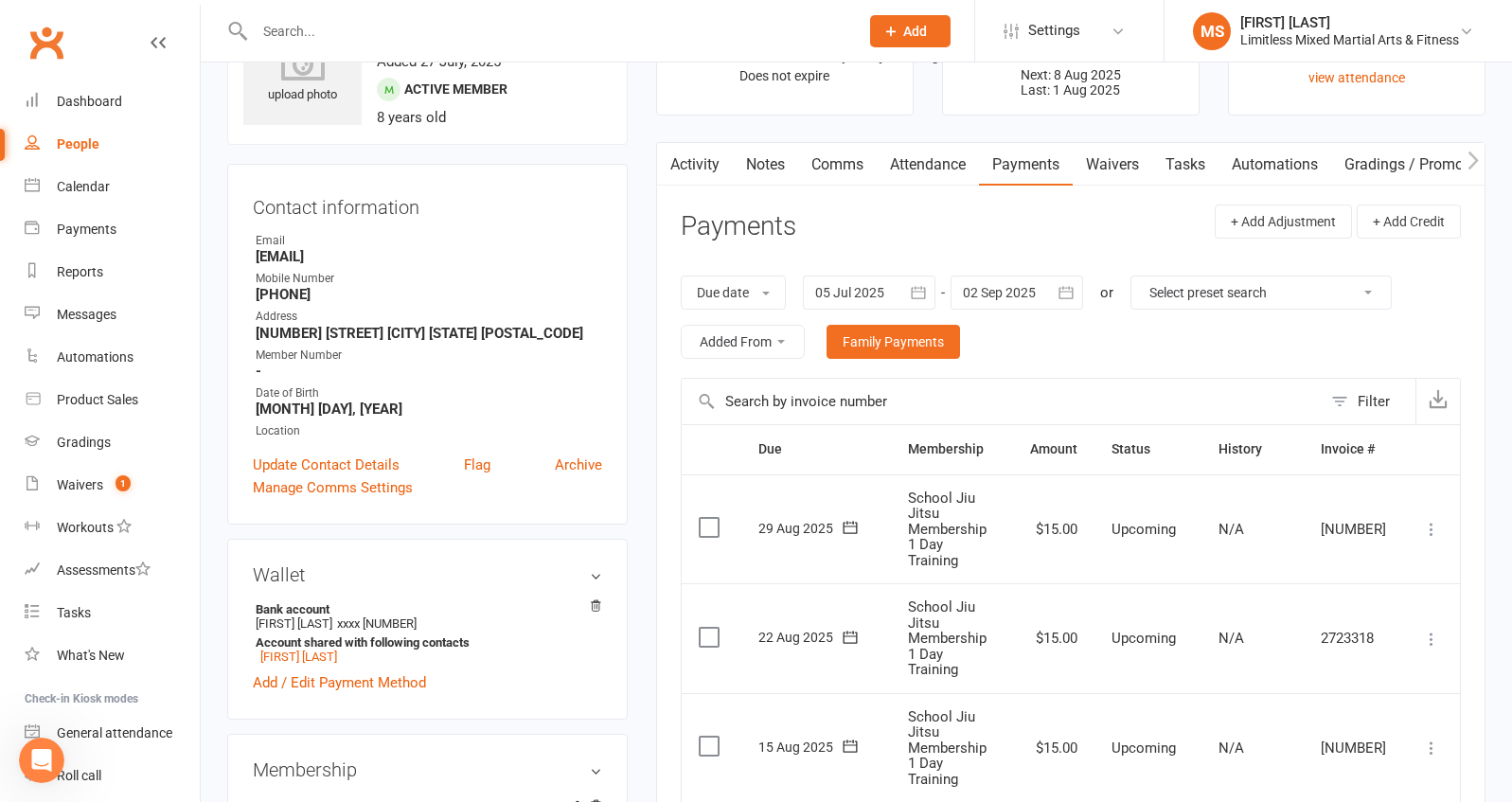 click on "8087824" at bounding box center (1353, 857) 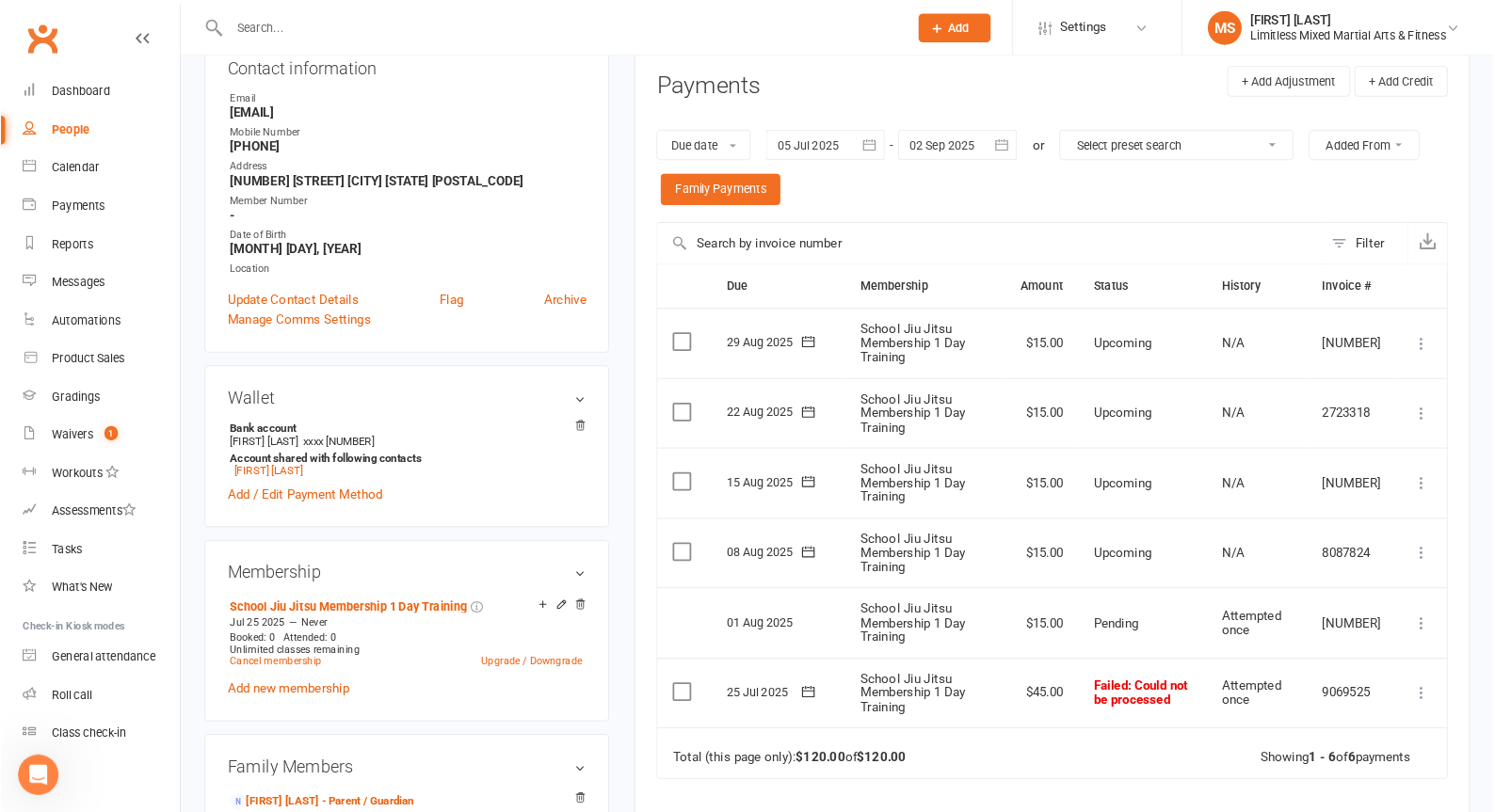 scroll, scrollTop: 0, scrollLeft: 0, axis: both 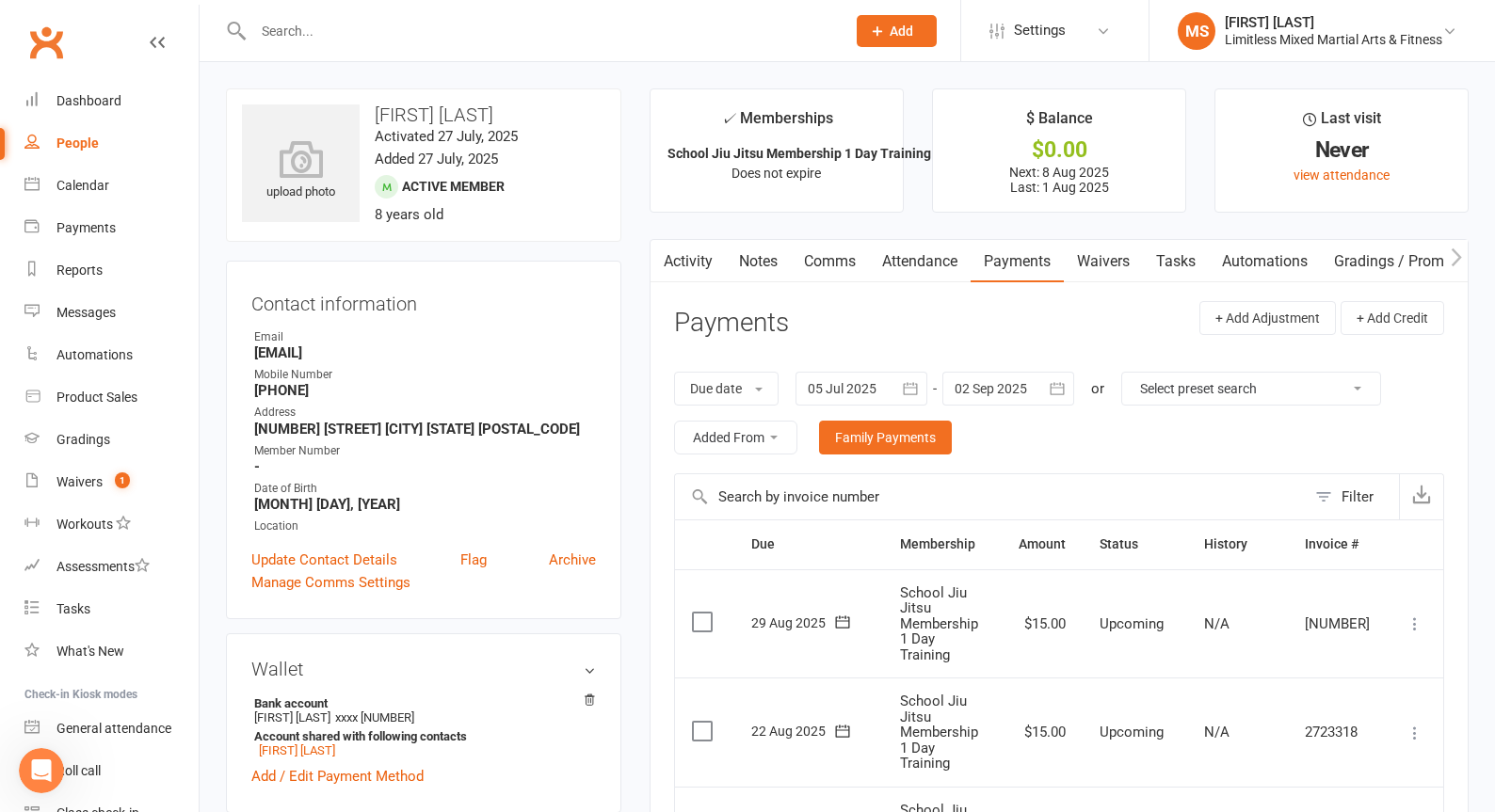 click on "People" at bounding box center [77, 143] 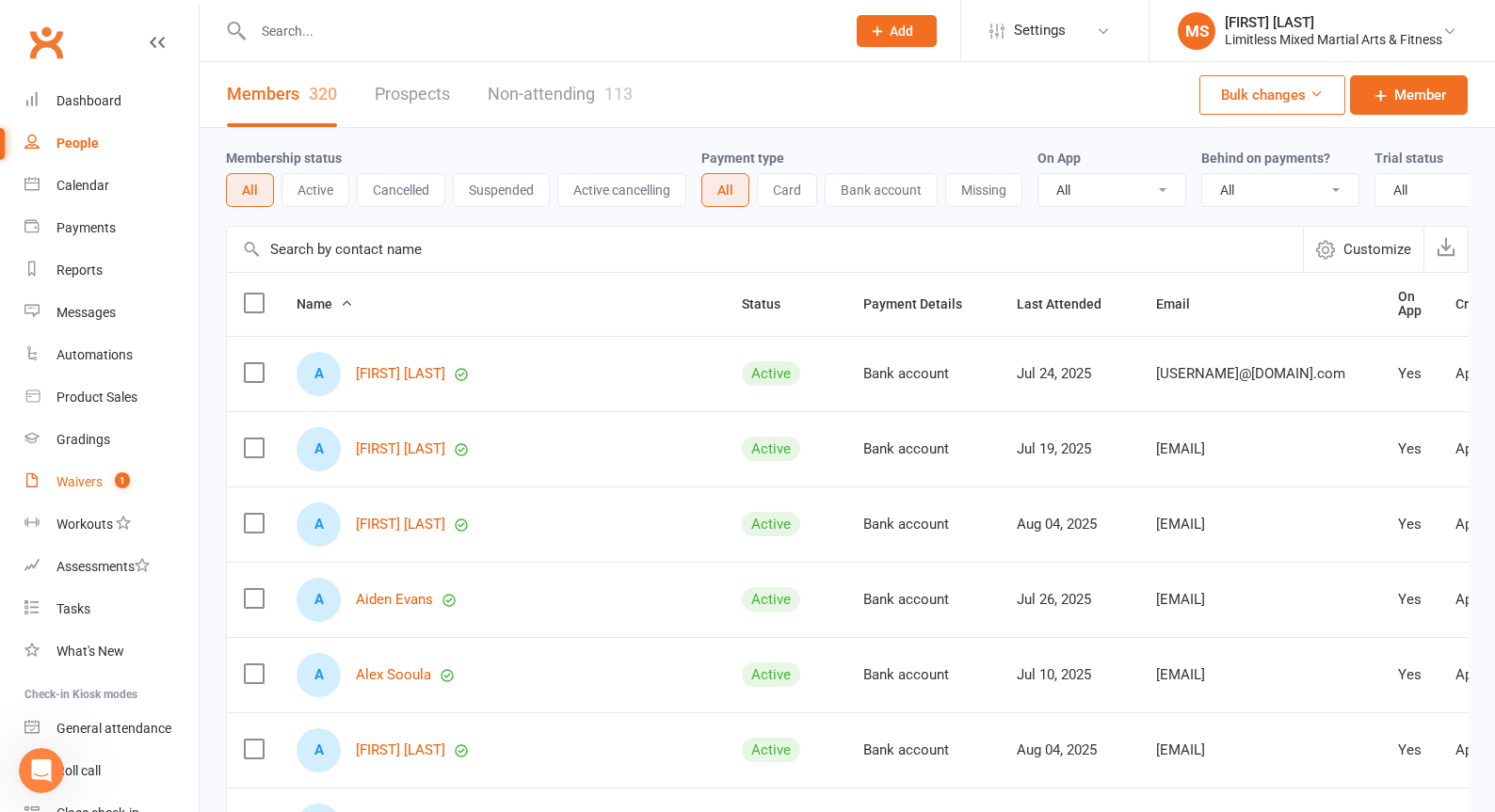 click on "Waivers" at bounding box center (79, 482) 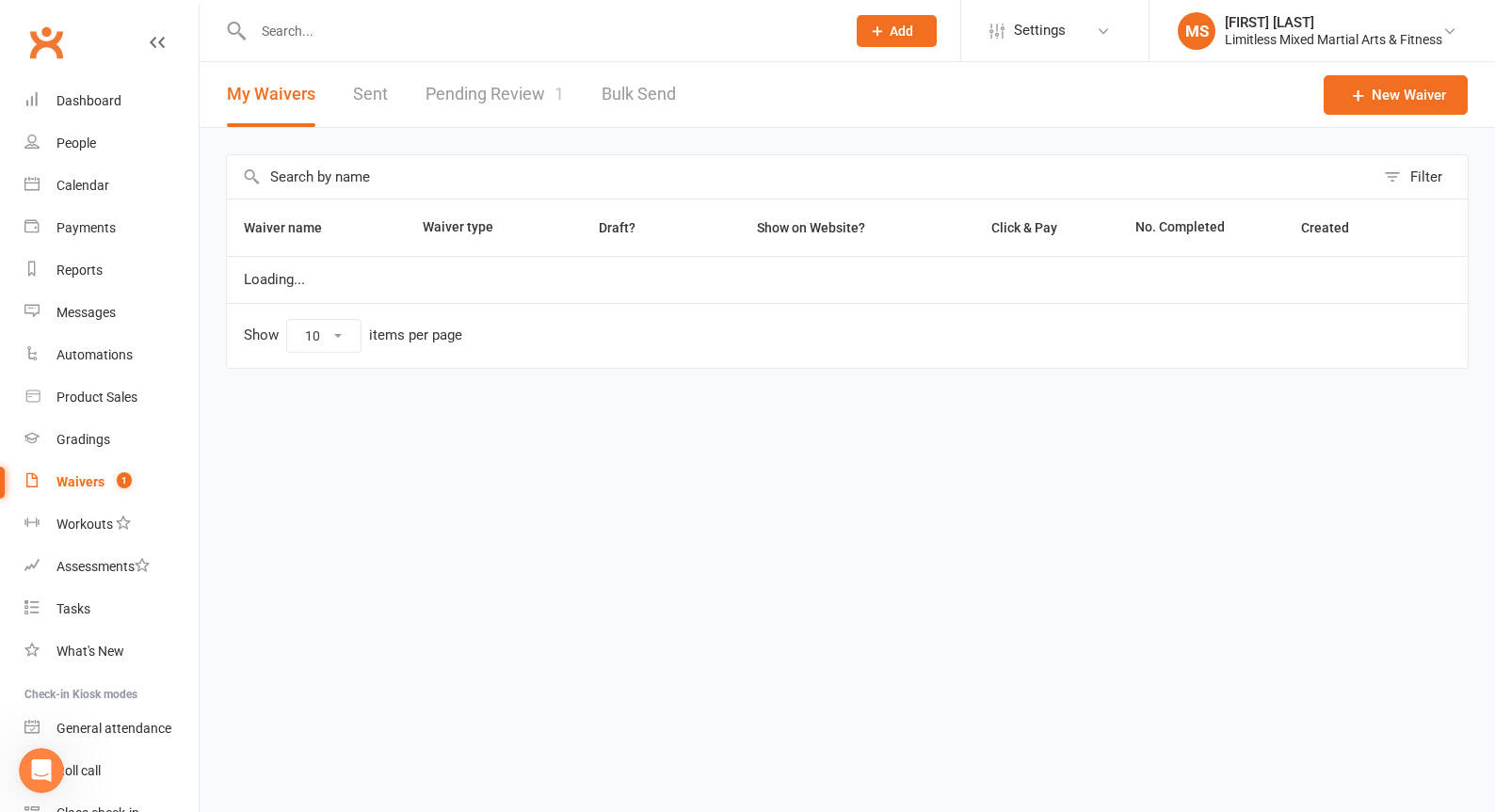 click on "Pending Review 1" at bounding box center (494, 94) 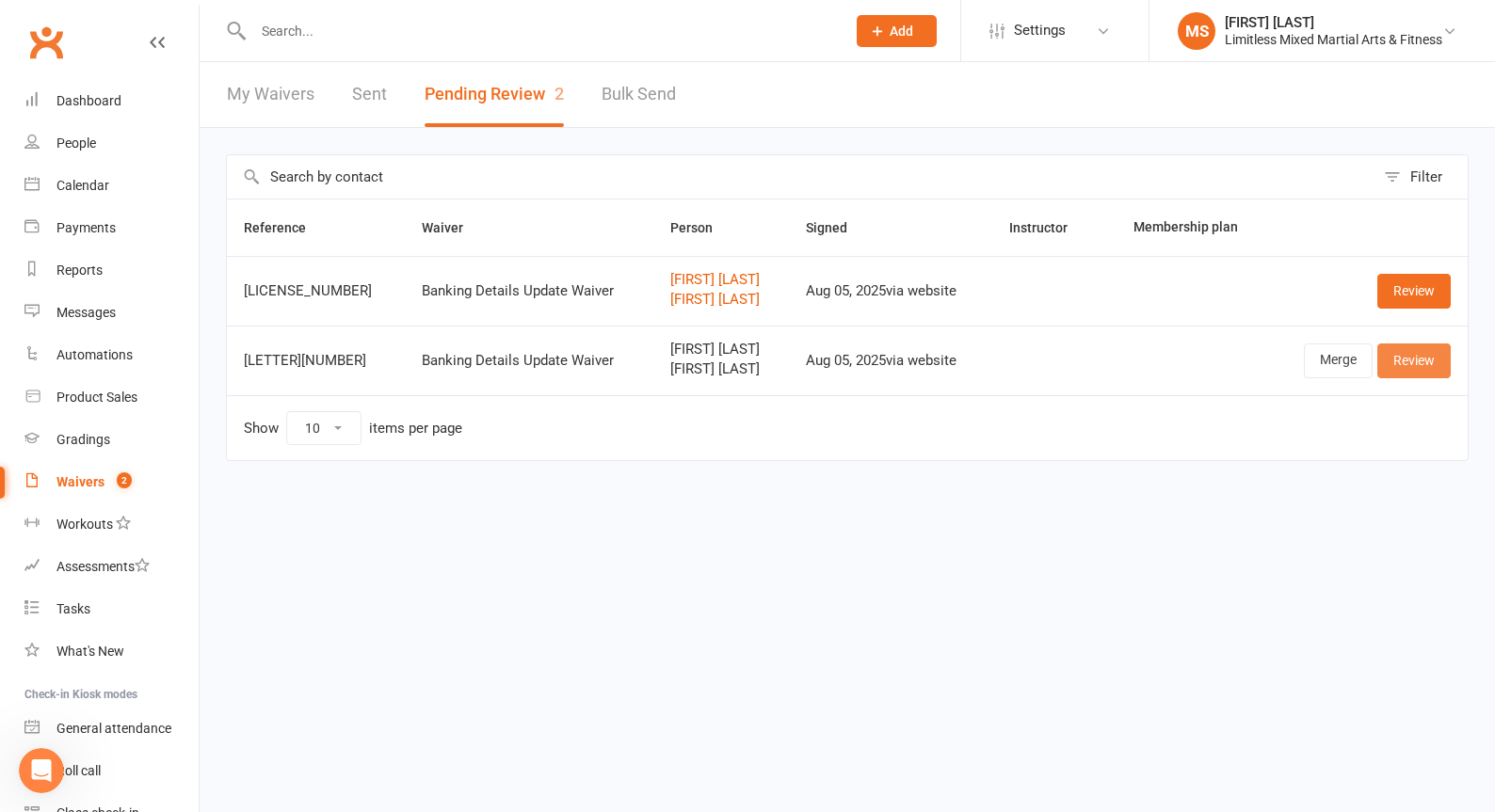 click on "Review" at bounding box center (1414, 360) 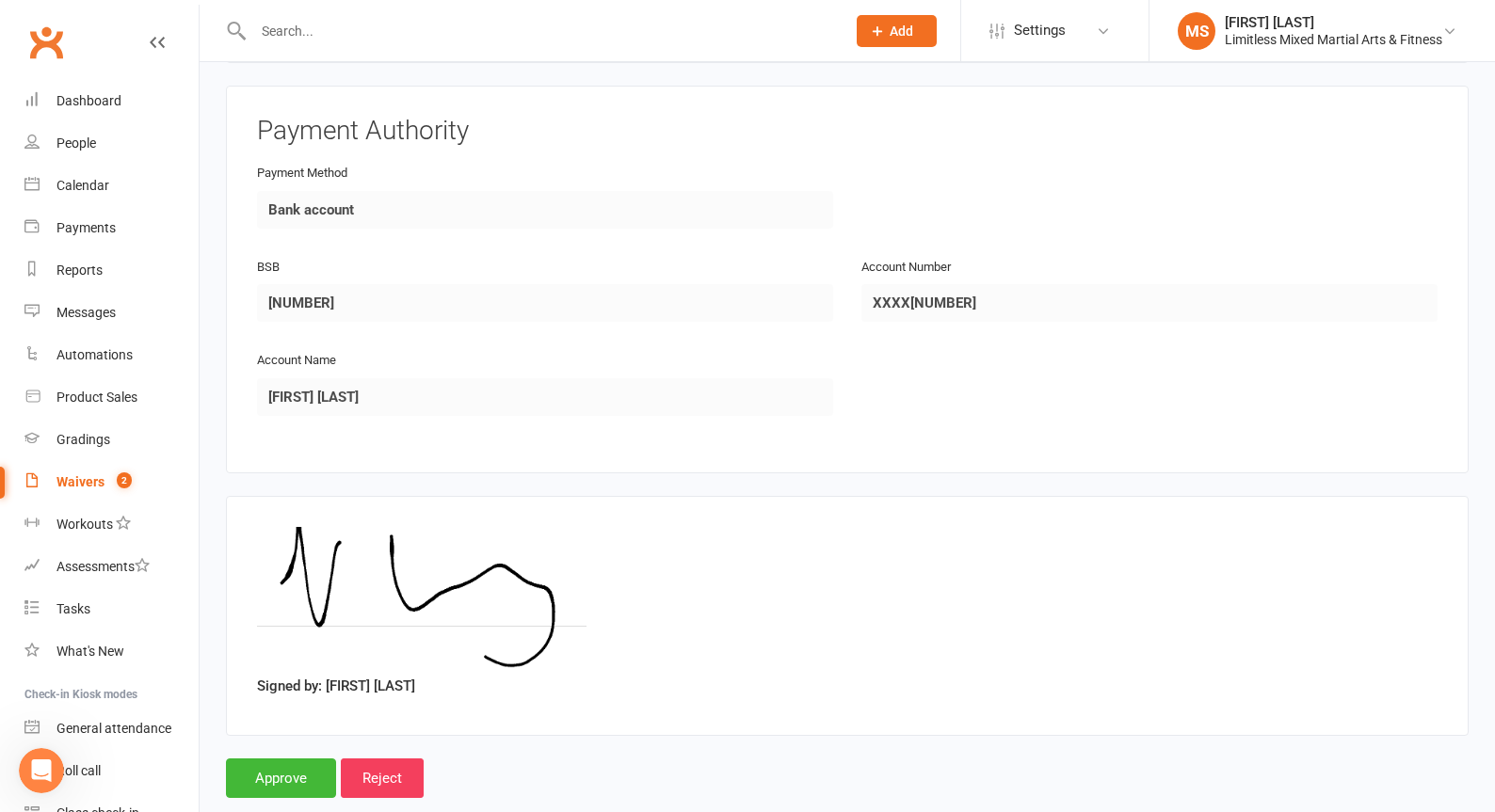 scroll, scrollTop: 1702, scrollLeft: 0, axis: vertical 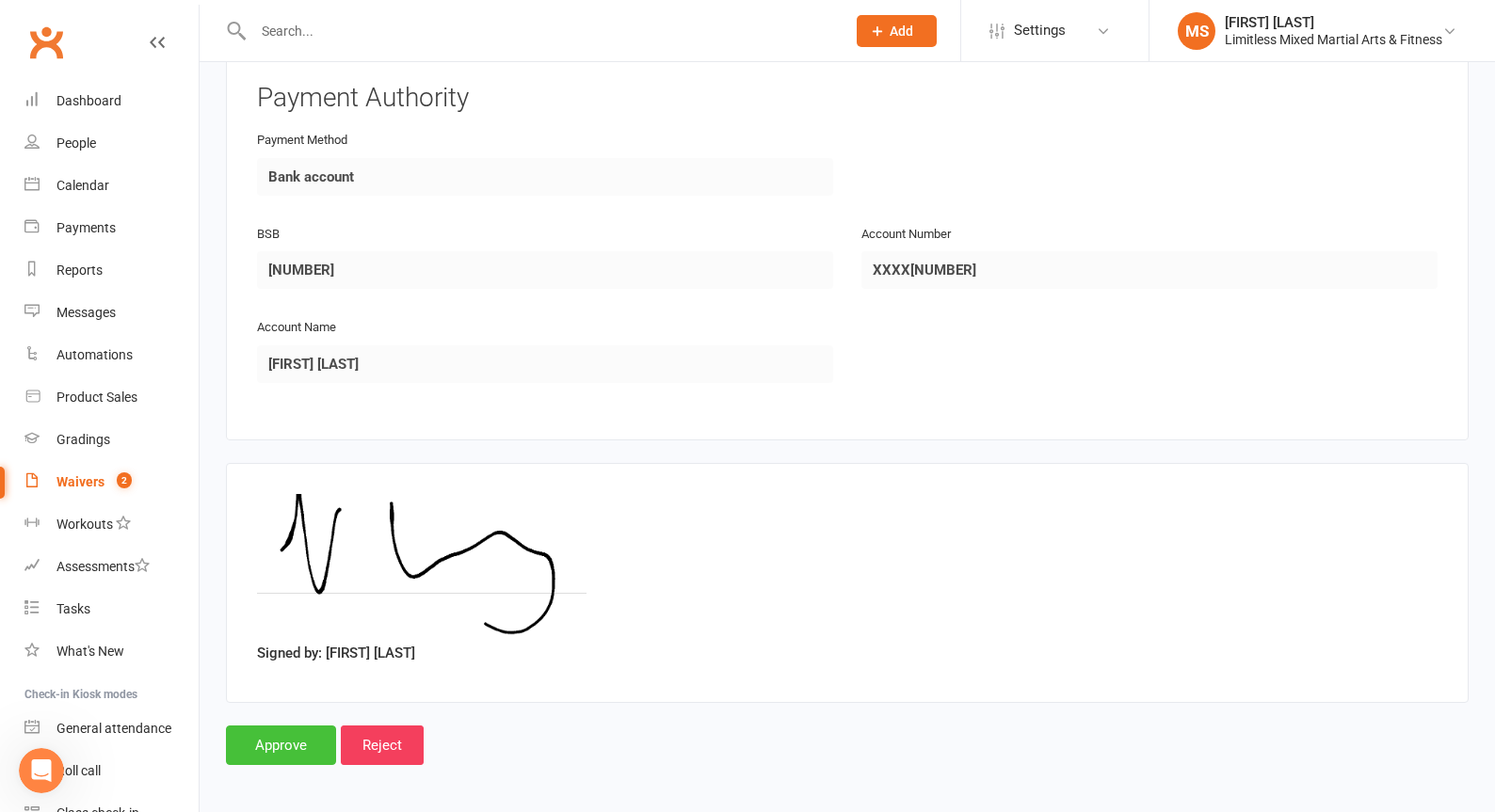 click on "Approve" at bounding box center (281, 745) 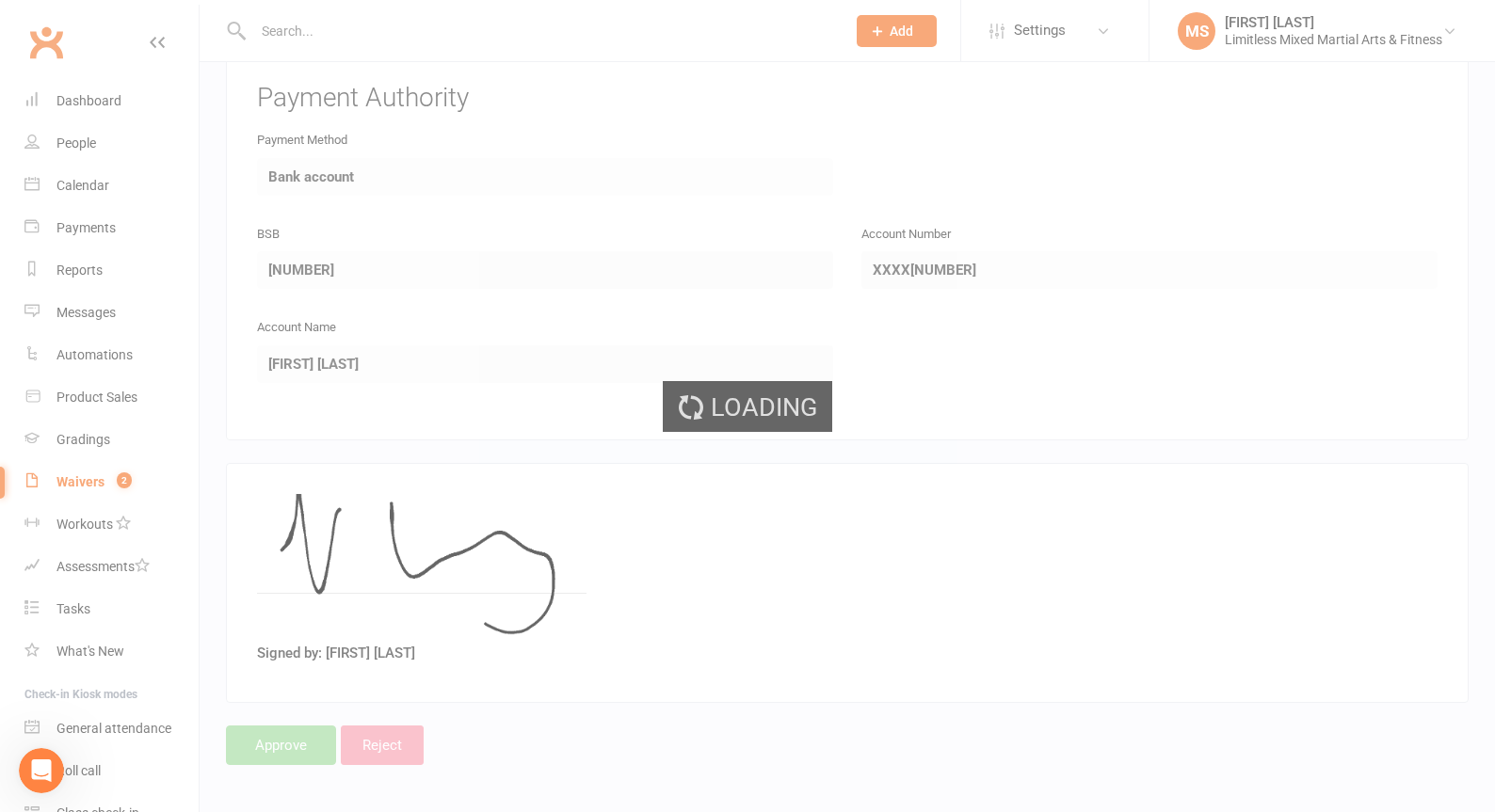 scroll, scrollTop: 0, scrollLeft: 0, axis: both 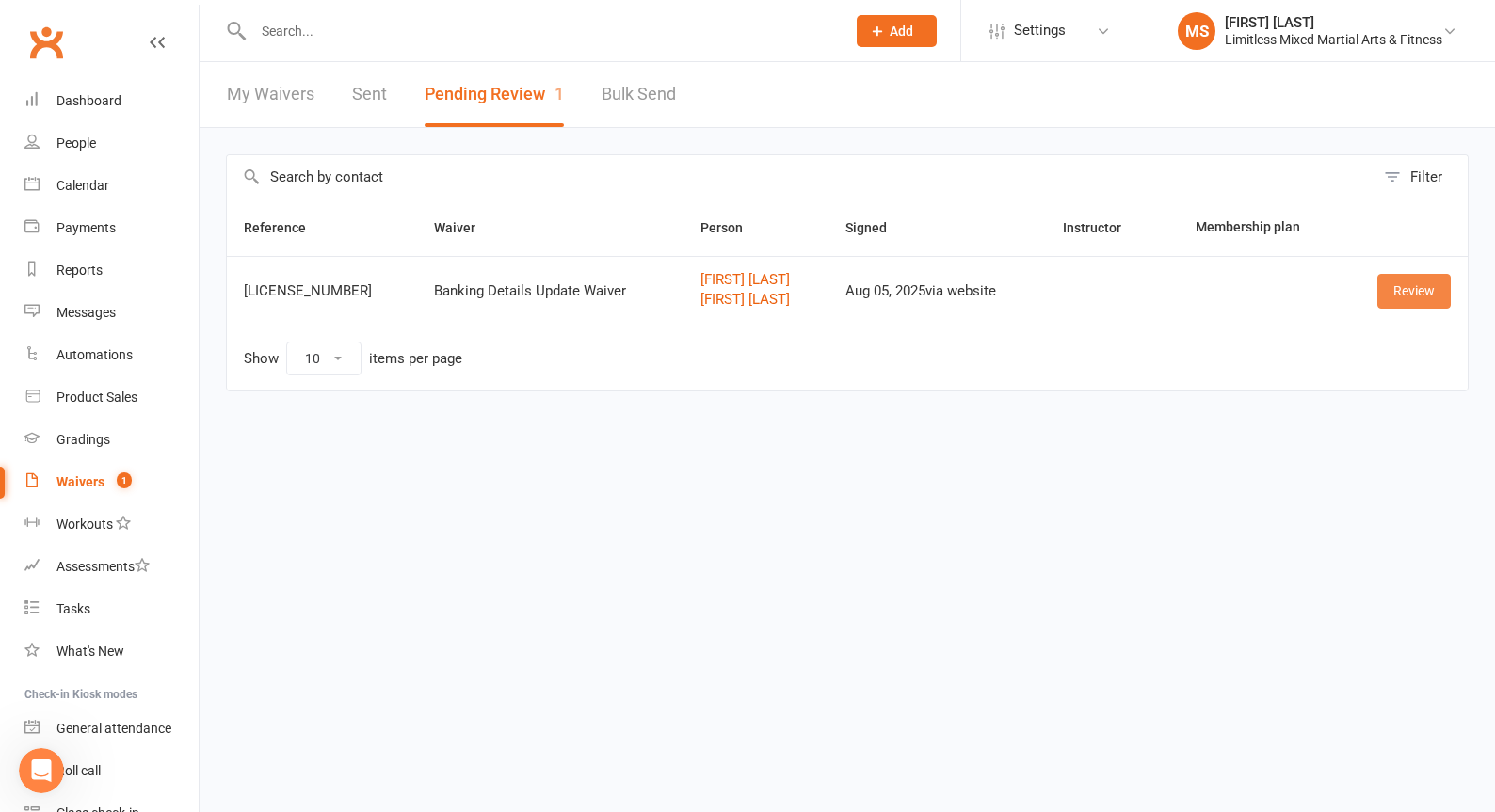 click on "Review" at bounding box center [1414, 291] 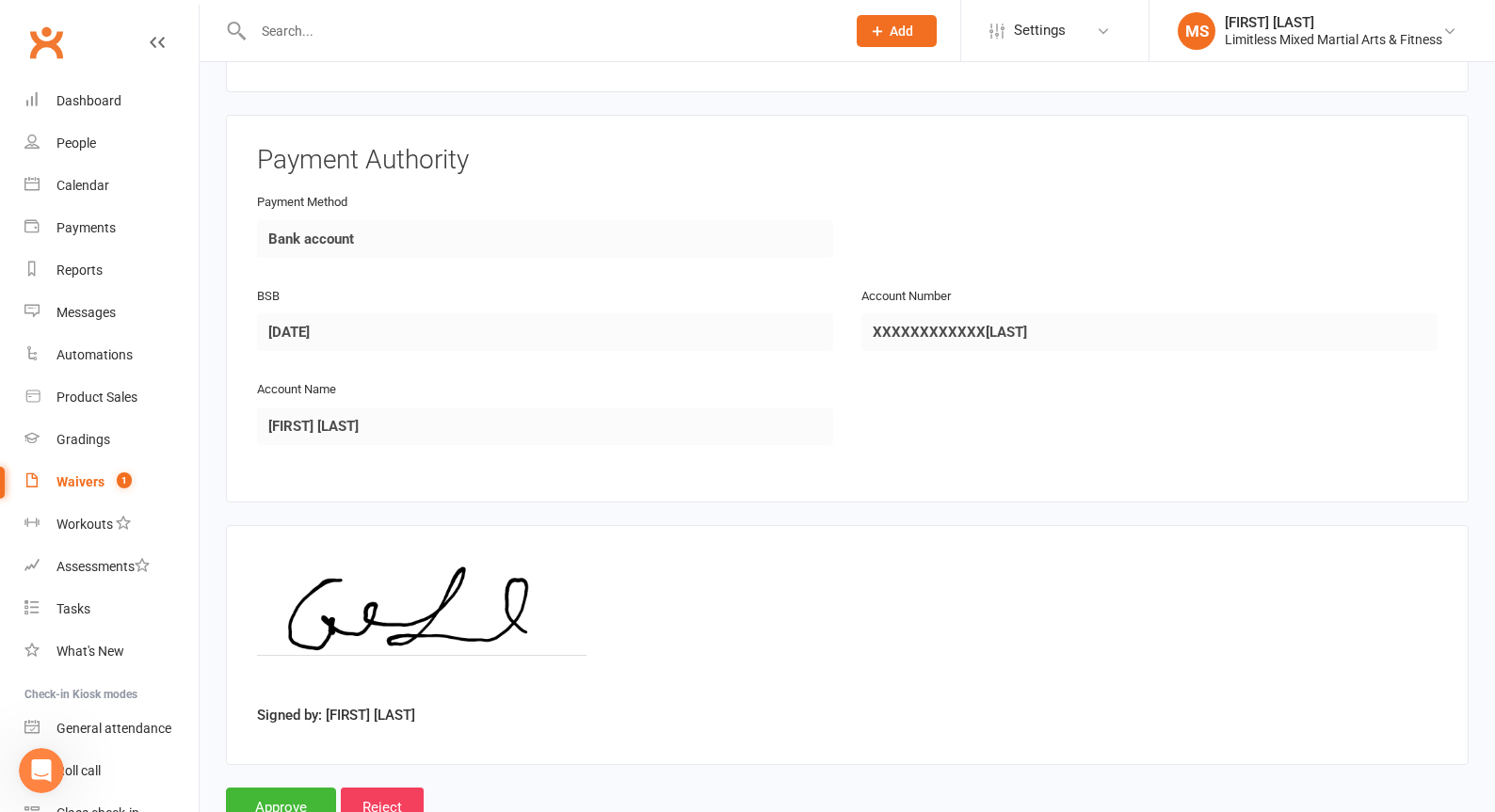 scroll, scrollTop: 1567, scrollLeft: 0, axis: vertical 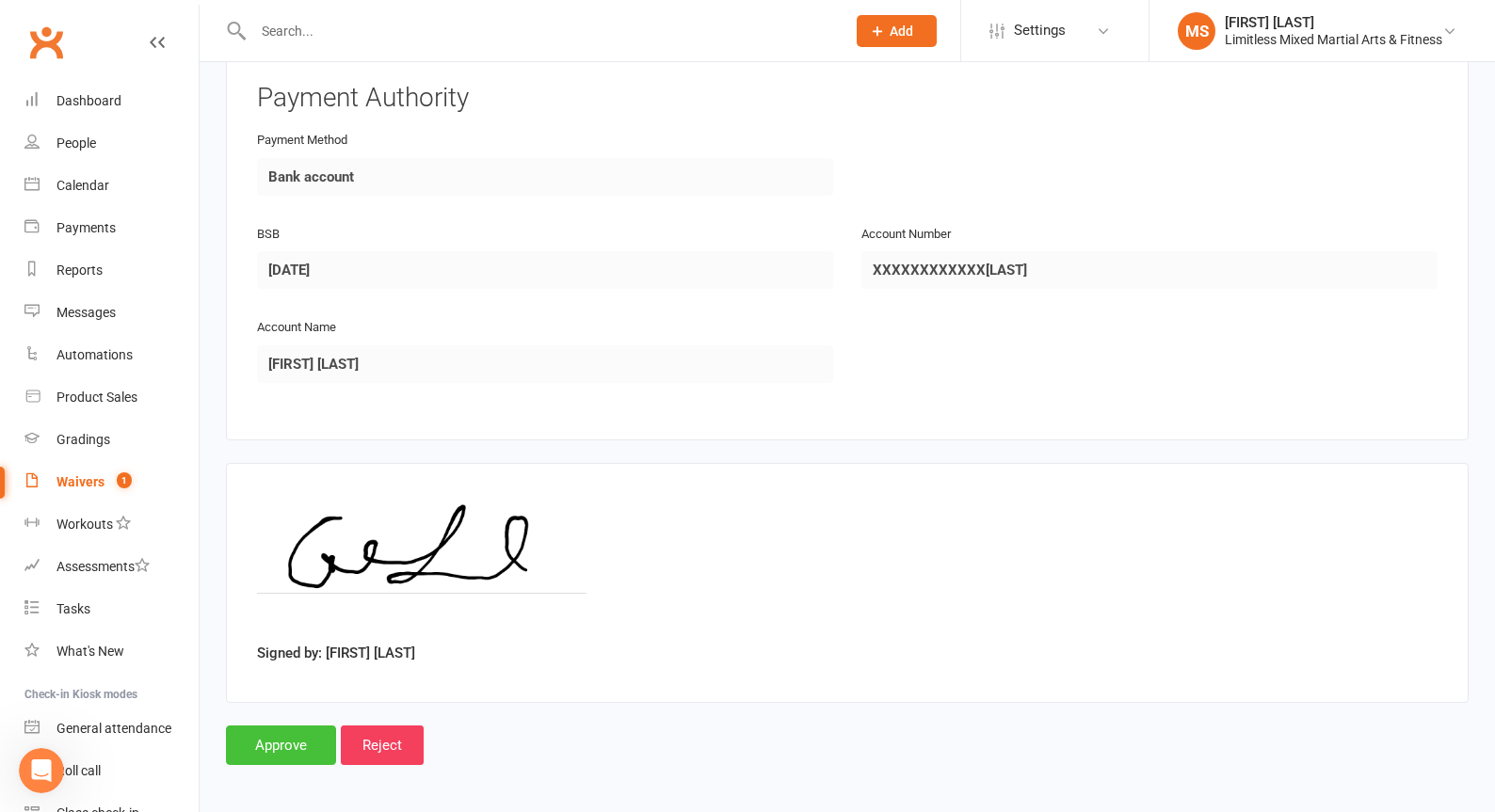 click on "Approve" at bounding box center [281, 745] 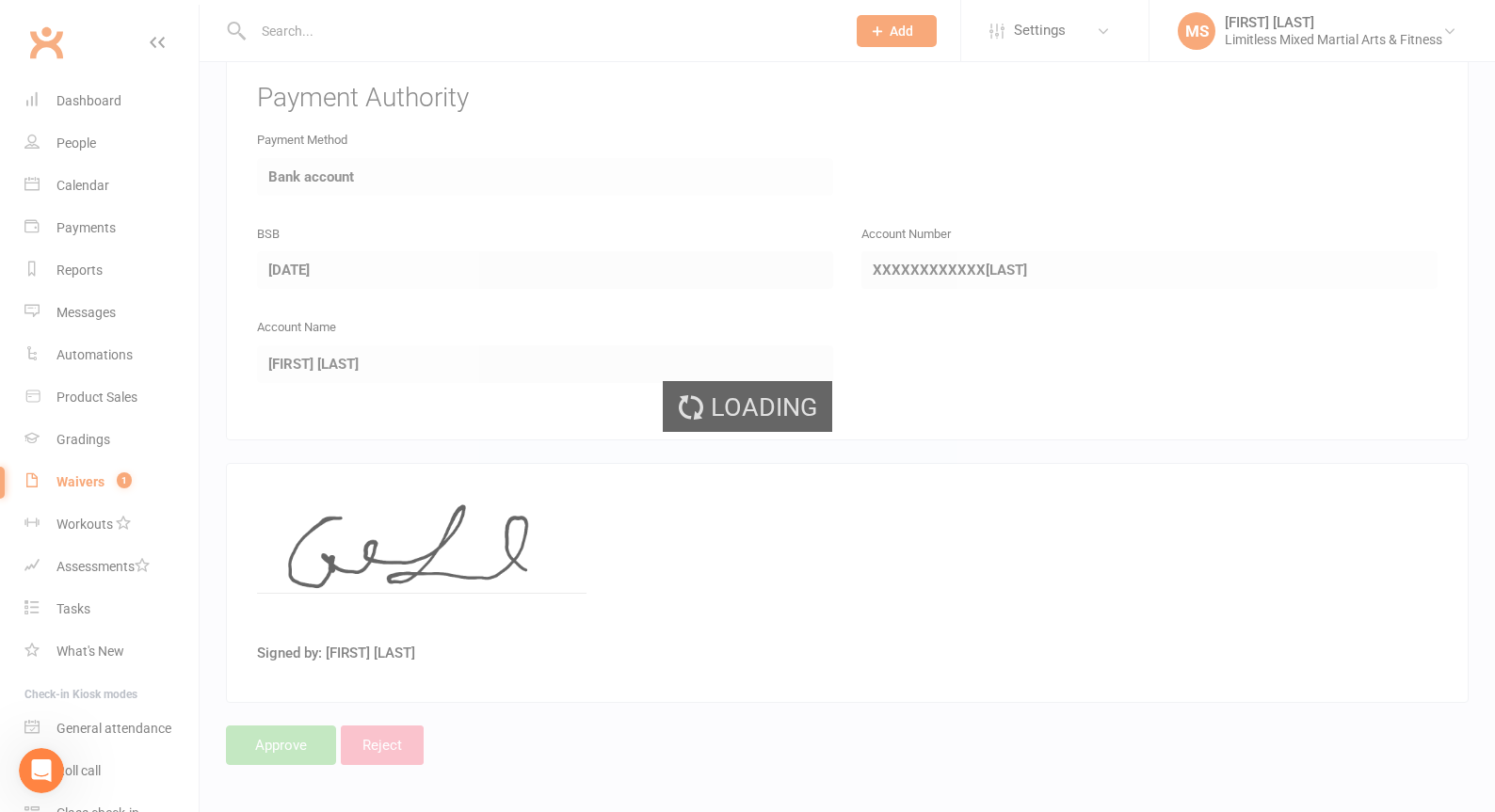 scroll, scrollTop: 0, scrollLeft: 0, axis: both 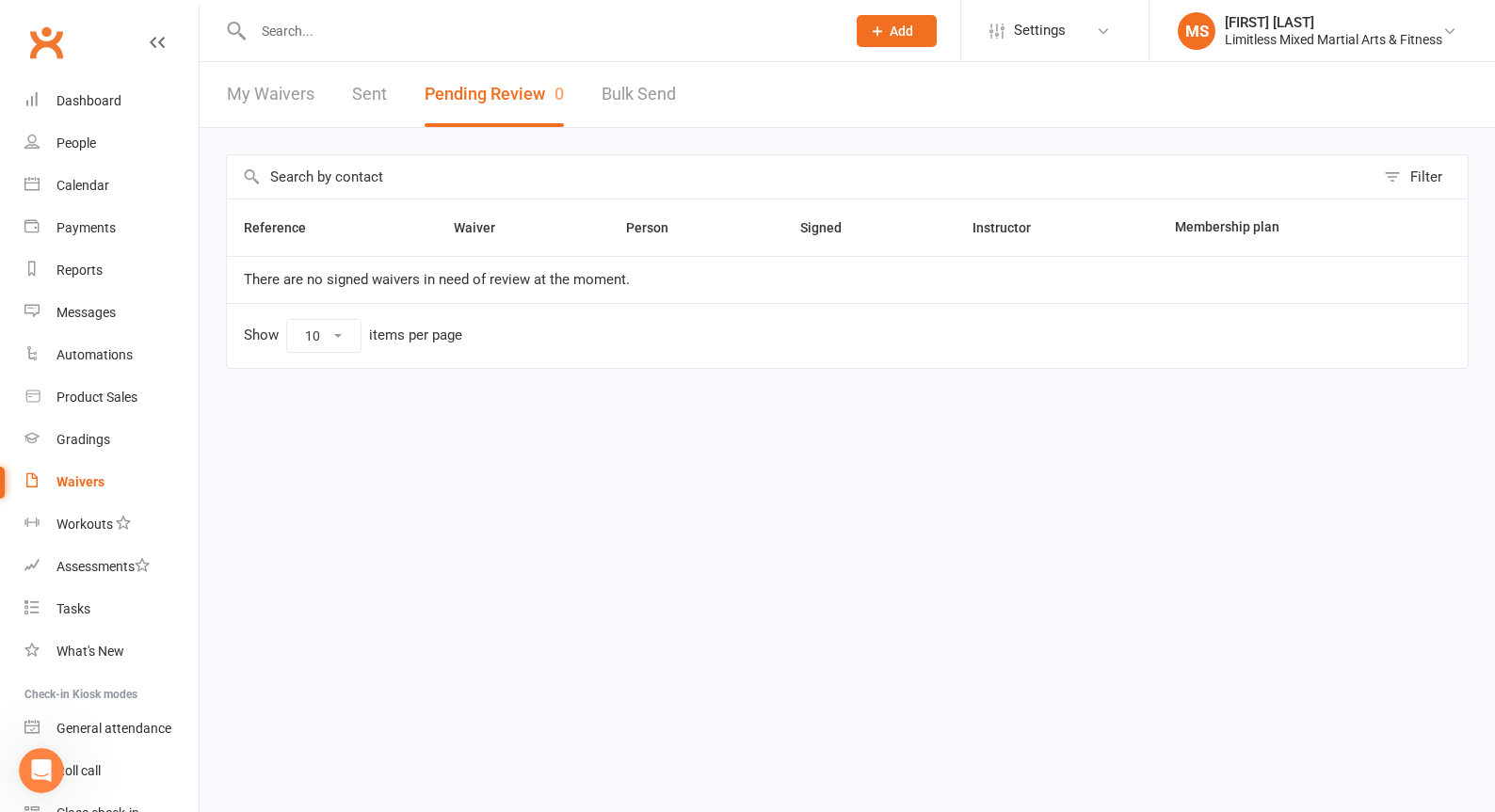 click on "My Waivers" at bounding box center [270, 94] 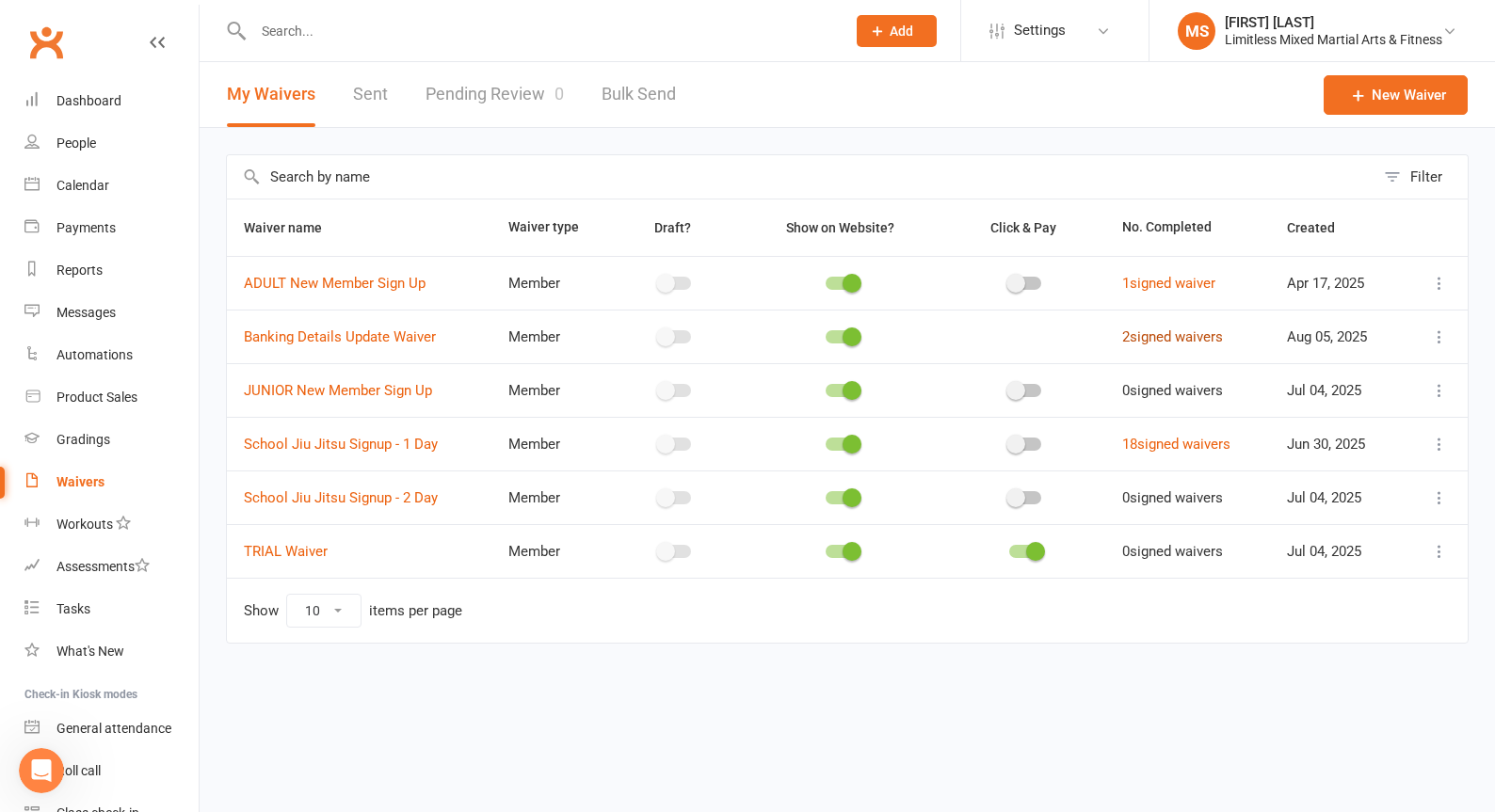 click on "2  signed   waivers" at bounding box center (1172, 337) 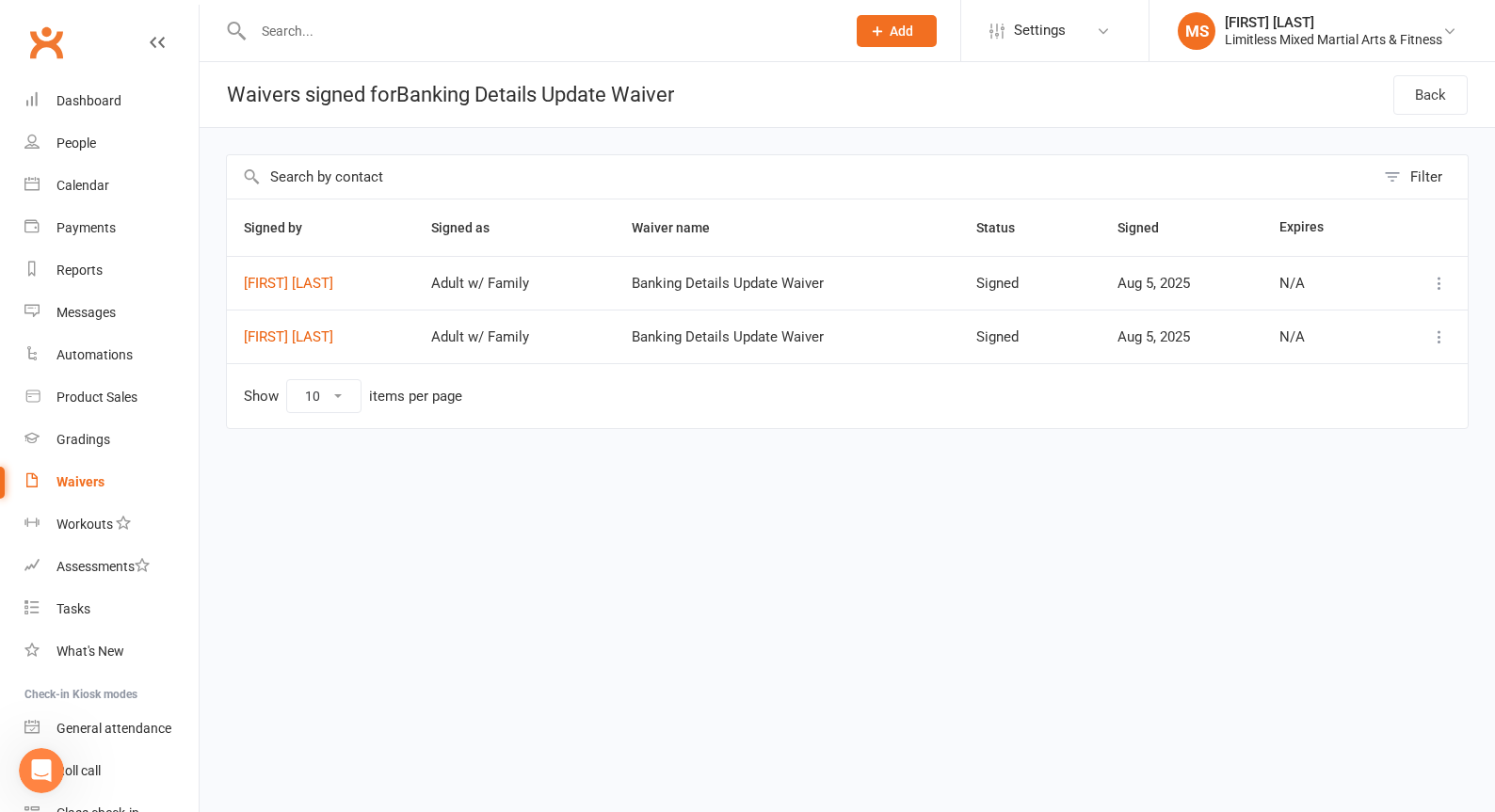 click at bounding box center (1439, 337) 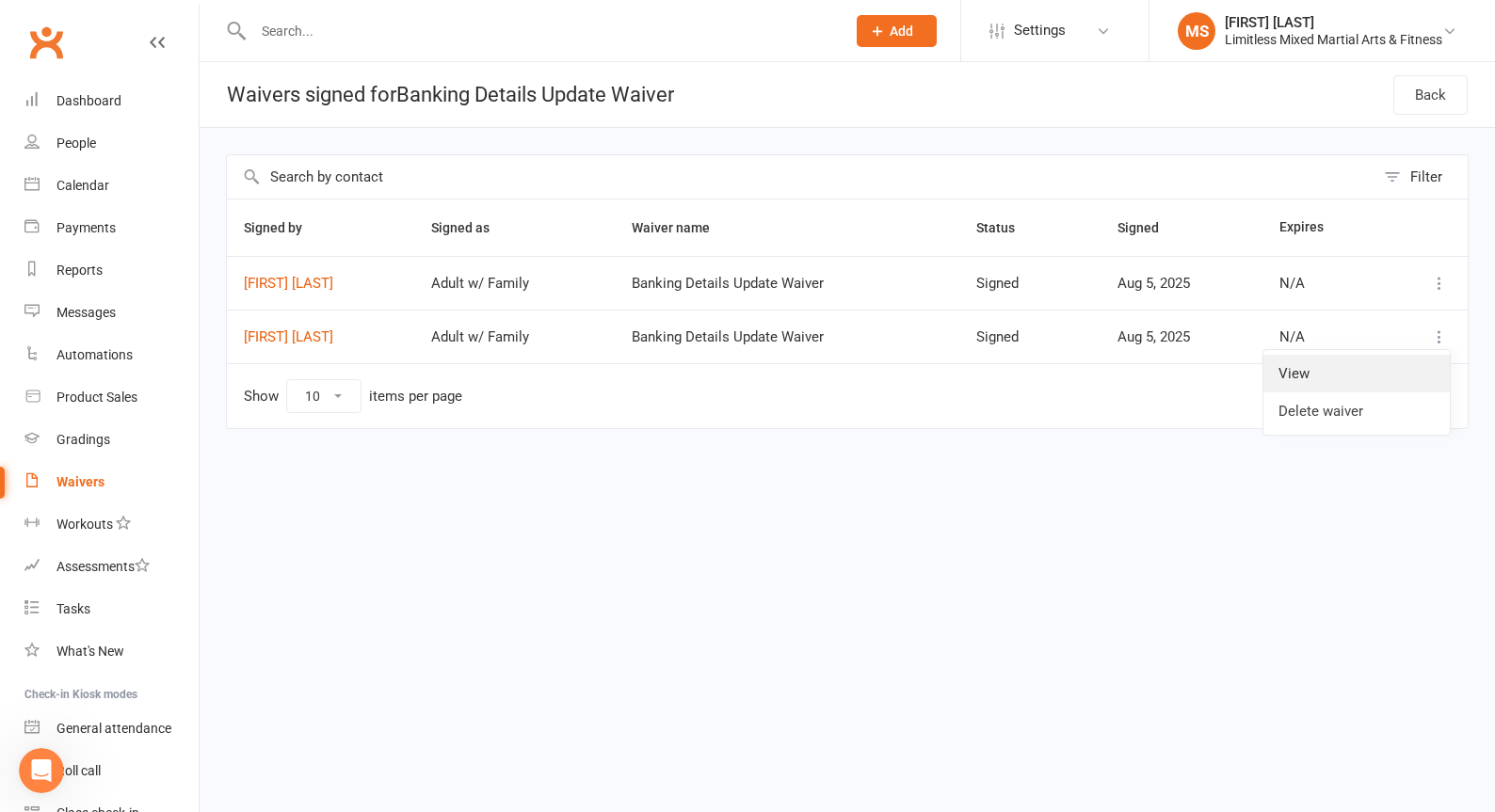 click on "View" at bounding box center (1357, 374) 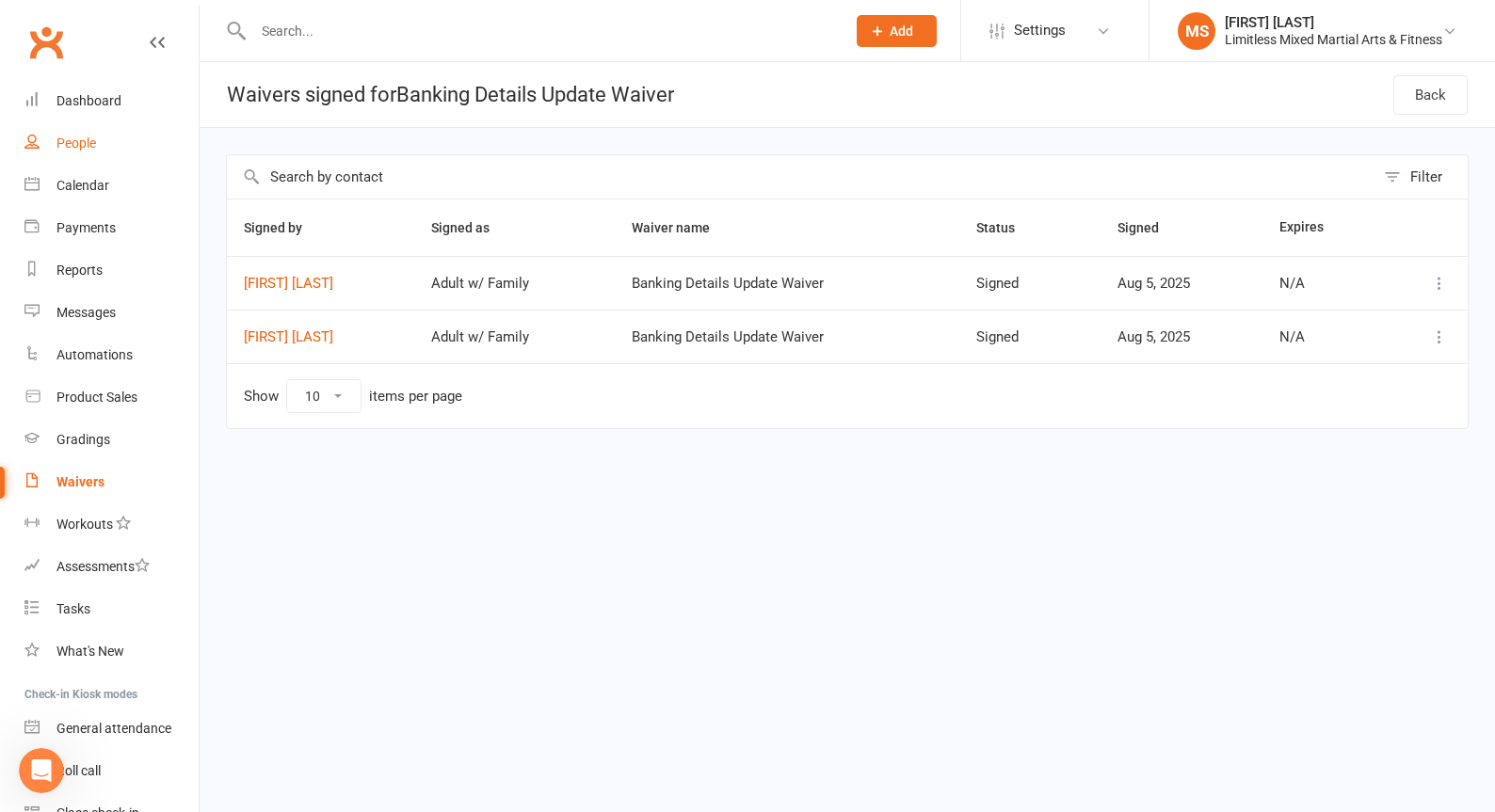 click on "People" at bounding box center (76, 143) 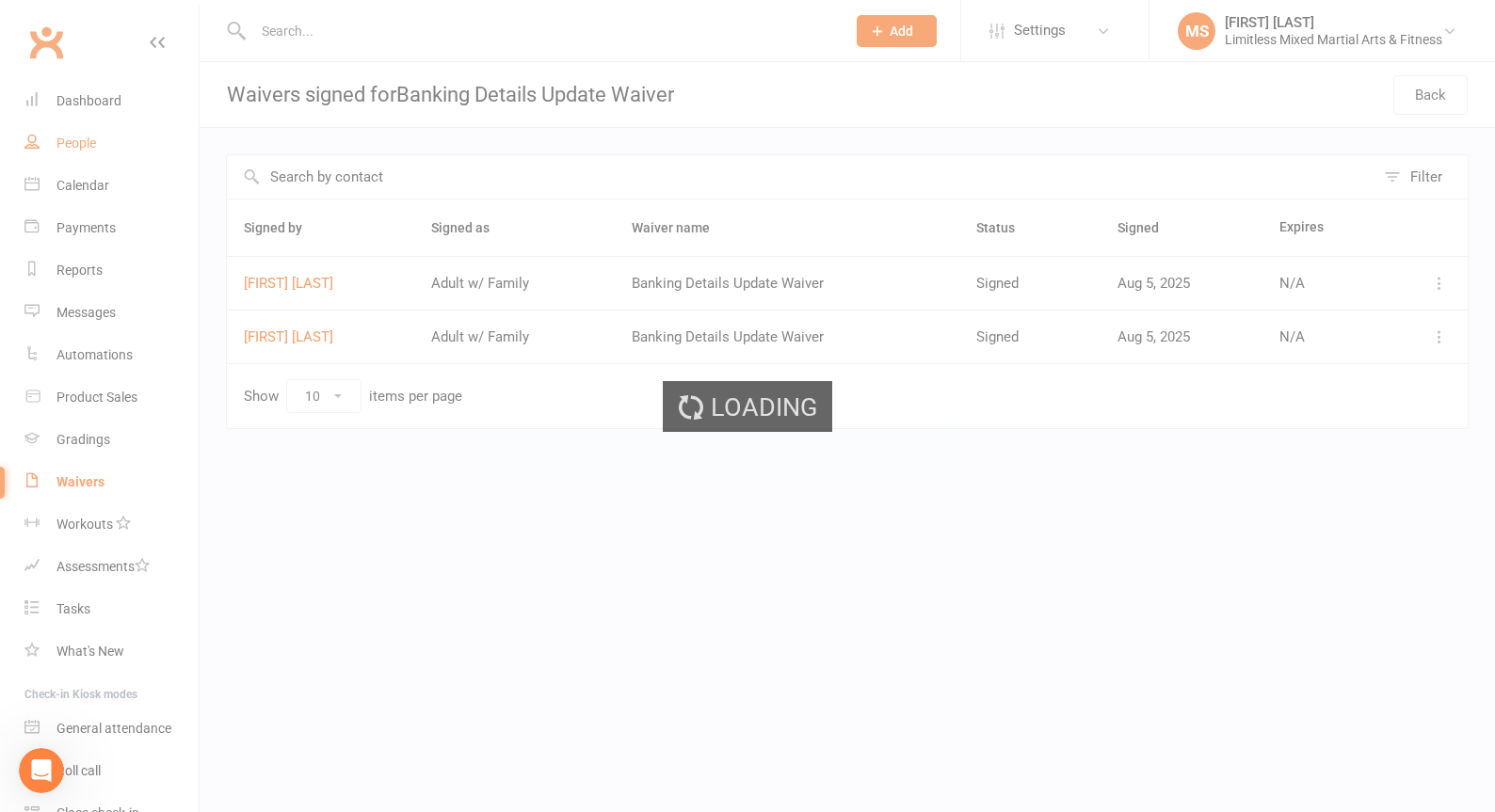 select on "100" 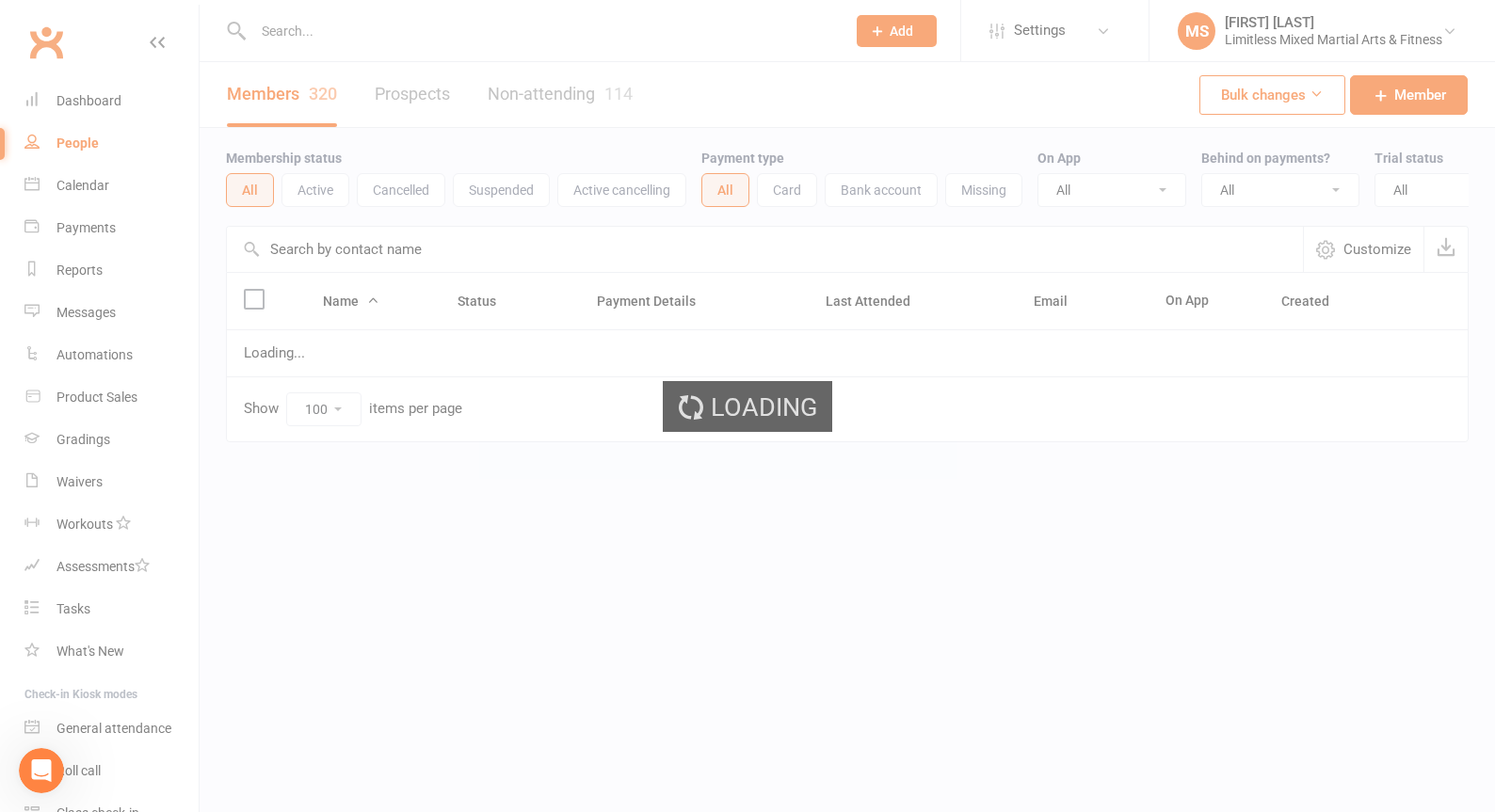 click at bounding box center [539, 31] 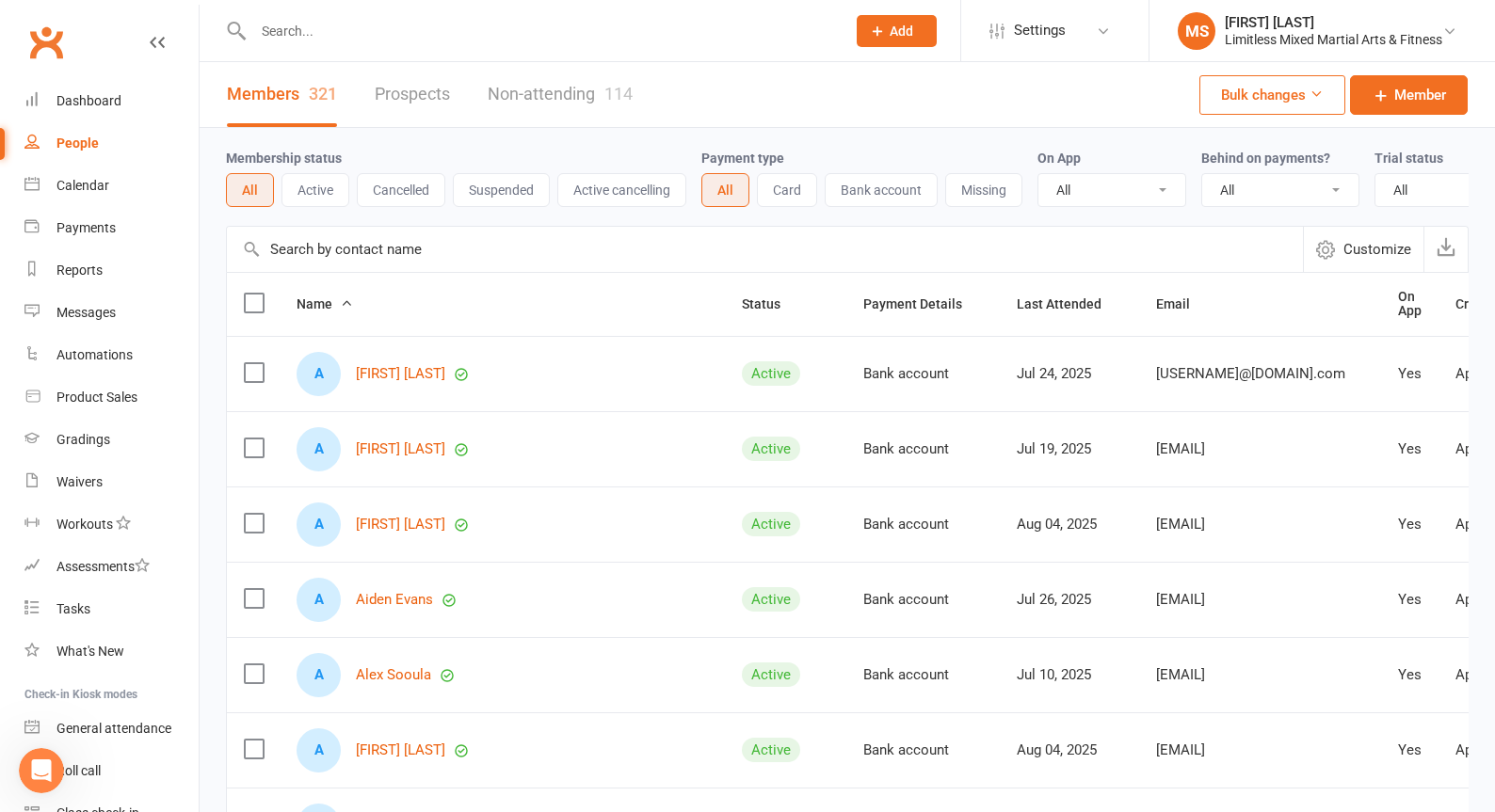 click at bounding box center [539, 31] 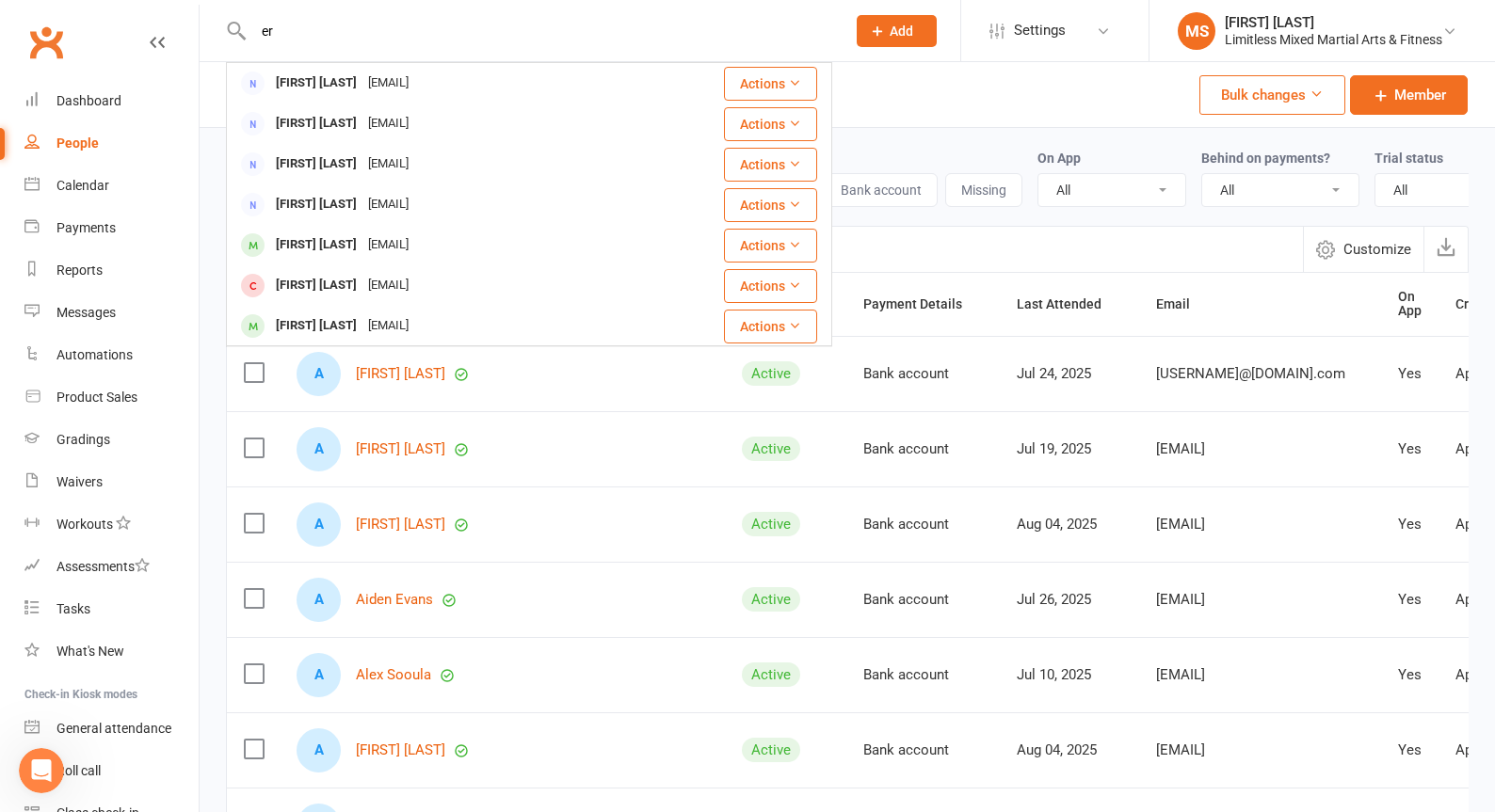 type on "e" 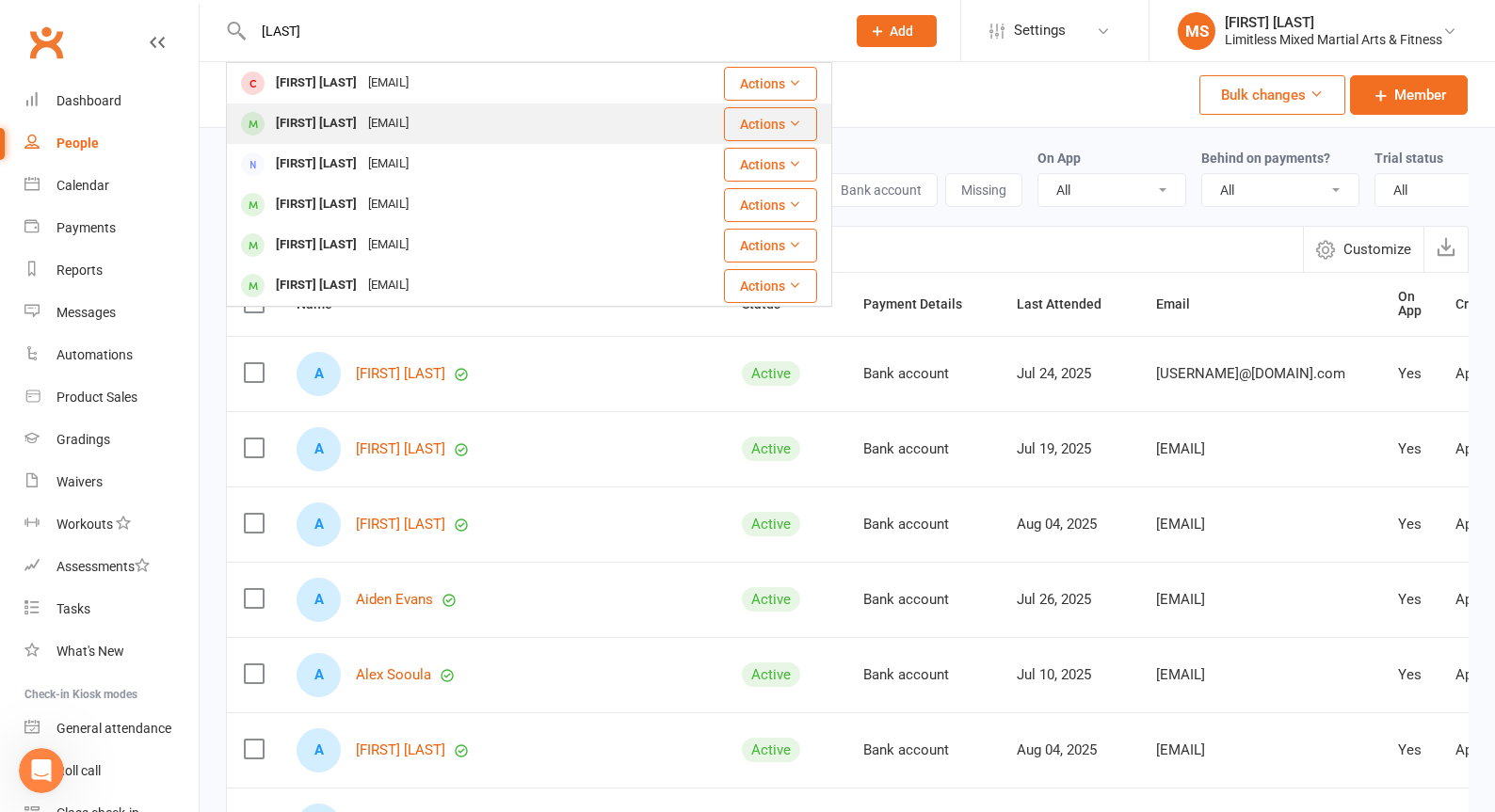 type on "[LAST]" 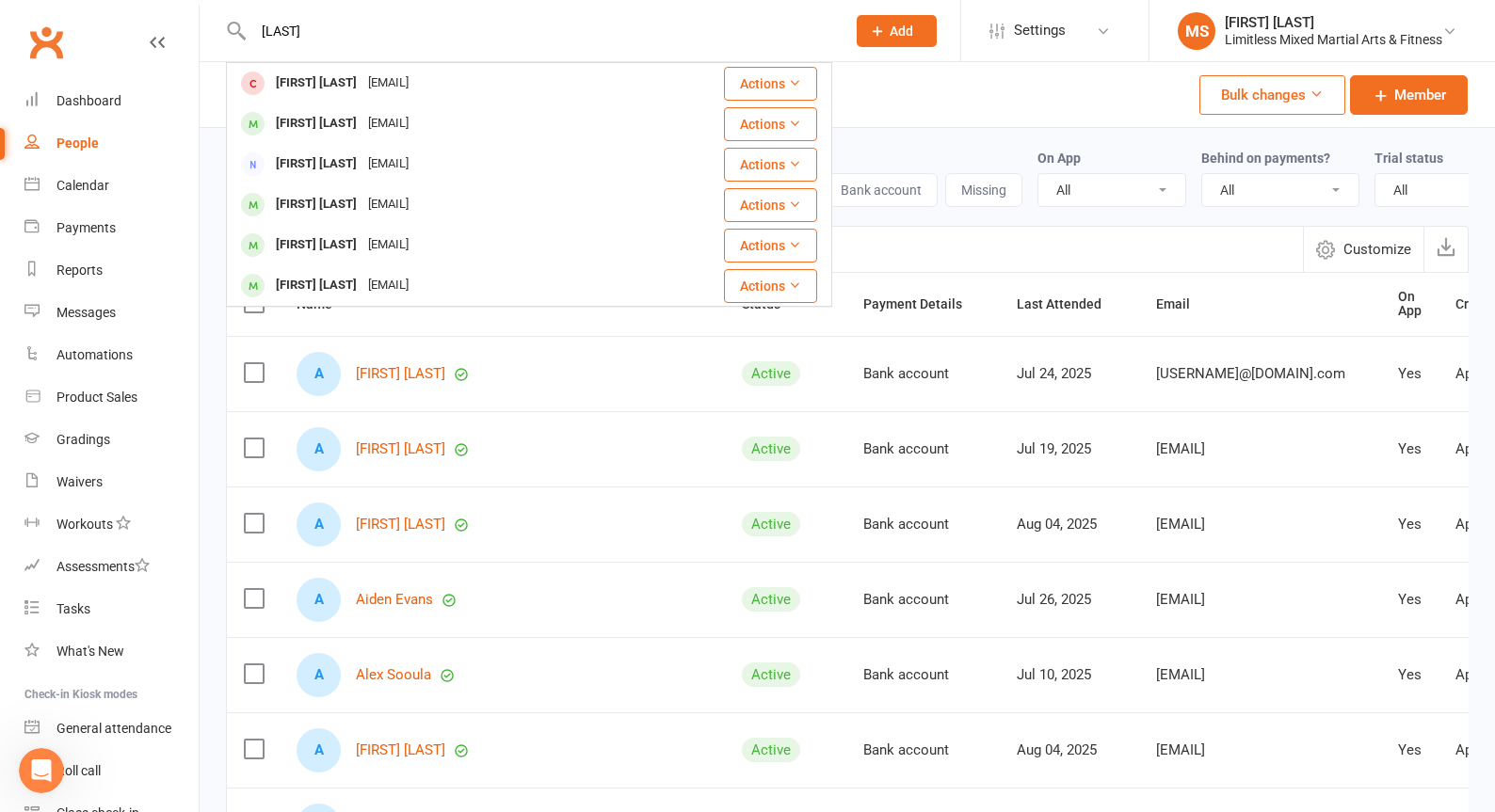 click on "[FIRST] [LAST]" at bounding box center (316, 123) 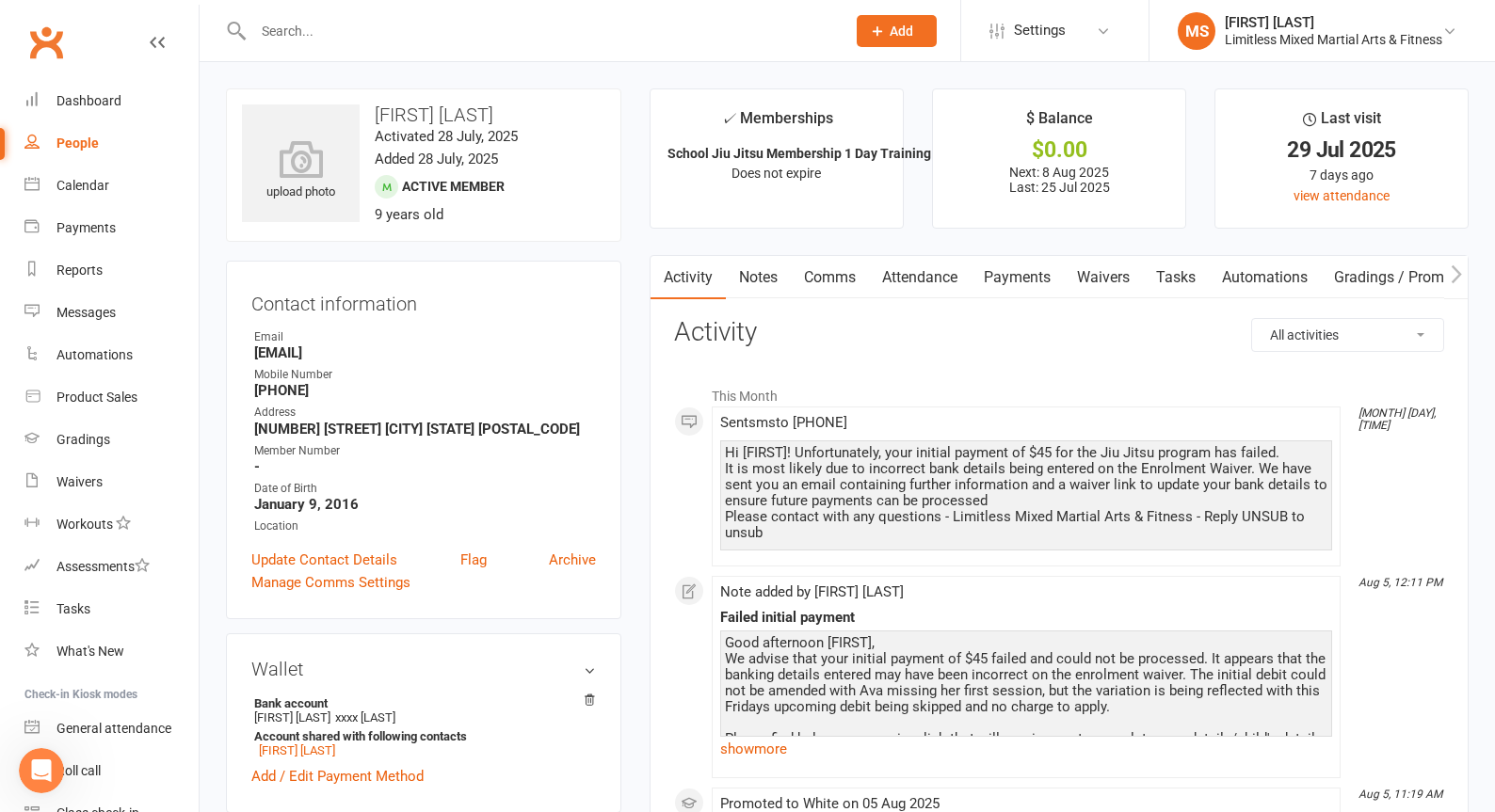 click at bounding box center (539, 31) 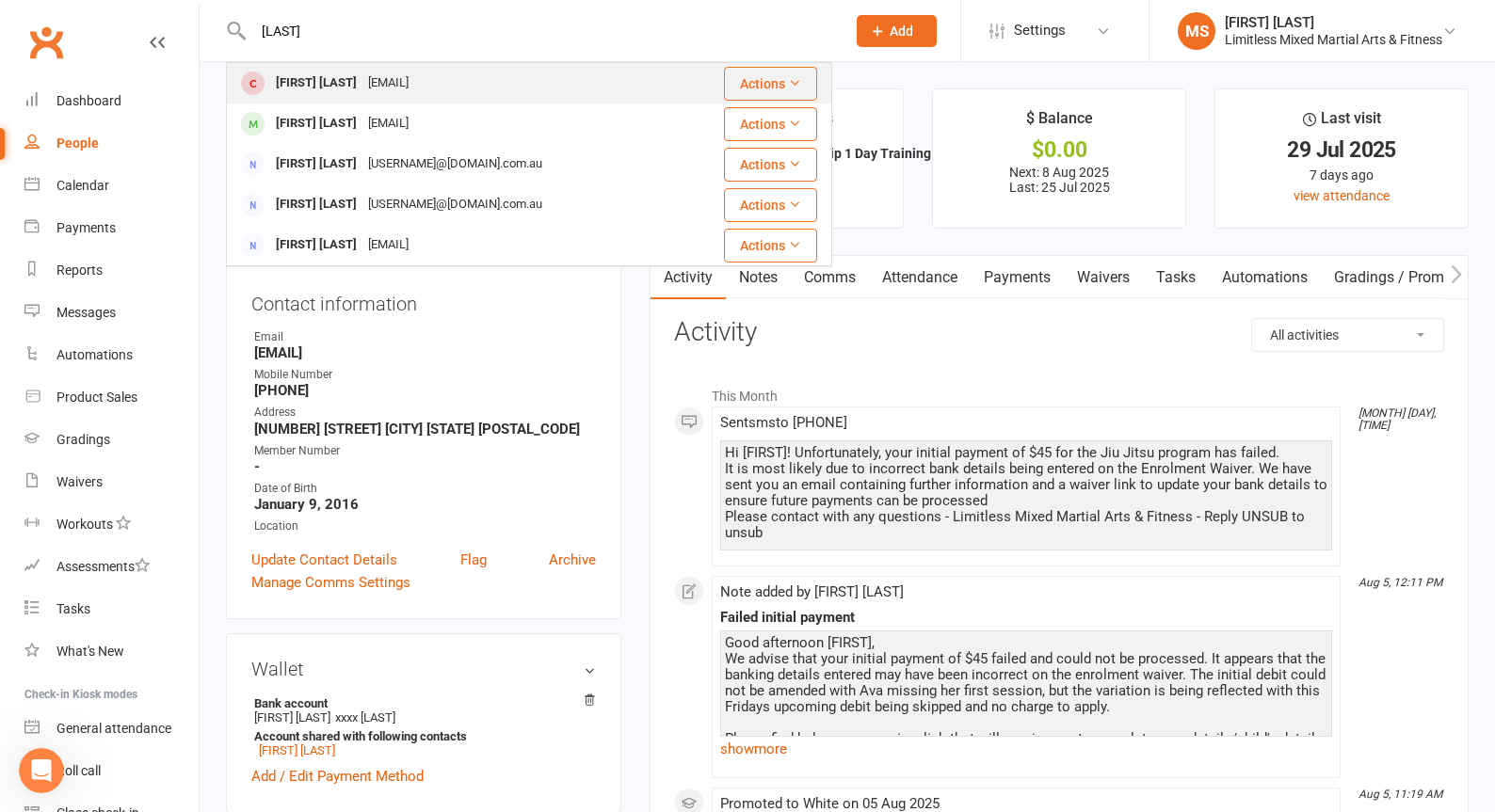type on "[LAST]" 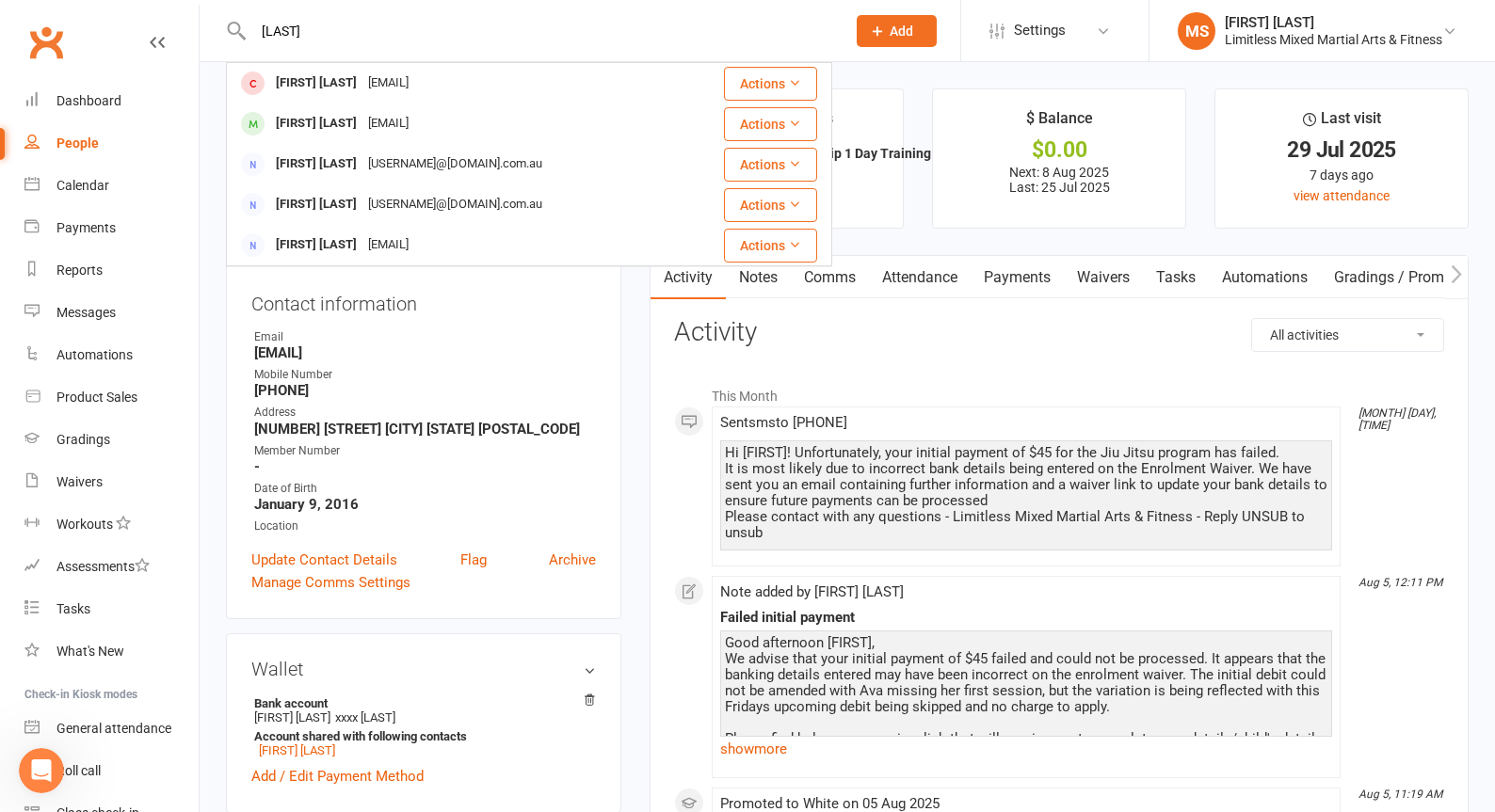 type 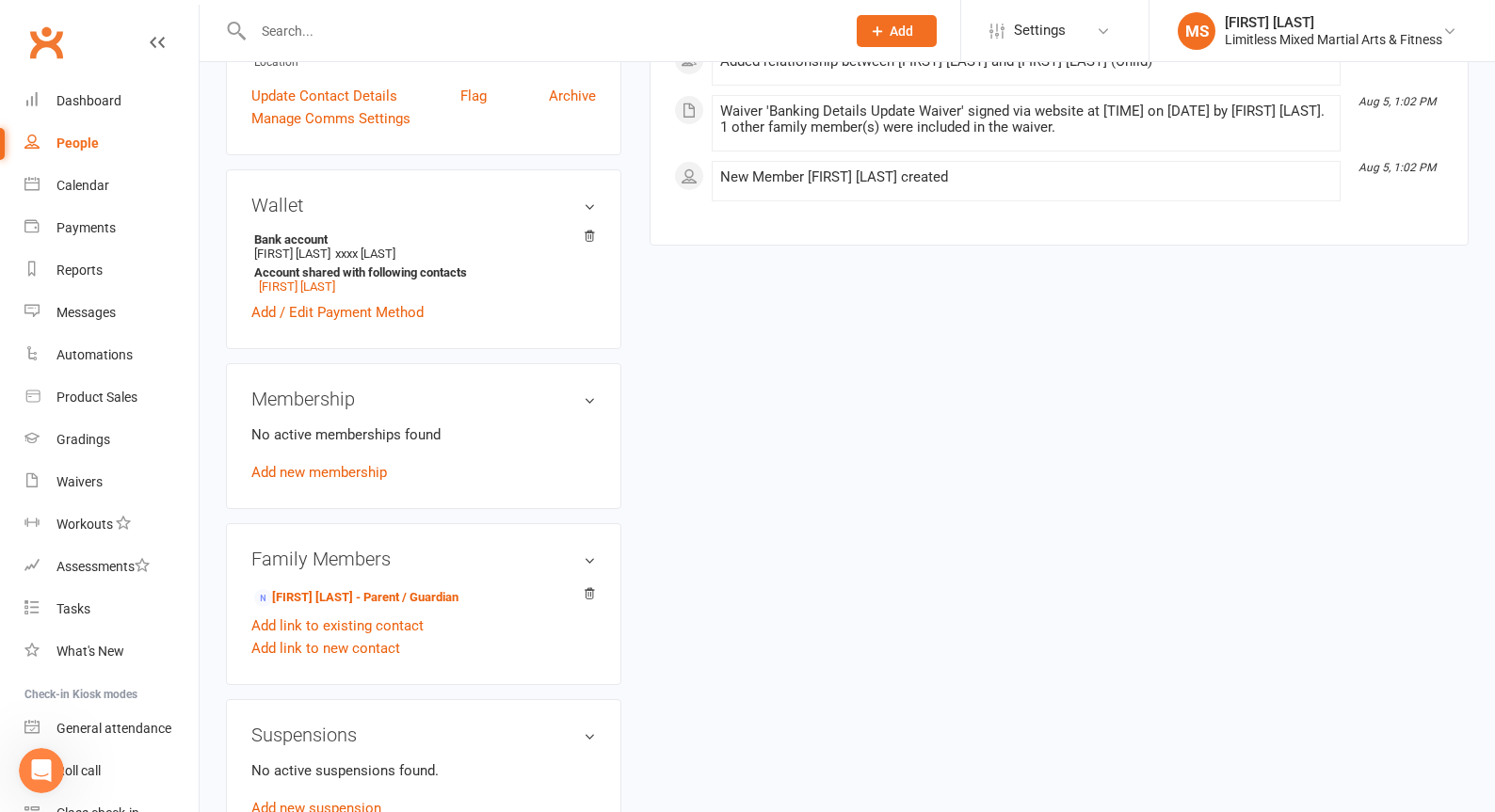 scroll, scrollTop: 461, scrollLeft: 0, axis: vertical 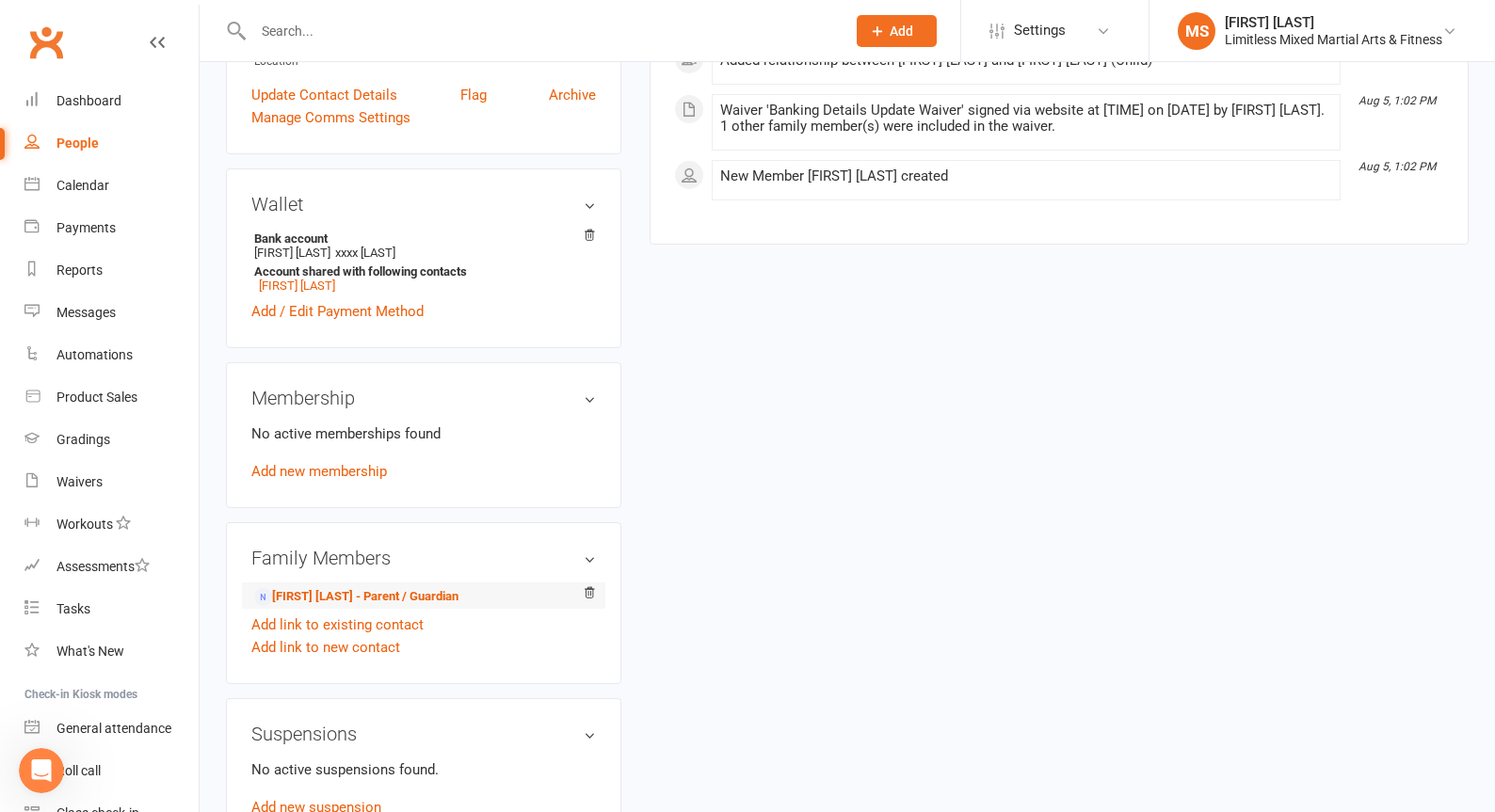 click on "[FIRST] [LAST] - Parent / Guardian" at bounding box center (424, 596) 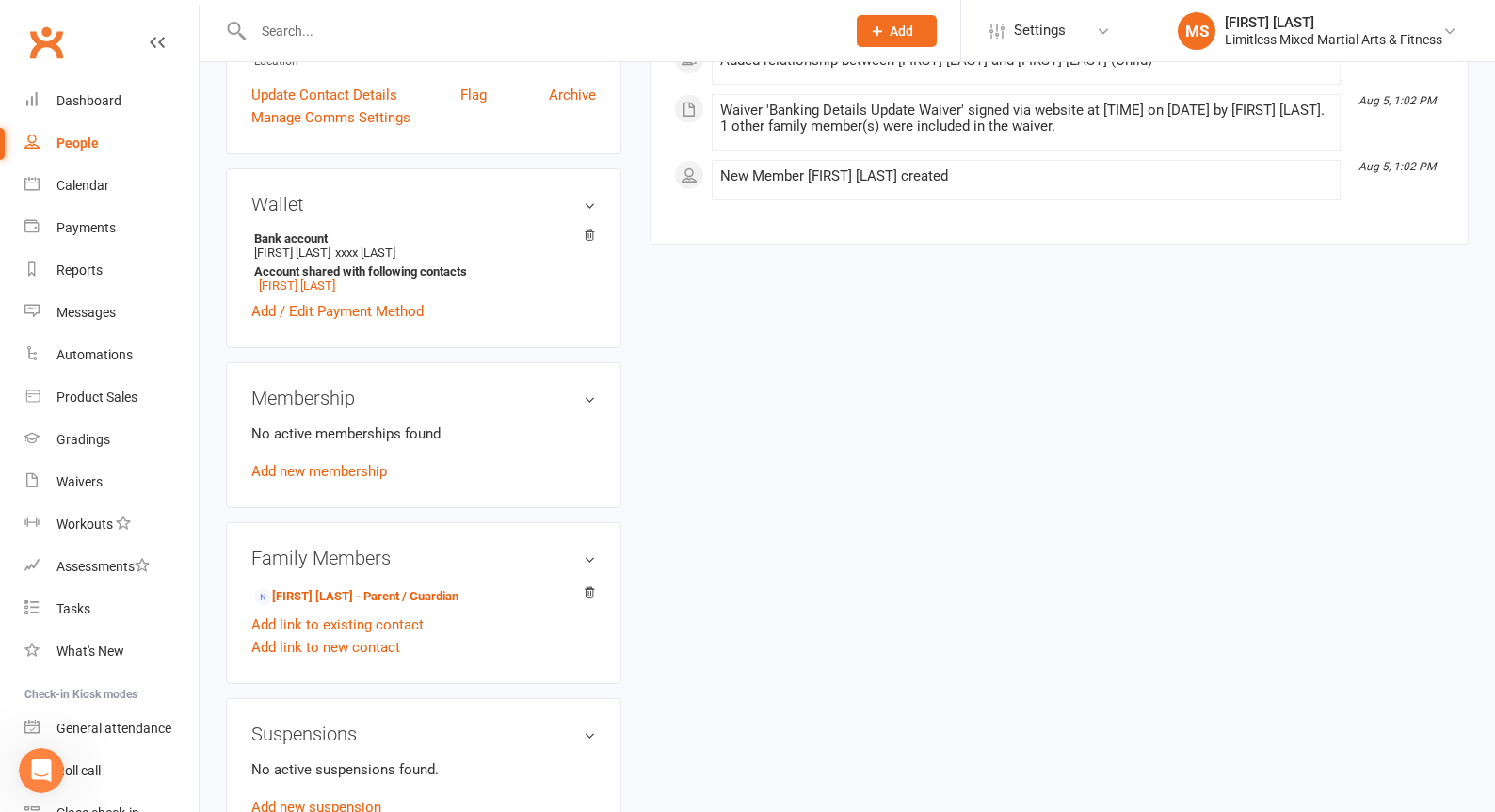 scroll, scrollTop: 758, scrollLeft: 0, axis: vertical 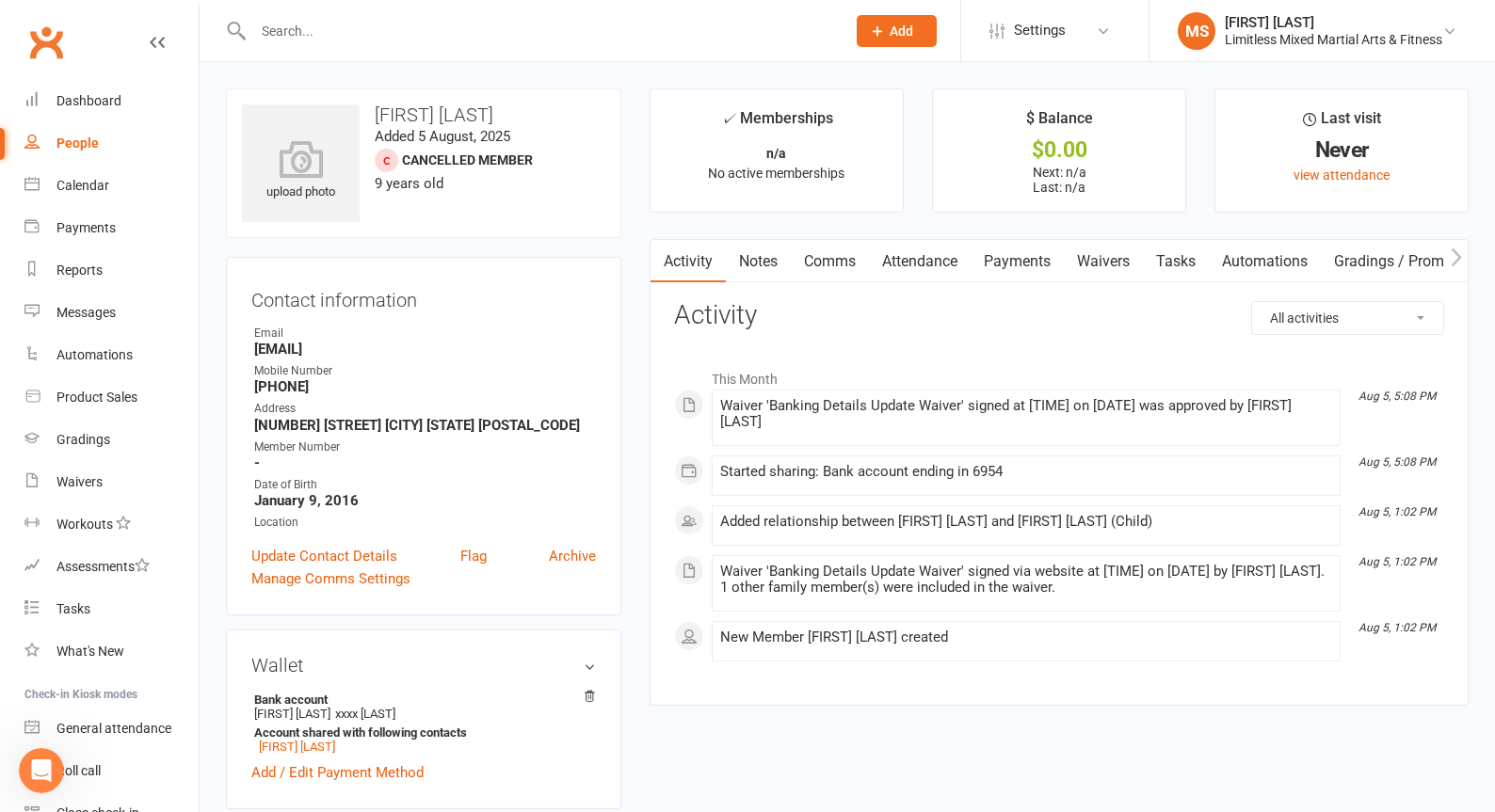 click on "People" at bounding box center (77, 143) 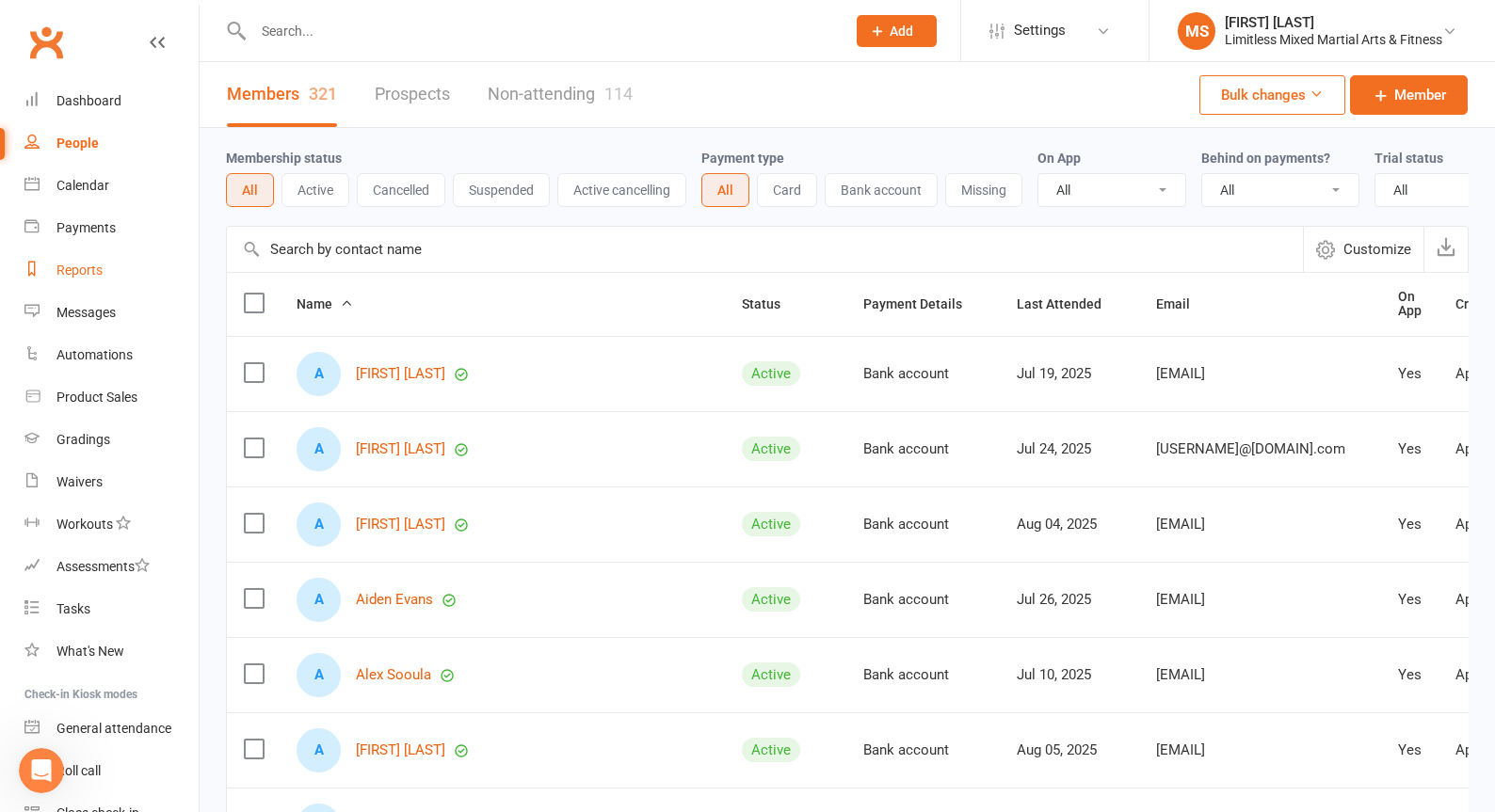 click on "Reports" at bounding box center [111, 270] 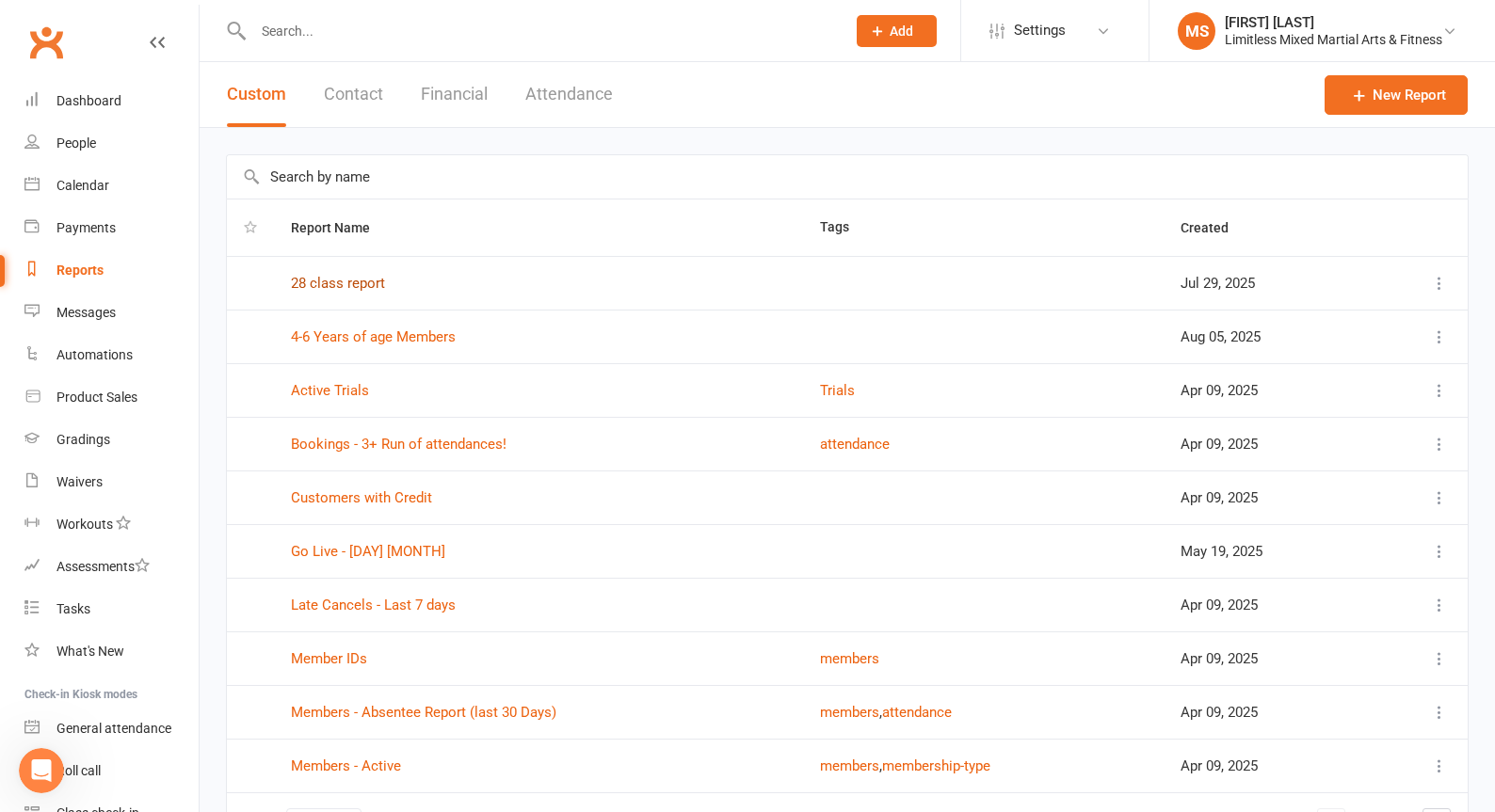 click on "28 class report" at bounding box center [338, 283] 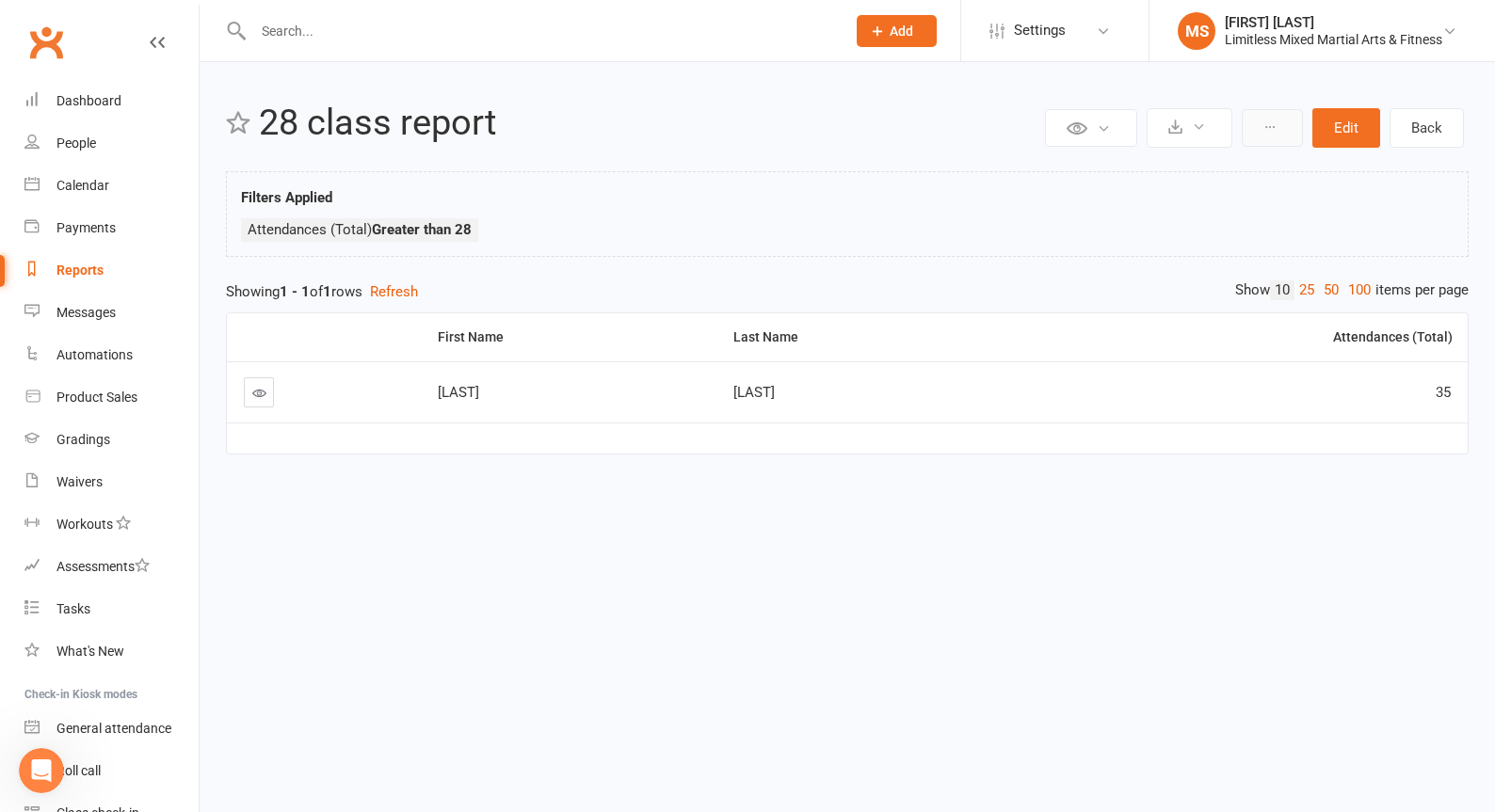 click at bounding box center (1272, 128) 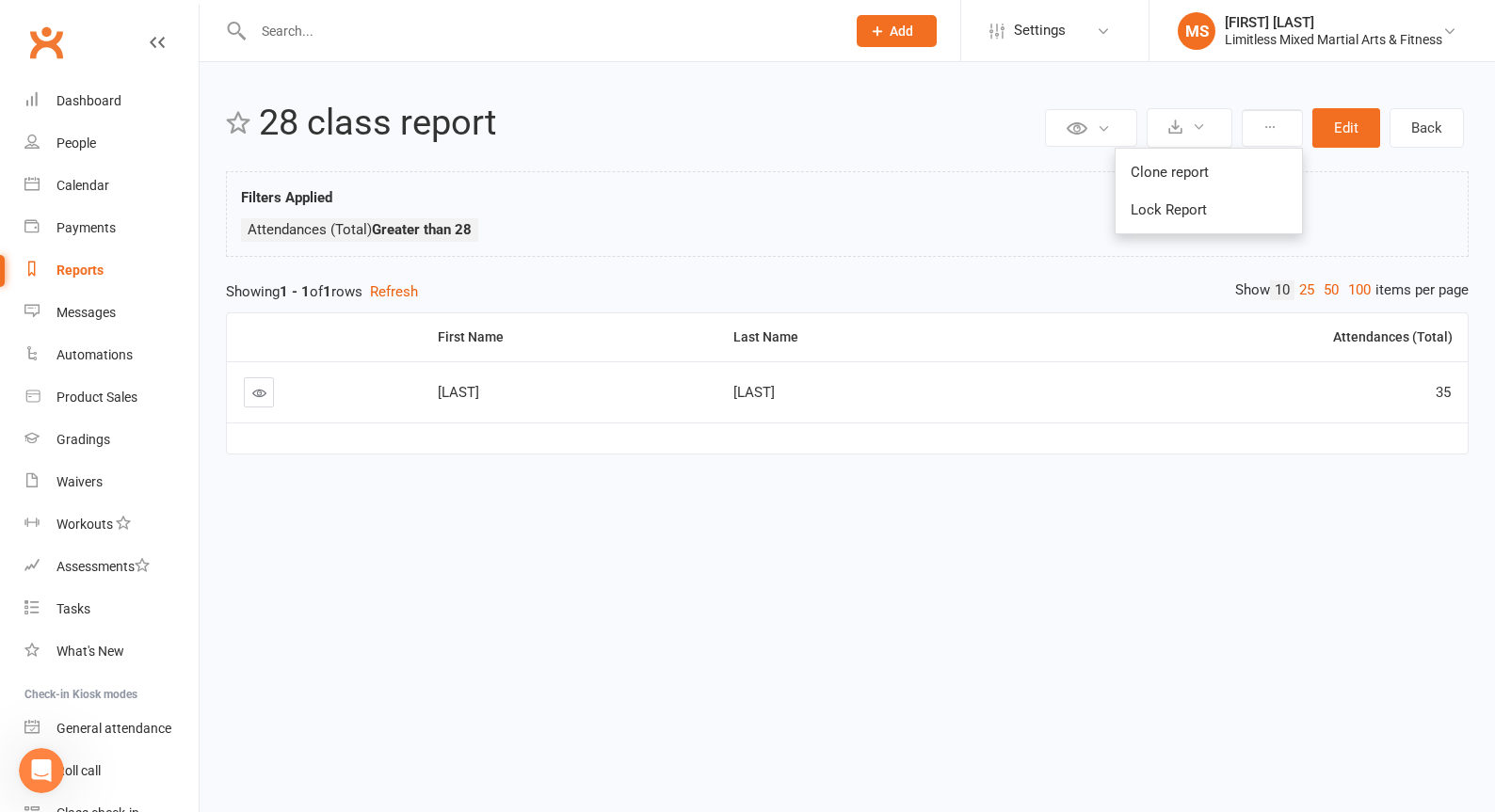 click on "Filters Applied  Attendances (Total)  Greater than 28" at bounding box center (847, 218) 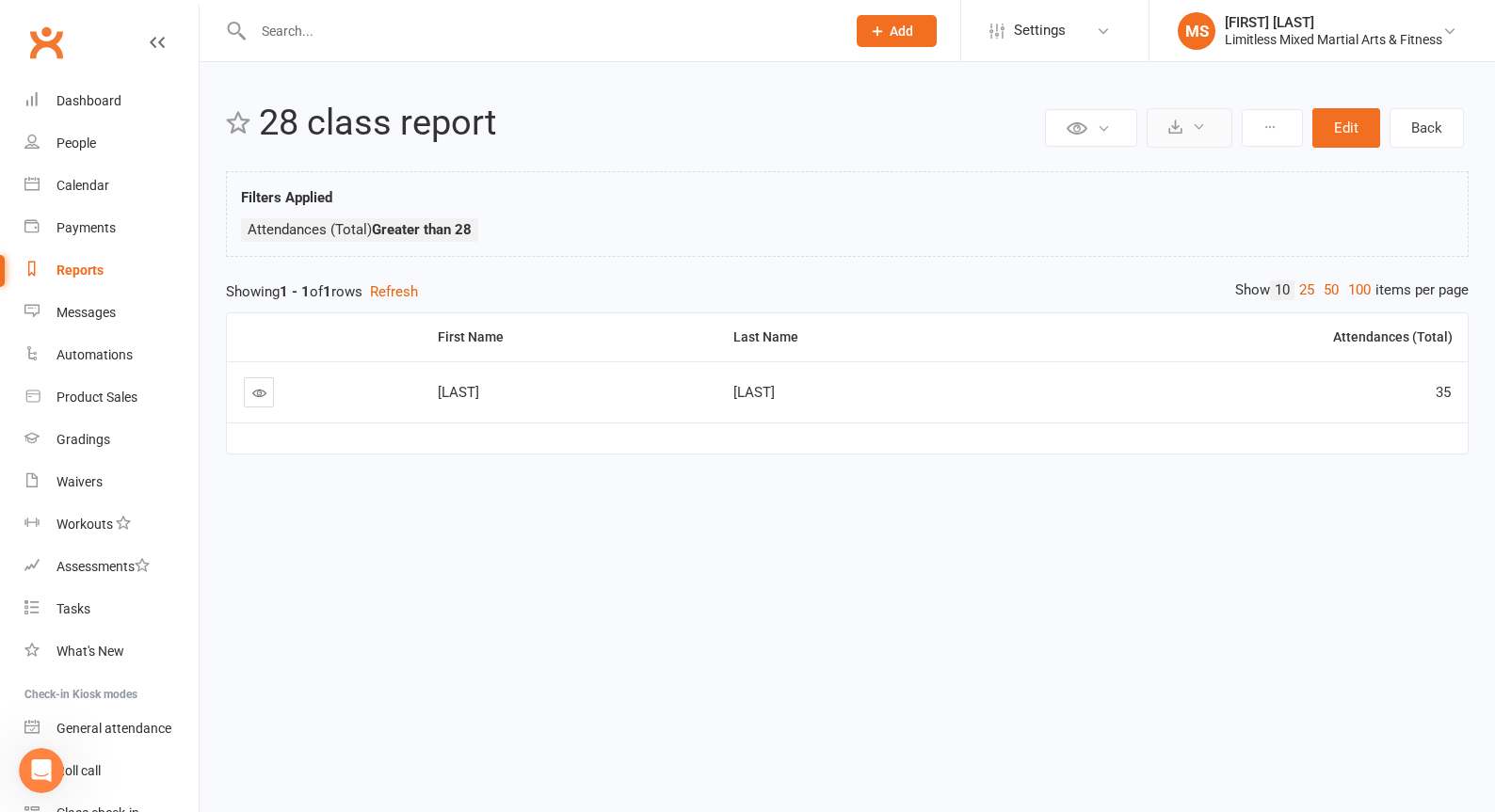 click at bounding box center [1189, 128] 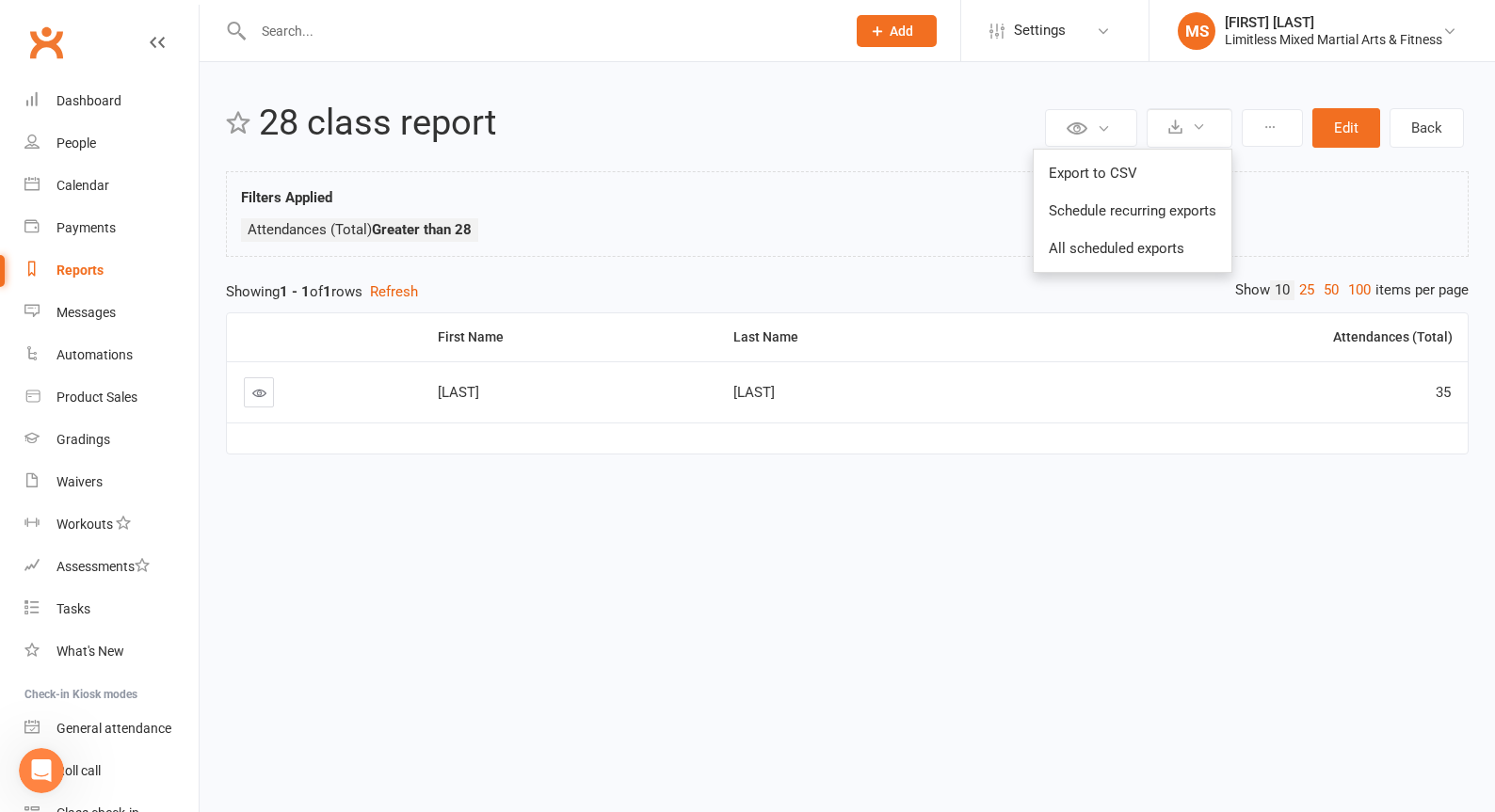 click on "Filters Applied  Attendances (Total)  Greater than 28" at bounding box center [847, 218] 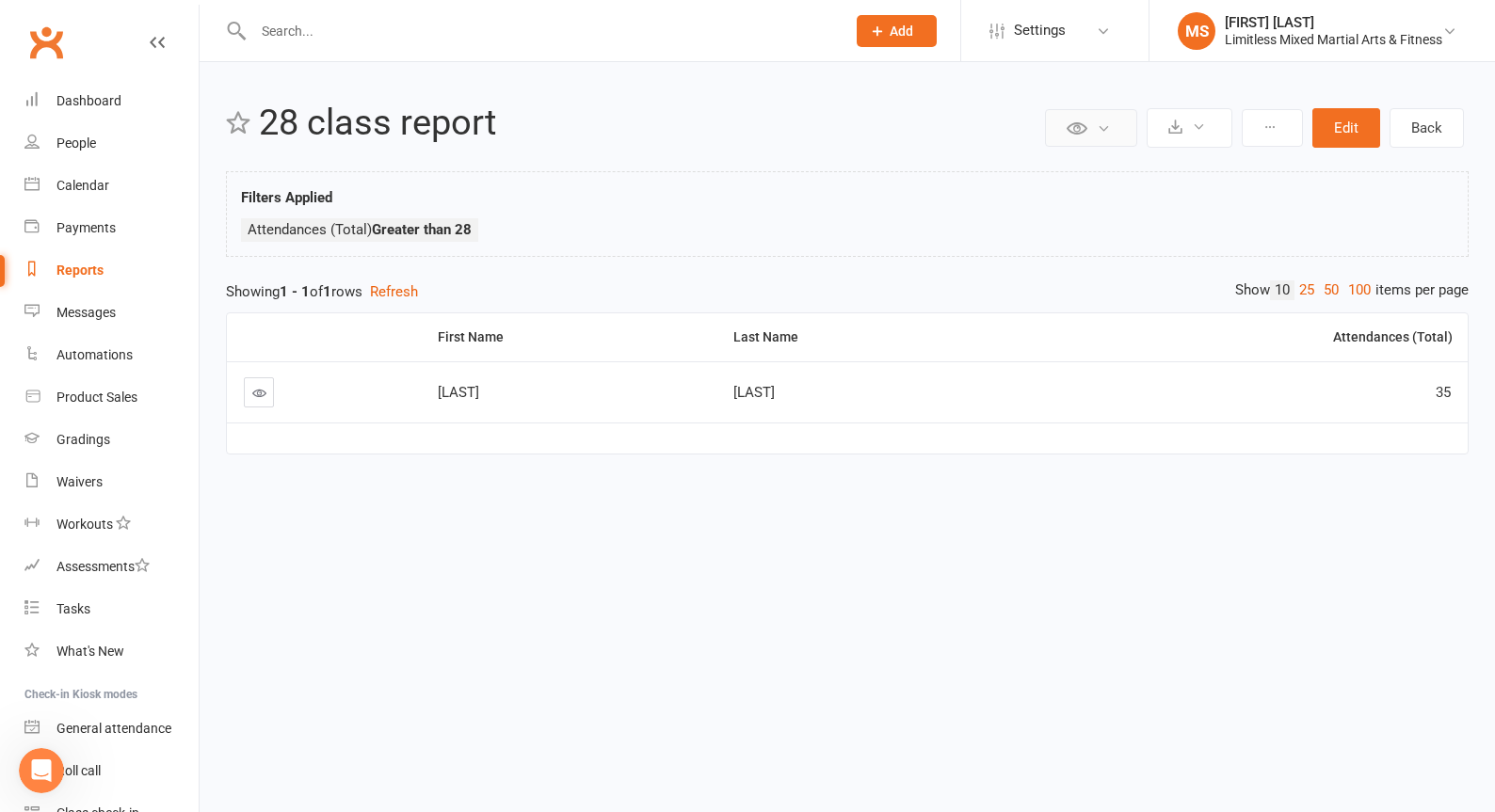 click at bounding box center (1103, 128) 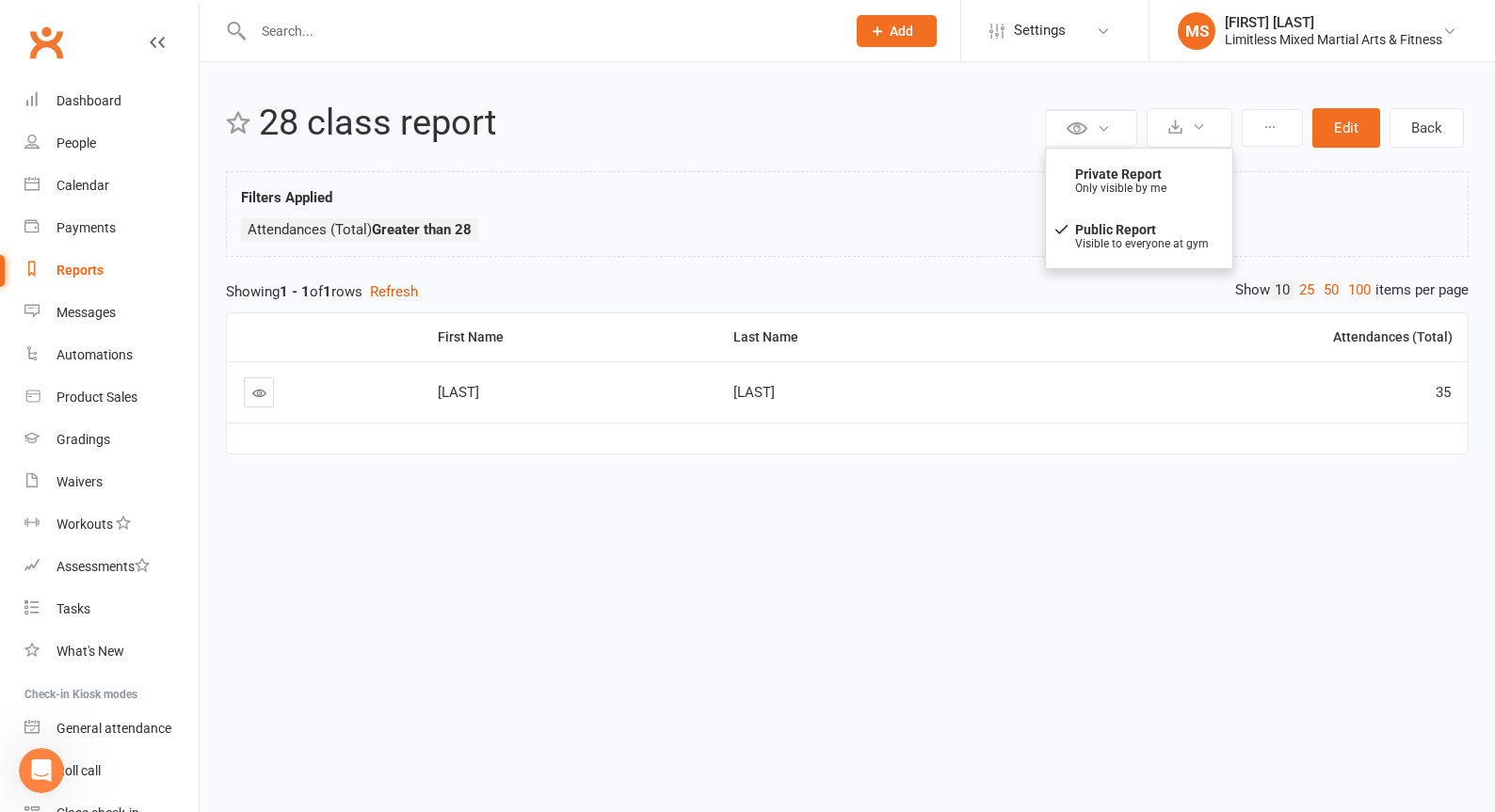 click on "Filters Applied  Attendances (Total)  Greater than 28" at bounding box center [847, 214] 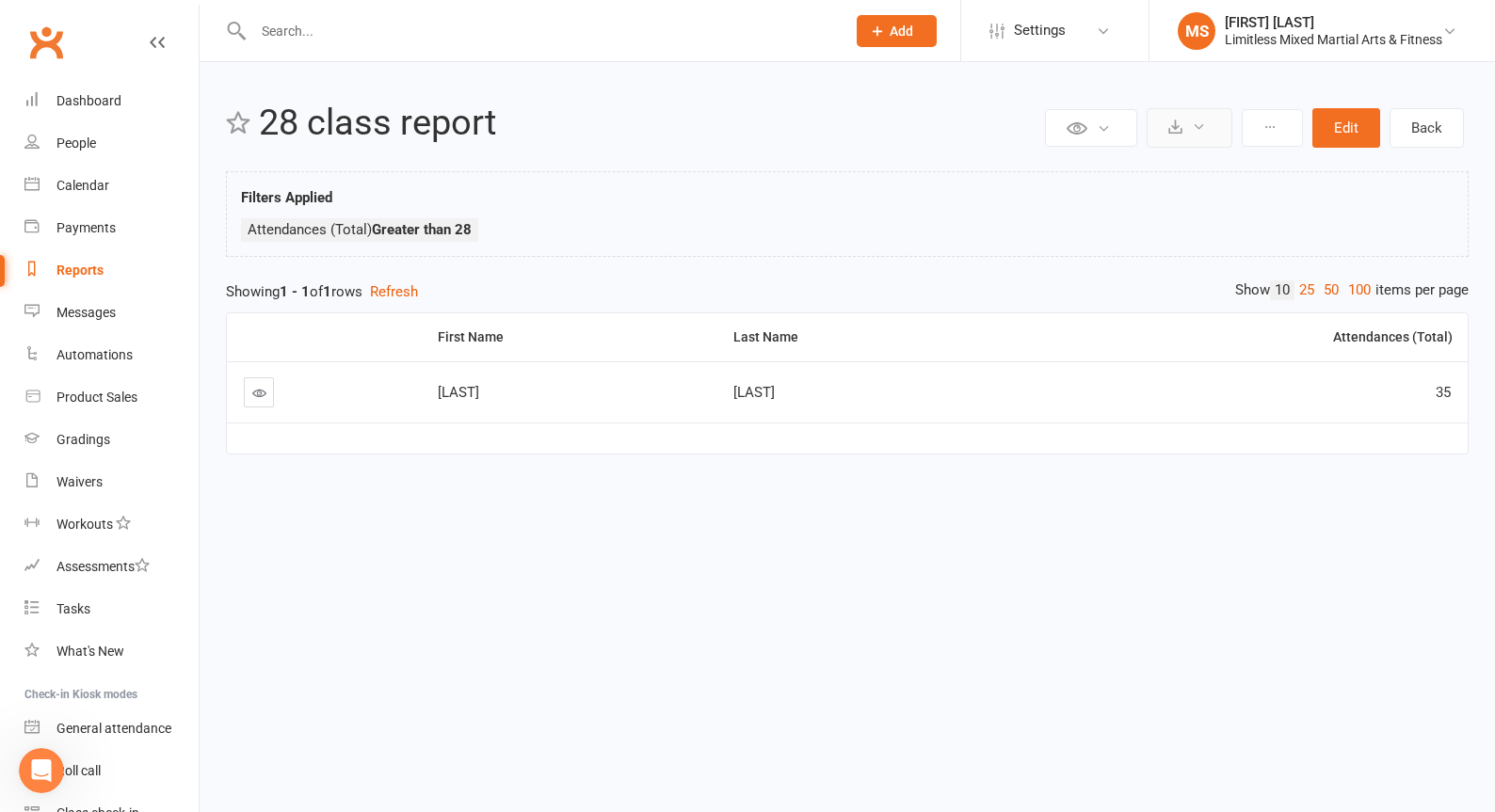 click at bounding box center [1189, 128] 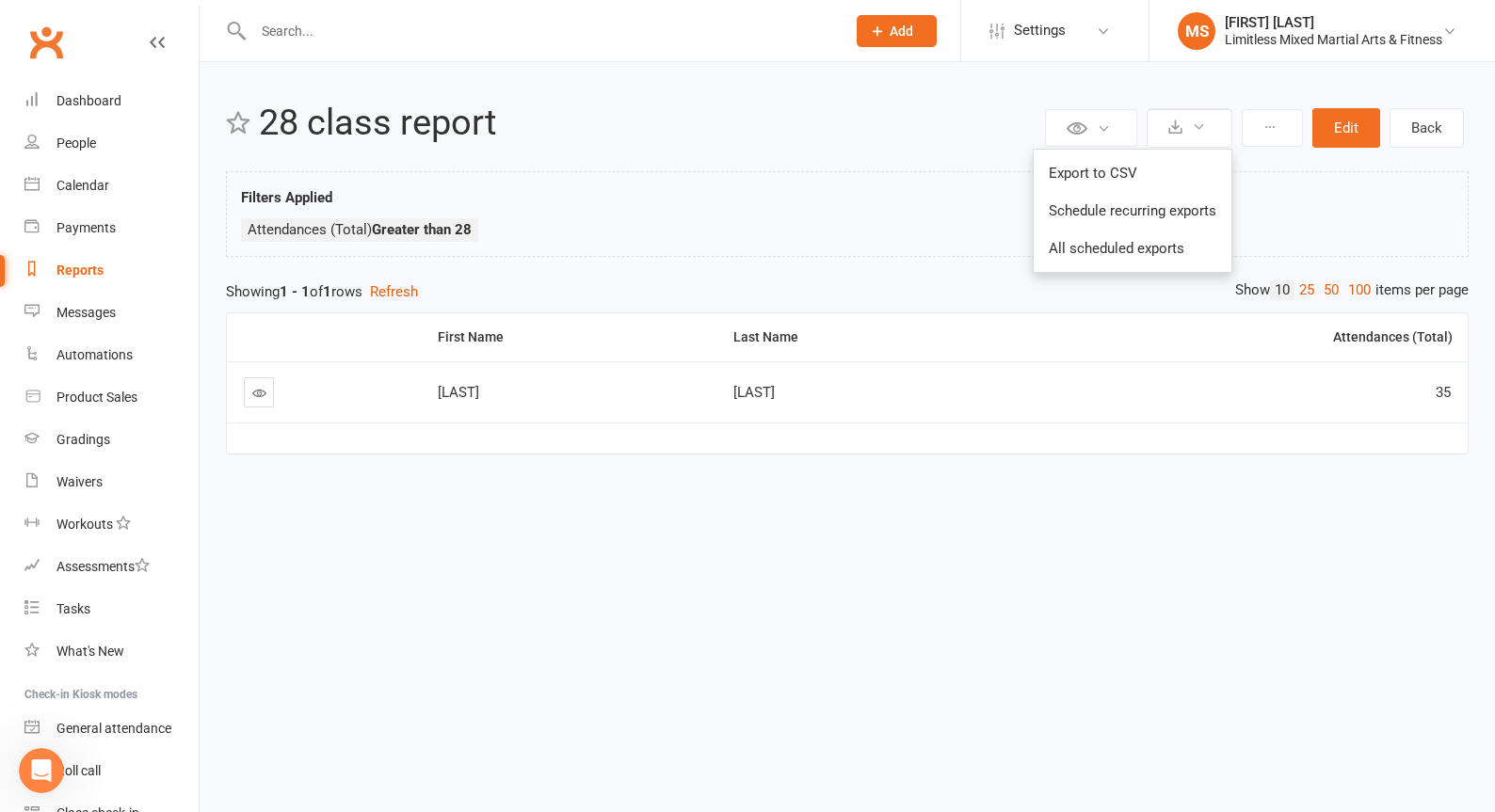 click on "Filters Applied  Attendances (Total)  Greater than 28" at bounding box center (847, 214) 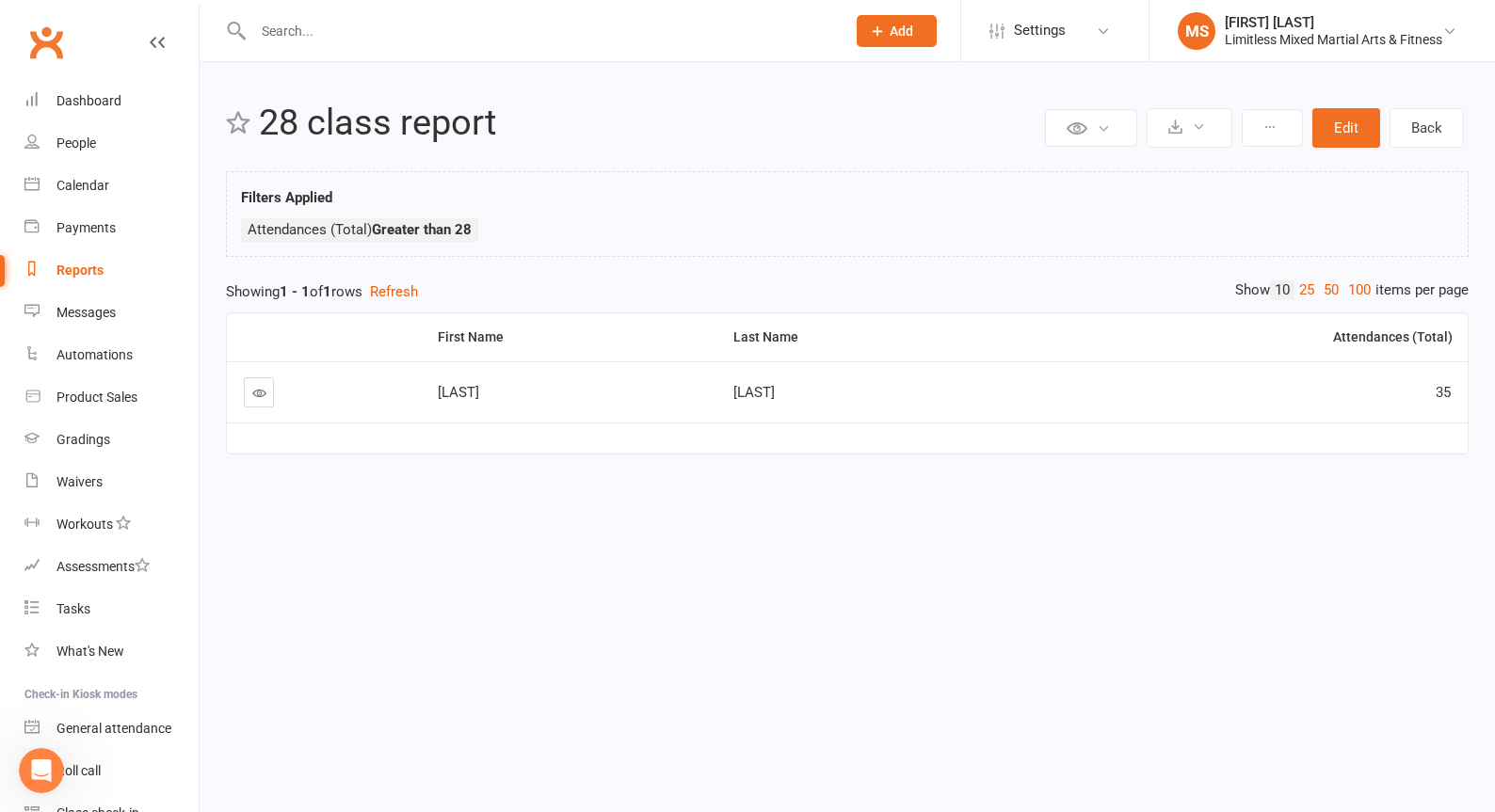 click on "Reports" at bounding box center (80, 270) 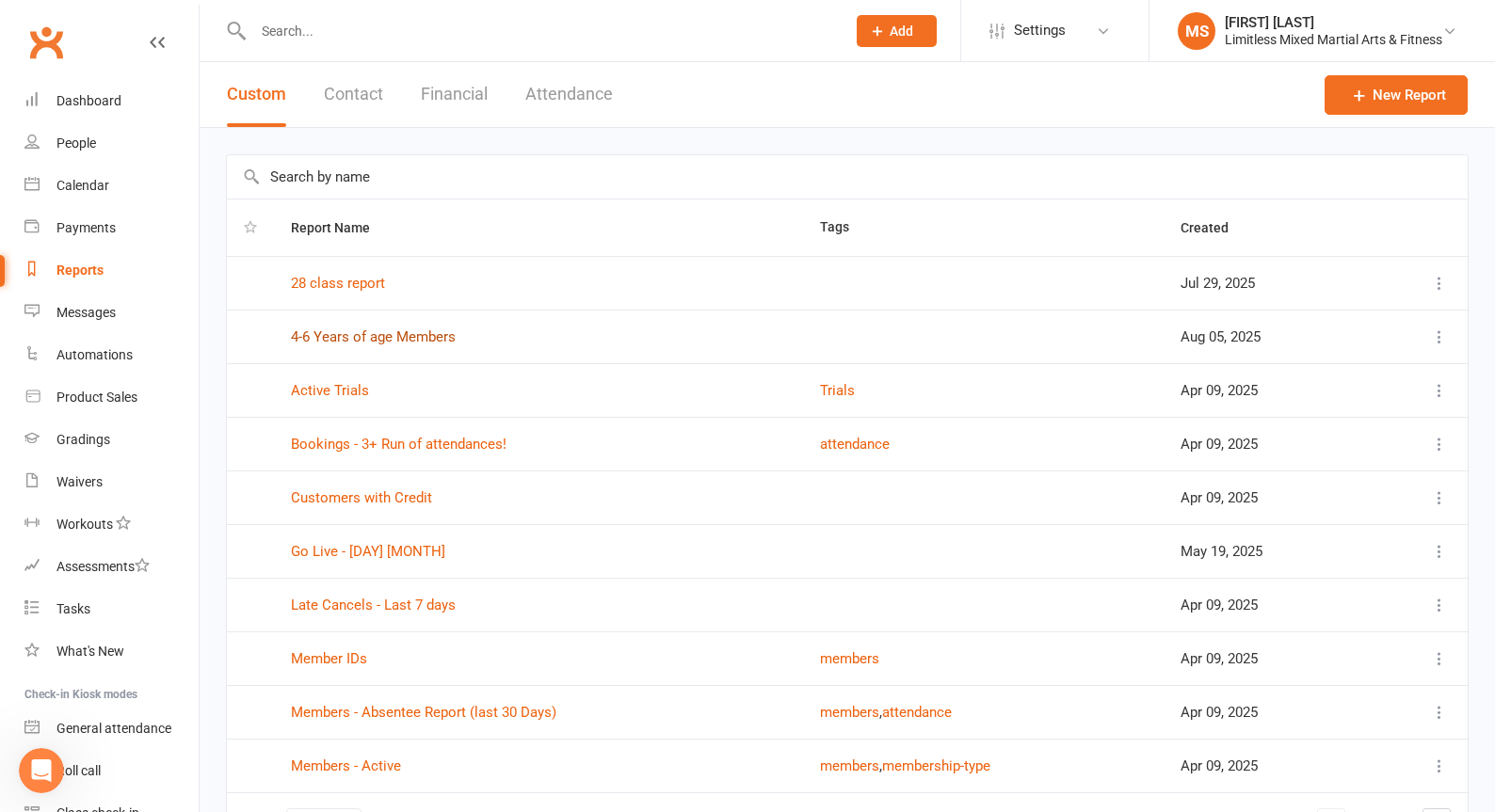 click on "4-6 Years of age Members" at bounding box center [373, 337] 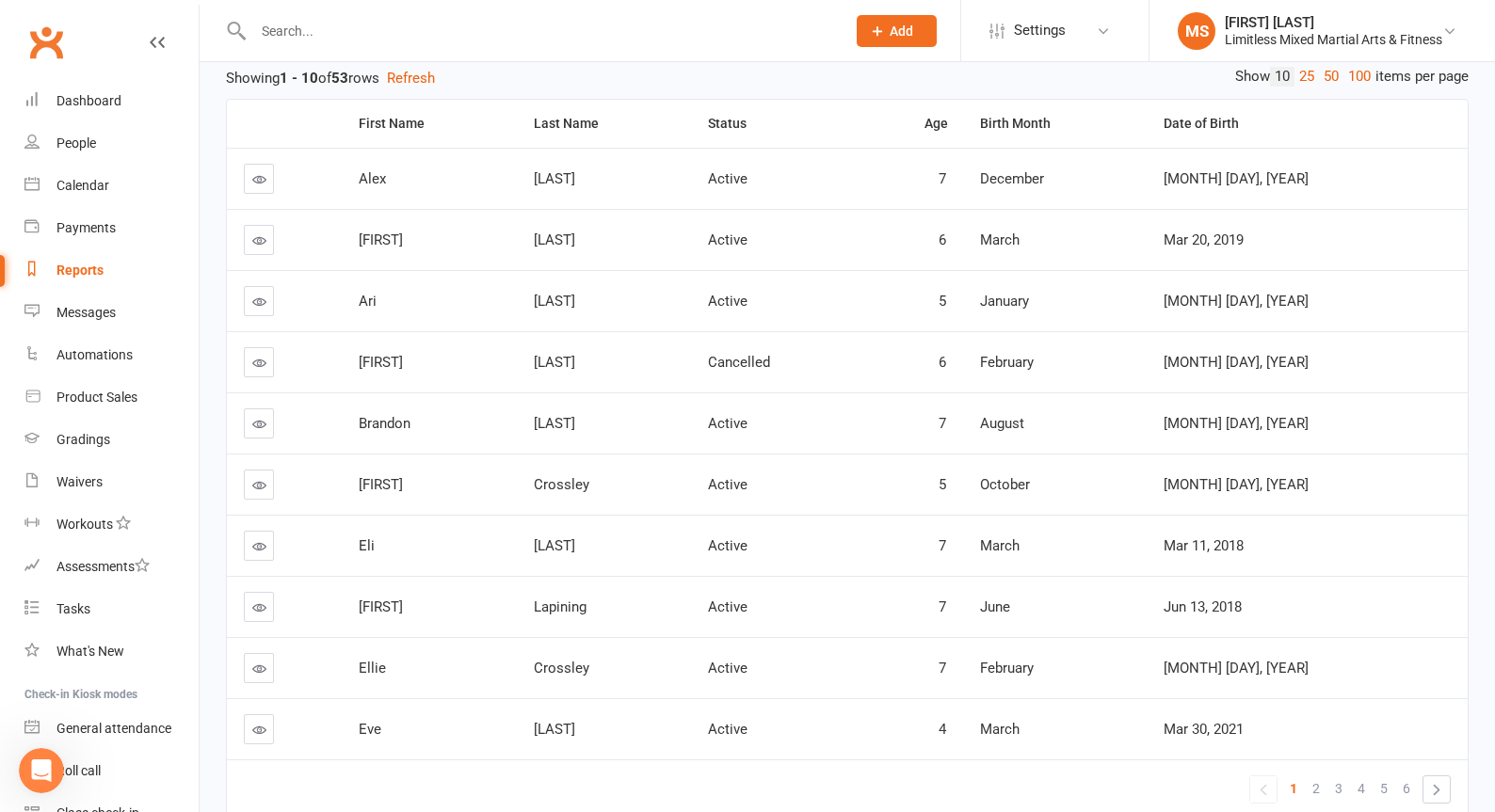 scroll, scrollTop: 0, scrollLeft: 0, axis: both 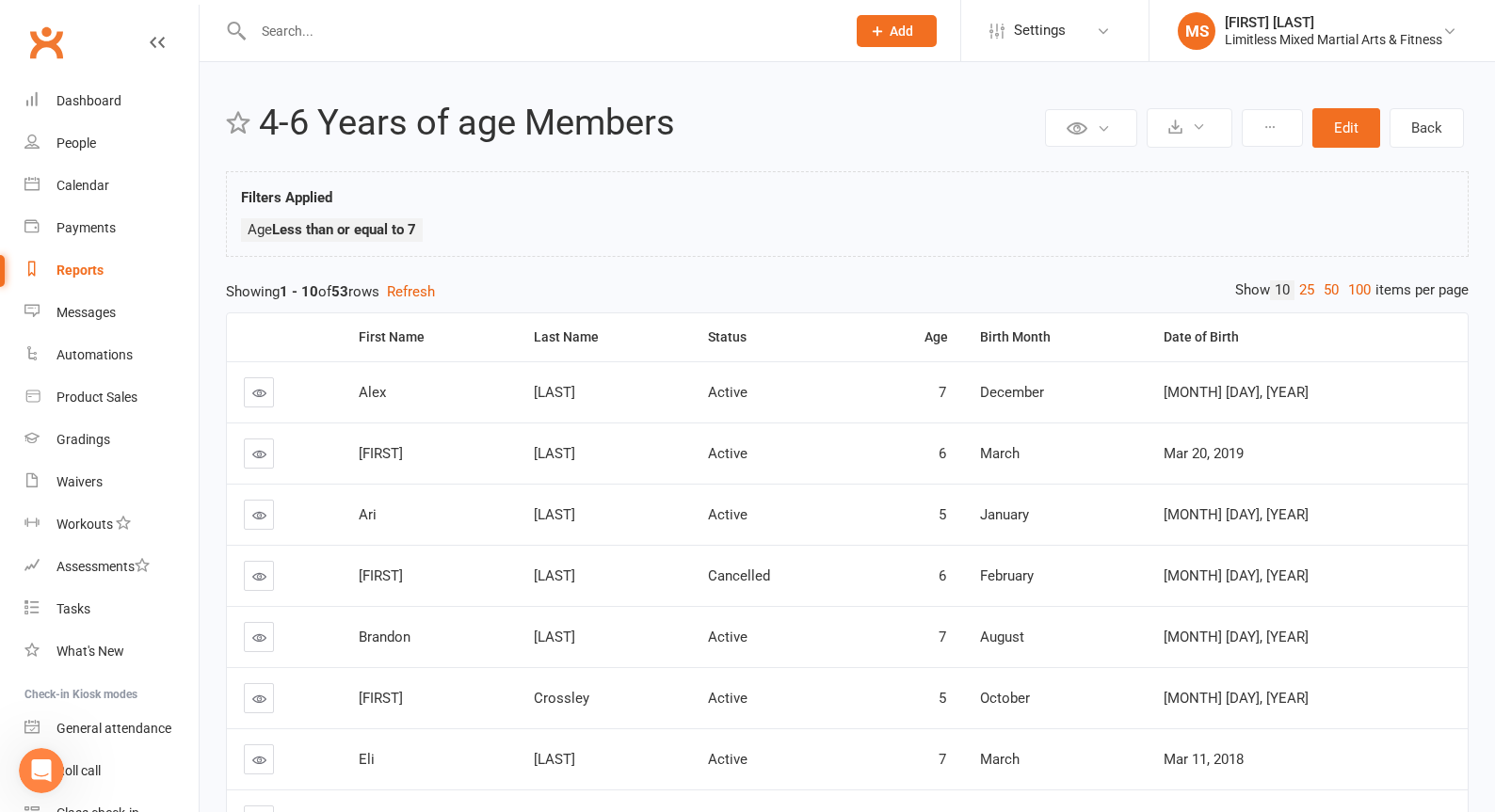 click on "Reports" at bounding box center (80, 270) 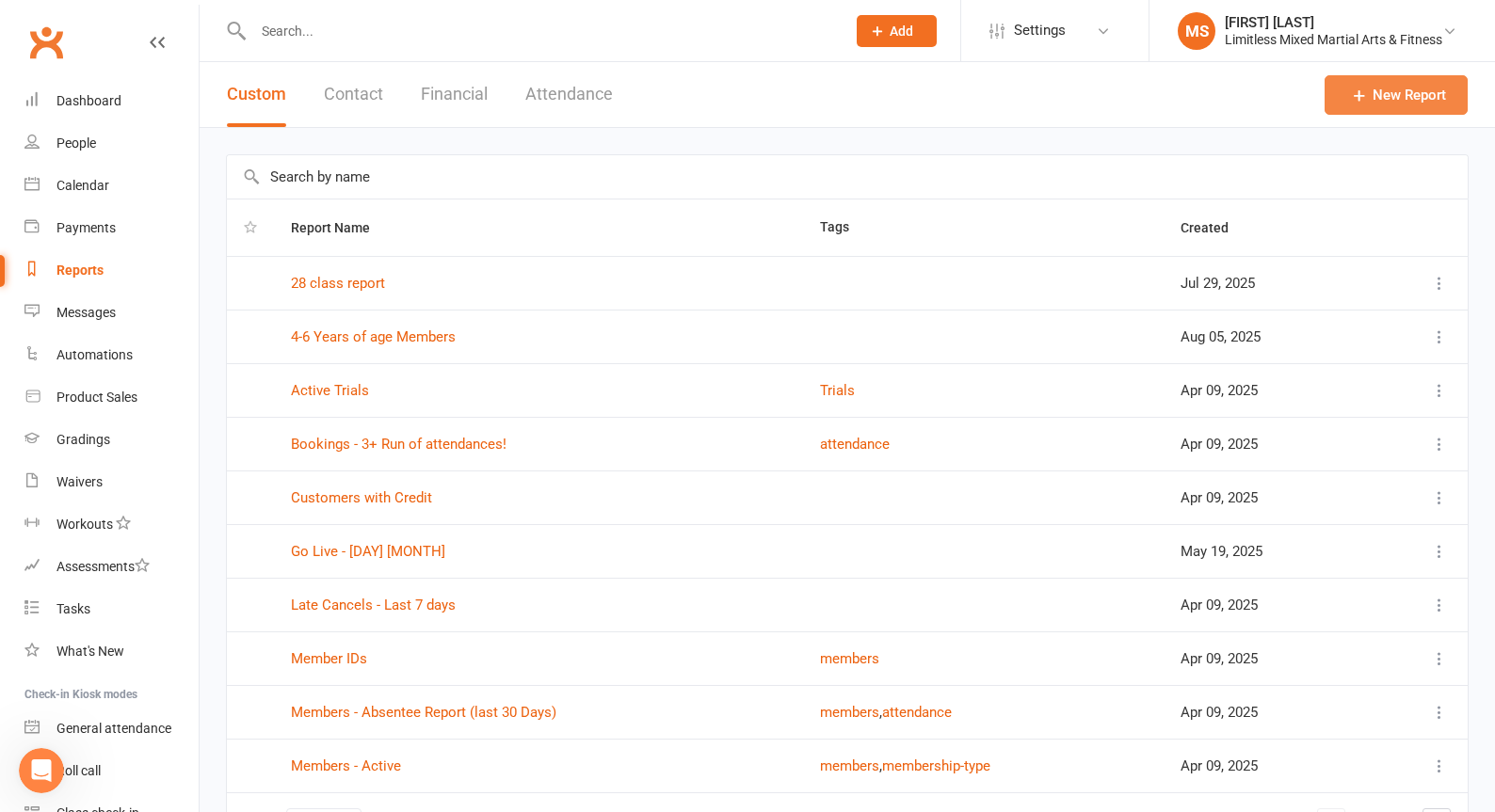 click on "New Report" at bounding box center [1396, 95] 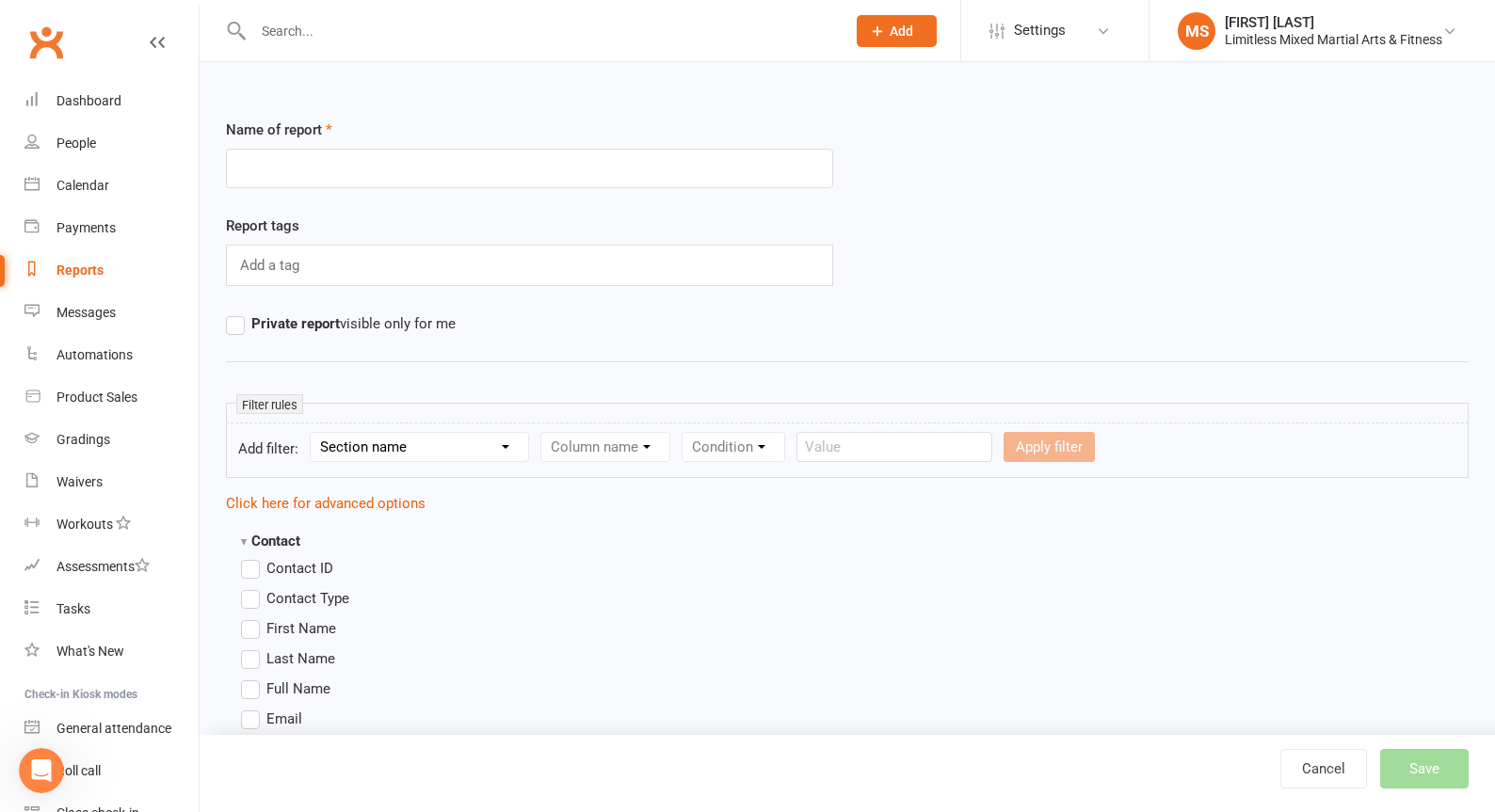 click at bounding box center (529, 168) 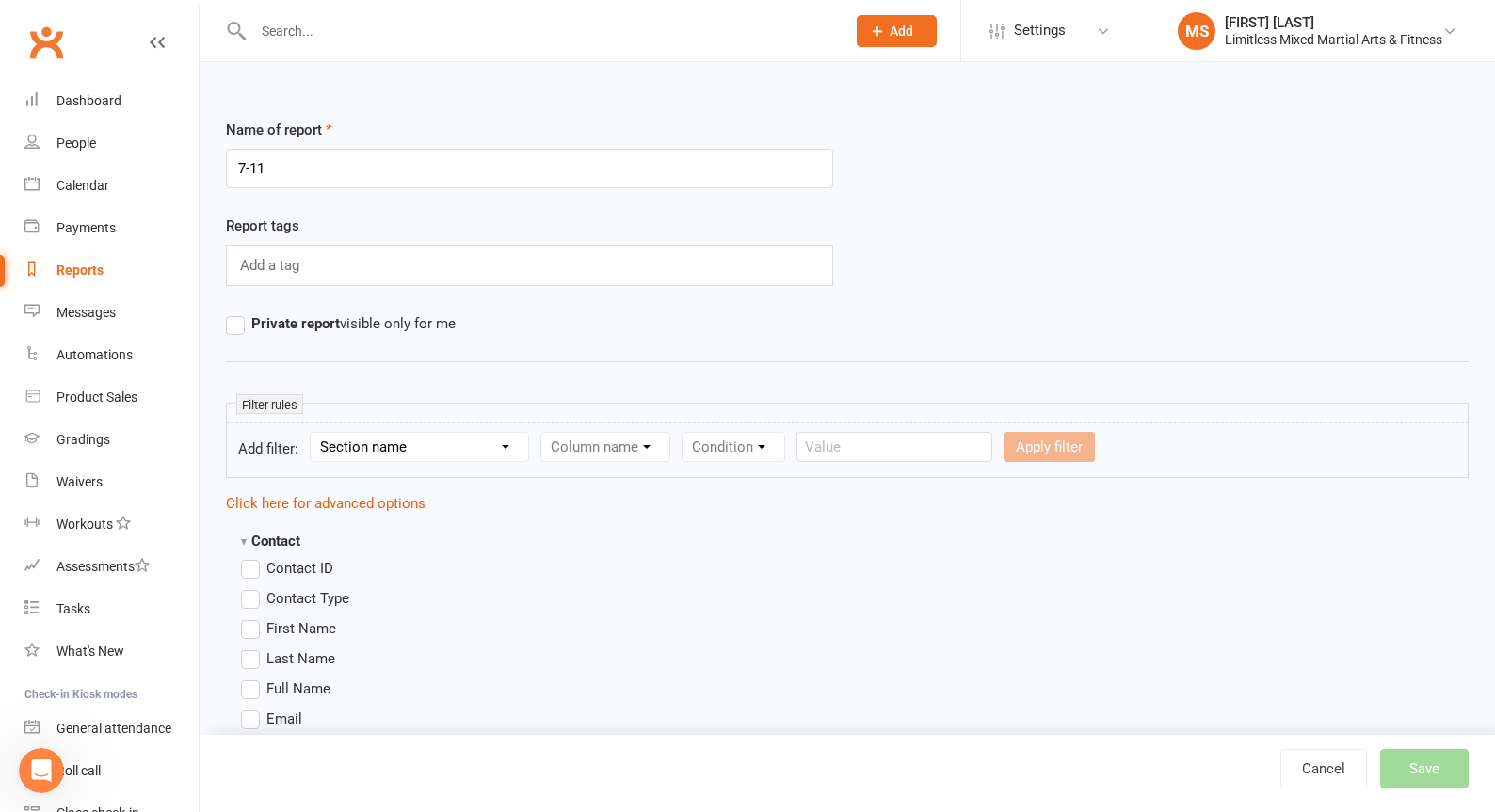 type on "7-11" 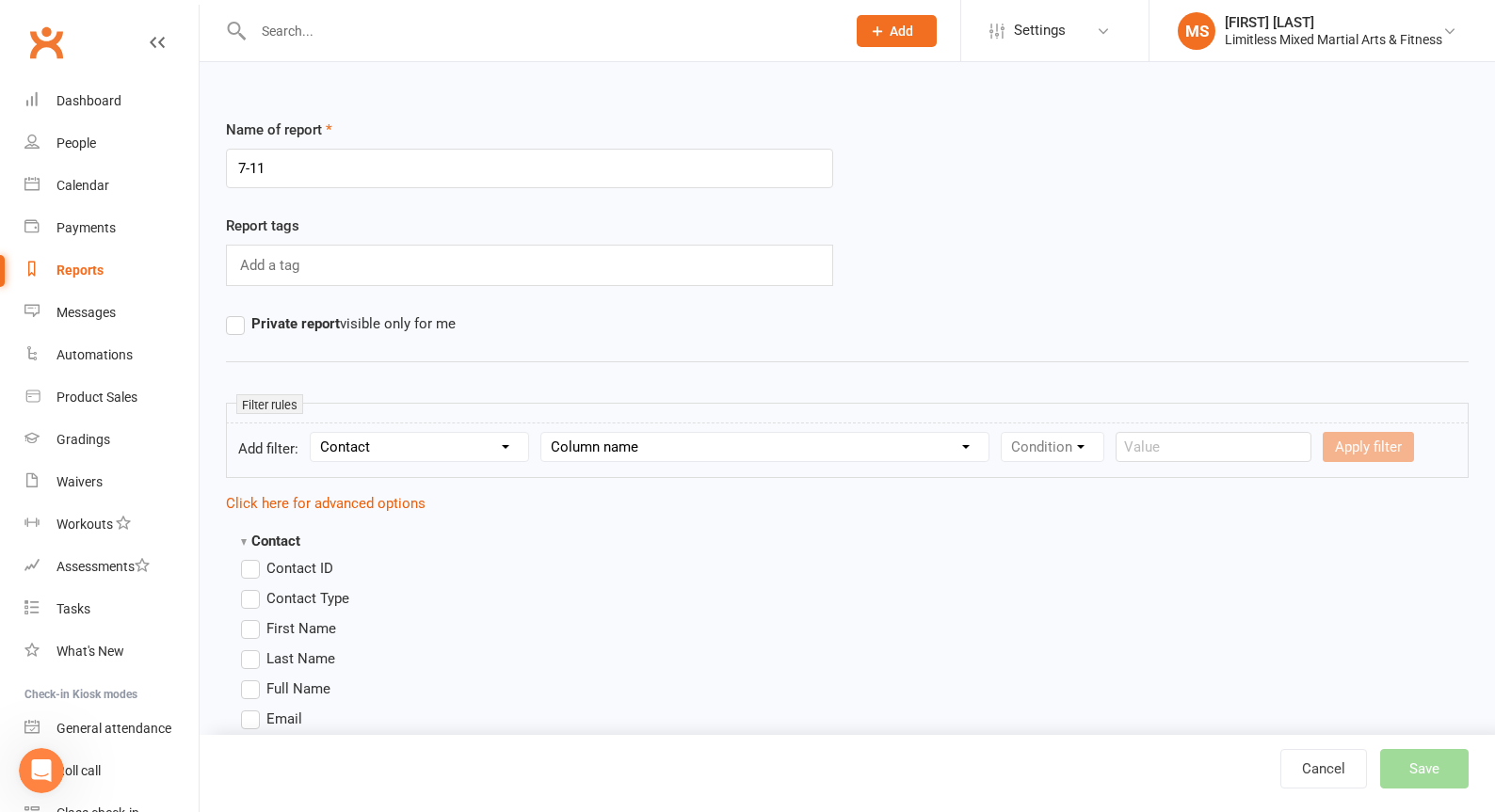 click on "Column name Contact Type First Name Last Name Full Name Email Phone Number Address (Full) Address (Street 1) Address (Street 2) Address (City / Suburb) Address (State / Province) Address (Postal / Zip code) Created First Activated Days since added to Clubworx Days since First Activated Days since Last Activated Status Previous Status (Prospects only) Prospect Status Last Changed Trial Status Member Number Date of Birth Age Next Birthday Birth Month Unsubscribed from Email Unsubscribed from SMS Owner Location Converted to Member Converted to NAC Wallet Details Credit Card Expires Source Related contacts exist? Related members exist? Related active members exist? Related prospects exist? Related non-attending contacts exist? Related non-attending contacts (with active memberships) exist? Parent(s) exist in Clubworx? Children exist in Clubworx? Profile picture attached? Credit balance Flagged? Flag Titles Ezidebit Payer Reference" at bounding box center [764, 447] 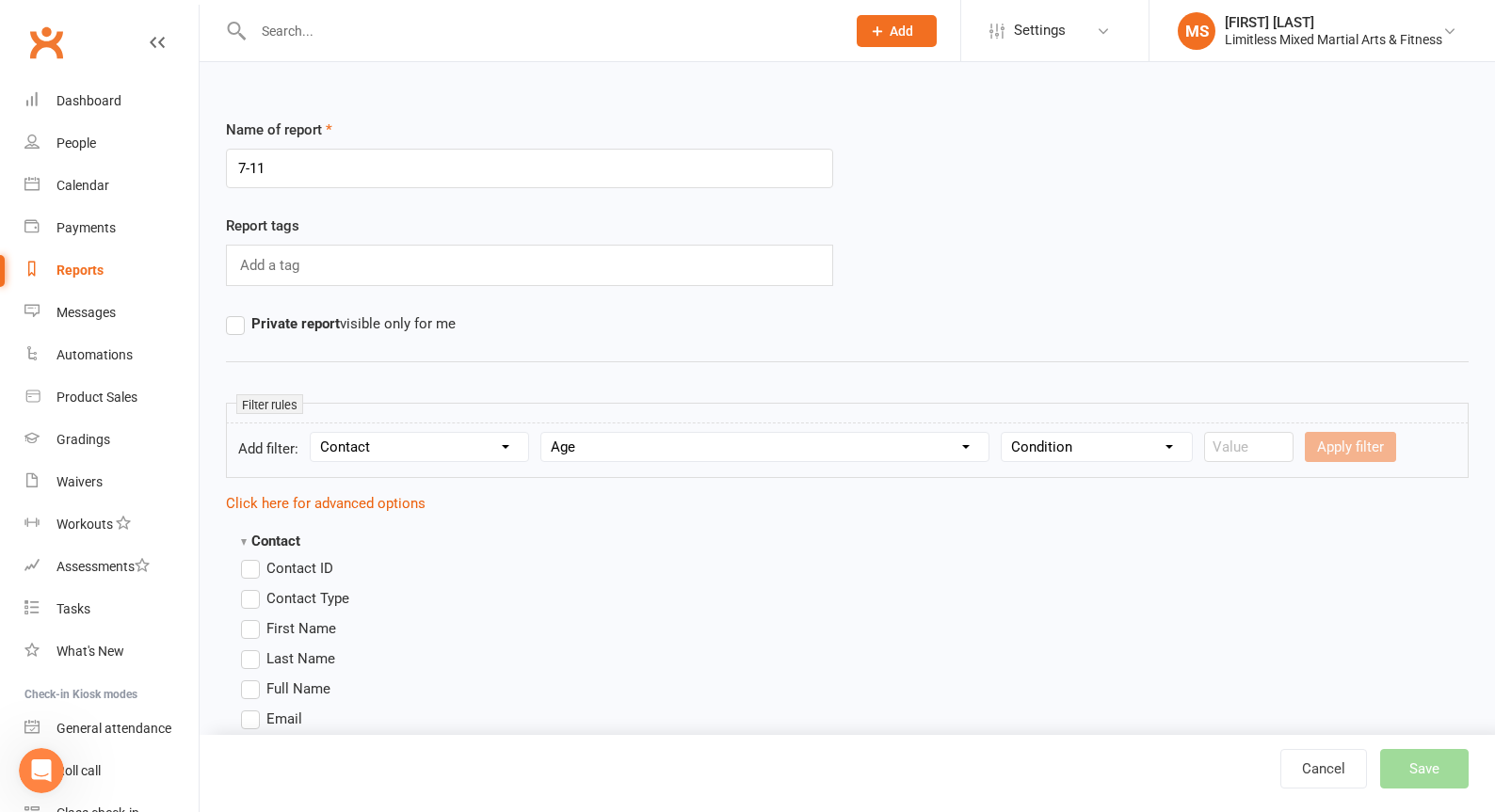 click on "Condition Is Is not Less than Greater than Less than or equal to Greater than or equal to Is blank Is not blank" at bounding box center [1097, 447] 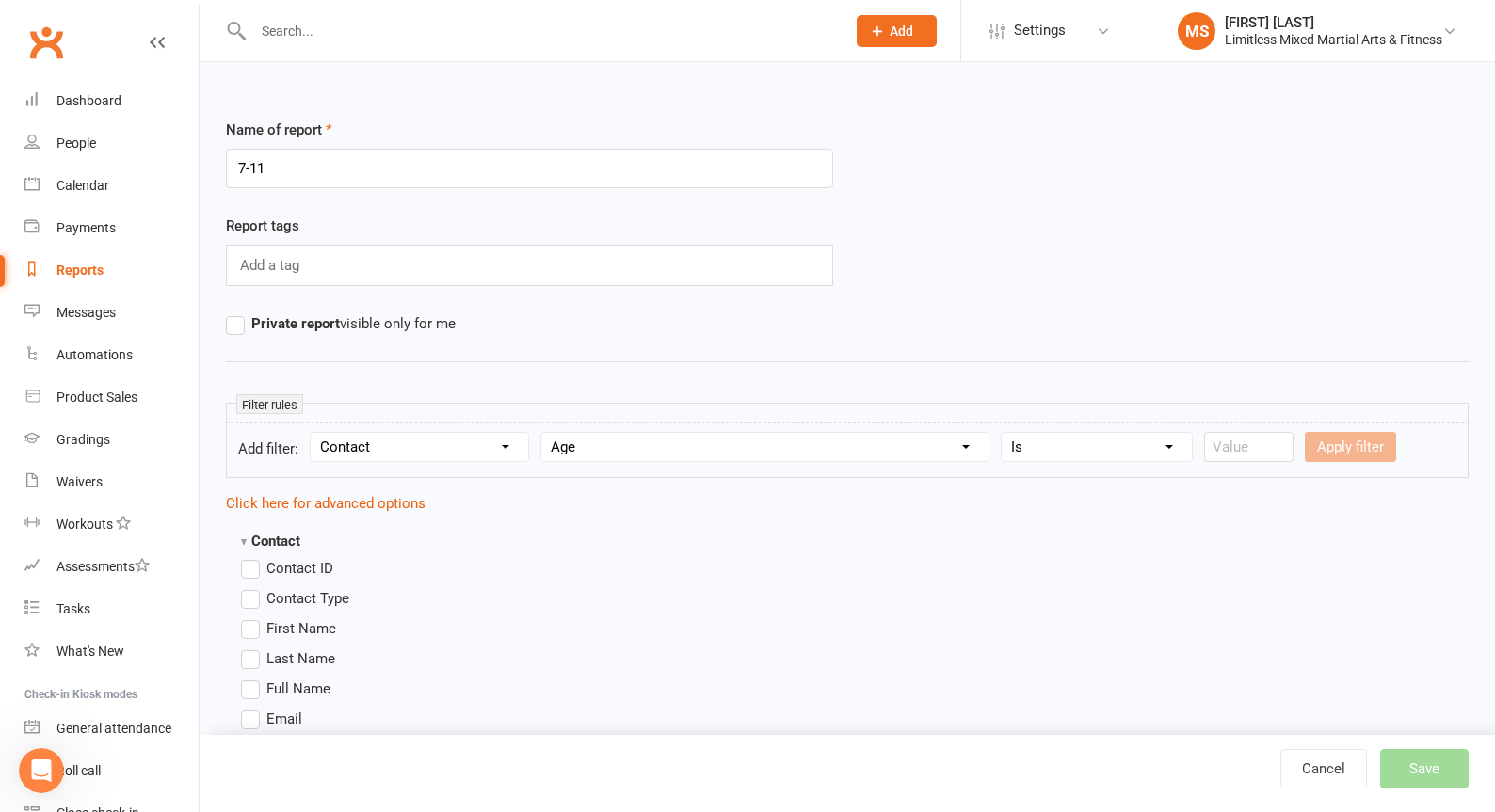 click on "Condition Is Is not Less than Greater than Less than or equal to Greater than or equal to Is blank Is not blank" at bounding box center [1097, 447] 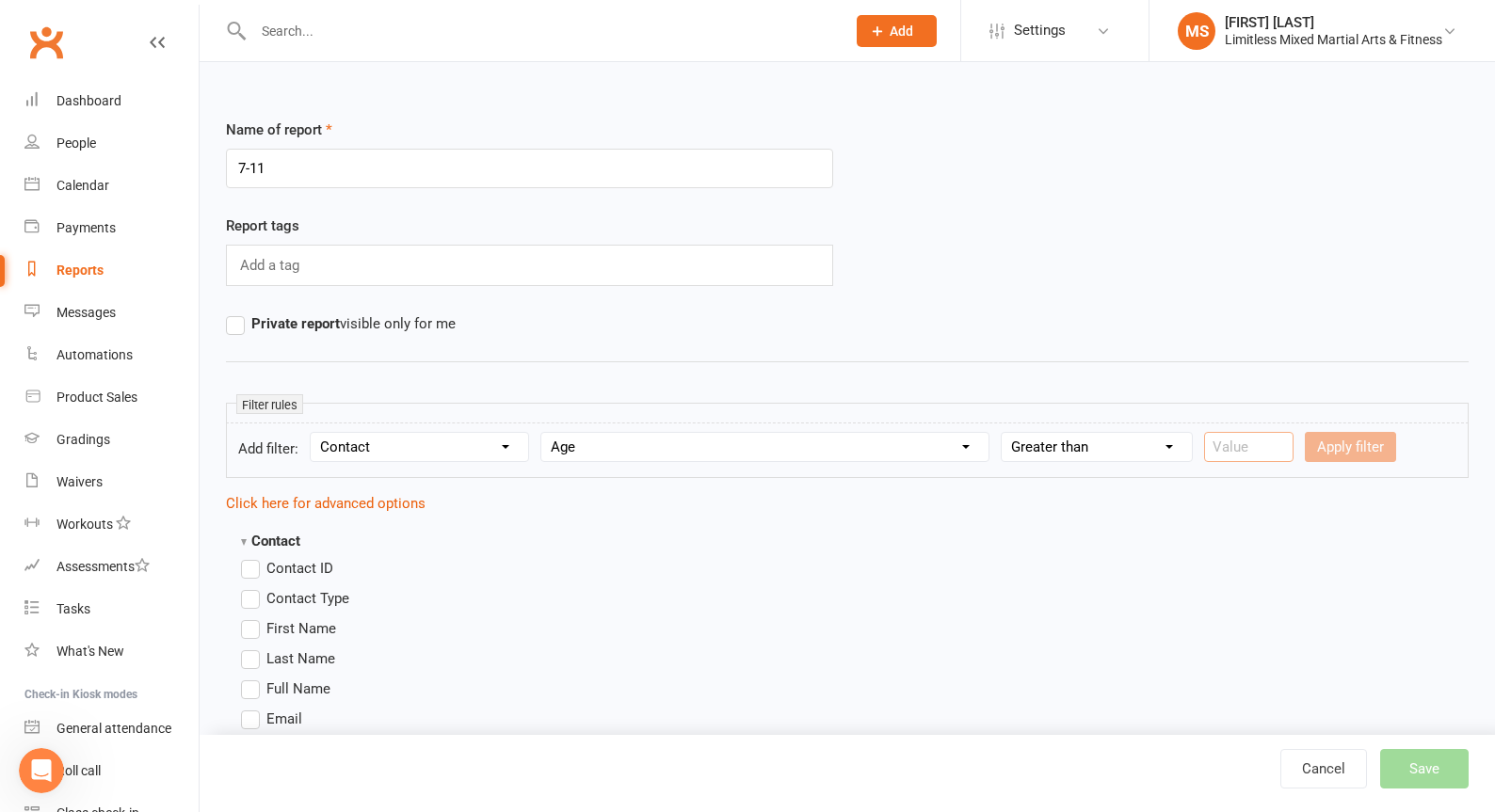 click at bounding box center (1248, 447) 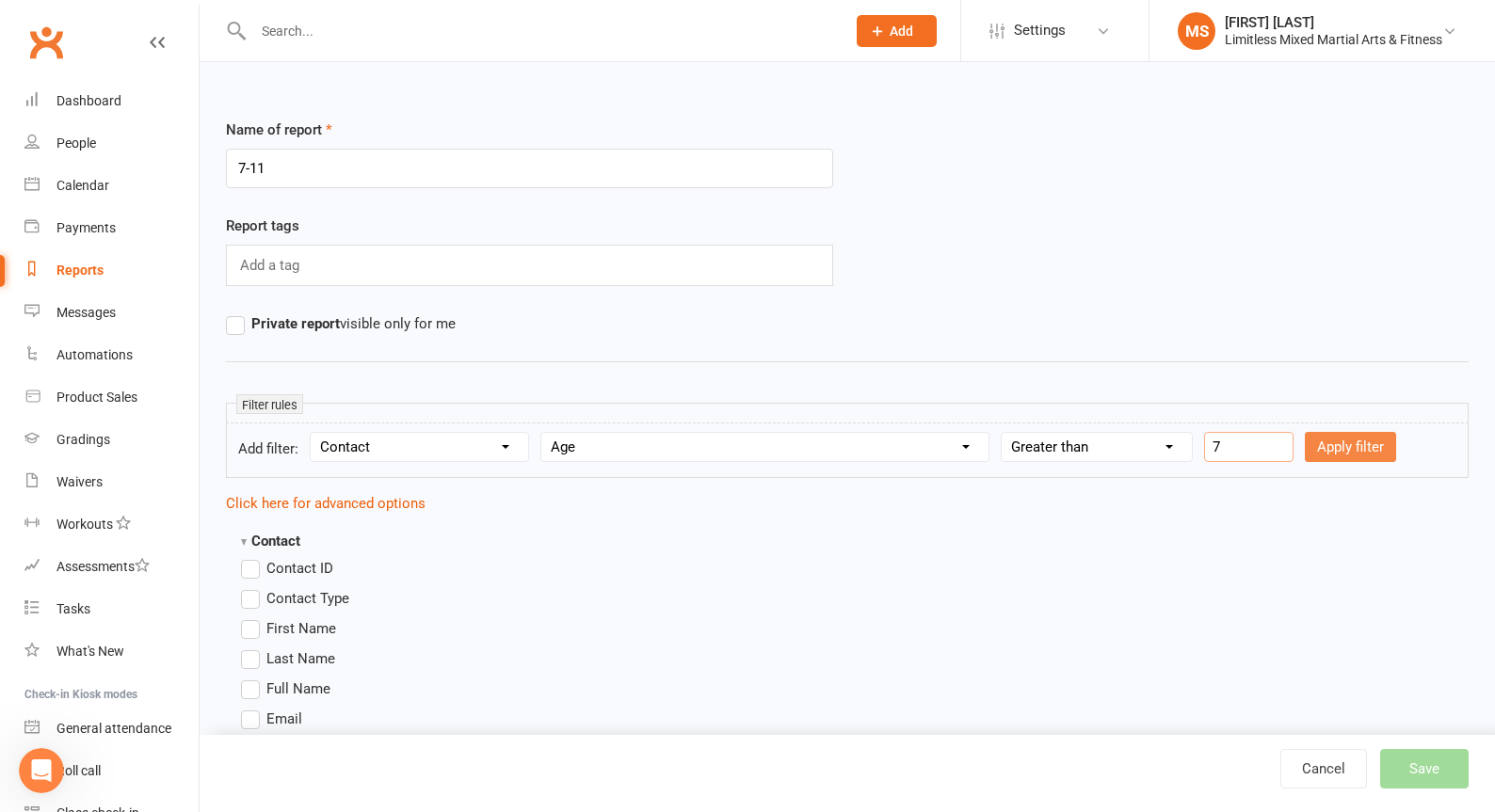type on "7" 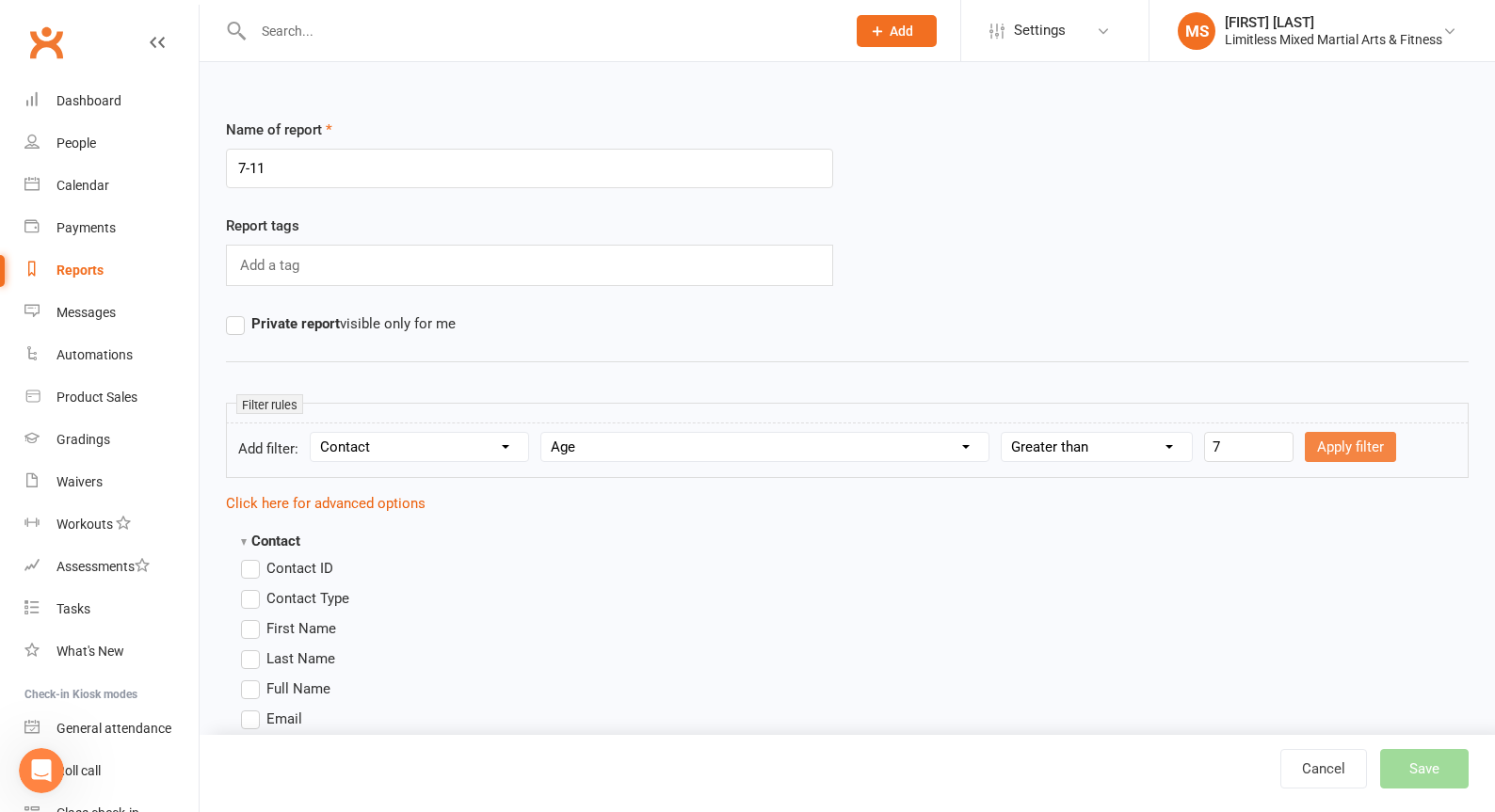 click on "Apply filter" at bounding box center (1350, 447) 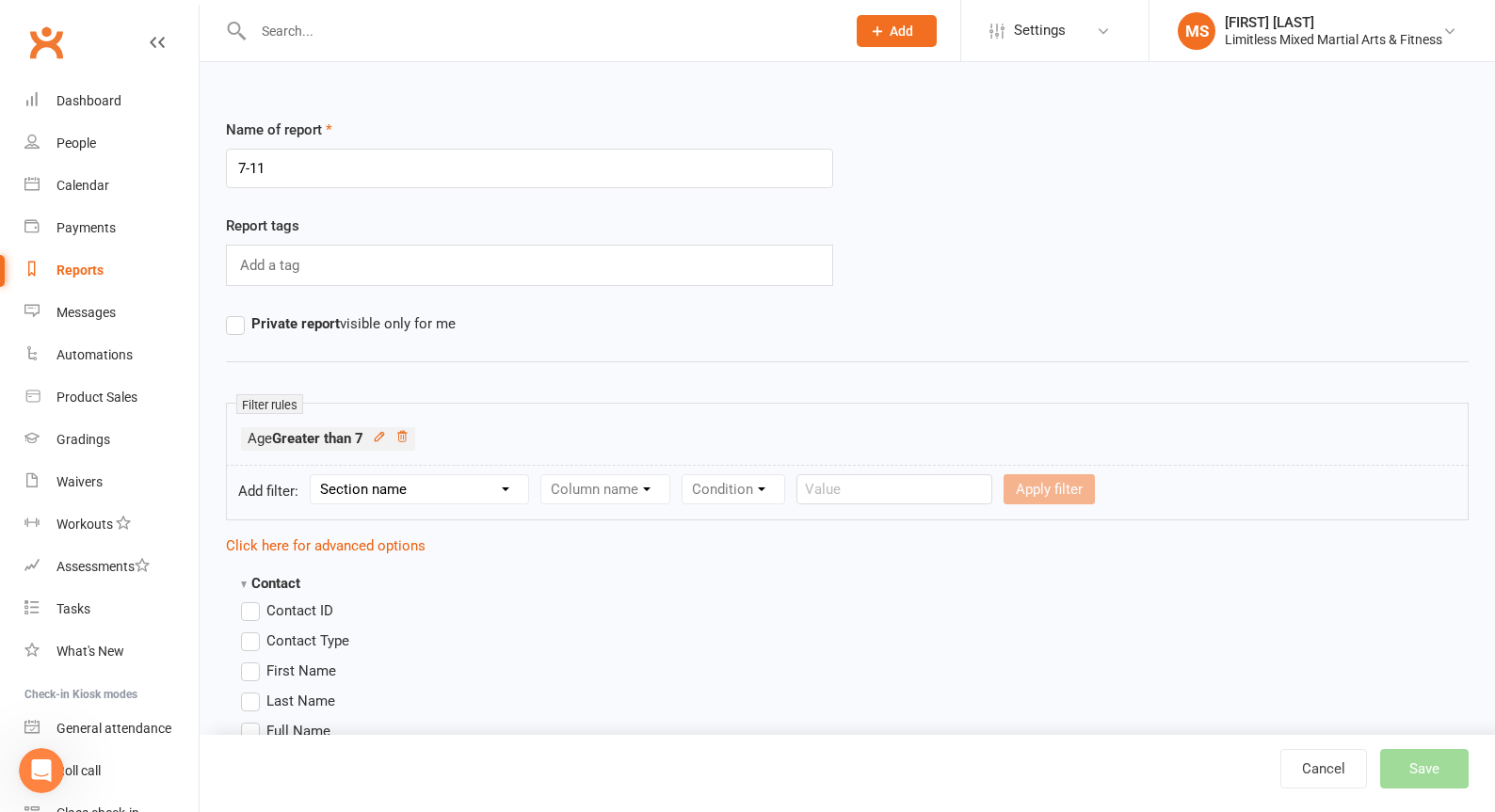 click on "Section name Contact Attendance Aggregate Payment Booking Waitlist Attendees Cancelled Bookings Late-cancelled Bookings Recurring Booking Aggregate Booking Communication Comms Recipients Membership Payment Mobile App Styles And Ranks Aggregate Styles And Ranks Grading Events Promotions Suspensions Signed Waivers Family Members Credit Vouchers Enrolled Automations Public Tasks Body Composition Emergency Contact Details Fitness Goals Key Demographics Marketing Information Waiver Answers" at bounding box center [419, 489] 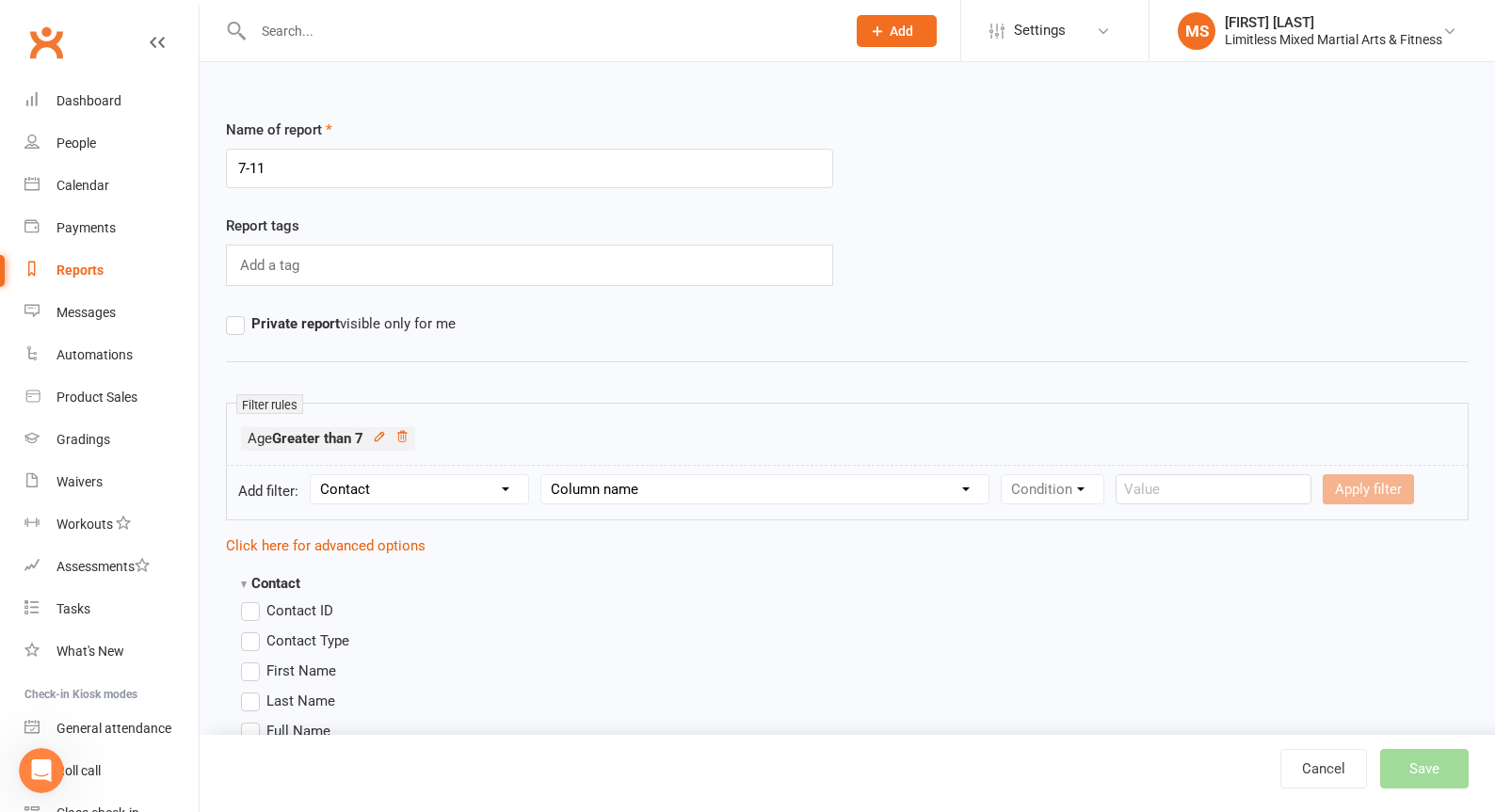 click on "Column name Contact Type First Name Last Name Full Name Email Phone Number Address (Full) Address (Street 1) Address (Street 2) Address (City / Suburb) Address (State / Province) Address (Postal / Zip code) Created First Activated Days since added to Clubworx Days since First Activated Days since Last Activated Status Previous Status (Prospects only) Prospect Status Last Changed Trial Status Member Number Date of Birth Age Next Birthday Birth Month Unsubscribed from Email Unsubscribed from SMS Owner Location Converted to Member Converted to NAC Wallet Details Credit Card Expires Source Related contacts exist? Related members exist? Related active members exist? Related prospects exist? Related non-attending contacts exist? Related non-attending contacts (with active memberships) exist? Parent(s) exist in Clubworx? Children exist in Clubworx? Profile picture attached? Credit balance Flagged? Flag Titles Ezidebit Payer Reference" at bounding box center [764, 489] 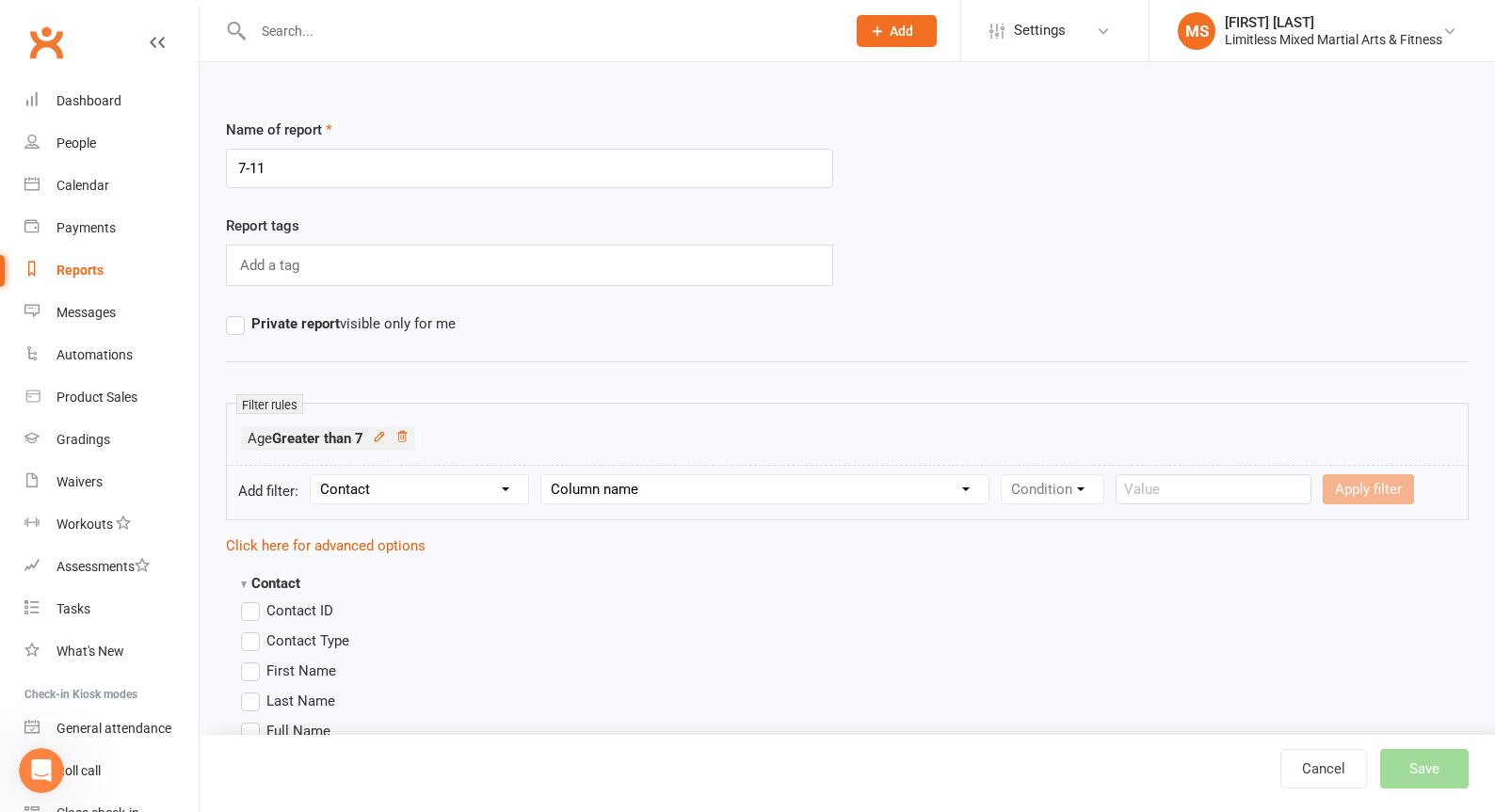 select on "23" 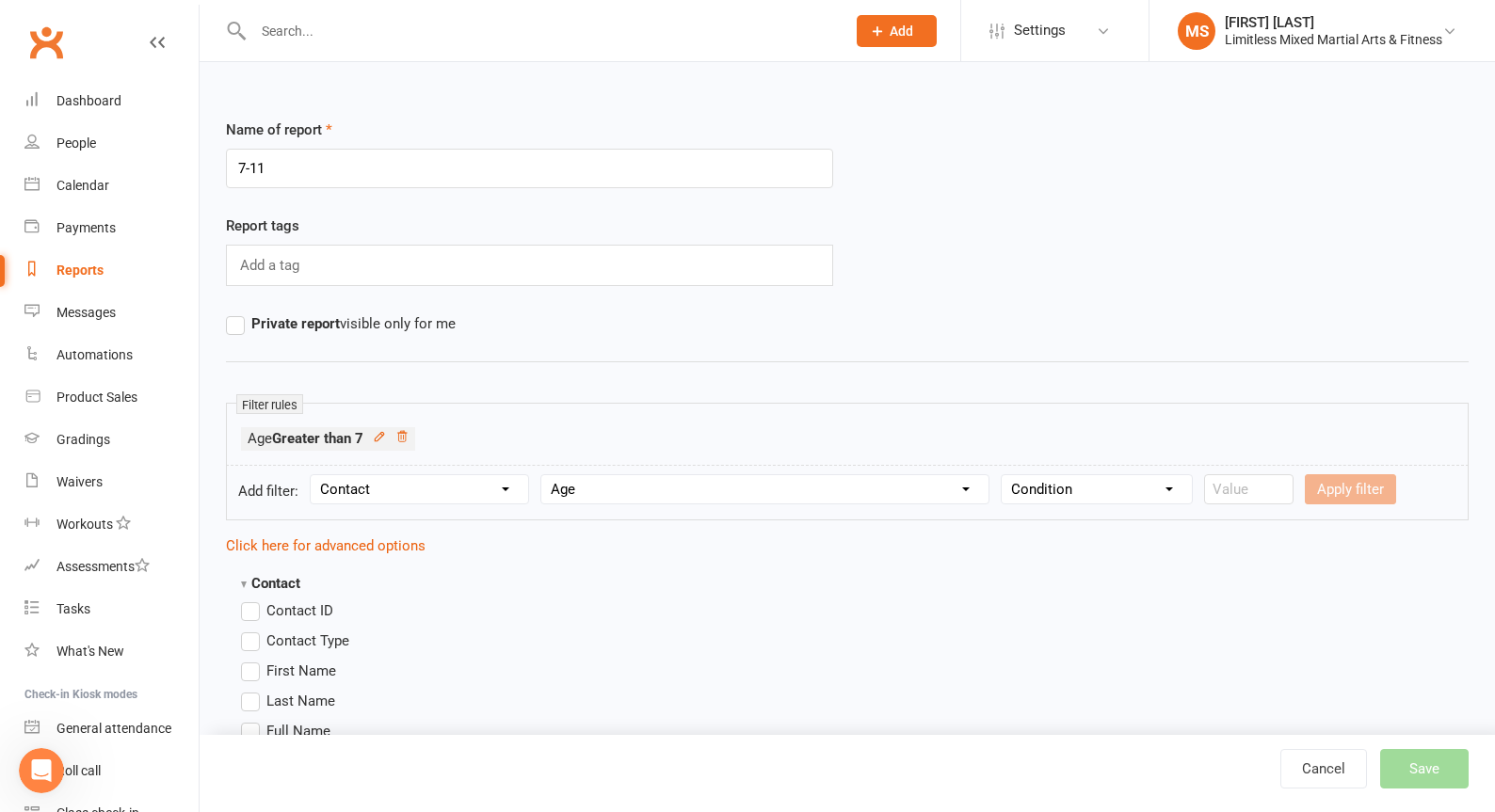 click on "Condition Is Is not Less than Greater than Less than or equal to Greater than or equal to Is blank Is not blank" at bounding box center (1097, 489) 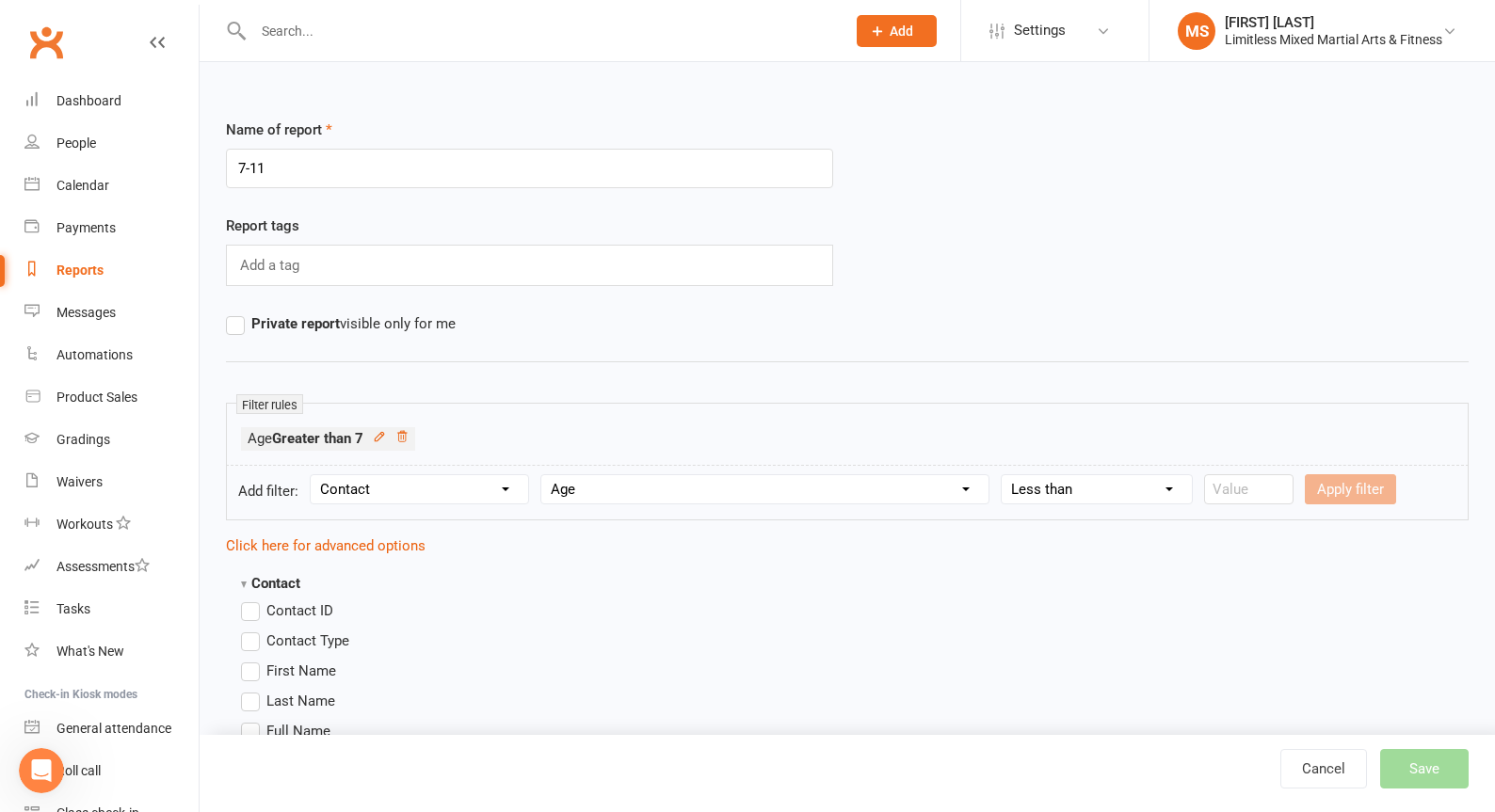 click on "Condition Is Is not Less than Greater than Less than or equal to Greater than or equal to Is blank Is not blank" at bounding box center [1097, 489] 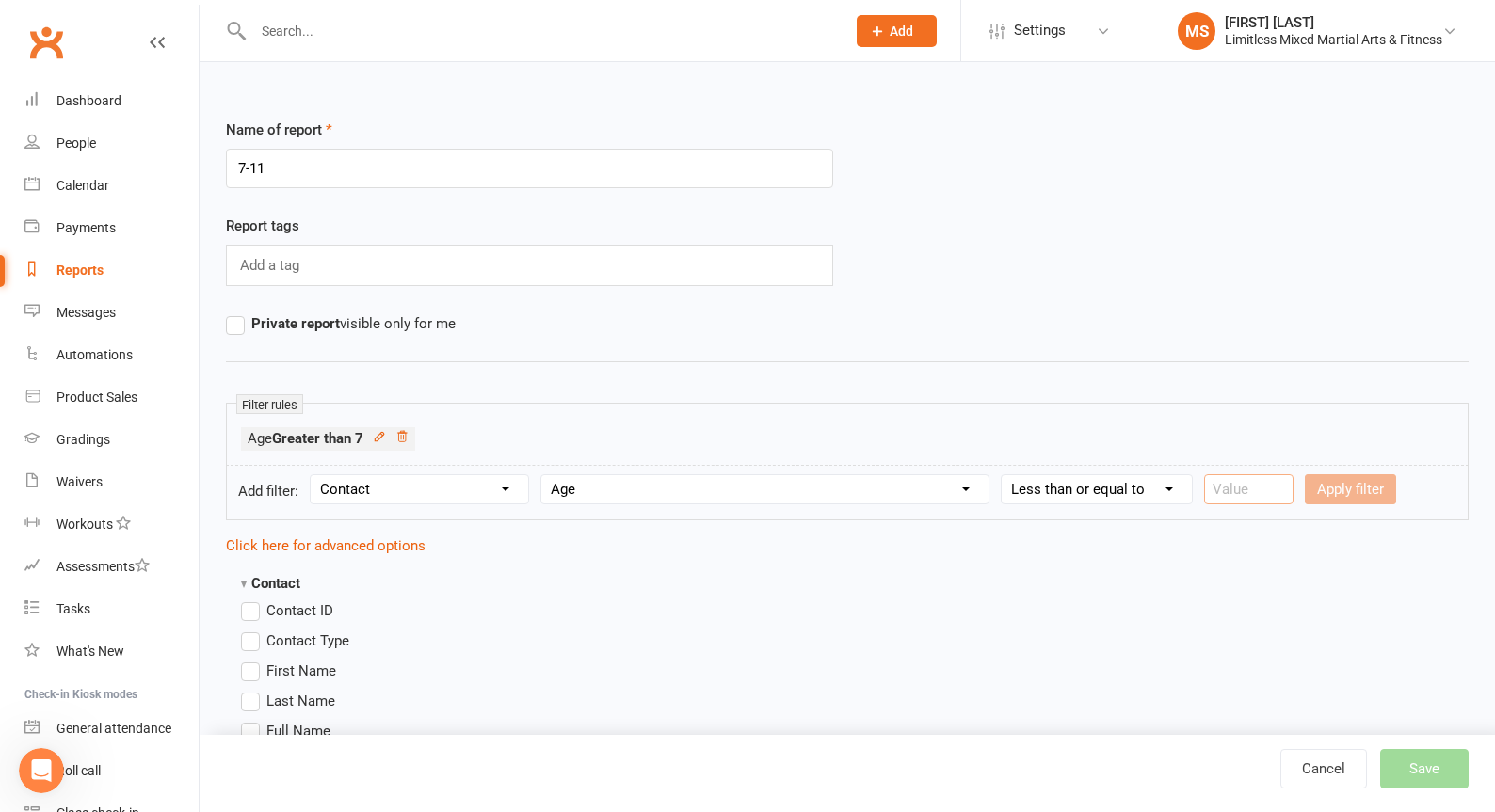click at bounding box center (1248, 489) 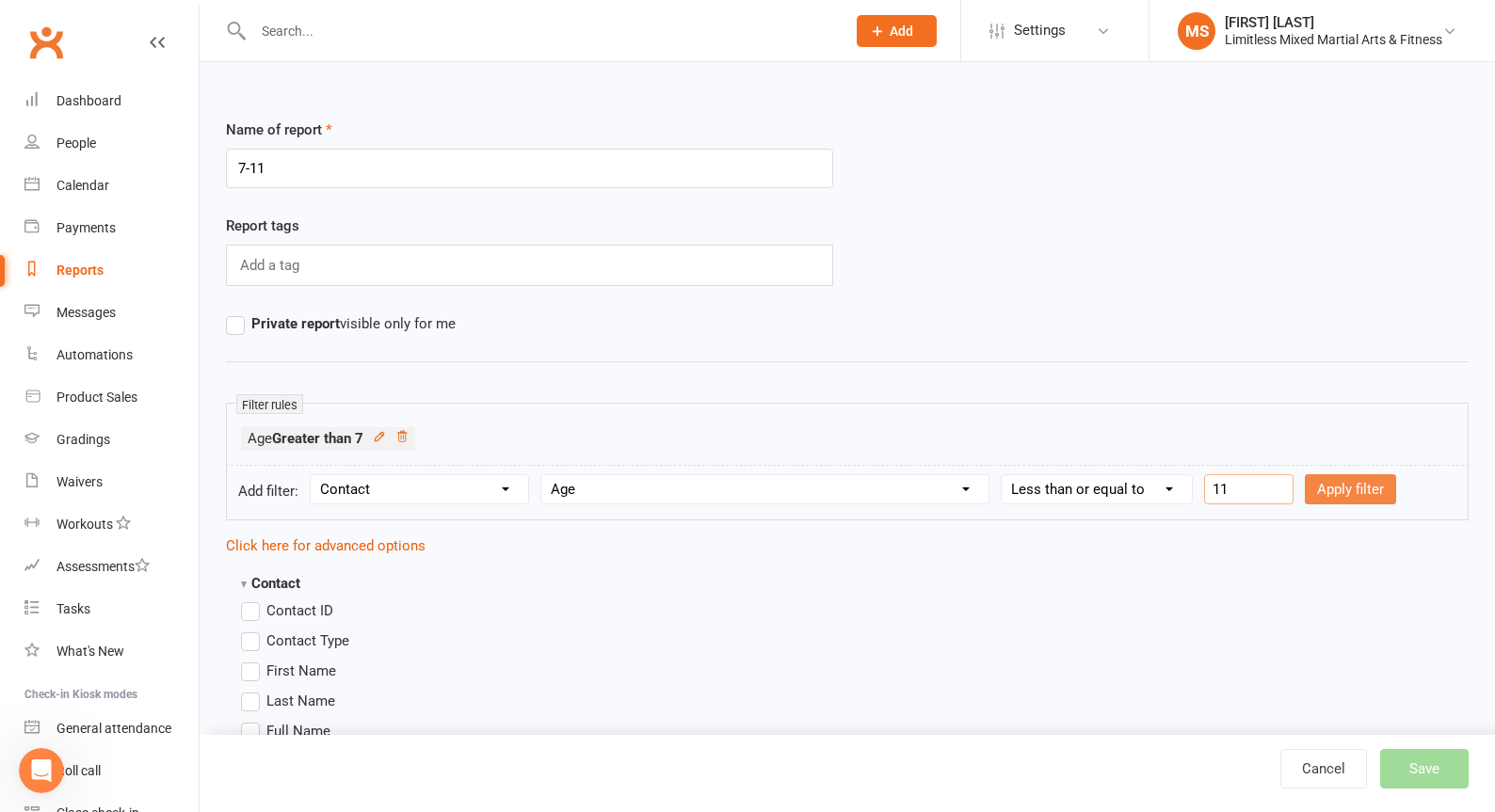 type on "11" 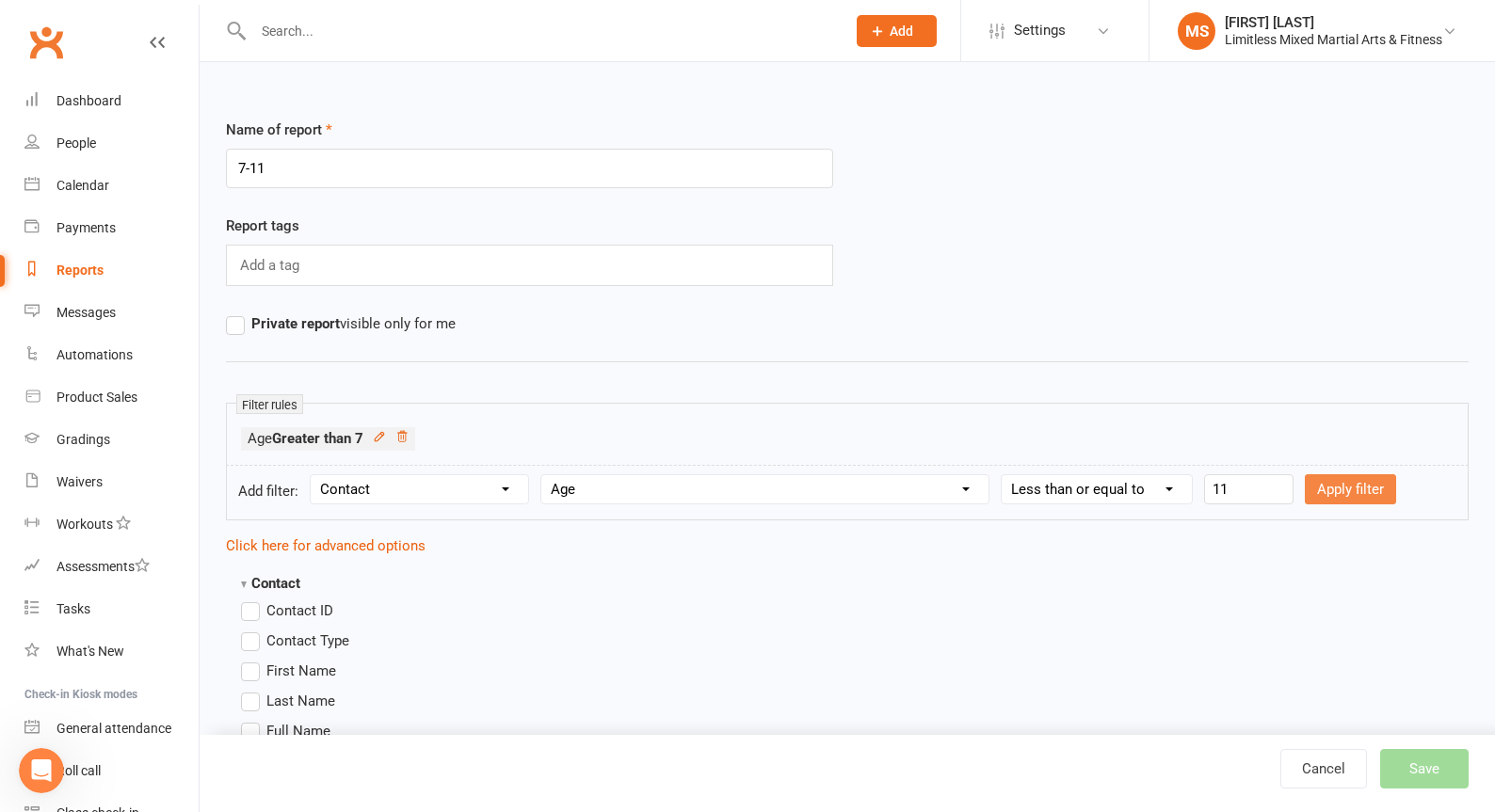 click on "Apply filter" at bounding box center (1350, 489) 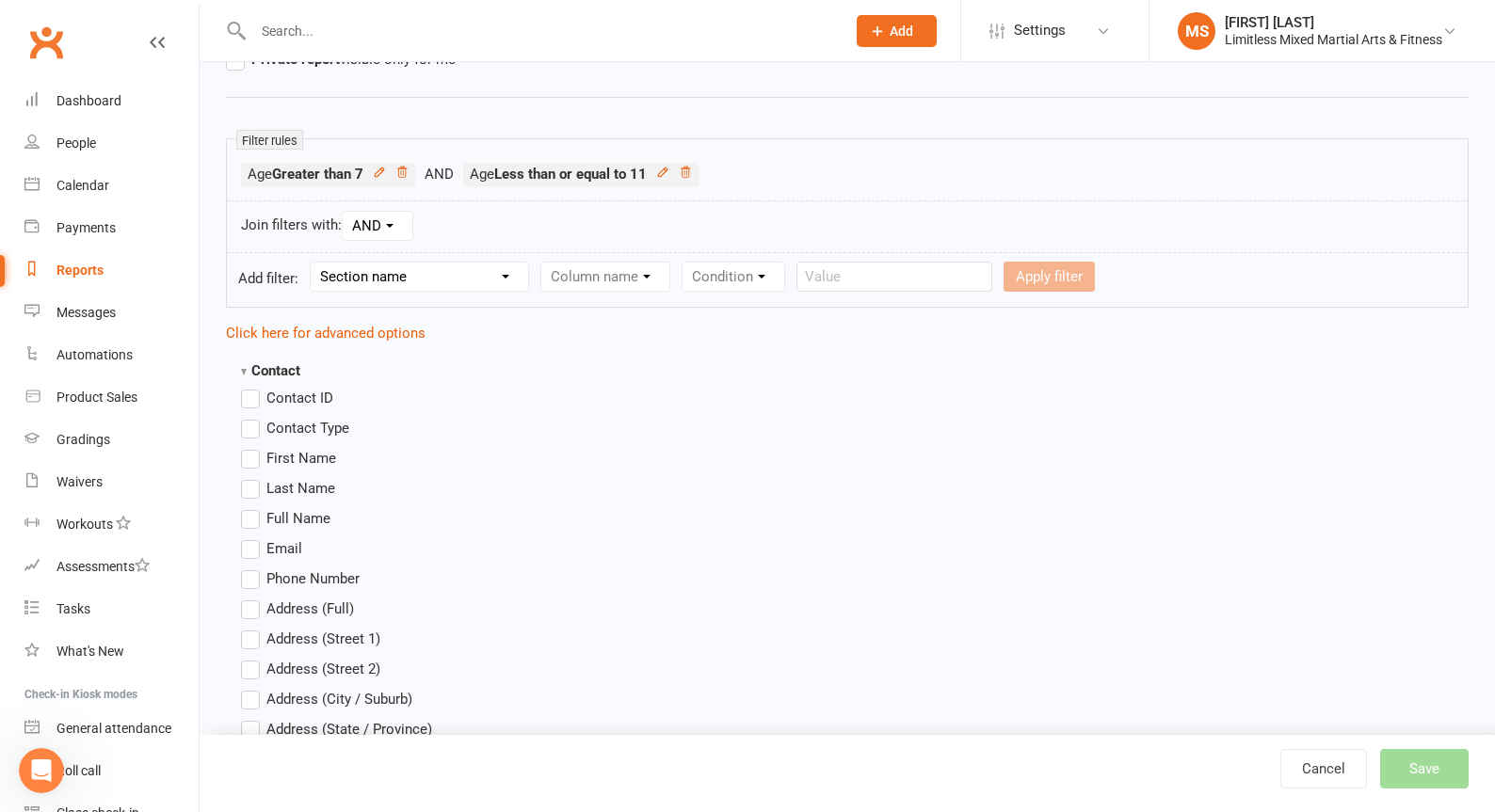 scroll, scrollTop: 266, scrollLeft: 0, axis: vertical 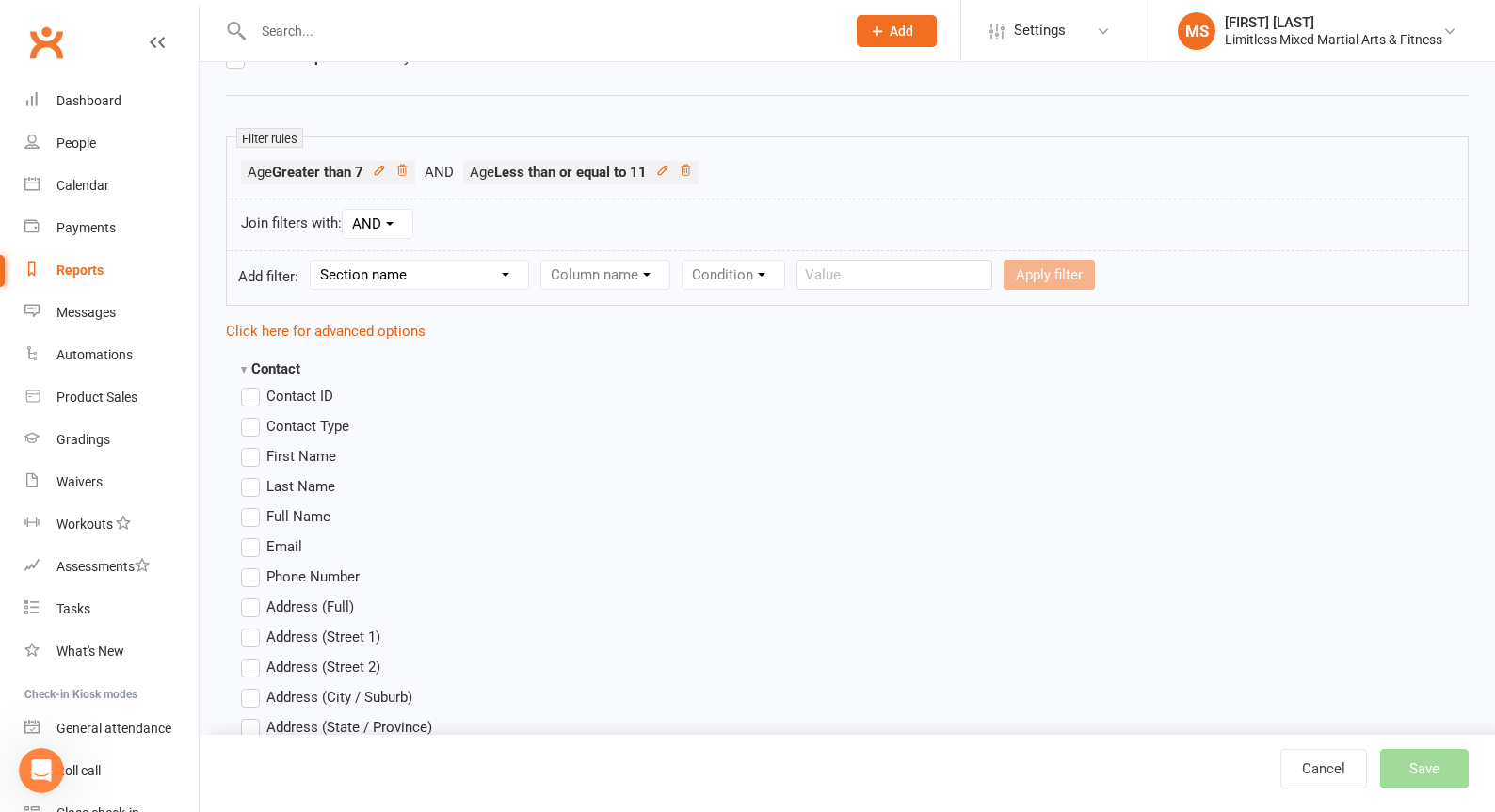 click on "First Name" at bounding box center (301, 454) 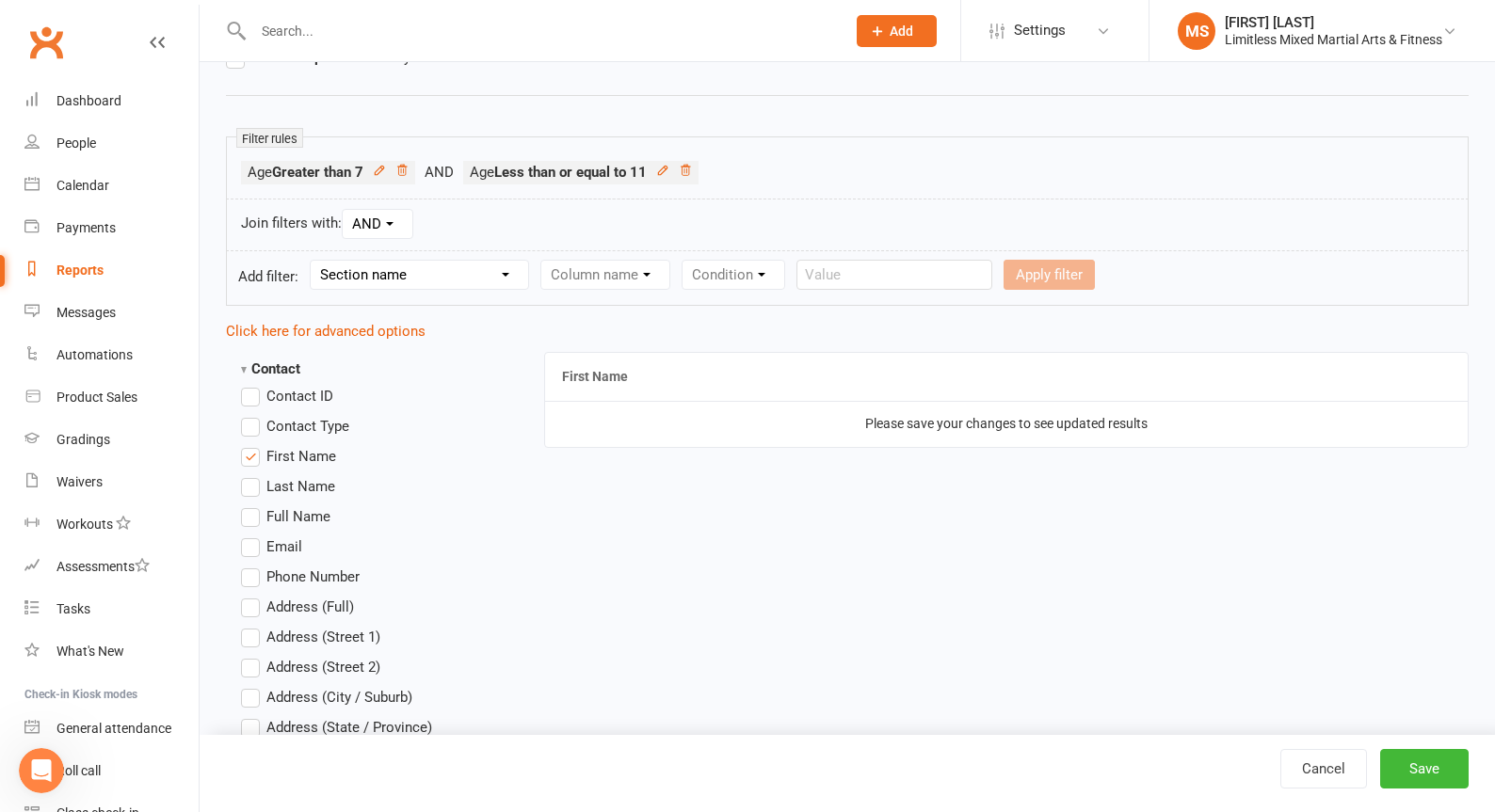 click on "Last Name" at bounding box center (300, 485) 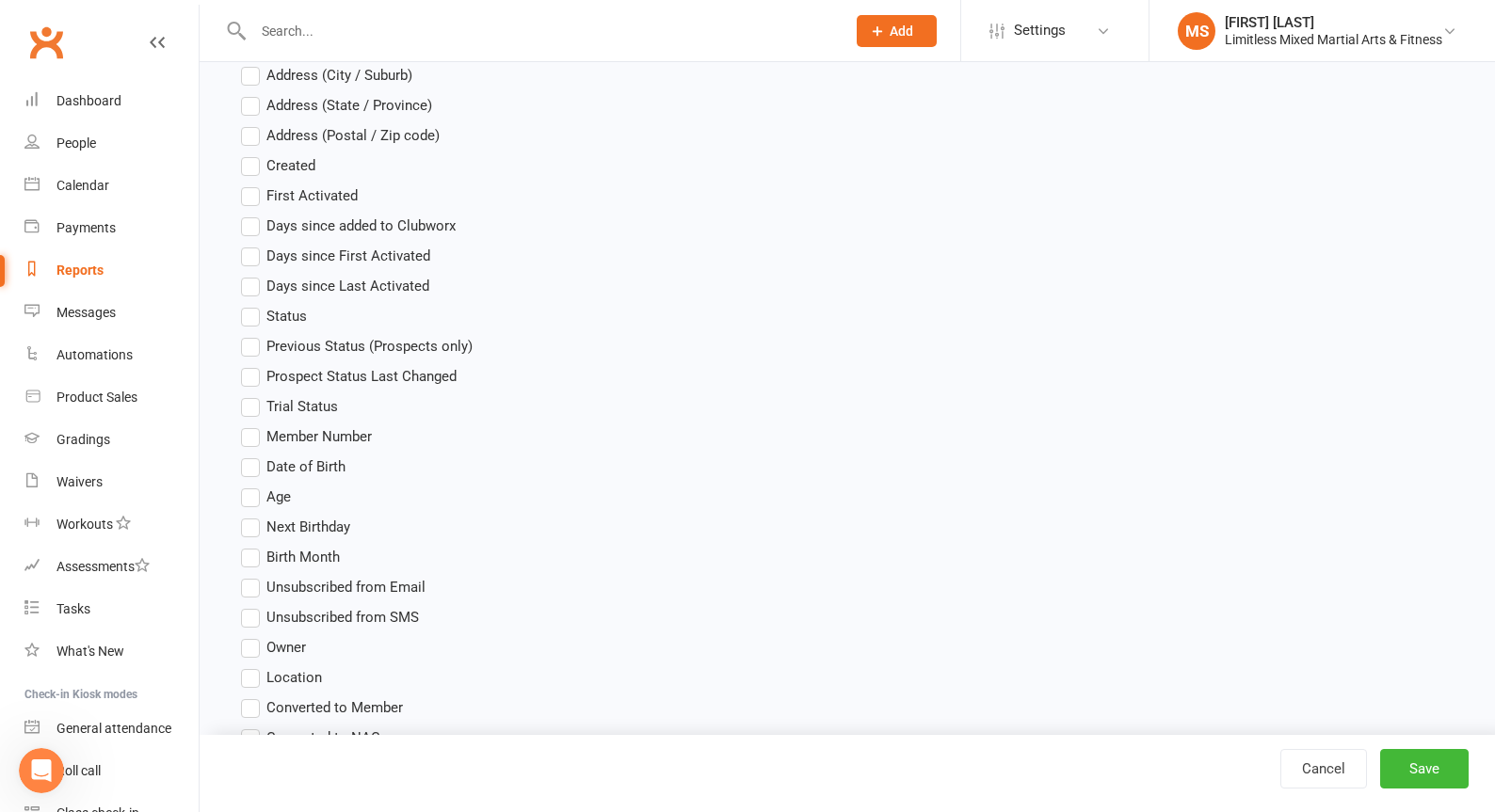 scroll, scrollTop: 889, scrollLeft: 0, axis: vertical 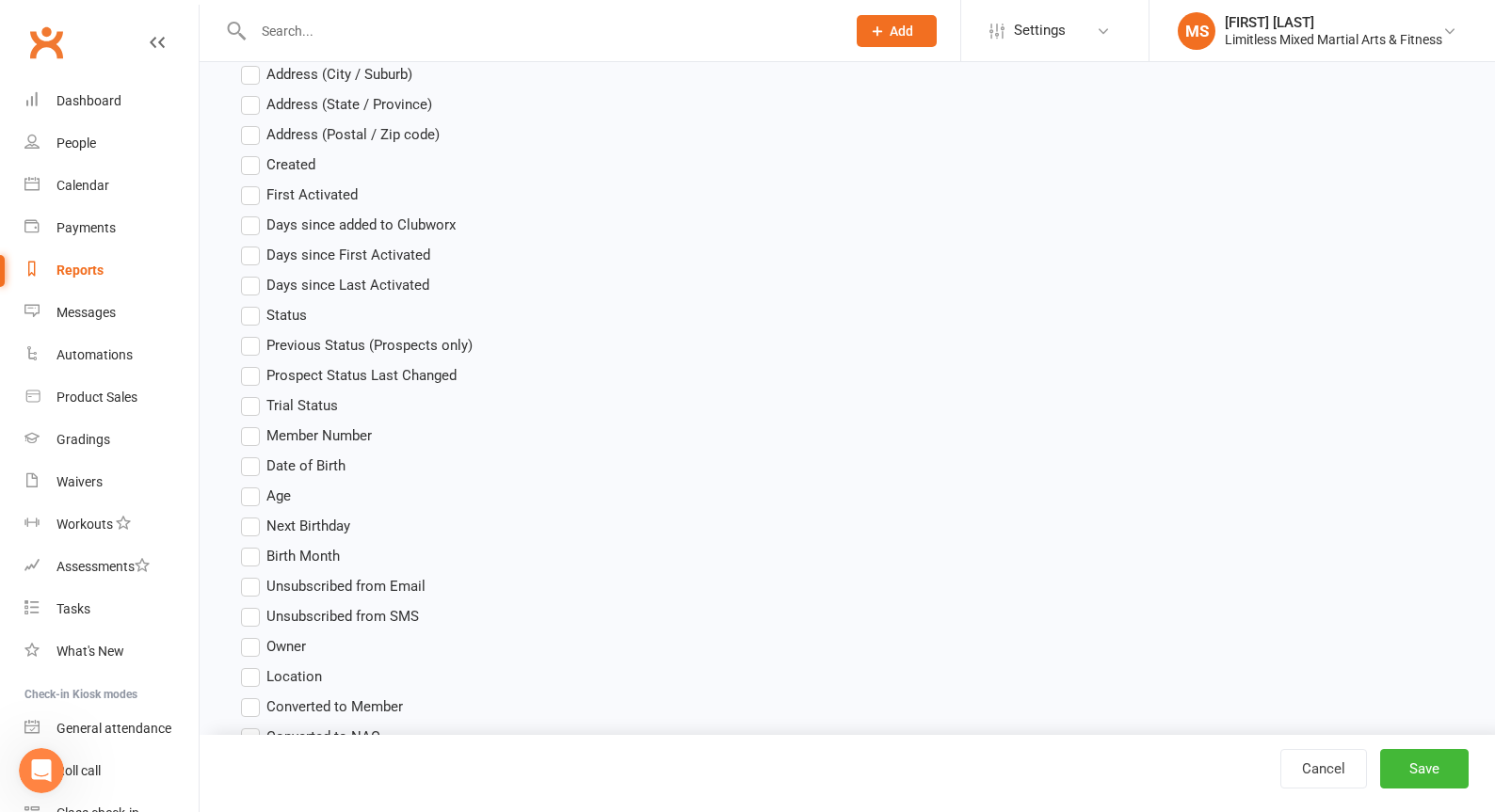 click on "Age" at bounding box center [265, 496] 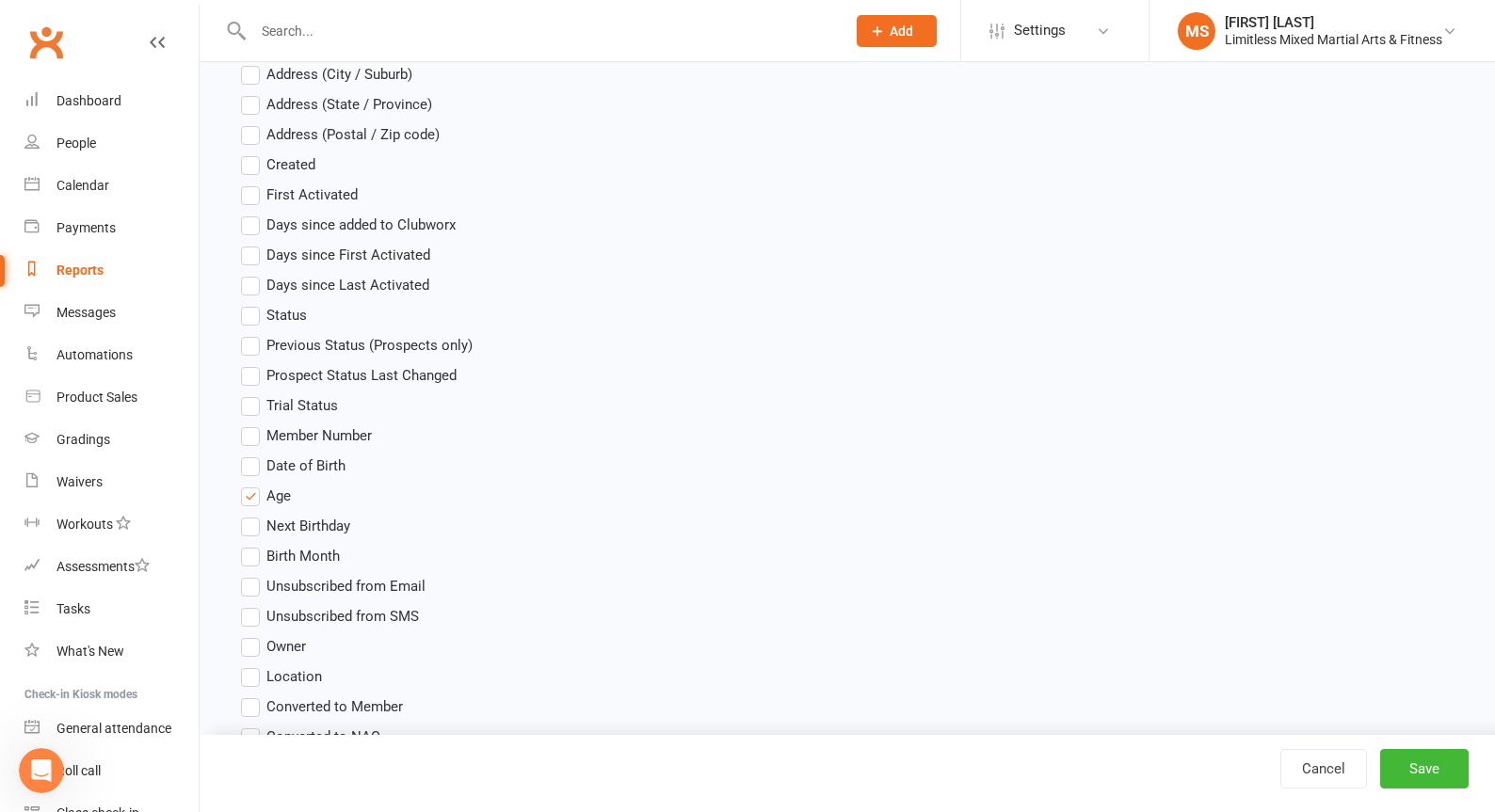 click on "Date of Birth" at bounding box center [293, 466] 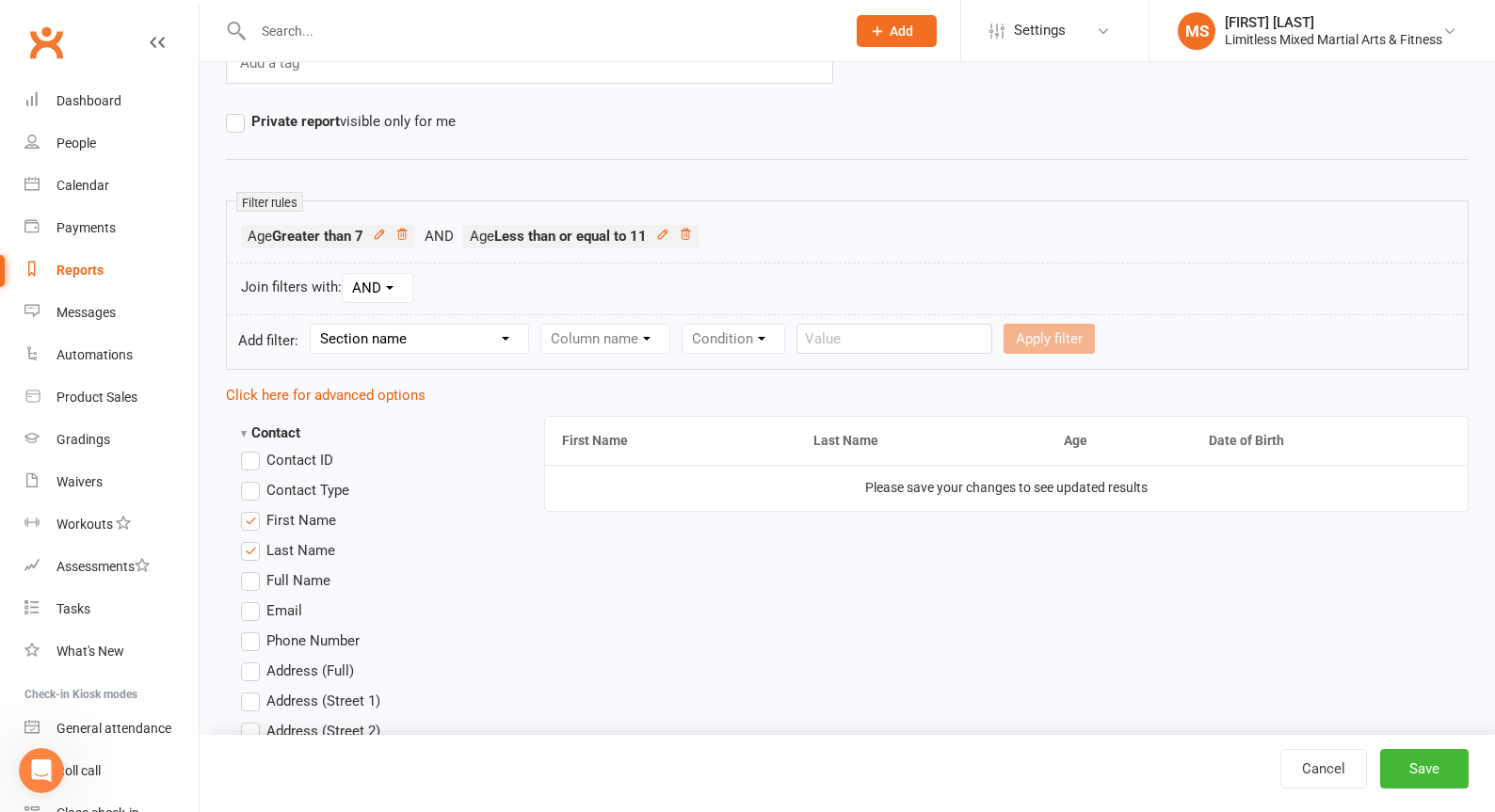 scroll, scrollTop: 0, scrollLeft: 0, axis: both 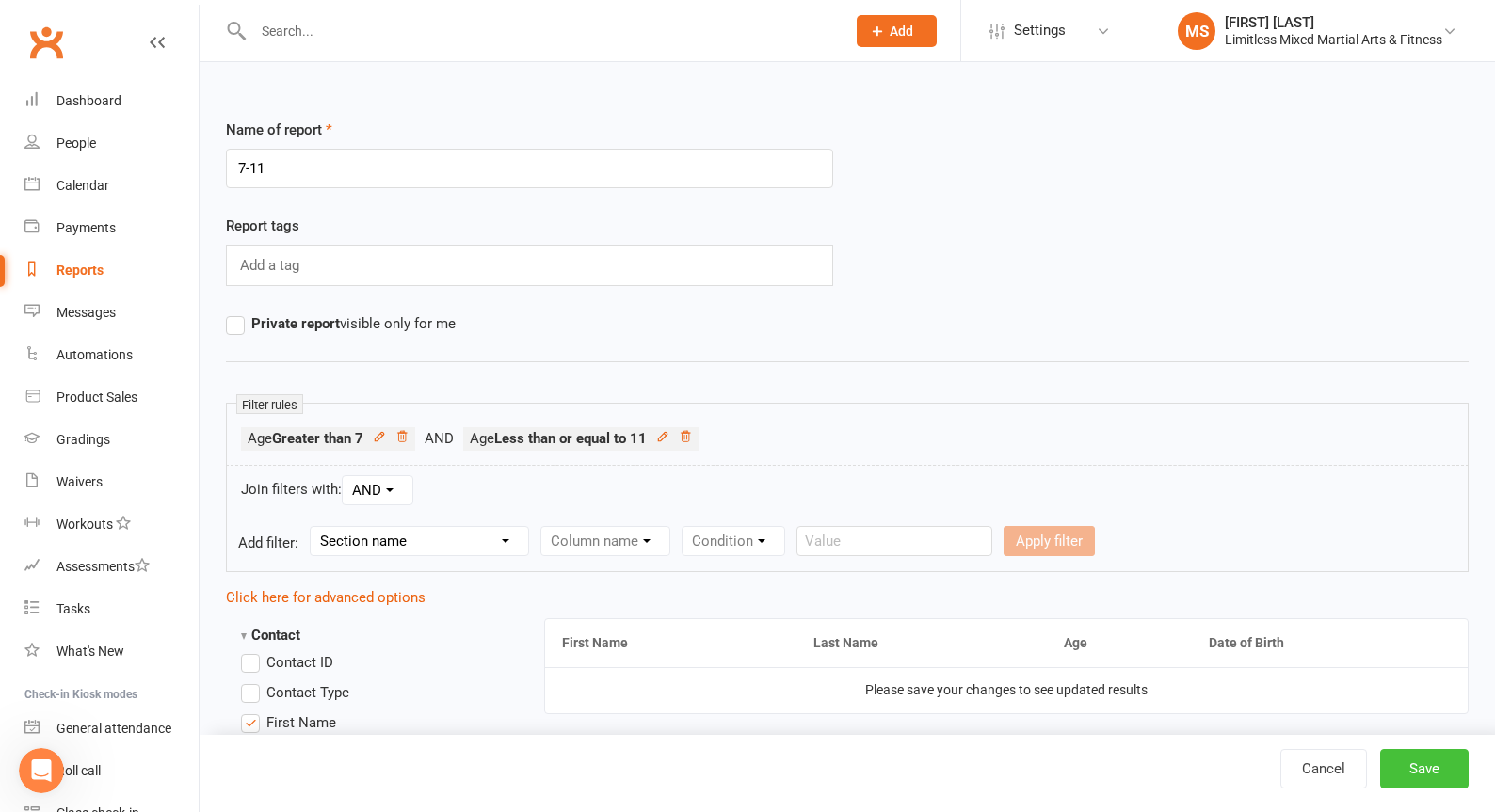 click on "Save" at bounding box center [1424, 769] 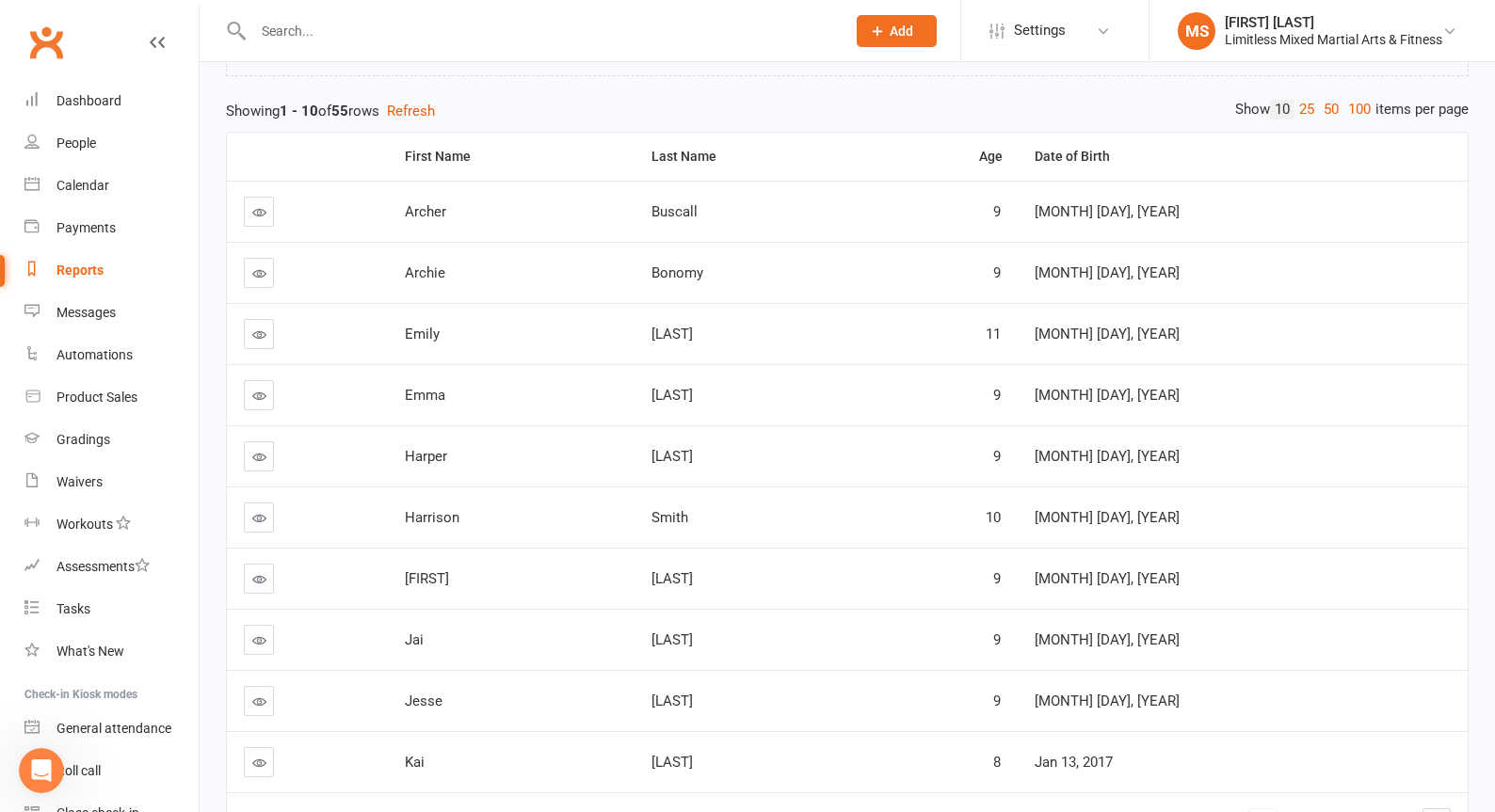 scroll, scrollTop: 185, scrollLeft: 0, axis: vertical 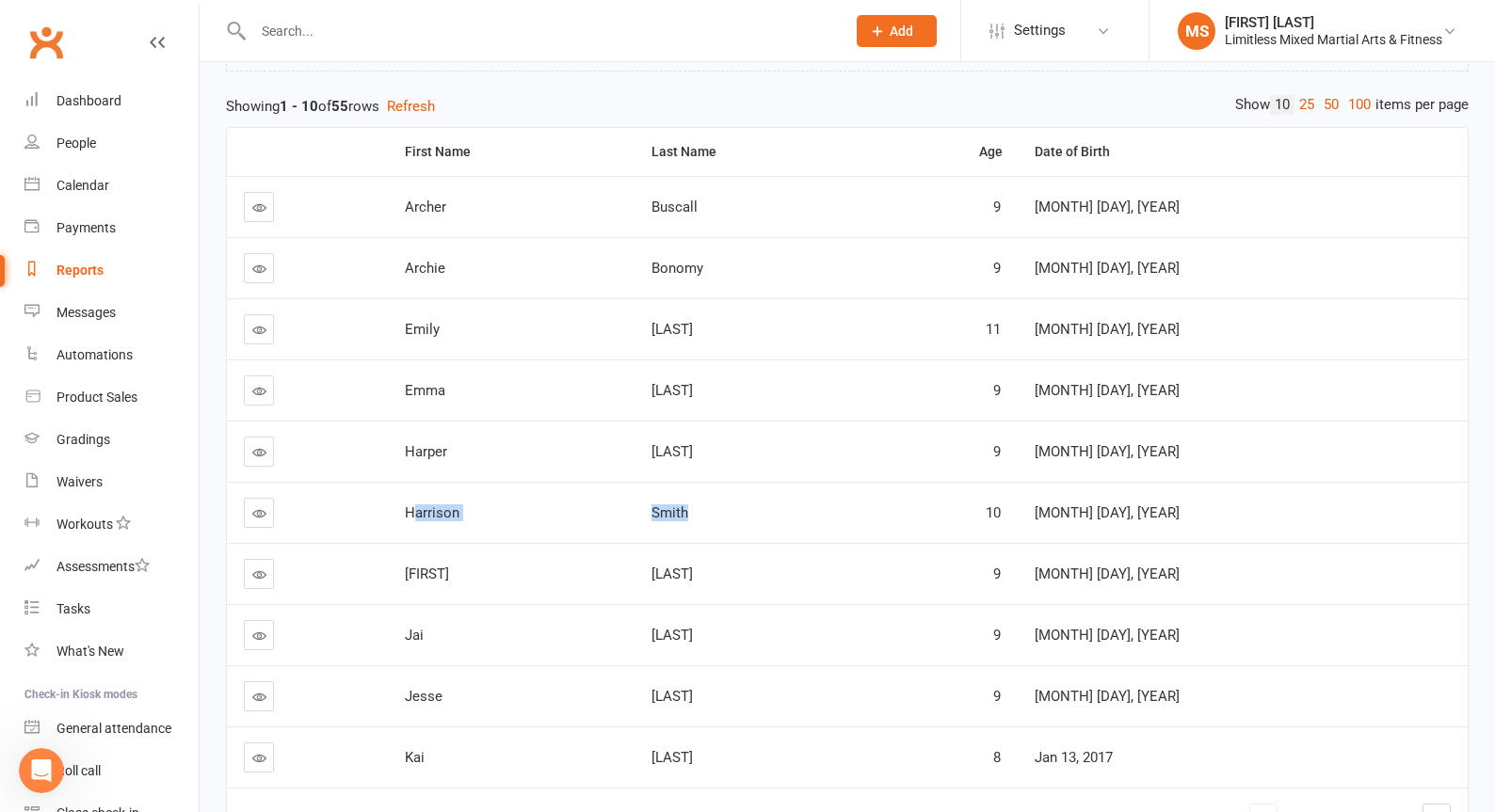 drag, startPoint x: 440, startPoint y: 510, endPoint x: 778, endPoint y: 509, distance: 338.0015 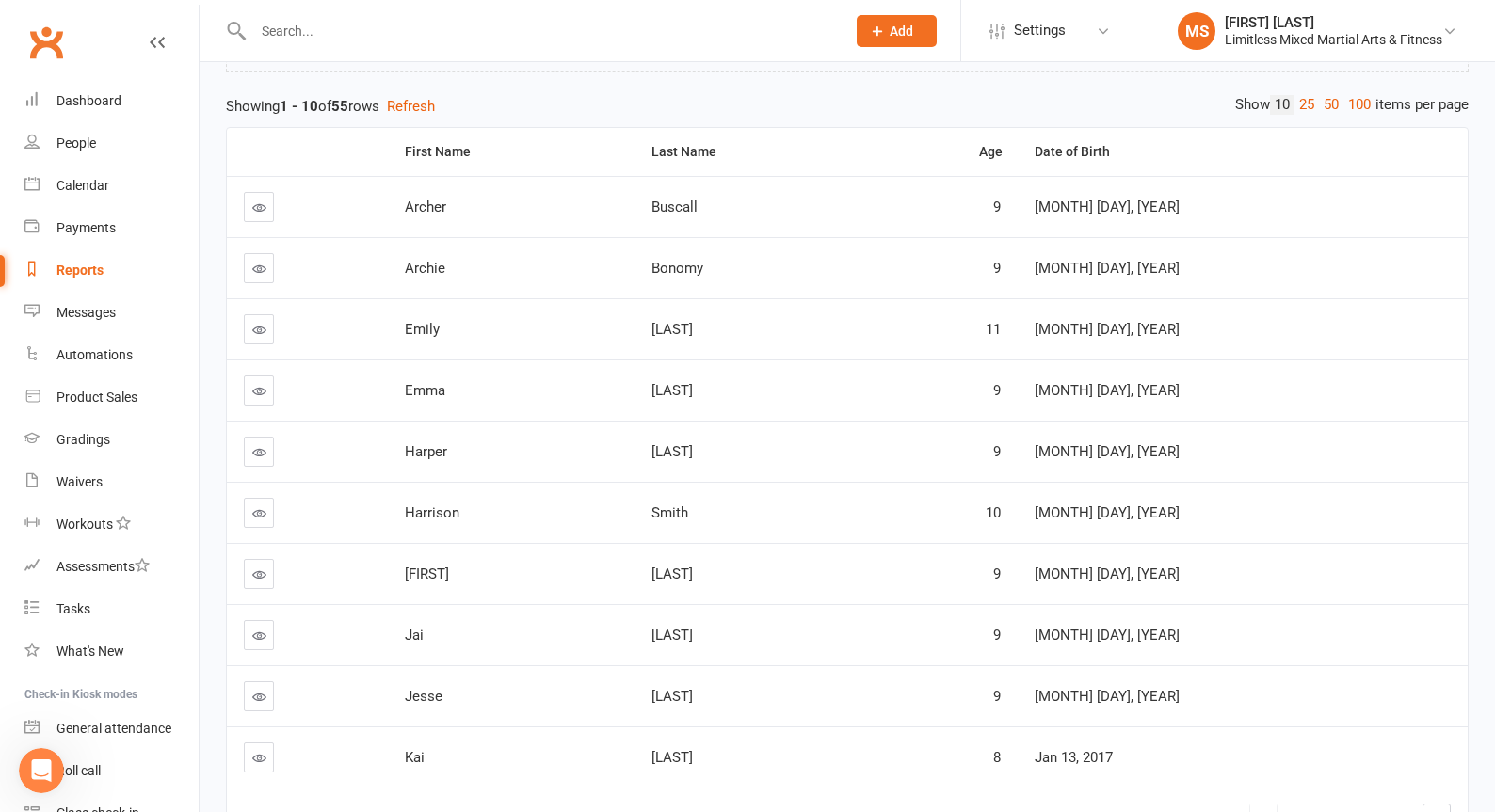 click on "Harrison" at bounding box center [432, 513] 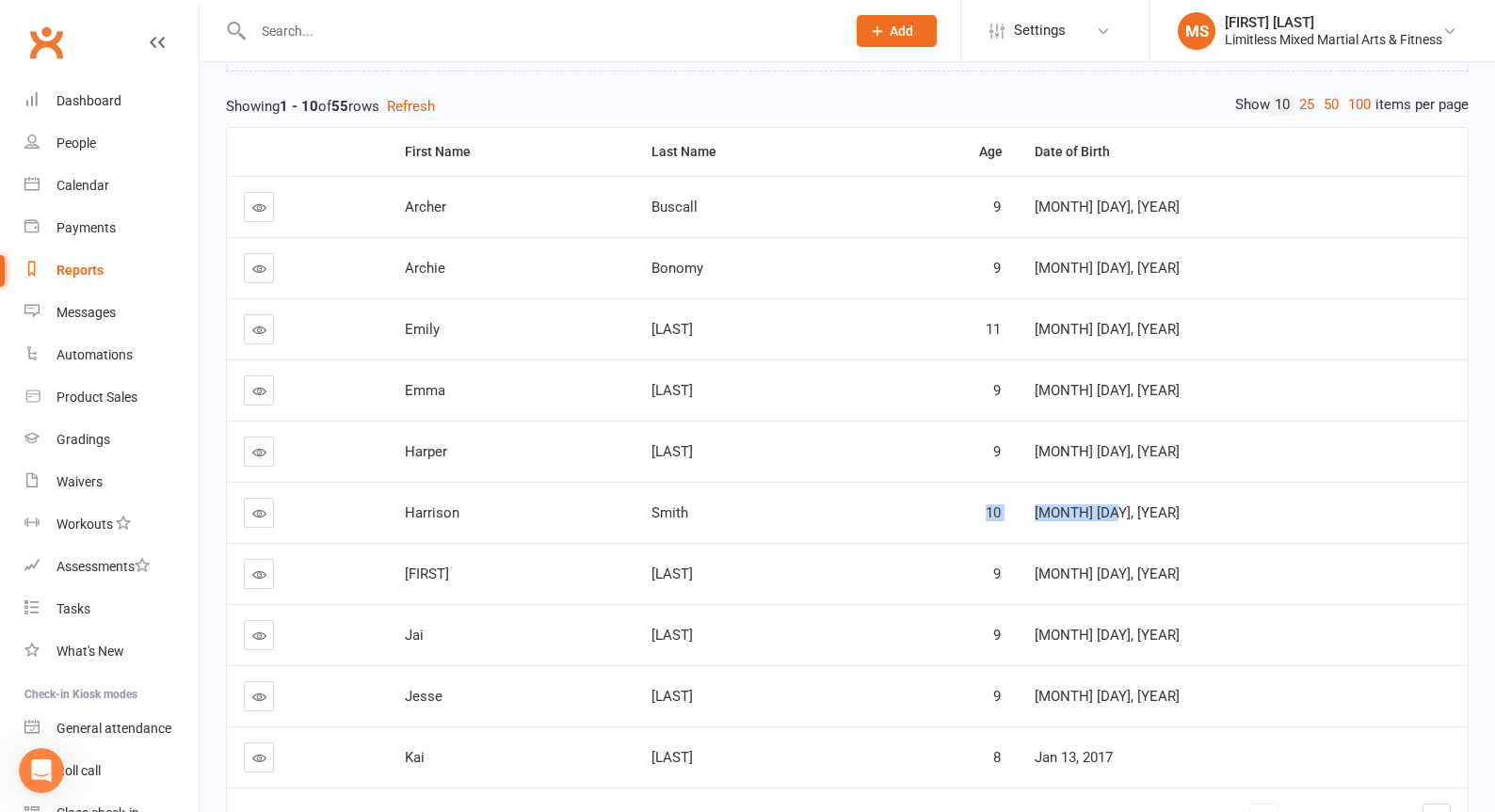 drag, startPoint x: 1100, startPoint y: 516, endPoint x: 1230, endPoint y: 524, distance: 130.24592 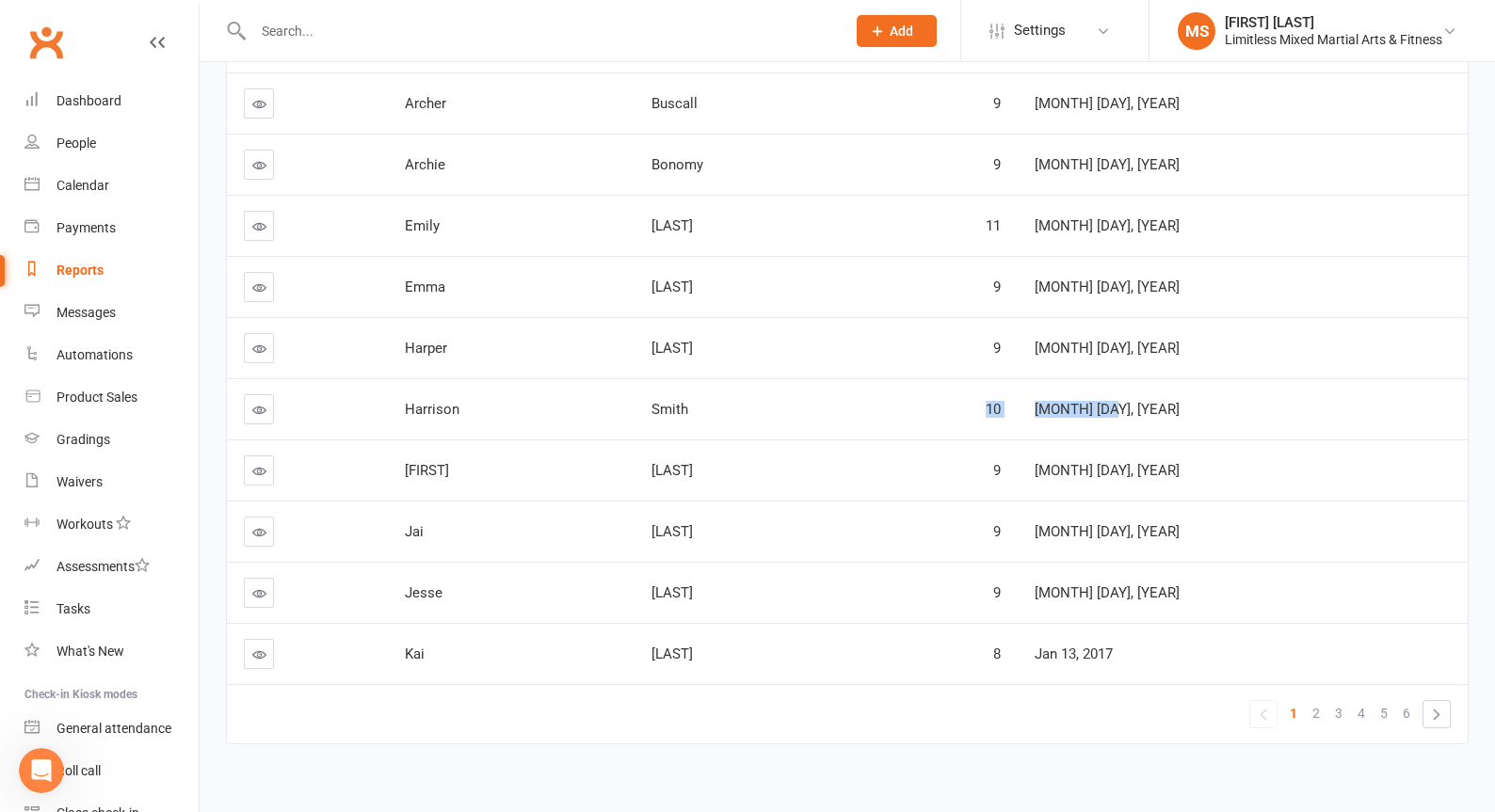scroll, scrollTop: 310, scrollLeft: 0, axis: vertical 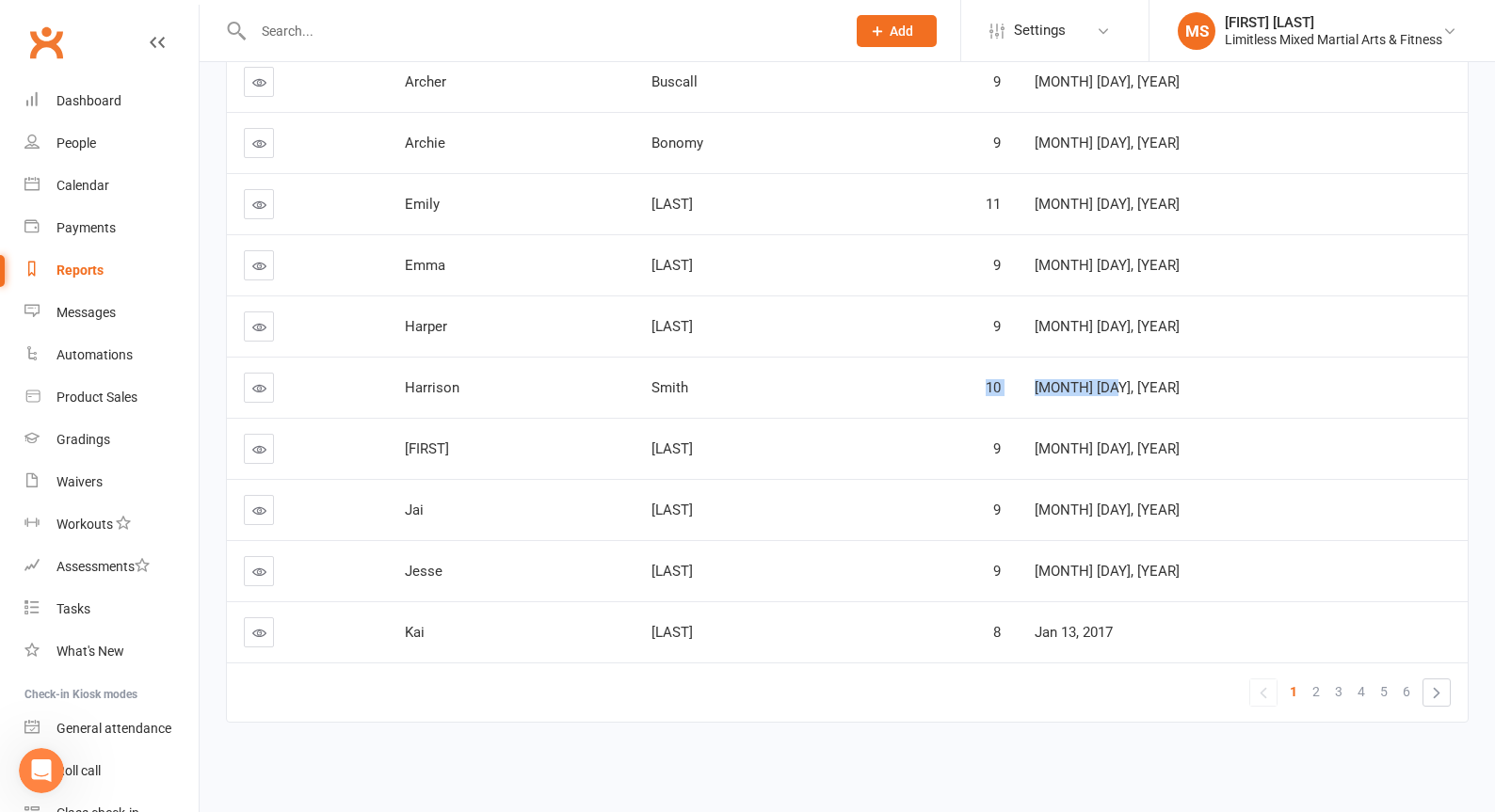 click on "2" at bounding box center (1316, 692) 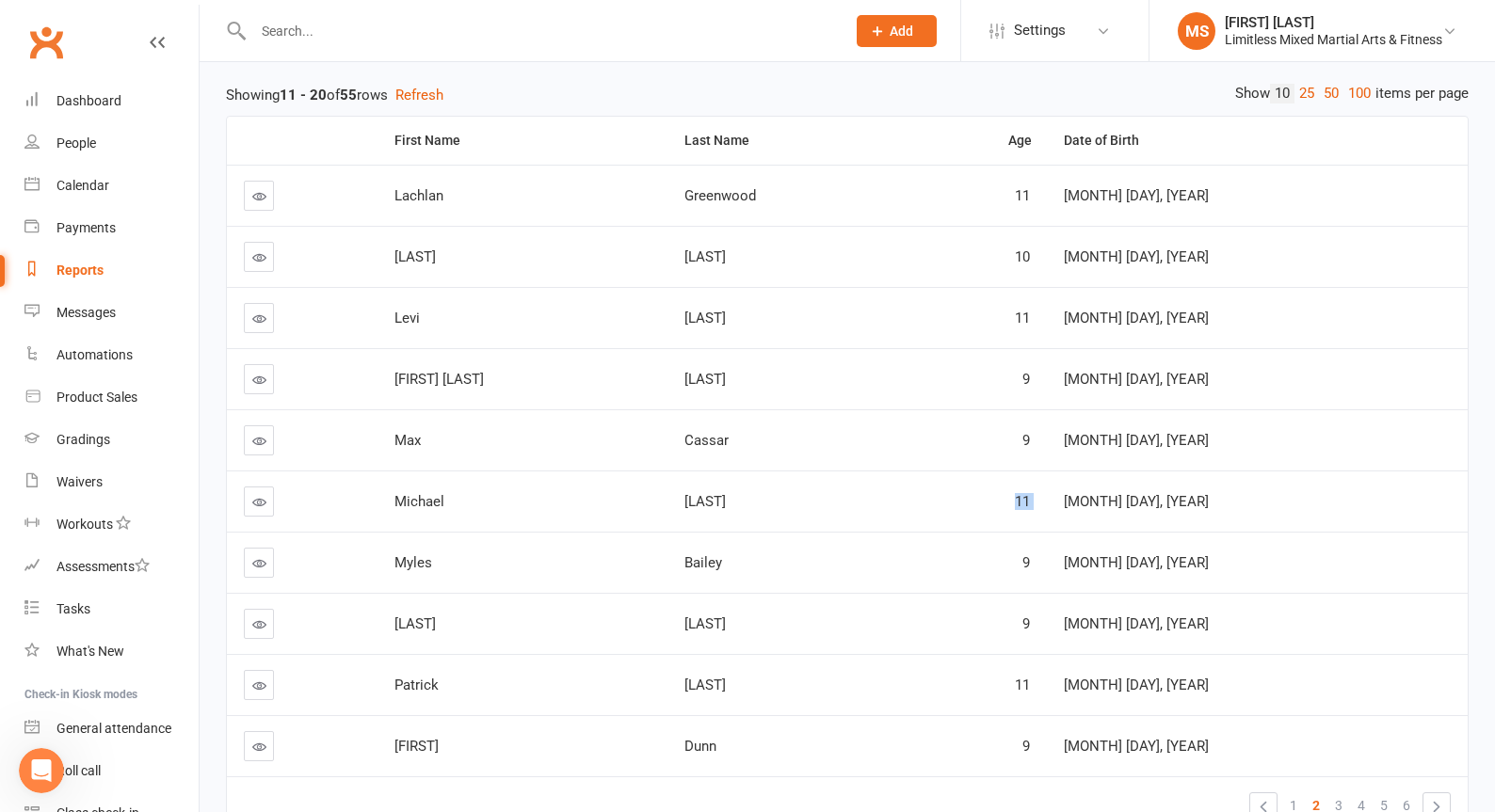 scroll, scrollTop: 179, scrollLeft: 0, axis: vertical 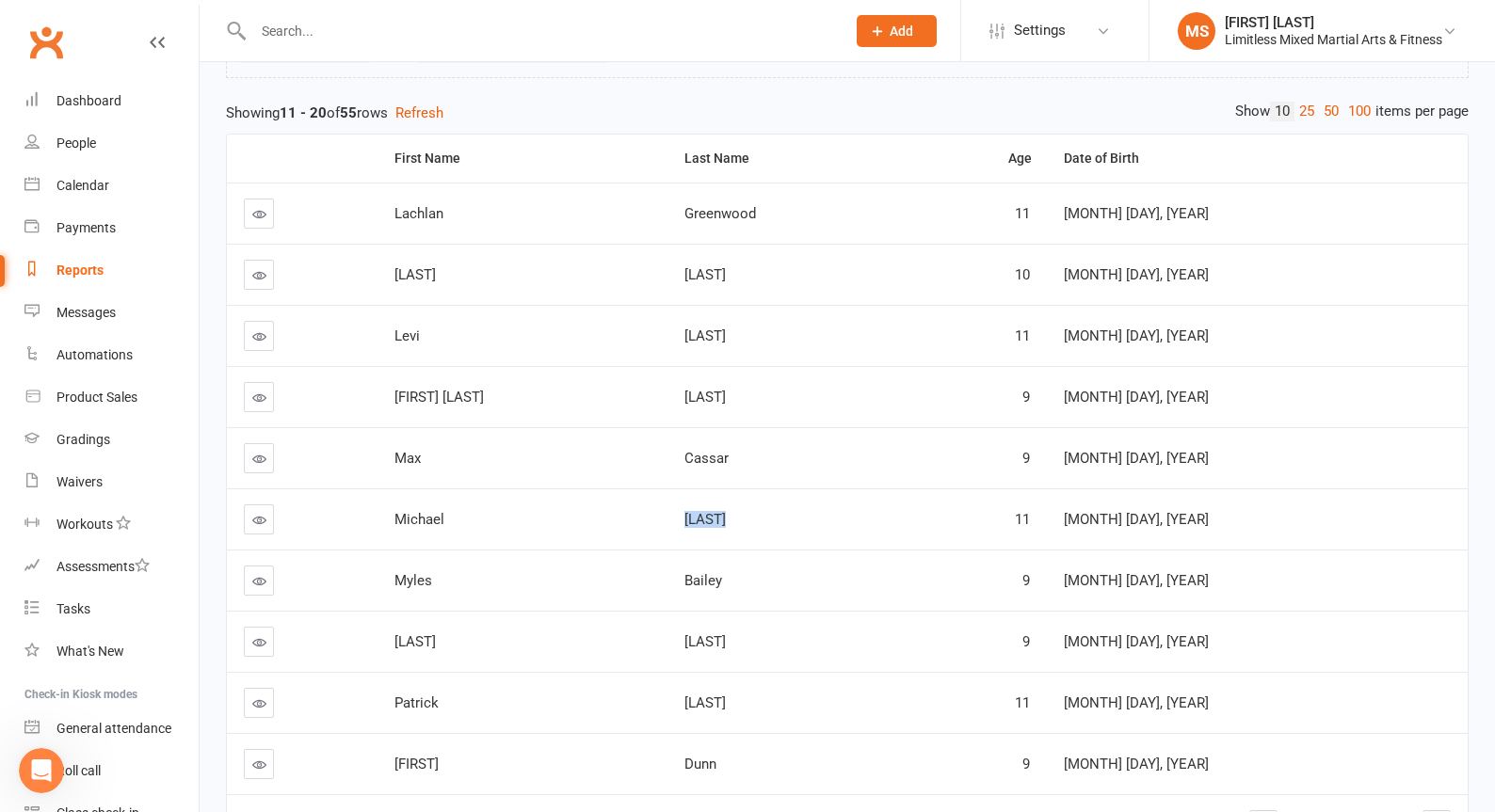 drag, startPoint x: 607, startPoint y: 519, endPoint x: 863, endPoint y: 514, distance: 256.04882 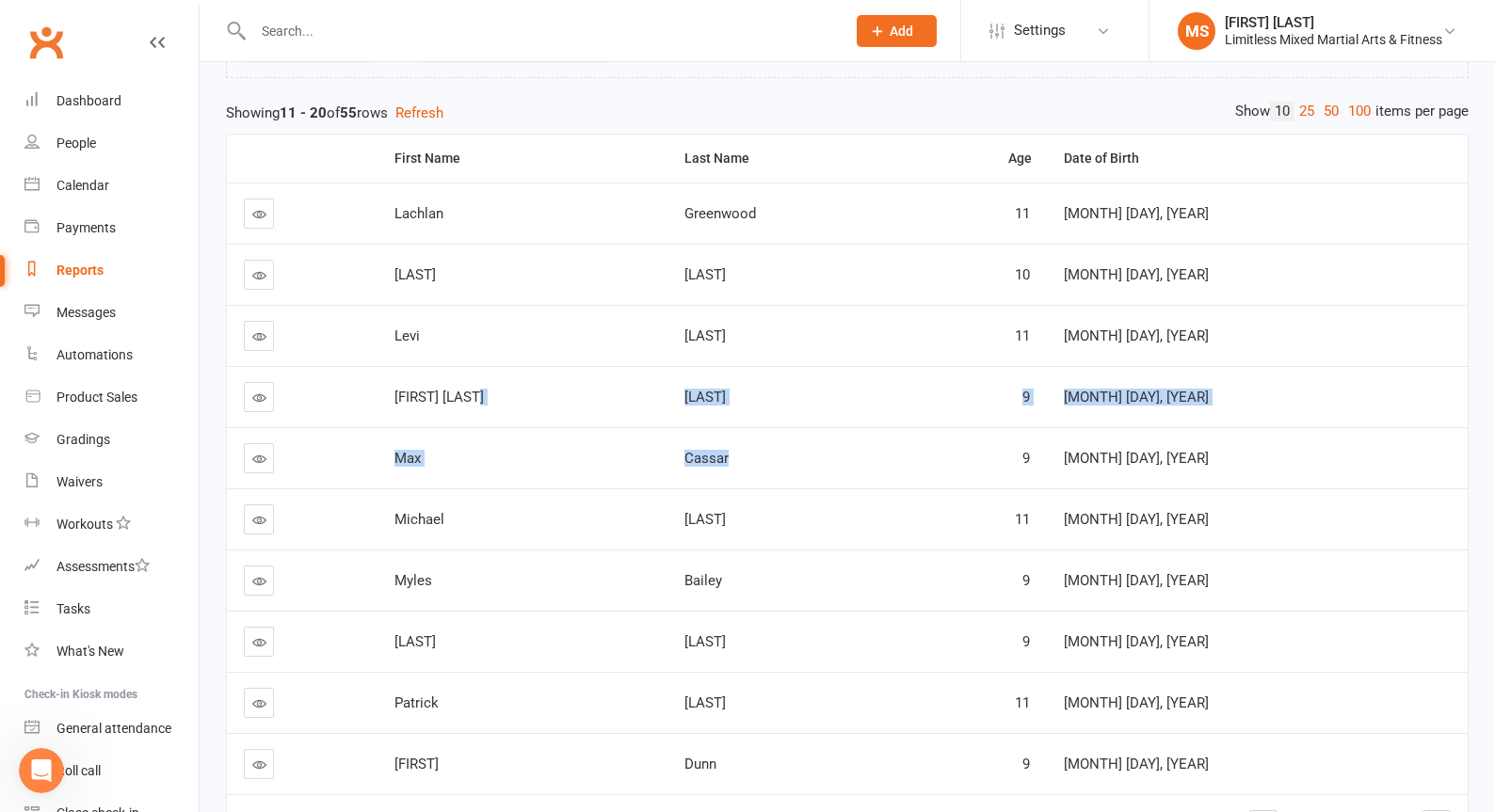 drag, startPoint x: 741, startPoint y: 393, endPoint x: 836, endPoint y: 477, distance: 126.81088 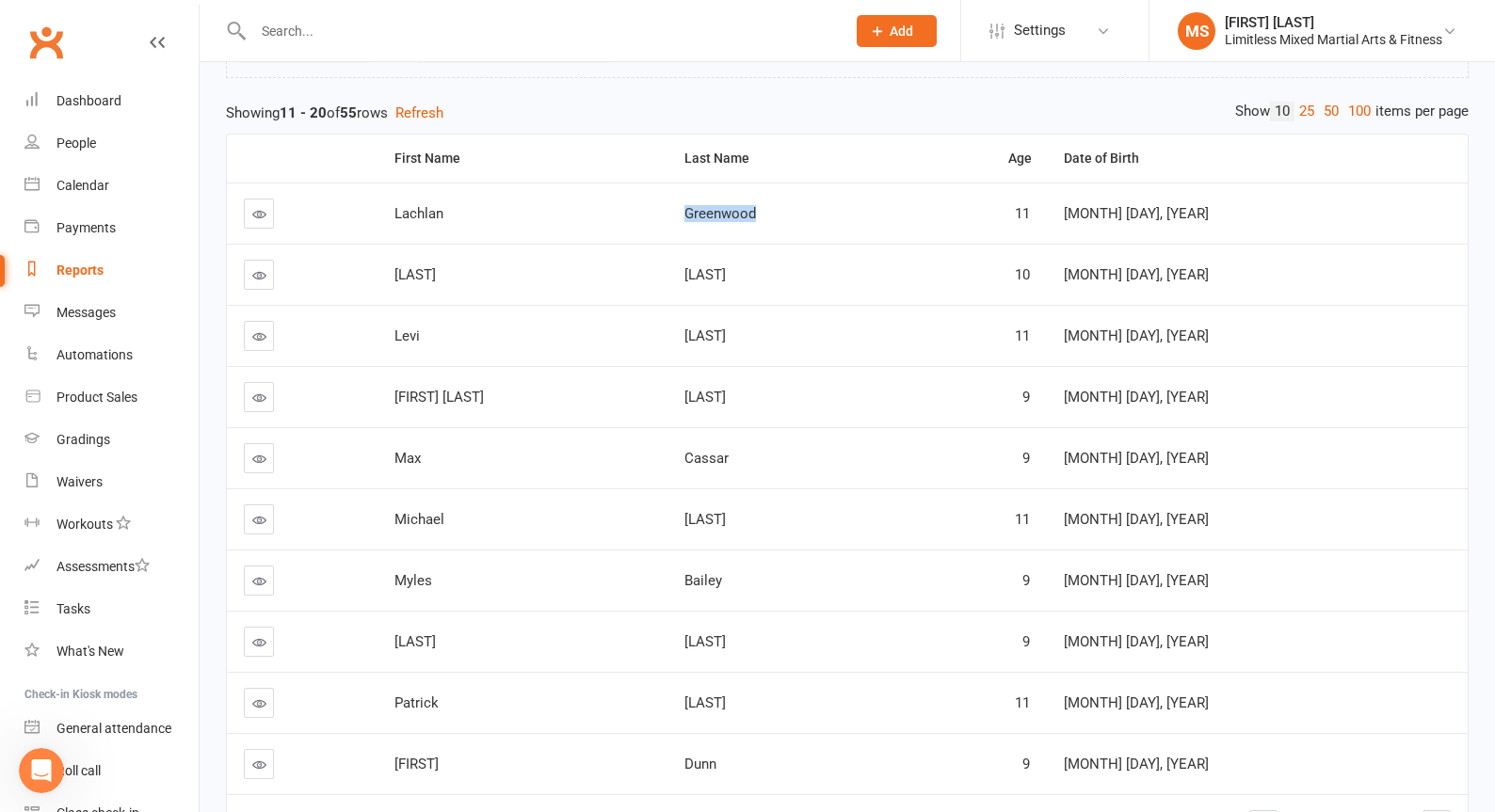 drag, startPoint x: 719, startPoint y: 217, endPoint x: 892, endPoint y: 224, distance: 173.14156 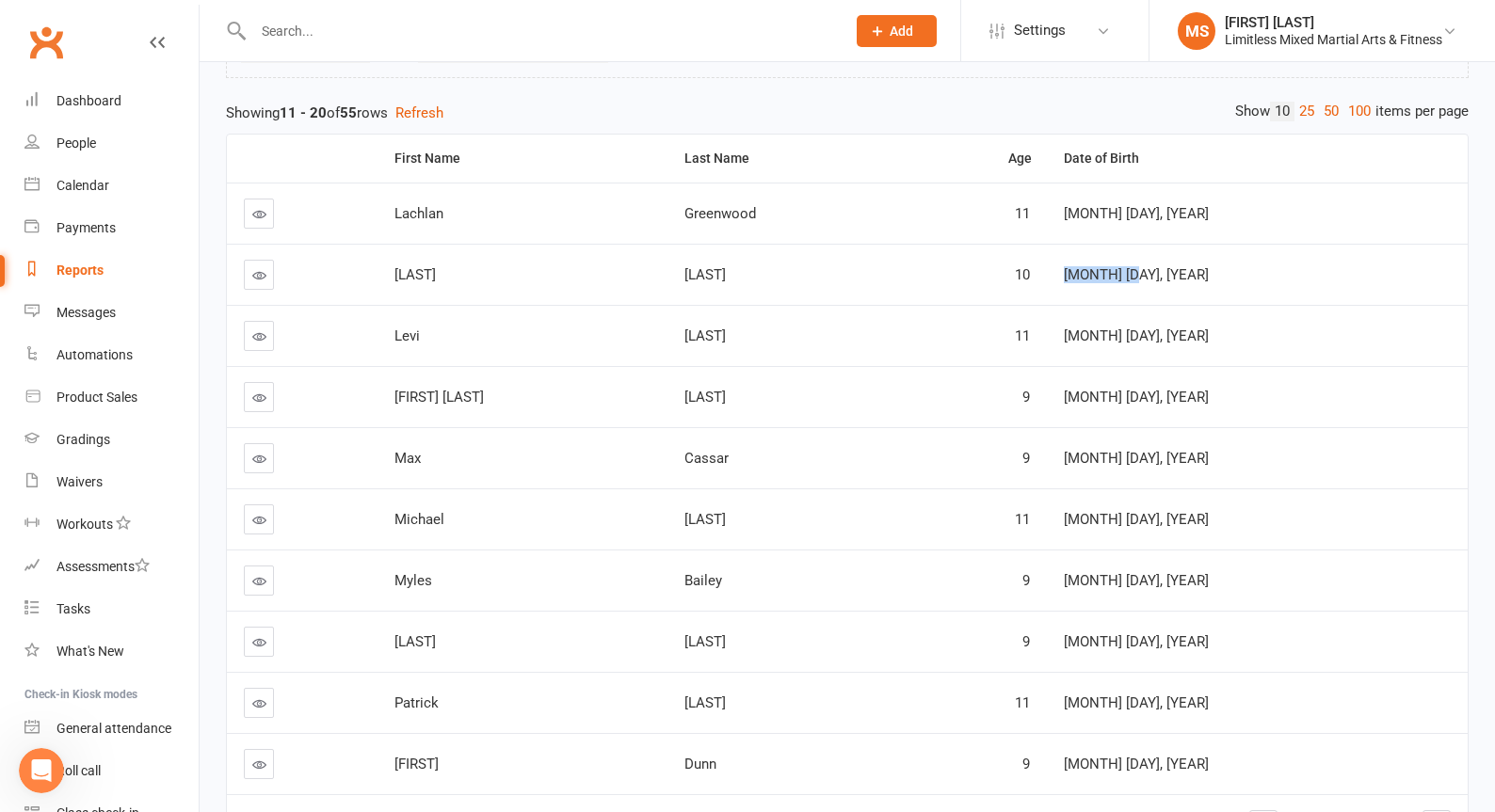 drag, startPoint x: 1200, startPoint y: 275, endPoint x: 1247, endPoint y: 277, distance: 47.042534 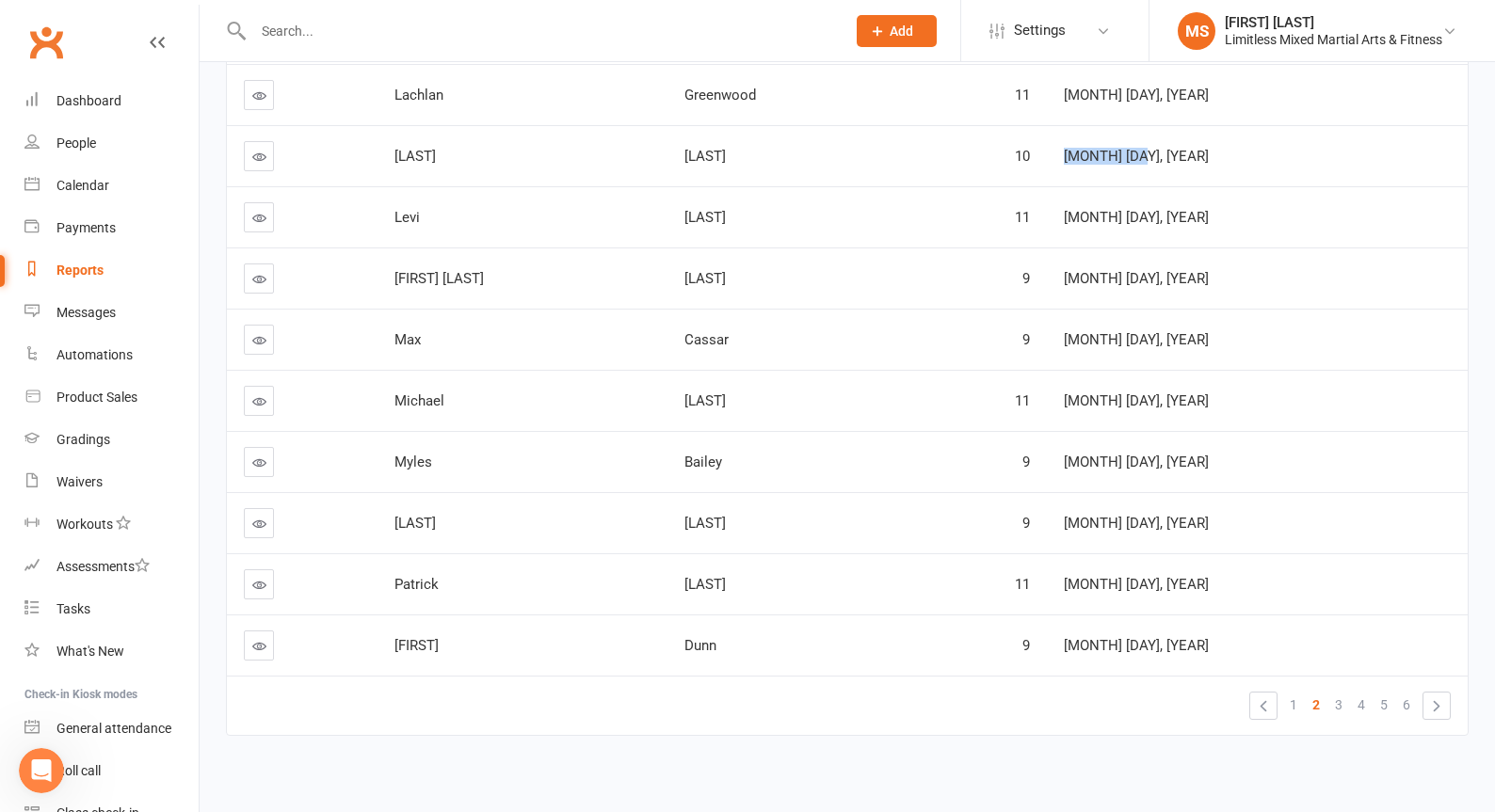 scroll, scrollTop: 310, scrollLeft: 0, axis: vertical 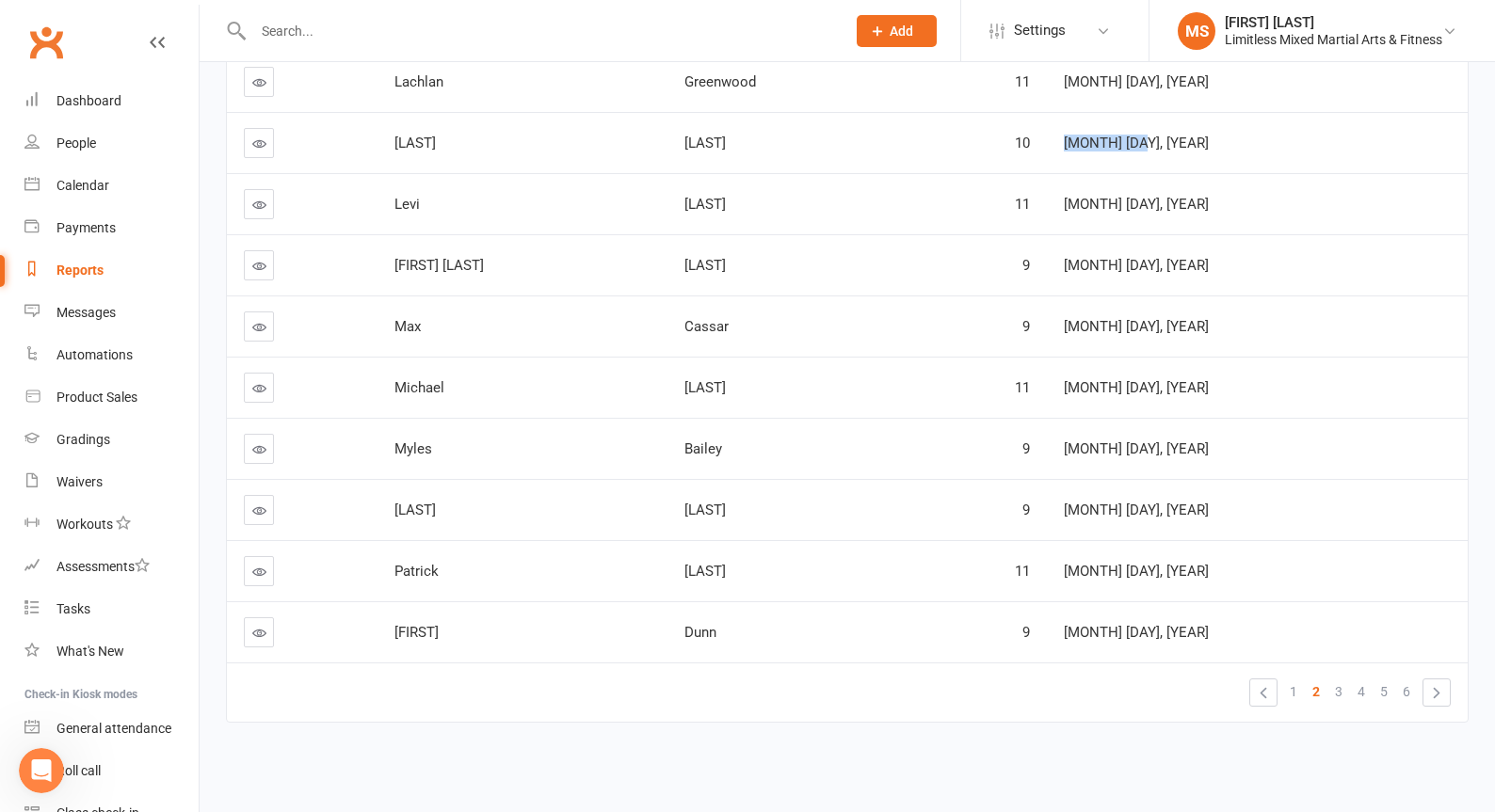 click on "6" at bounding box center [1407, 692] 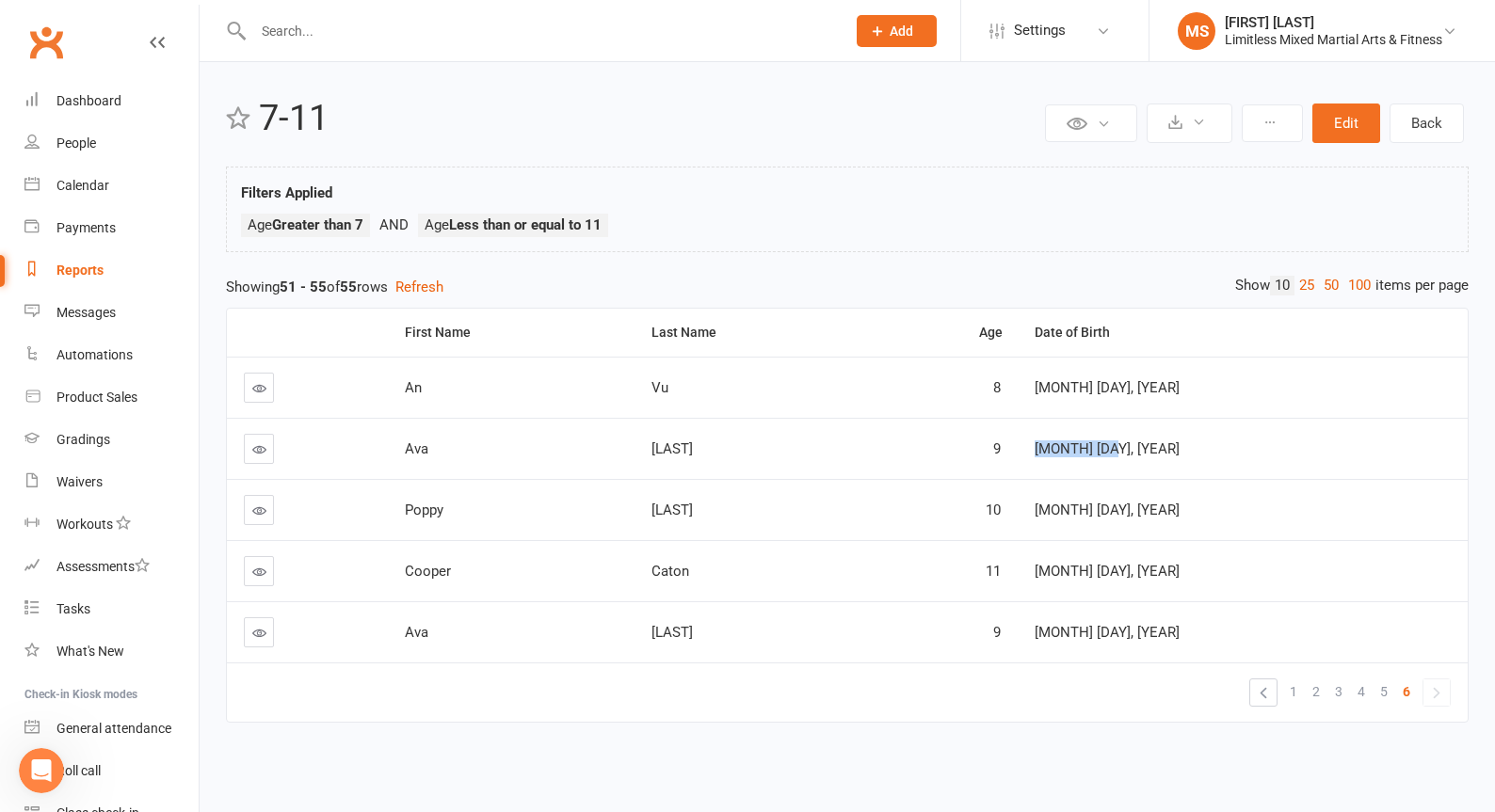scroll, scrollTop: 5, scrollLeft: 0, axis: vertical 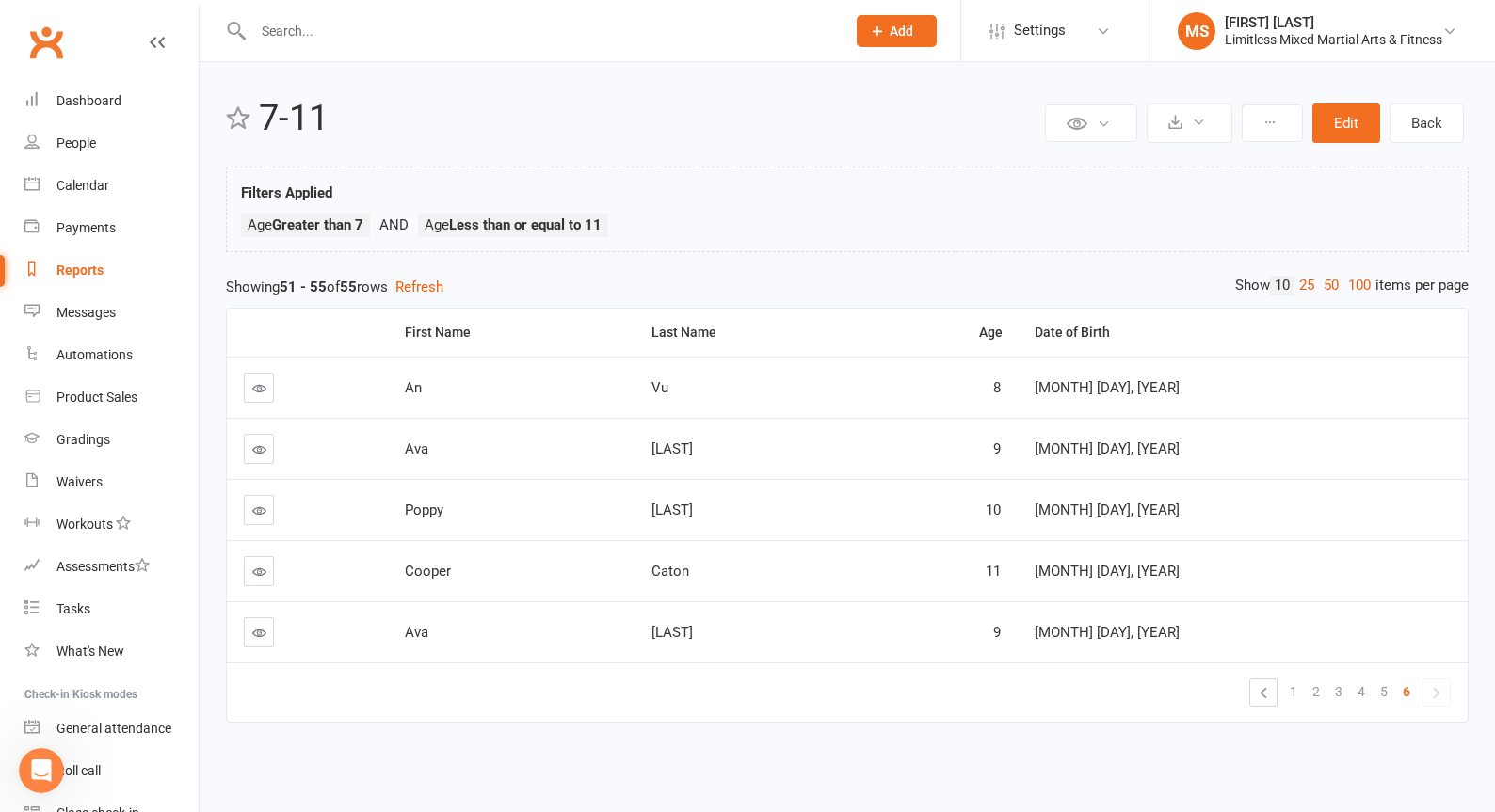 click on "5" at bounding box center (1384, 692) 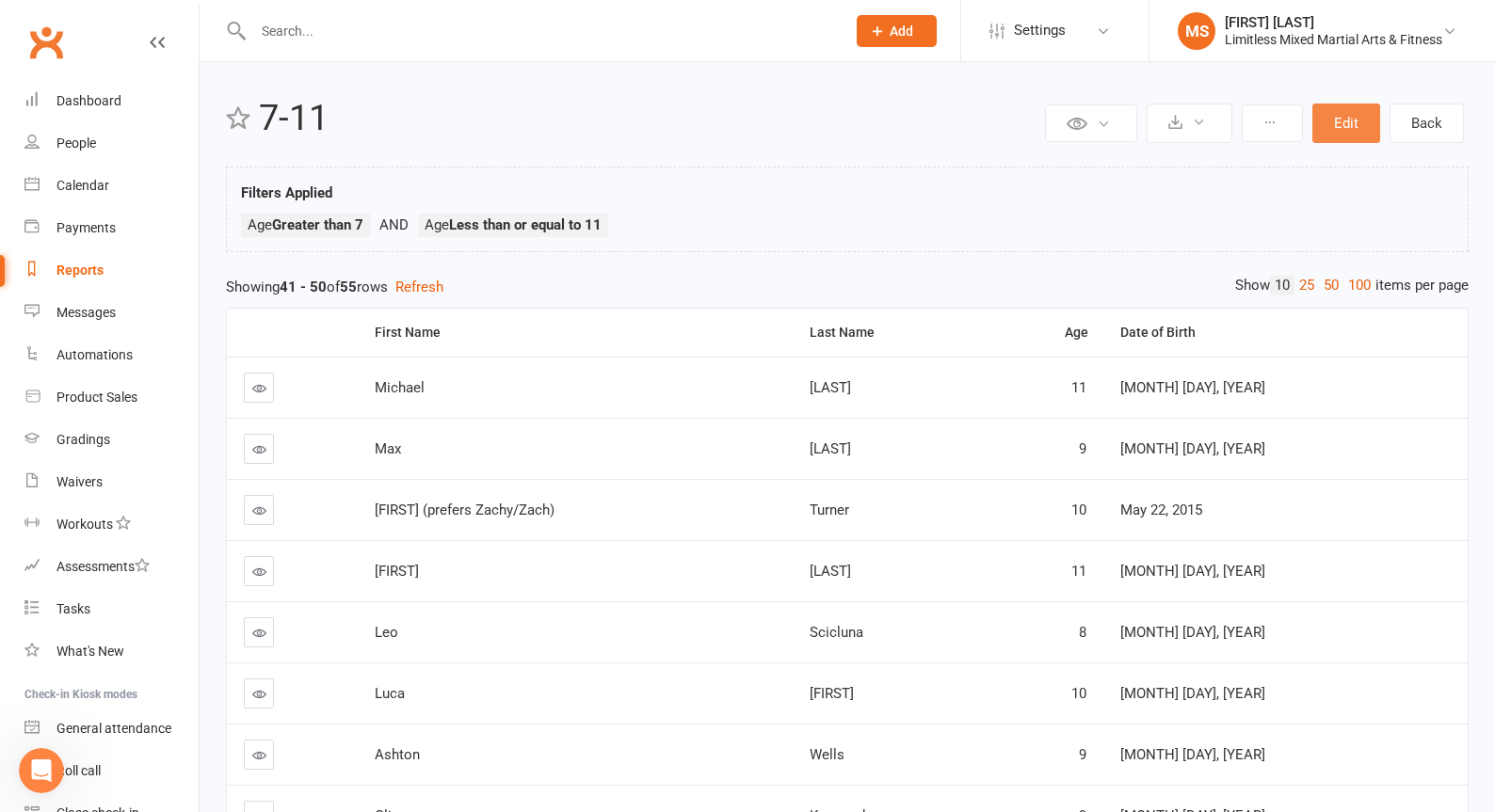 click on "Edit" at bounding box center [1346, 123] 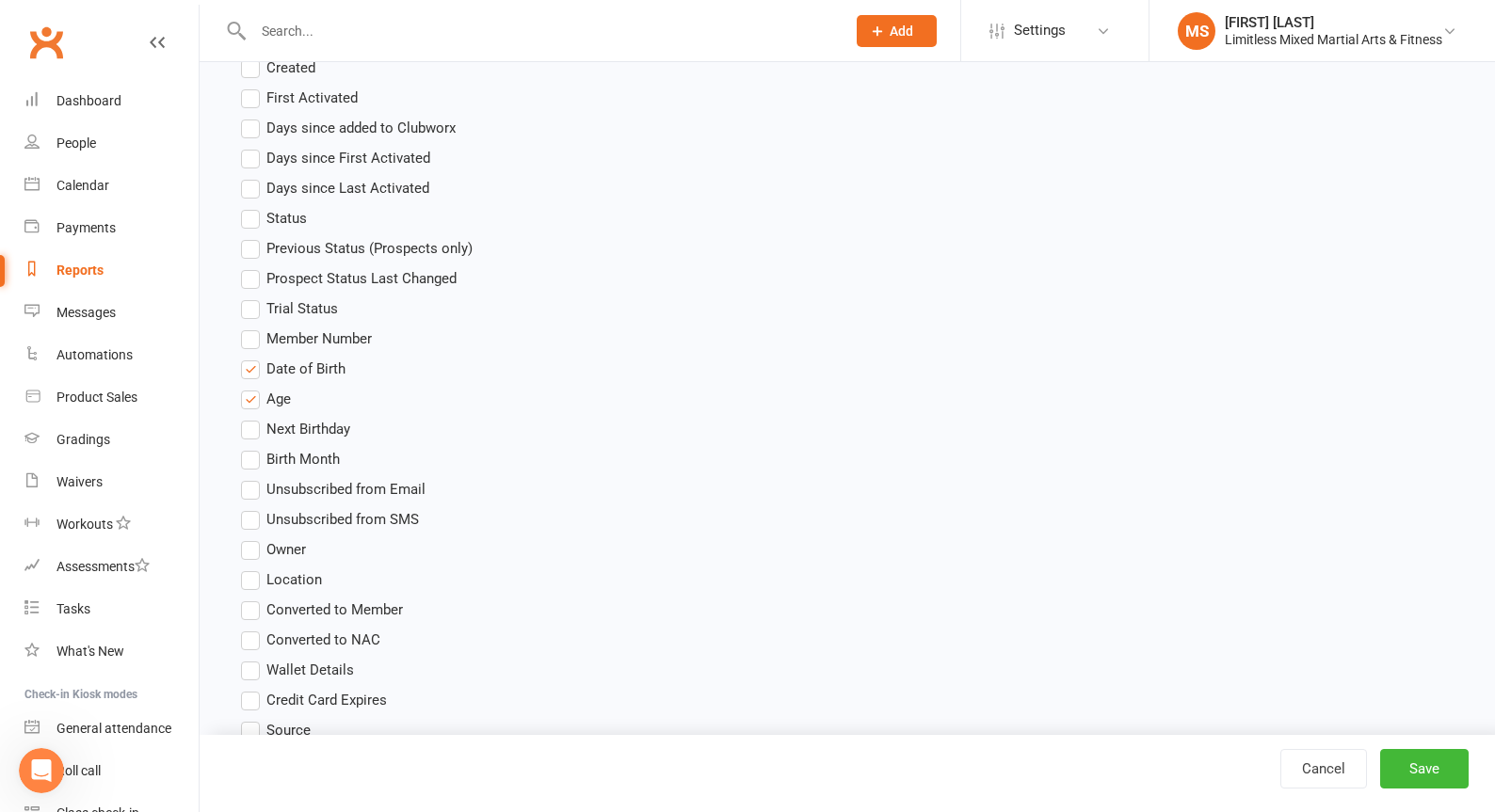 scroll, scrollTop: 1002, scrollLeft: 0, axis: vertical 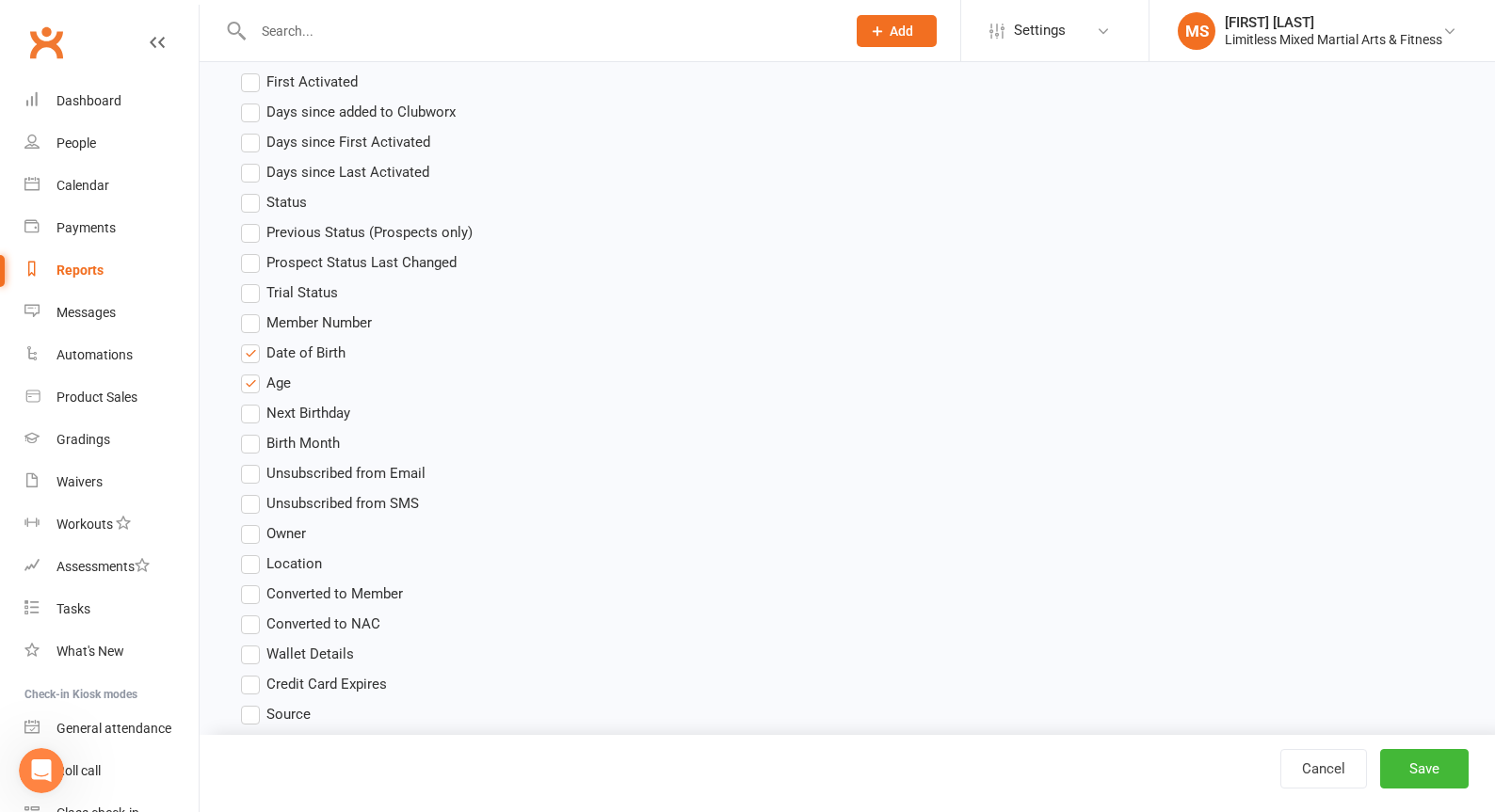 click on "Location" at bounding box center [281, 564] 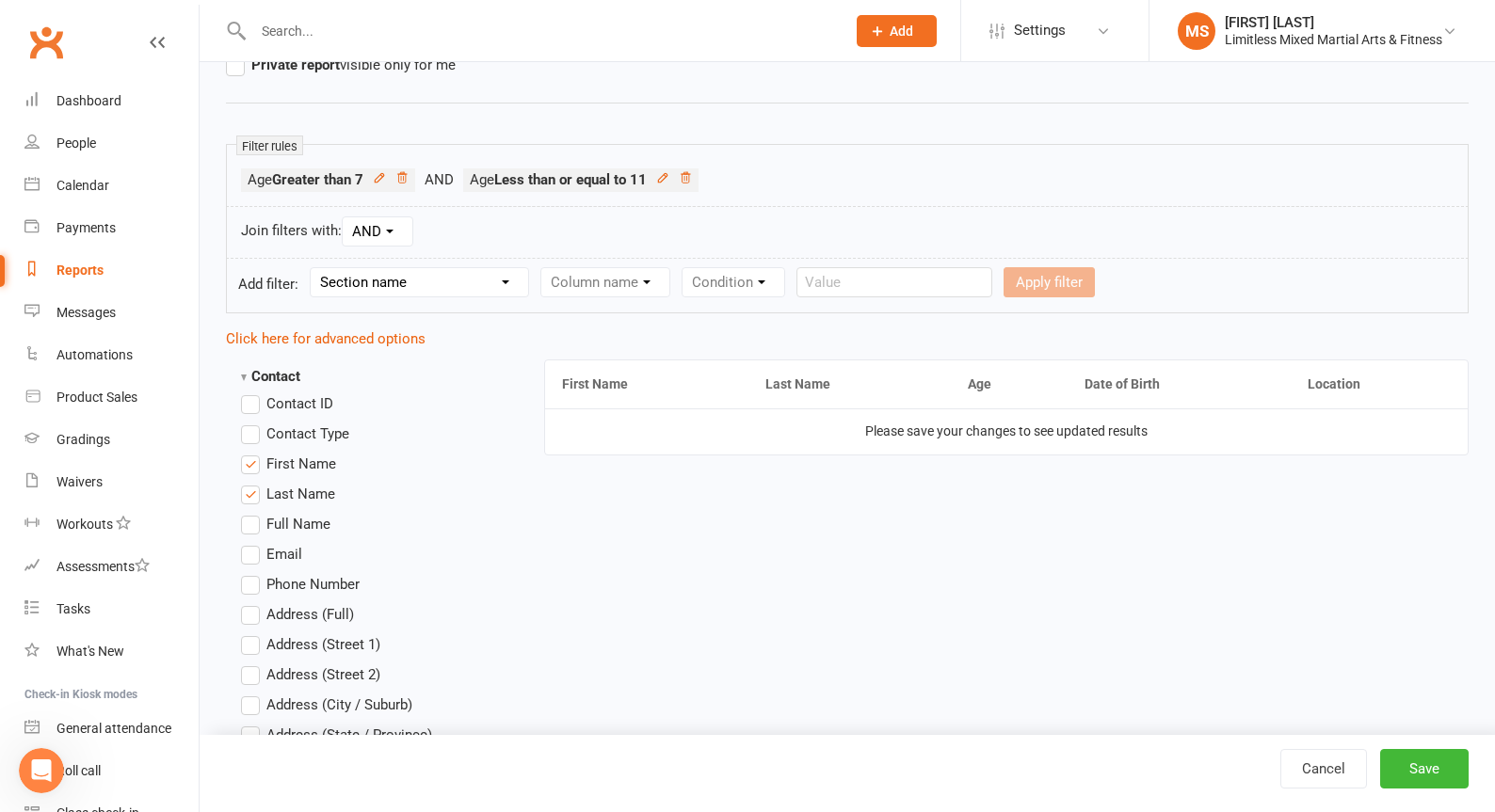 scroll, scrollTop: 260, scrollLeft: 0, axis: vertical 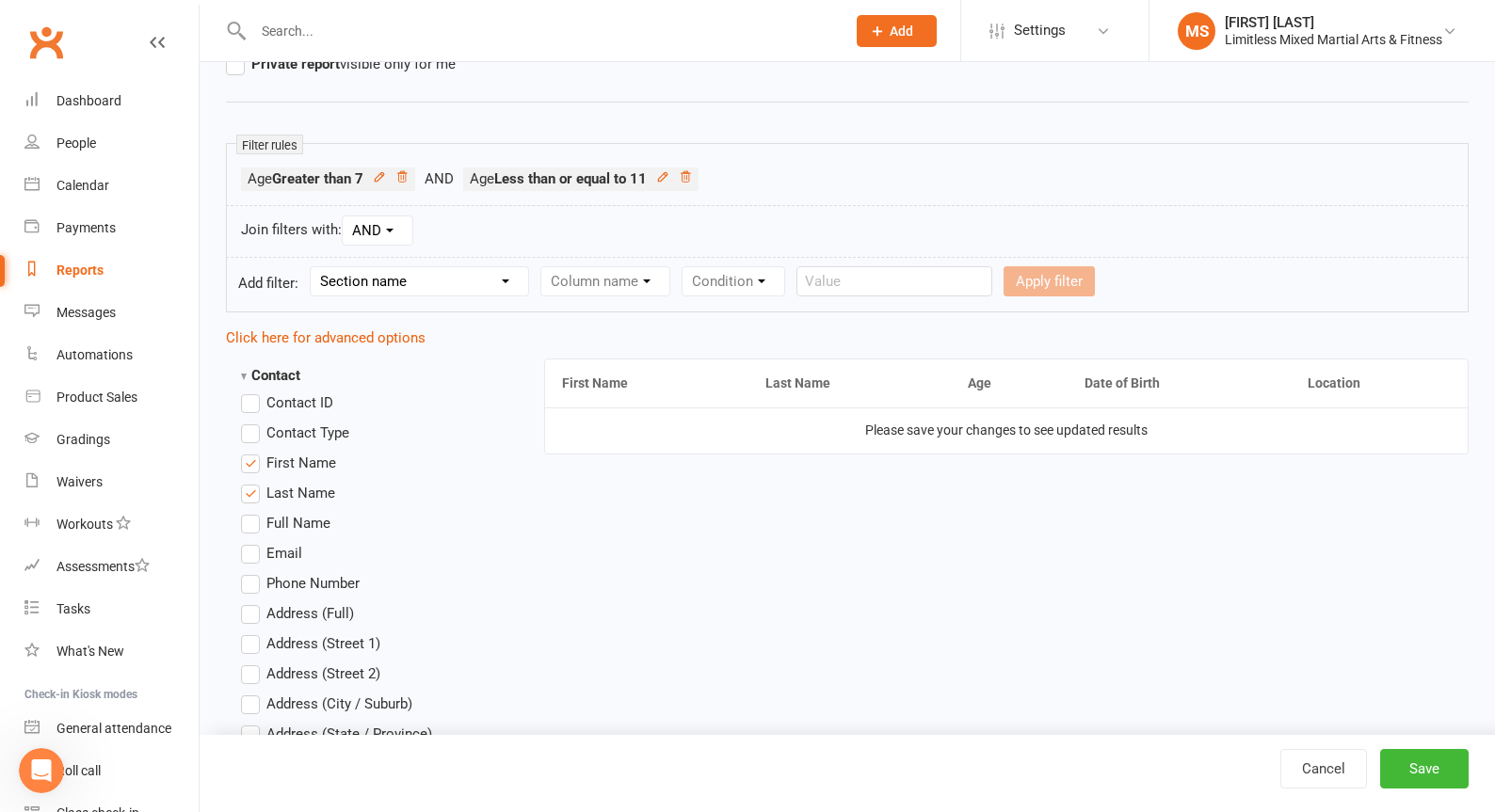 click on "Section name Contact Attendance Aggregate Payment Booking Waitlist Attendees Cancelled Bookings Late-cancelled Bookings Recurring Booking Aggregate Booking Communication Comms Recipients Membership Payment Mobile App Styles And Ranks Aggregate Styles And Ranks Grading Events Promotions Suspensions Signed Waivers Family Members Credit Vouchers Enrolled Automations Public Tasks Body Composition Emergency Contact Details Fitness Goals Key Demographics Marketing Information Waiver Answers" at bounding box center [419, 281] 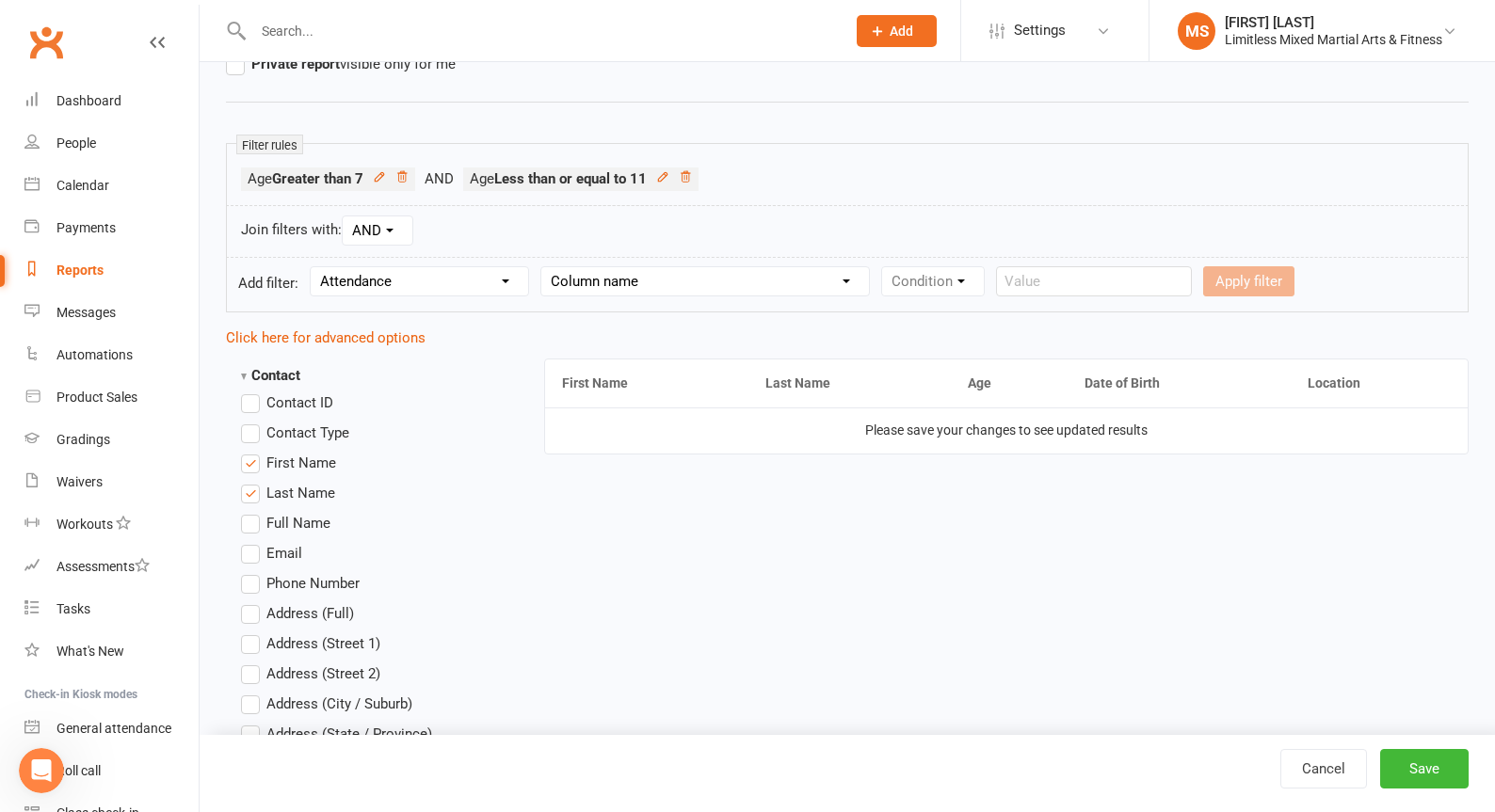 click on "Column name Attendance Last Marked Attendance First Marked Last Attended First Attended Attendances (Last 7 days) Attendances (Last 30 days) Attendances (Last 12 months) Attendances (Total) Make-up Classes Available (all Memberships)" at bounding box center (705, 281) 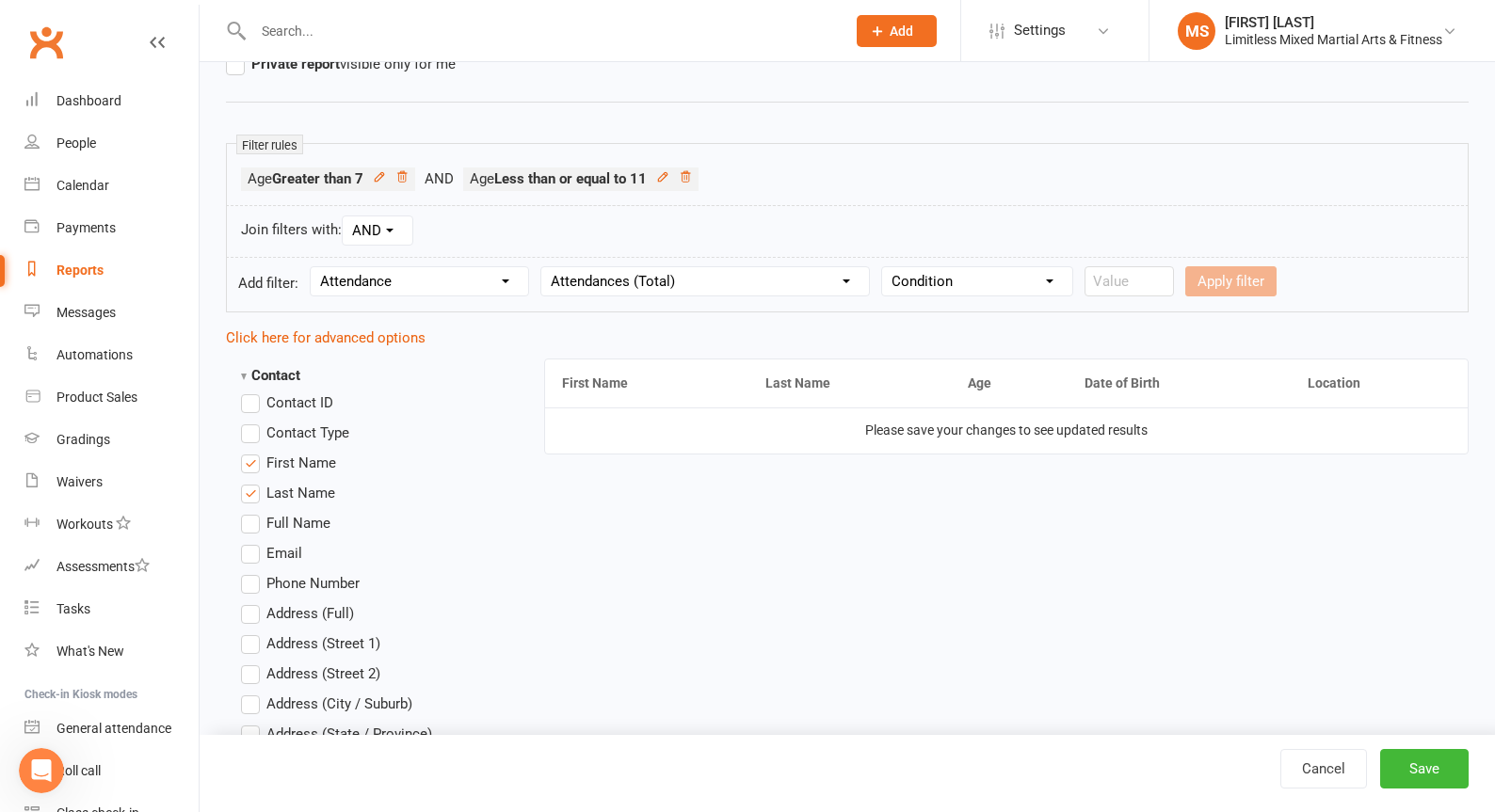 click on "Condition Is Is not Less than Greater than Less than or equal to Greater than or equal to Is blank Is not blank" at bounding box center (977, 281) 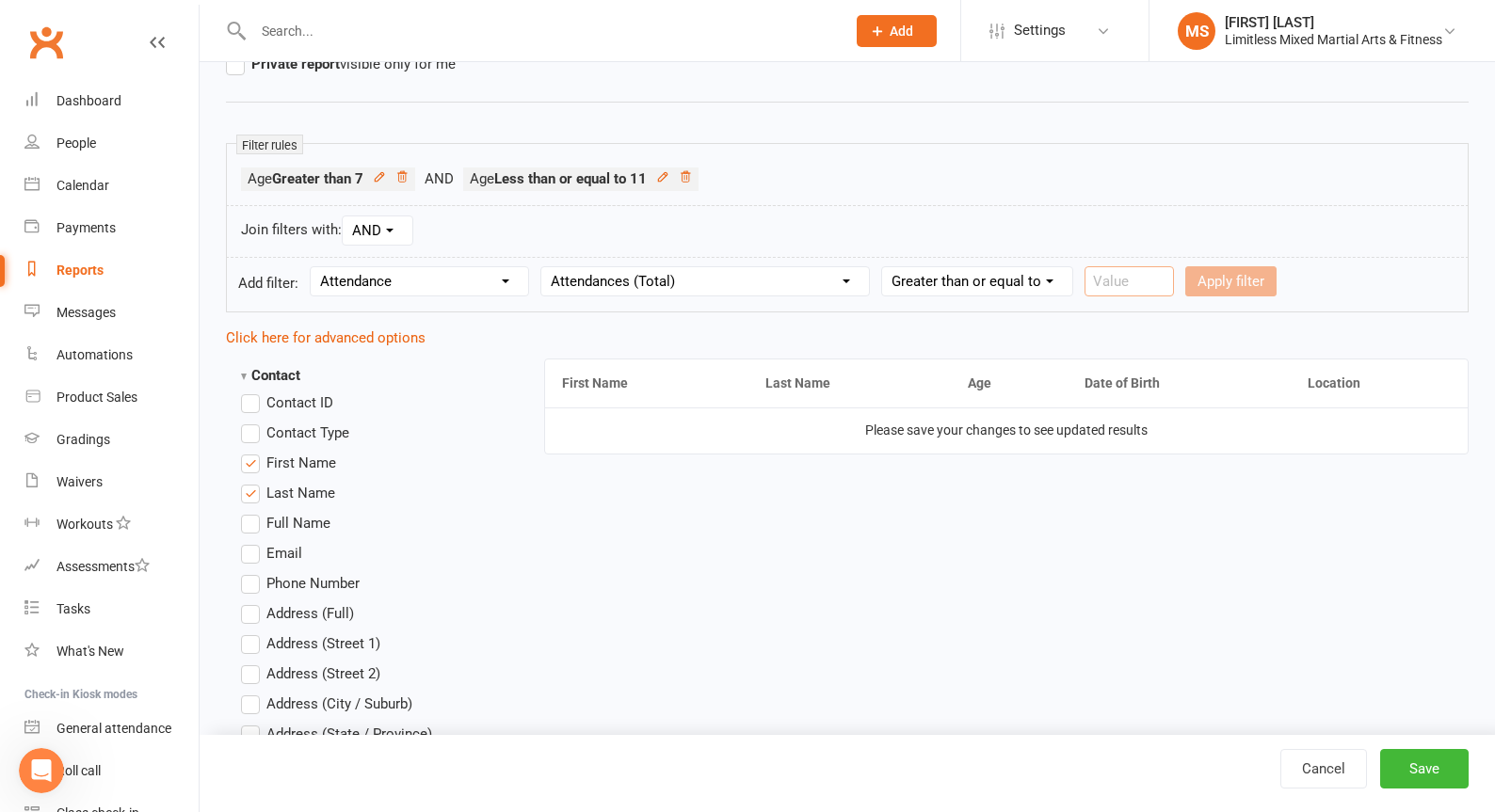 click at bounding box center (1129, 281) 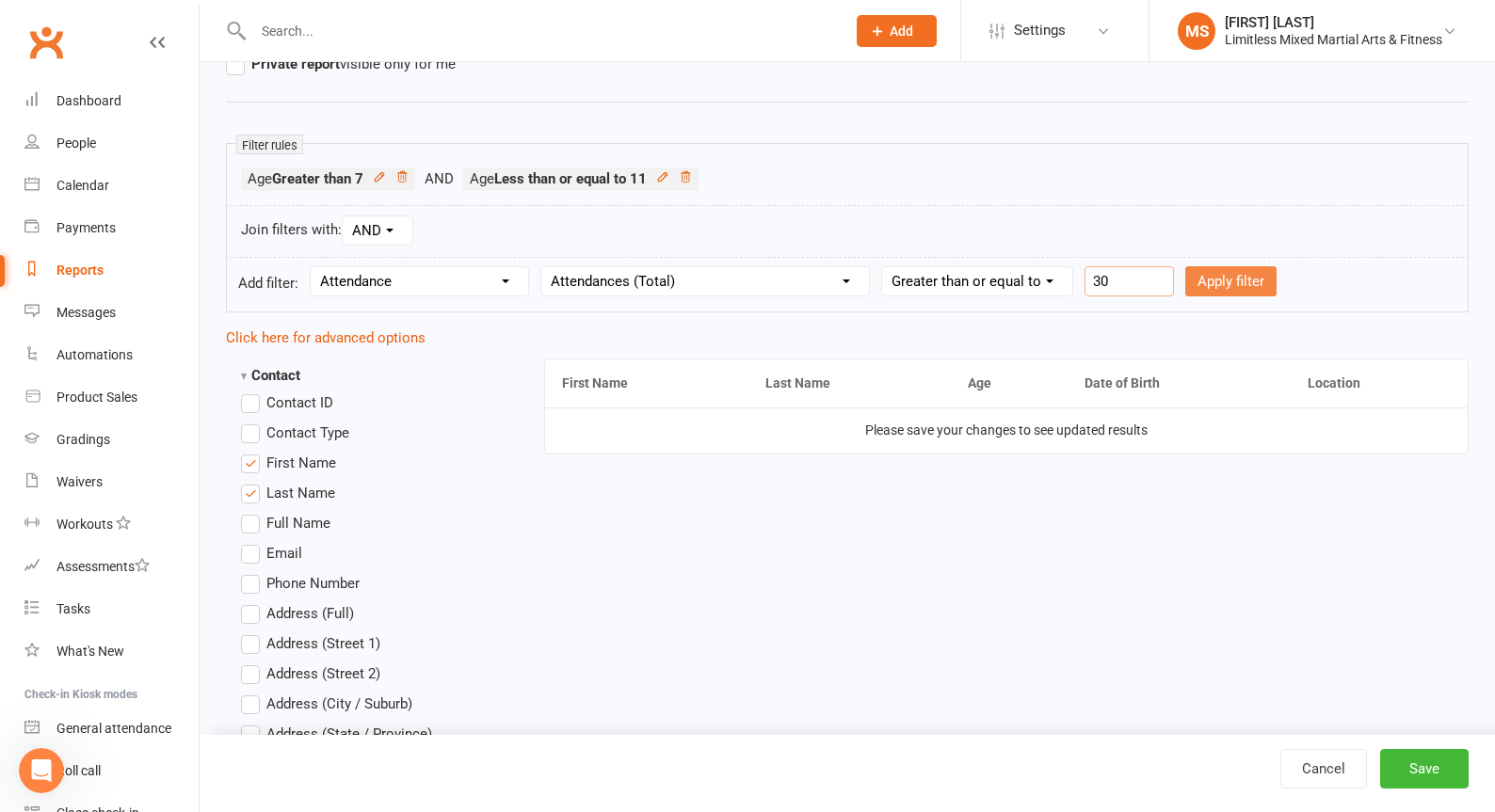 type on "30" 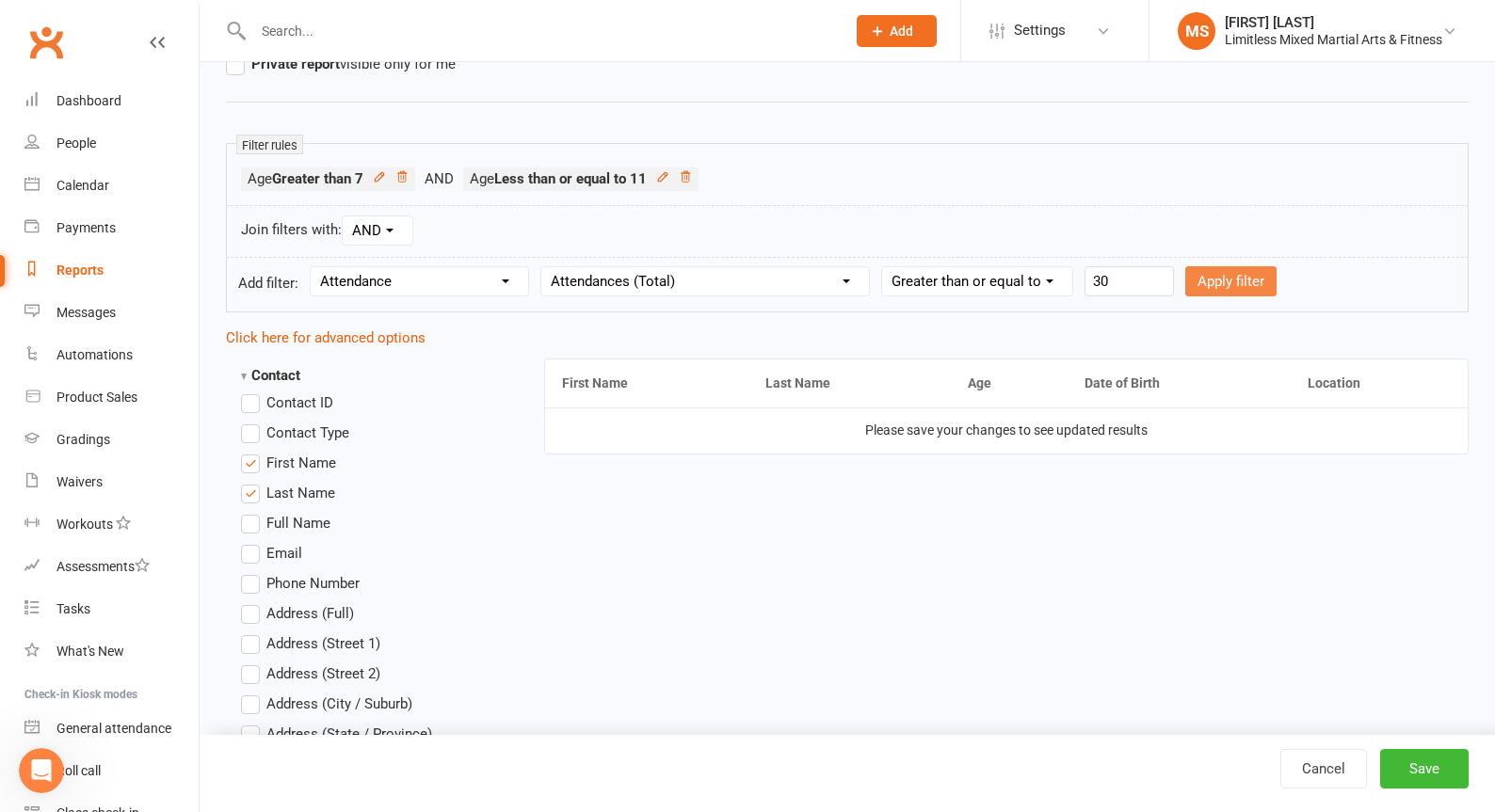 click on "Apply filter" at bounding box center [1230, 281] 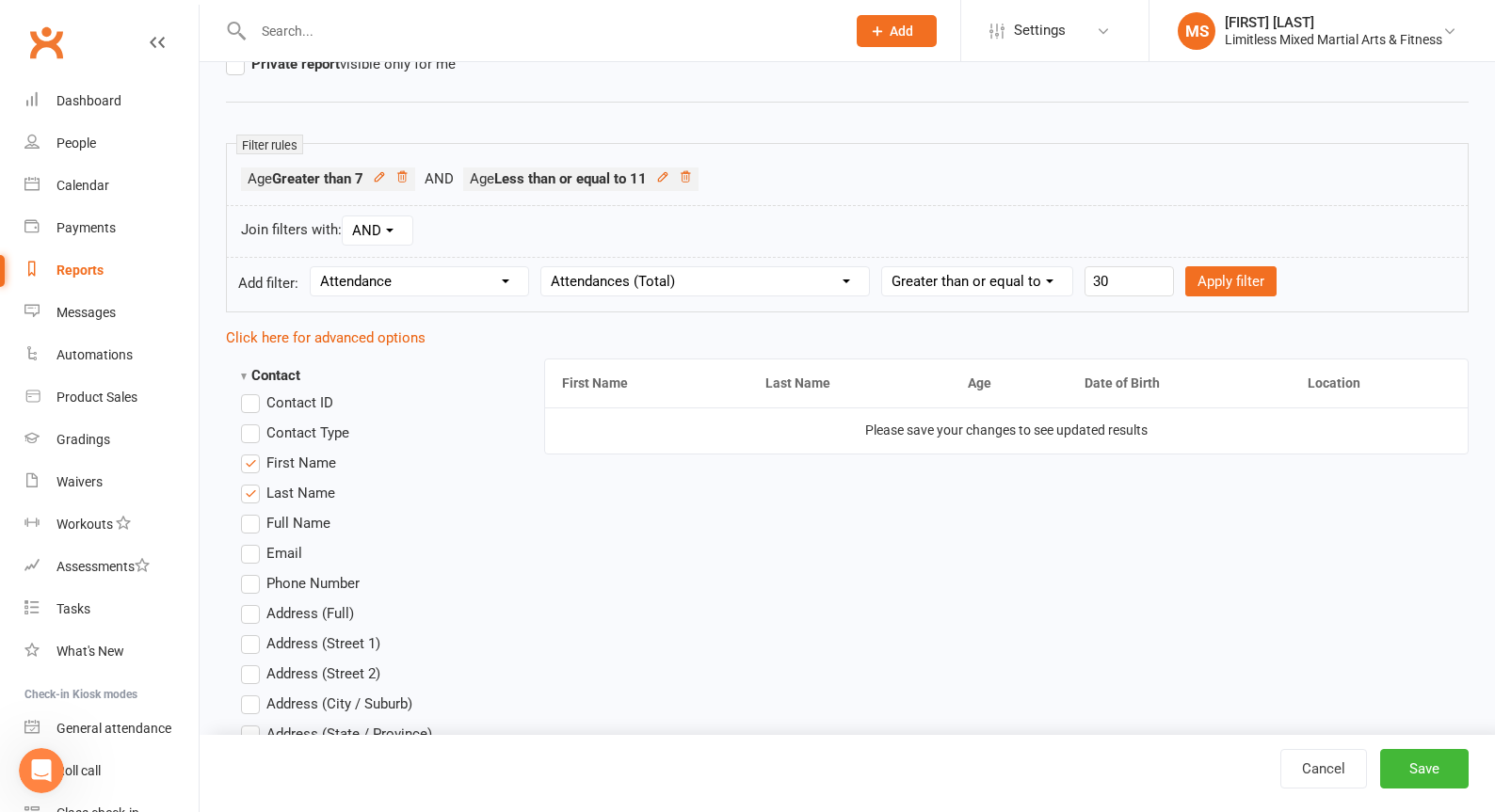 select 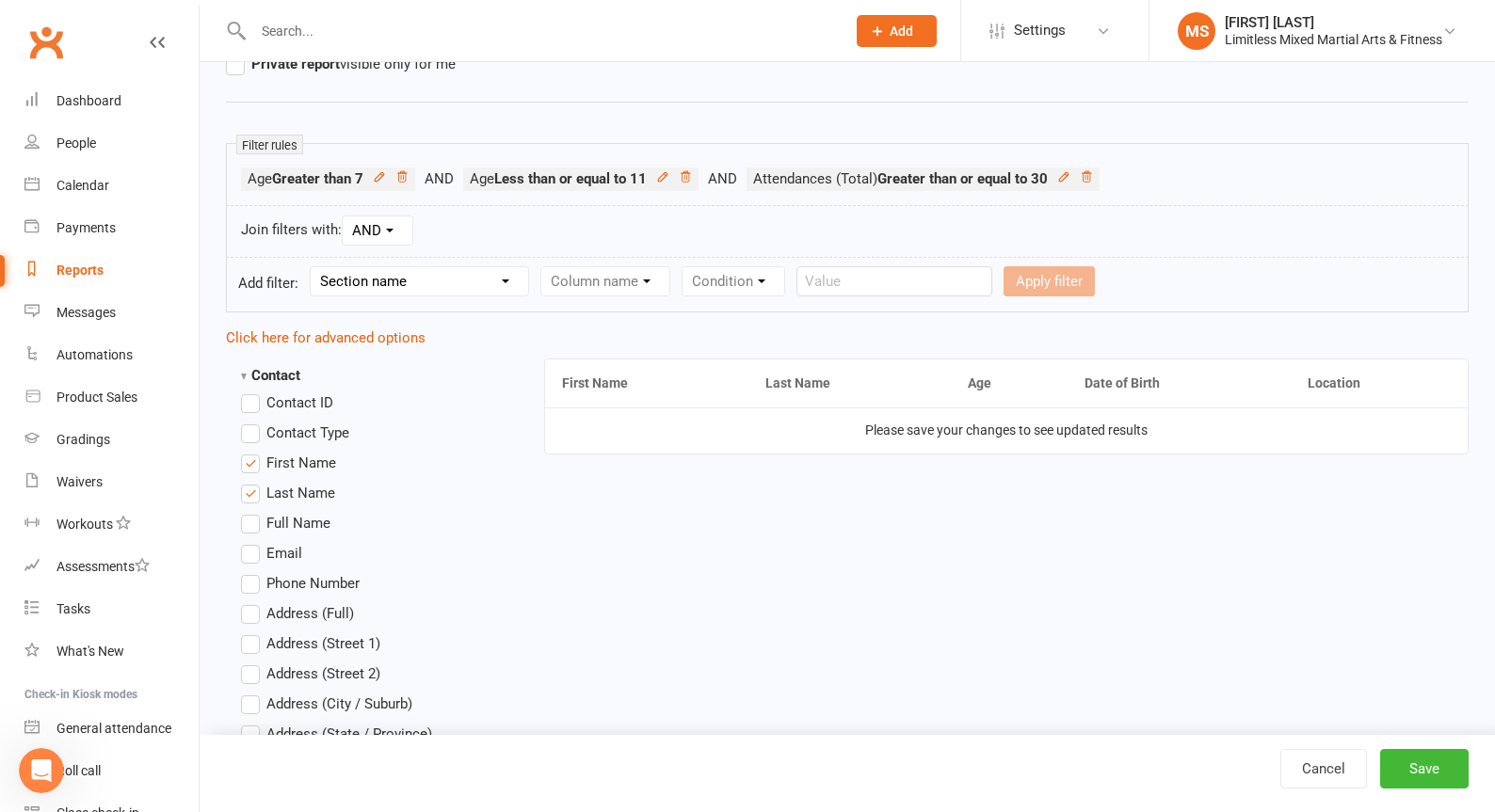 click on "Section name Contact Attendance Aggregate Payment Booking Waitlist Attendees Cancelled Bookings Late-cancelled Bookings Recurring Booking Aggregate Booking Communication Comms Recipients Membership Payment Mobile App Styles And Ranks Aggregate Styles And Ranks Grading Events Promotions Suspensions Signed Waivers Family Members Credit Vouchers Enrolled Automations Public Tasks Body Composition Emergency Contact Details Fitness Goals Key Demographics Marketing Information Waiver Answers" at bounding box center [419, 281] 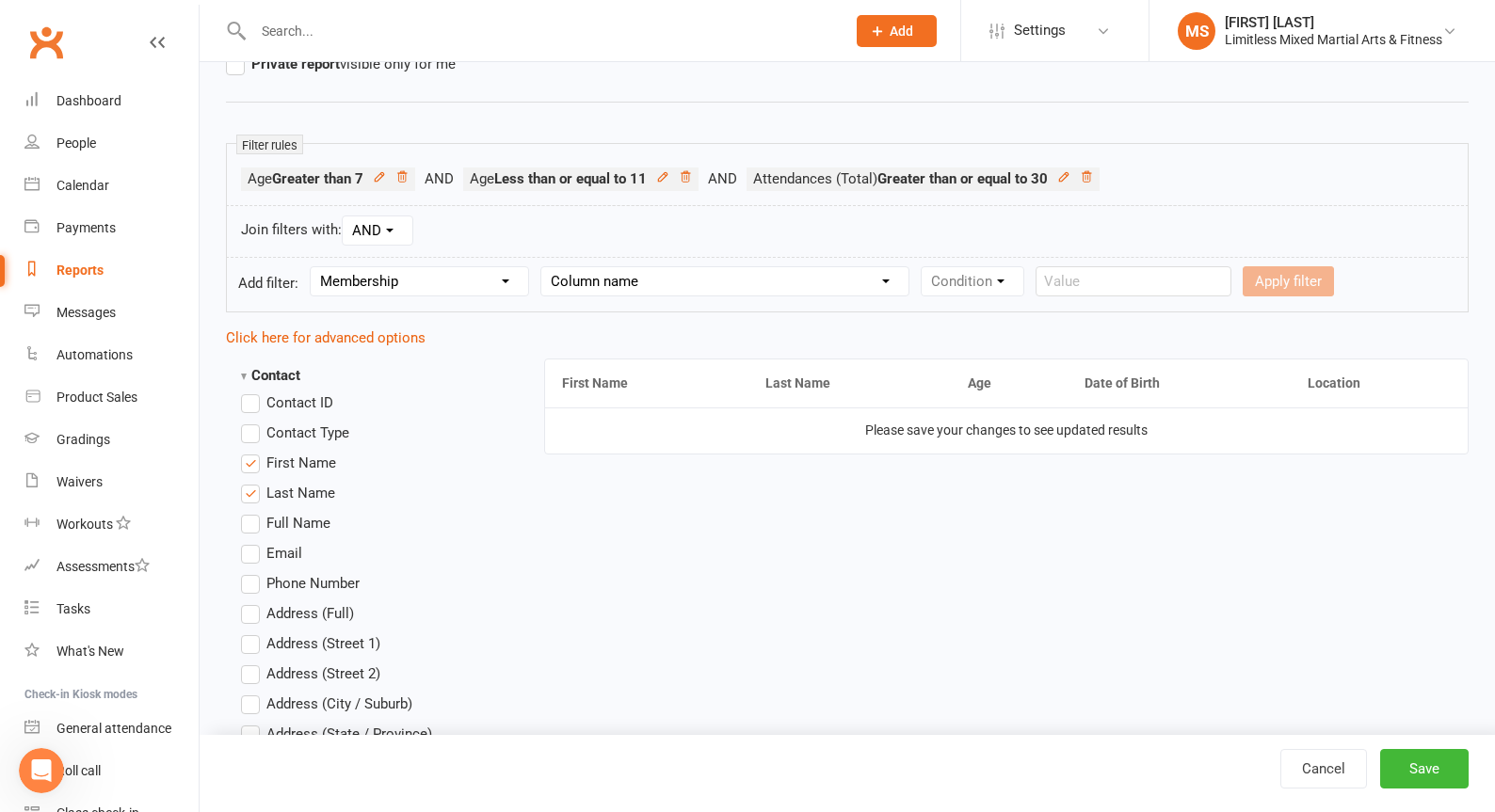 click on "Column name Membership ID Membership Name Membership Category Membership Start Date Membership Up-front Payment Date Membership Recurring Payments Start Date Membership Expiry Date Membership Added On Membership Term (in words) Membership Duration (in days) Current Membership Age (in days) Active Days Remaining (after today) Membership Fee (Up-front) Membership Fee (Recurring) Membership Recurring Fee Frequency Membership Attendance Limit (Description) Membership Attendance Limit Recurrence (Period) Membership Attendance Limit Recurrence (Number) Membership Source Class Pack? Trial Membership? Send email receipt on successful payment? Bookings Made Bookings Attended Bookings Absent Bookings w/ Unmarked Attendance Bookings Remaining Attendances in Current Calendar Month Make-up Classes Available Membership Active? Cancellation Present? Cancellation Date Cancellation Added On Cancellation Reason Most Recent Attendance Payments Attempted Paid Payments Failed Payments (Current) Payments Remaining" at bounding box center (725, 281) 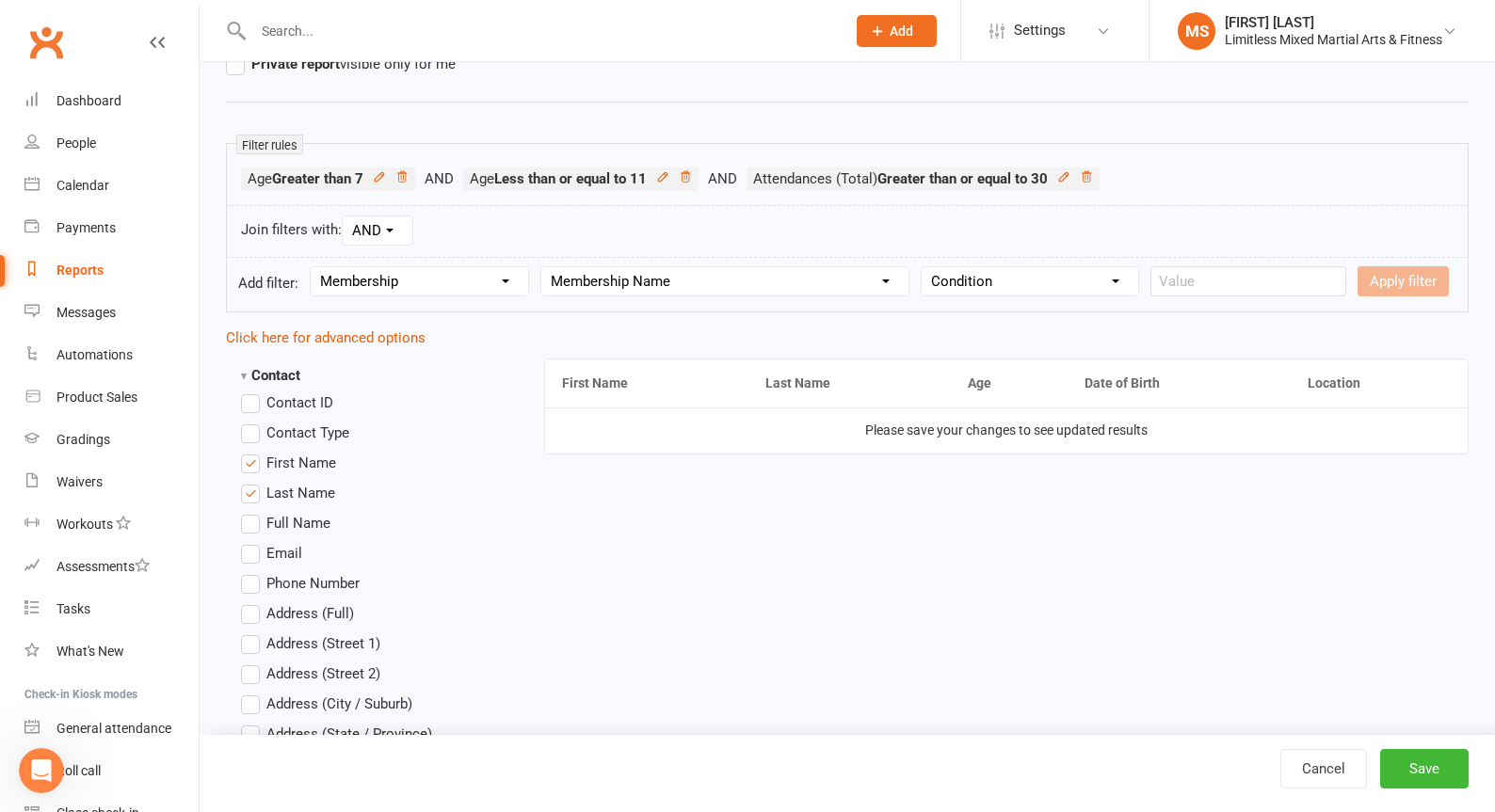 click on "Condition Equals Does not equal Contains Does not contain Is blank or does not contain Is blank Is not blank Before After" at bounding box center (1030, 281) 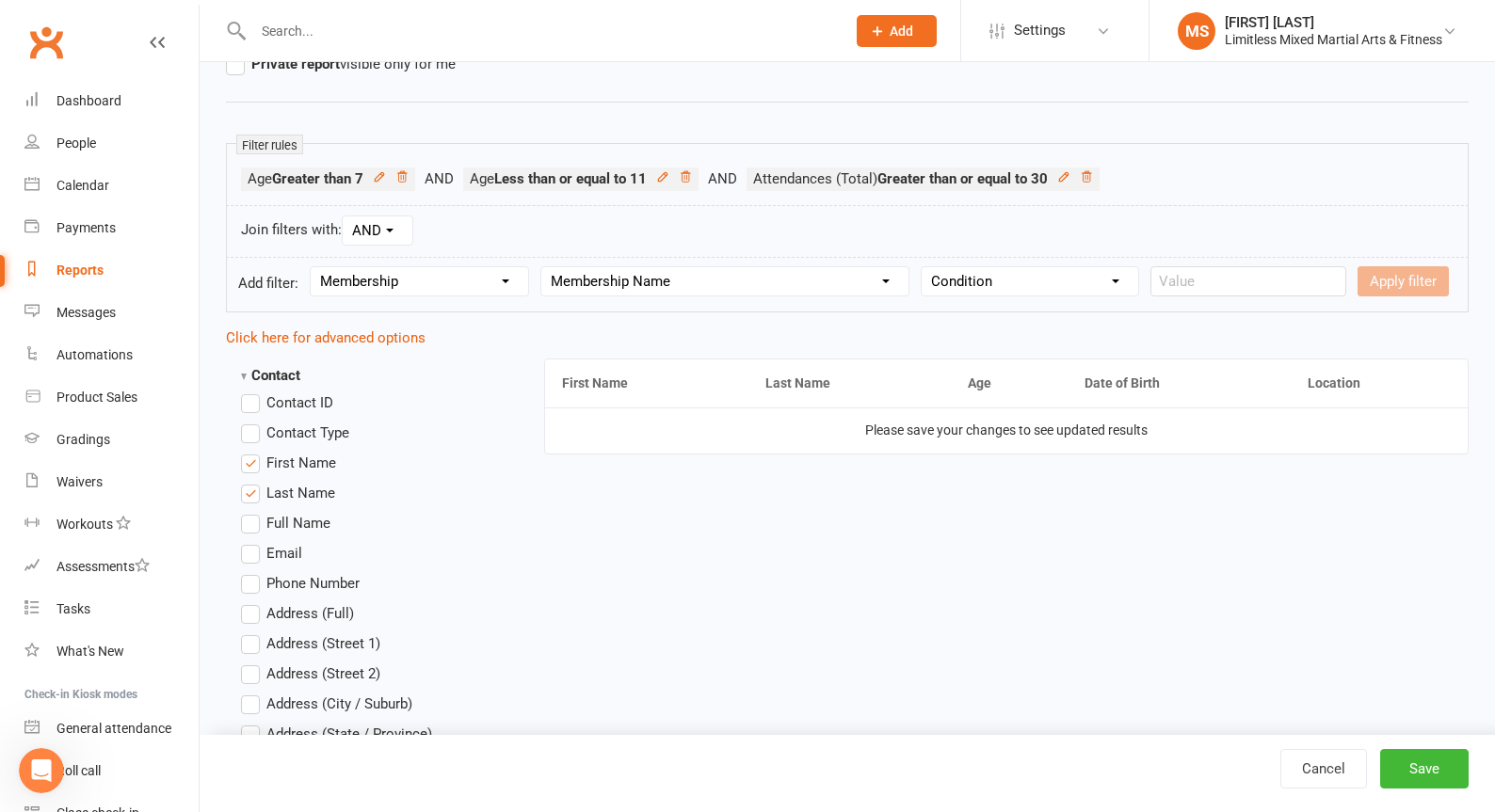 select on "0" 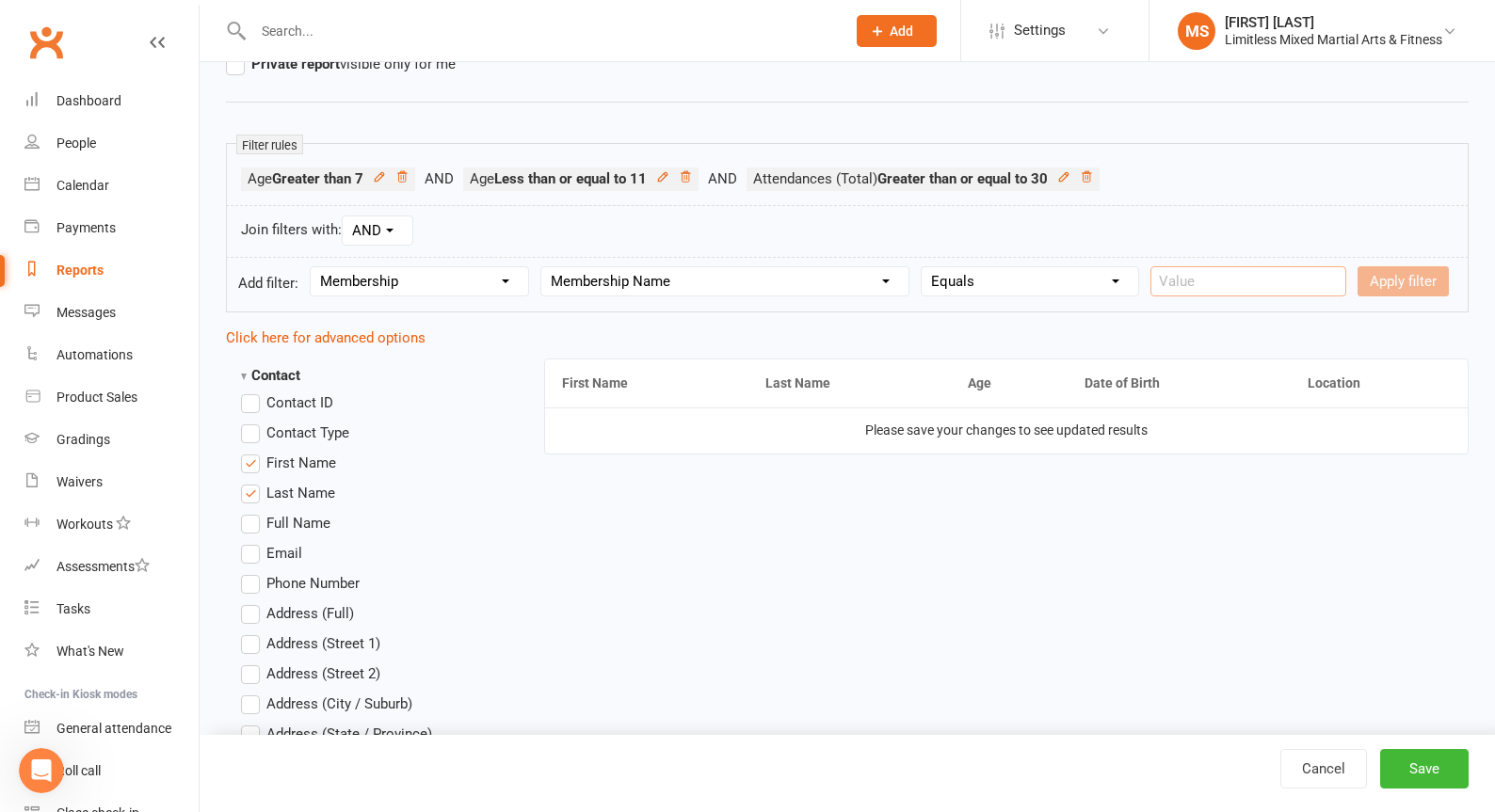 click at bounding box center (1248, 281) 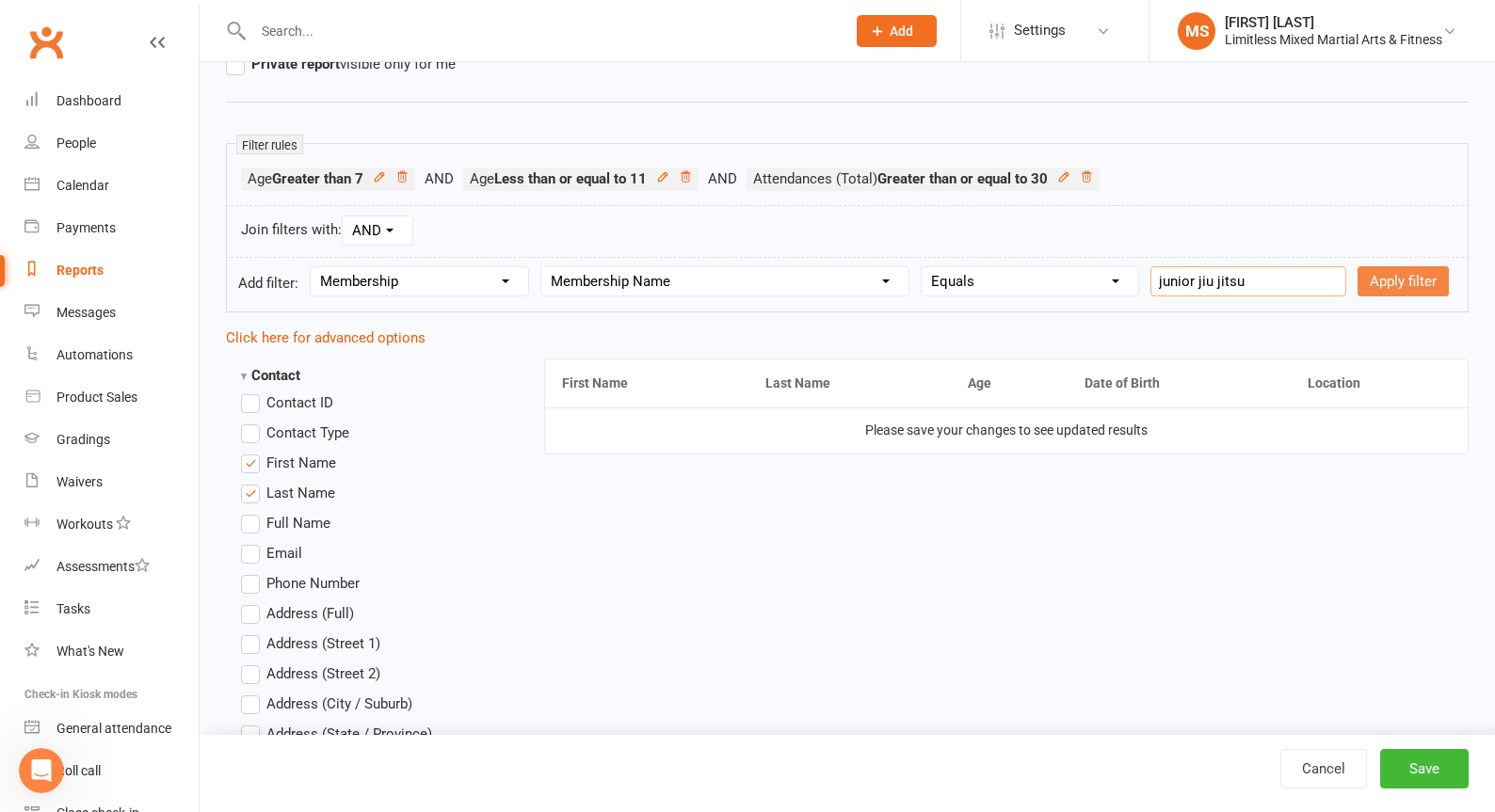 type on "junior jiu jitsu" 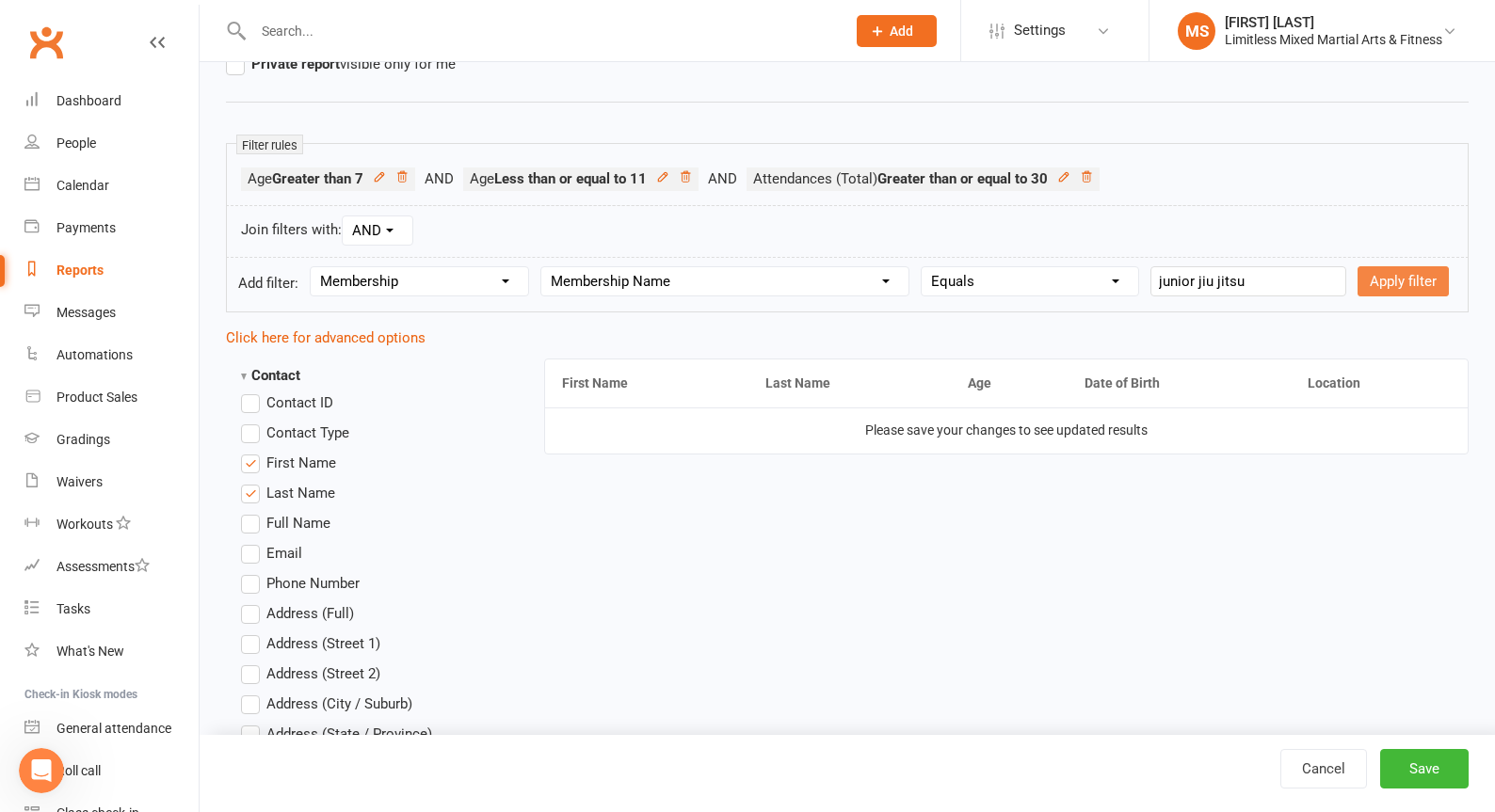 click on "Apply filter" at bounding box center [1403, 281] 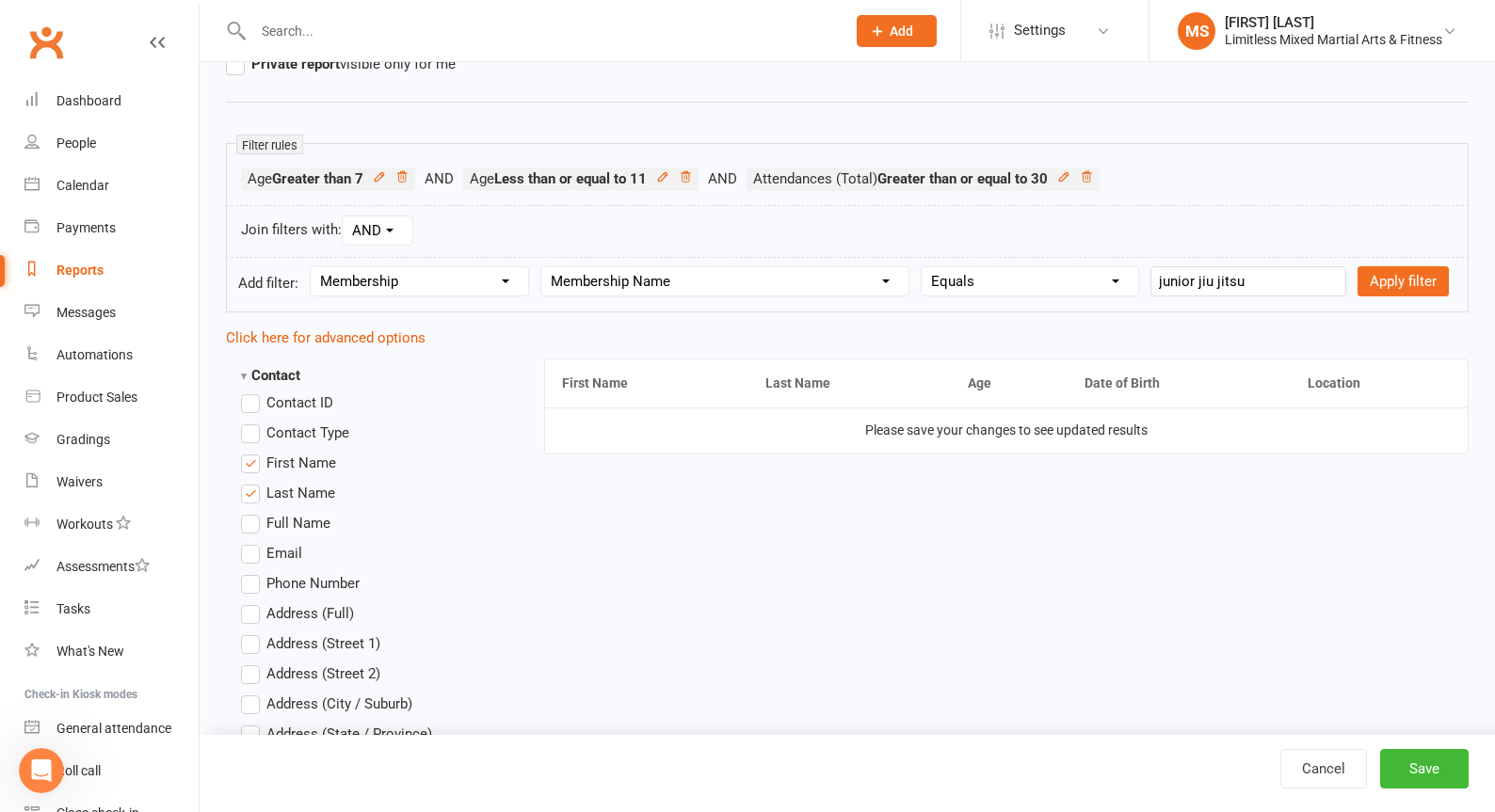 select 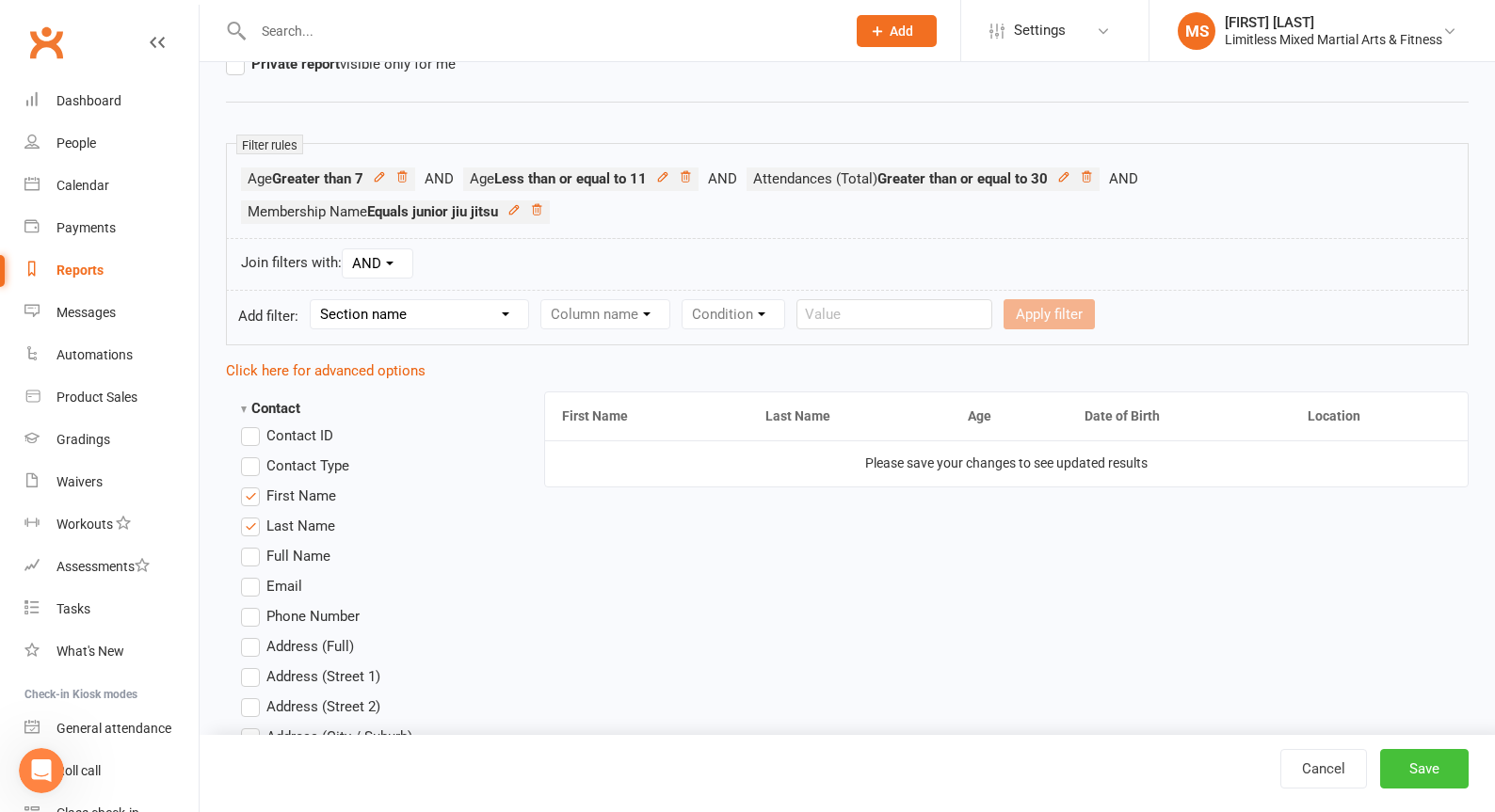 click on "Save" at bounding box center [1424, 769] 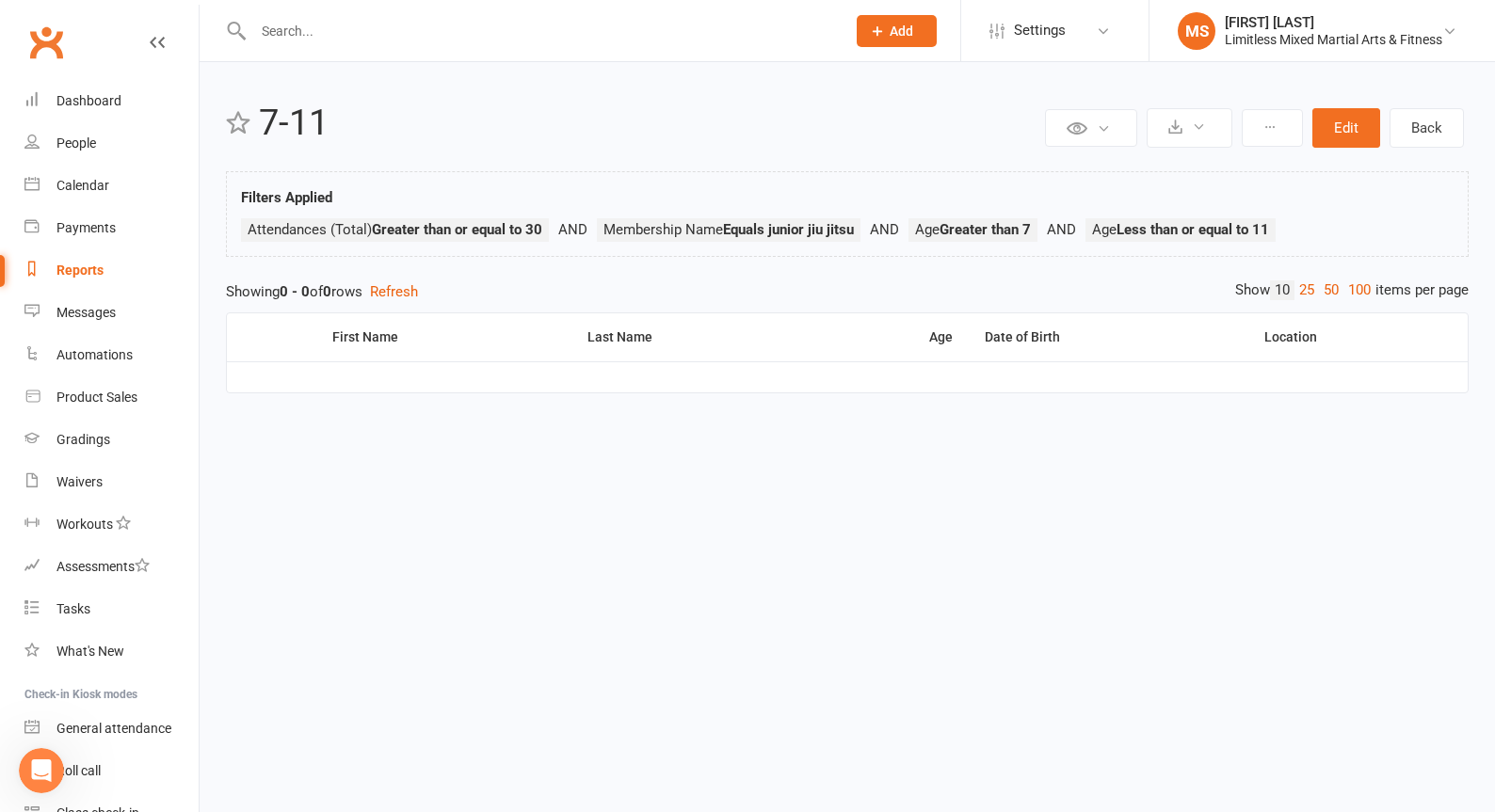 scroll, scrollTop: 0, scrollLeft: 0, axis: both 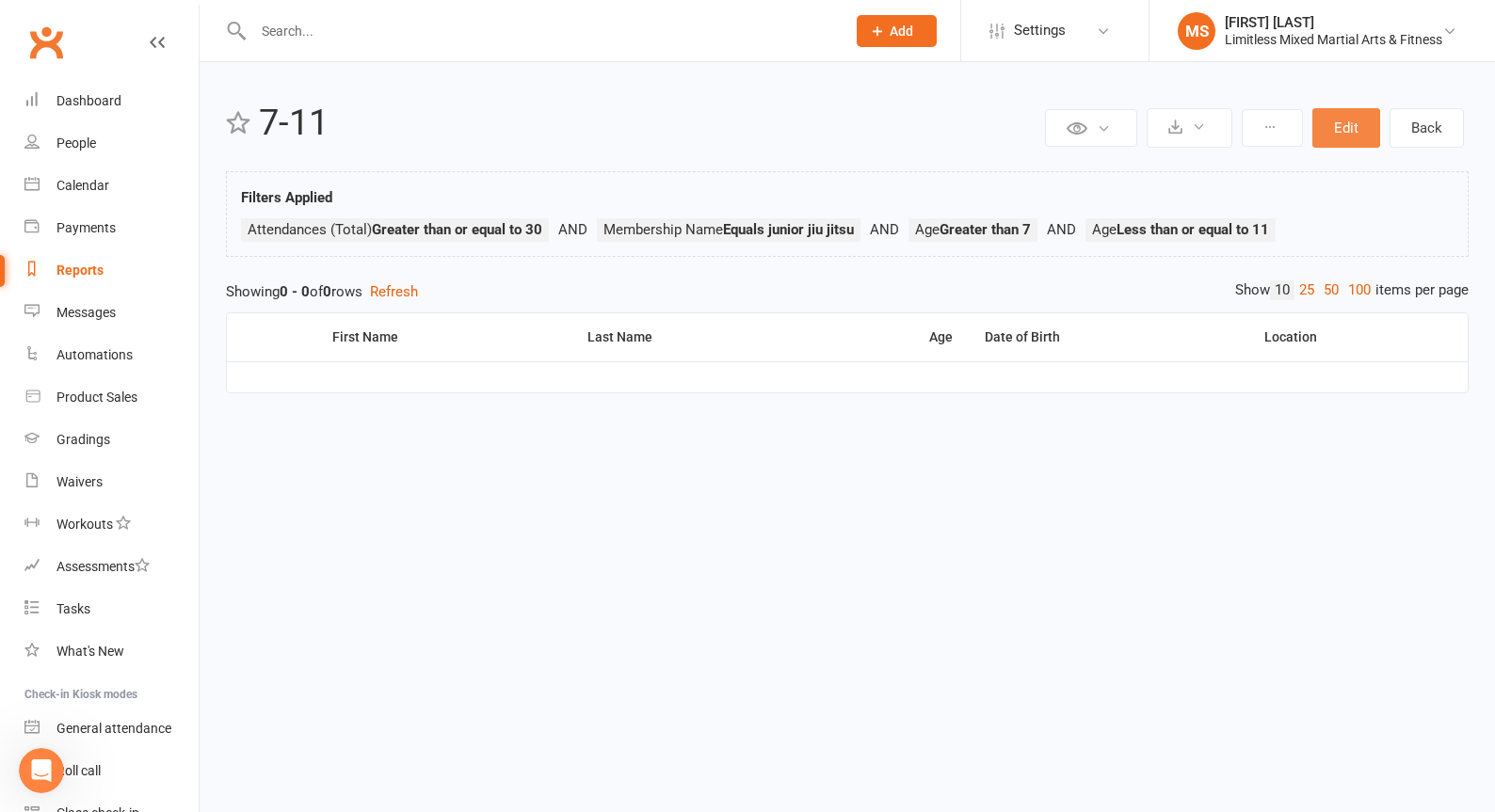click on "Edit" at bounding box center [1346, 128] 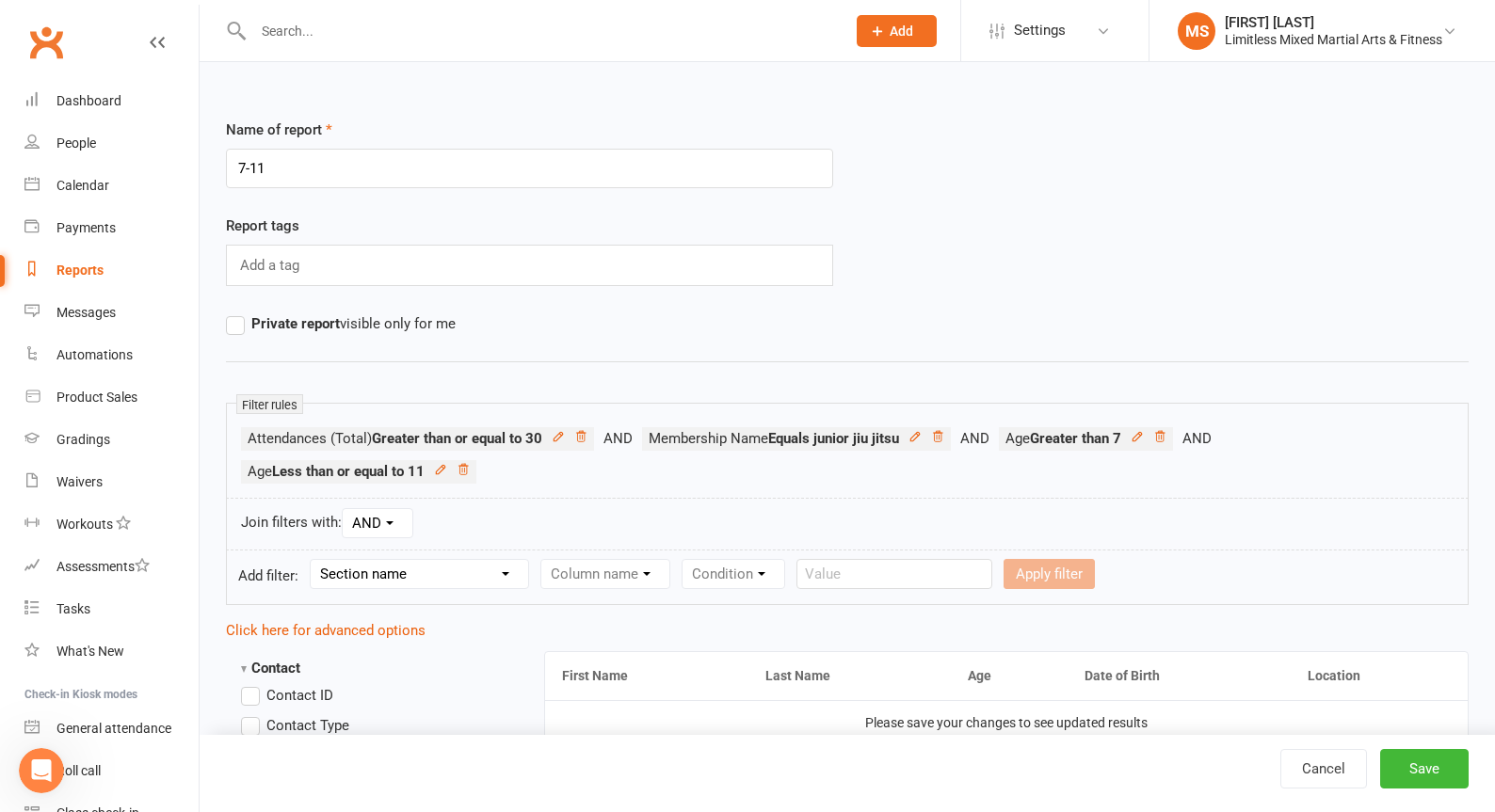 click 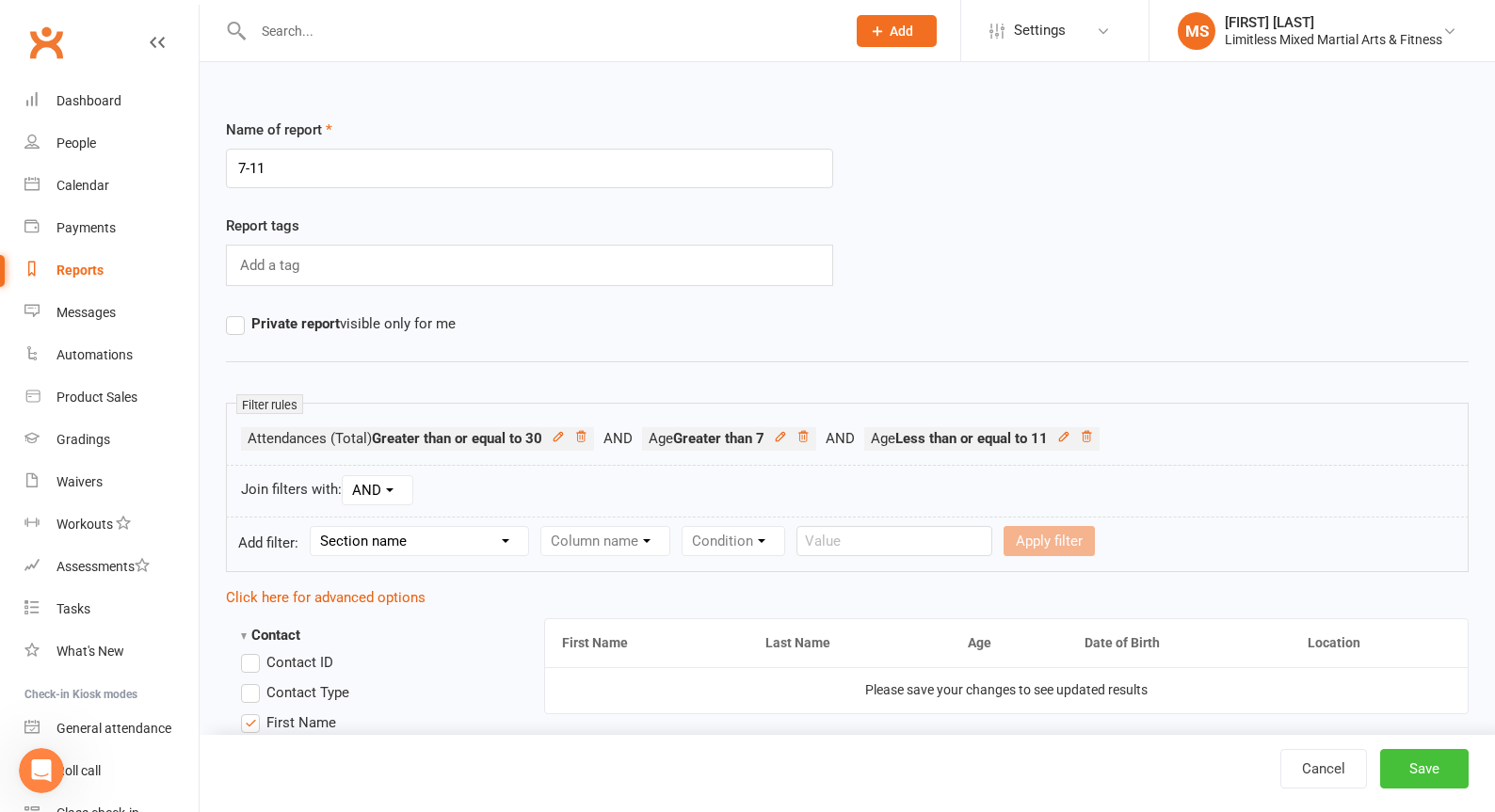 click on "Save" at bounding box center [1424, 769] 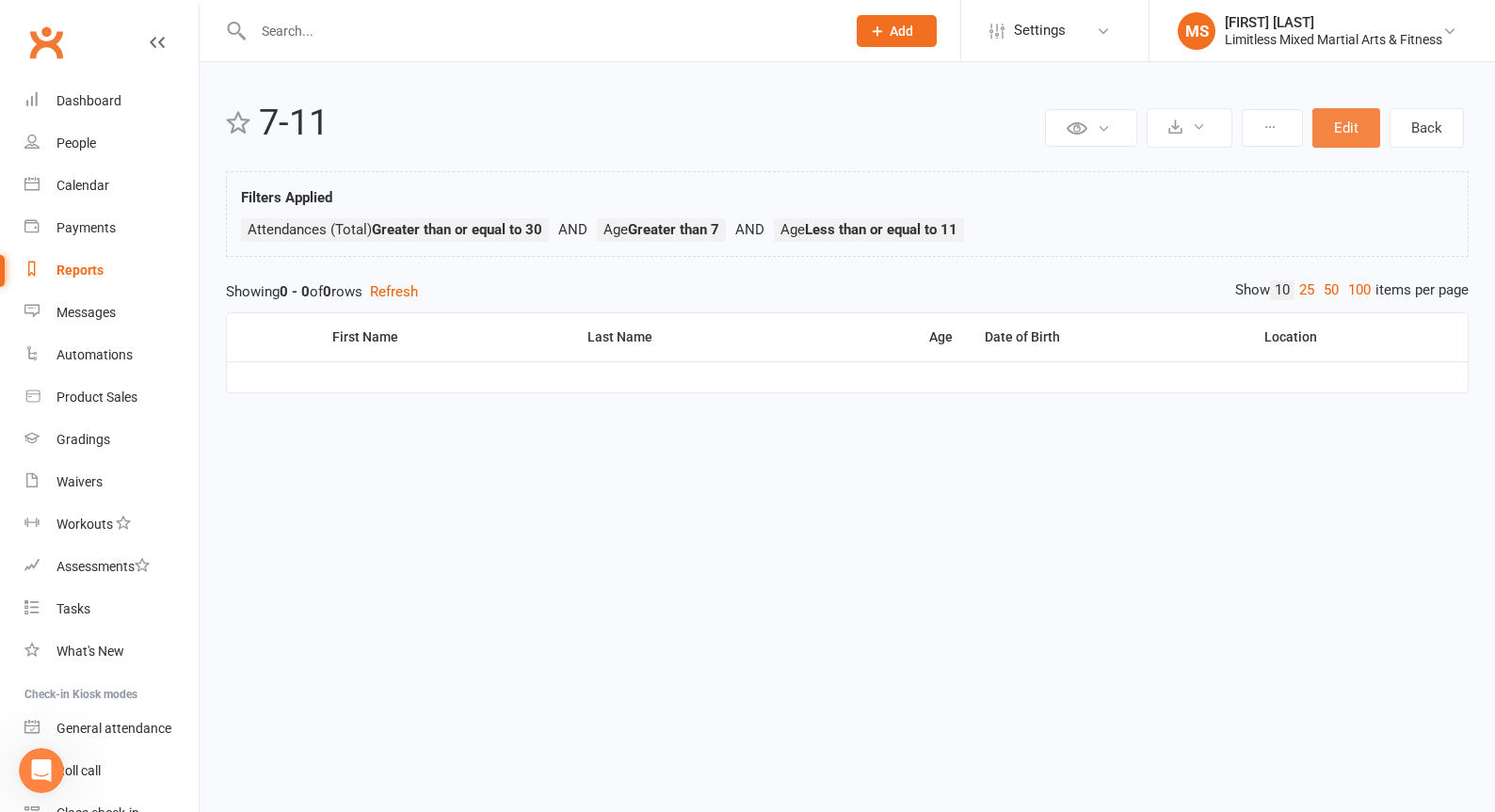 click on "Edit" at bounding box center [1346, 128] 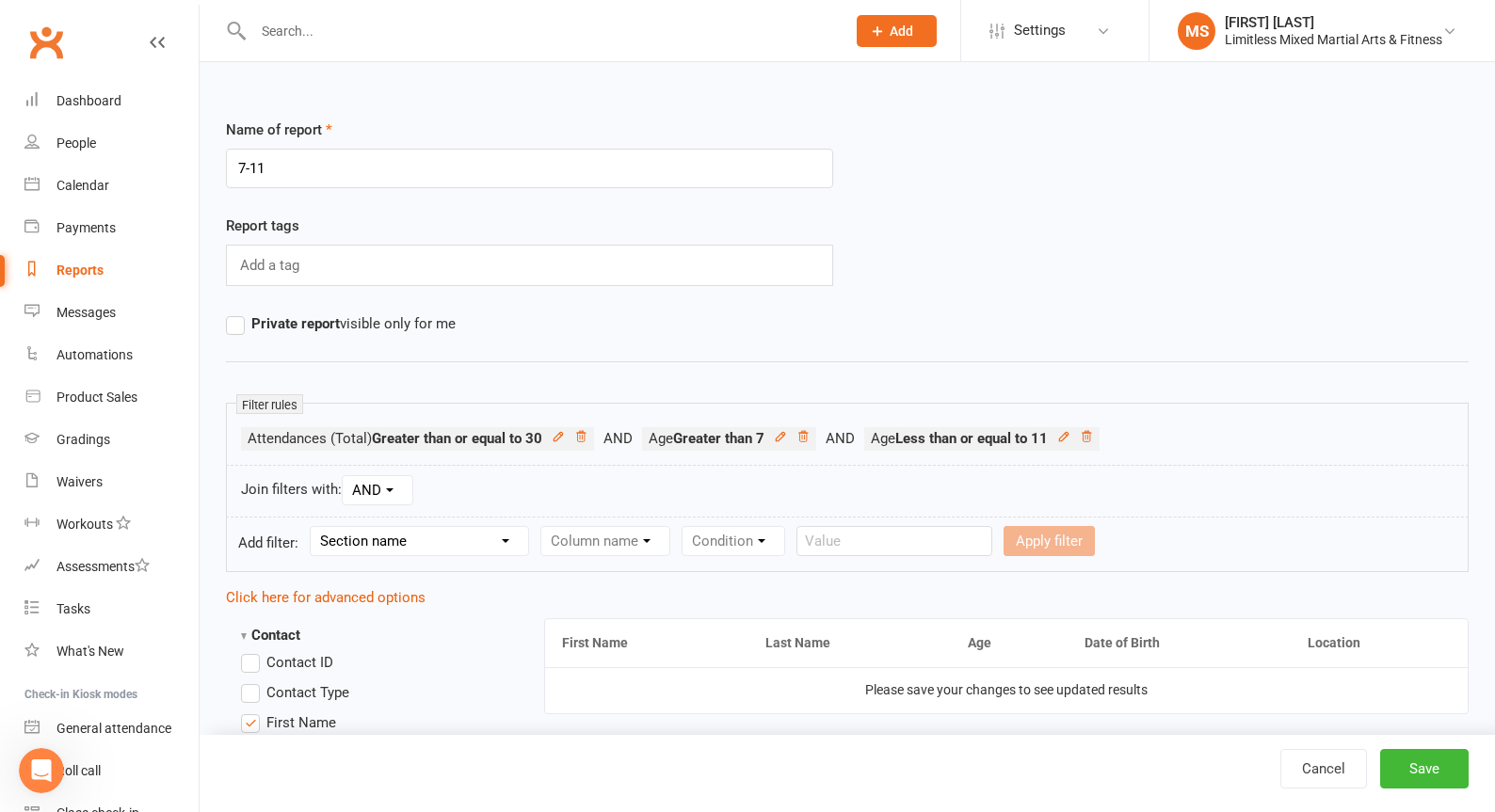 click 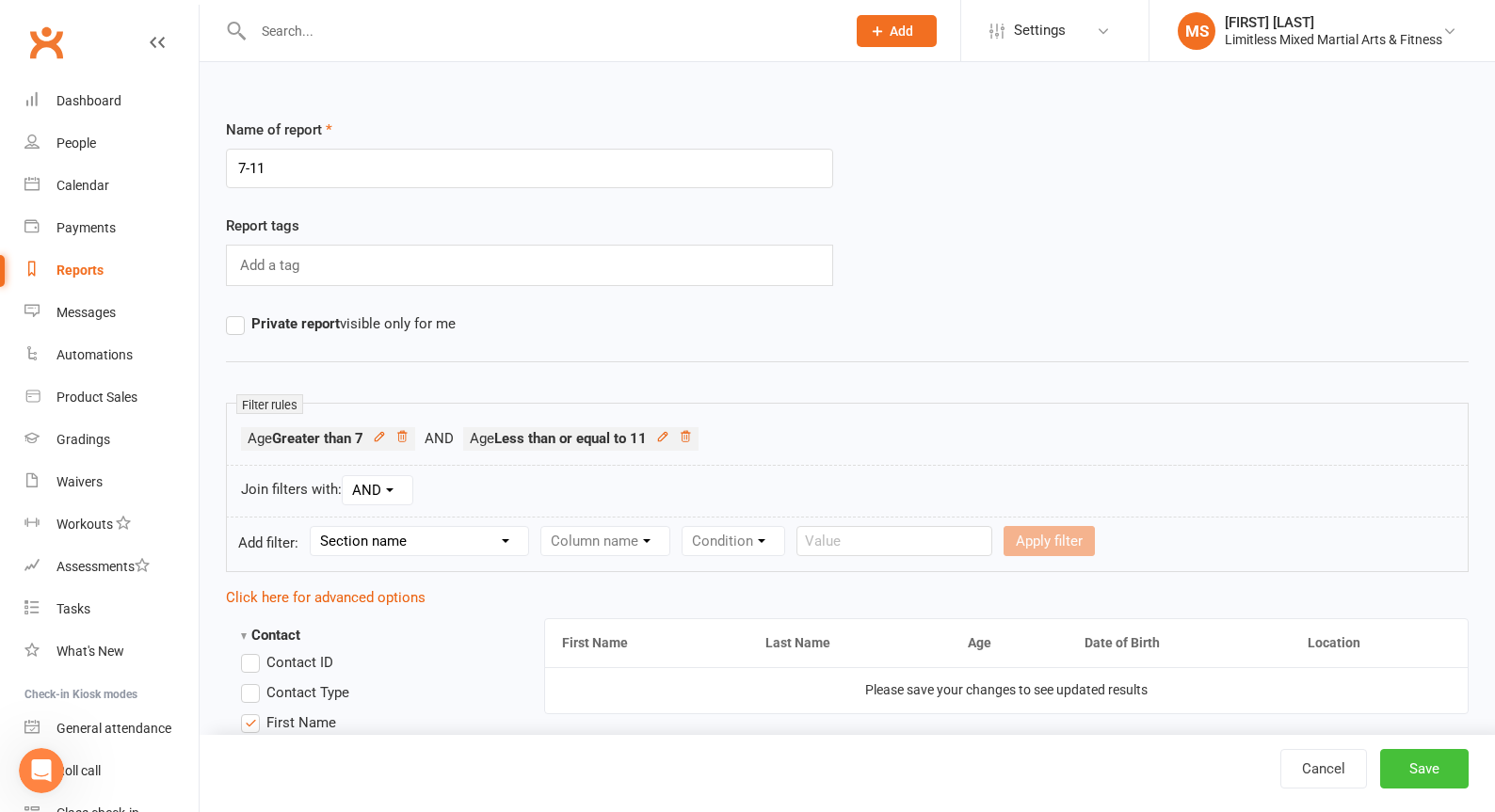 click on "Save" at bounding box center (1424, 769) 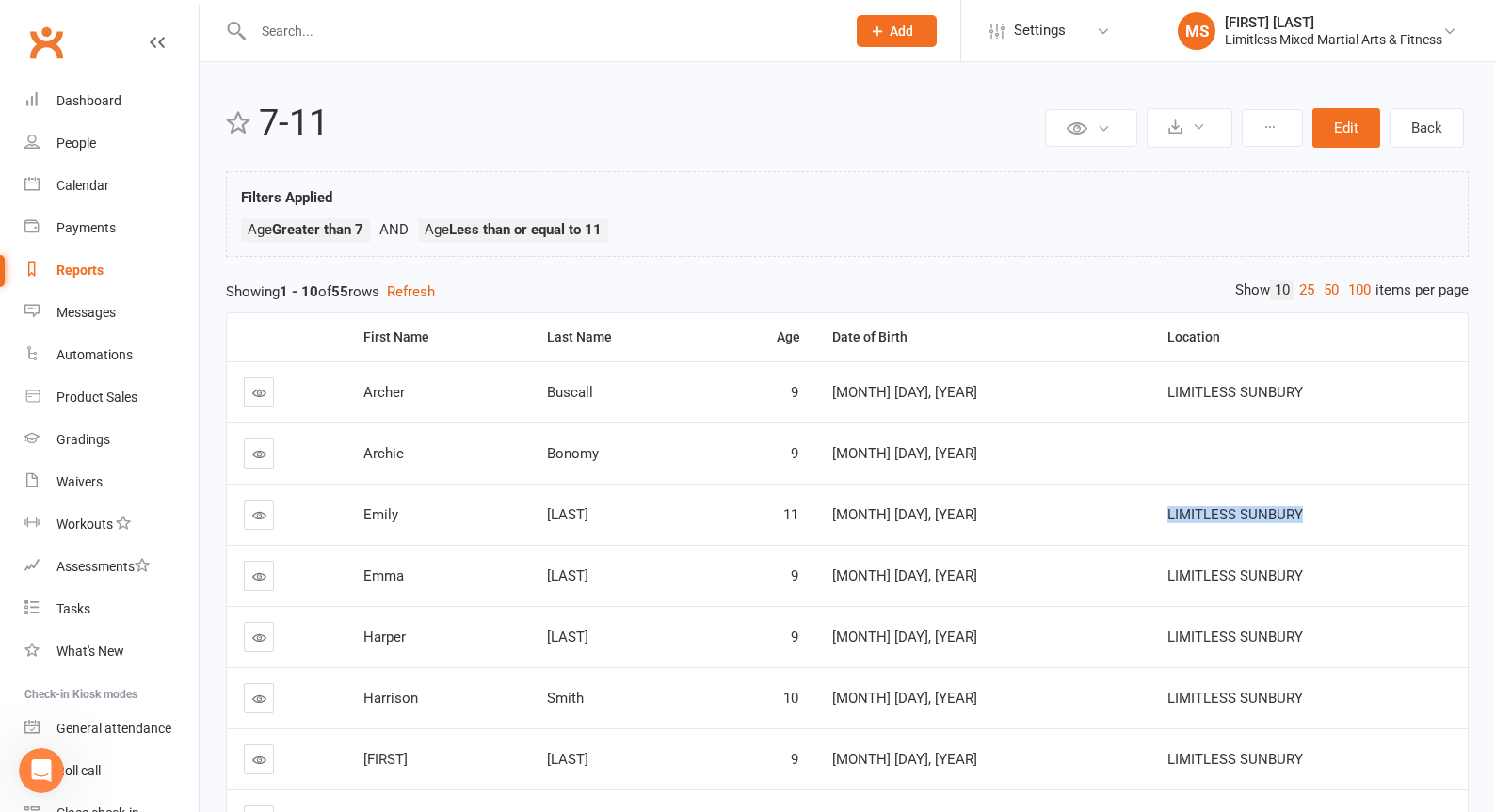 drag, startPoint x: 1123, startPoint y: 508, endPoint x: 1311, endPoint y: 514, distance: 188.09572 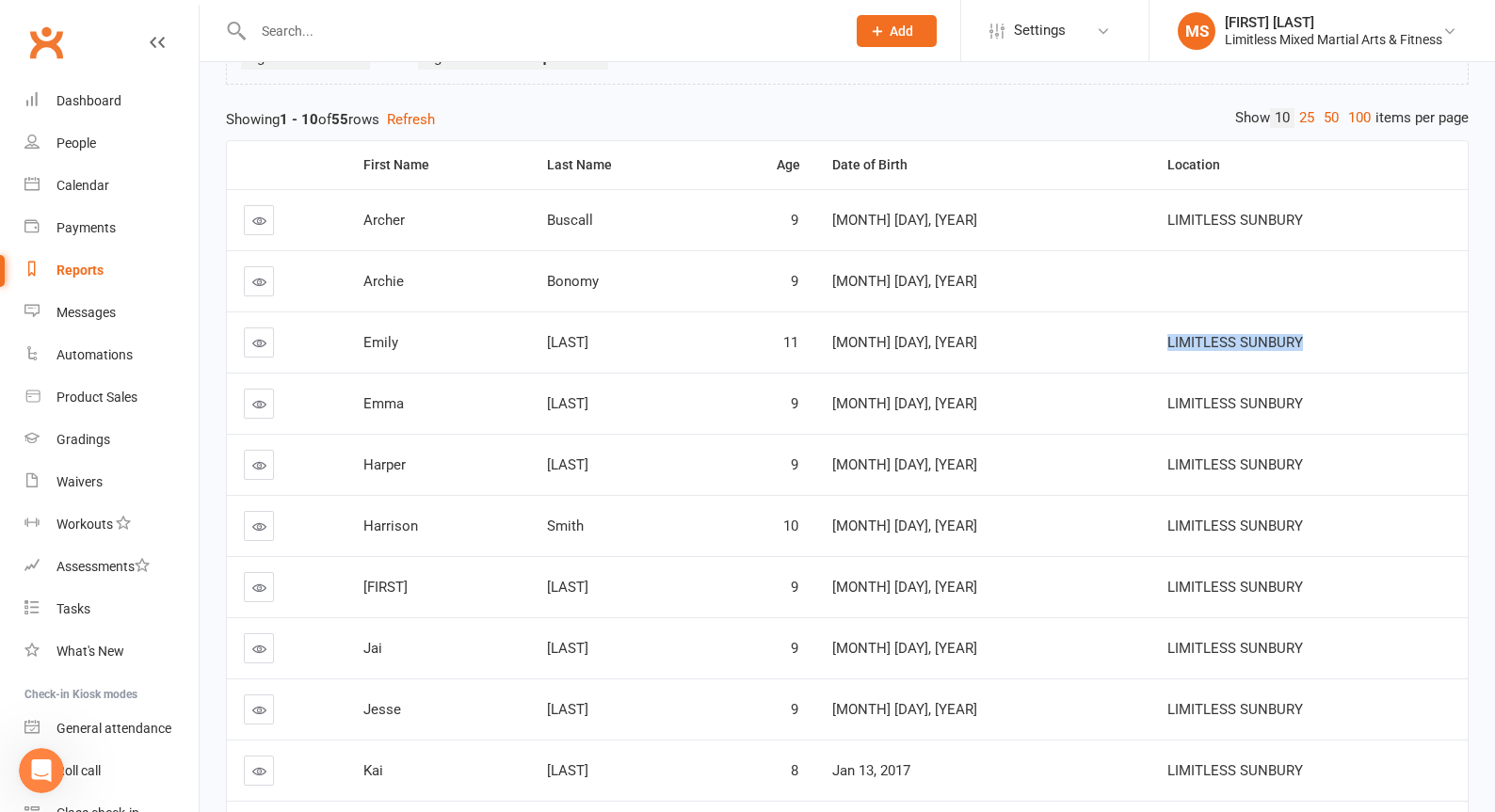 scroll, scrollTop: 310, scrollLeft: 0, axis: vertical 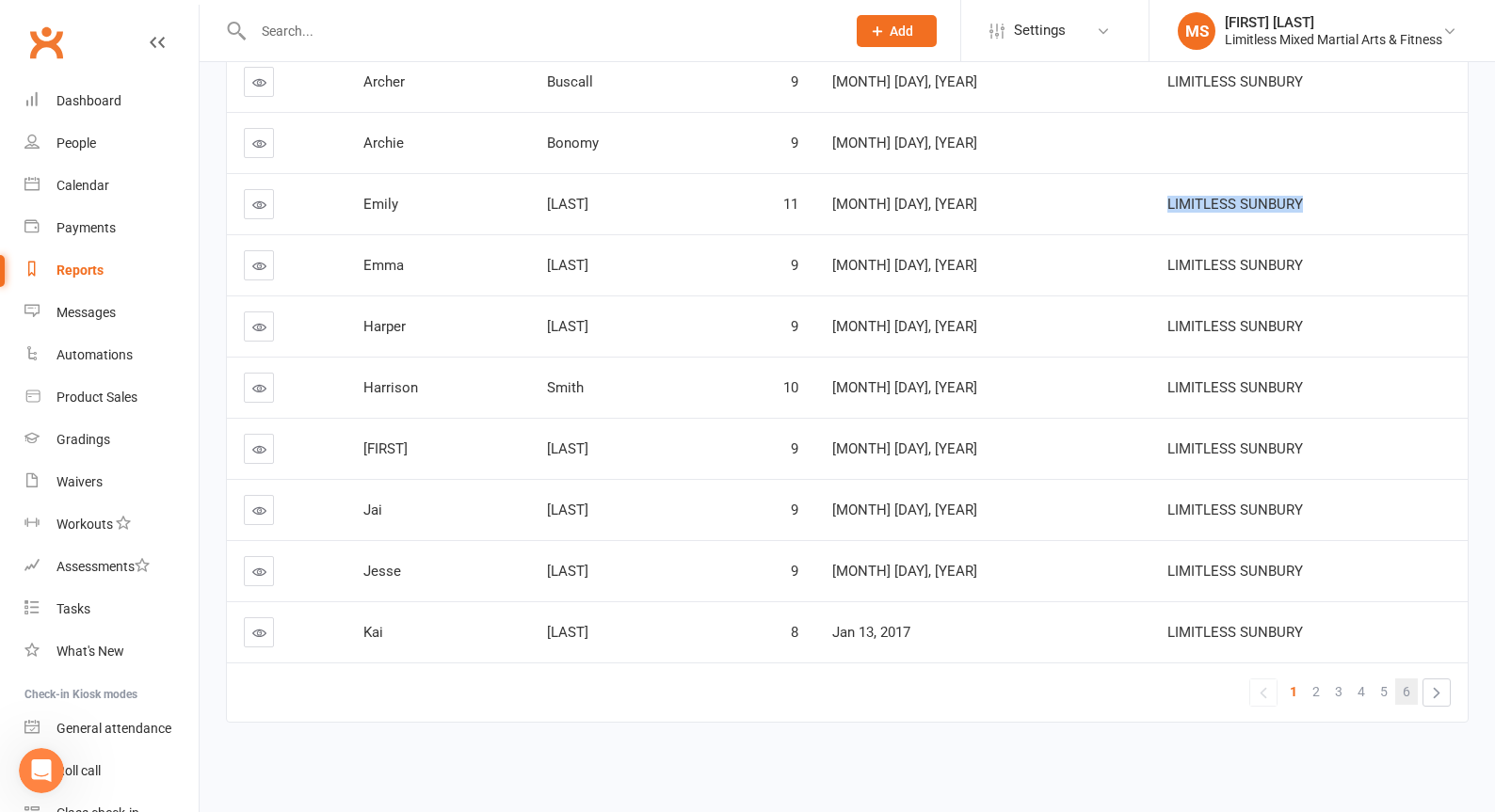 click on "6" at bounding box center [1407, 692] 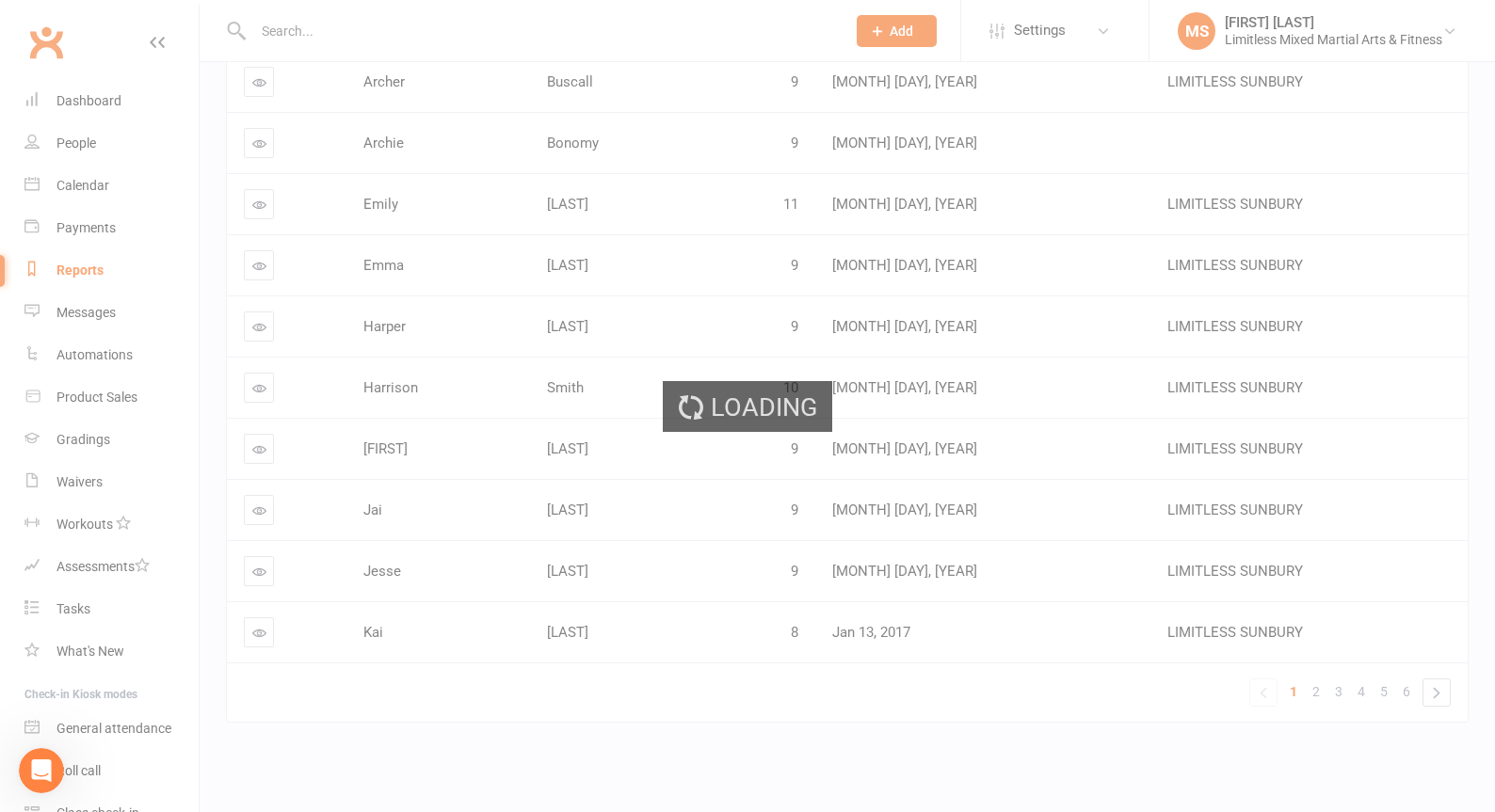 scroll, scrollTop: 5, scrollLeft: 0, axis: vertical 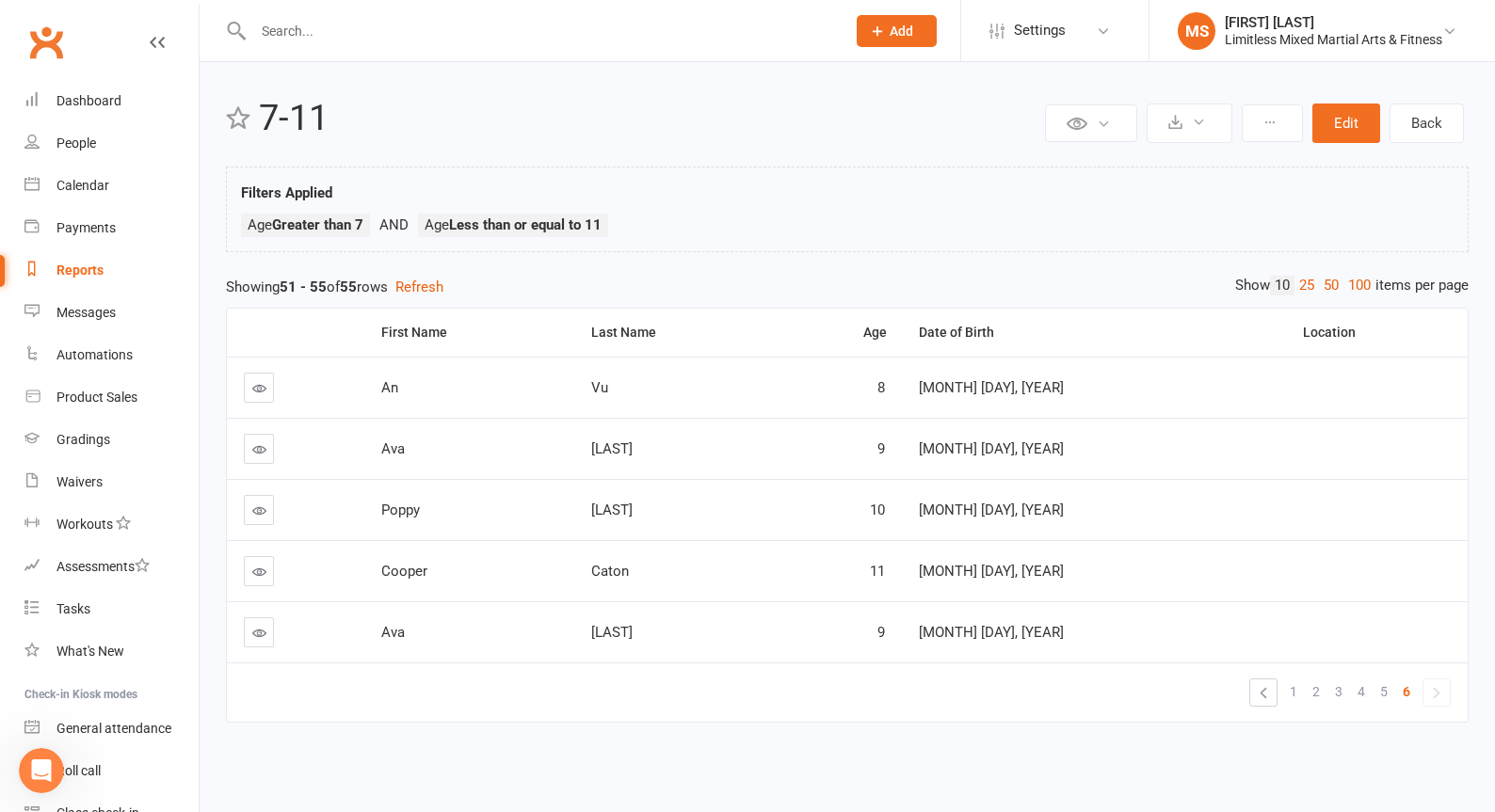 click on "5" at bounding box center [1384, 692] 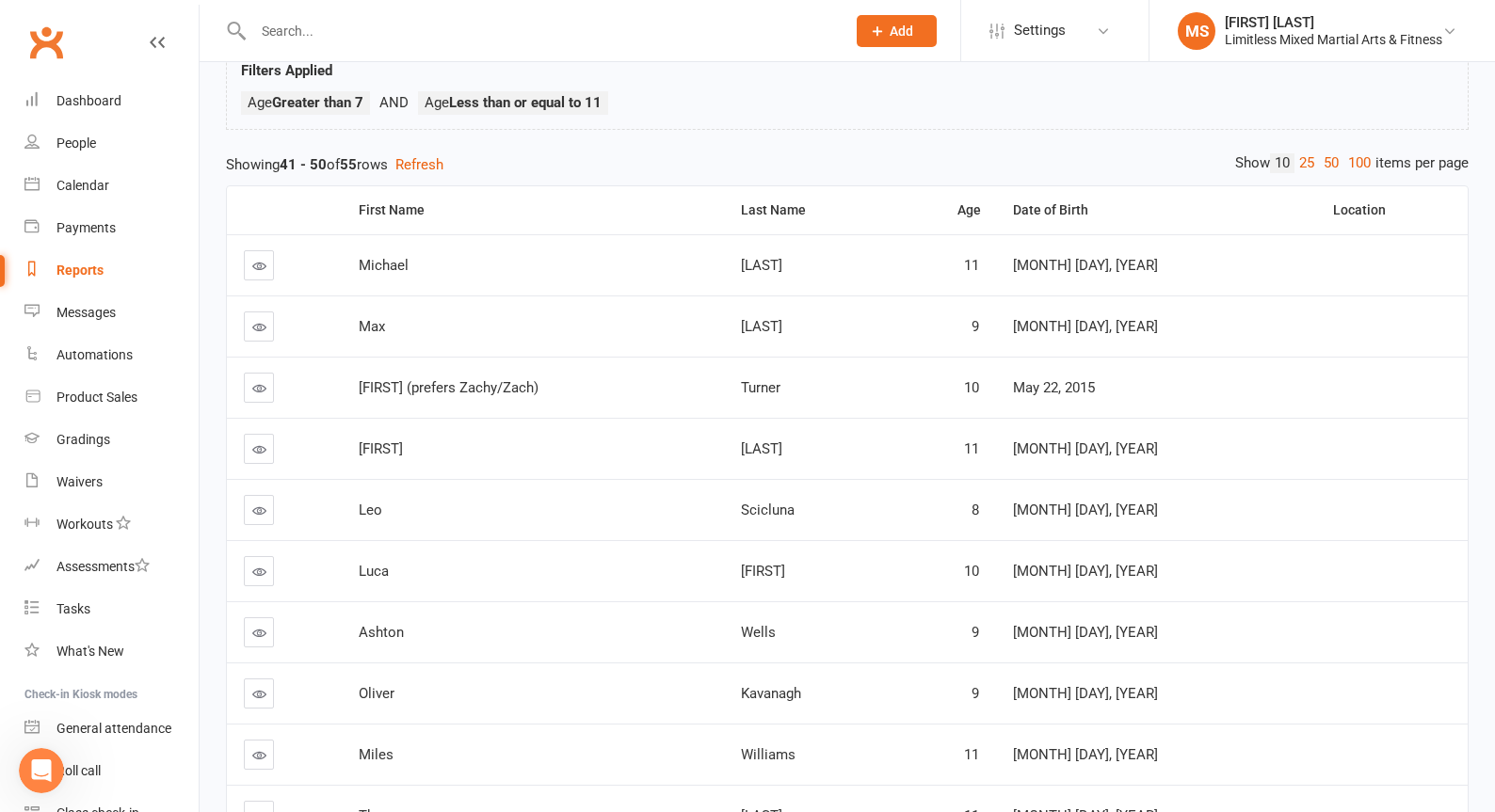 scroll, scrollTop: 291, scrollLeft: 0, axis: vertical 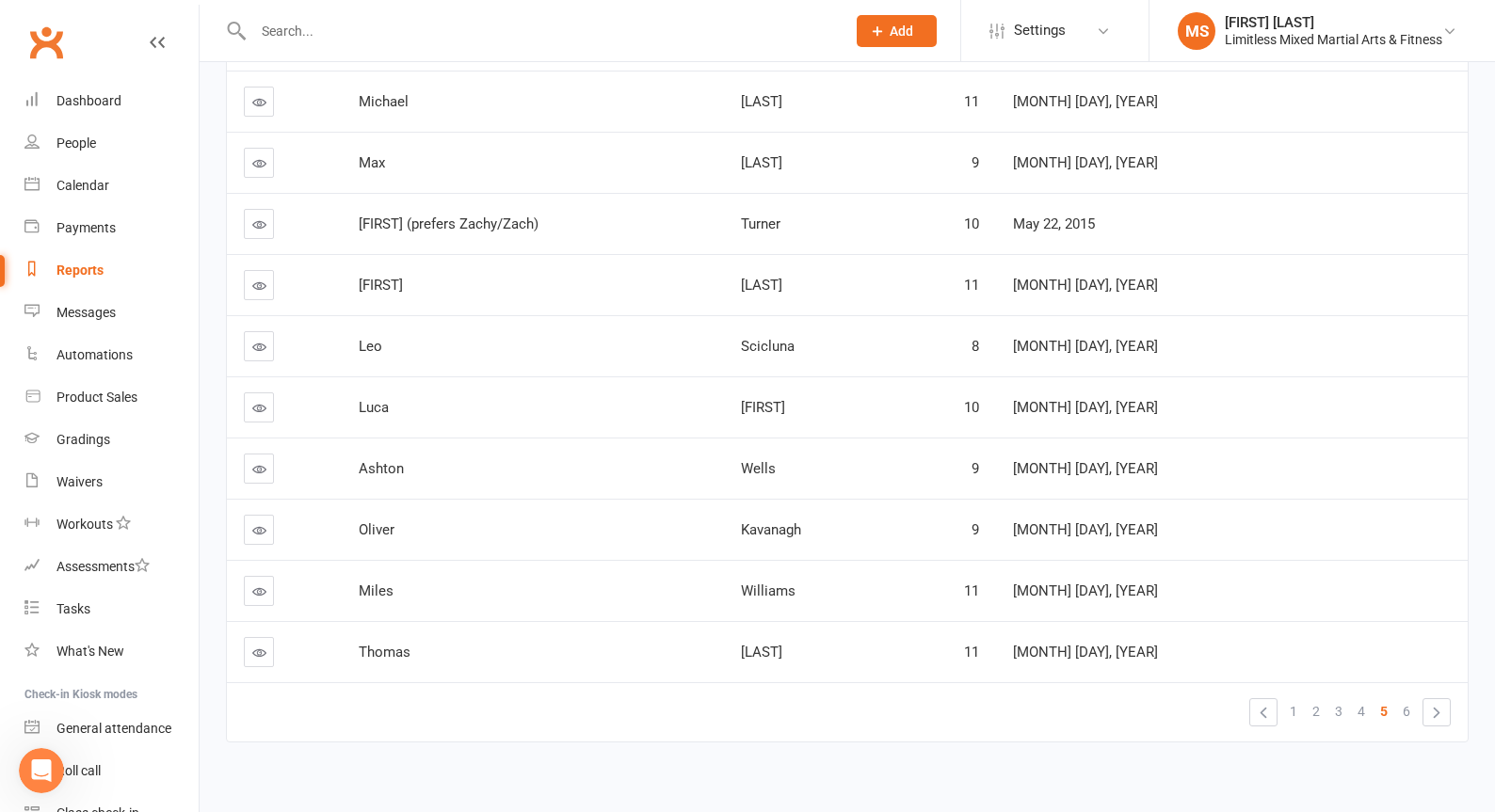 click on "4" at bounding box center [1361, 711] 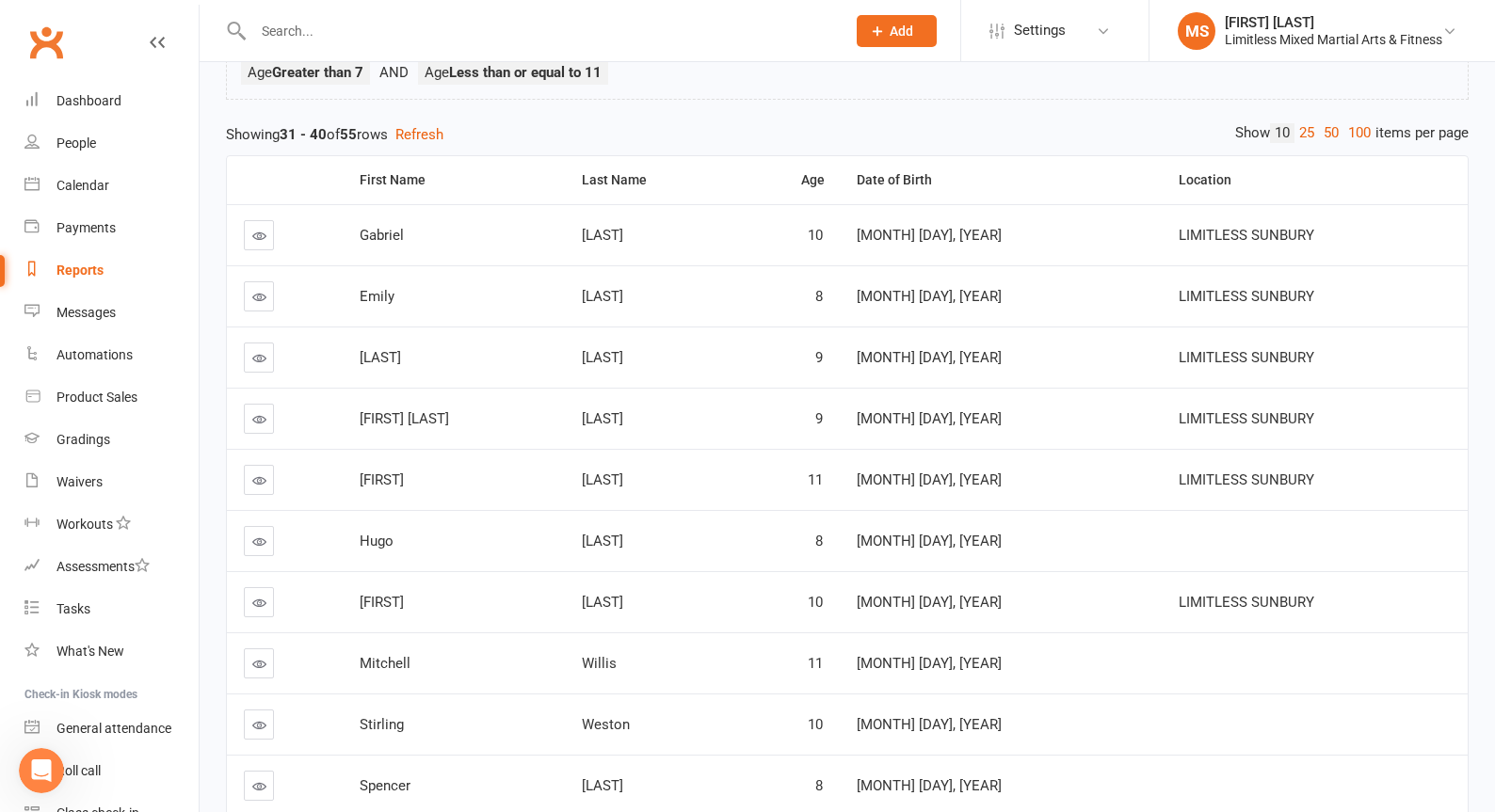 scroll, scrollTop: 0, scrollLeft: 0, axis: both 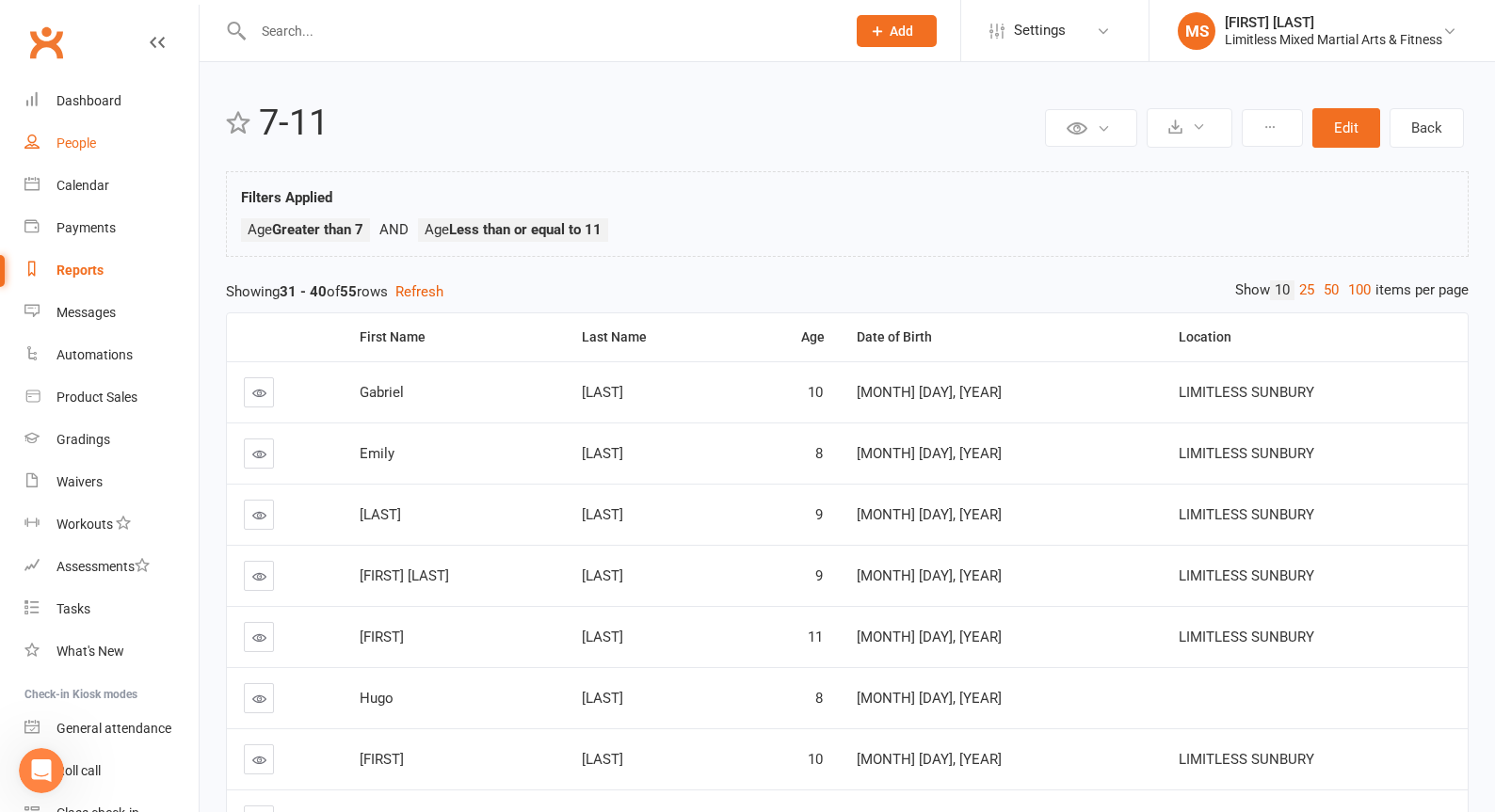 click on "People" at bounding box center [76, 143] 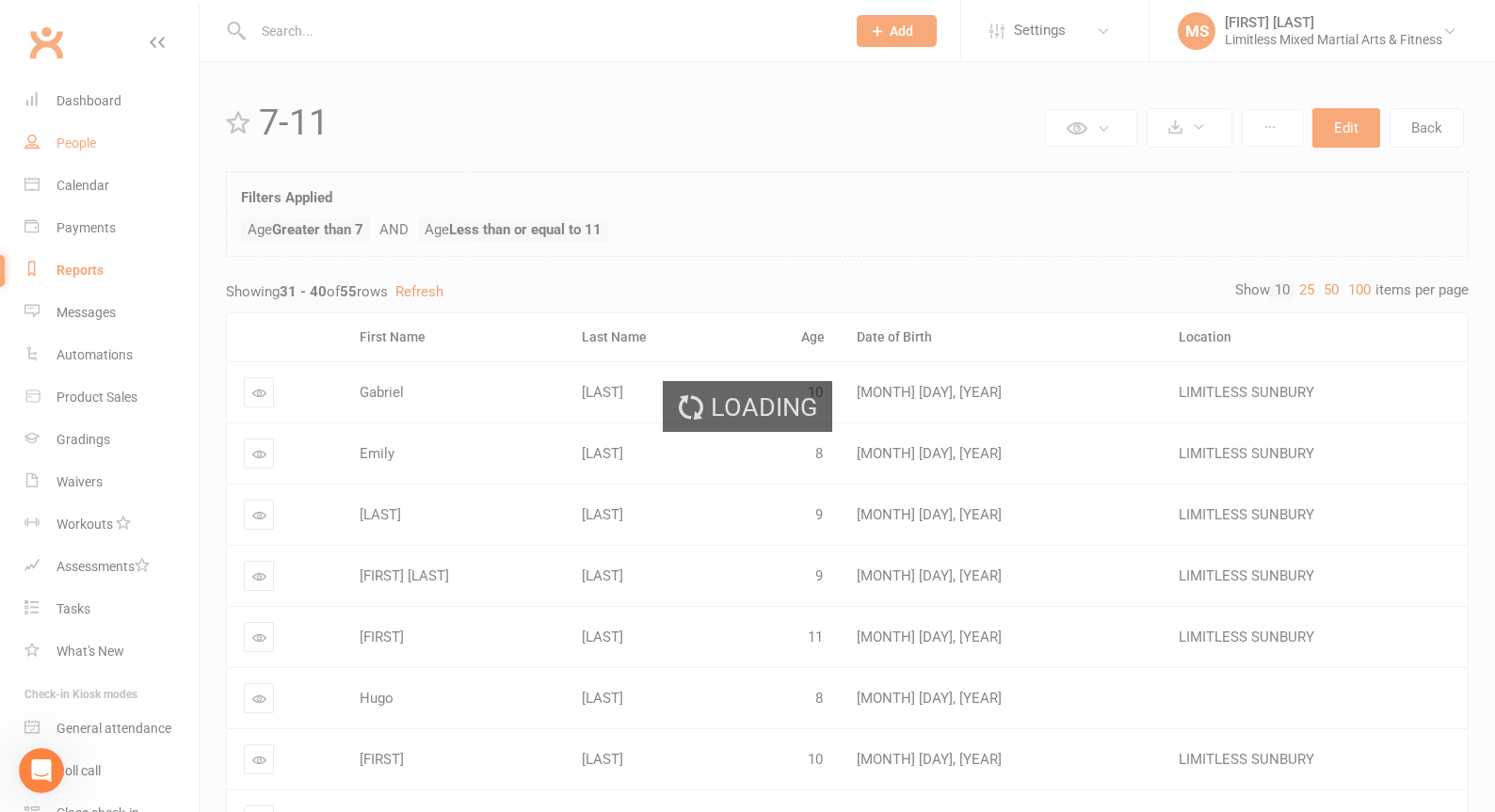 select on "100" 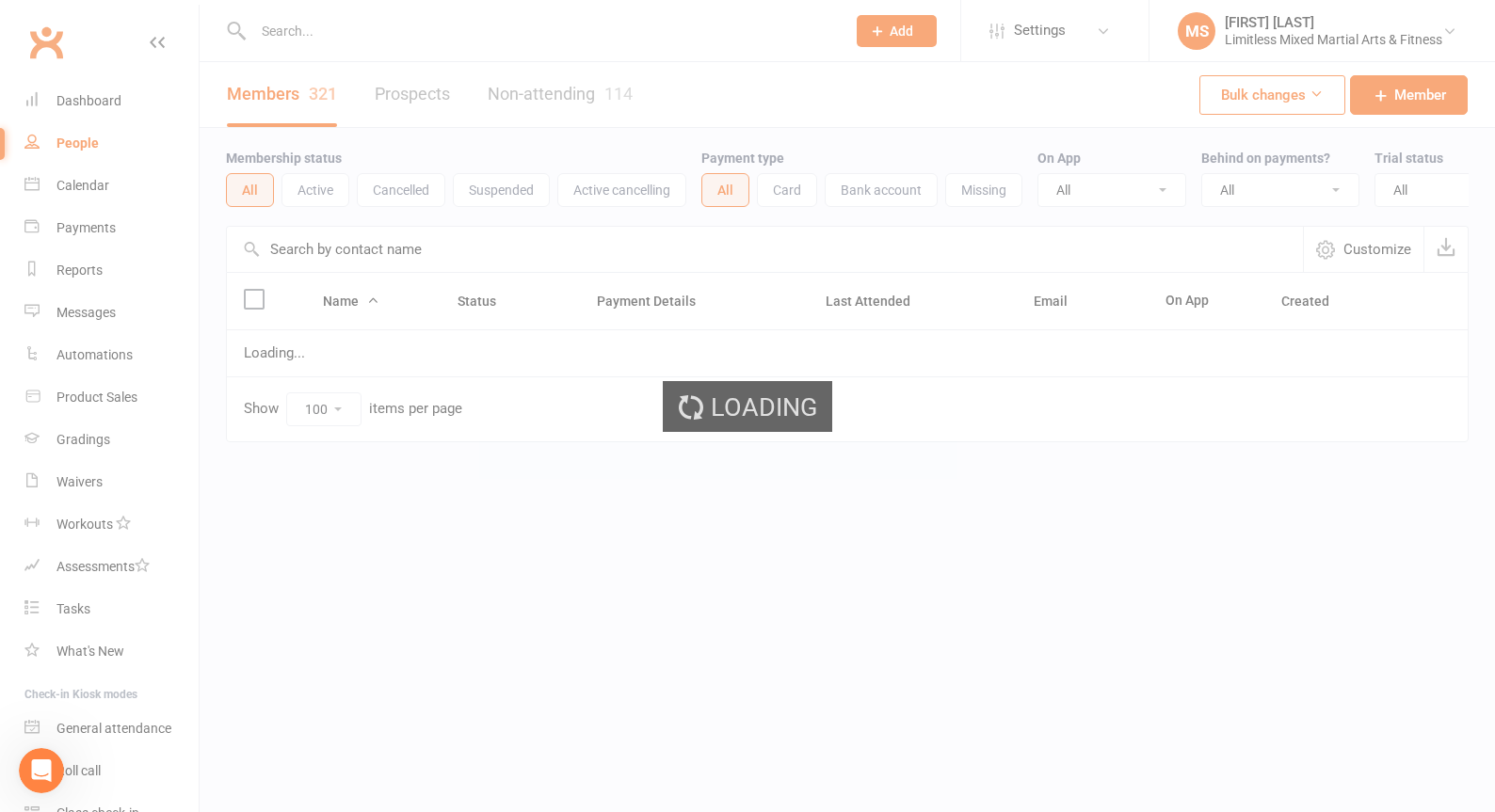 click on "Loading" at bounding box center [748, 406] 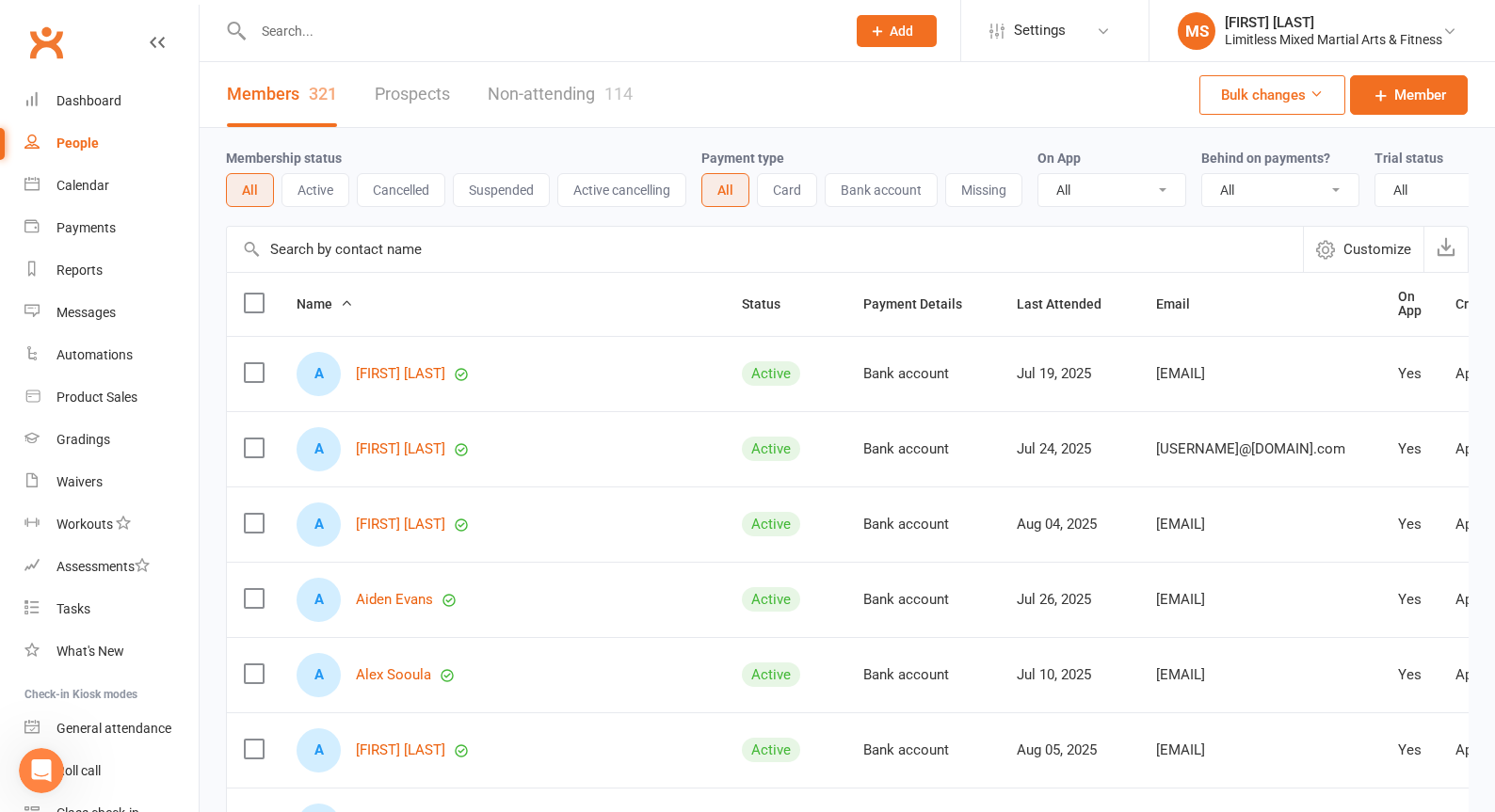 click at bounding box center (539, 31) 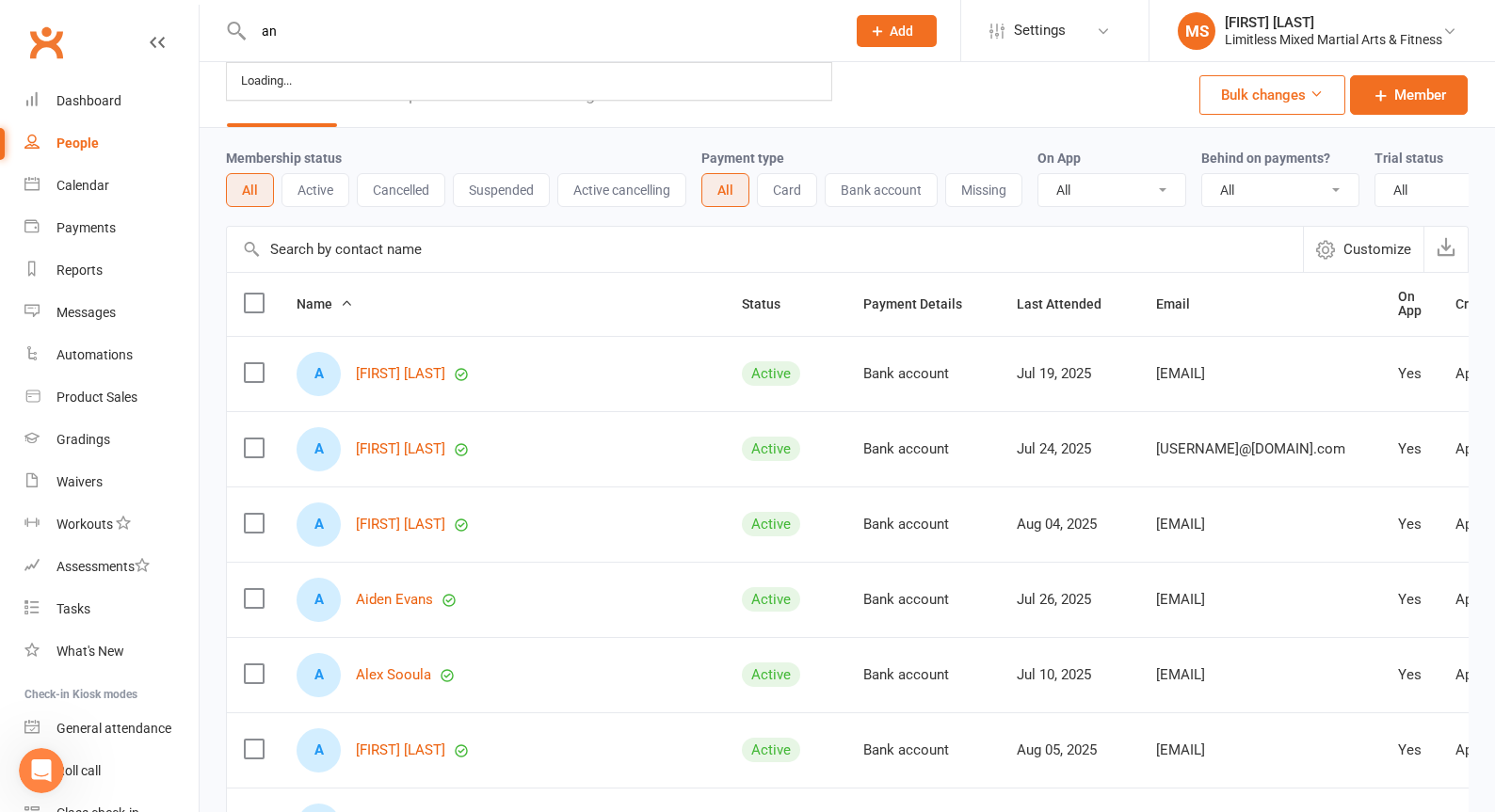 scroll, scrollTop: 11, scrollLeft: 0, axis: vertical 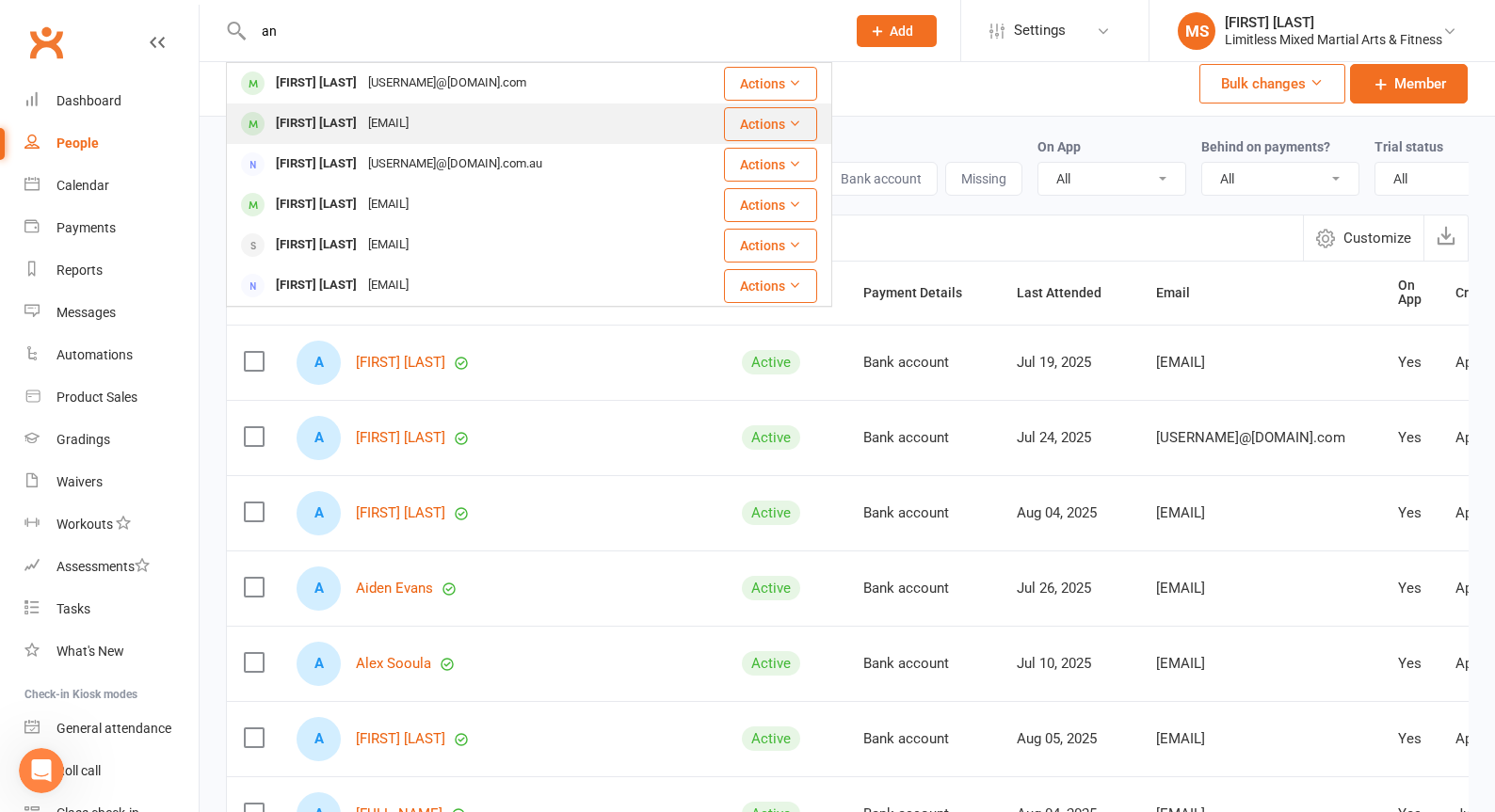 type on "an" 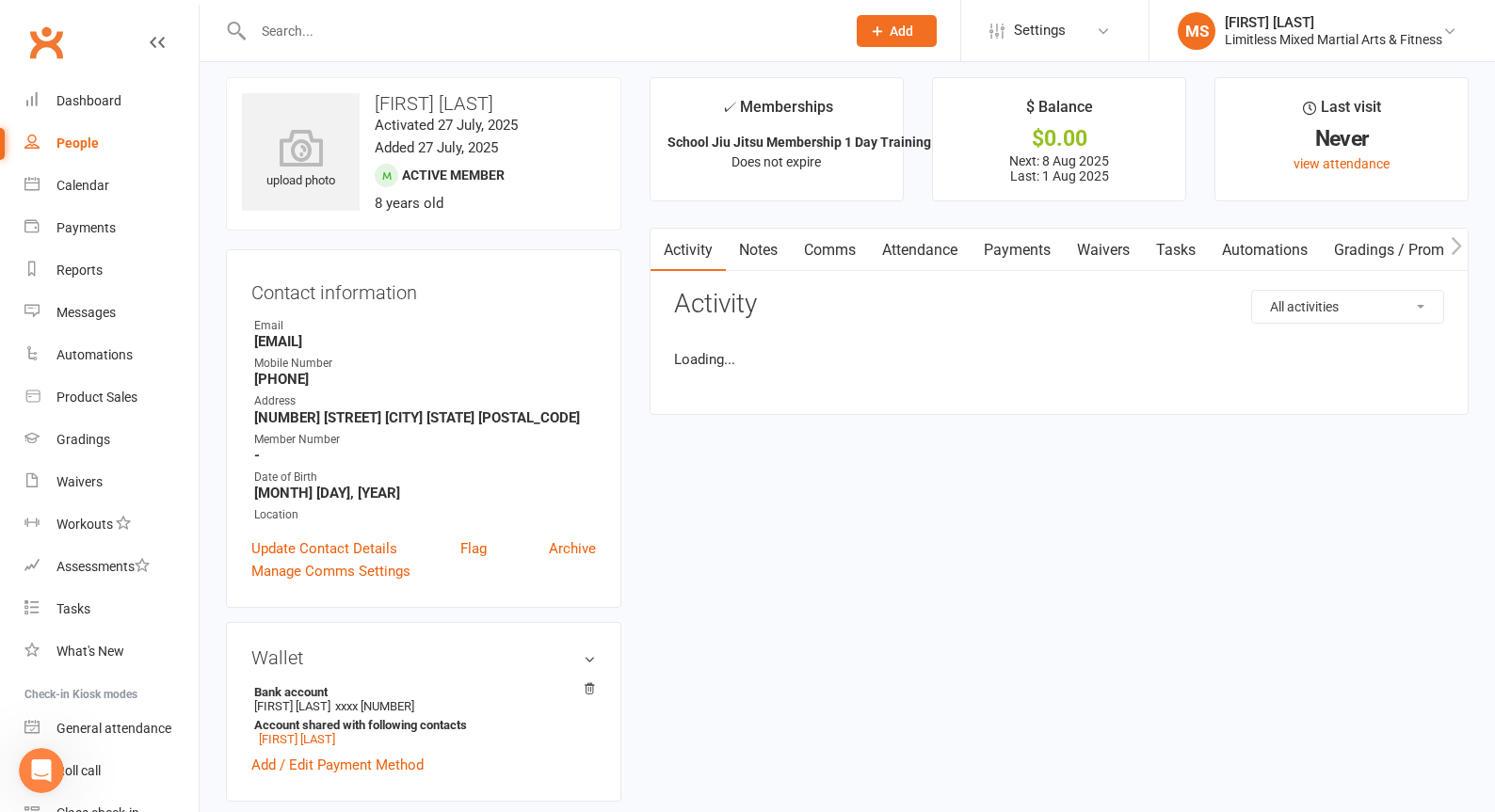scroll, scrollTop: 0, scrollLeft: 0, axis: both 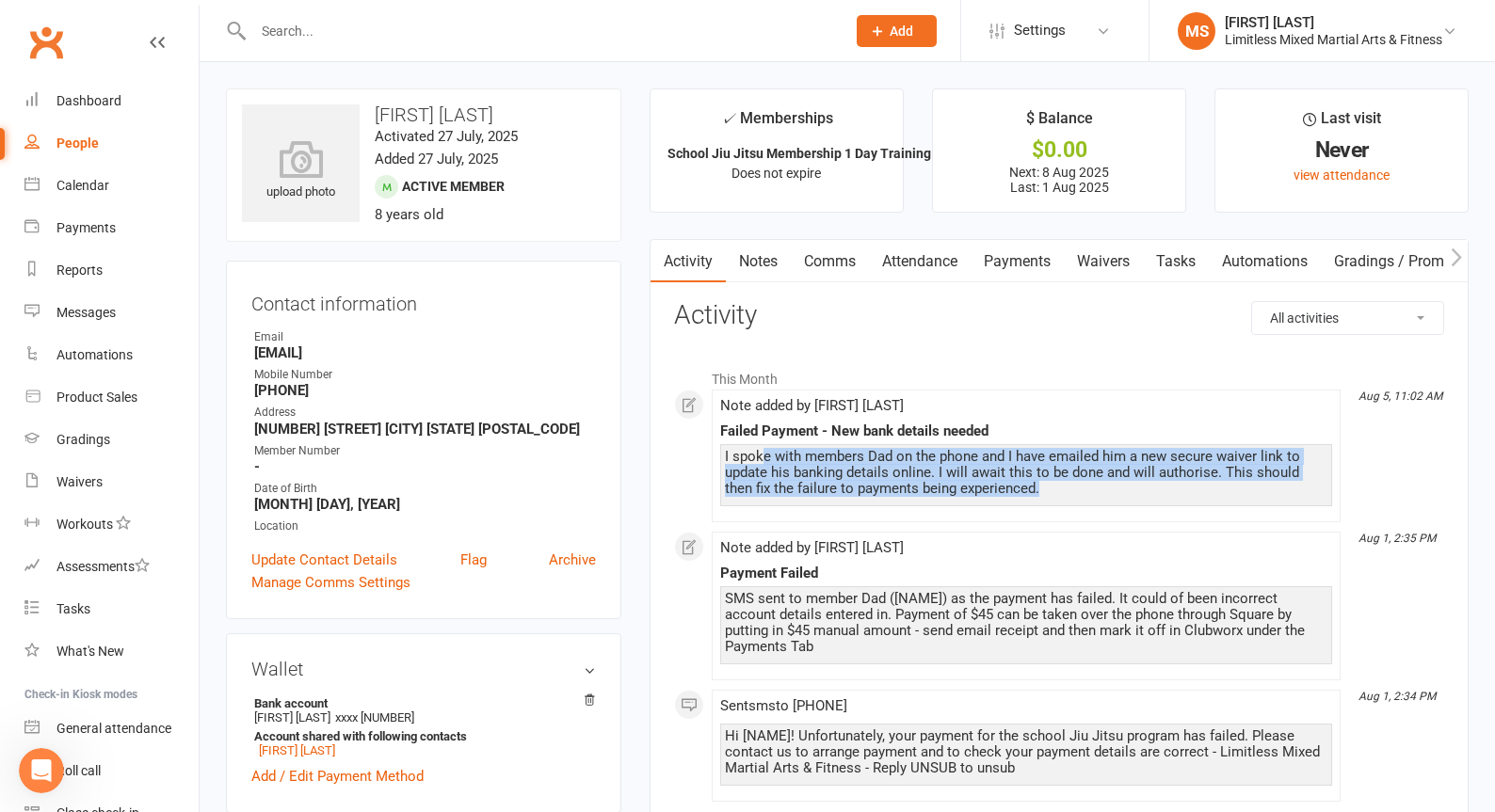 drag, startPoint x: 762, startPoint y: 464, endPoint x: 1026, endPoint y: 491, distance: 265.3771 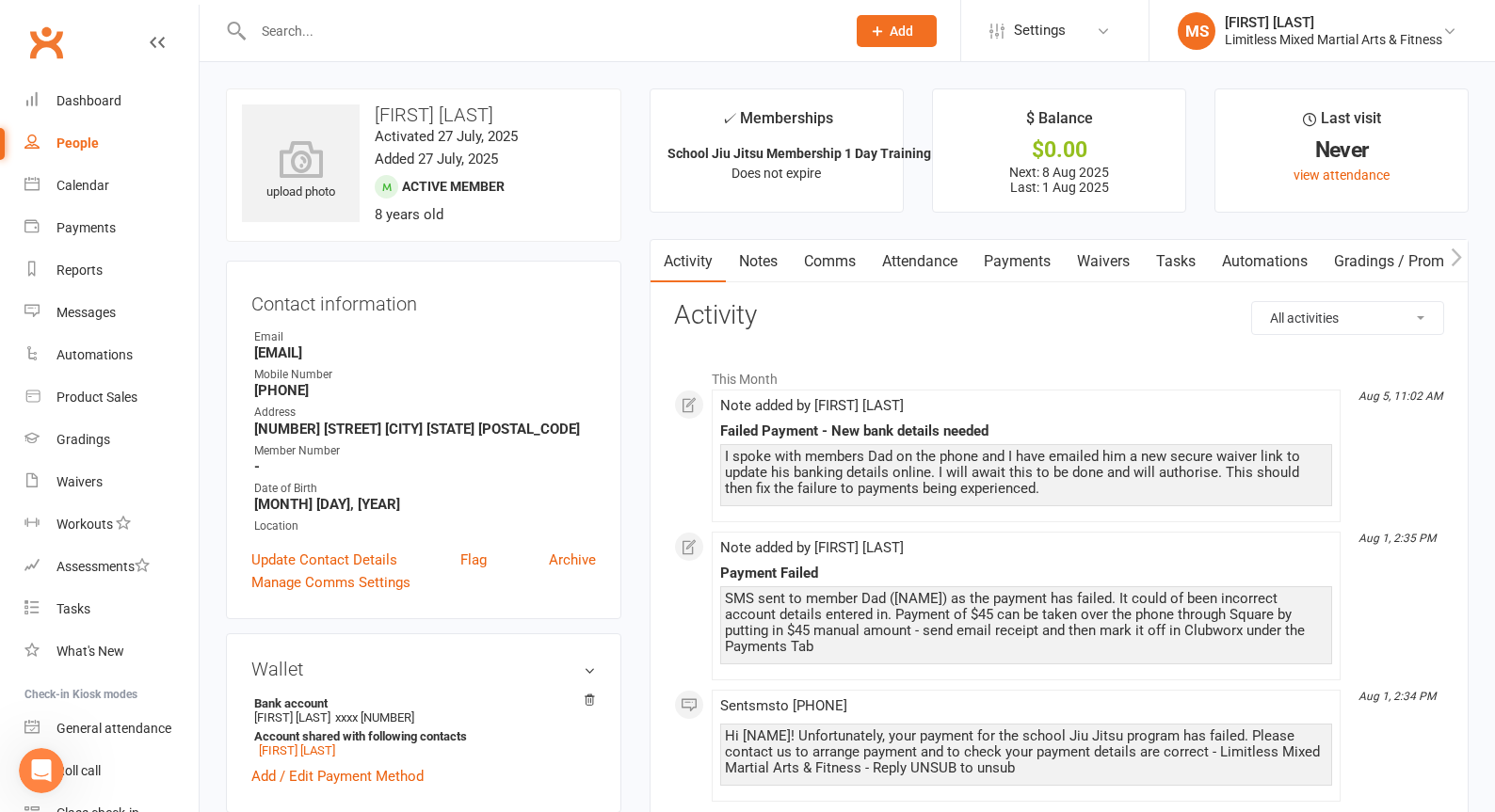 click on "I spoke with members Dad on the phone and I have emailed him a new secure waiver link to update his banking details online. I will await this to be done and will authorise. This should then fix the failure to payments being experienced." at bounding box center (1026, 472) 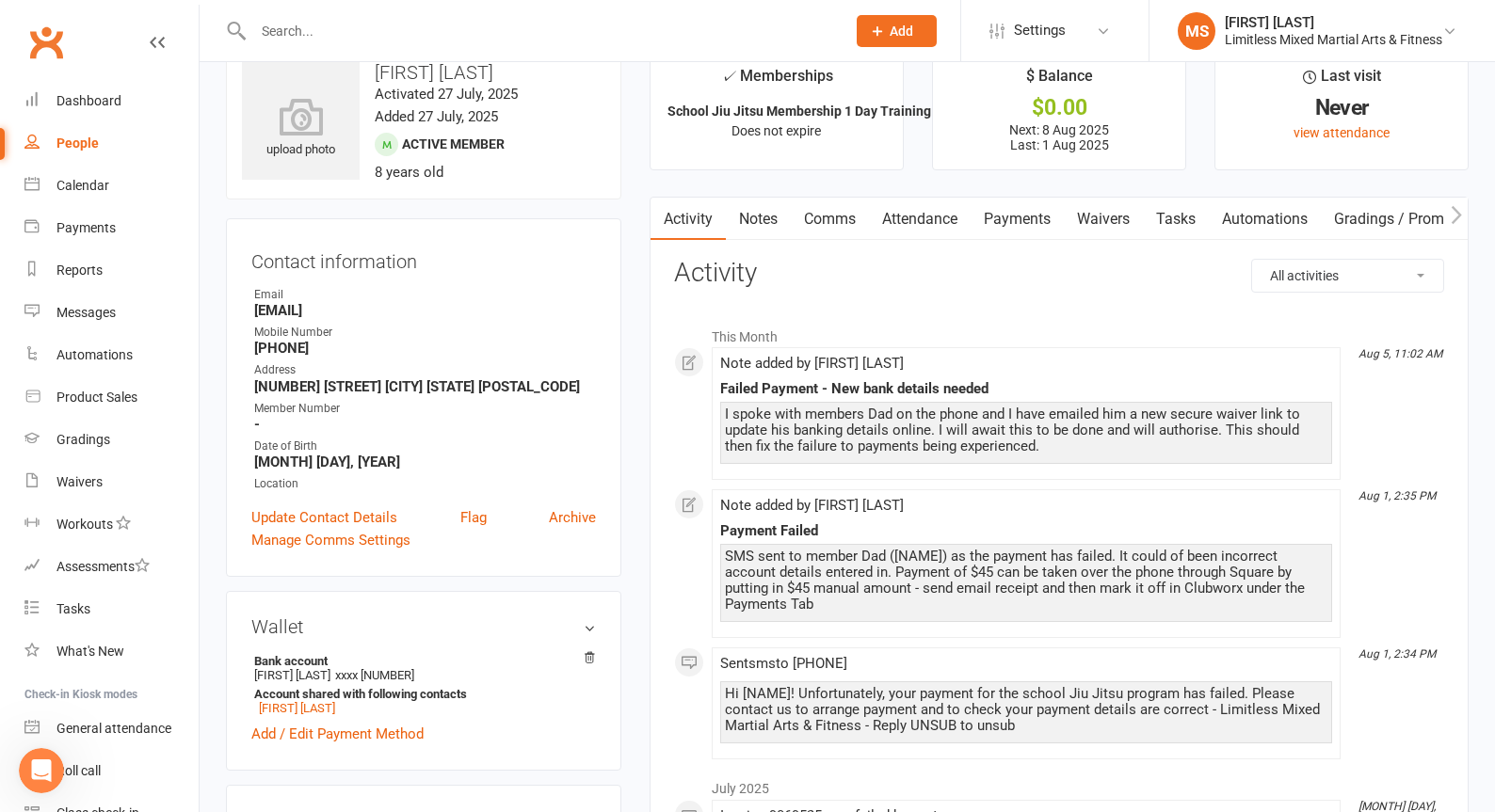 scroll, scrollTop: 0, scrollLeft: 0, axis: both 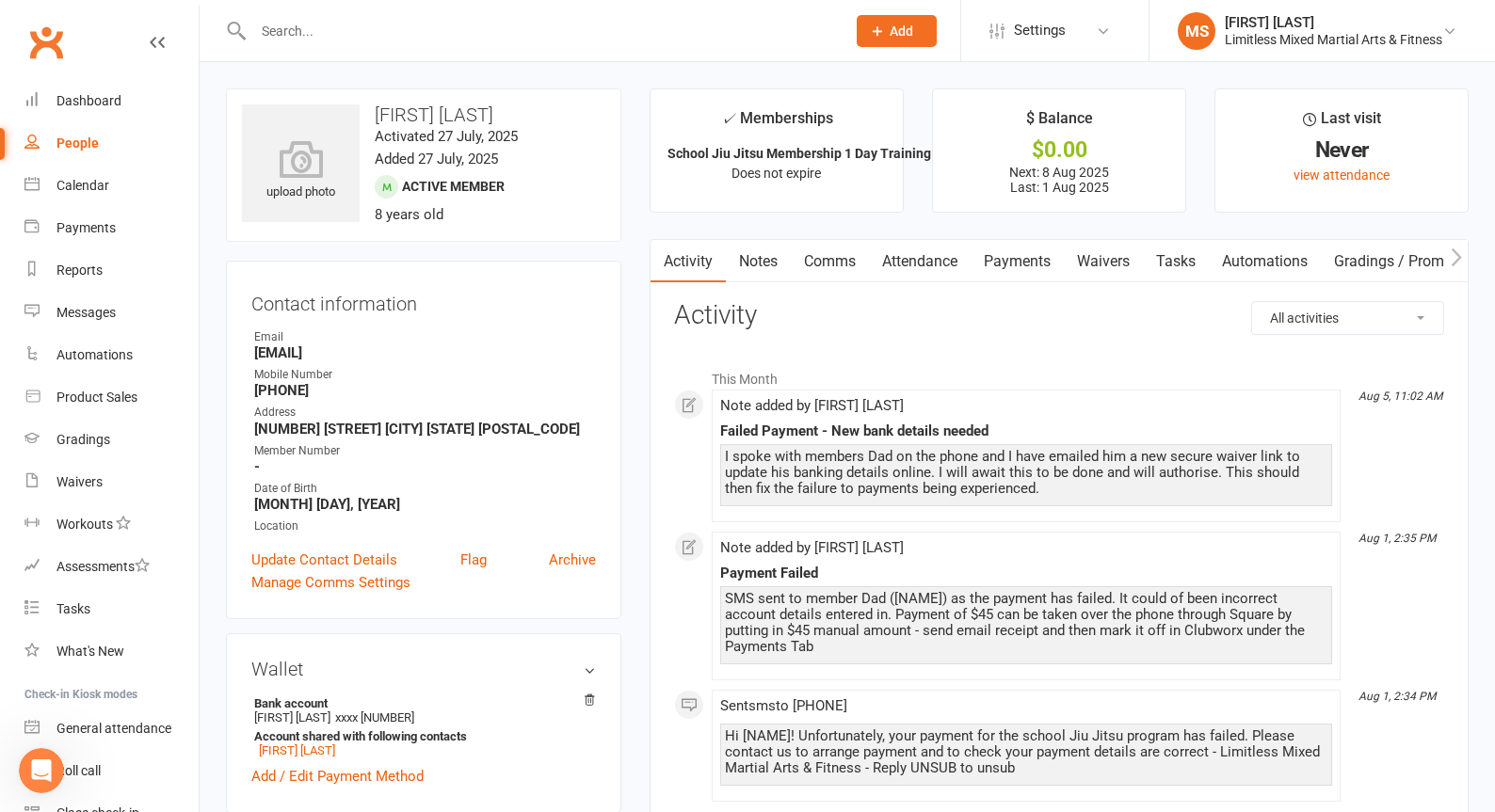 click on "Payments" at bounding box center (1017, 262) 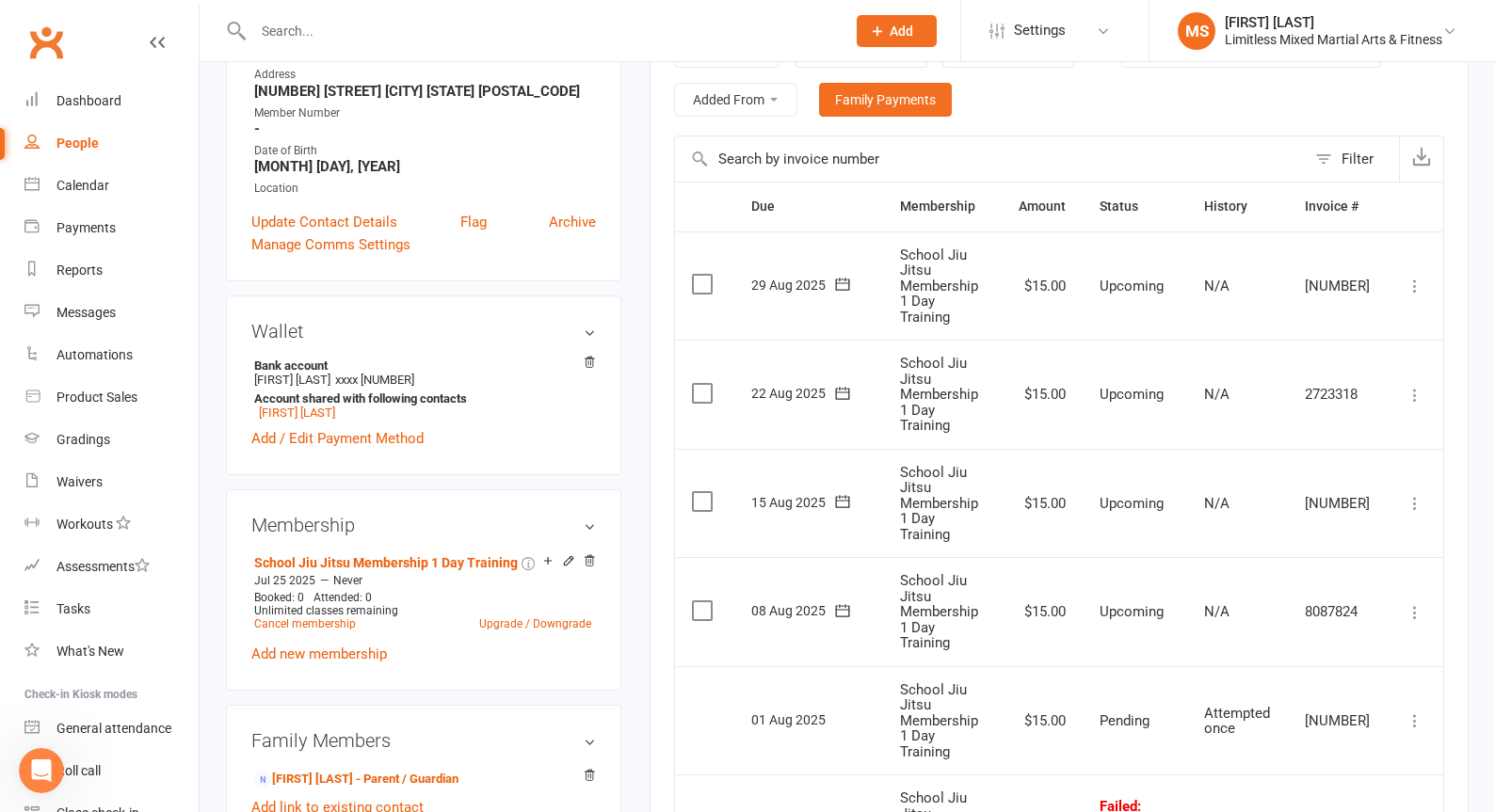 scroll, scrollTop: 381, scrollLeft: 0, axis: vertical 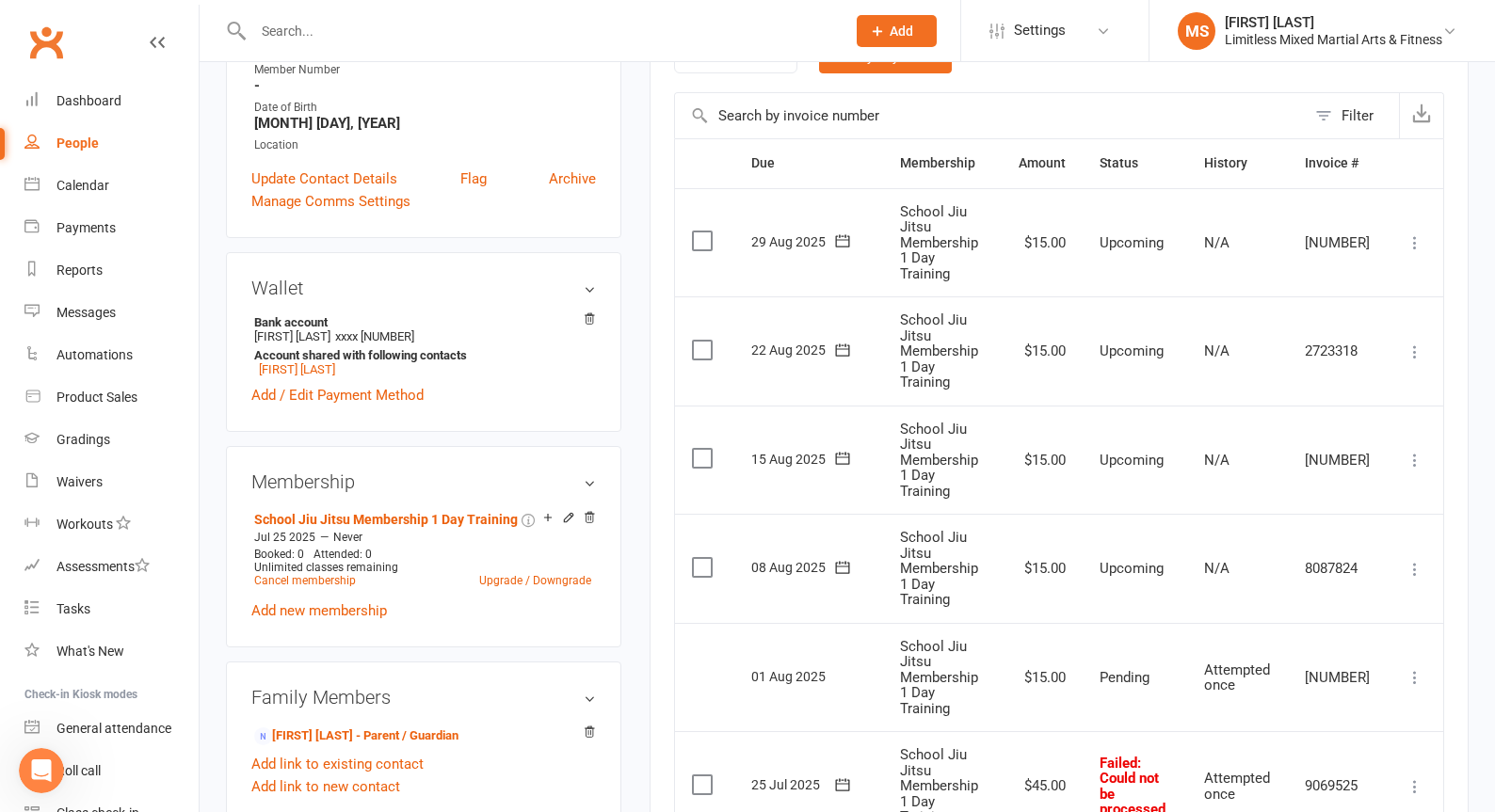 click 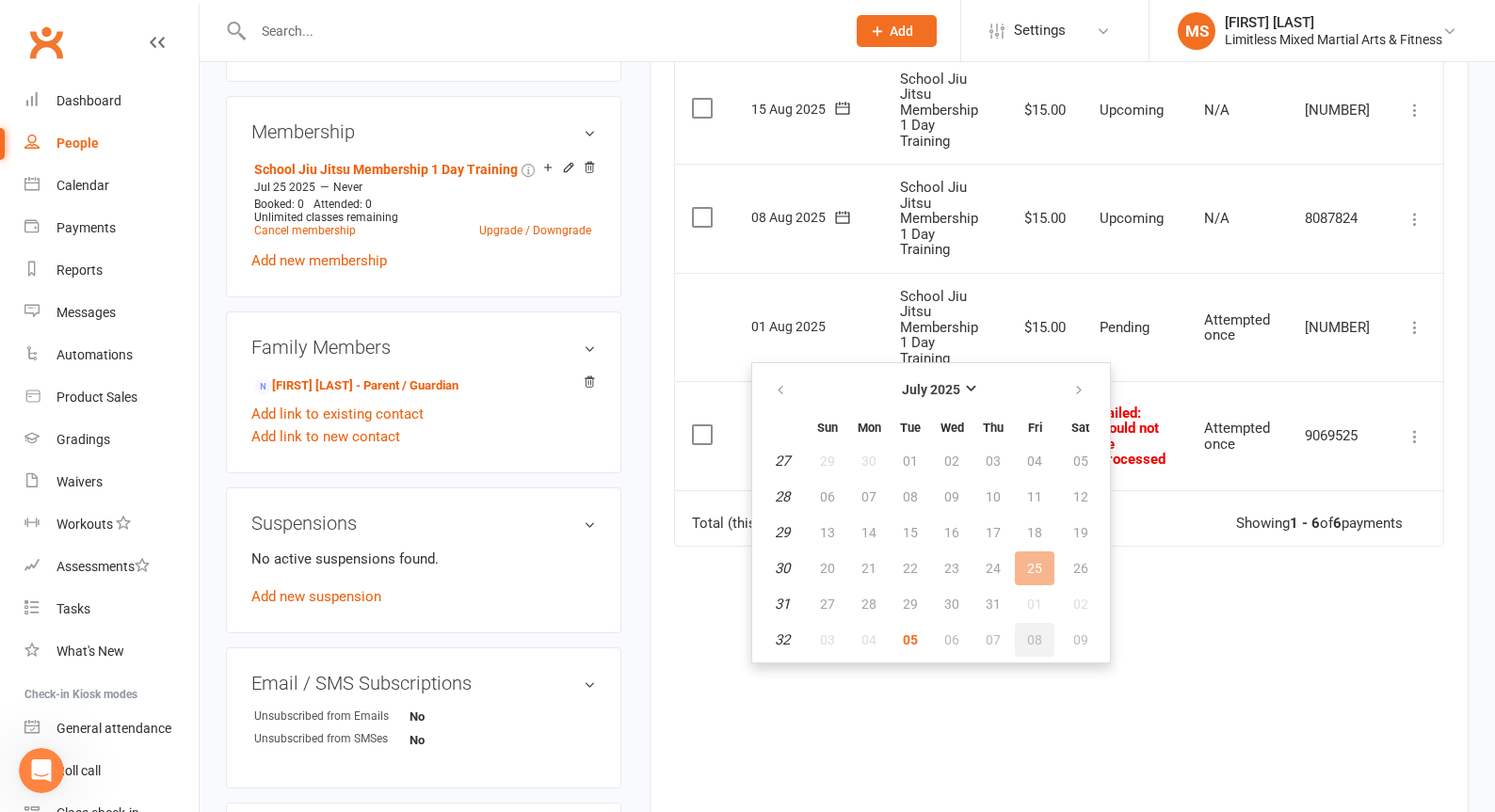 scroll, scrollTop: 732, scrollLeft: 0, axis: vertical 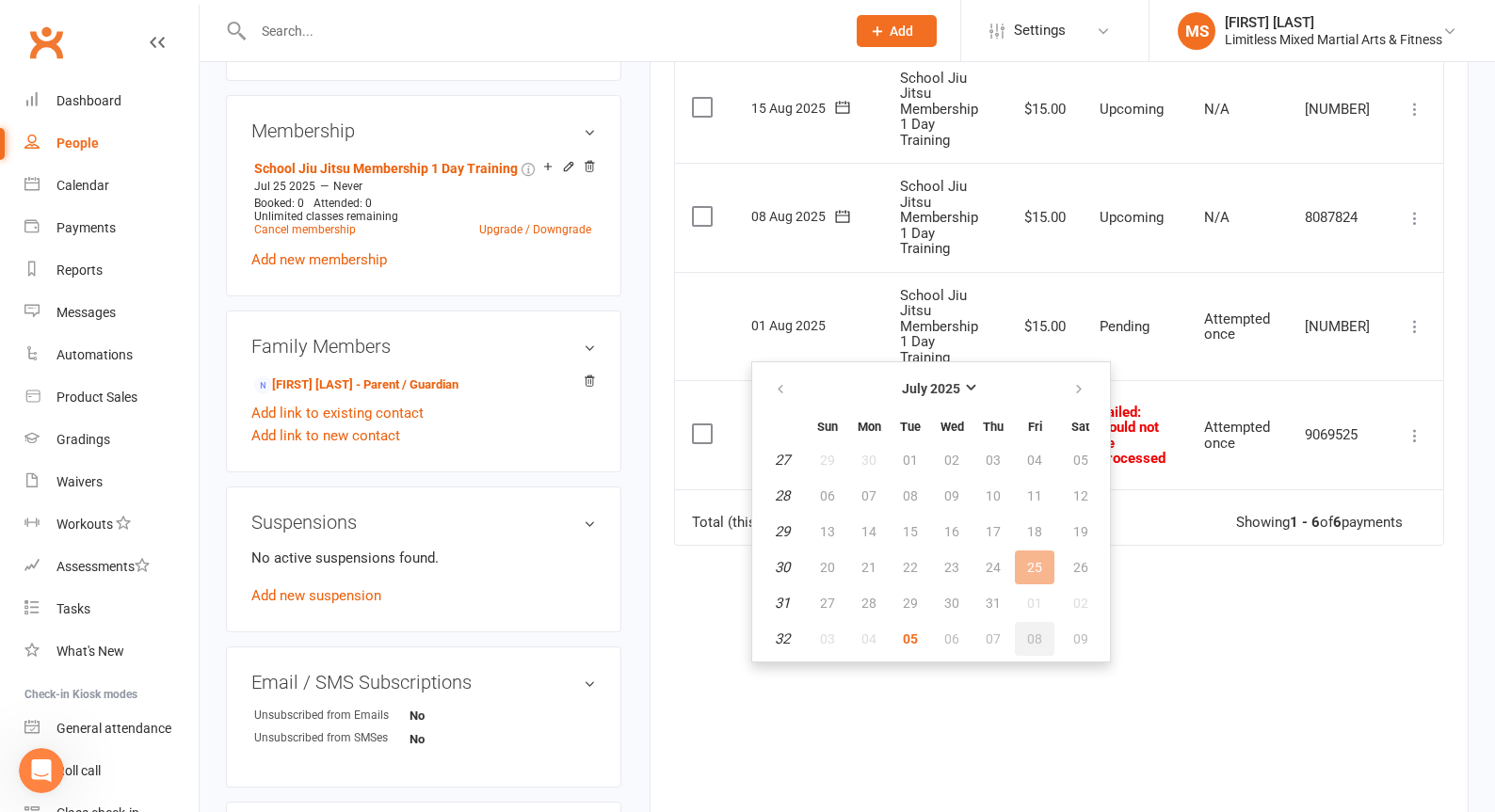 click on "08" at bounding box center [1035, 639] 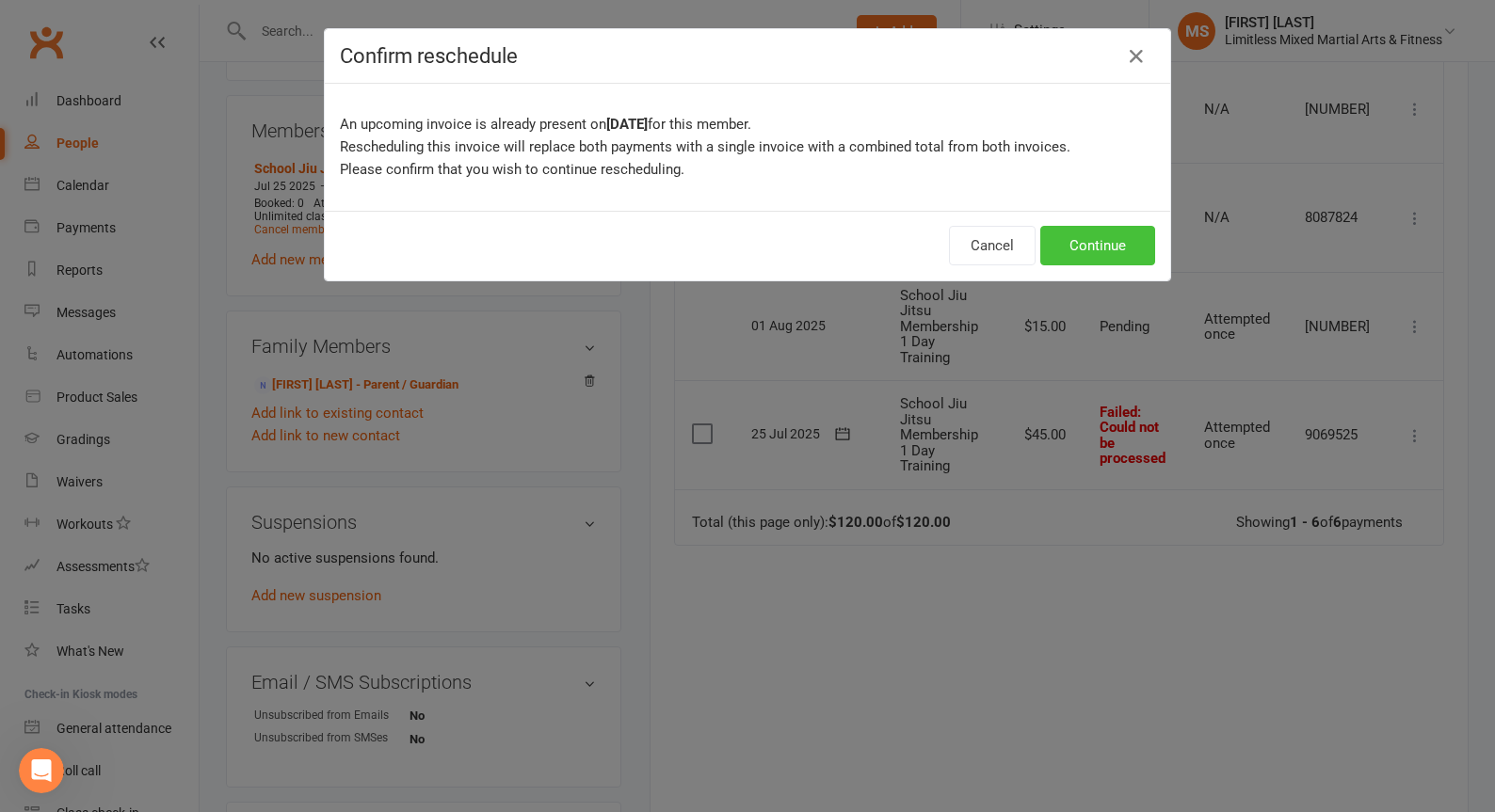click on "Continue" at bounding box center [1098, 246] 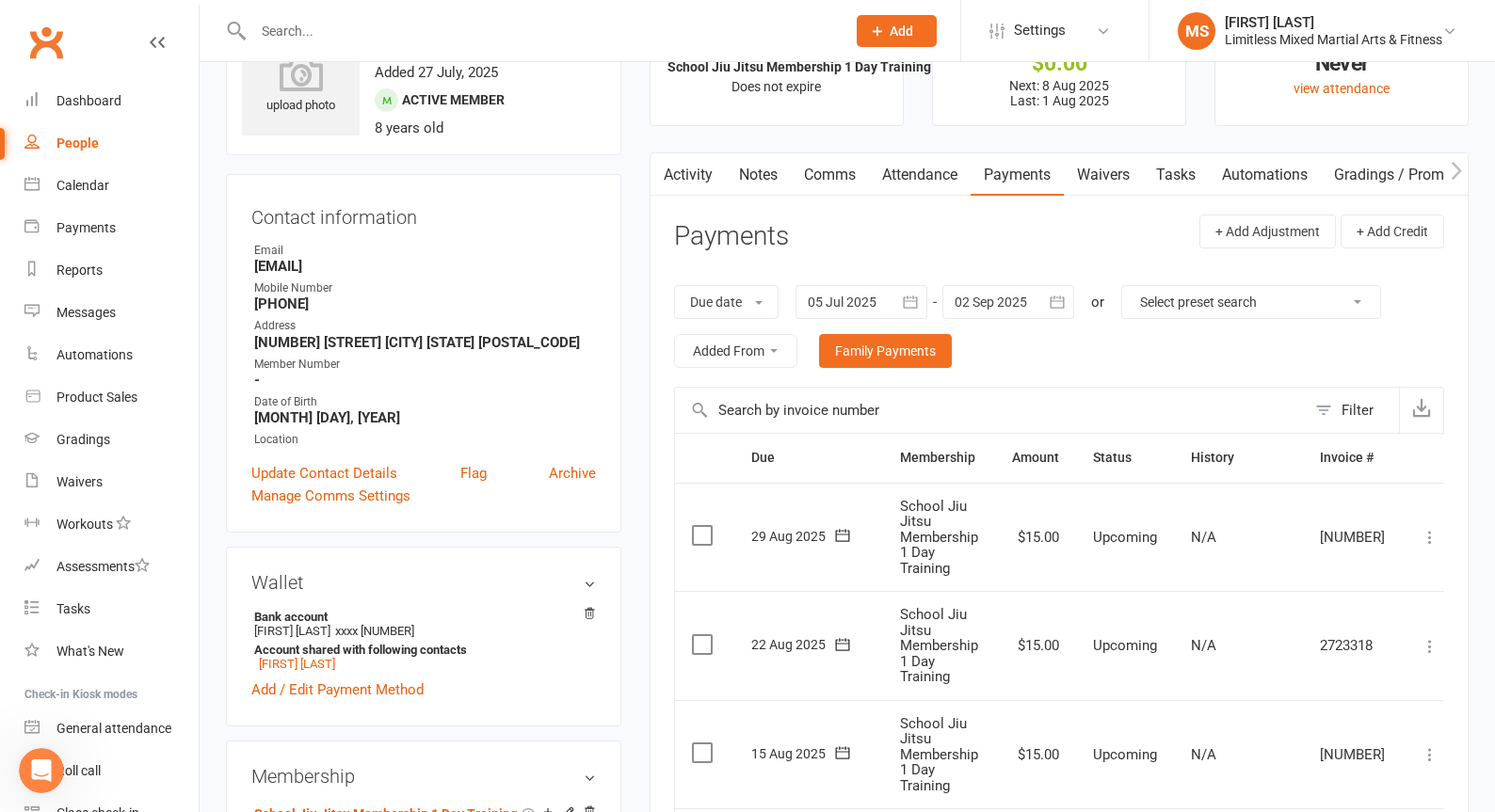 scroll, scrollTop: 0, scrollLeft: 0, axis: both 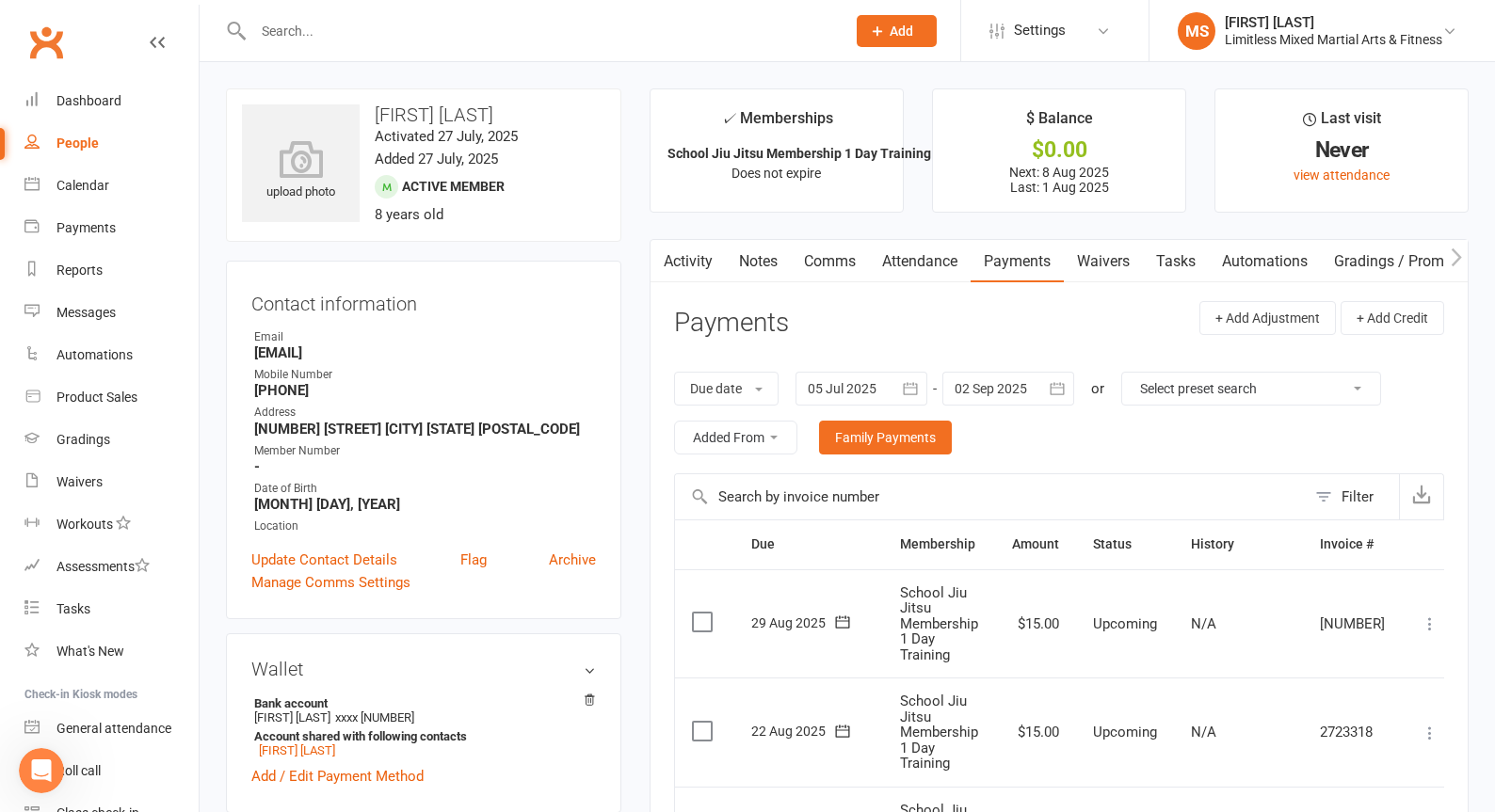 click at bounding box center [539, 31] 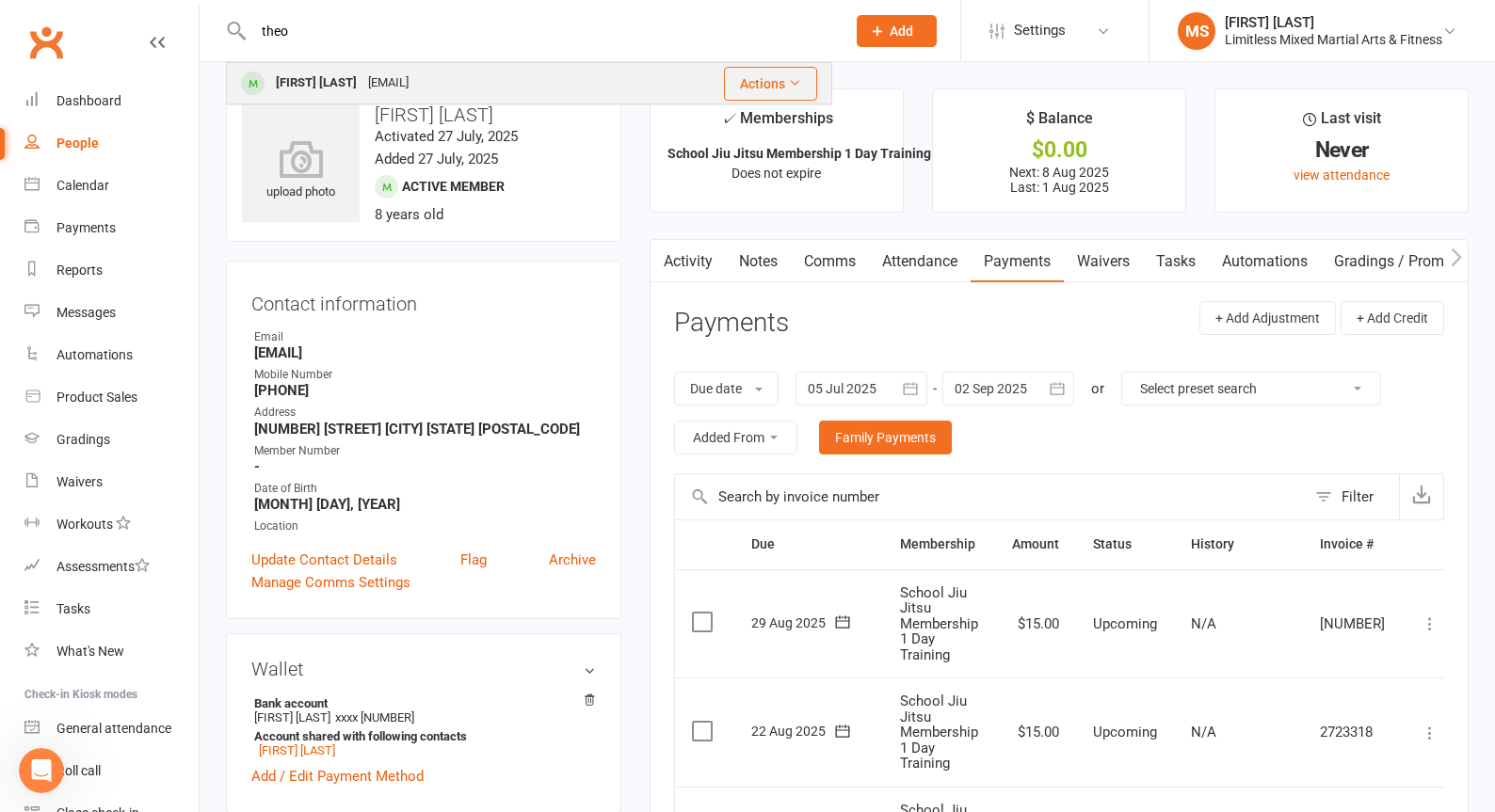 type on "theo" 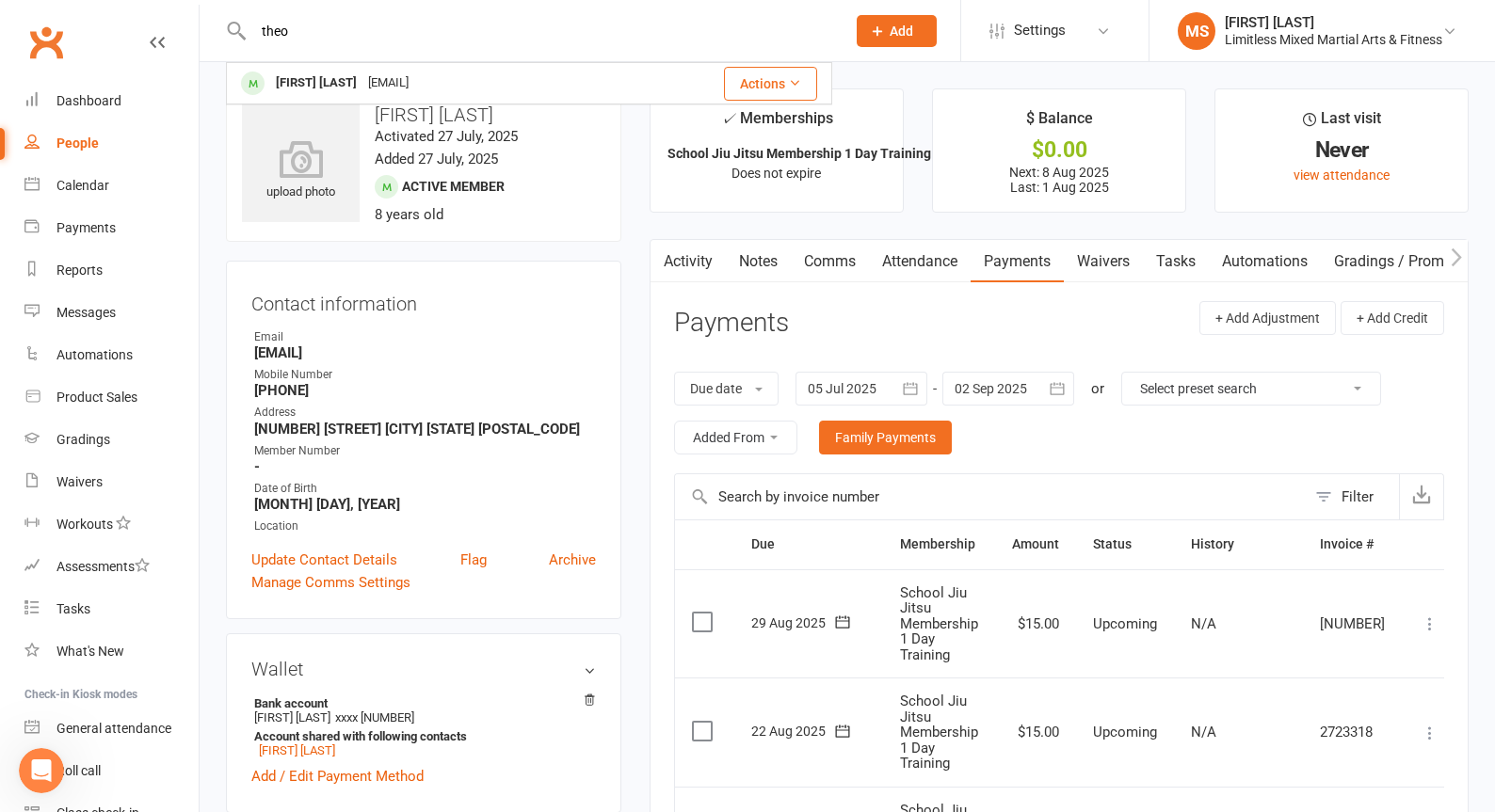 click on "[EMAIL]" at bounding box center [388, 83] 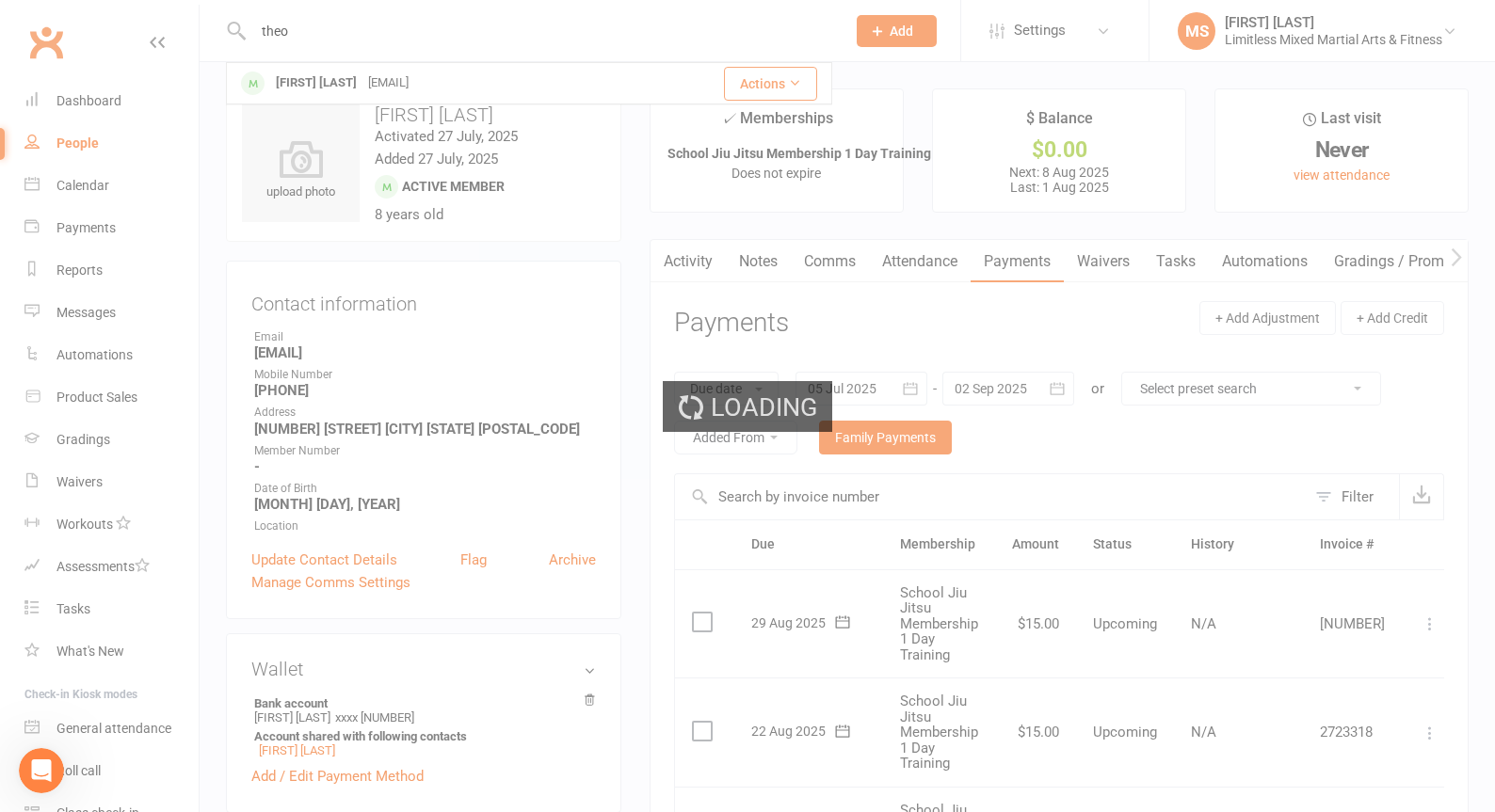 type 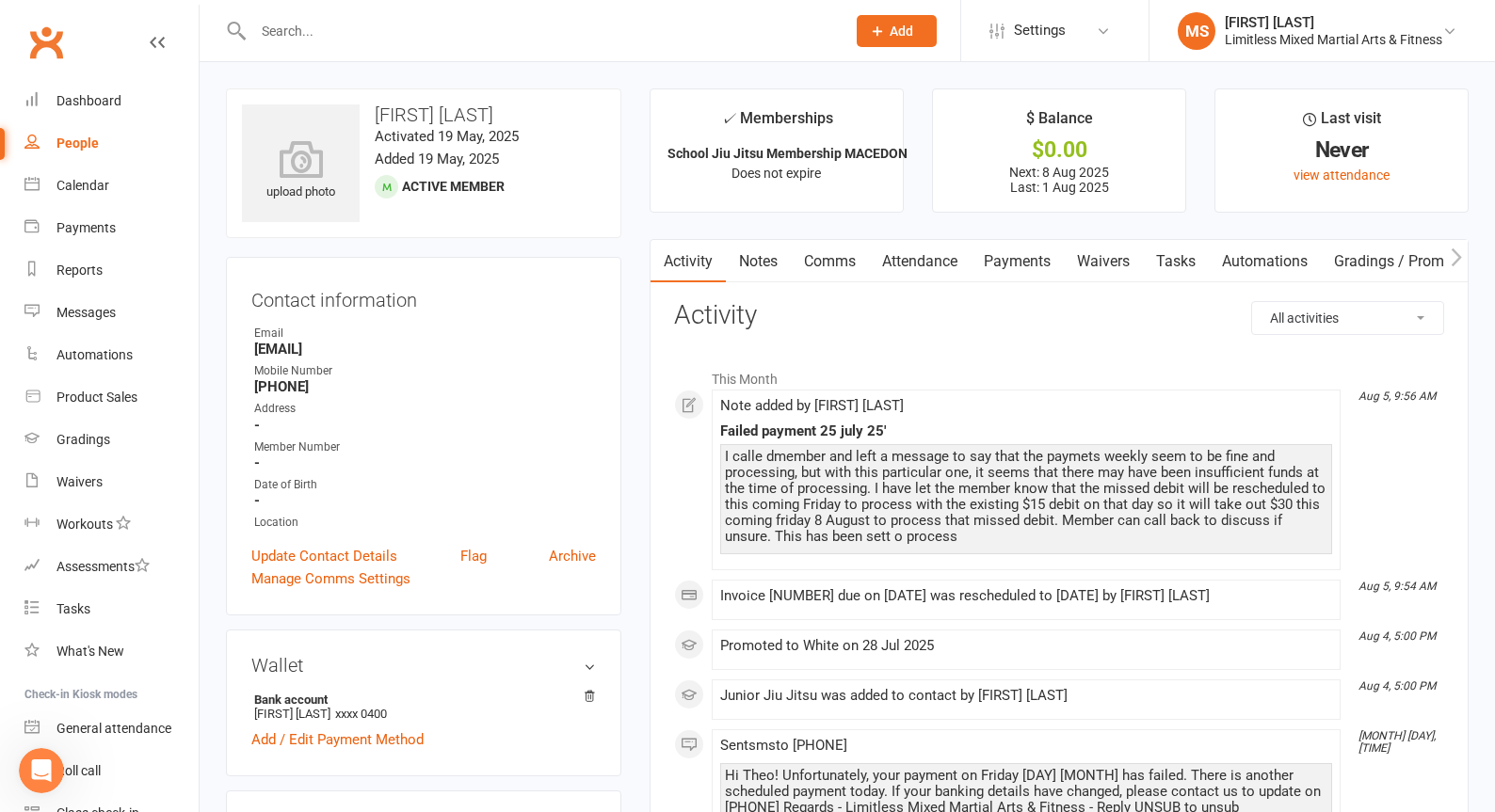 click on "Payments" at bounding box center (1017, 262) 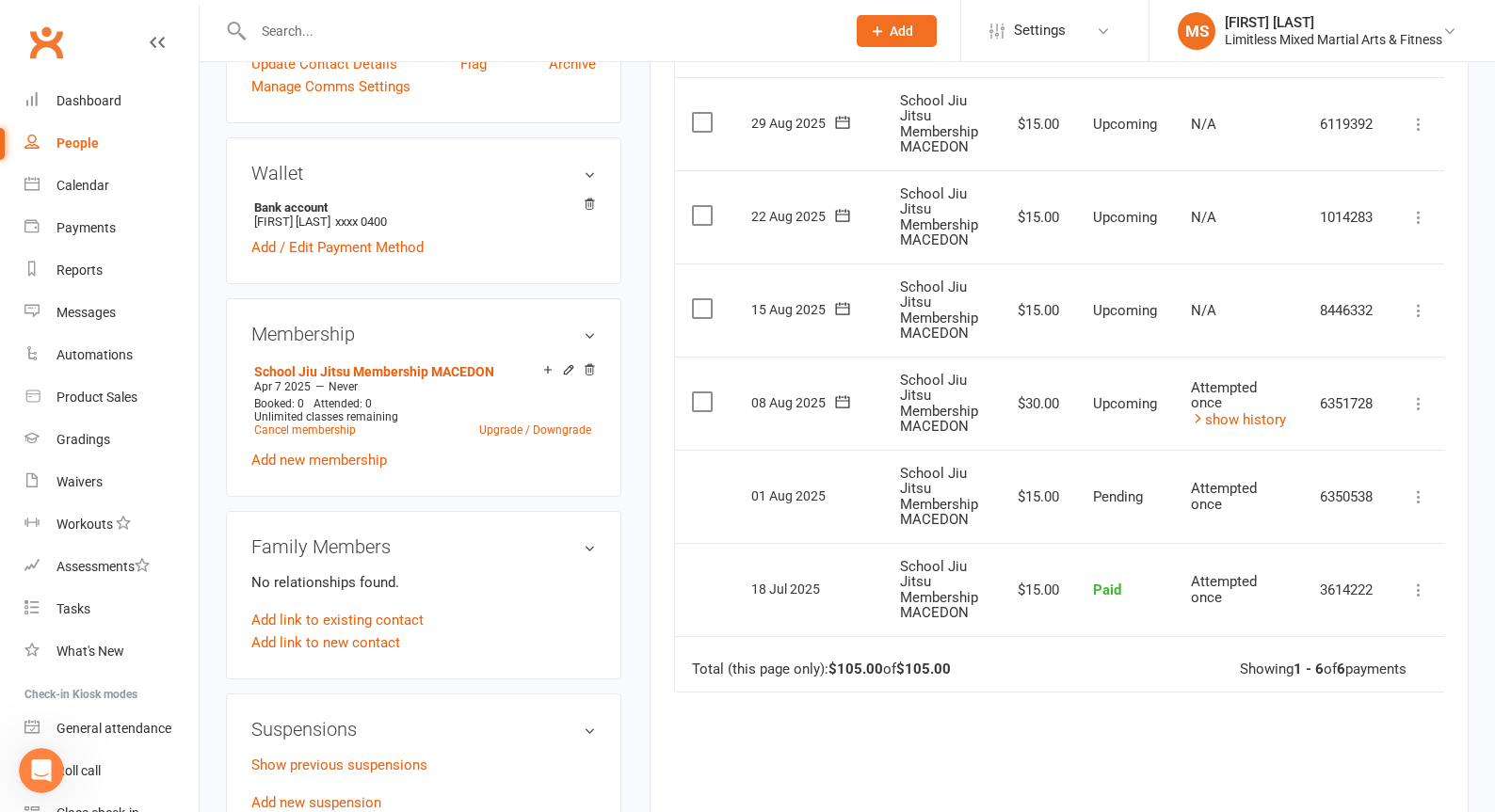 scroll, scrollTop: 493, scrollLeft: 0, axis: vertical 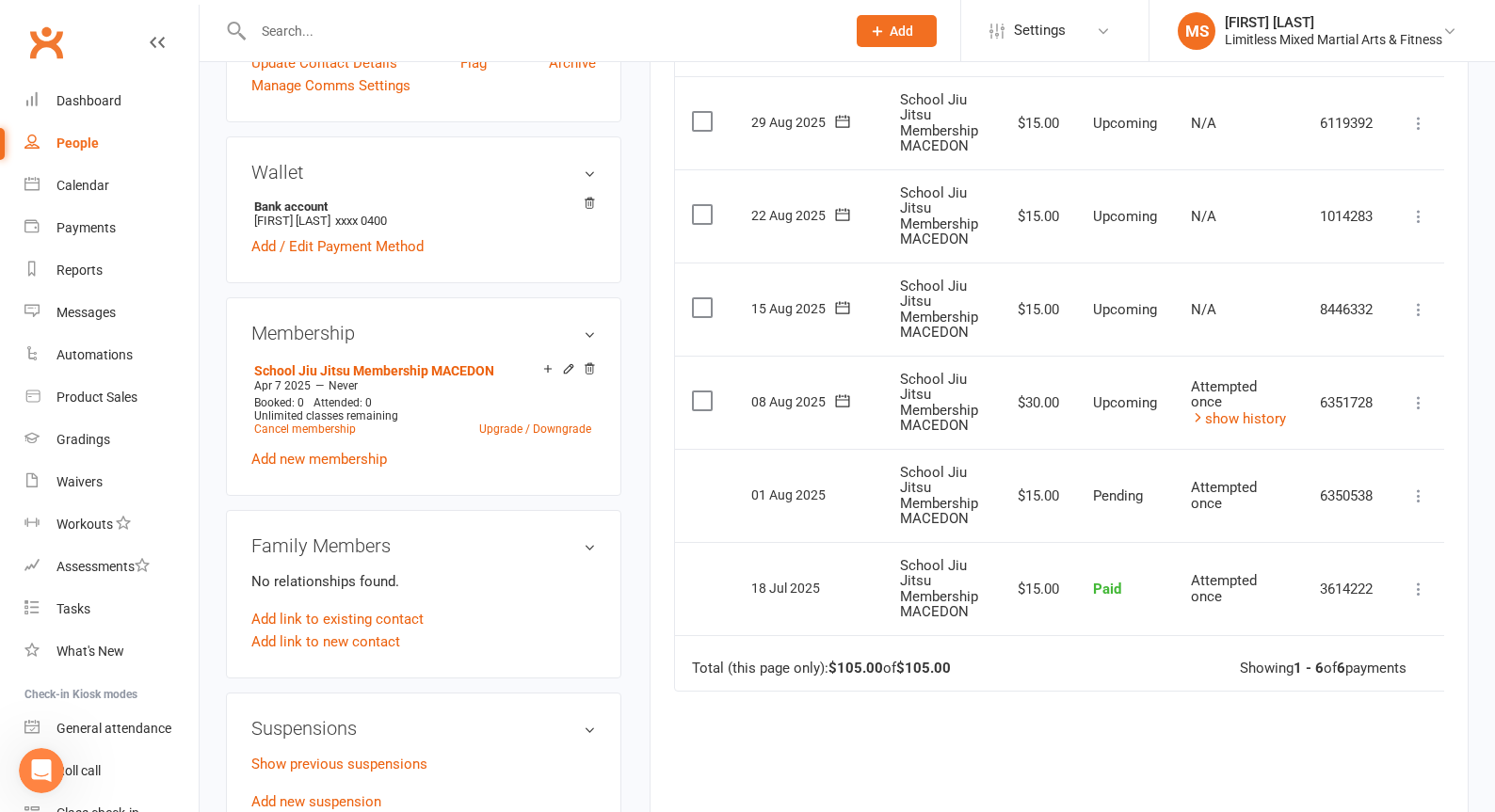 click on "Paid" at bounding box center [1125, 588] 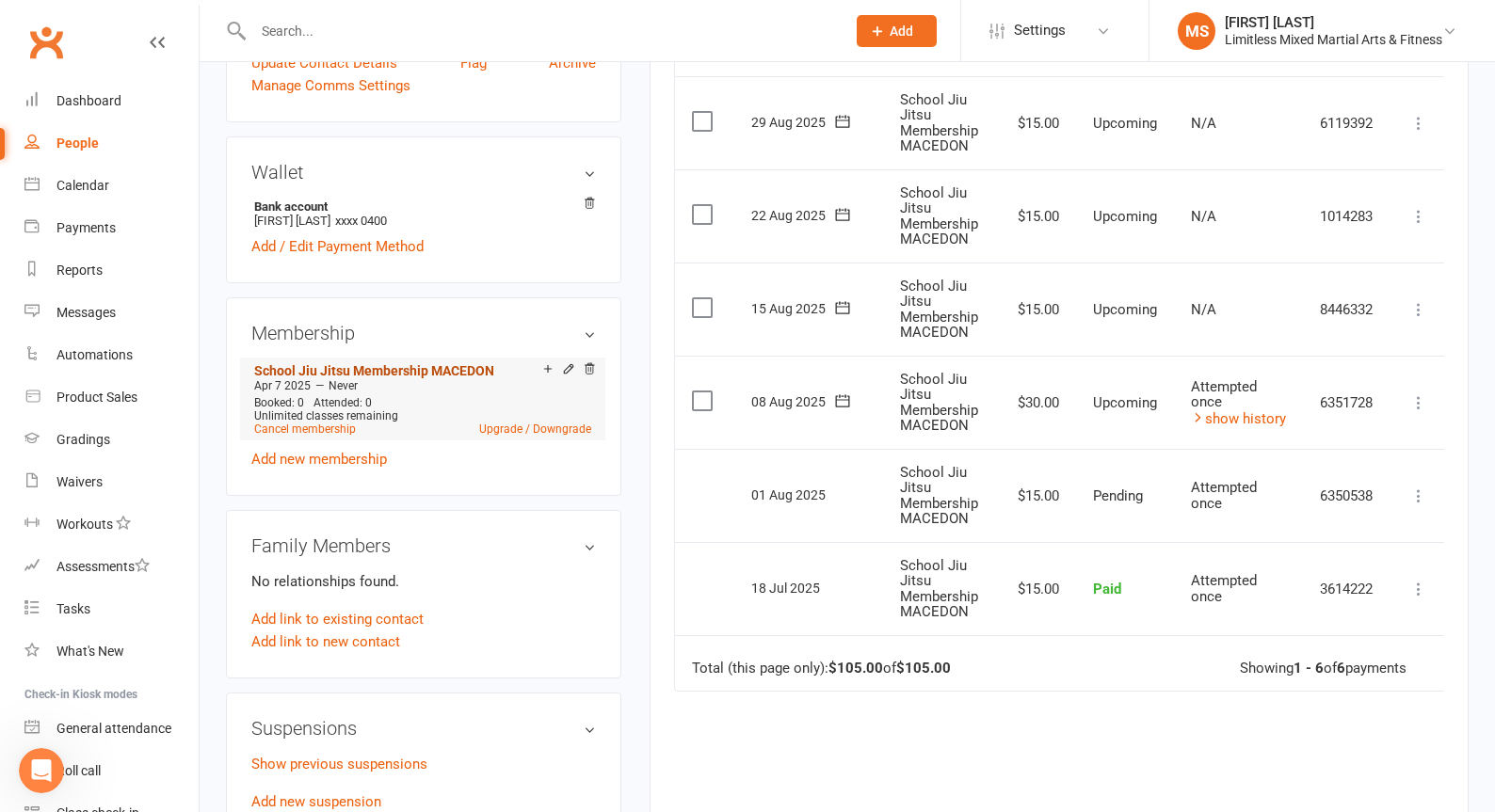 click on "School Jiu Jitsu Membership MACEDON" at bounding box center (374, 371) 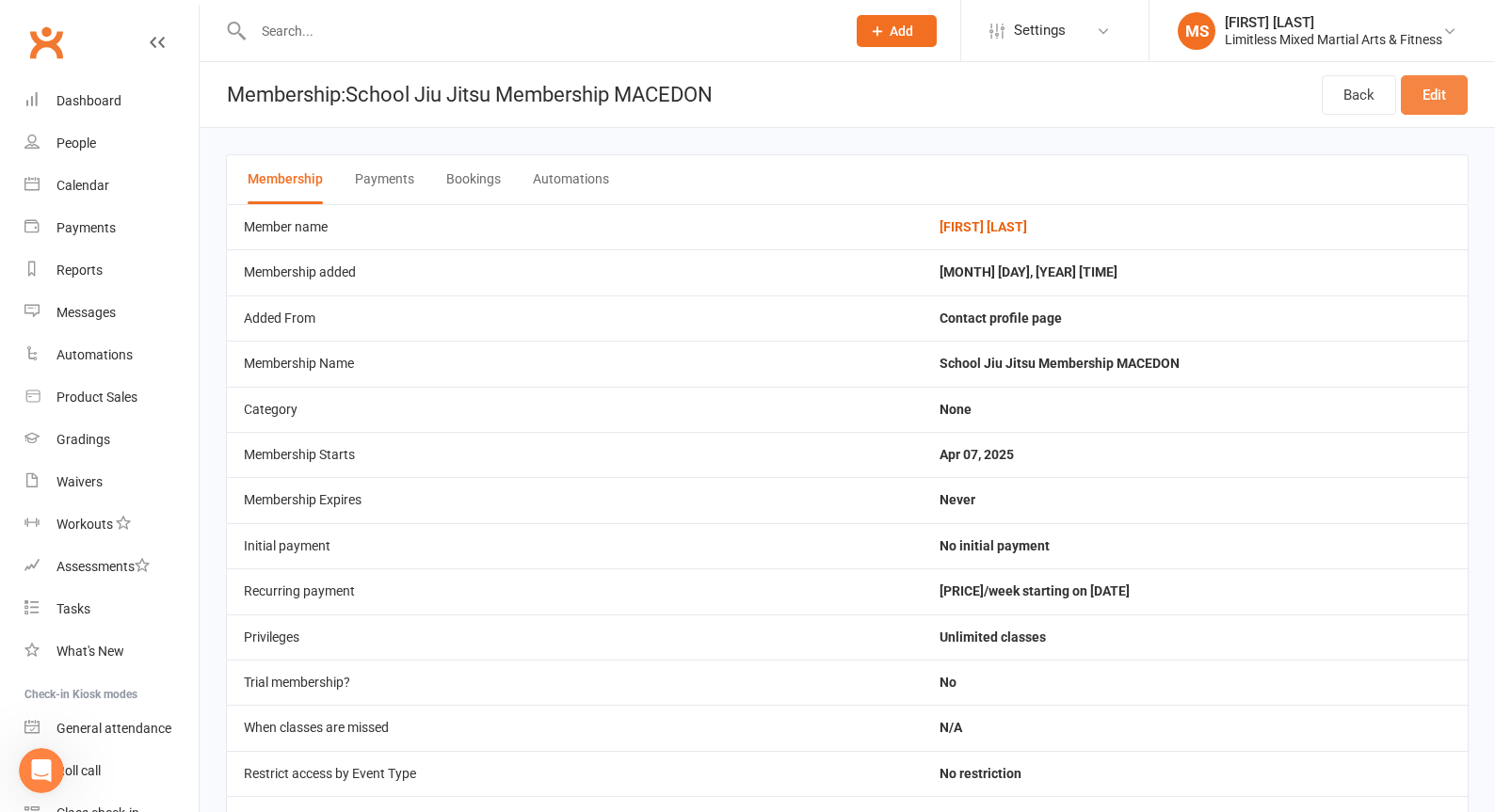 click on "Edit" at bounding box center (1434, 95) 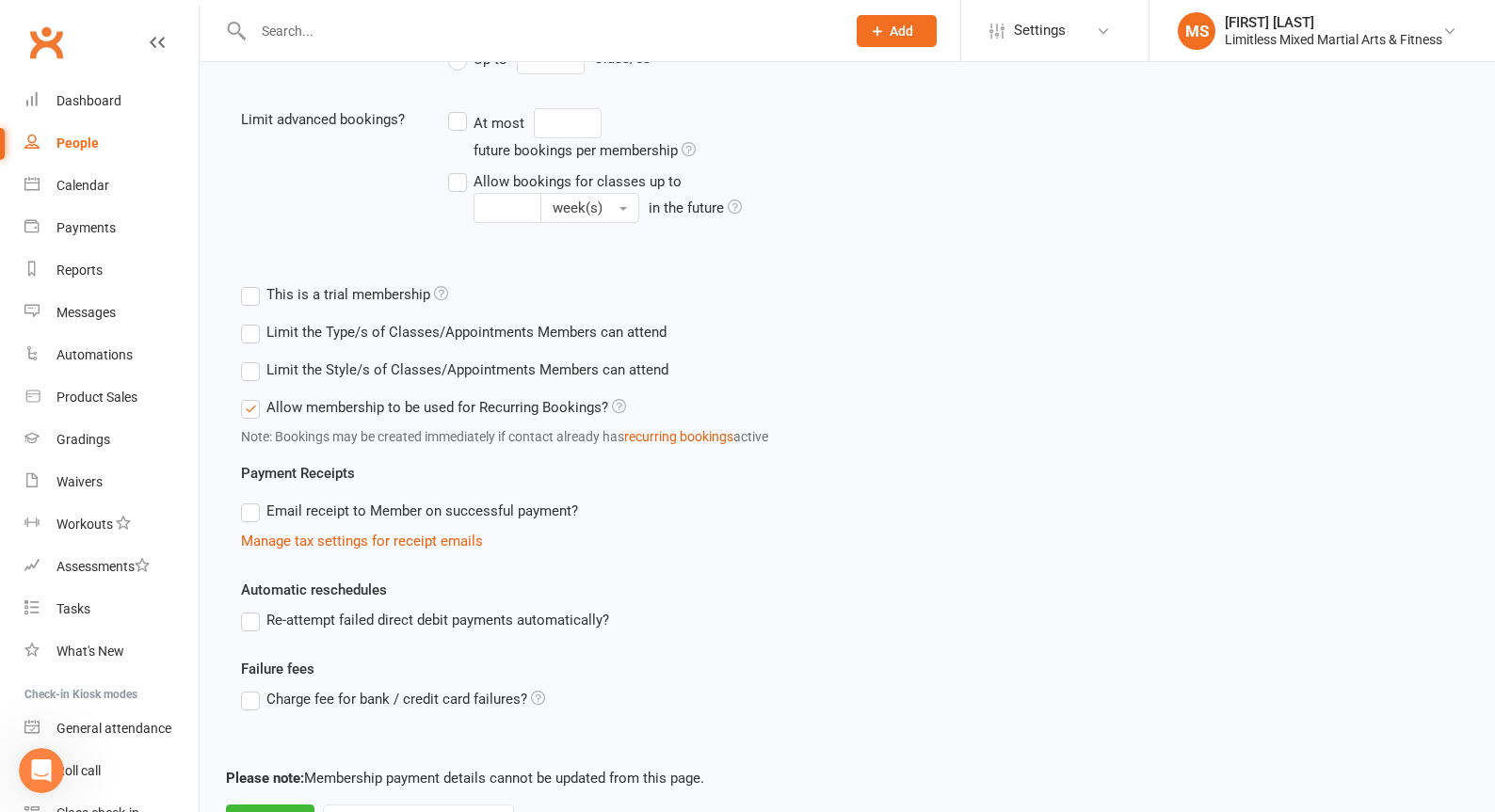 scroll, scrollTop: 516, scrollLeft: 0, axis: vertical 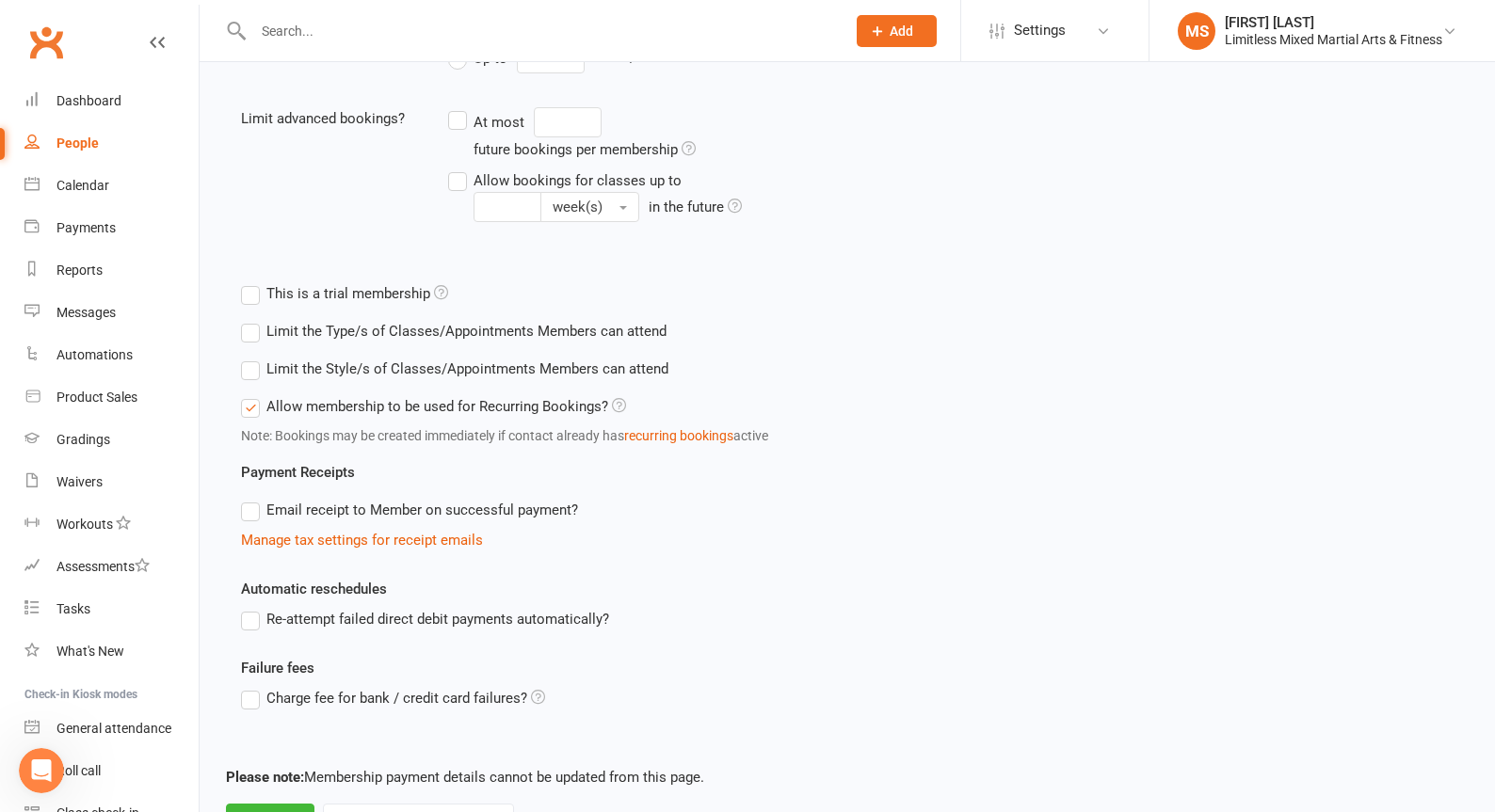 click on "Re-attempt failed direct debit payments automatically?" at bounding box center [425, 619] 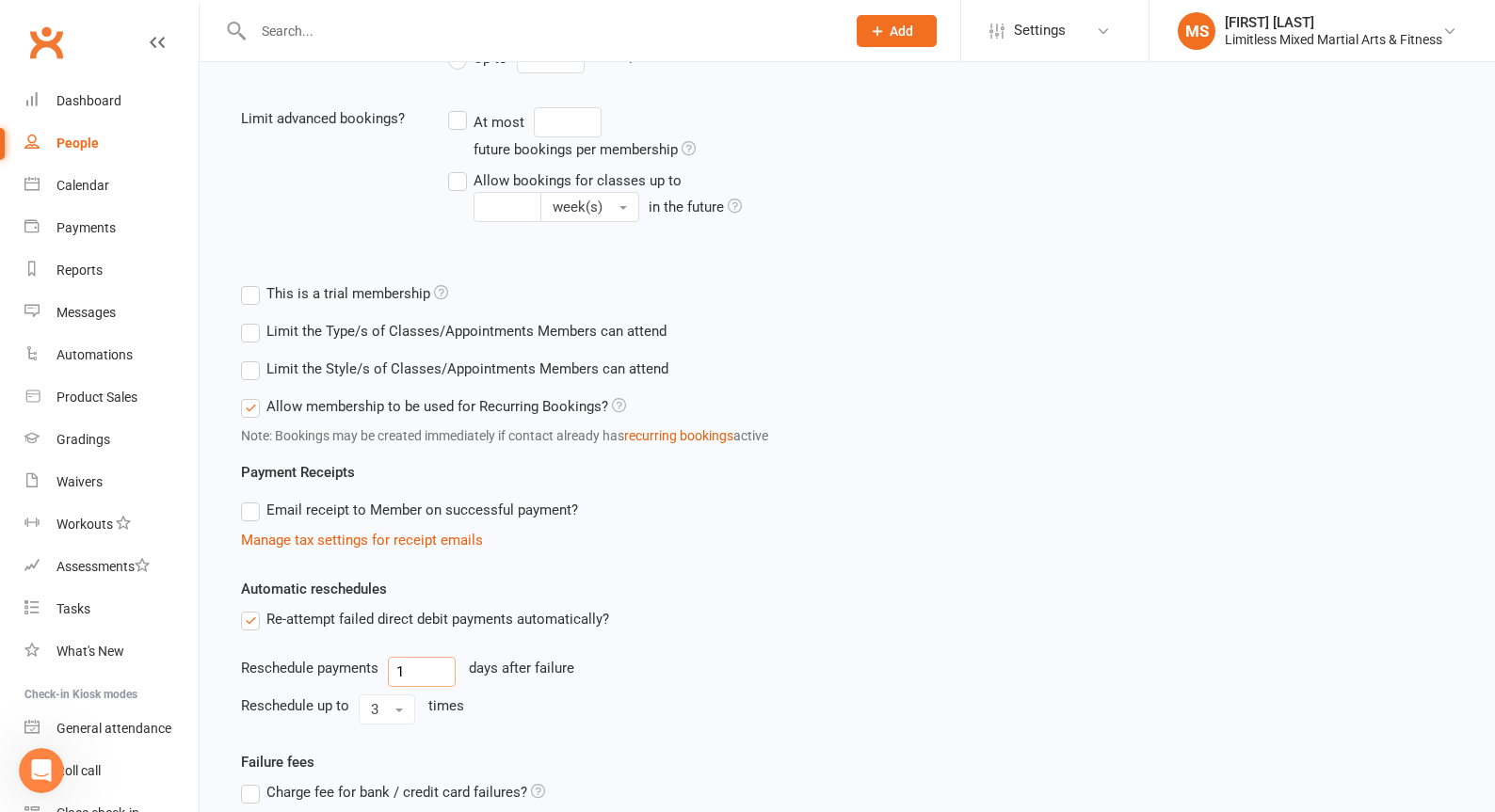 click on "1" at bounding box center [422, 672] 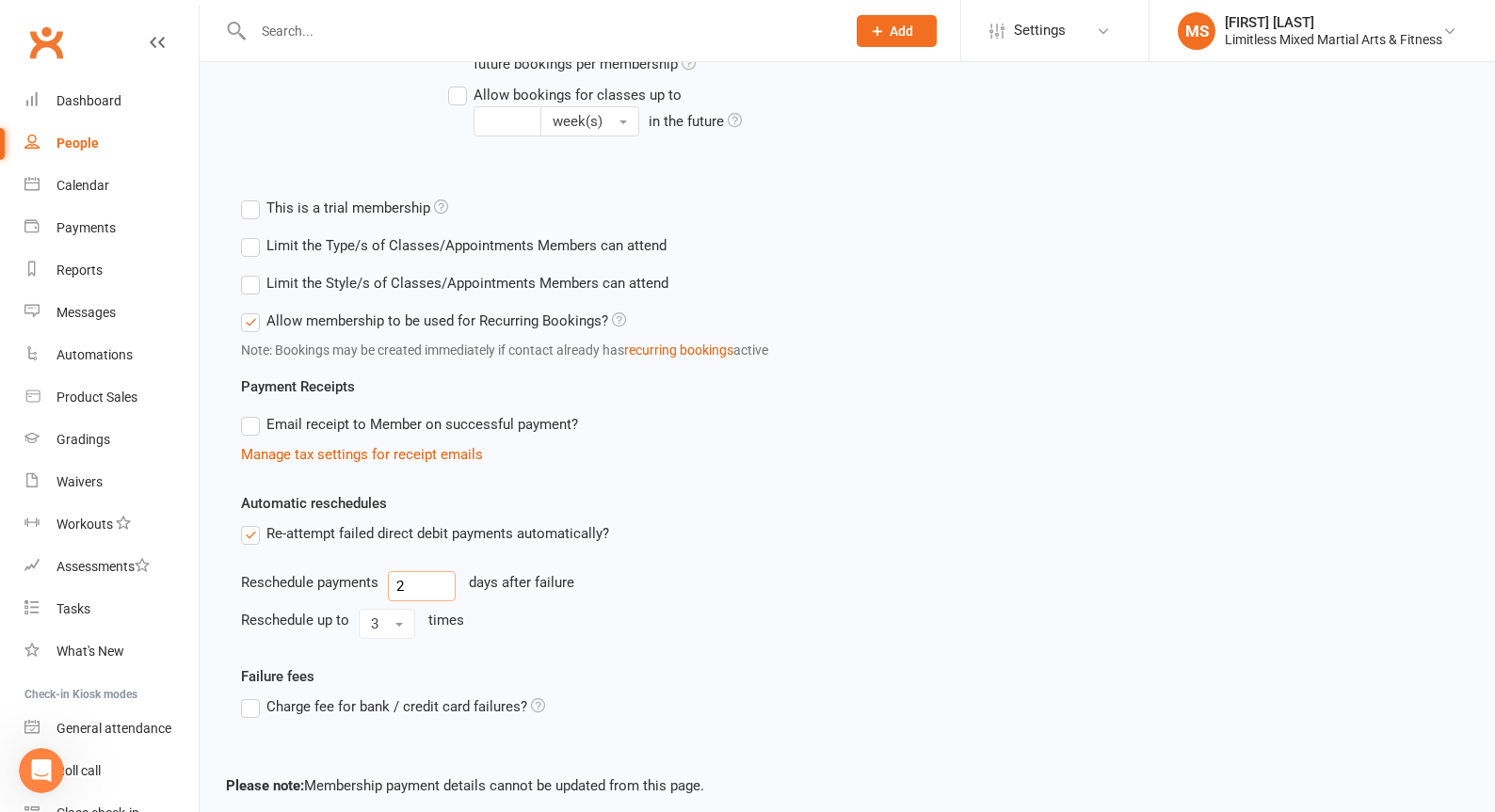 scroll, scrollTop: 694, scrollLeft: 0, axis: vertical 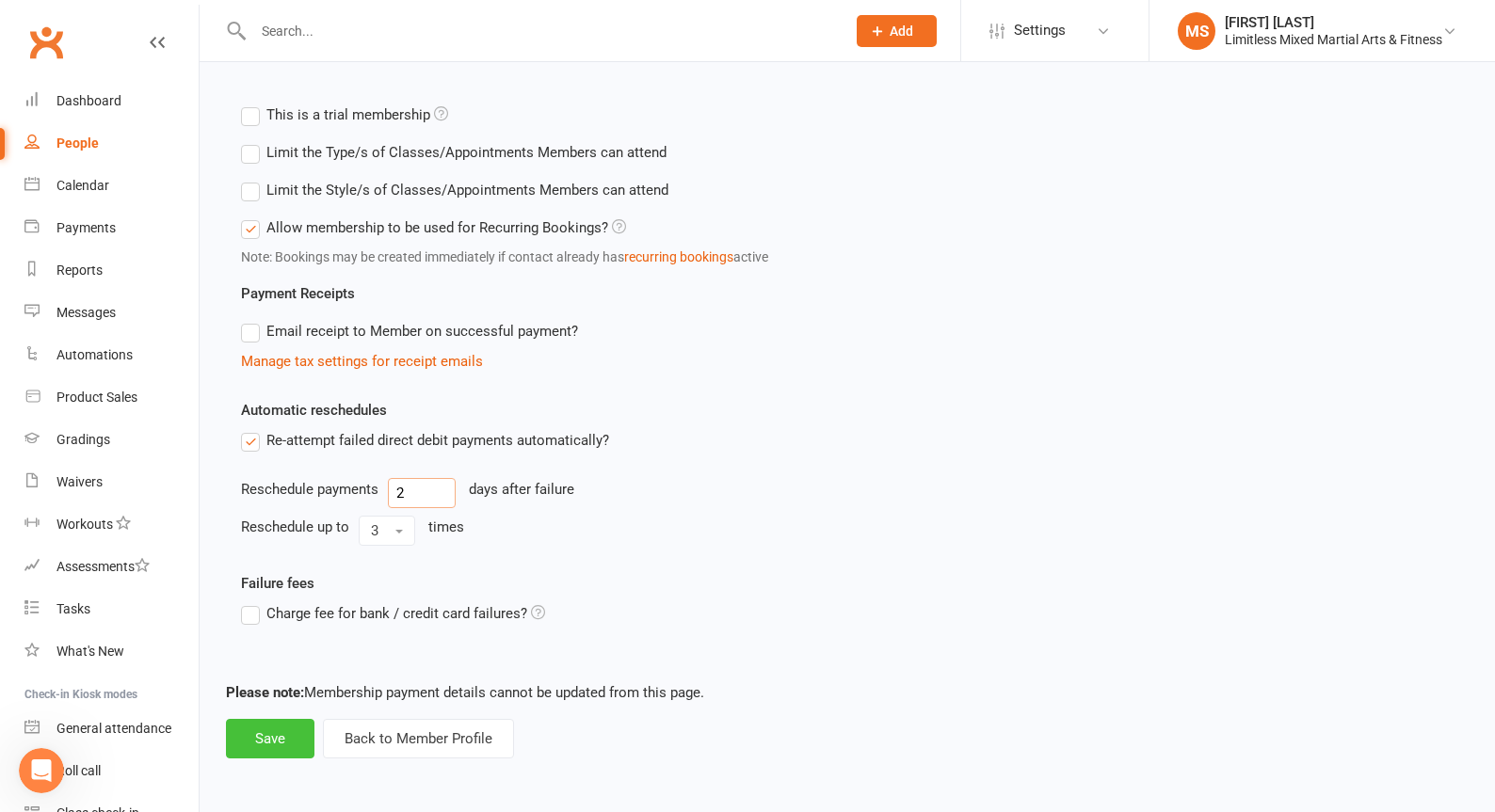 type on "2" 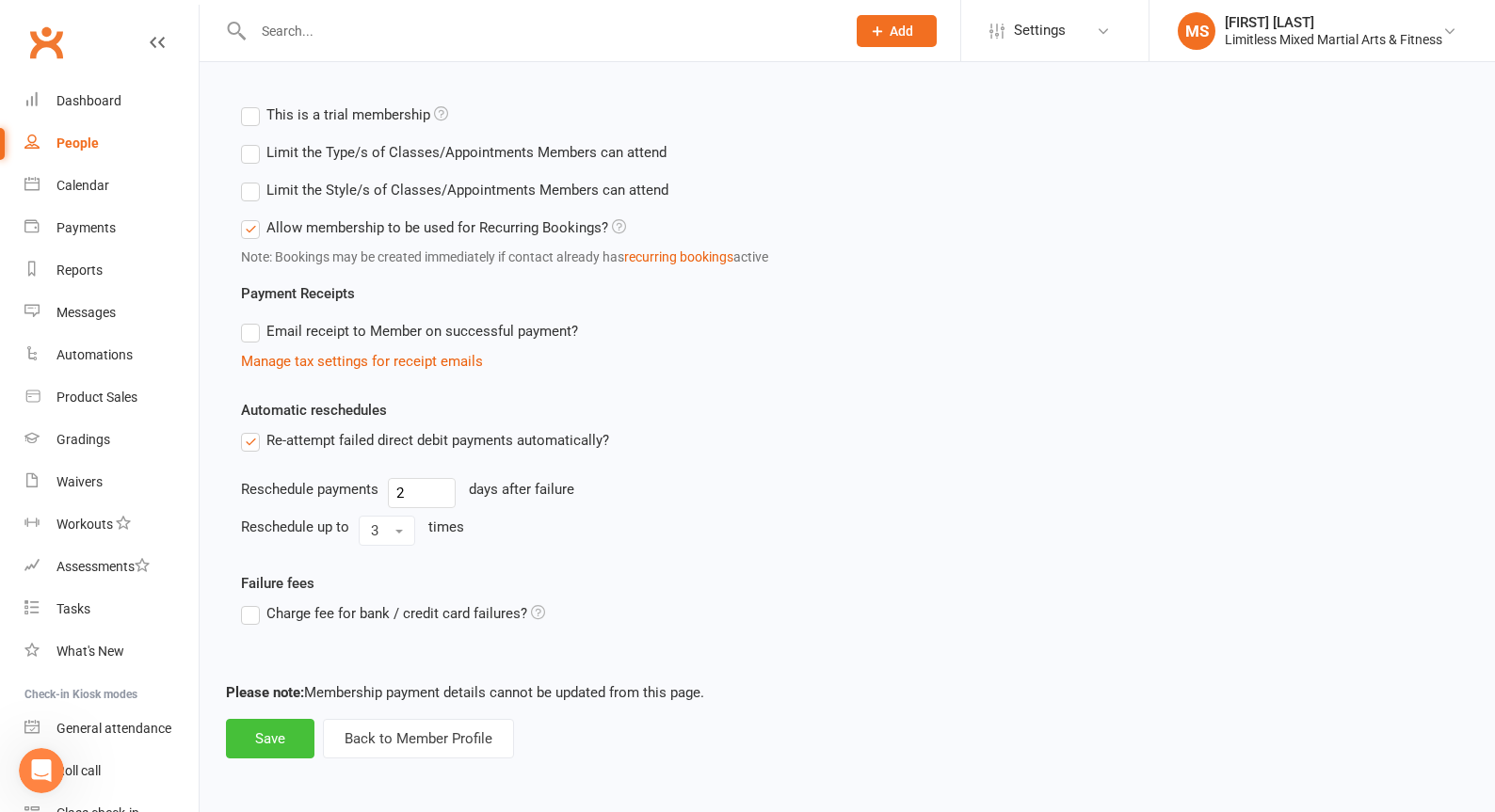 click on "Save" at bounding box center (270, 739) 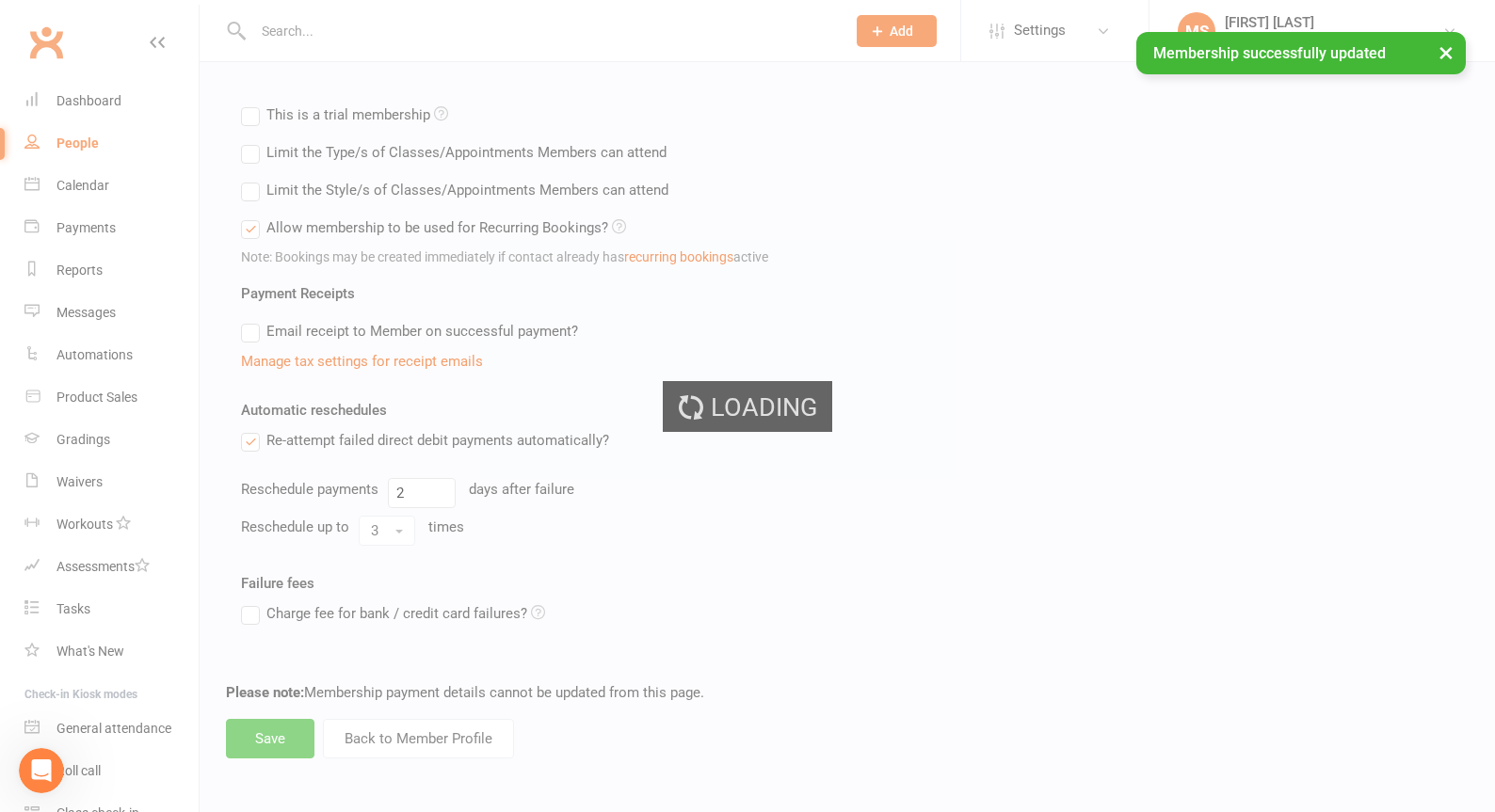 scroll, scrollTop: 0, scrollLeft: 0, axis: both 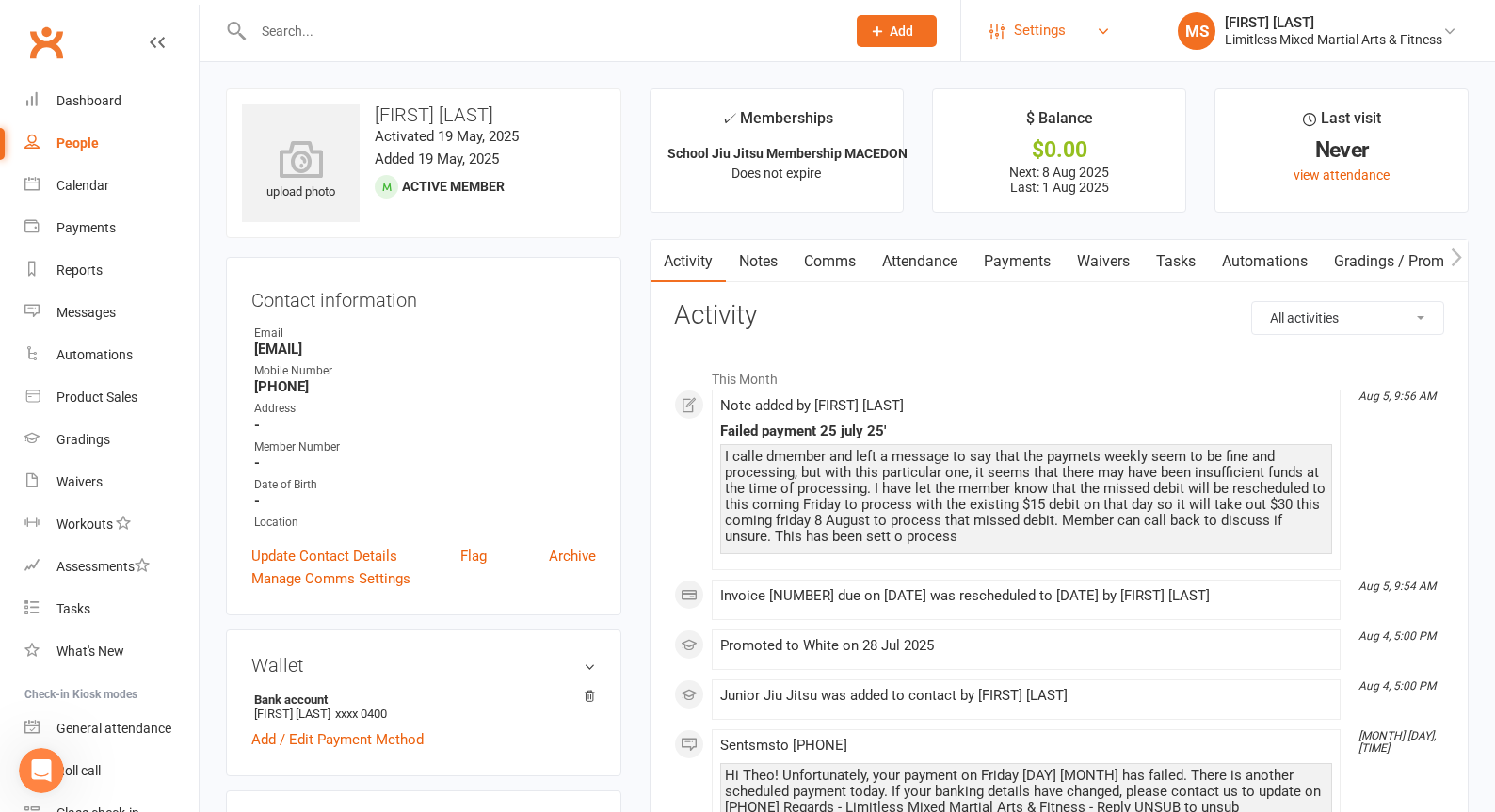 click on "Settings" at bounding box center (1039, 30) 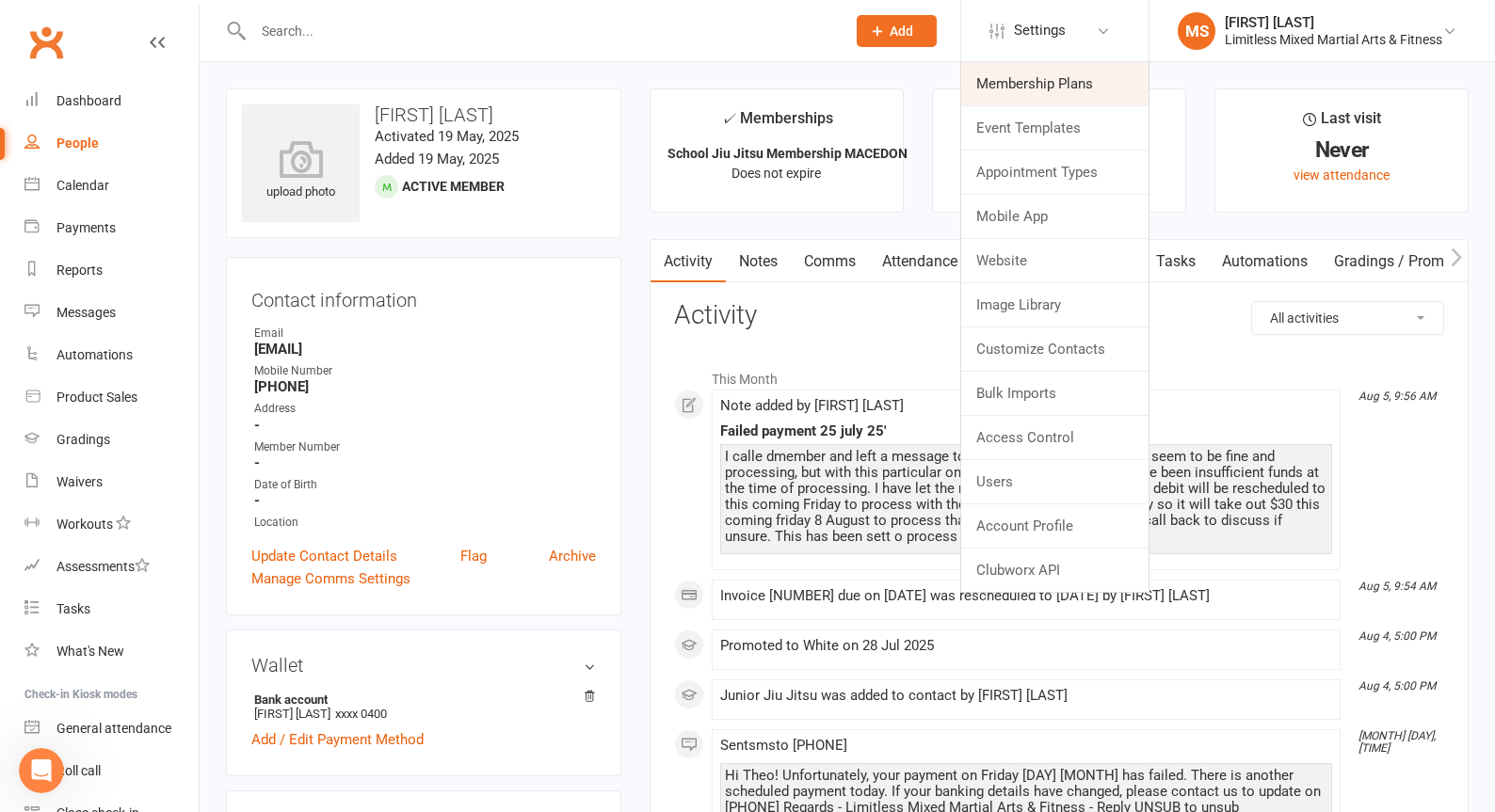 click on "Membership Plans" at bounding box center (1054, 84) 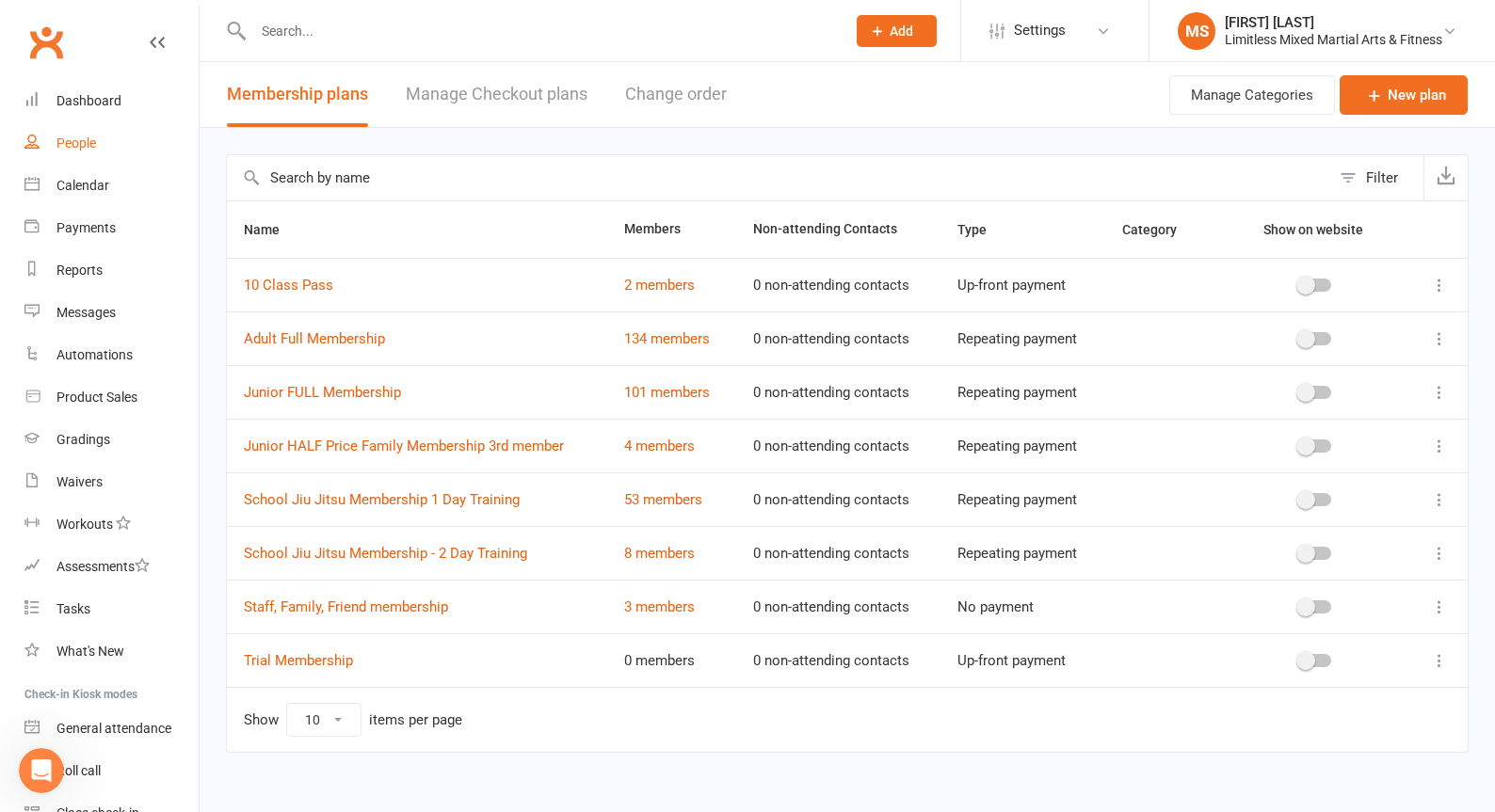 click on "People" at bounding box center (76, 143) 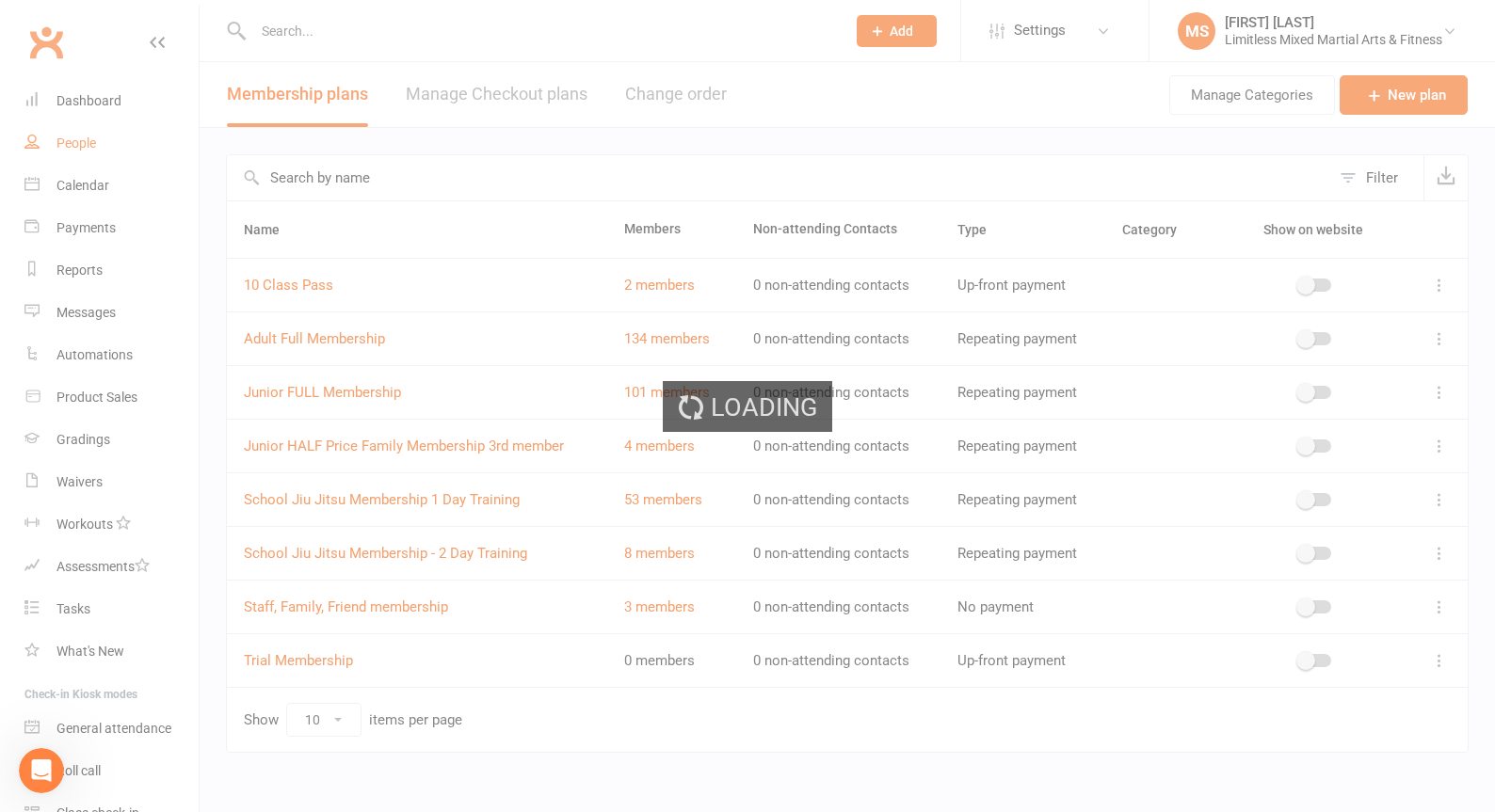 select on "100" 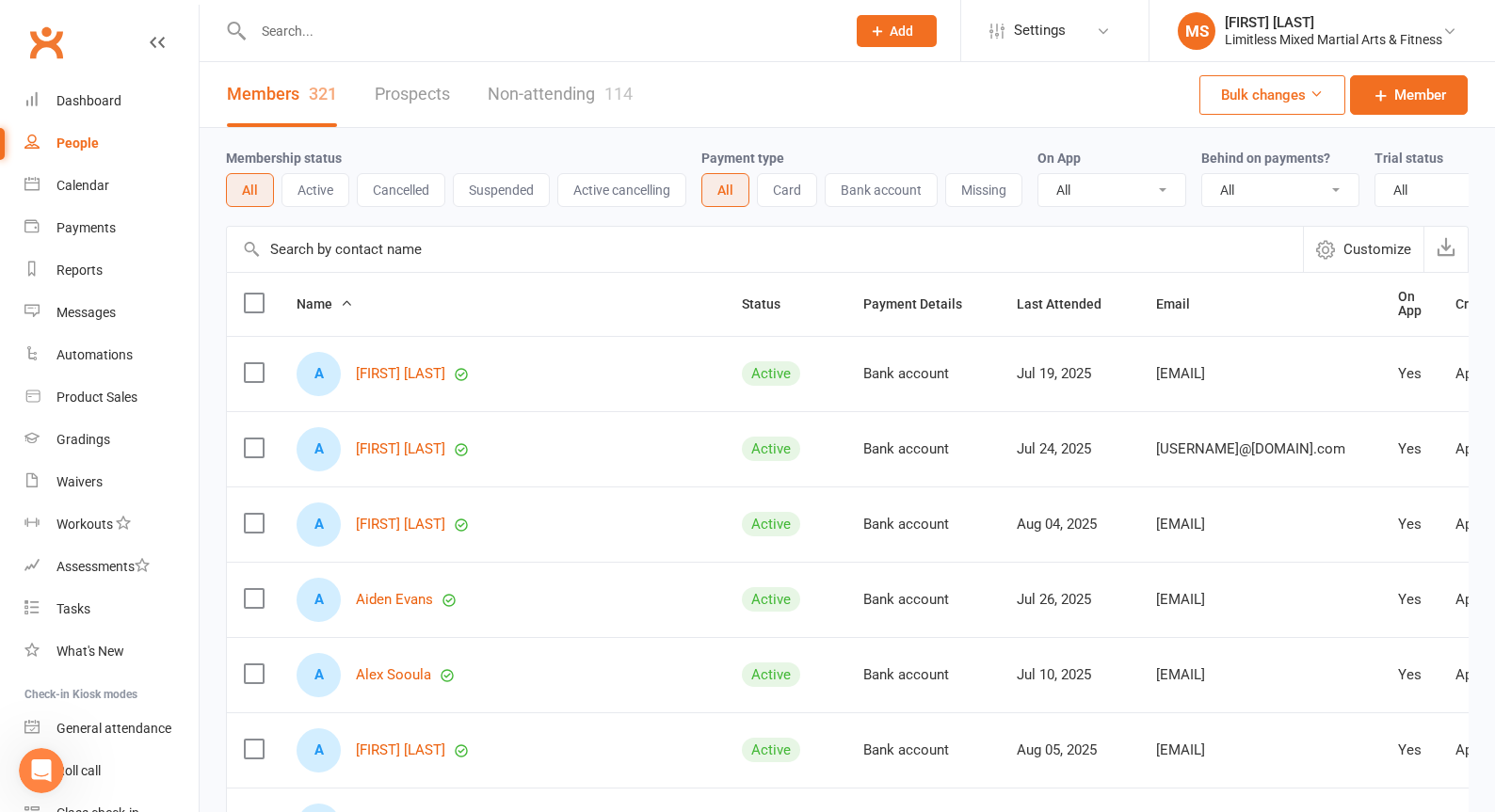 click at bounding box center (539, 31) 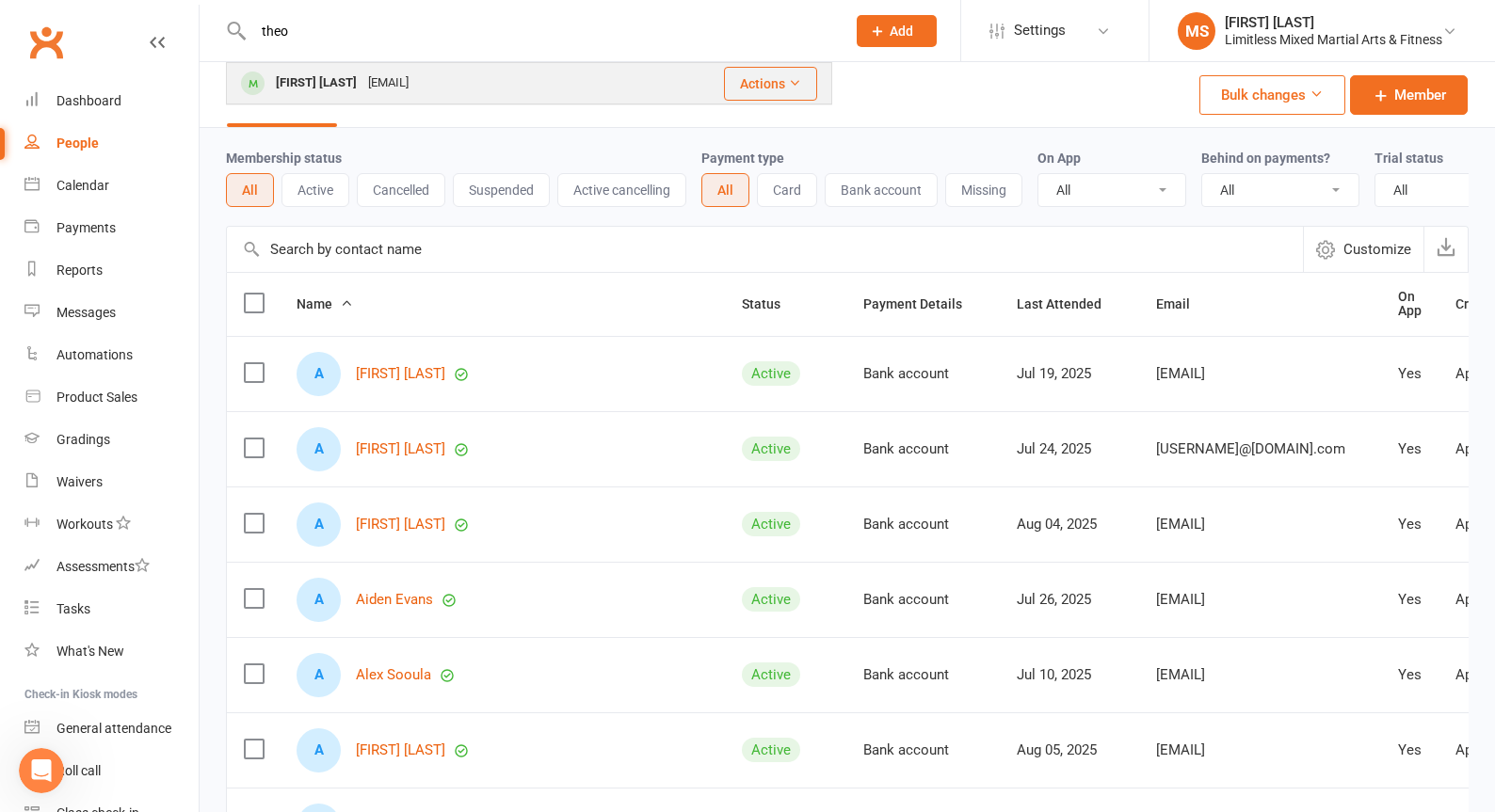 type on "theo" 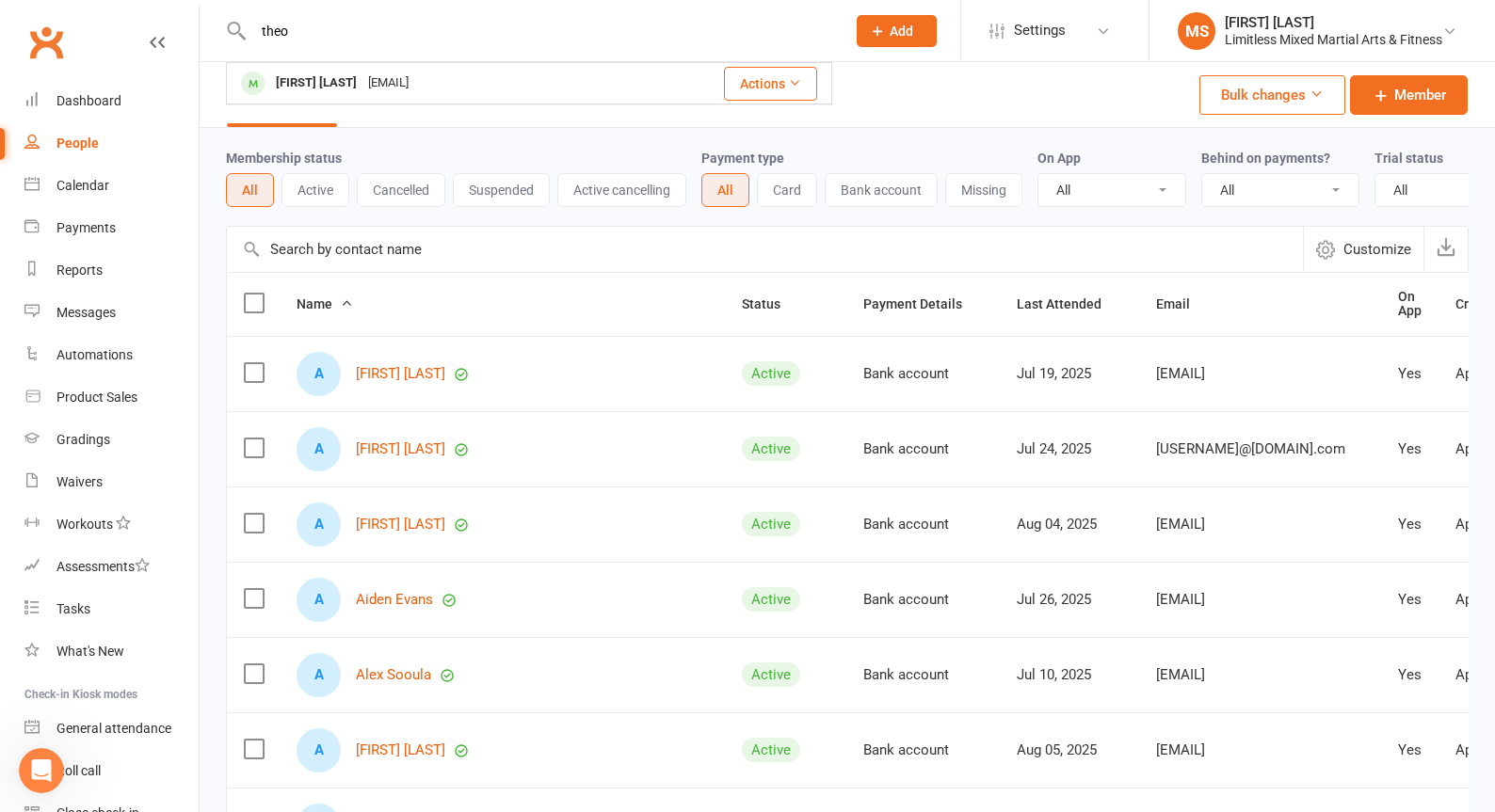 click on "[EMAIL]" at bounding box center (388, 83) 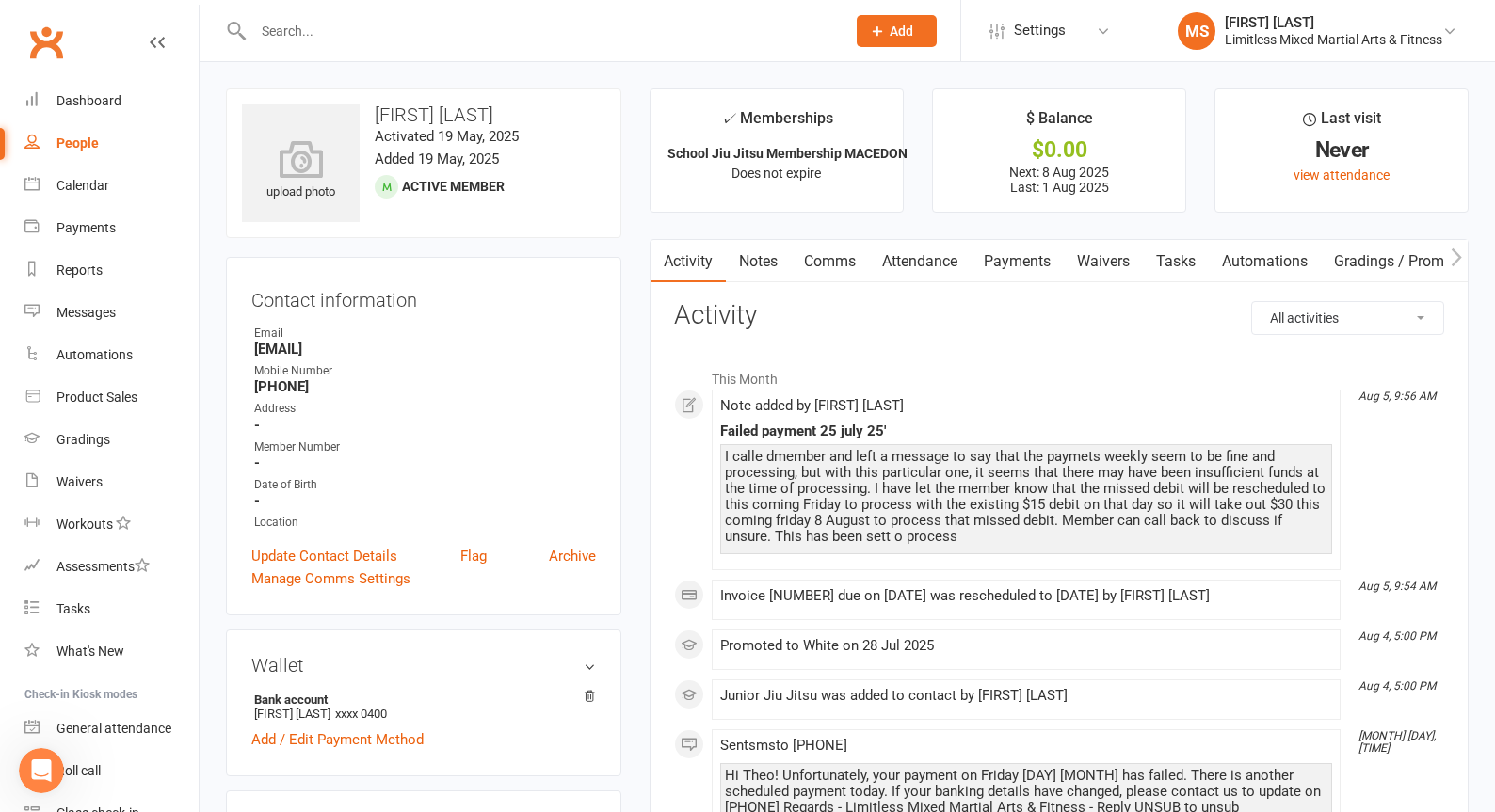 click on "Payments" at bounding box center (1017, 262) 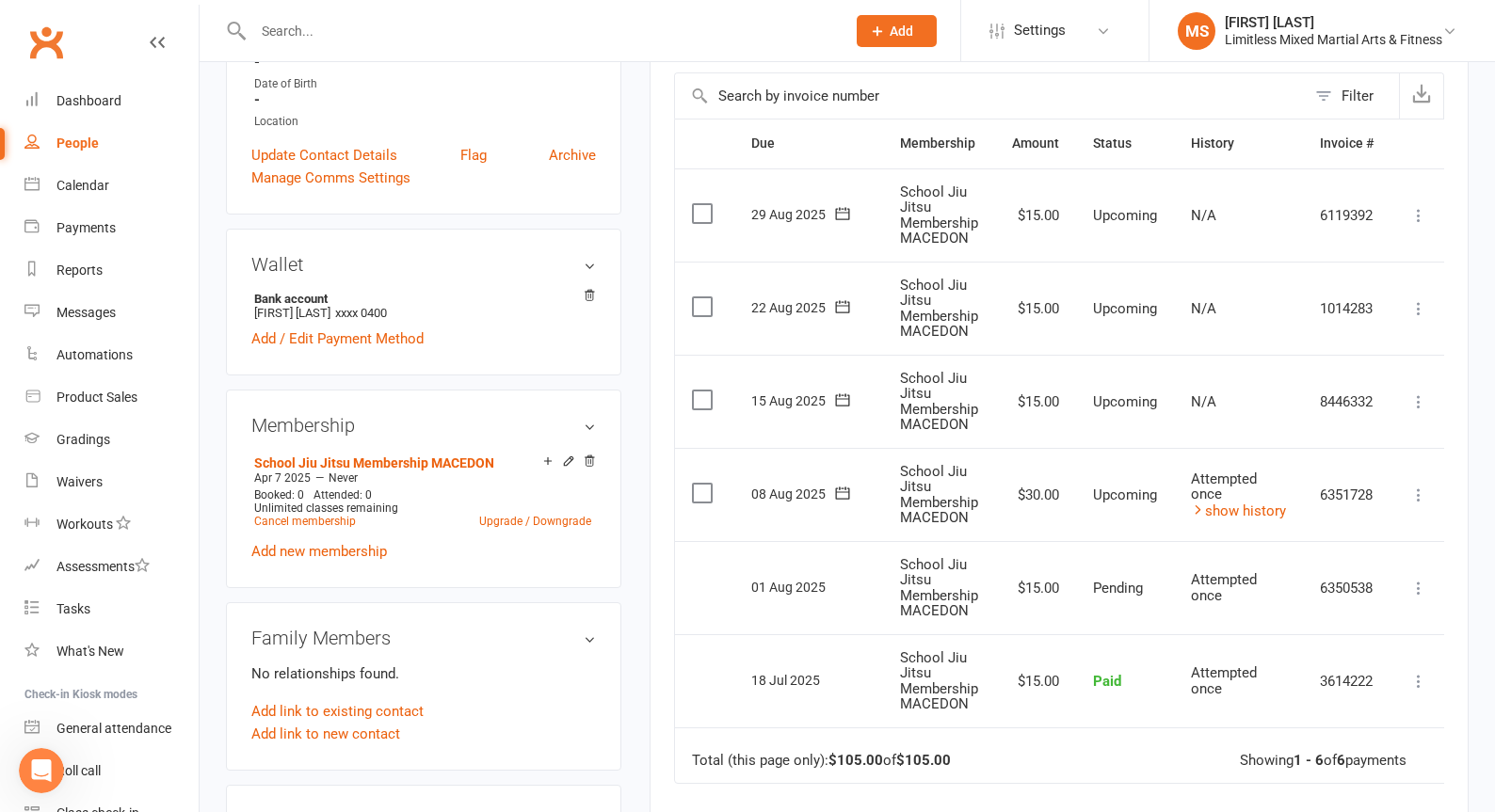 scroll, scrollTop: 406, scrollLeft: 0, axis: vertical 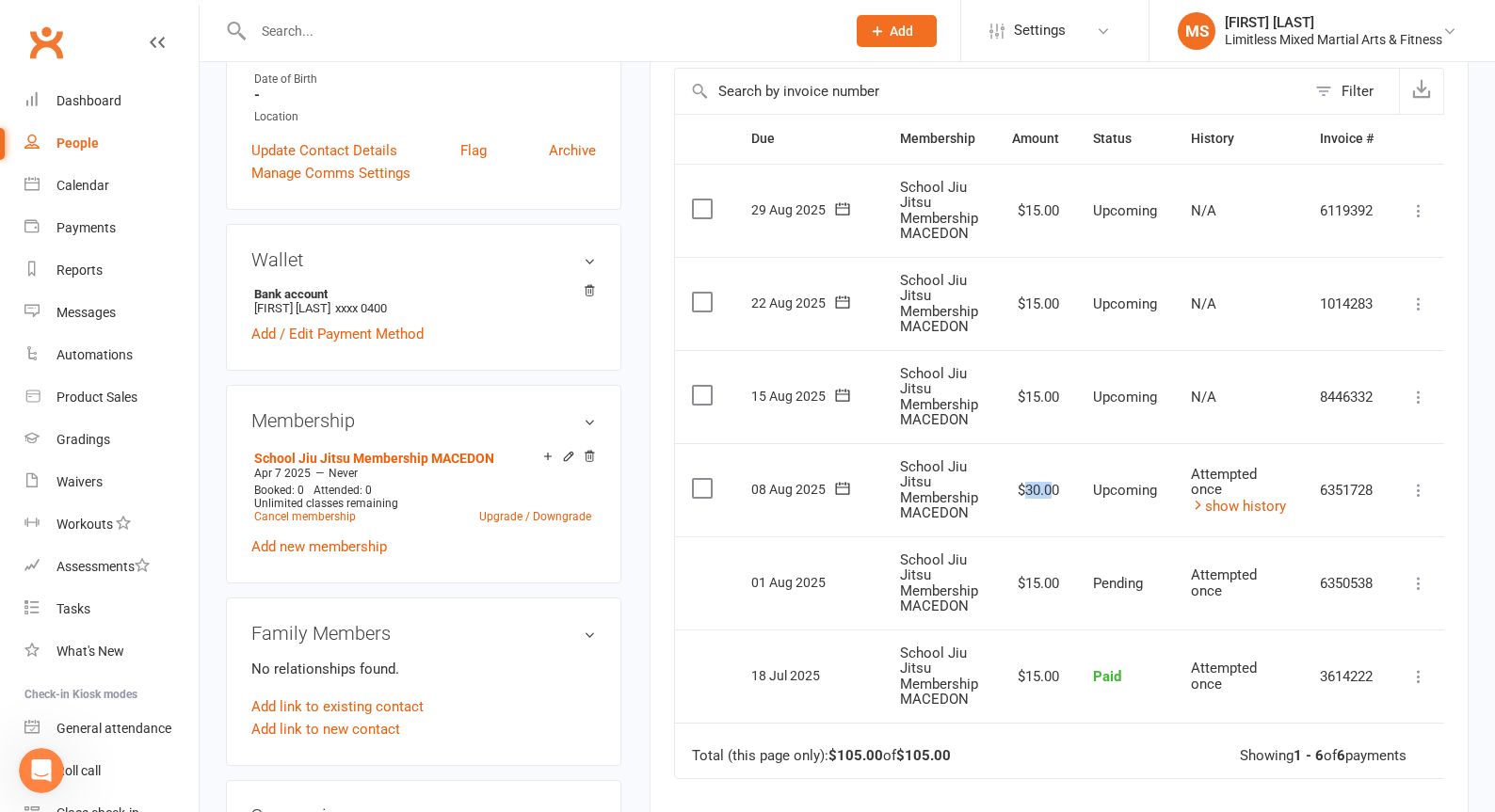 drag, startPoint x: 1023, startPoint y: 486, endPoint x: 1060, endPoint y: 487, distance: 37.013511 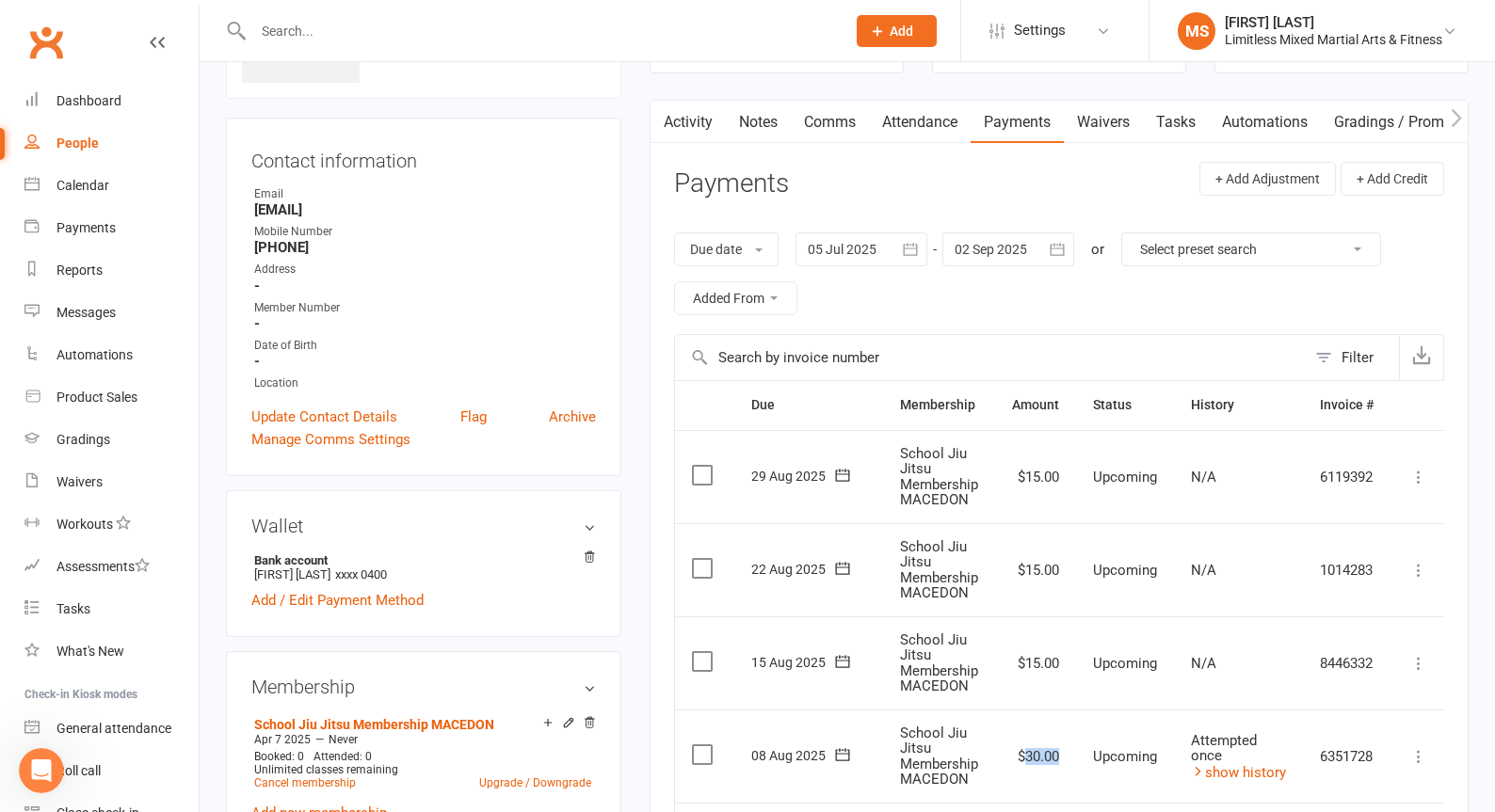 scroll, scrollTop: 0, scrollLeft: 0, axis: both 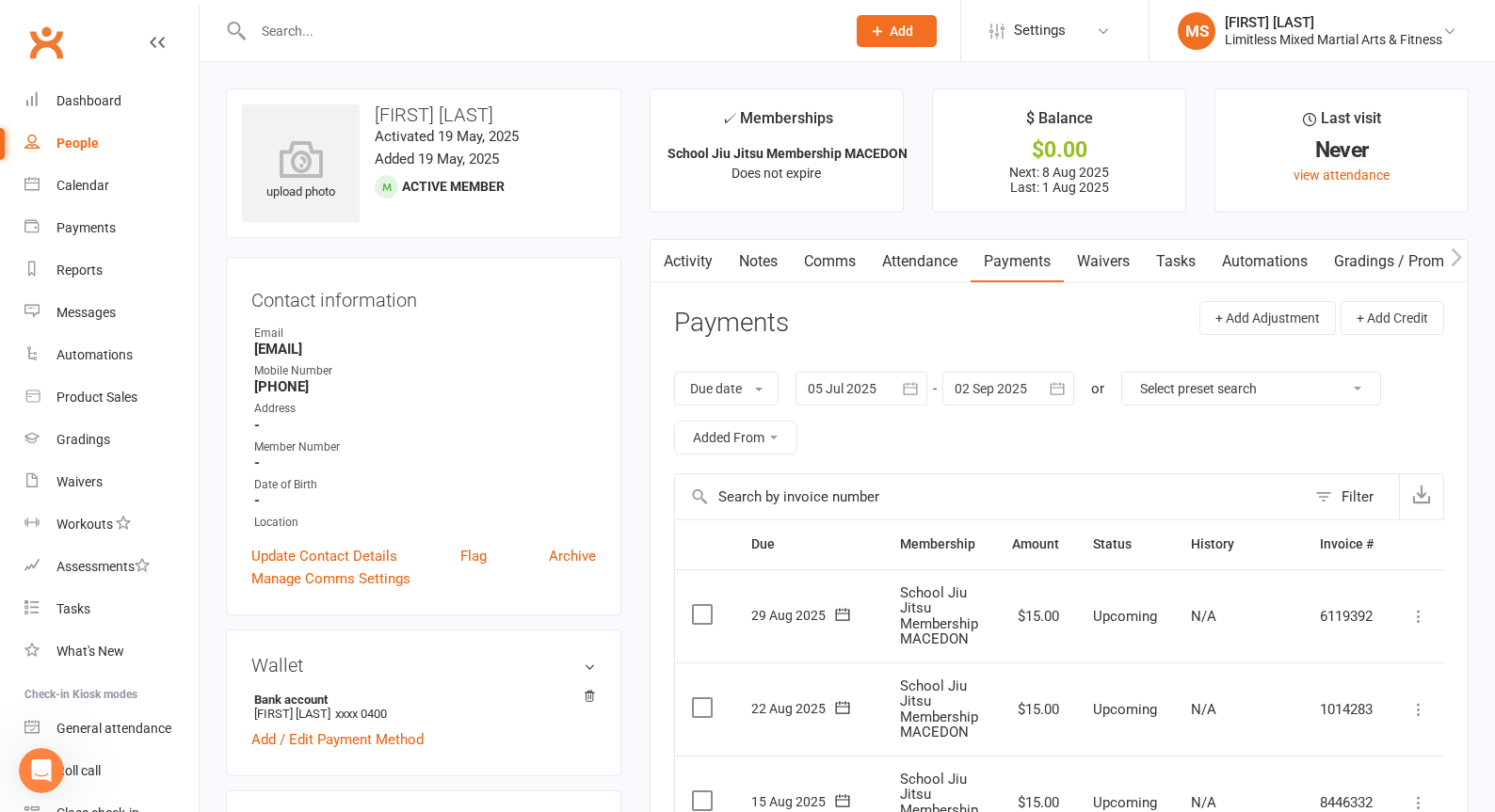 click at bounding box center [539, 31] 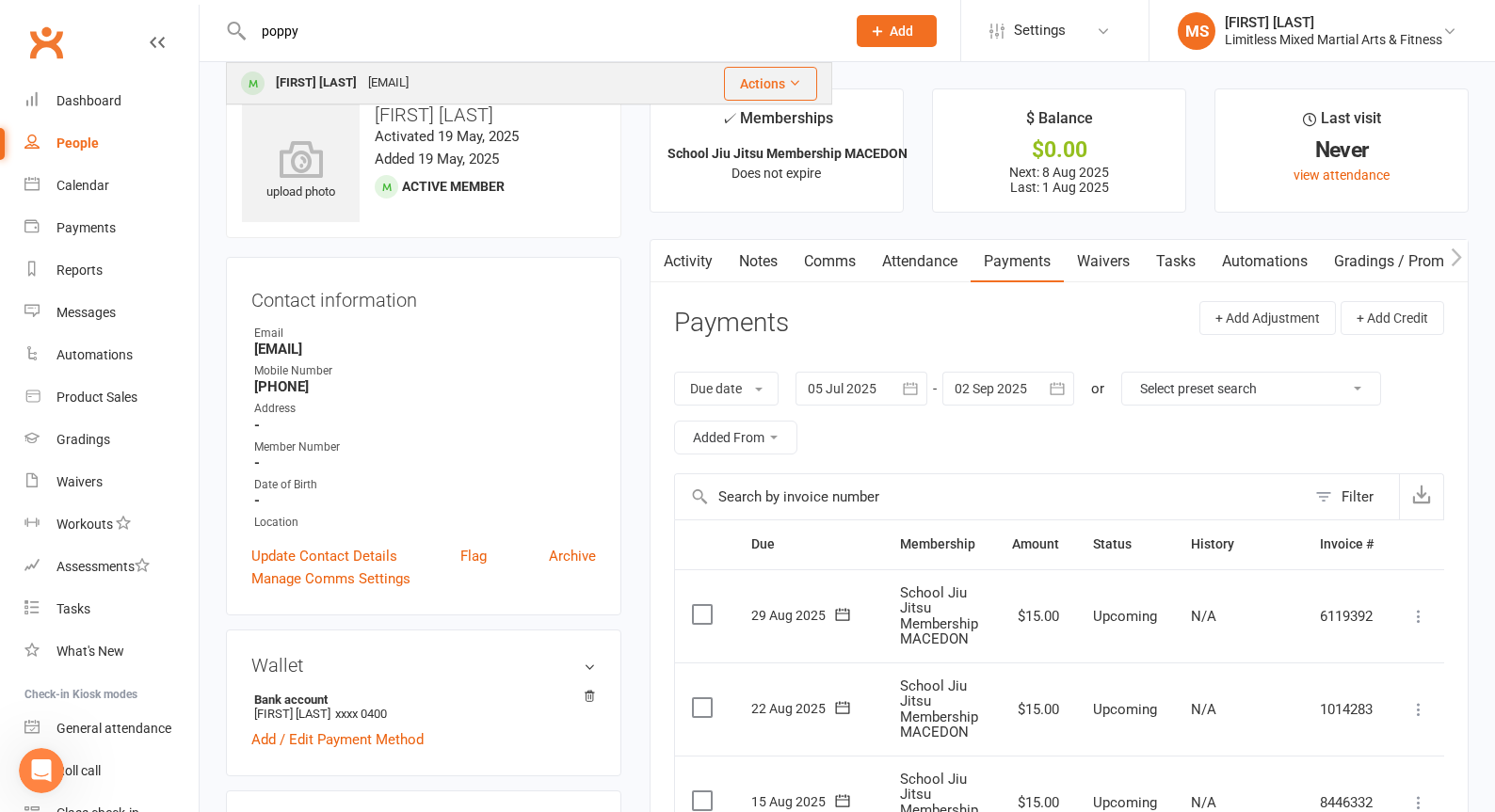 type on "poppy" 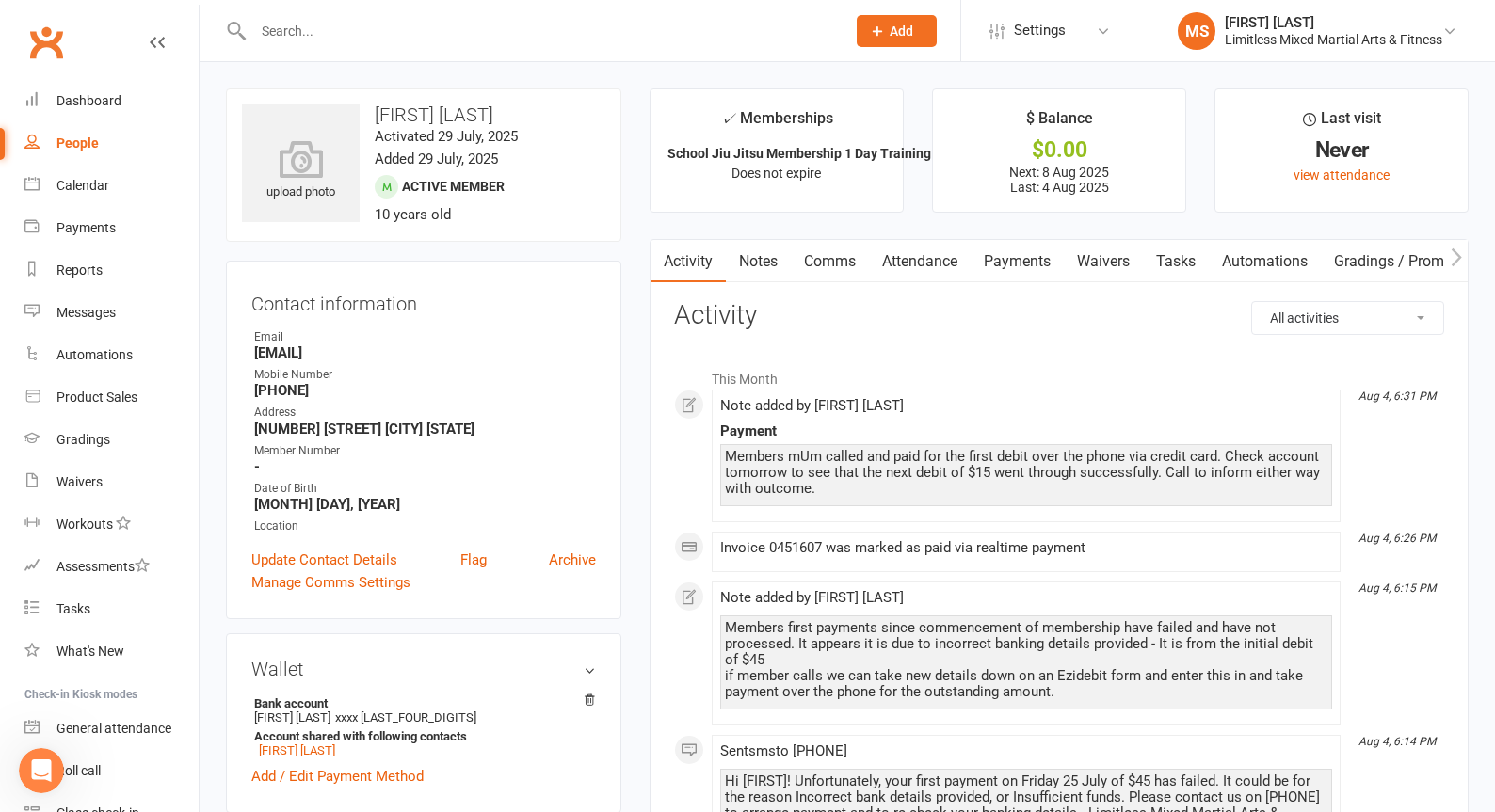 click on "Payments" at bounding box center (1017, 262) 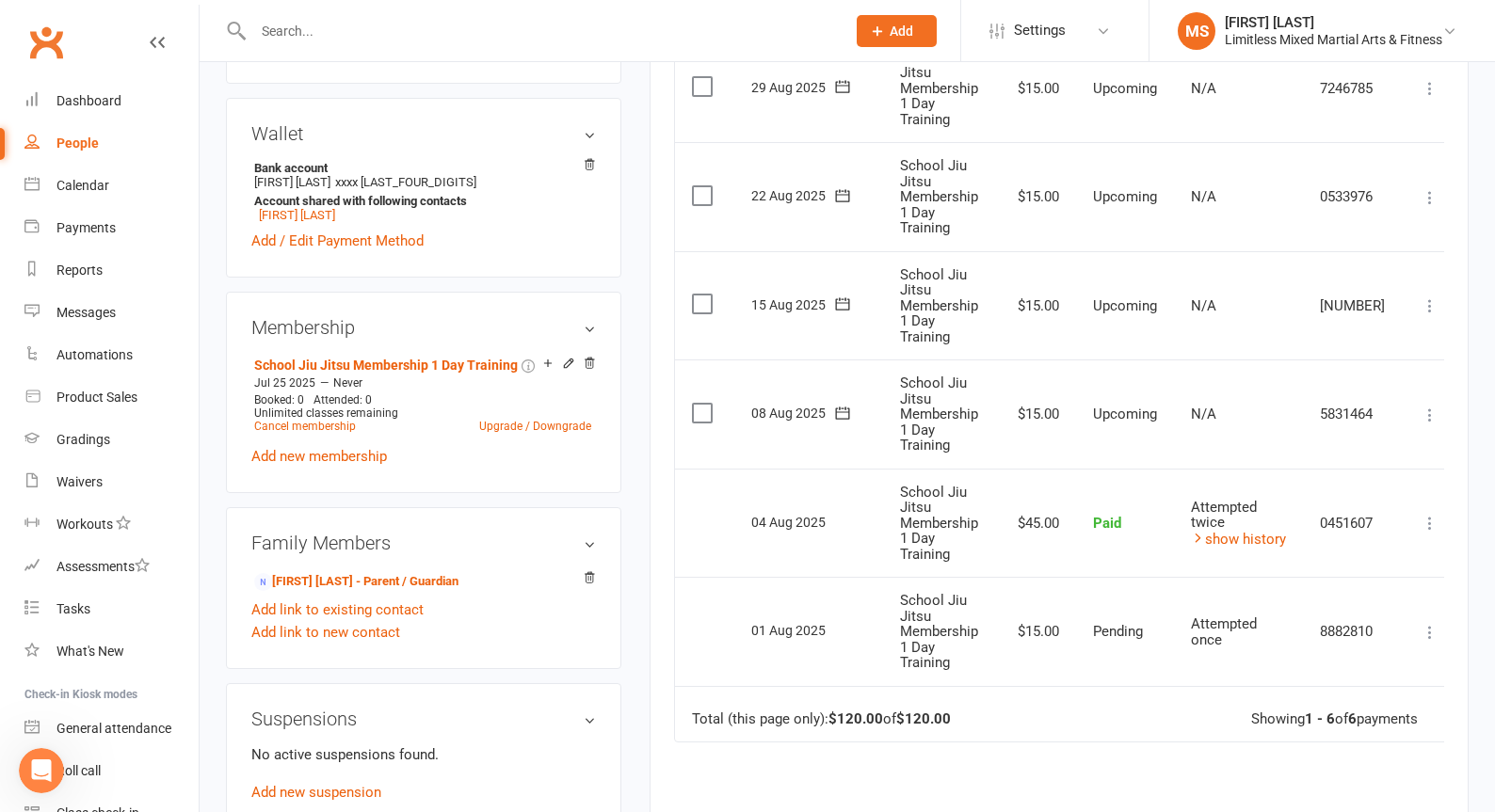 scroll, scrollTop: 549, scrollLeft: 0, axis: vertical 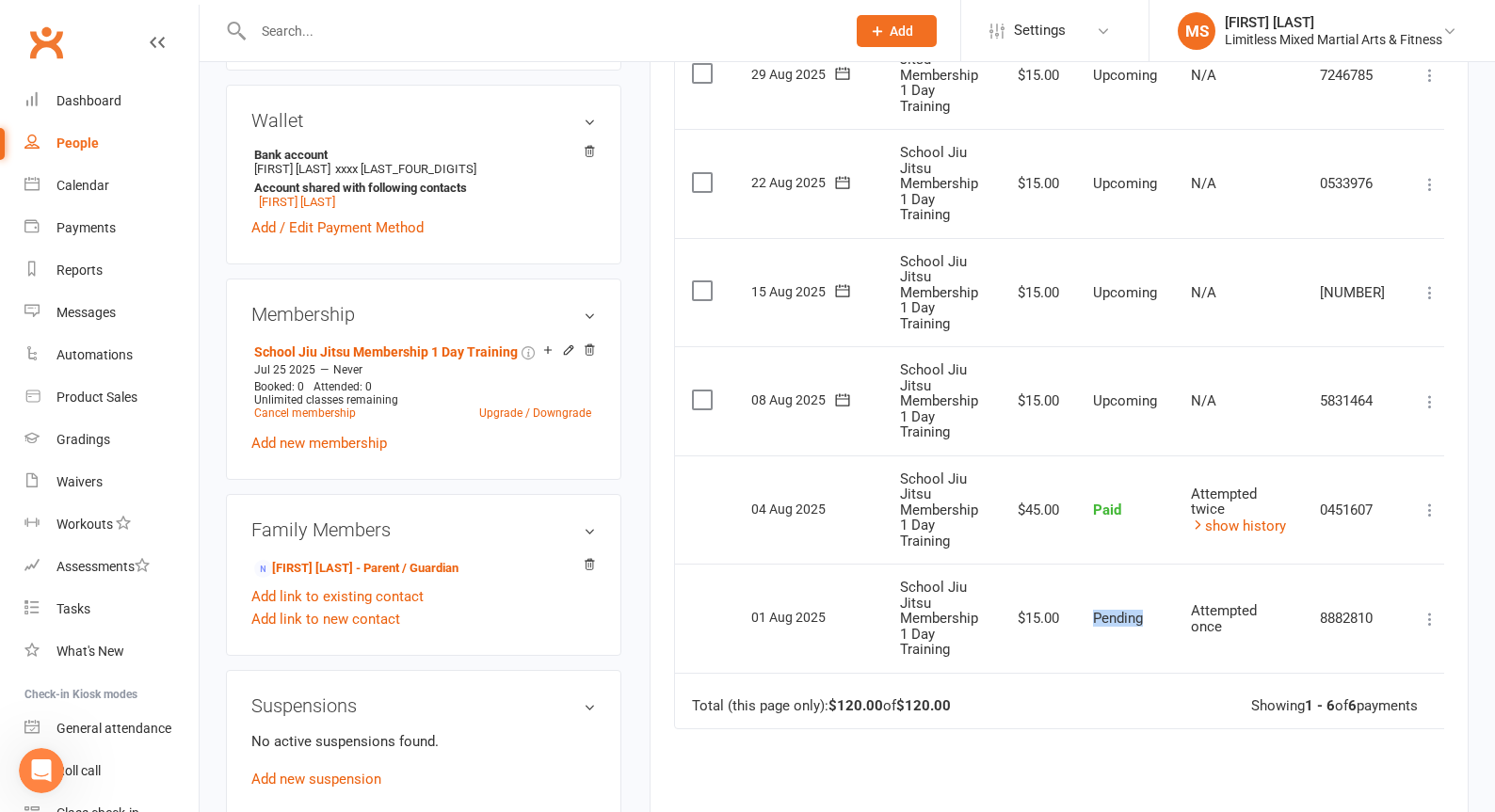 drag, startPoint x: 1095, startPoint y: 619, endPoint x: 1153, endPoint y: 620, distance: 58.00862 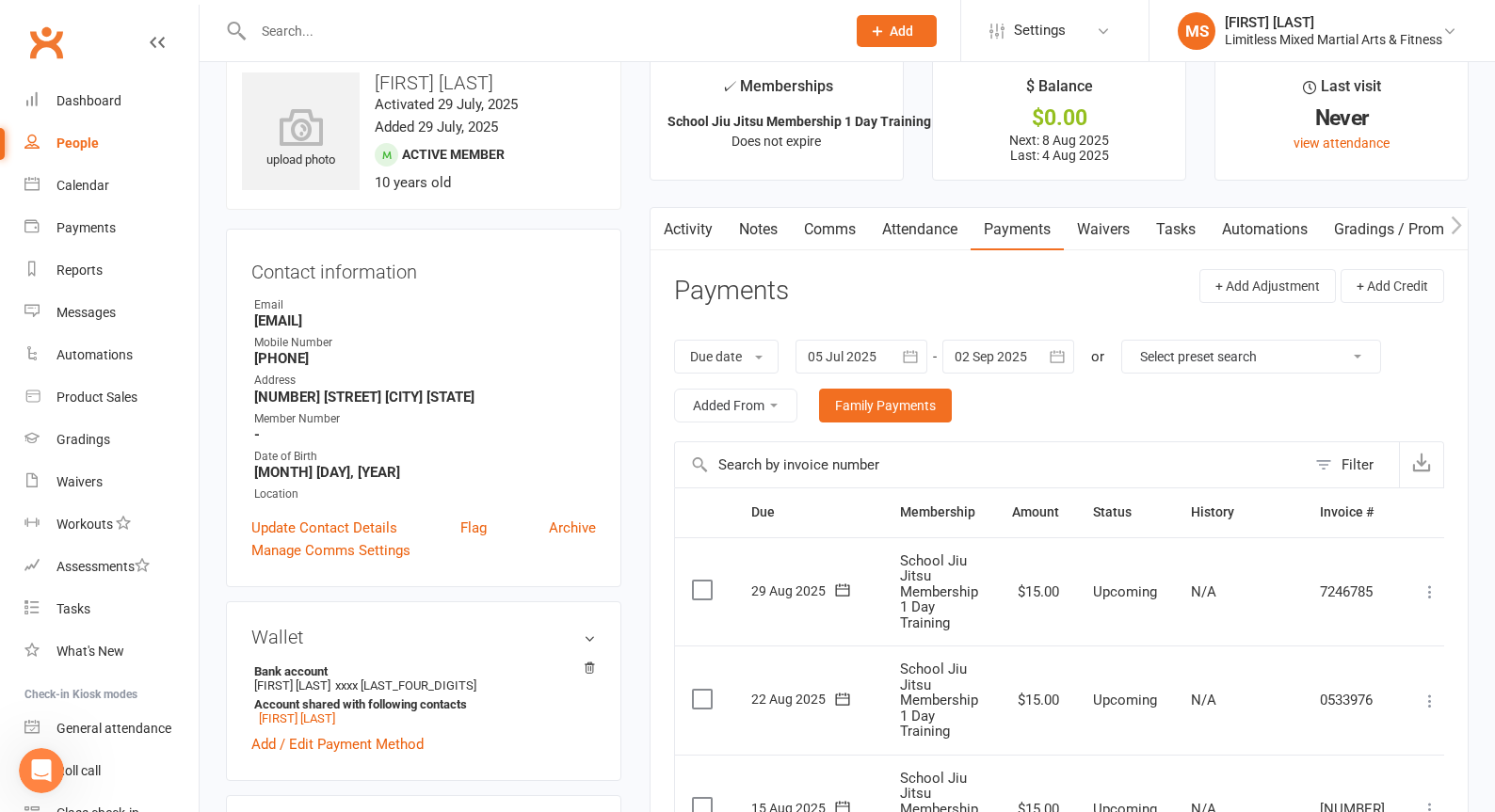scroll, scrollTop: 0, scrollLeft: 0, axis: both 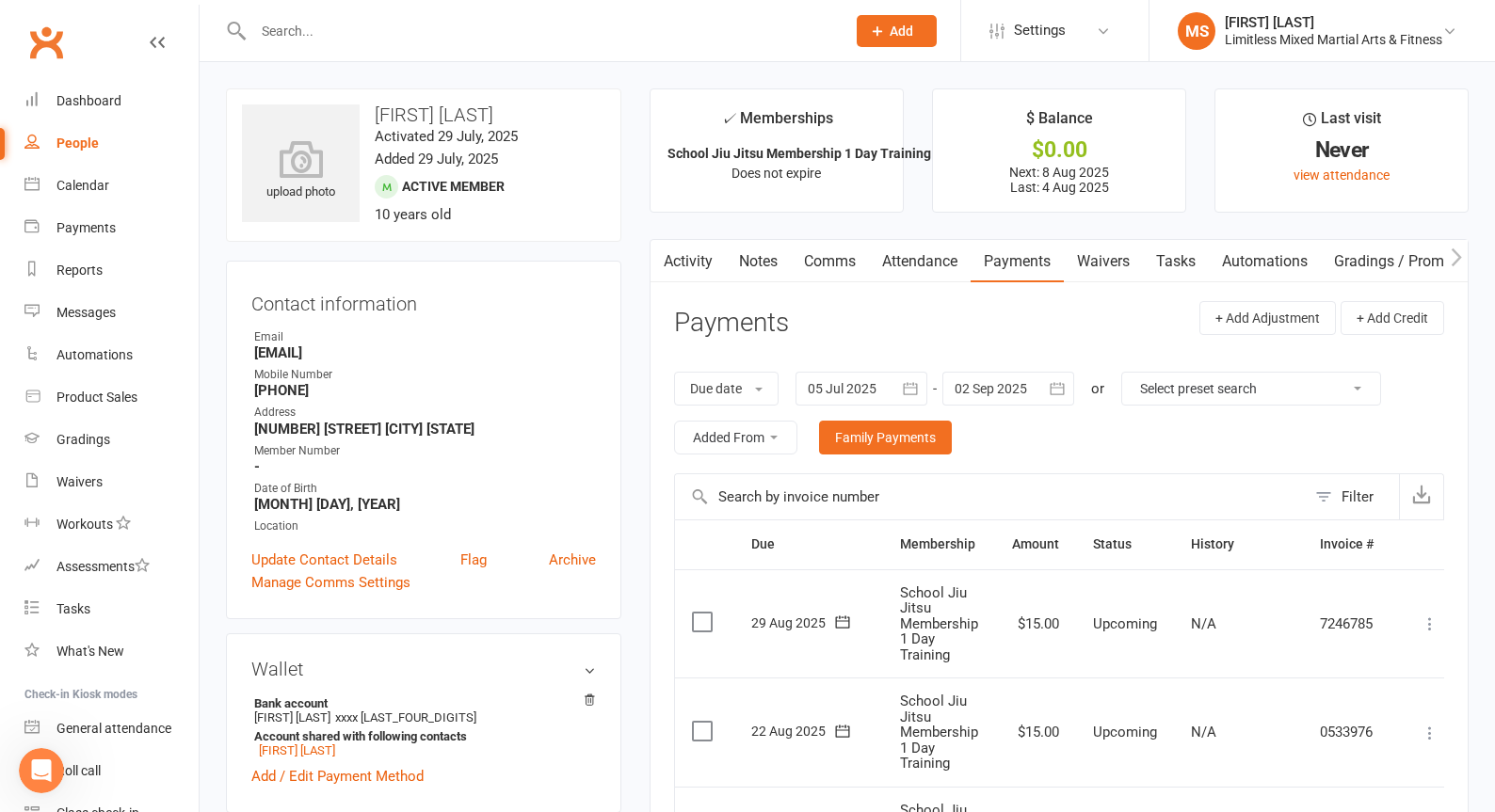click at bounding box center (539, 31) 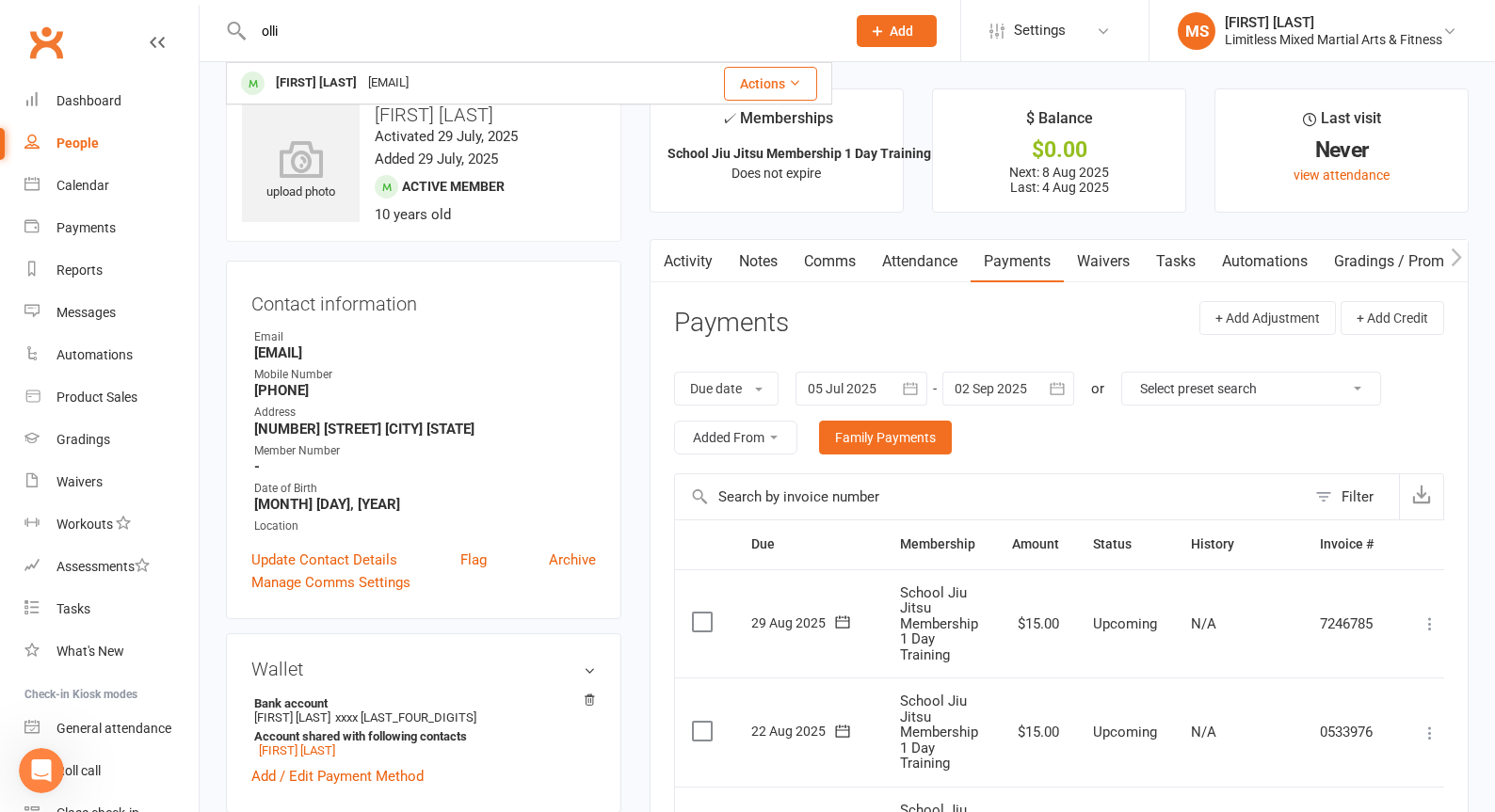 type on "olli" 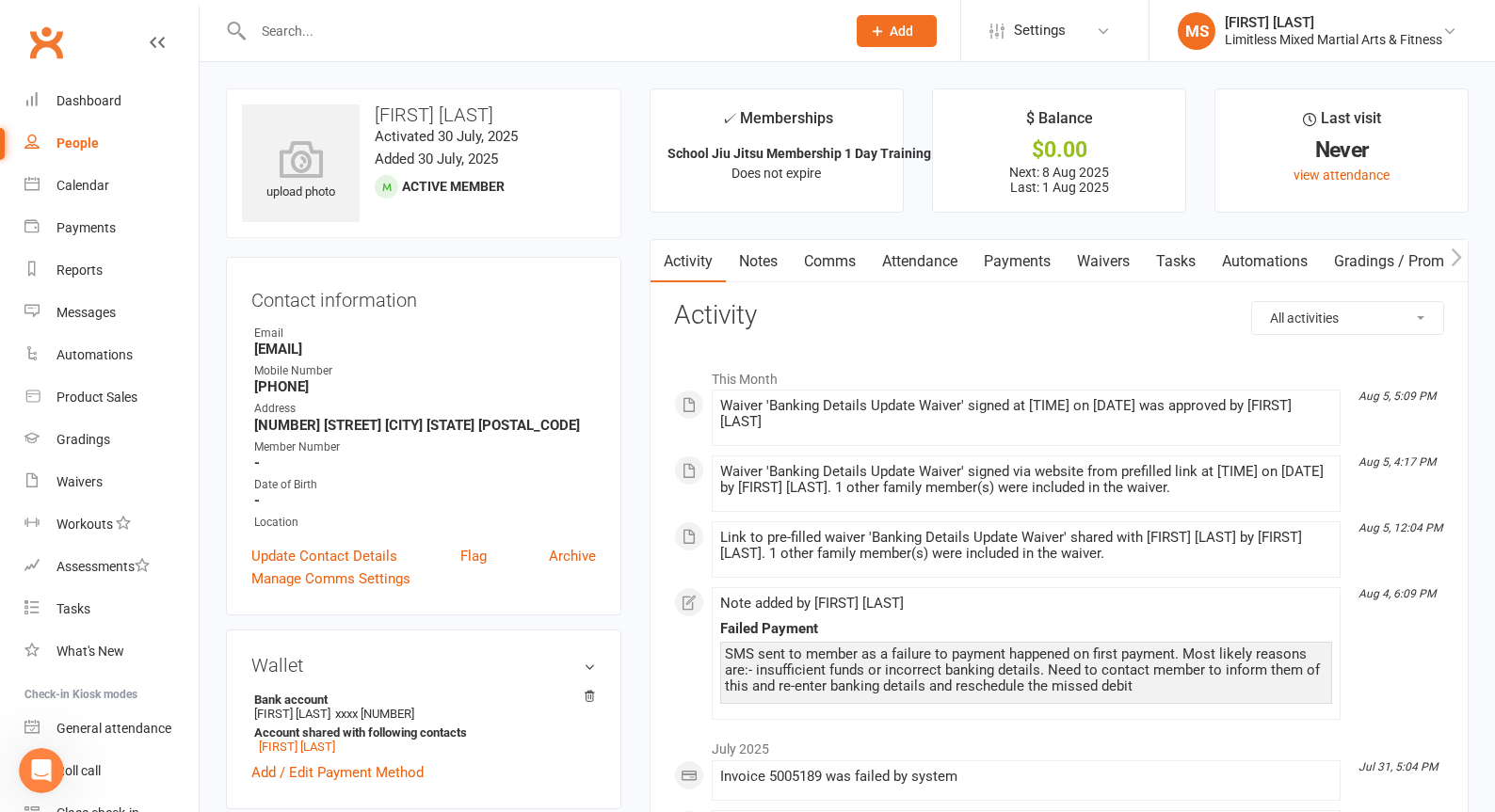 click on "Payments" at bounding box center [1017, 262] 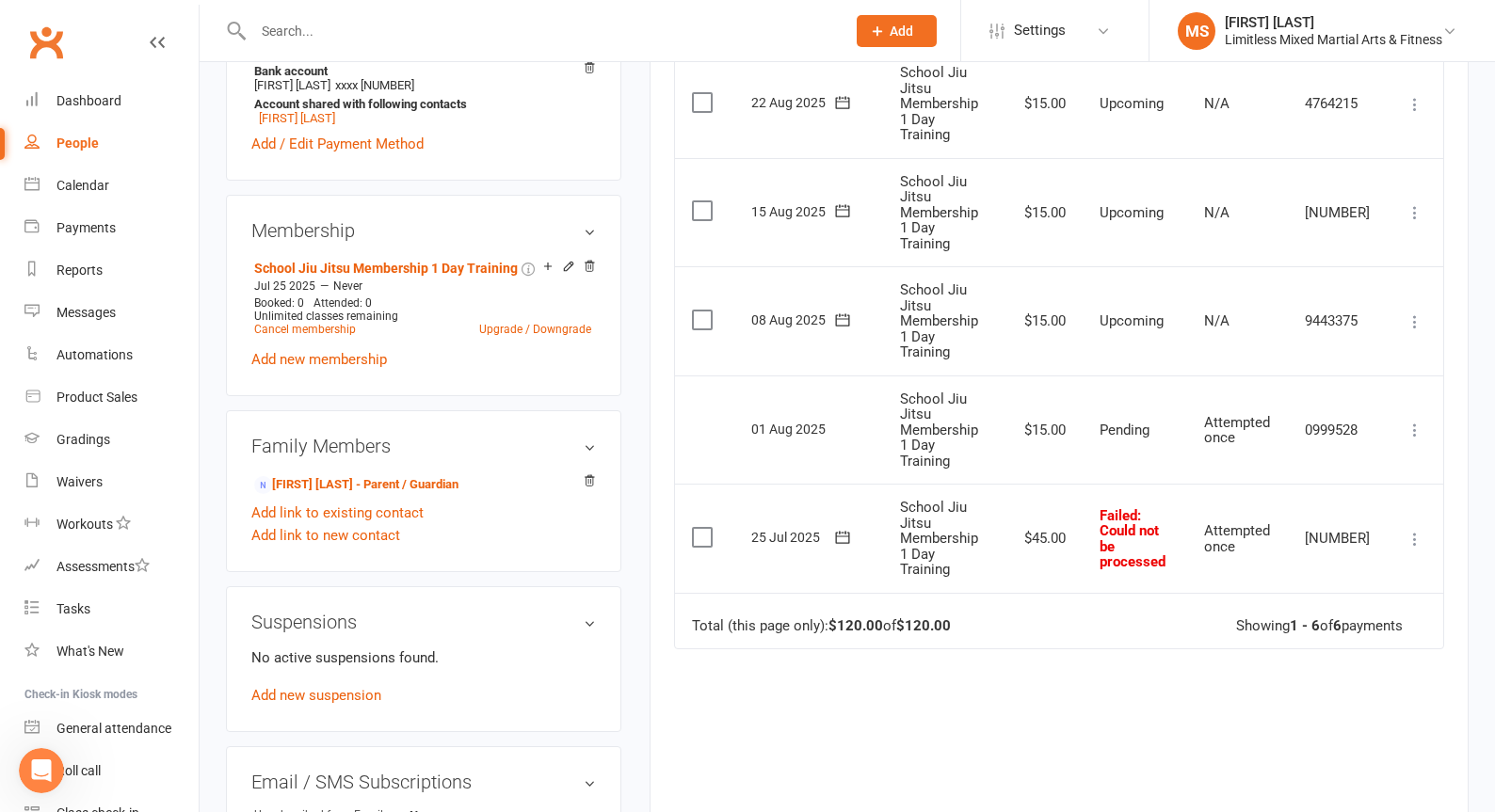 scroll, scrollTop: 625, scrollLeft: 0, axis: vertical 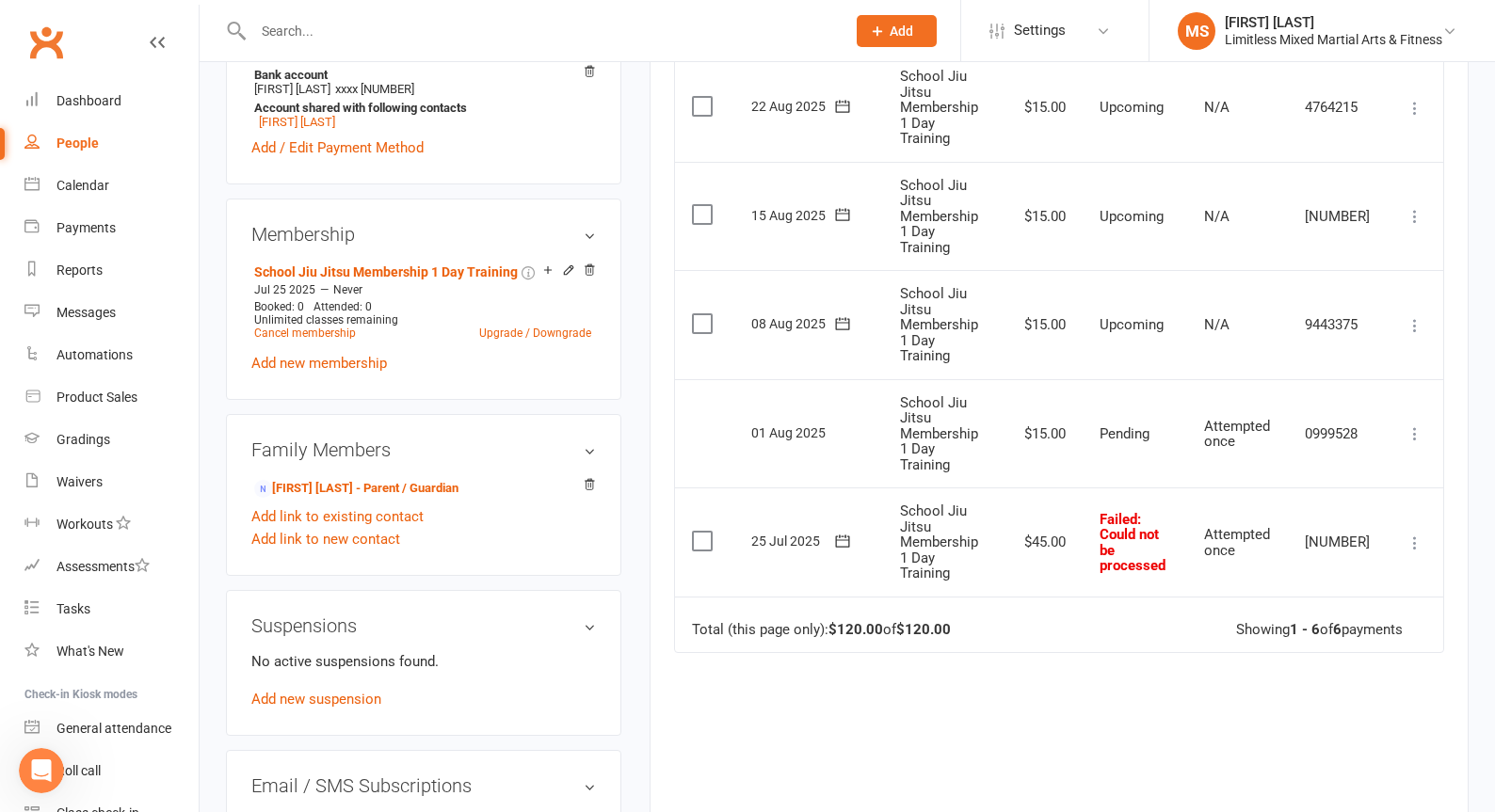 click 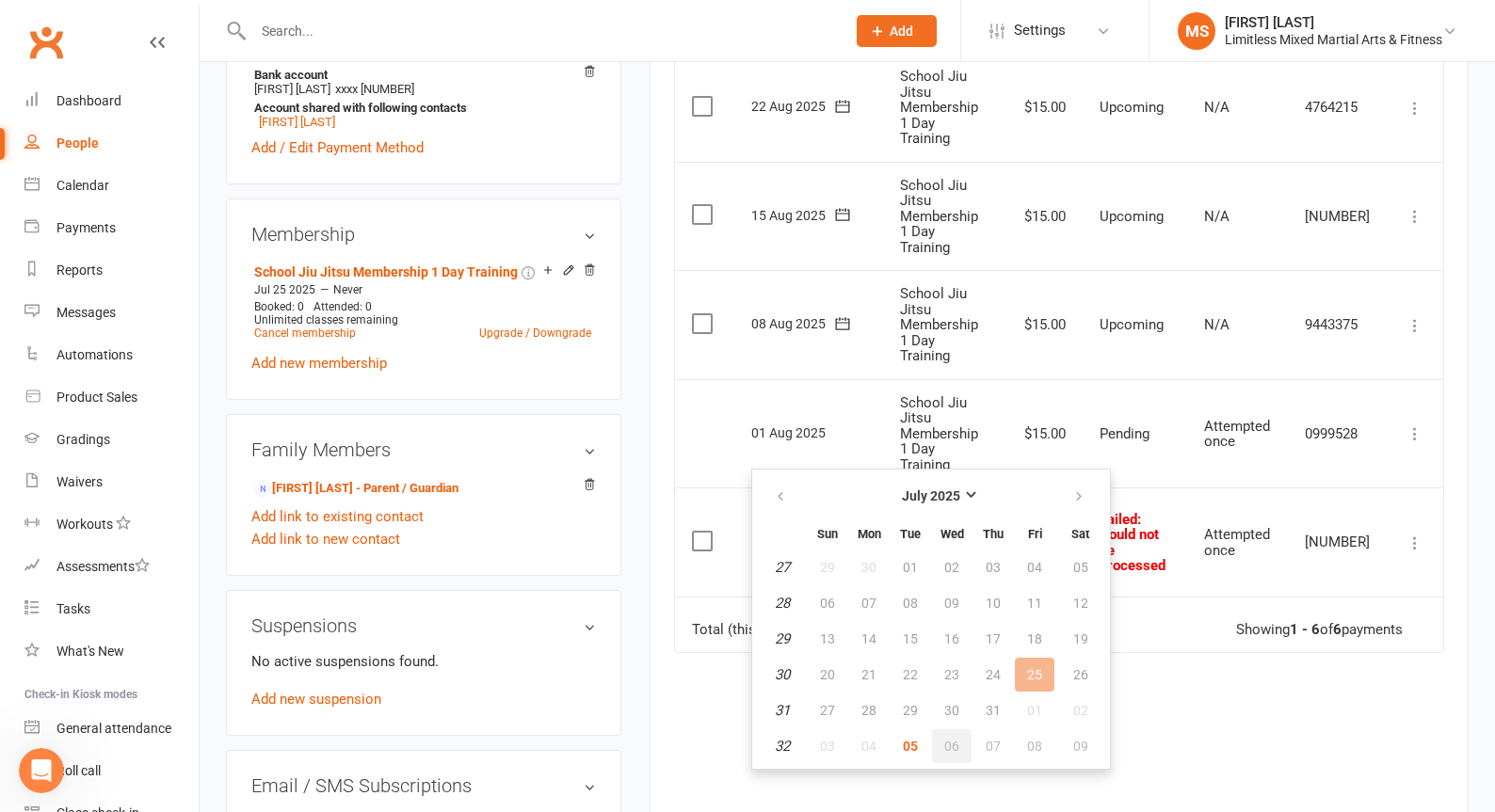 click on "06" at bounding box center (952, 746) 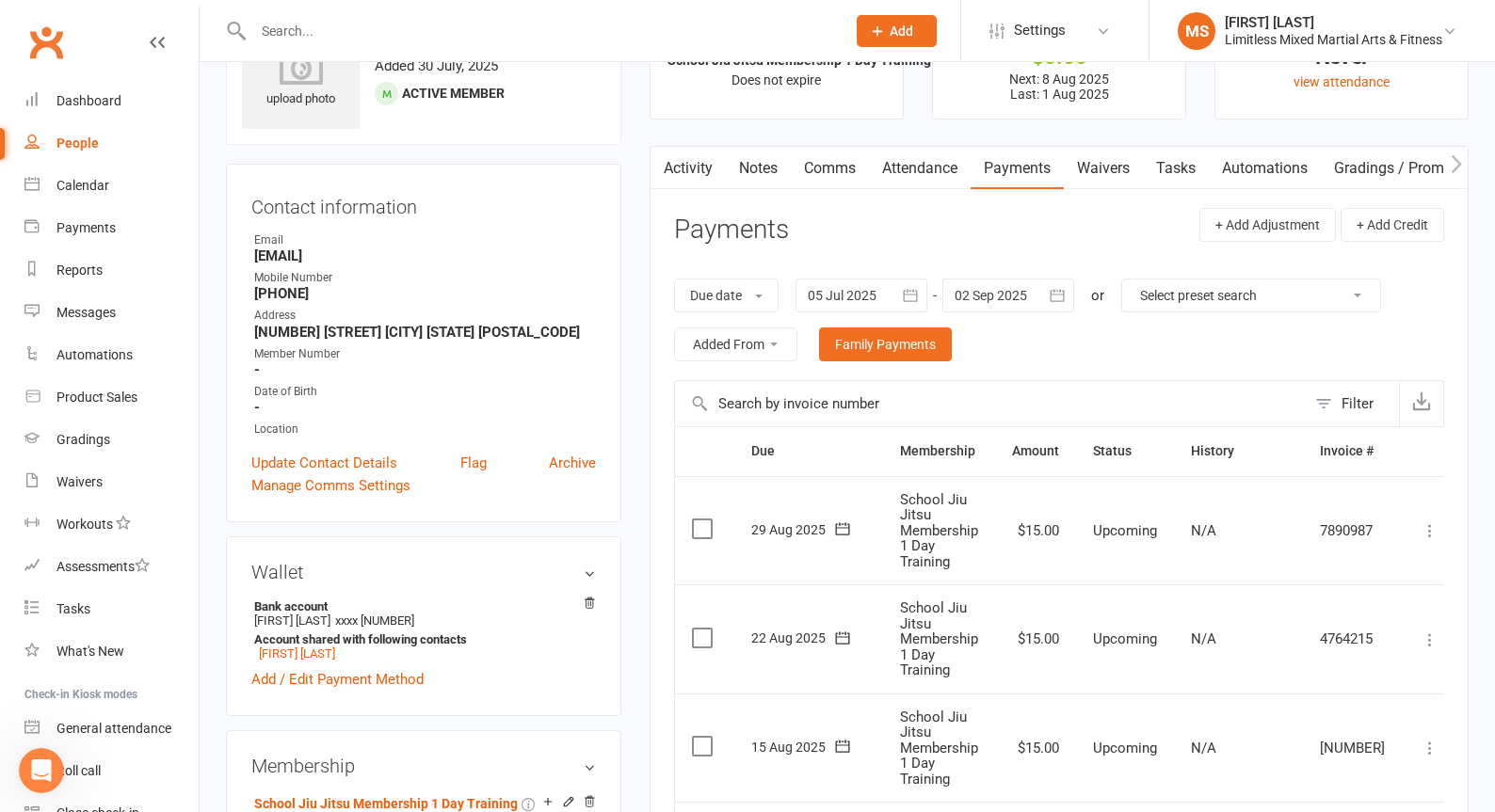 scroll, scrollTop: 0, scrollLeft: 0, axis: both 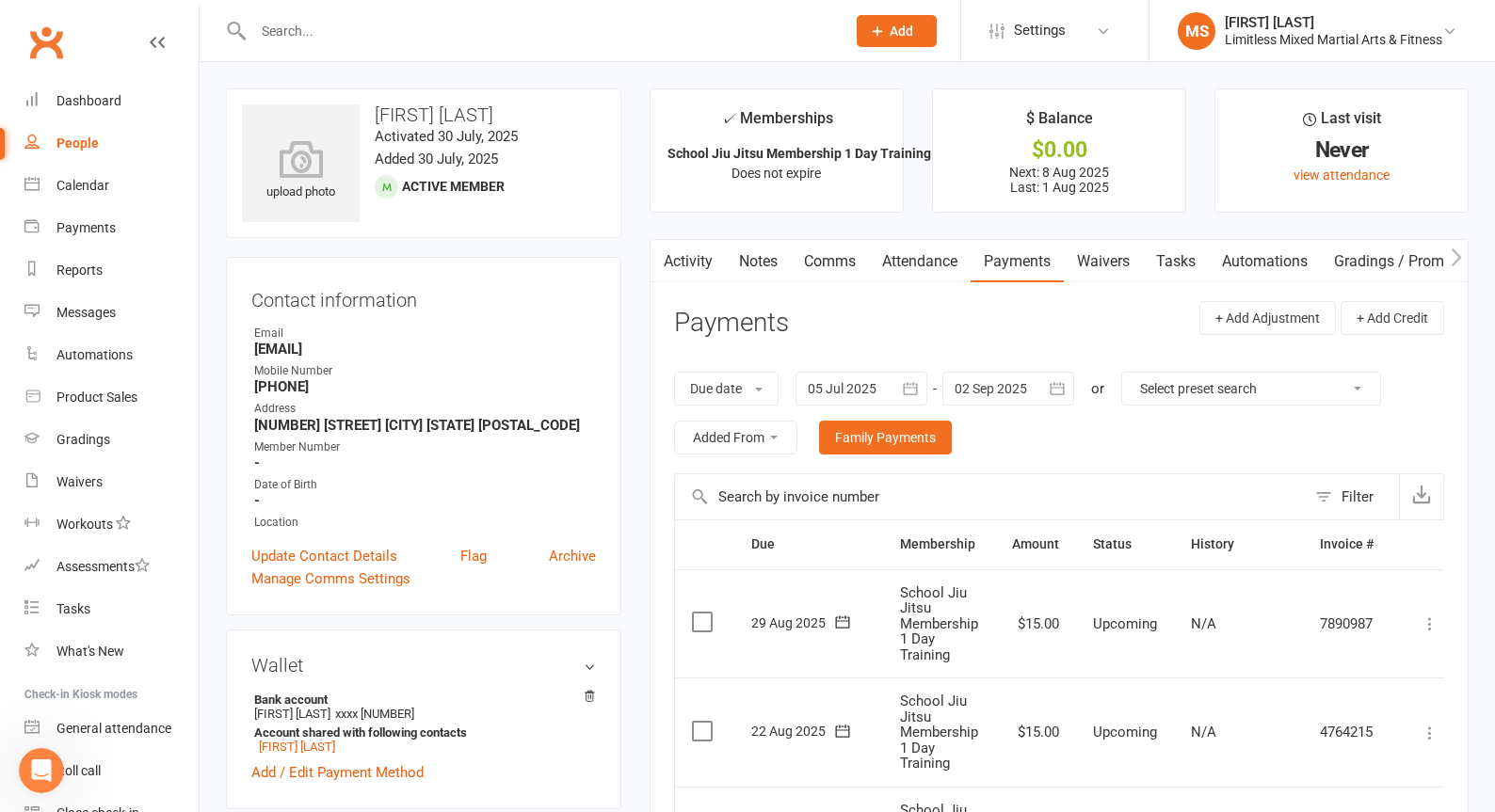 click at bounding box center (539, 31) 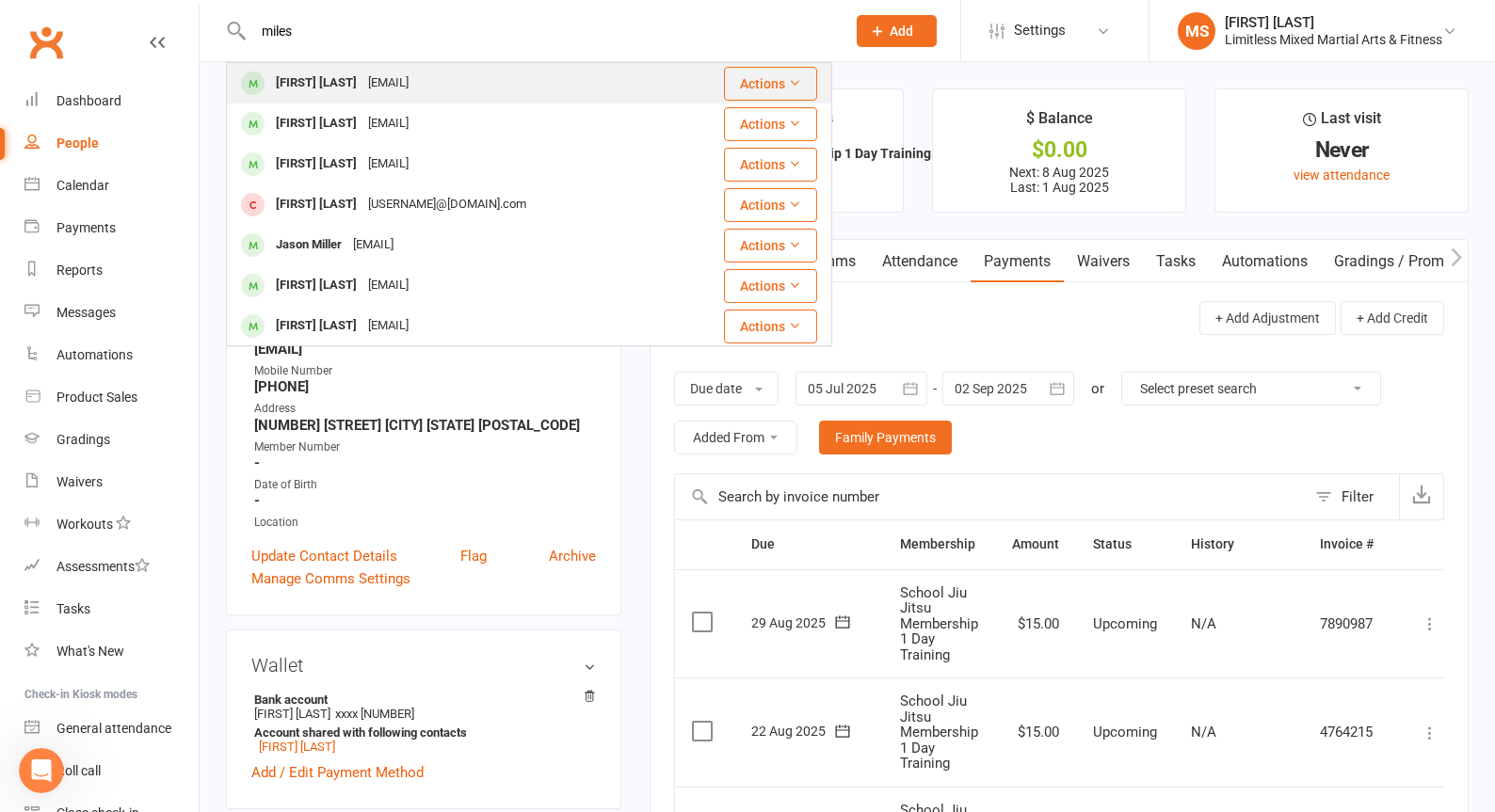 type on "miles" 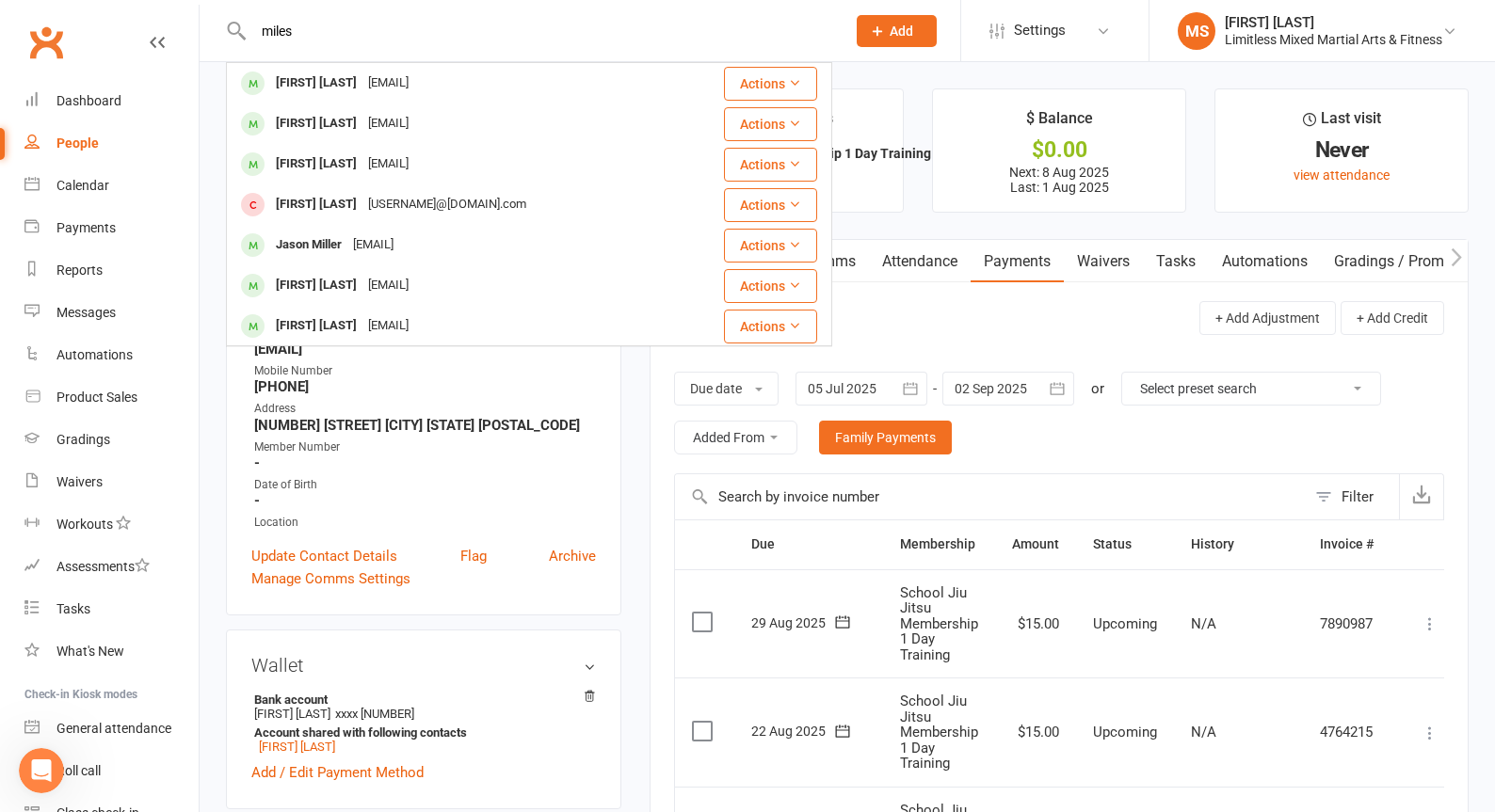 click on "[EMAIL]" at bounding box center [388, 83] 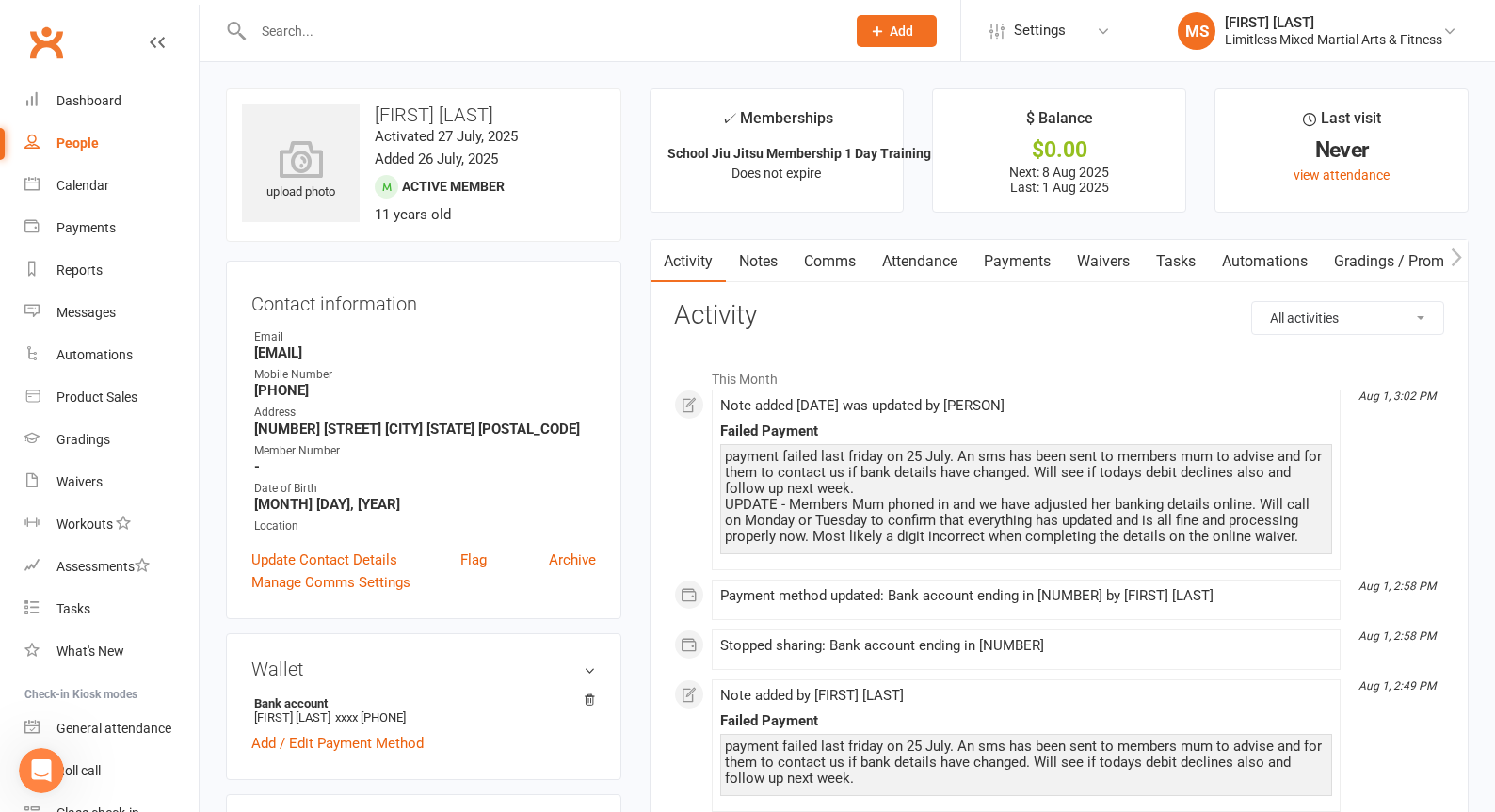 click on "Payments" at bounding box center (1017, 262) 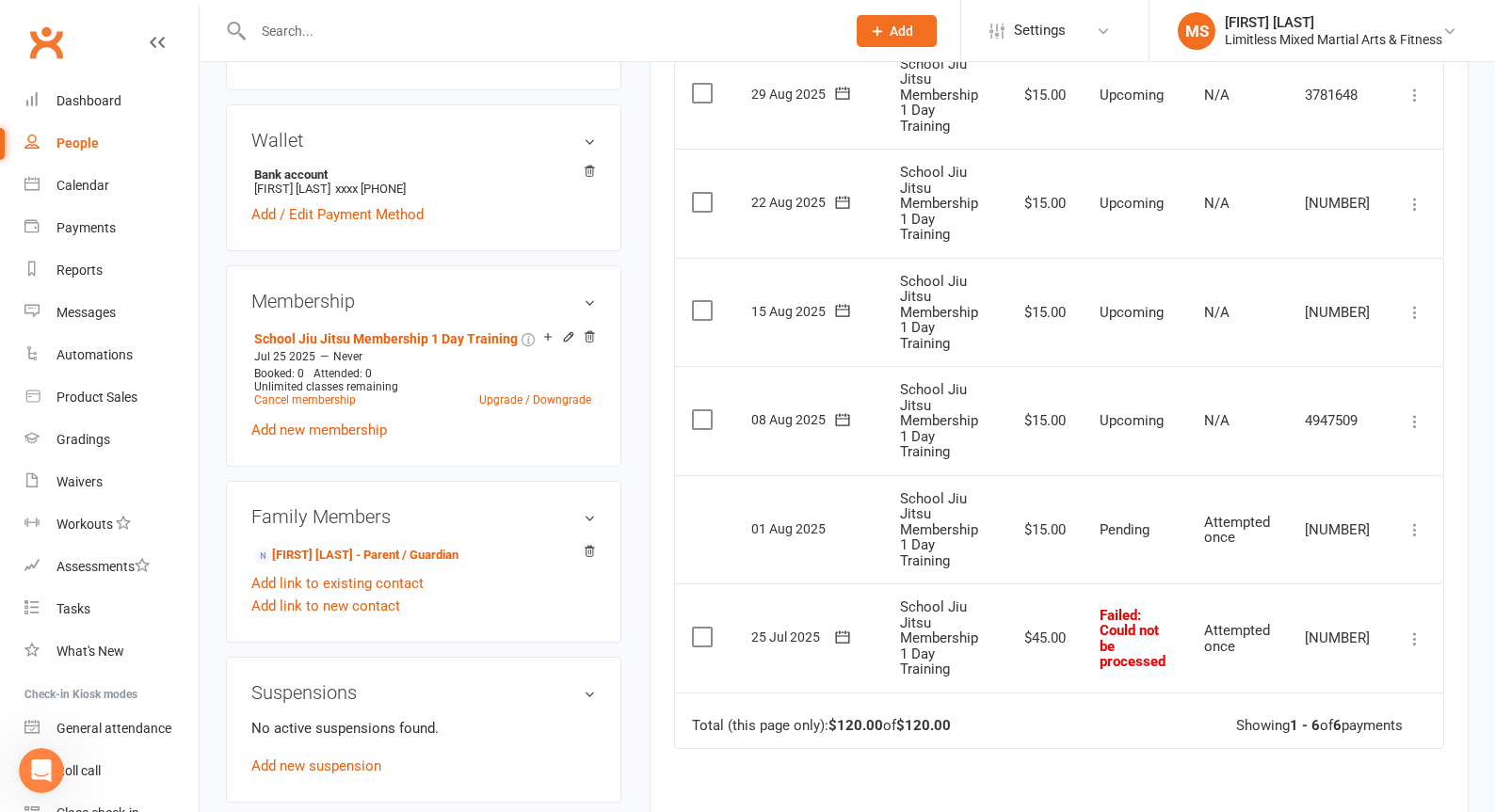 scroll, scrollTop: 549, scrollLeft: 0, axis: vertical 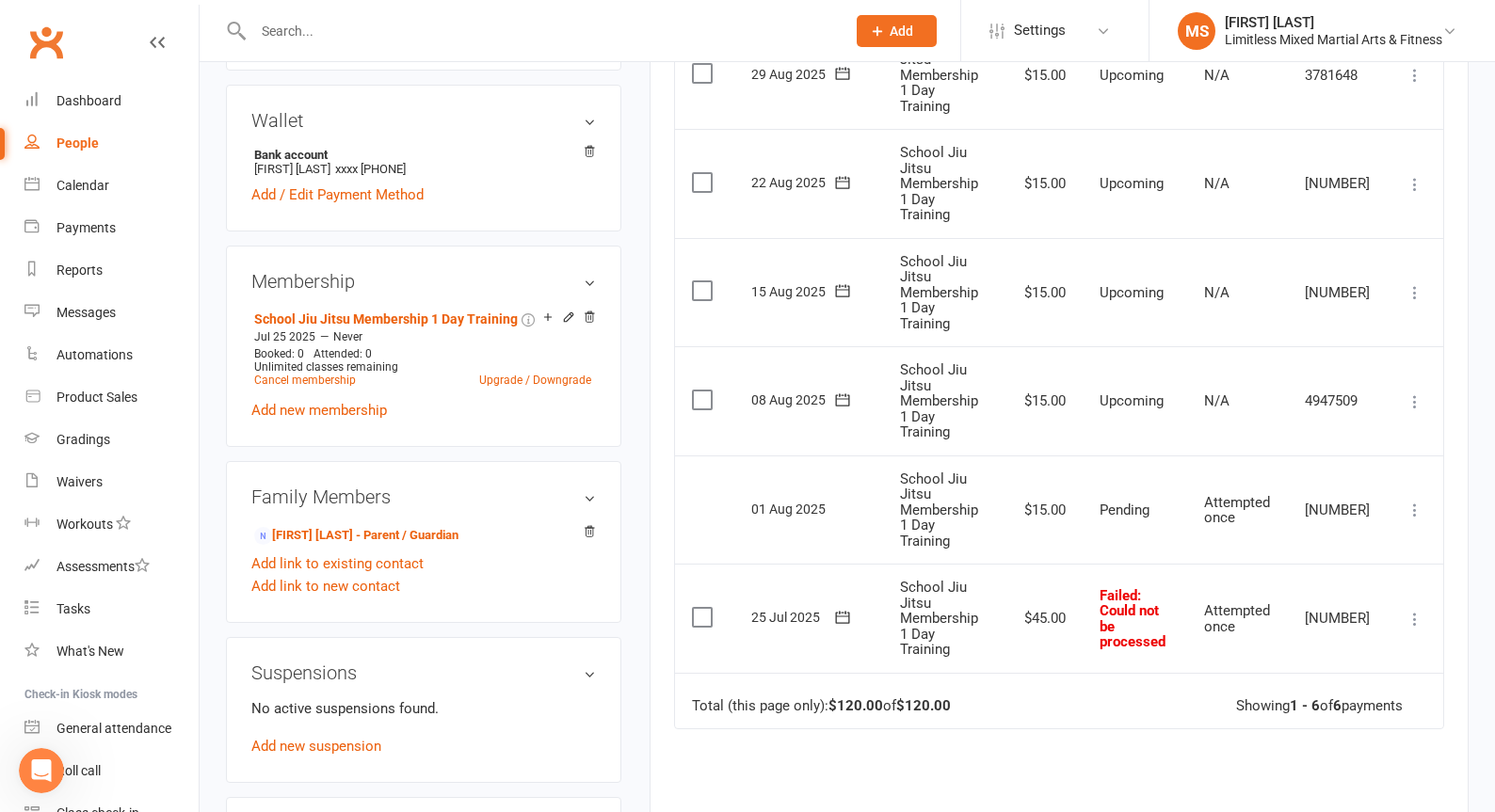 click 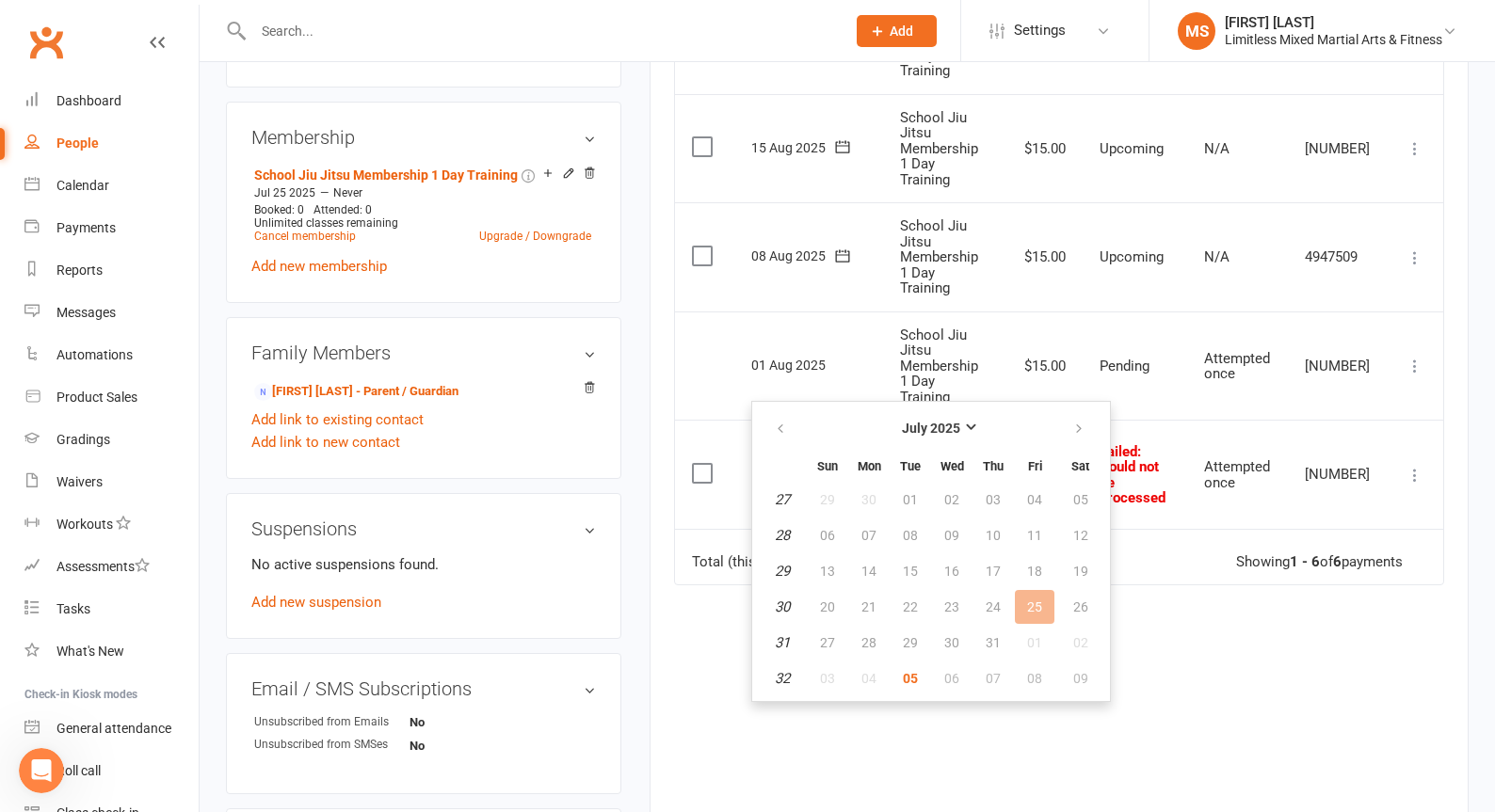scroll, scrollTop: 698, scrollLeft: 0, axis: vertical 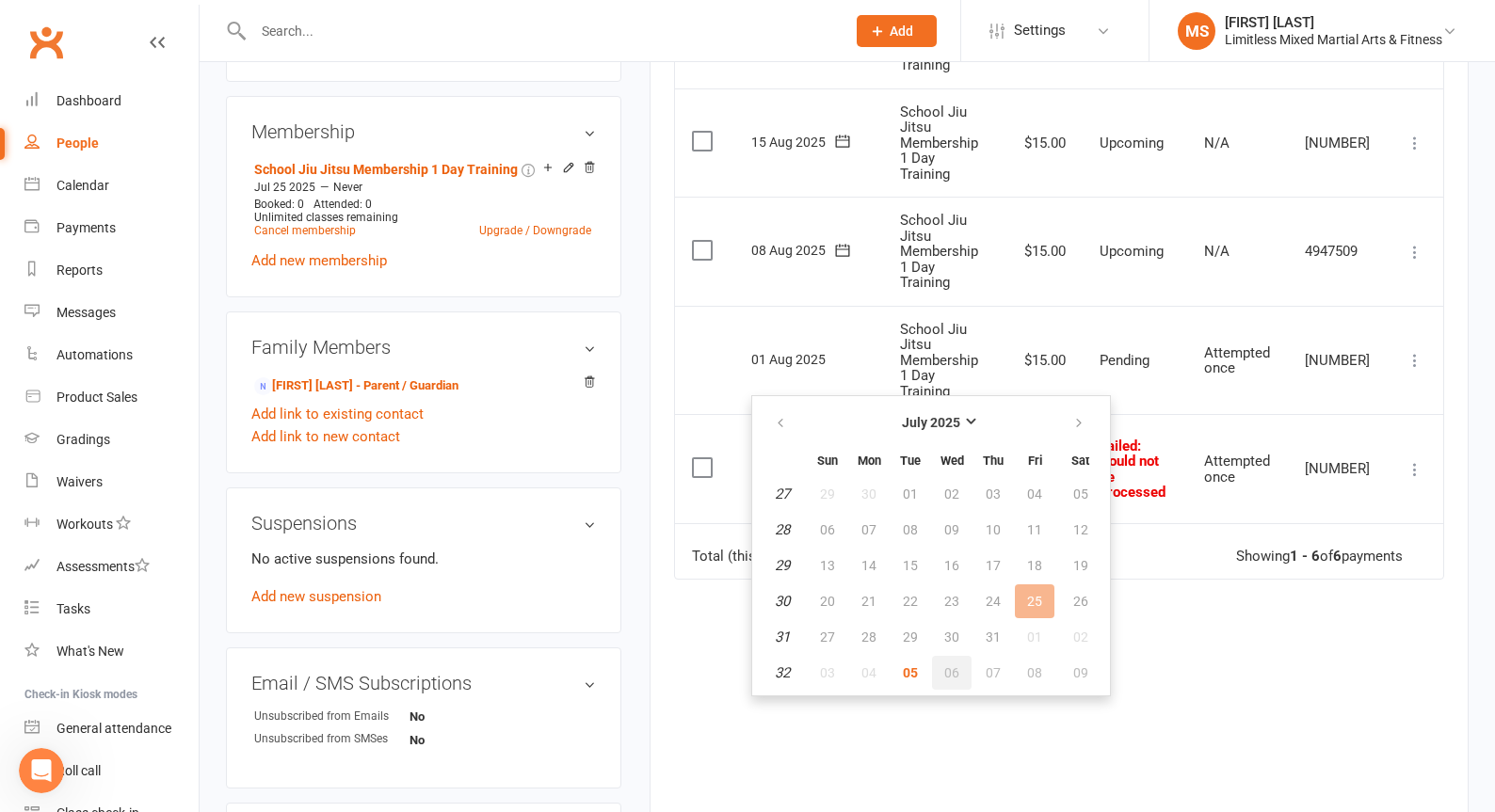 click on "06" at bounding box center [952, 673] 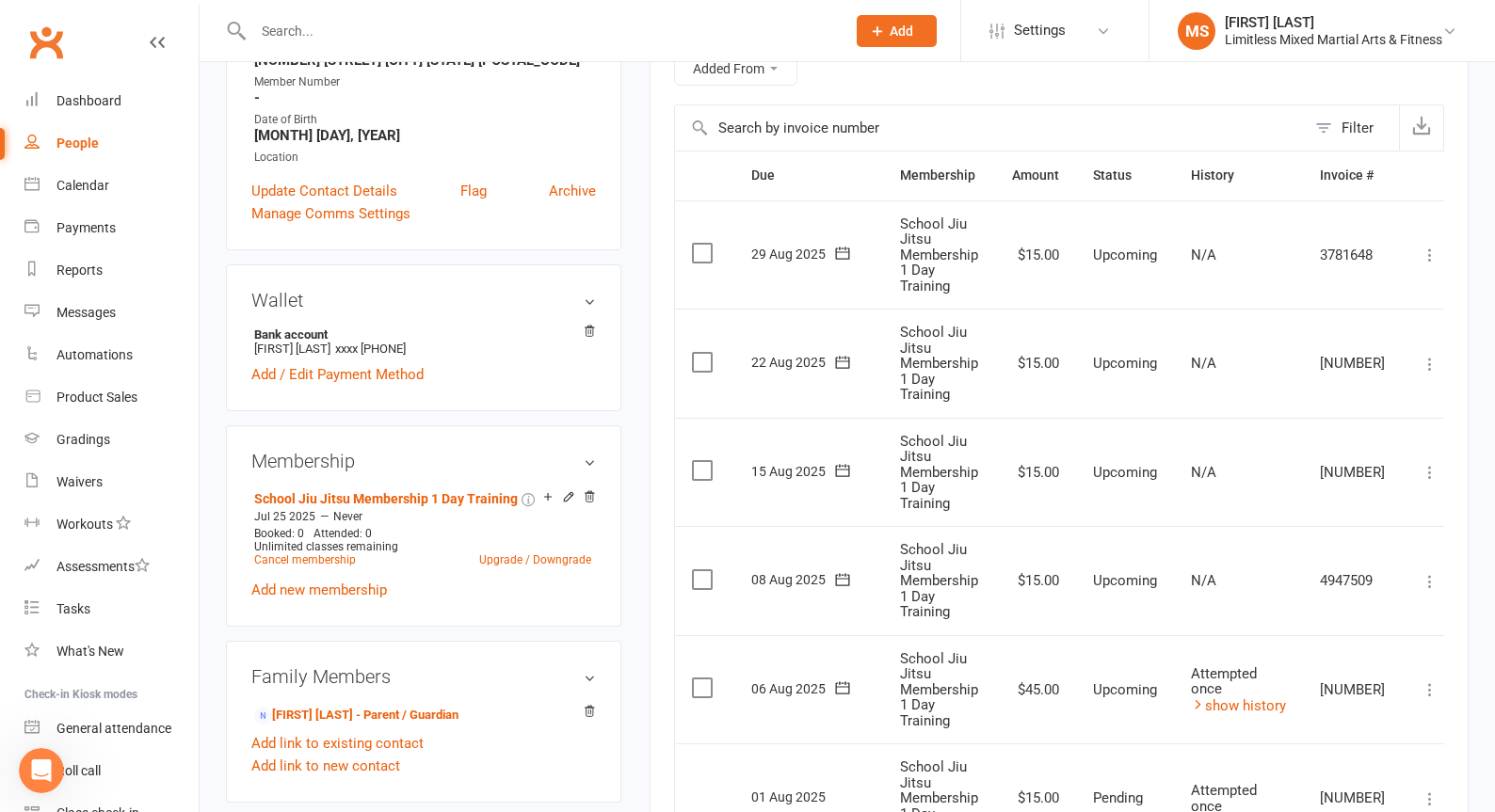 scroll, scrollTop: 0, scrollLeft: 0, axis: both 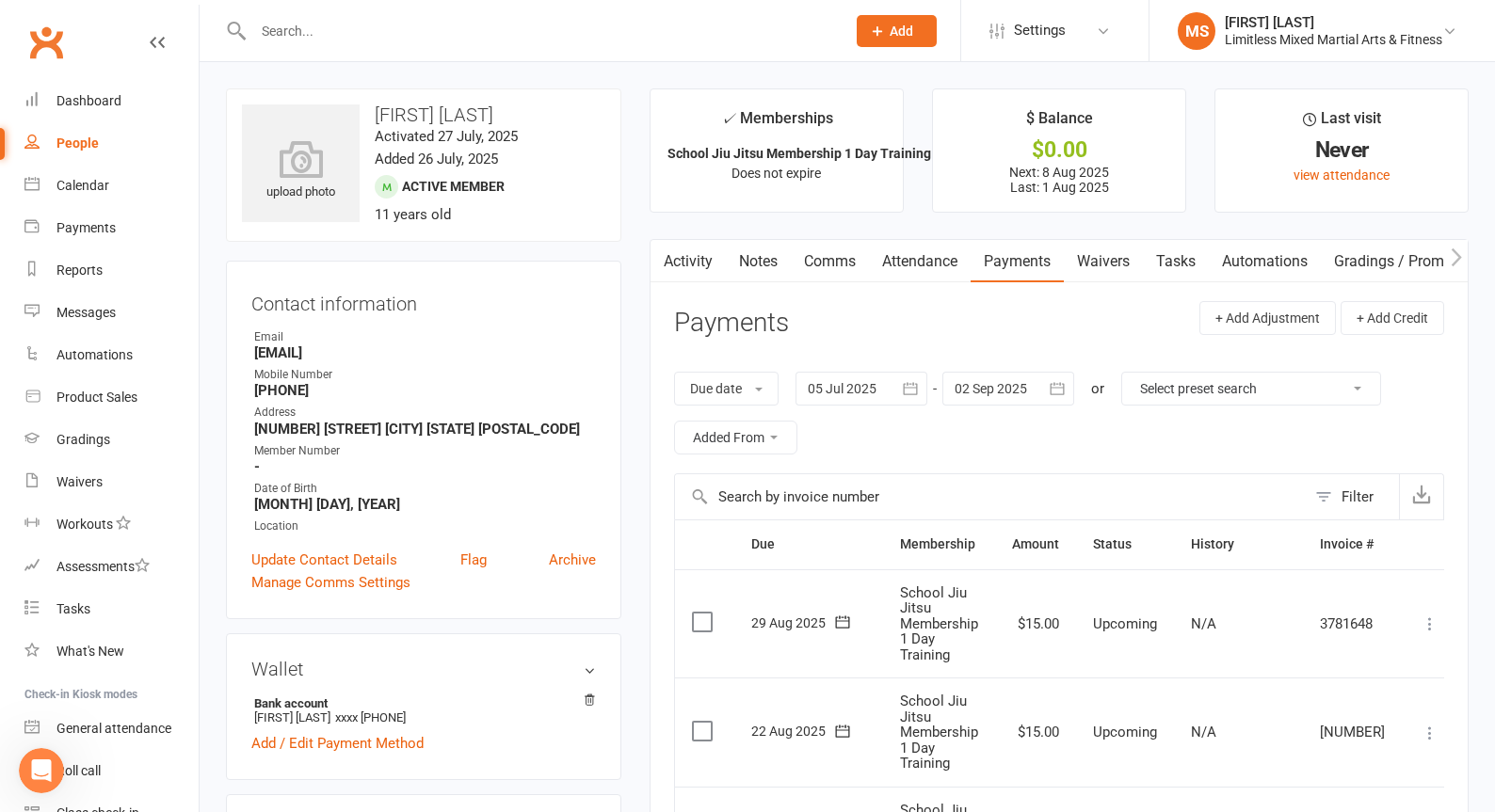click at bounding box center [539, 31] 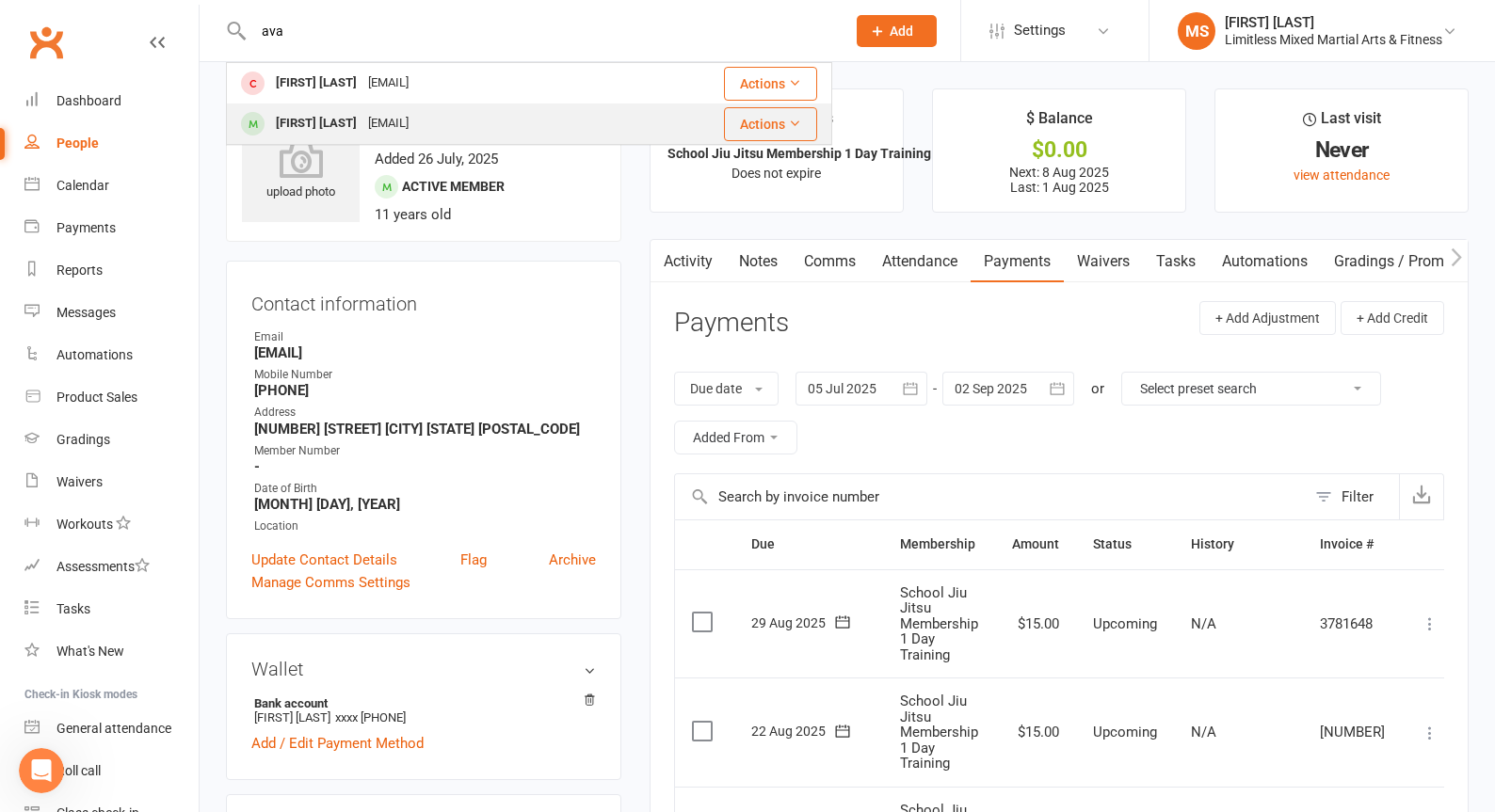 type on "ava" 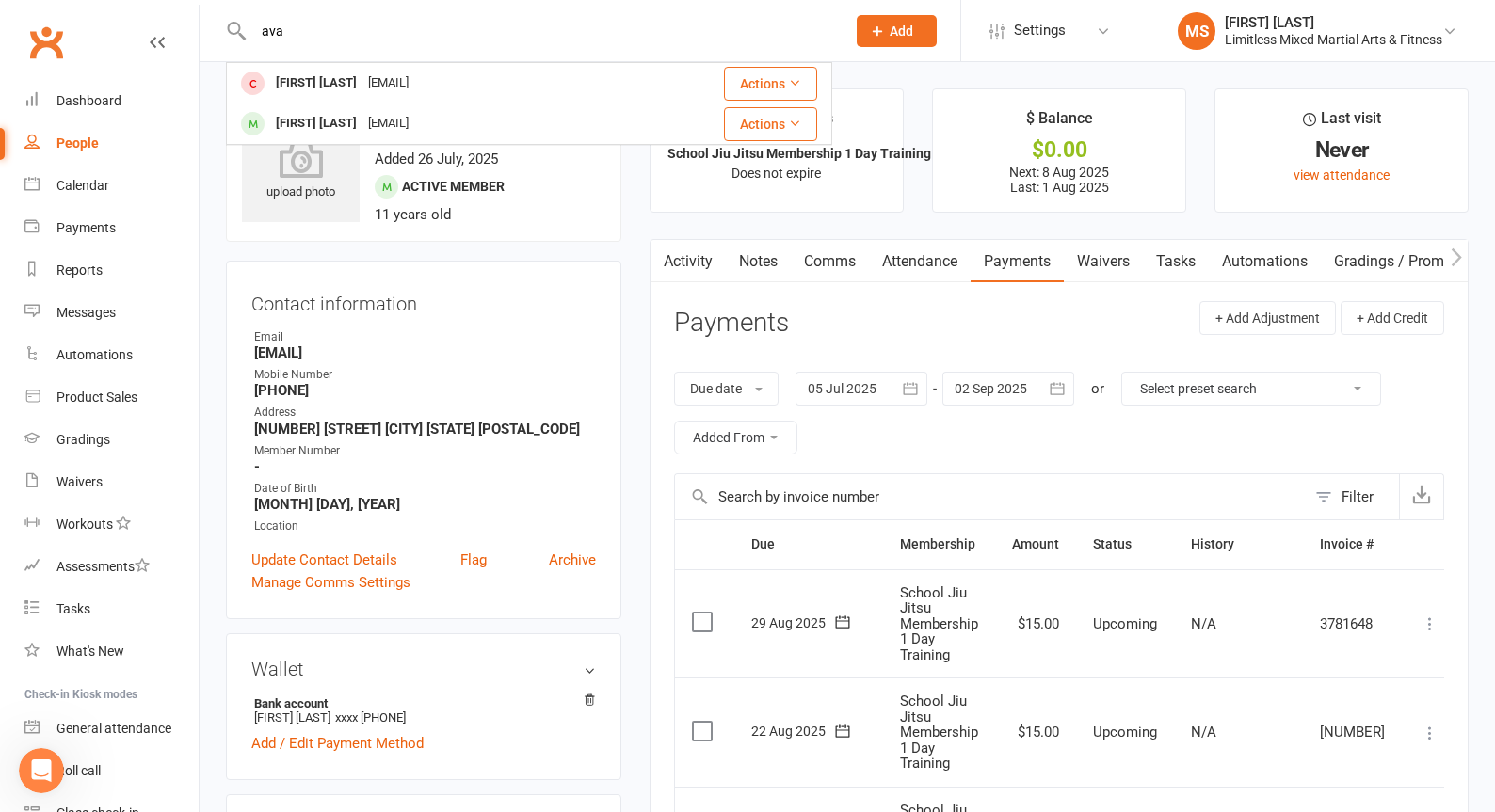 click on "[EMAIL]" at bounding box center [388, 123] 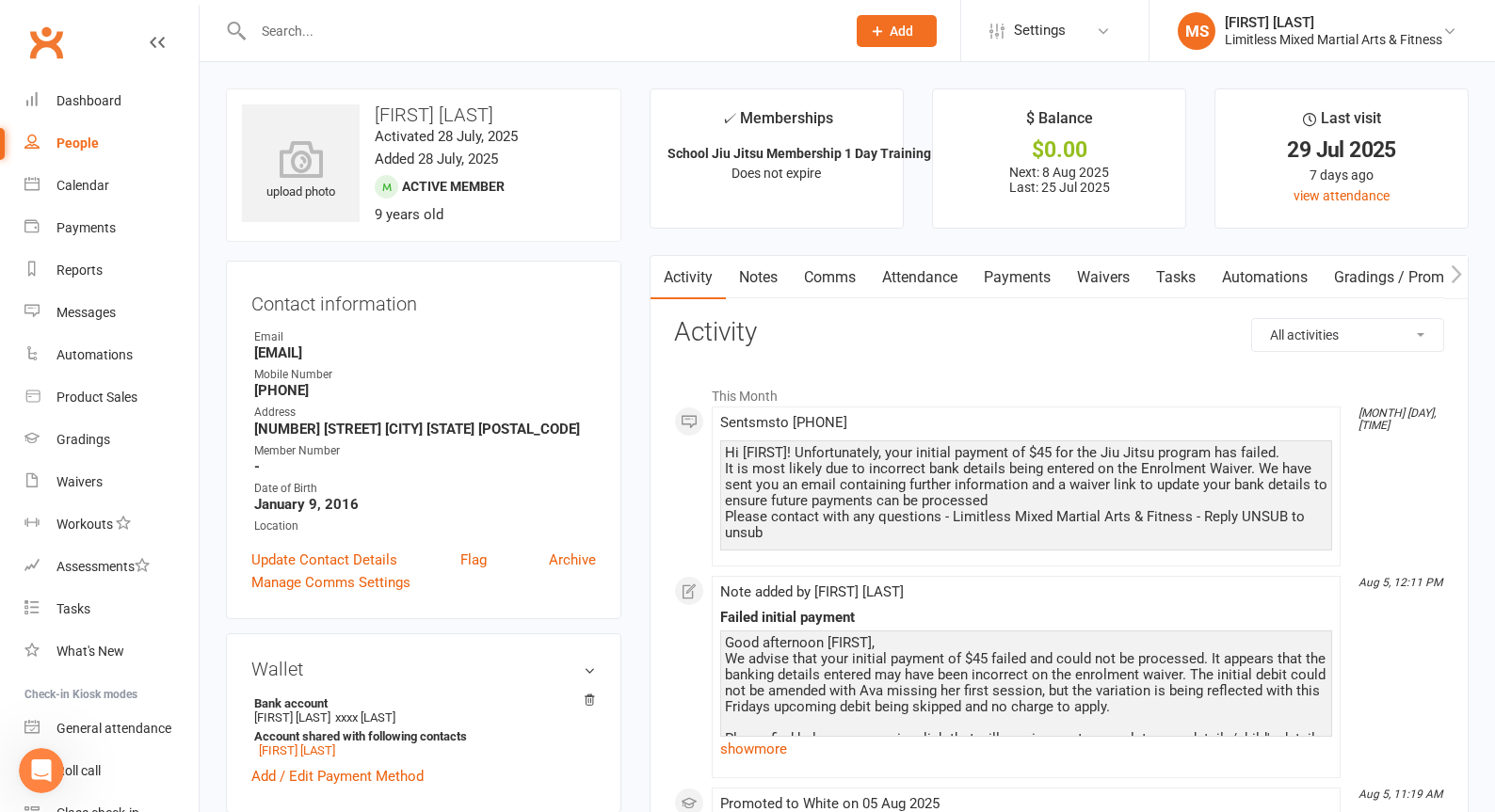 click on "Payments" at bounding box center (1017, 278) 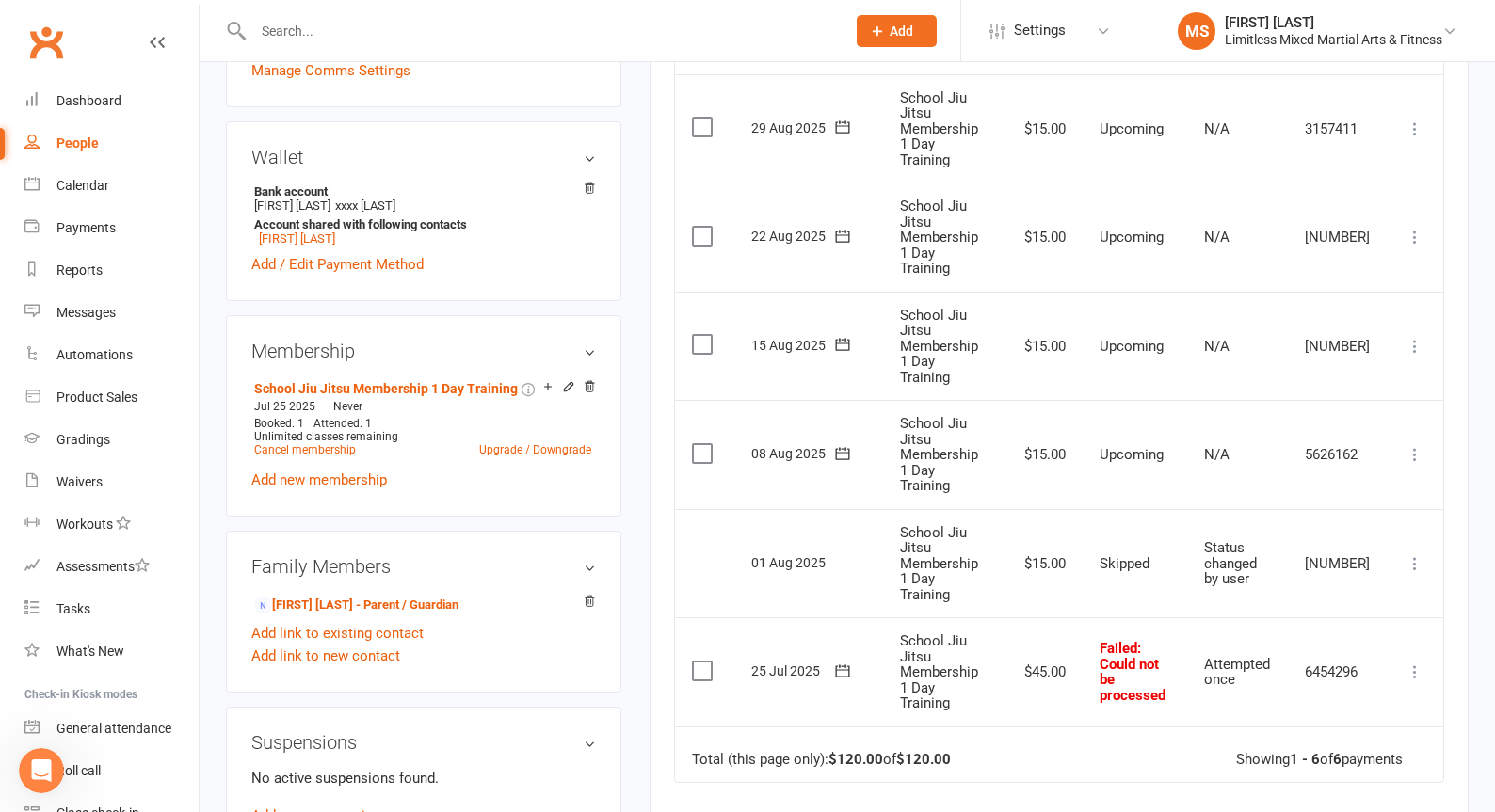 scroll, scrollTop: 530, scrollLeft: 0, axis: vertical 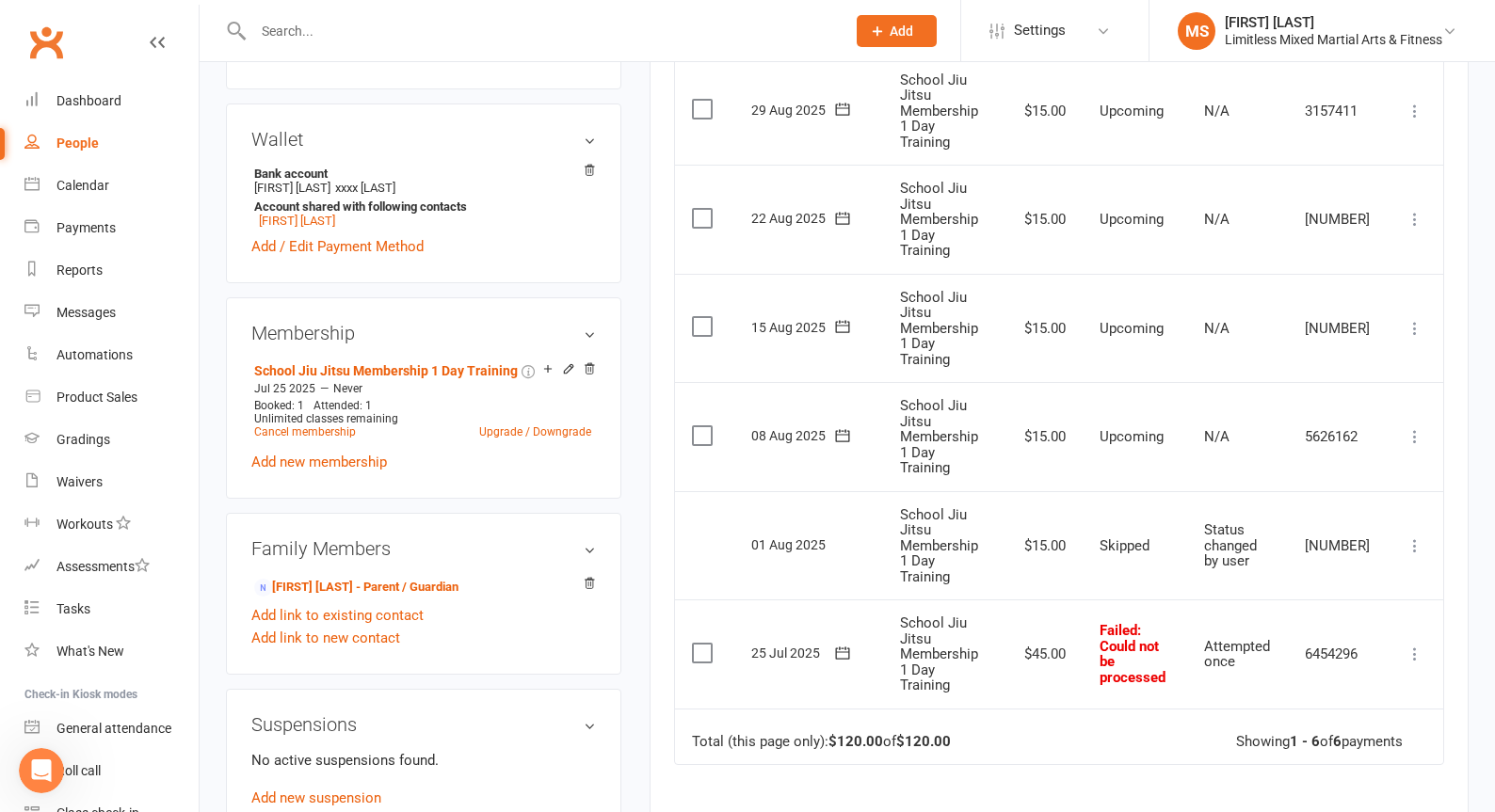 click 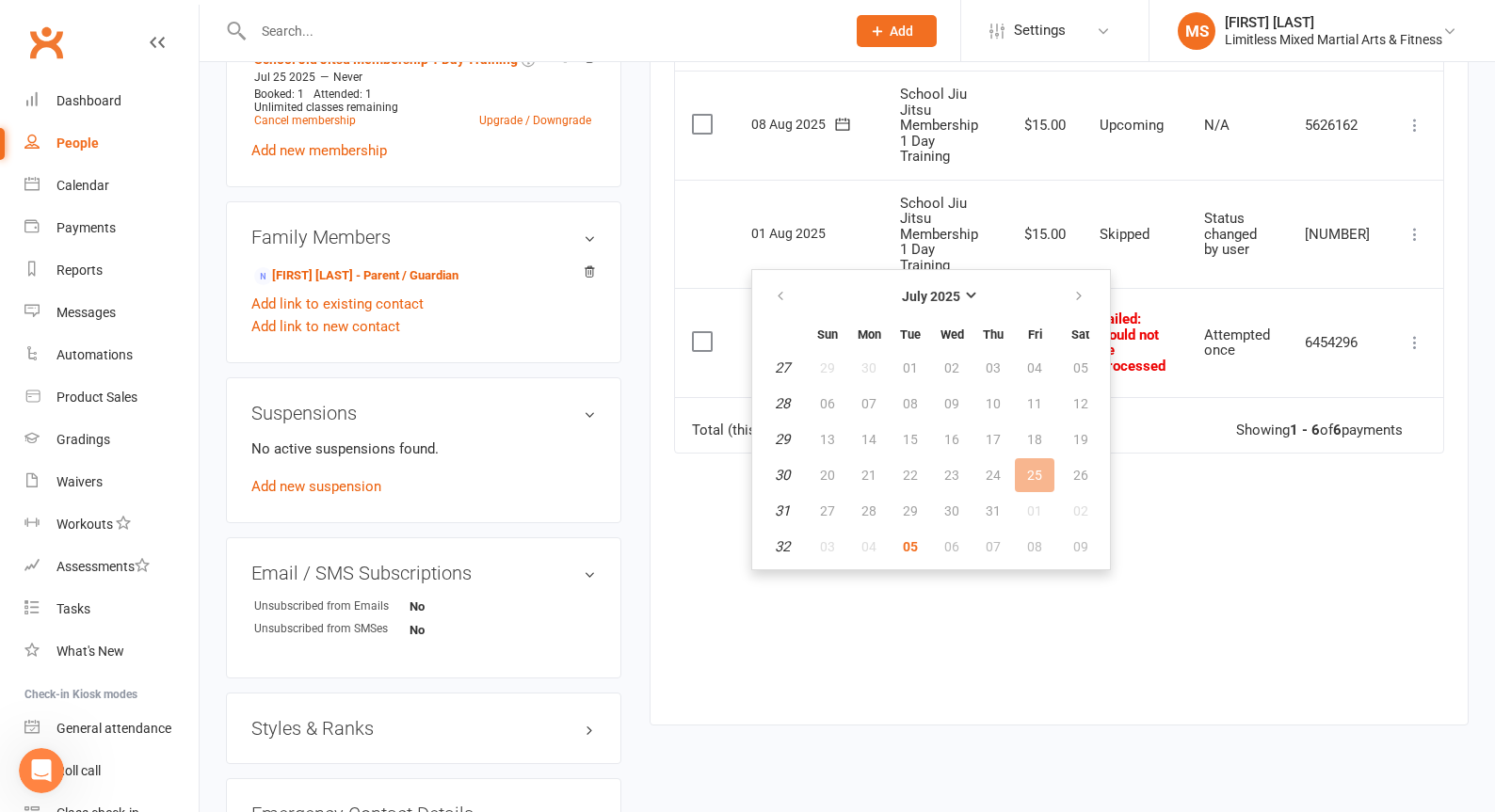 scroll, scrollTop: 842, scrollLeft: 0, axis: vertical 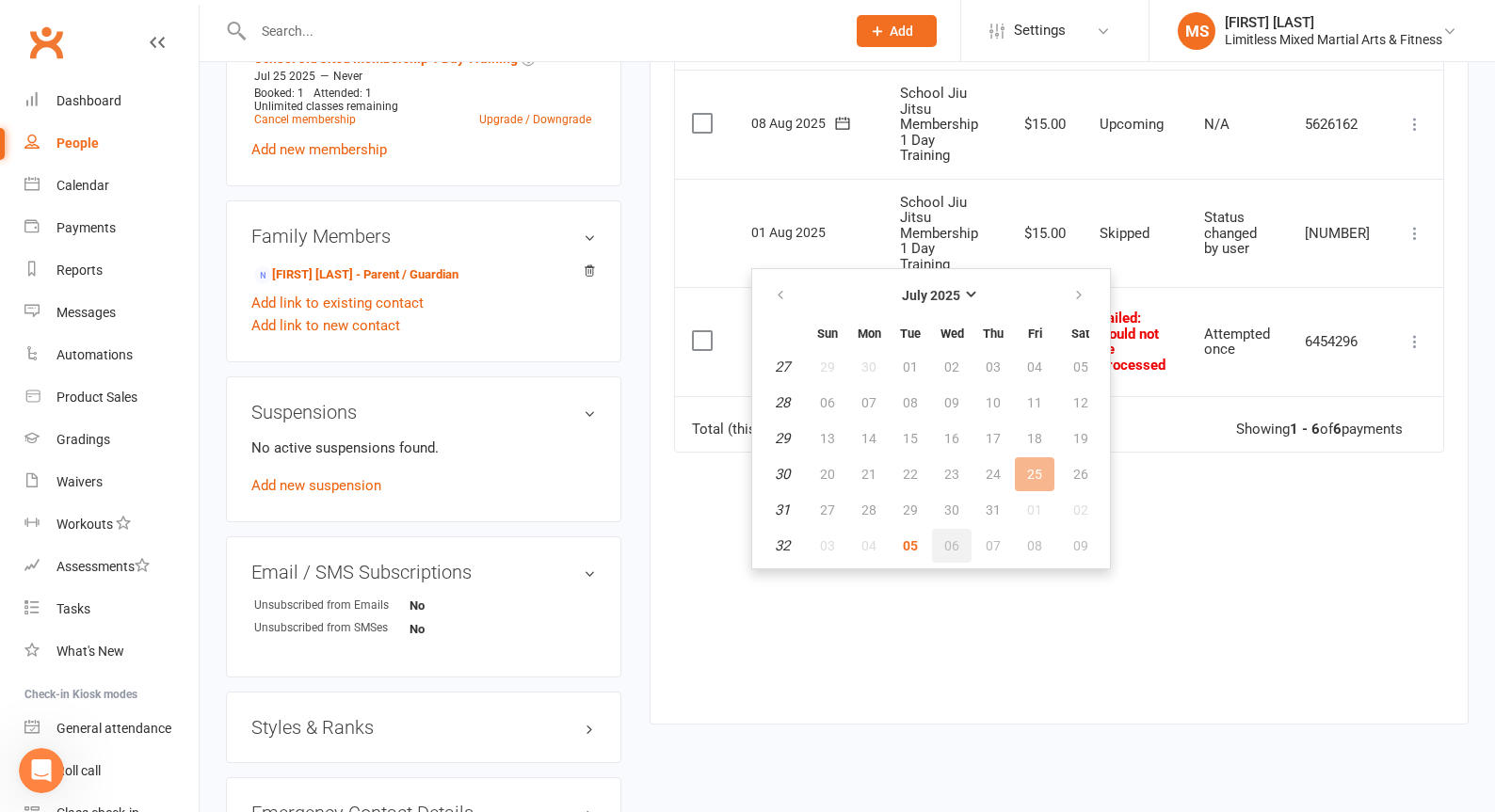 click on "06" at bounding box center (952, 546) 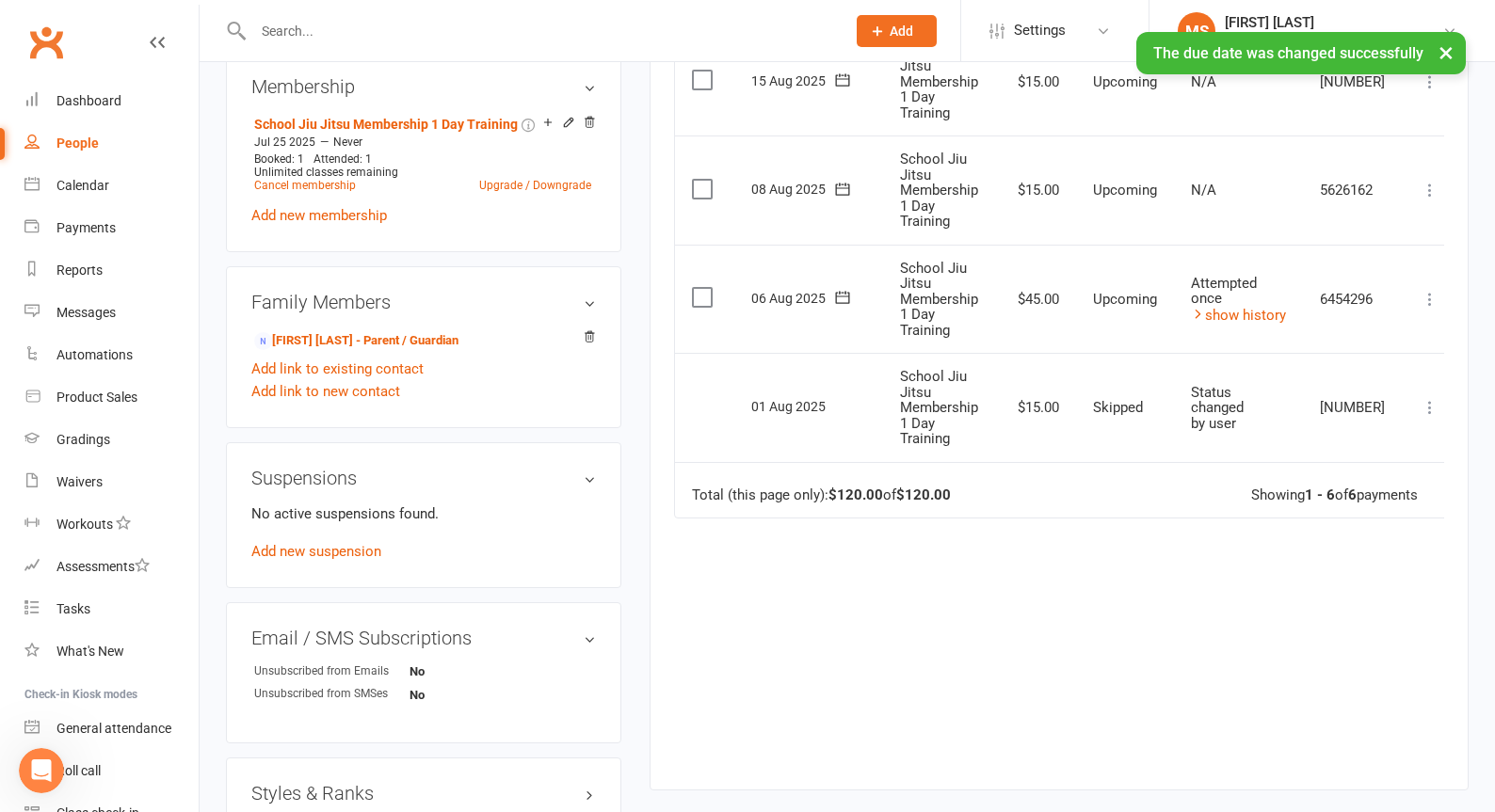 scroll, scrollTop: 743, scrollLeft: 0, axis: vertical 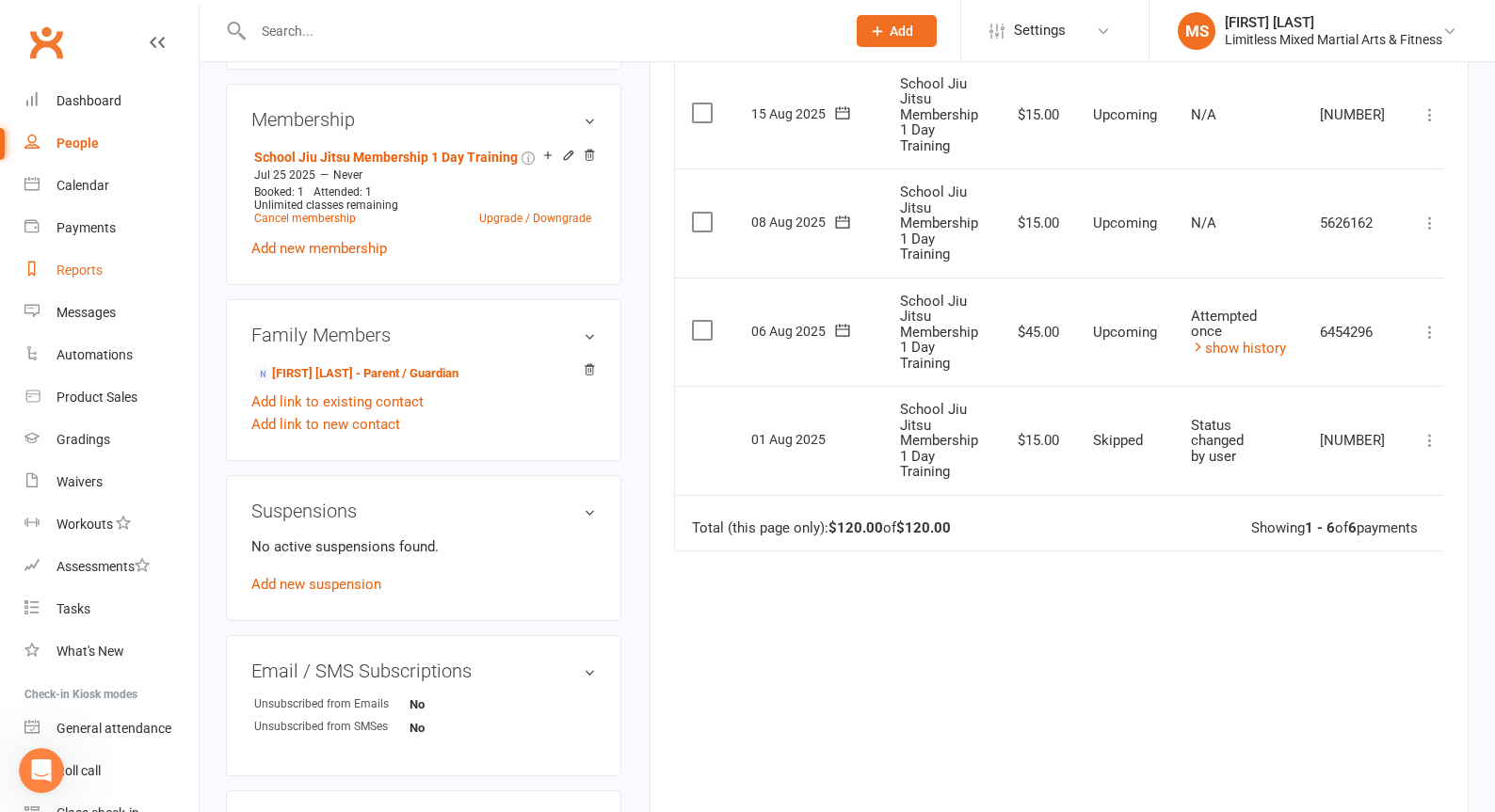 click on "Reports" at bounding box center (79, 270) 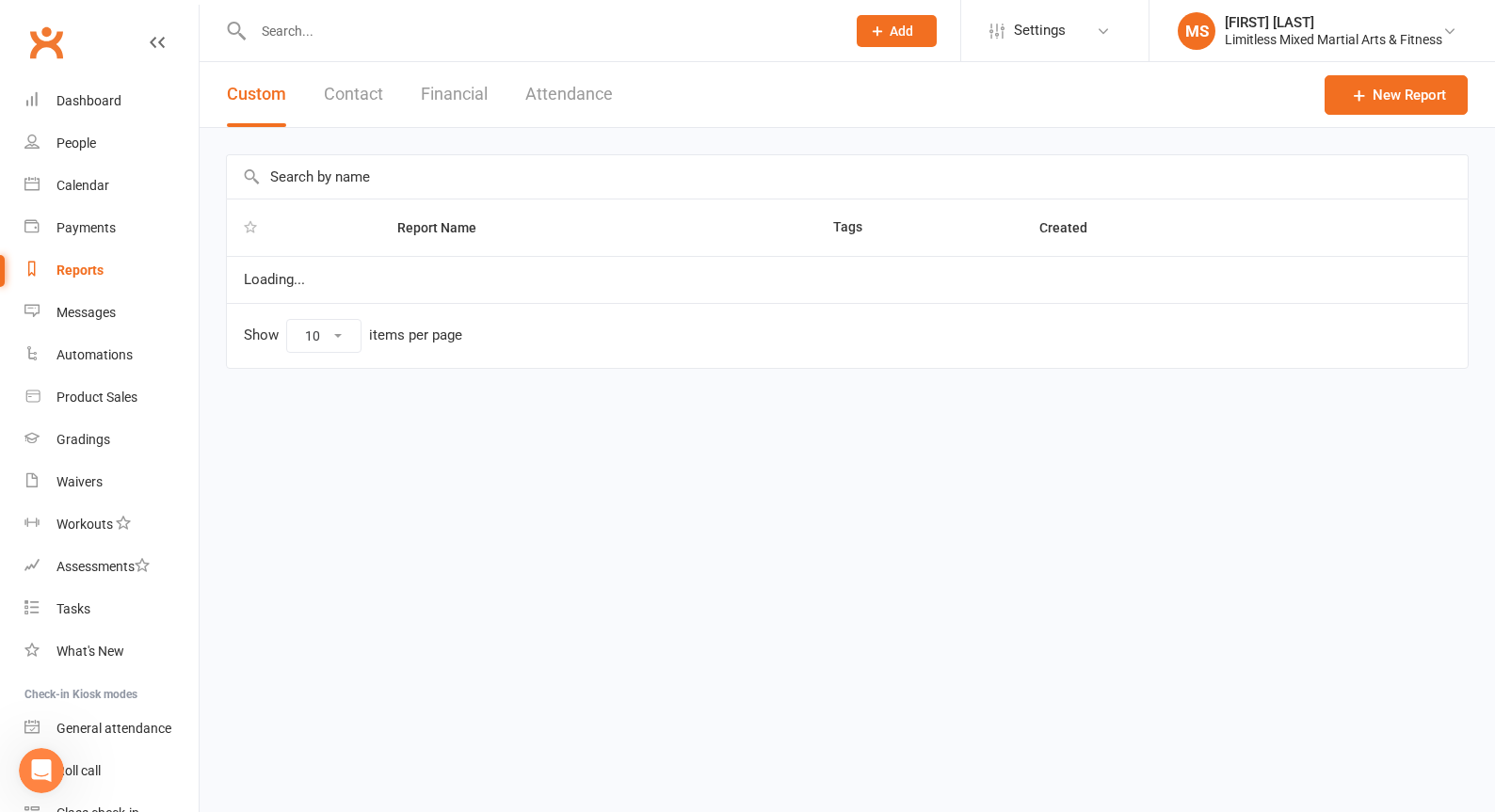 scroll, scrollTop: 0, scrollLeft: 0, axis: both 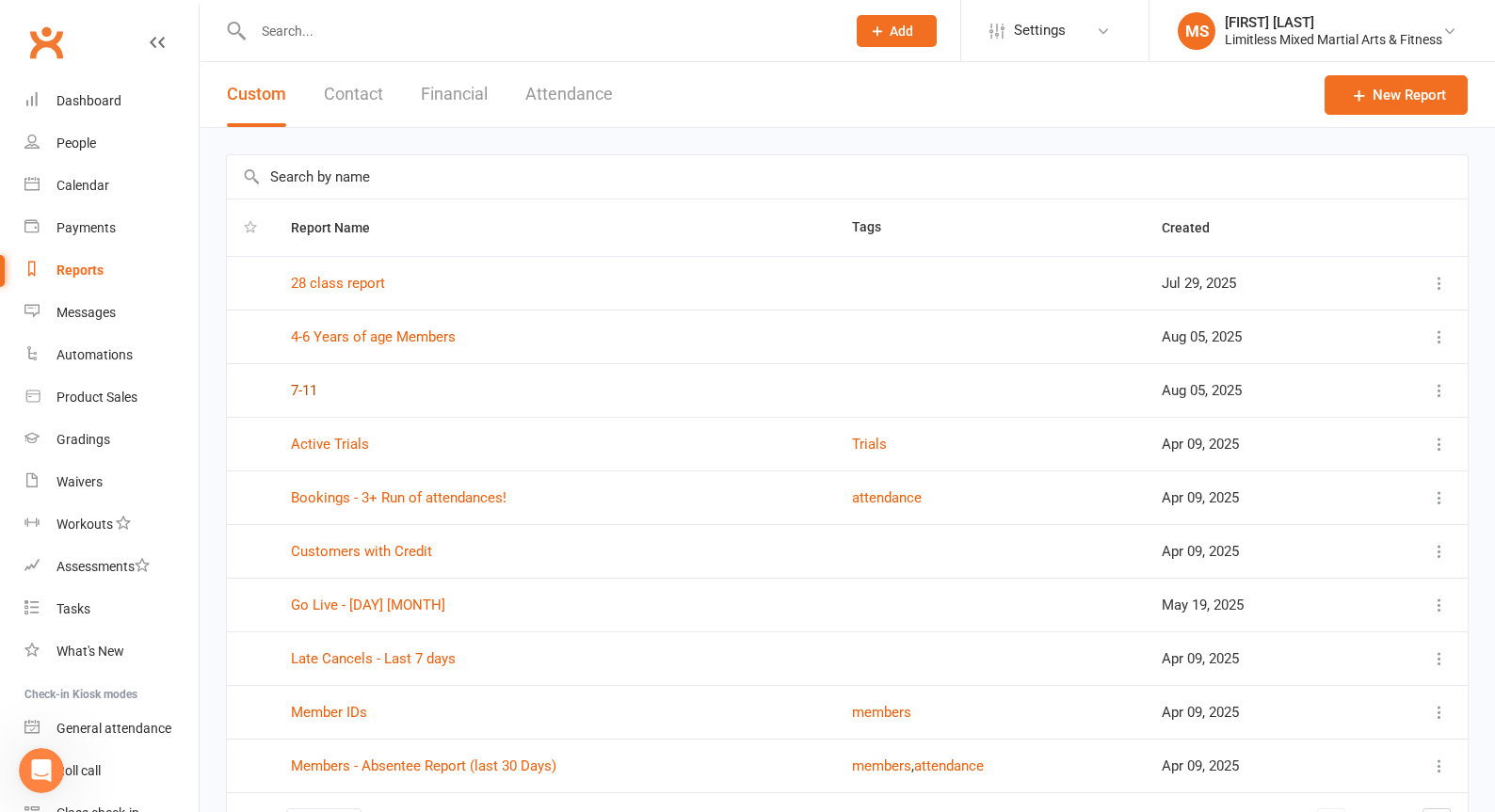 click on "7-11" at bounding box center [304, 390] 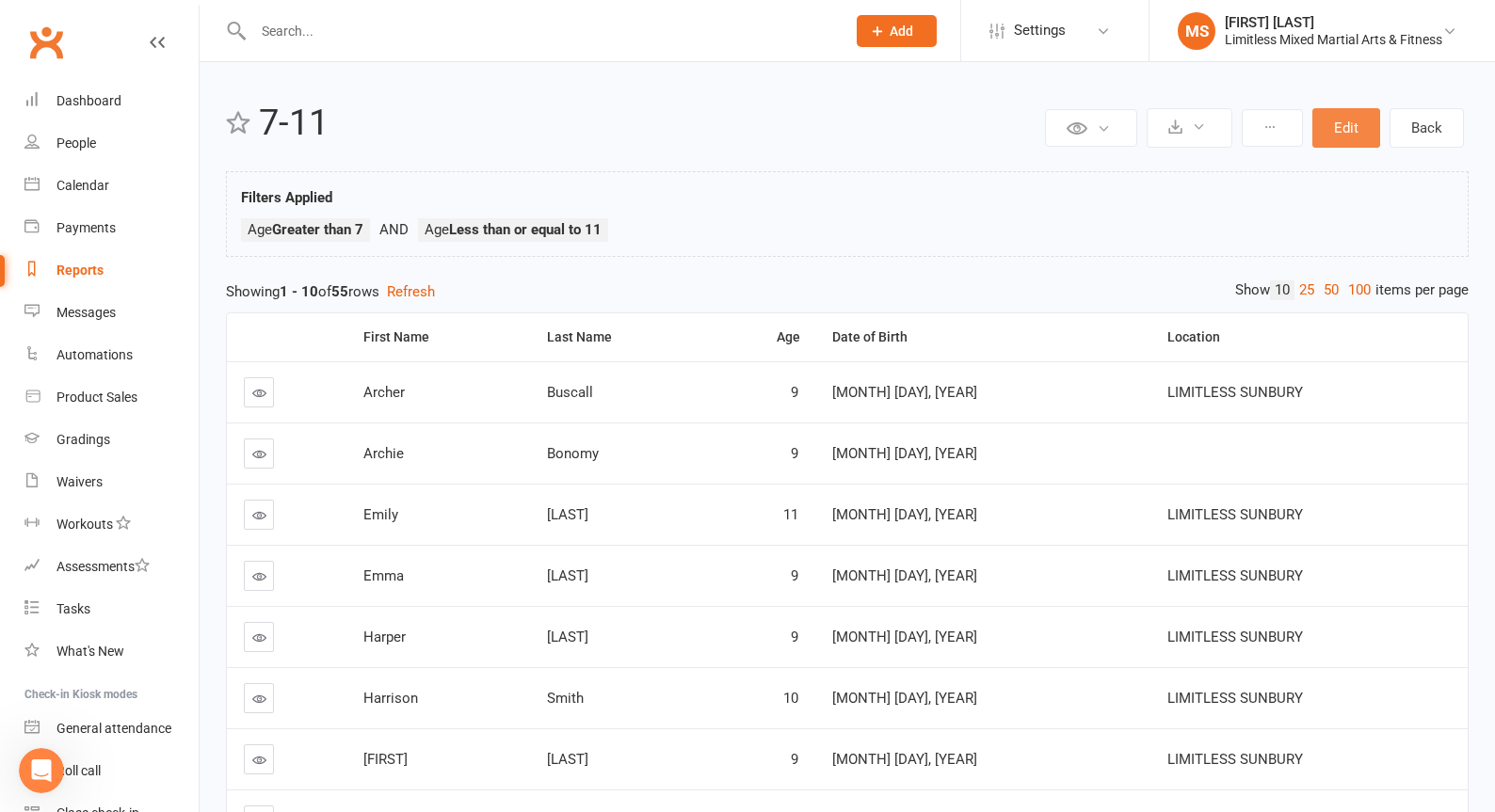click on "Edit" at bounding box center [1346, 128] 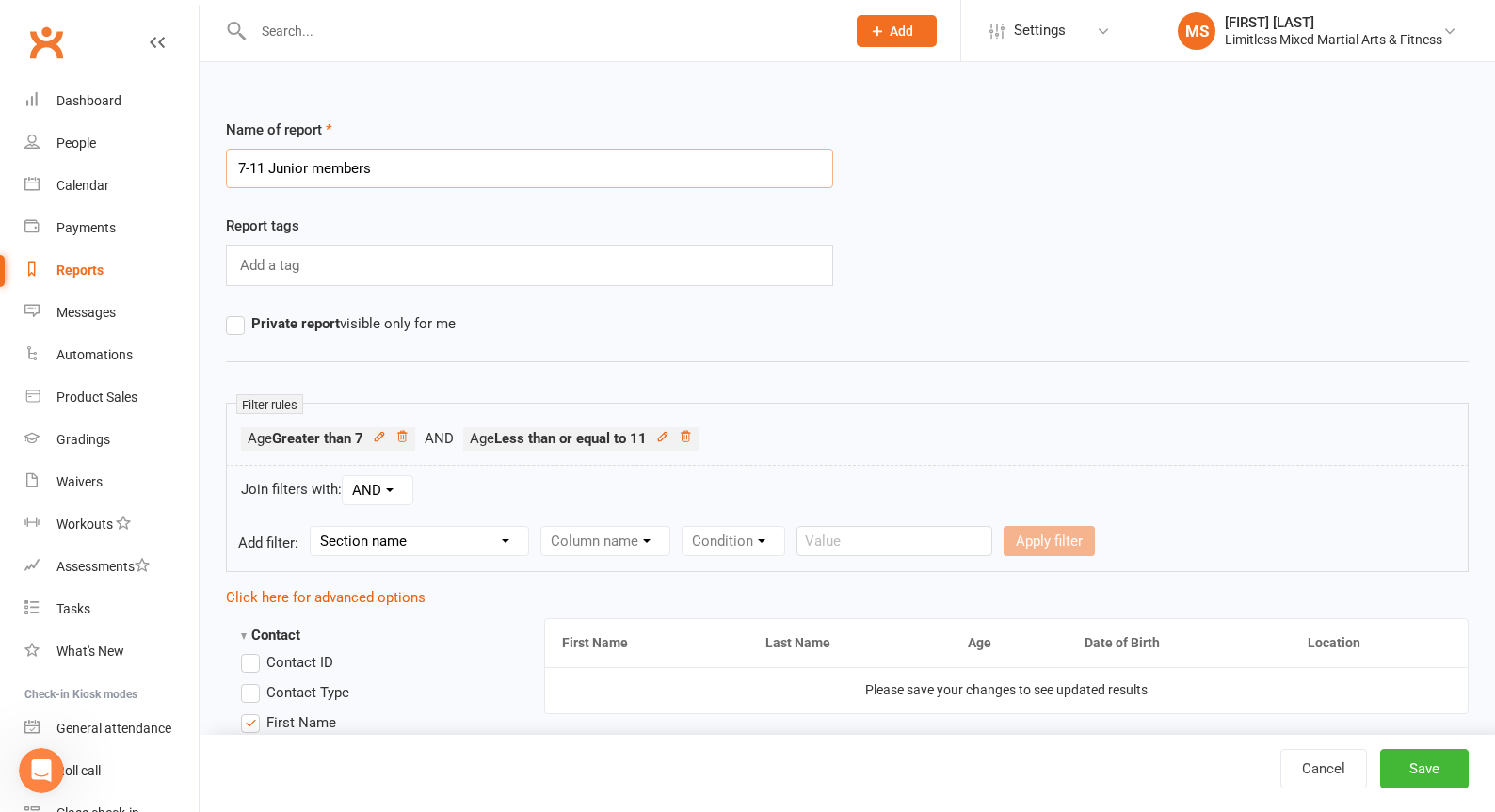 type on "7-11 Junior members" 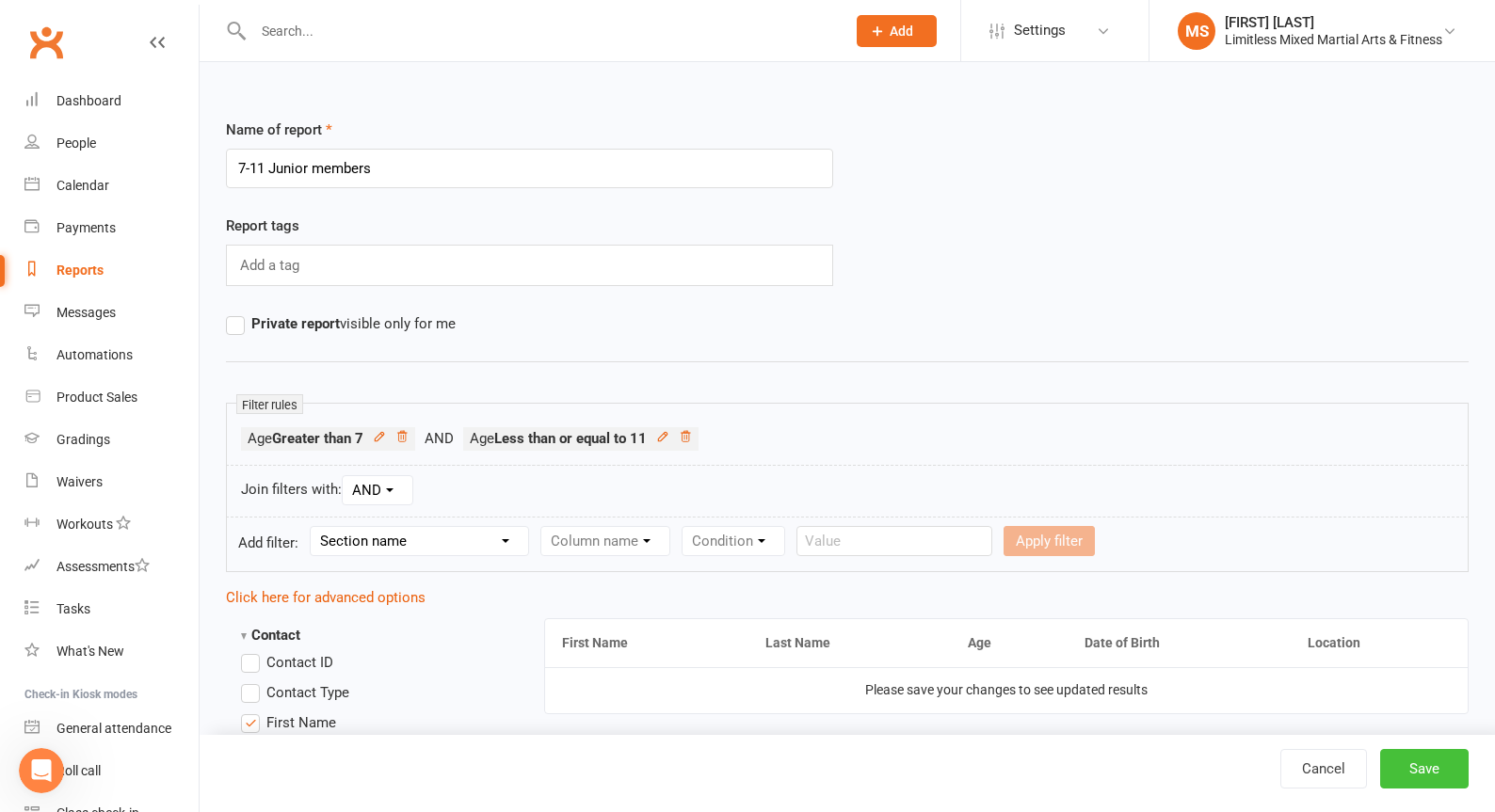 click on "Save" at bounding box center [1424, 769] 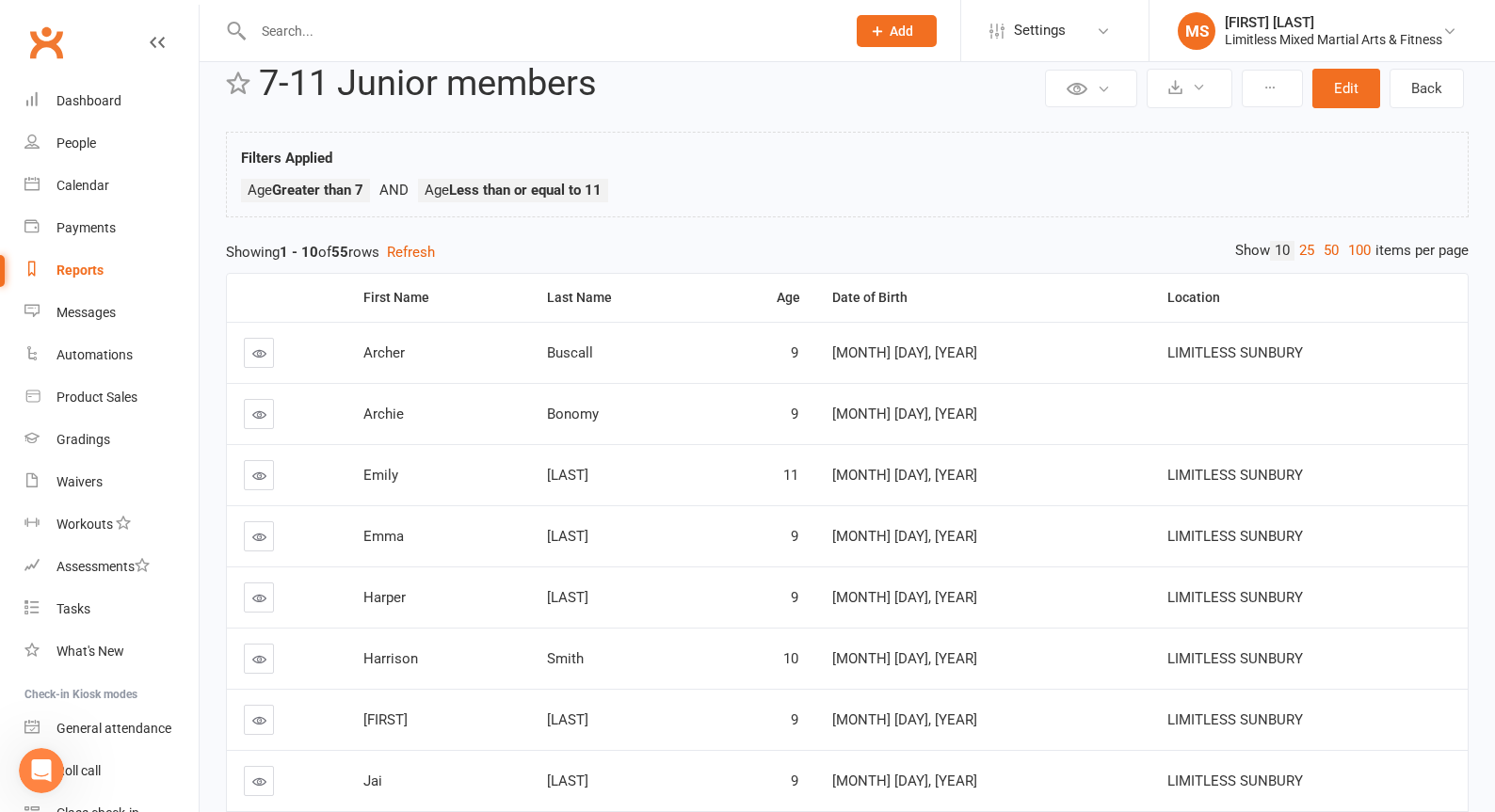 scroll, scrollTop: 39, scrollLeft: 0, axis: vertical 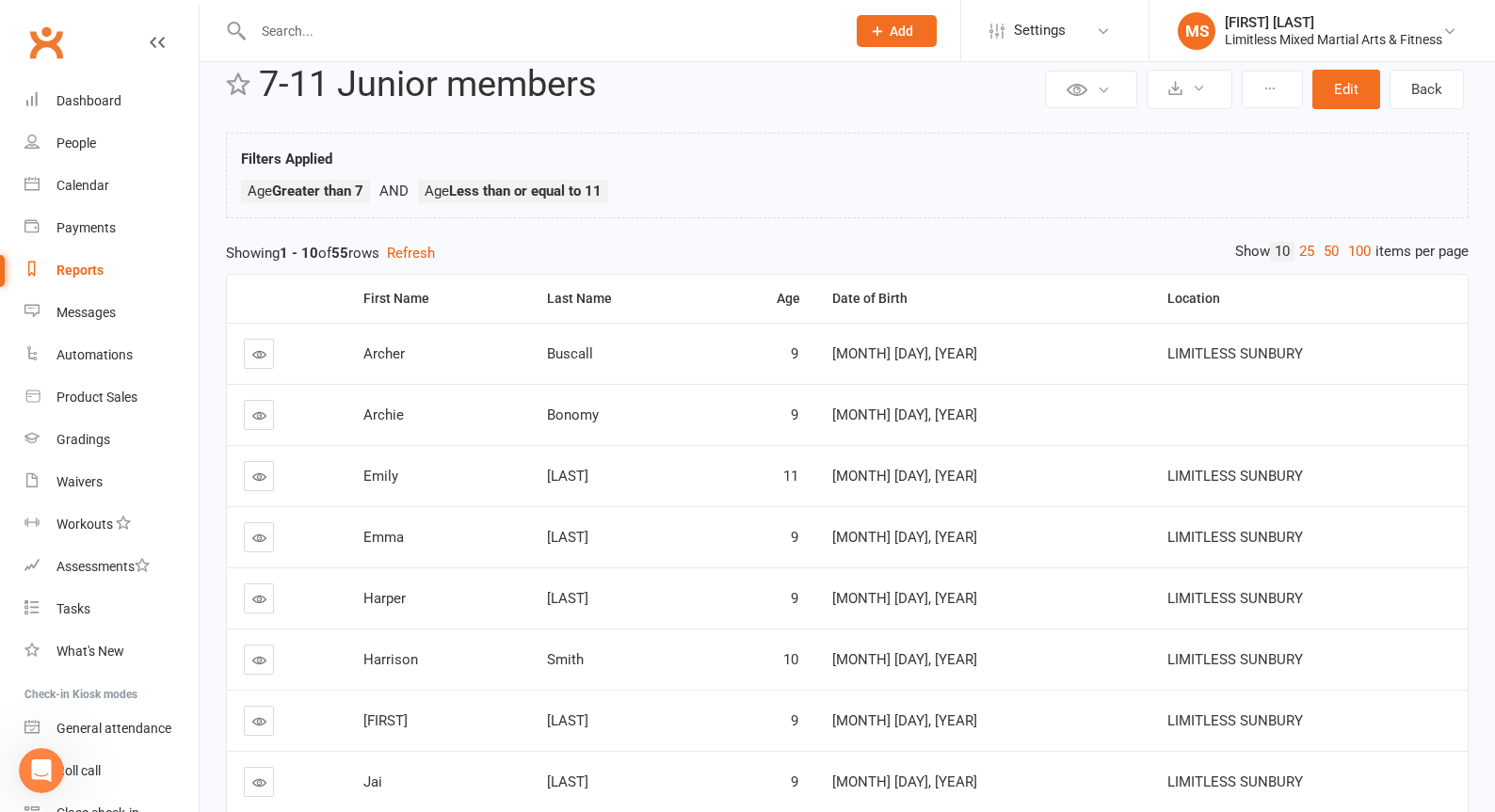 click on "Reports" at bounding box center [80, 270] 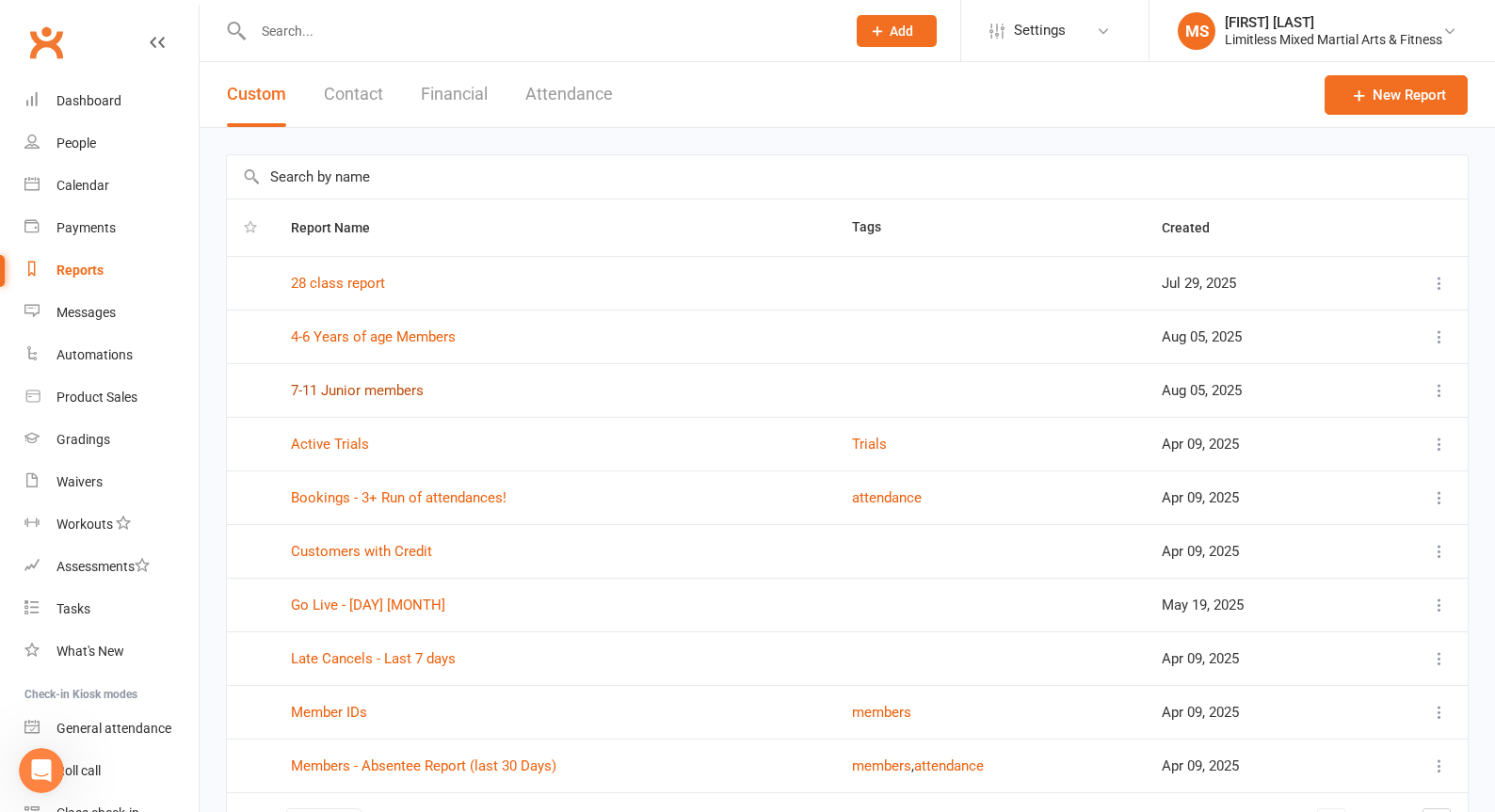 drag, startPoint x: 380, startPoint y: 393, endPoint x: 356, endPoint y: 383, distance: 26 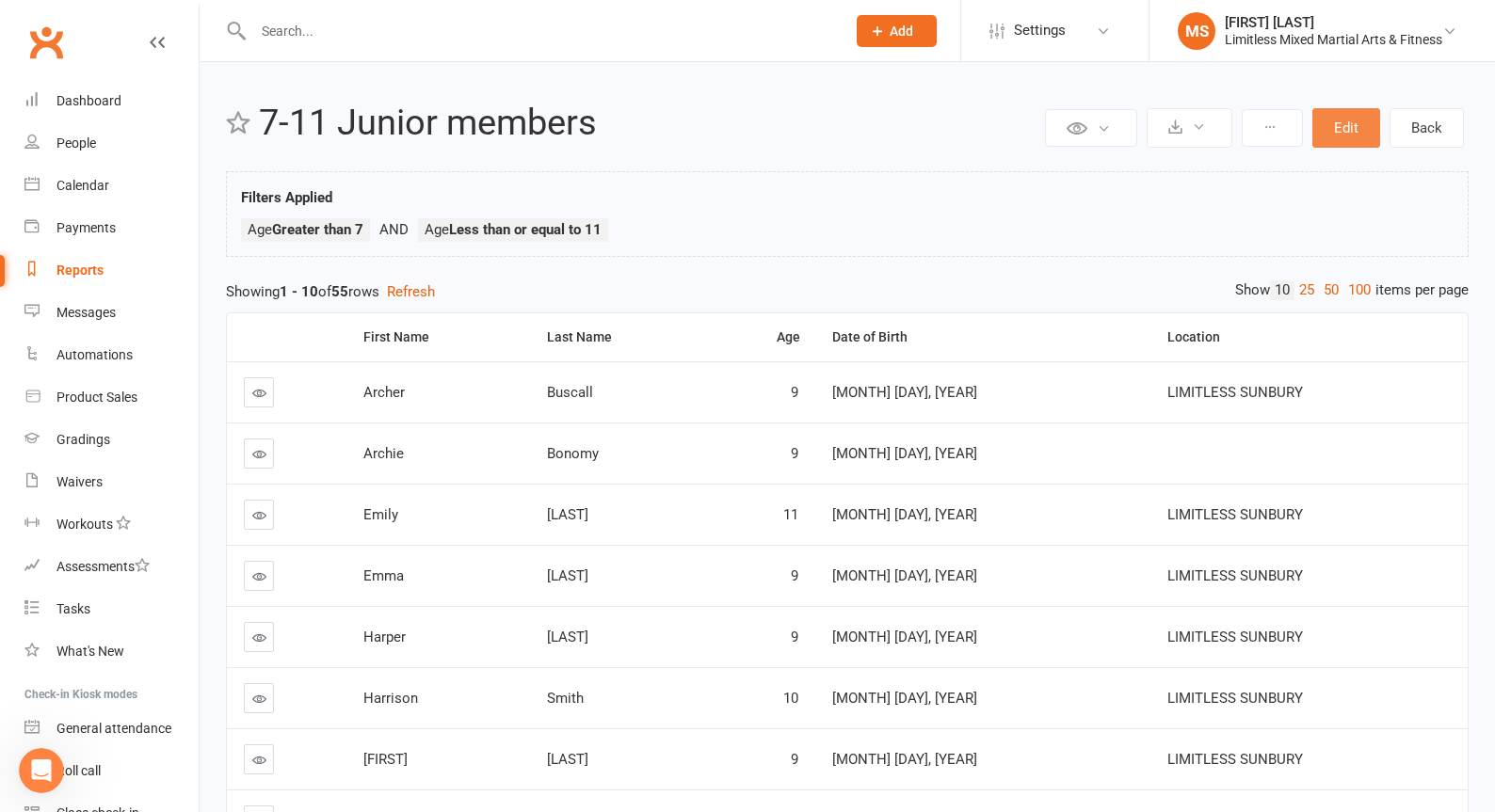 drag, startPoint x: 1334, startPoint y: 133, endPoint x: 1319, endPoint y: 148, distance: 21.213203 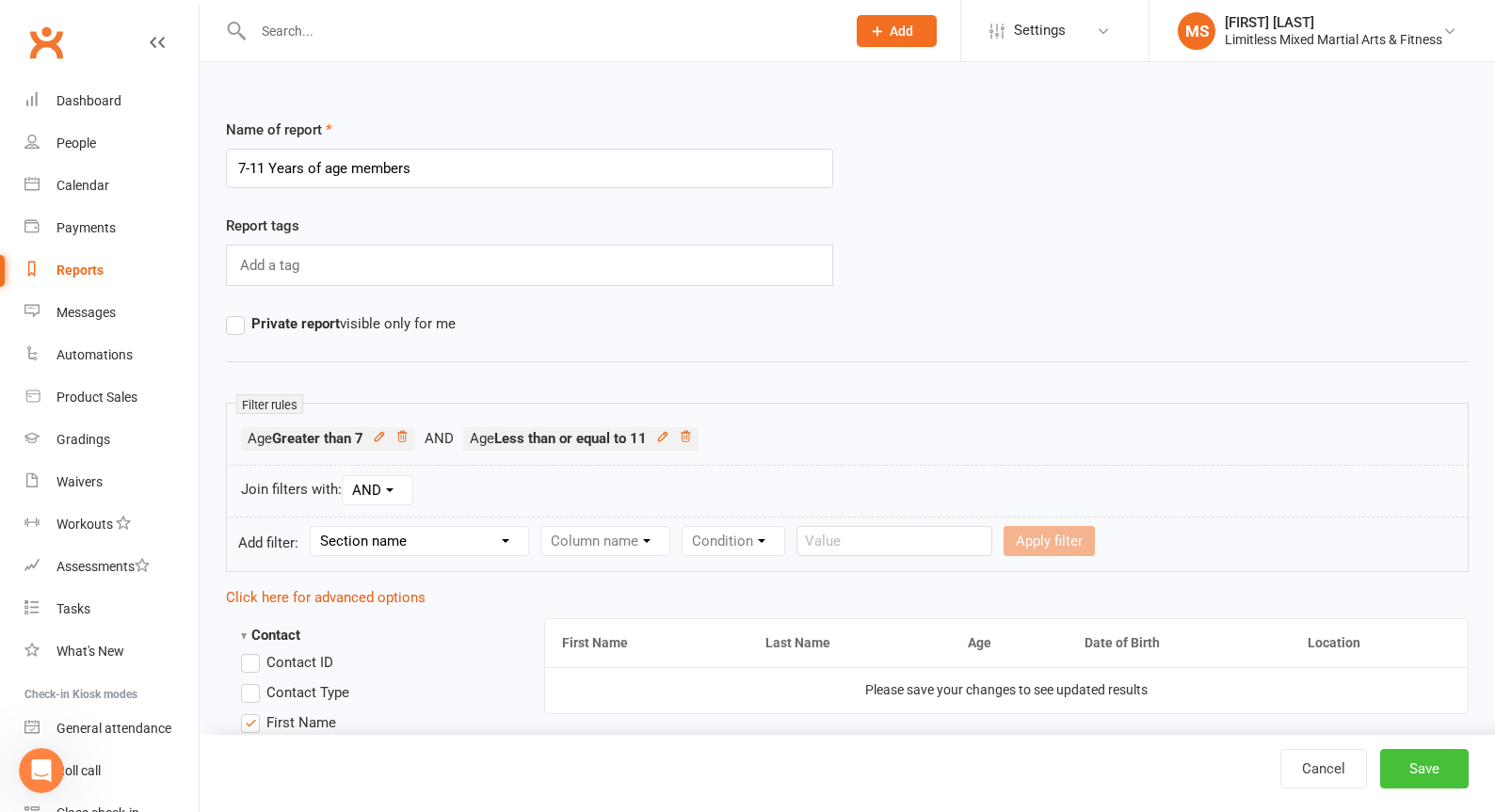 type on "7-11 Years of age members" 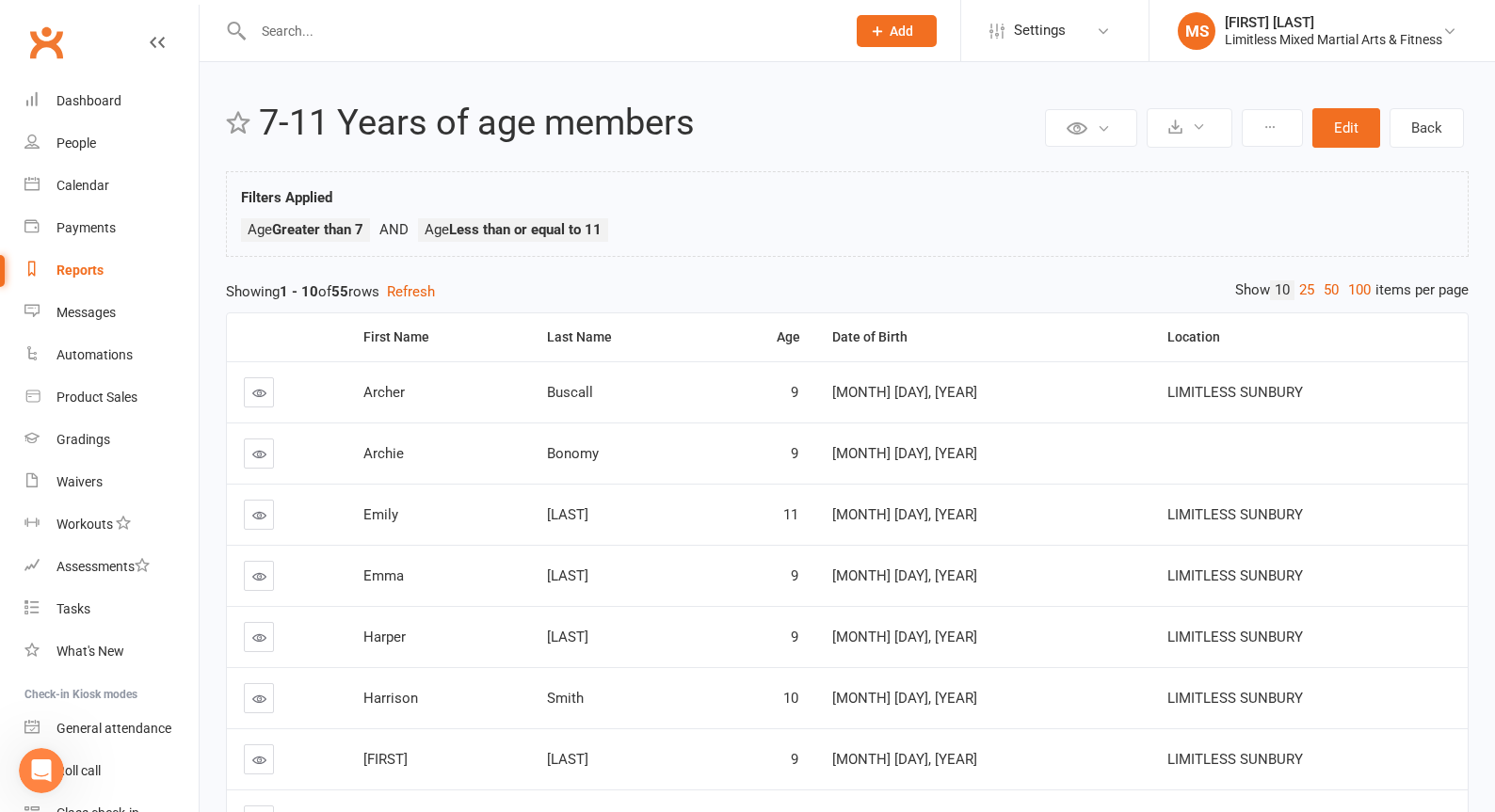 click at bounding box center [259, 454] 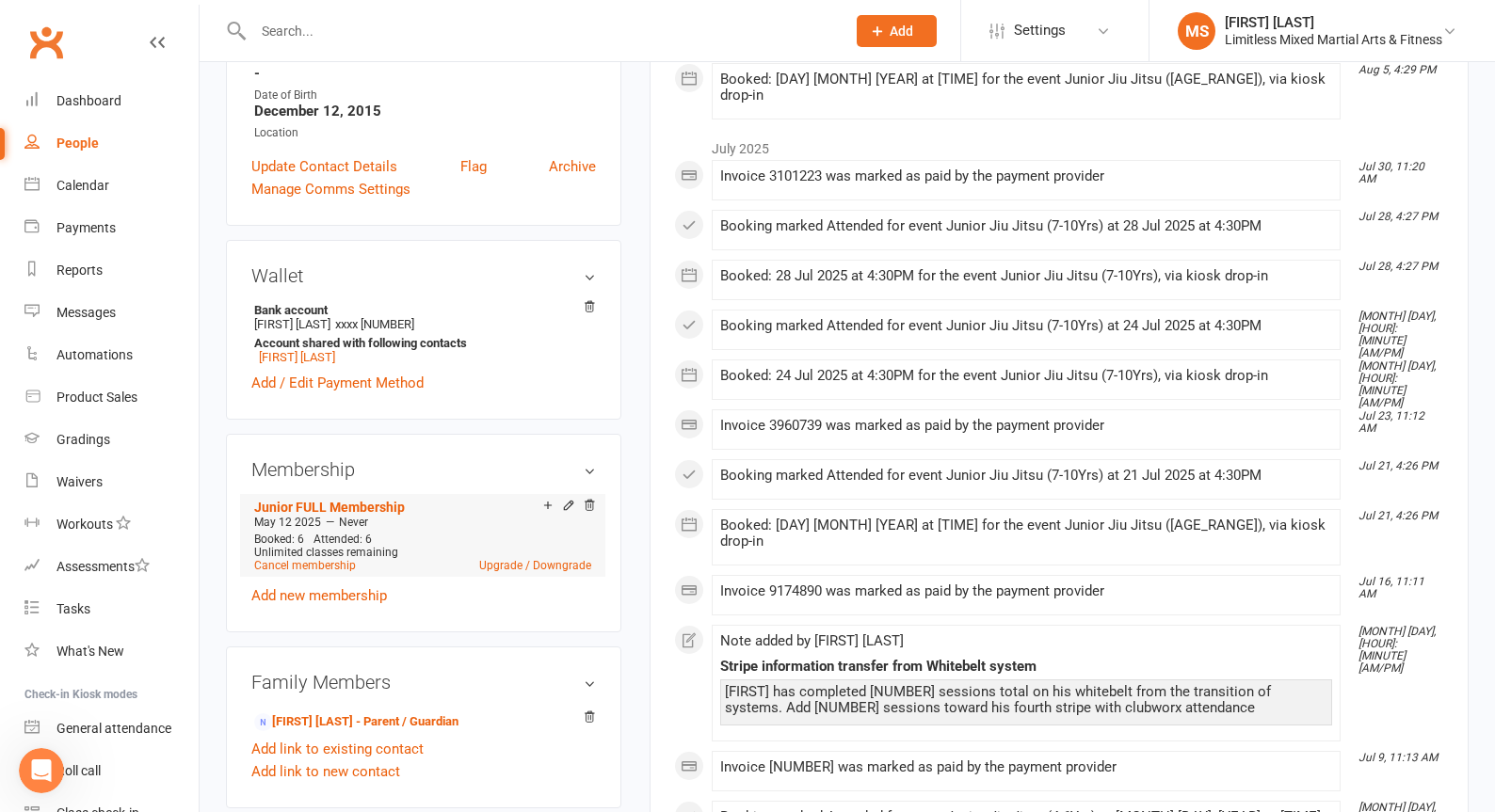 scroll, scrollTop: 390, scrollLeft: 0, axis: vertical 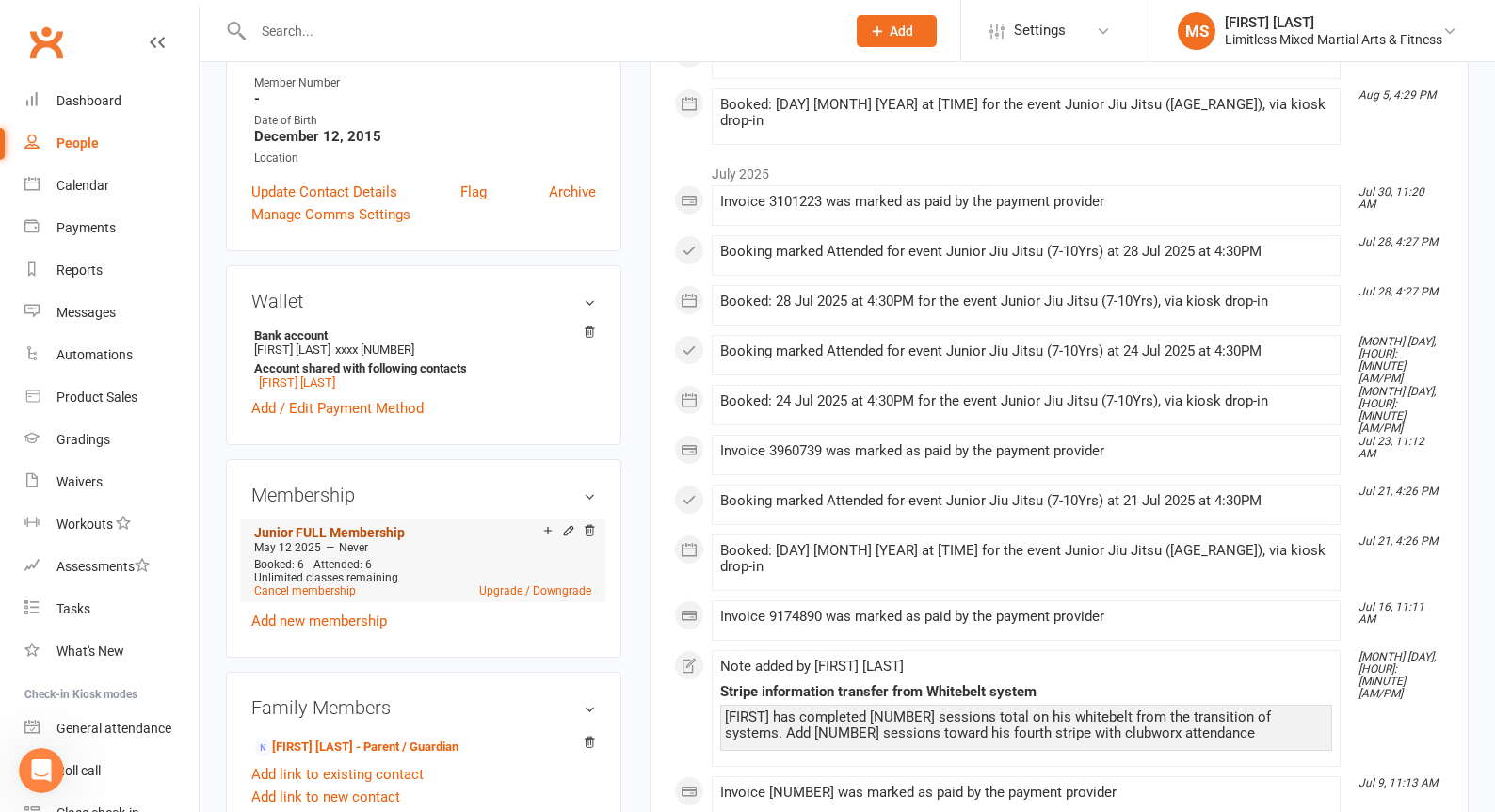 click on "Junior FULL Membership" at bounding box center [330, 533] 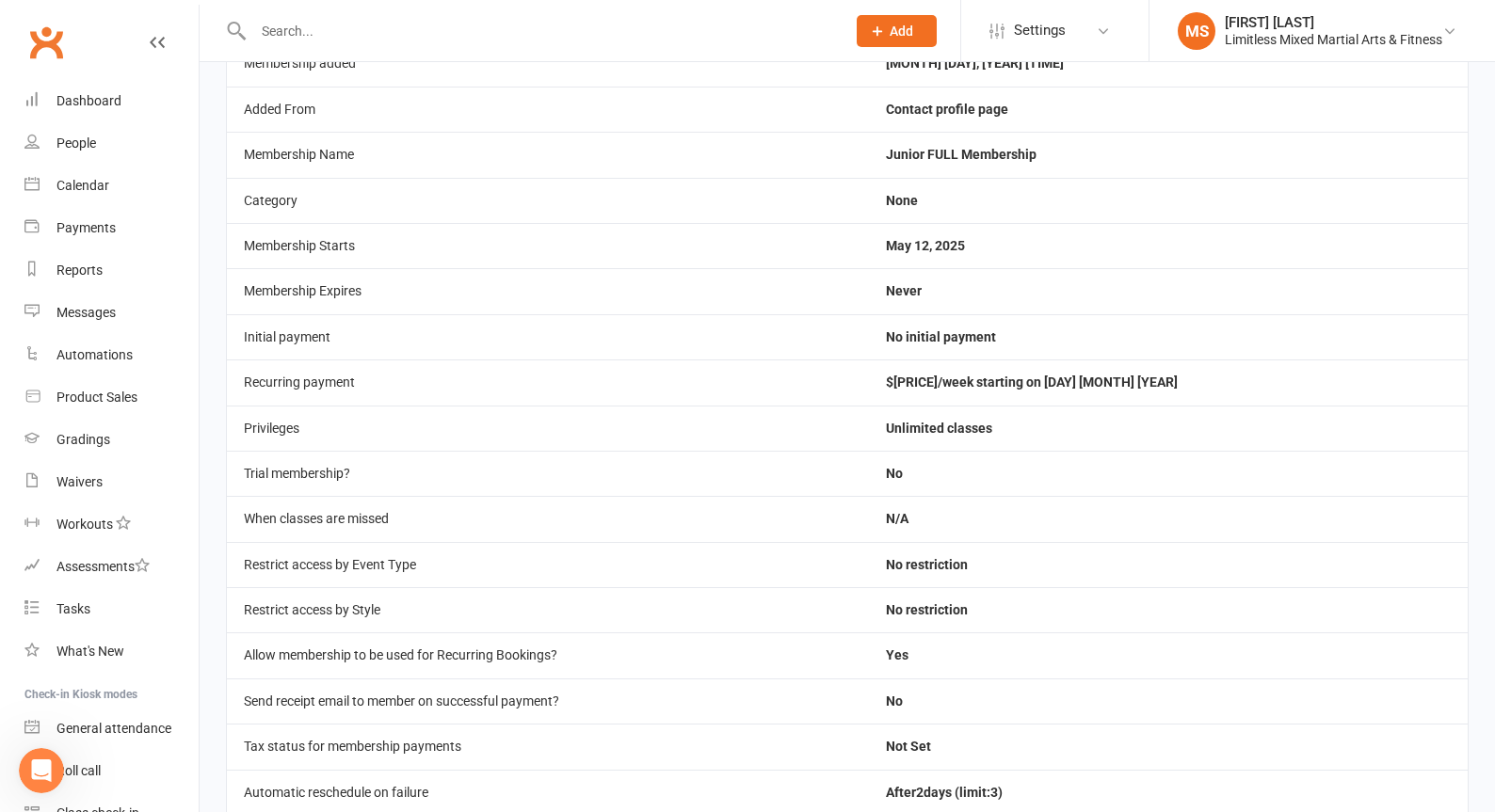 scroll, scrollTop: 0, scrollLeft: 0, axis: both 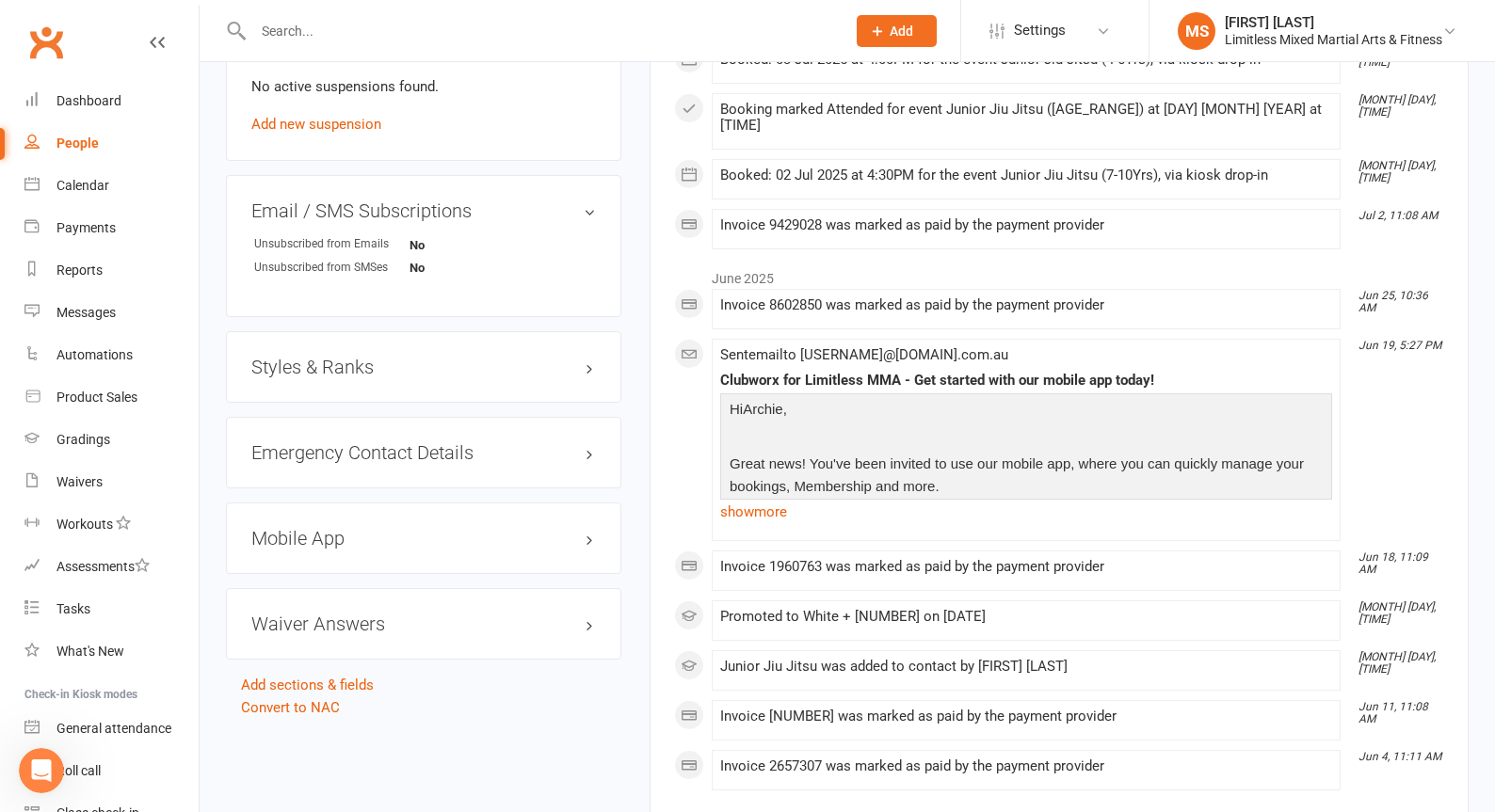 click on "Styles & Ranks" at bounding box center (424, 367) 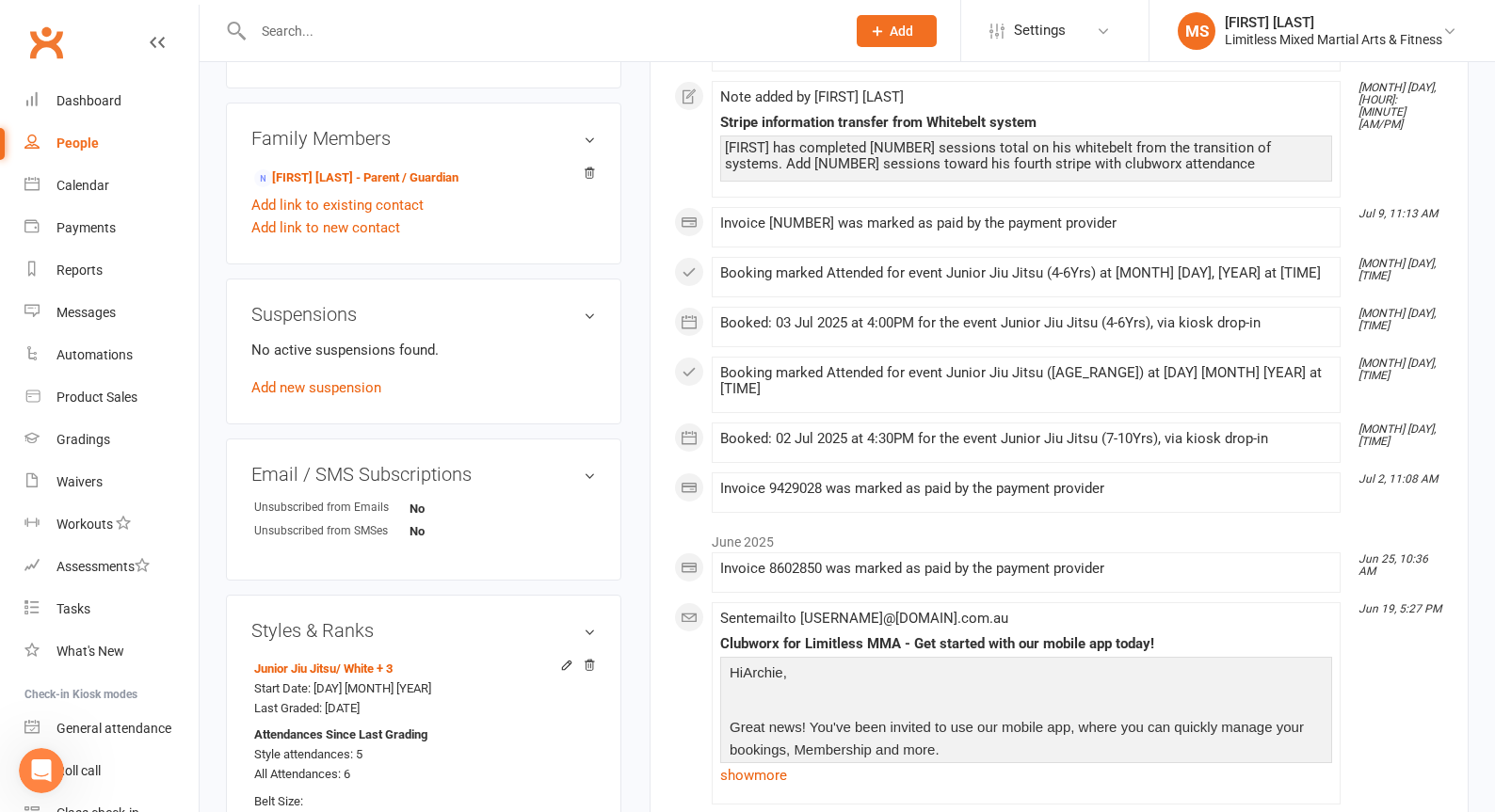 scroll, scrollTop: 966, scrollLeft: 0, axis: vertical 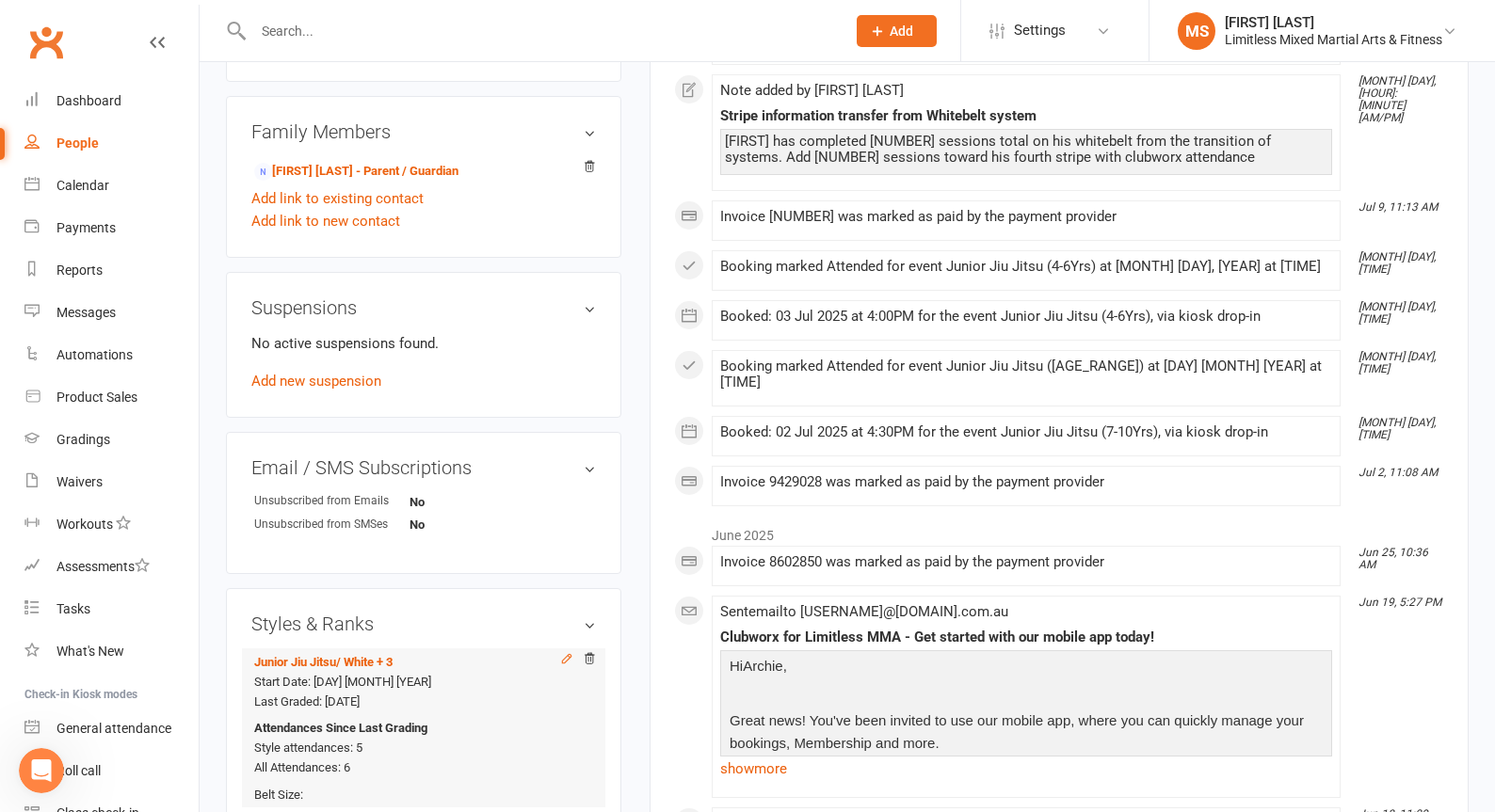click 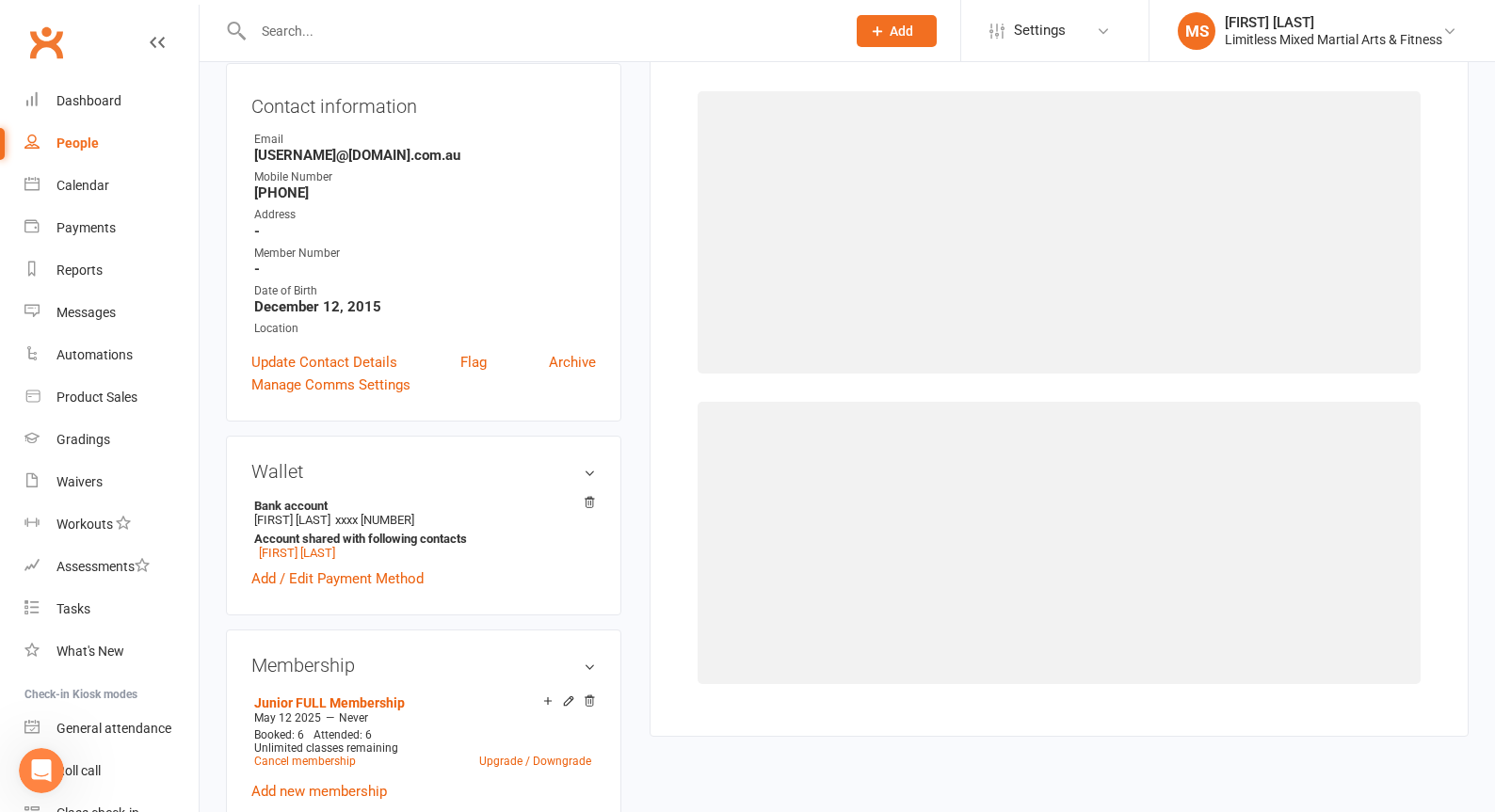 scroll, scrollTop: 231, scrollLeft: 0, axis: vertical 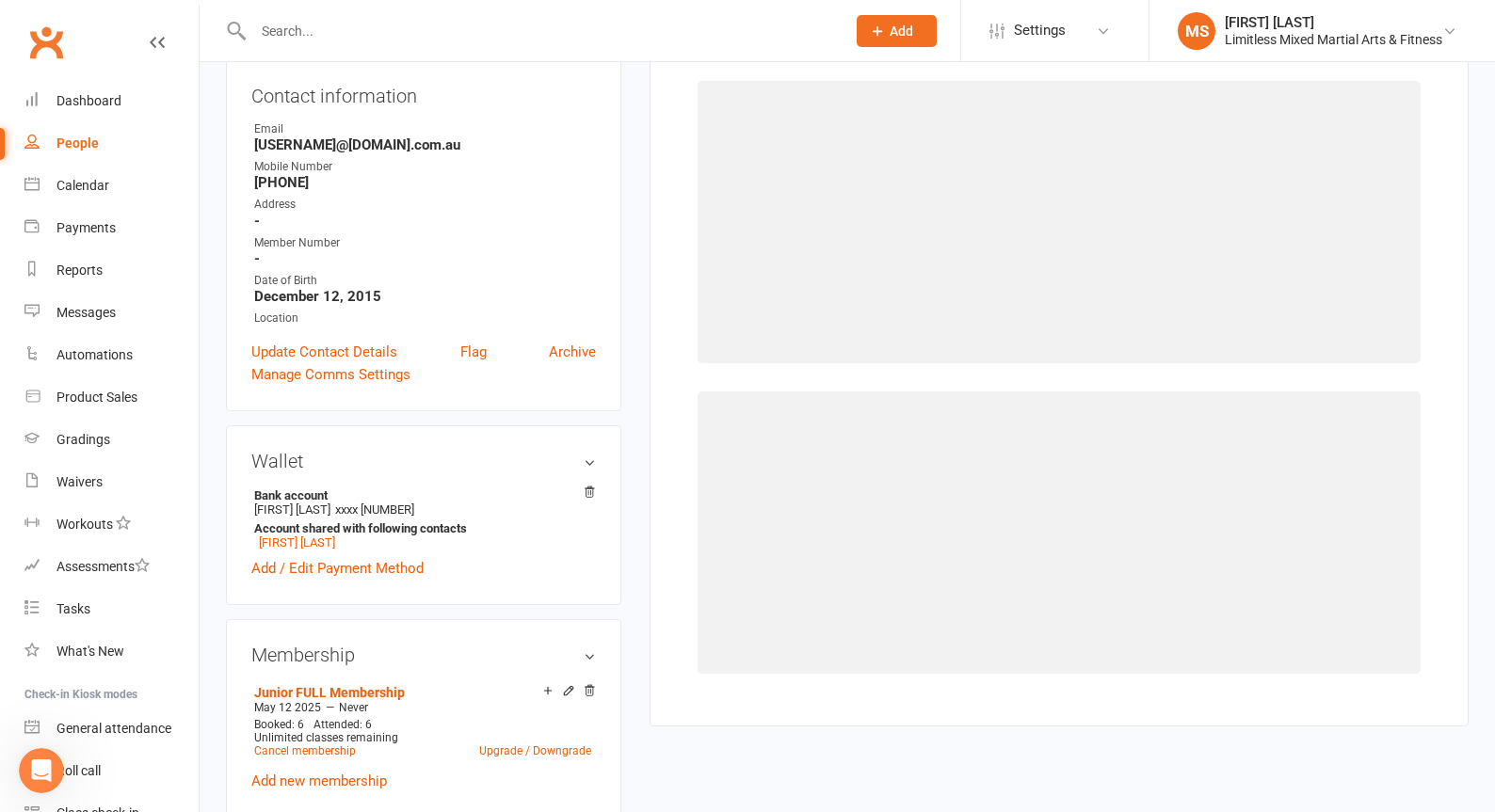 select on "3644" 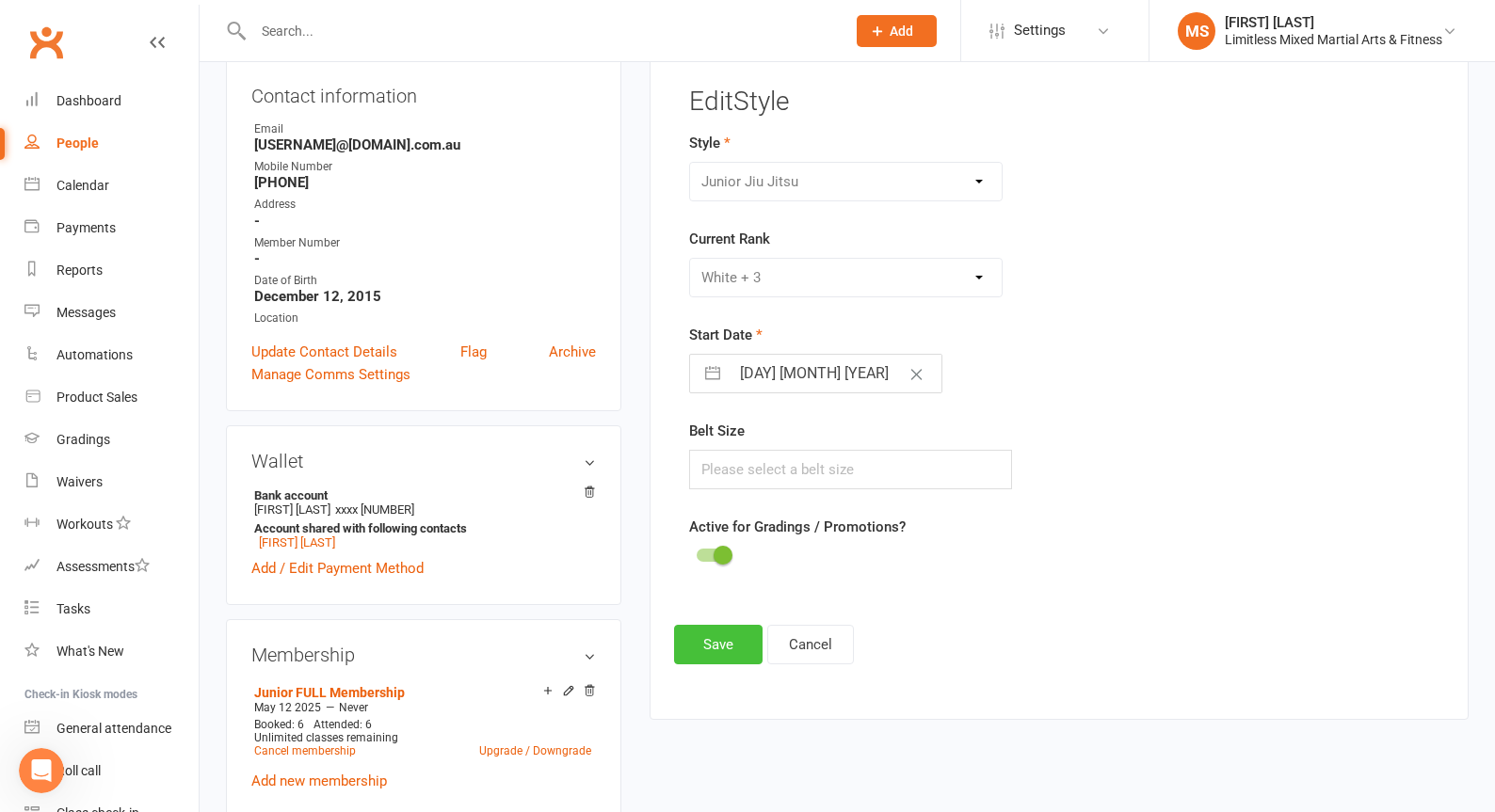 click on "Save" at bounding box center (718, 645) 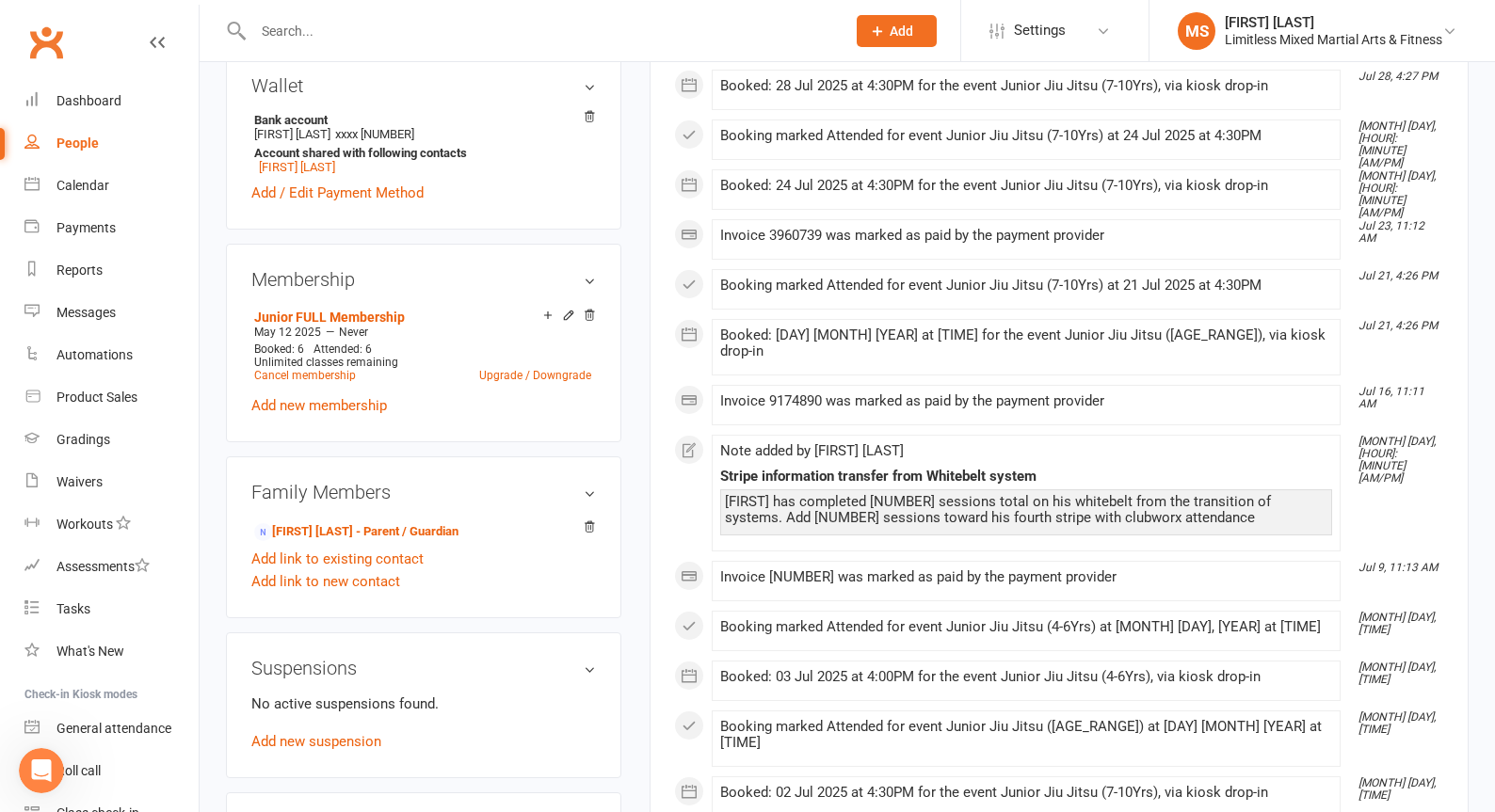 scroll, scrollTop: 604, scrollLeft: 0, axis: vertical 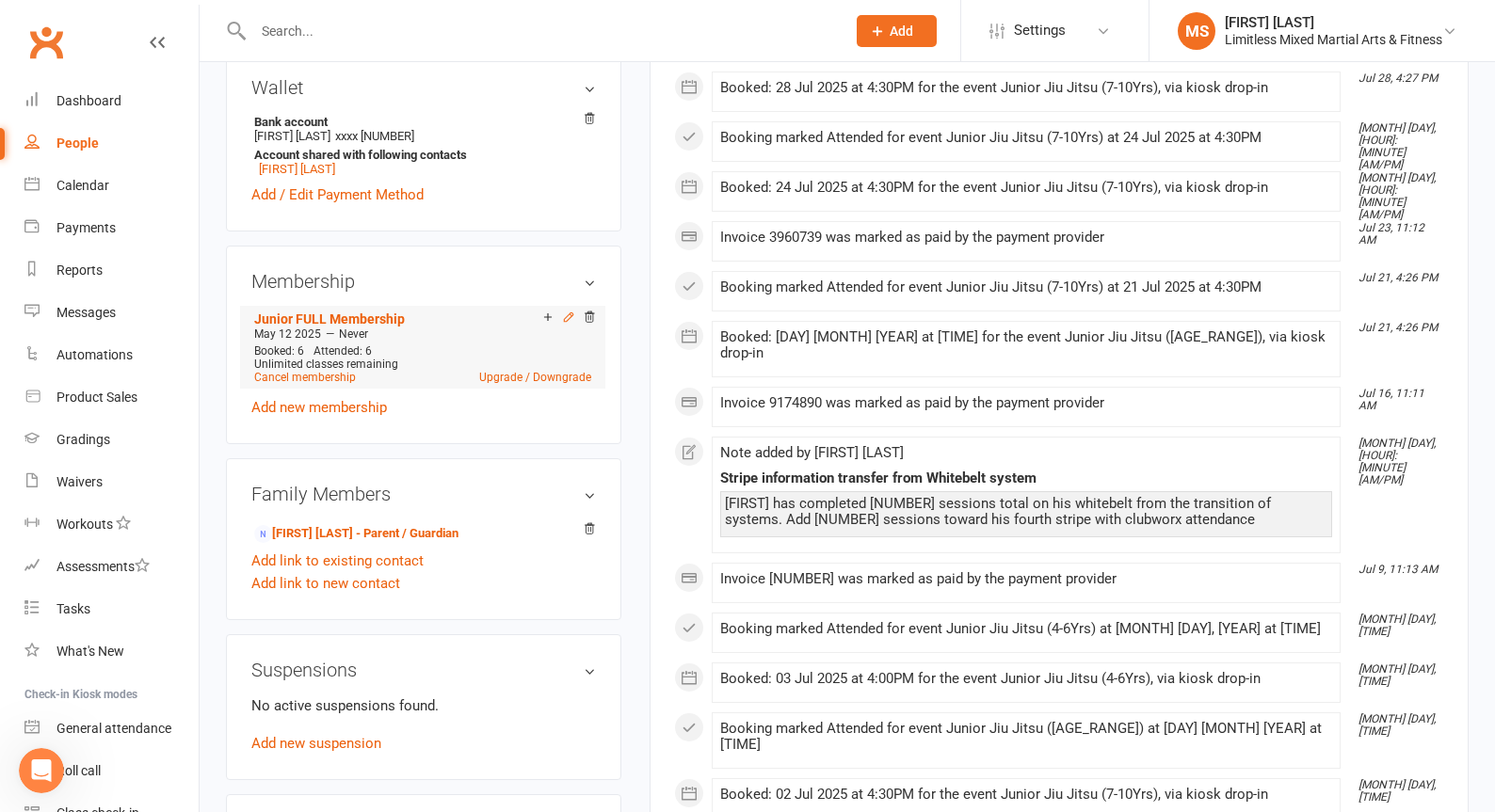 click on "Add make-up class" at bounding box center (614, 319) 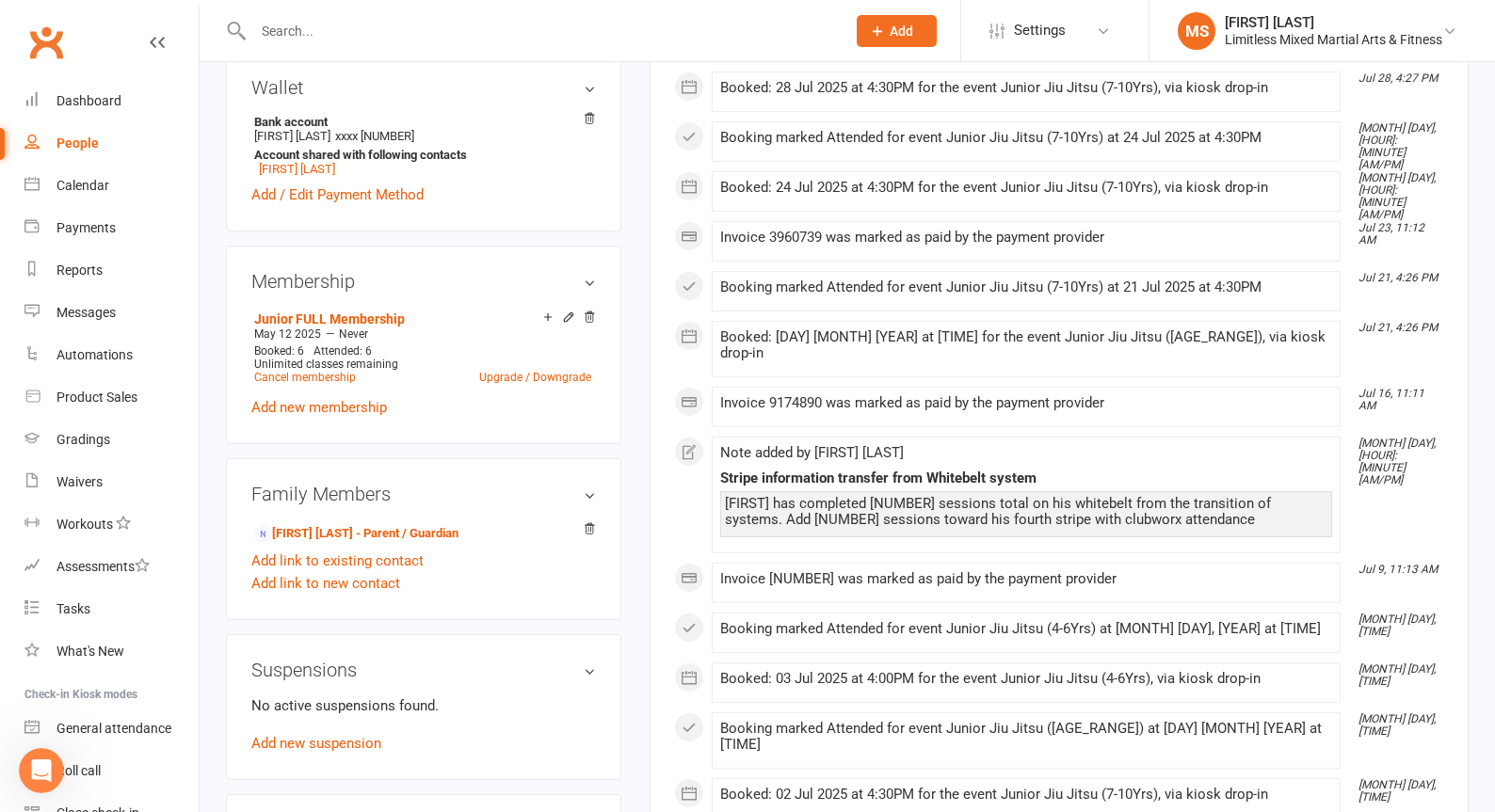 click 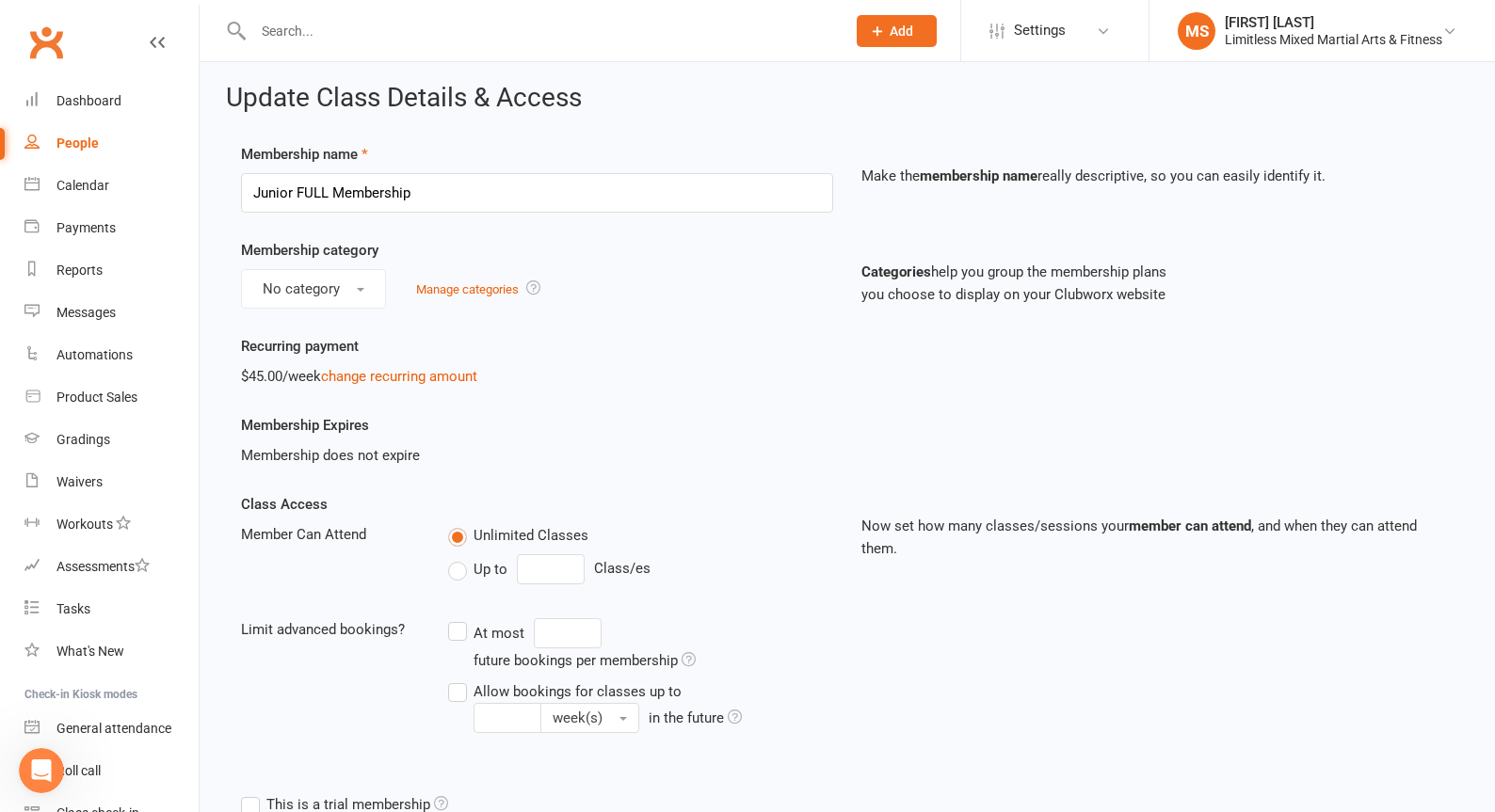 scroll, scrollTop: 4, scrollLeft: 0, axis: vertical 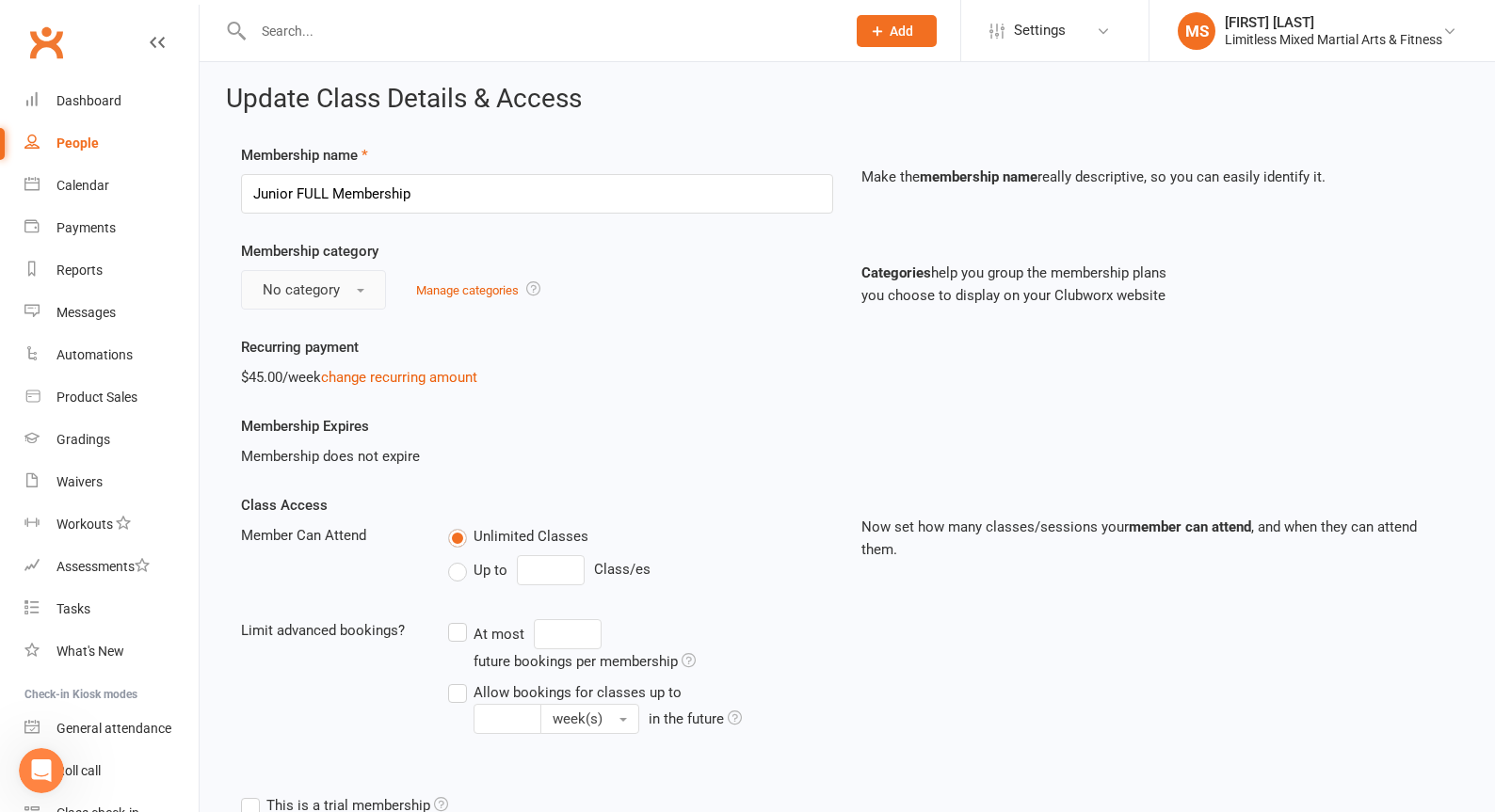 click on "No category" at bounding box center [313, 290] 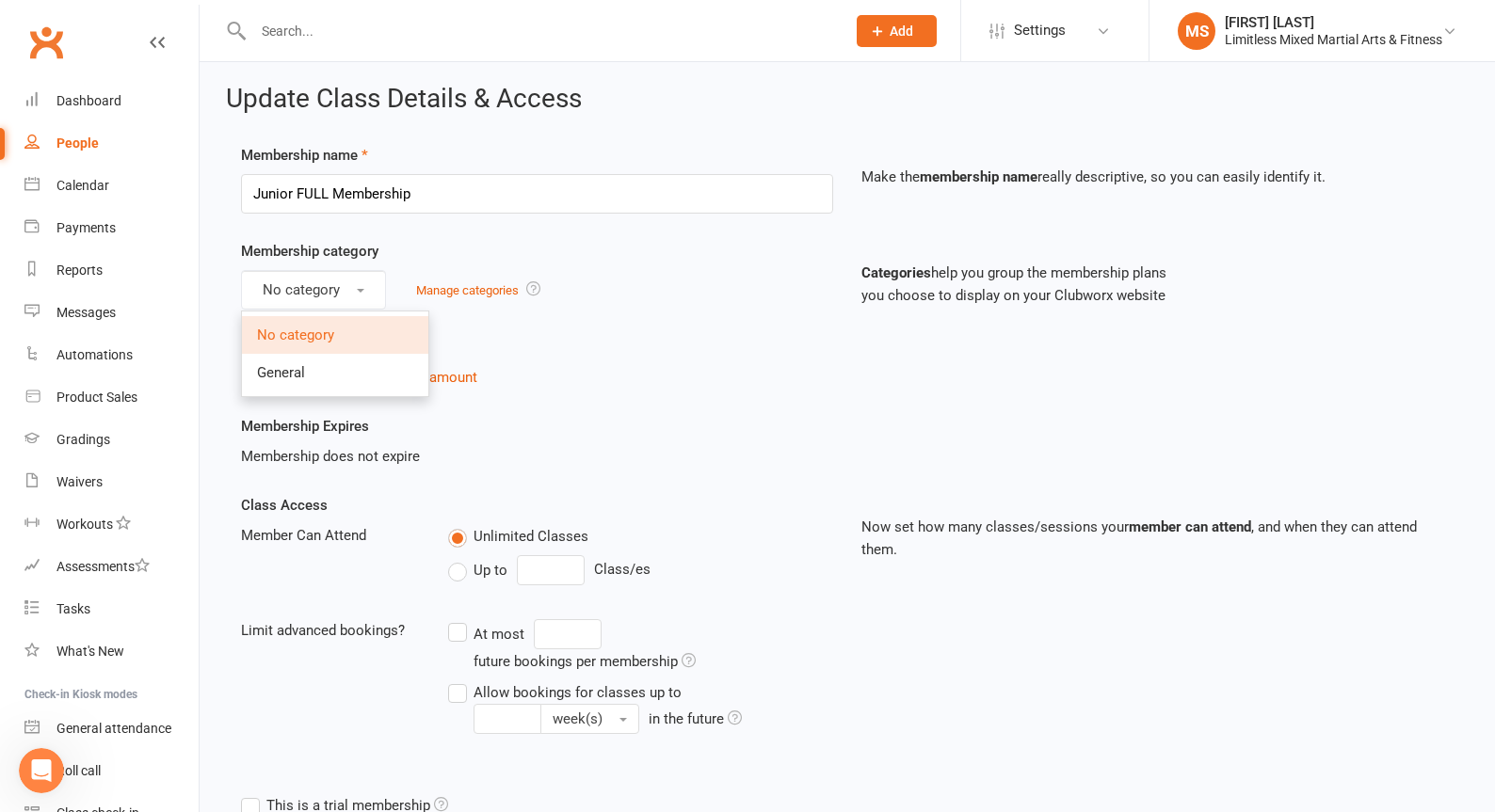 click on "No category
No category
General
Manage categories" at bounding box center [537, 290] 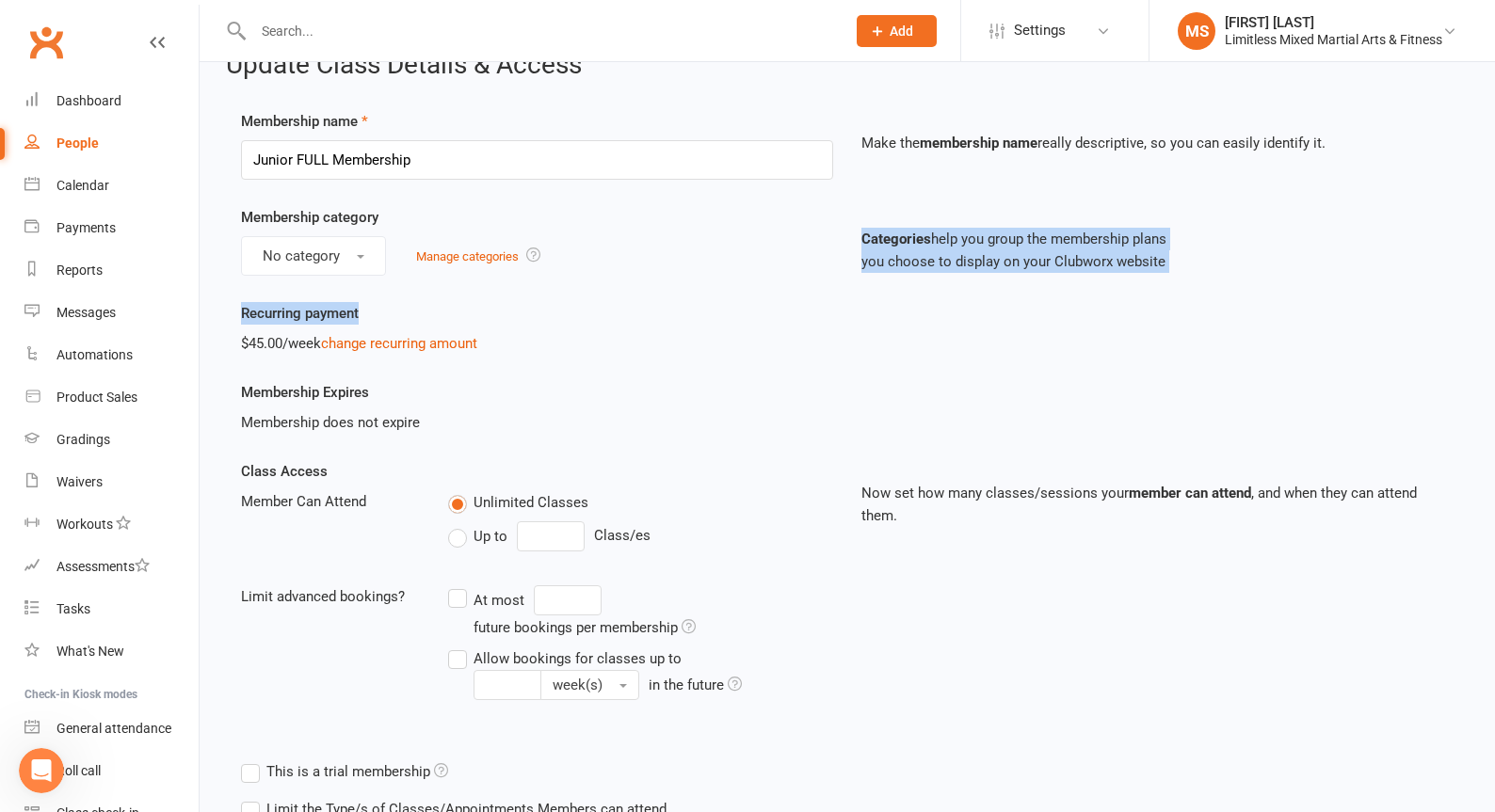 click on "Membership name Junior FULL Membership Make the membership name really descriptive, so you can easily identify it. Membership category
No category
Manage categories Categories help you group the membership plans you choose to display on your Clubworx website Recurring payment $45.00/week change recurring amount Membership Expires Membership does not expire Class Access Member Can Attend Unlimited Classes Up to Class/es Limit advanced bookings? At most future bookings per membership Allow bookings for classes up to
week(s)
in the future Now set how many classes/sessions your member can attend , and when they can attend them. This is a trial membership Limit the Type/s of Classes/Appointments Members can attend Select Types Class JIU JITSU PRIVATE Training Session Classes with no Type set Create/Manage Types Limit the Style/s of Classes/Appointments Members can attend Select Styles" at bounding box center (847, 709) 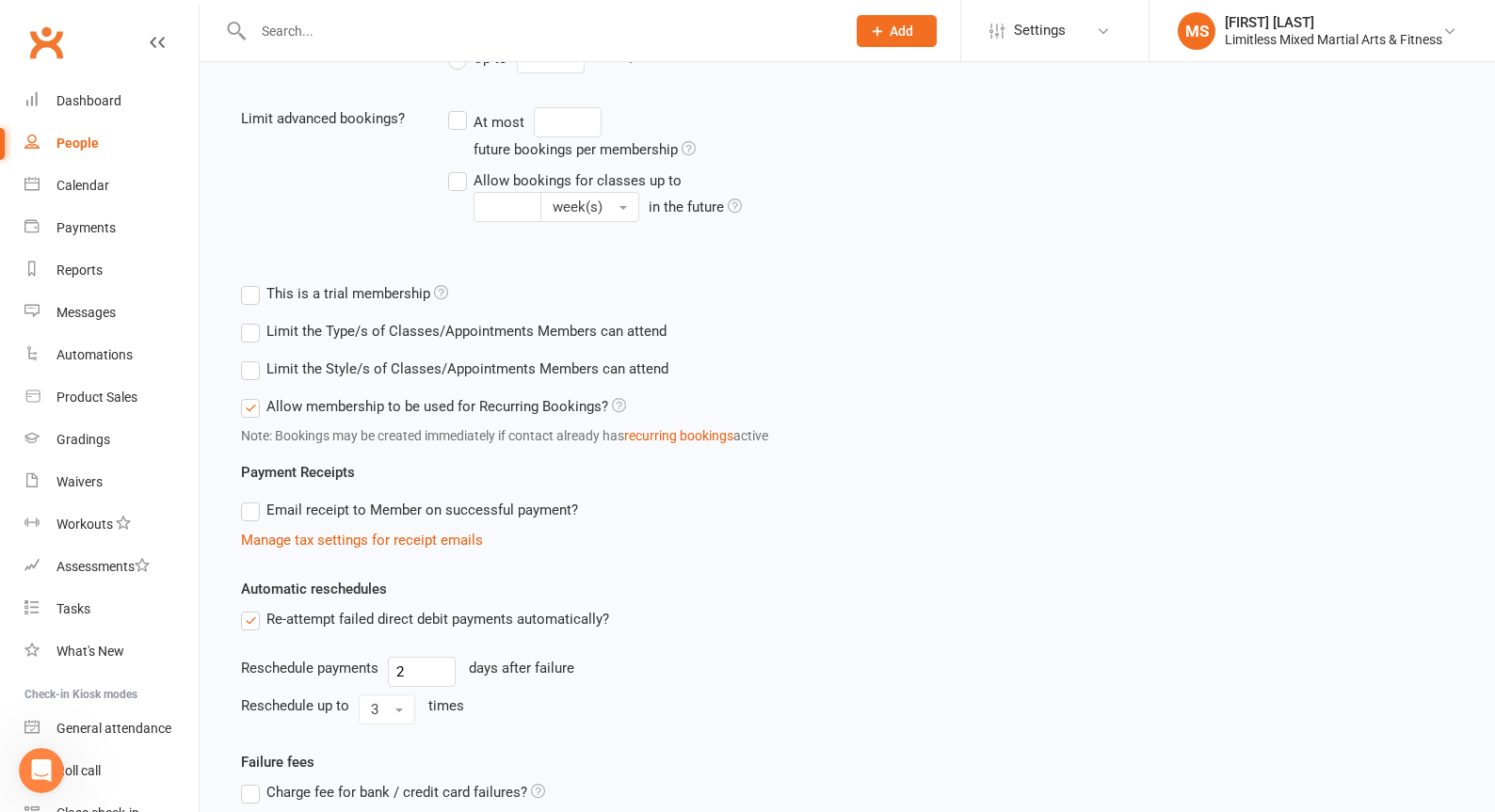 click on "Limit the Style/s of Classes/Appointments Members can attend Select Styles Adult Jiu Jitsu Adult Muay Thai Junior Jiu Jitsu Junior Muay Thai MMA Fundamentals School Jiu Jitsu Classes with no Style set" at bounding box center (529, 369) 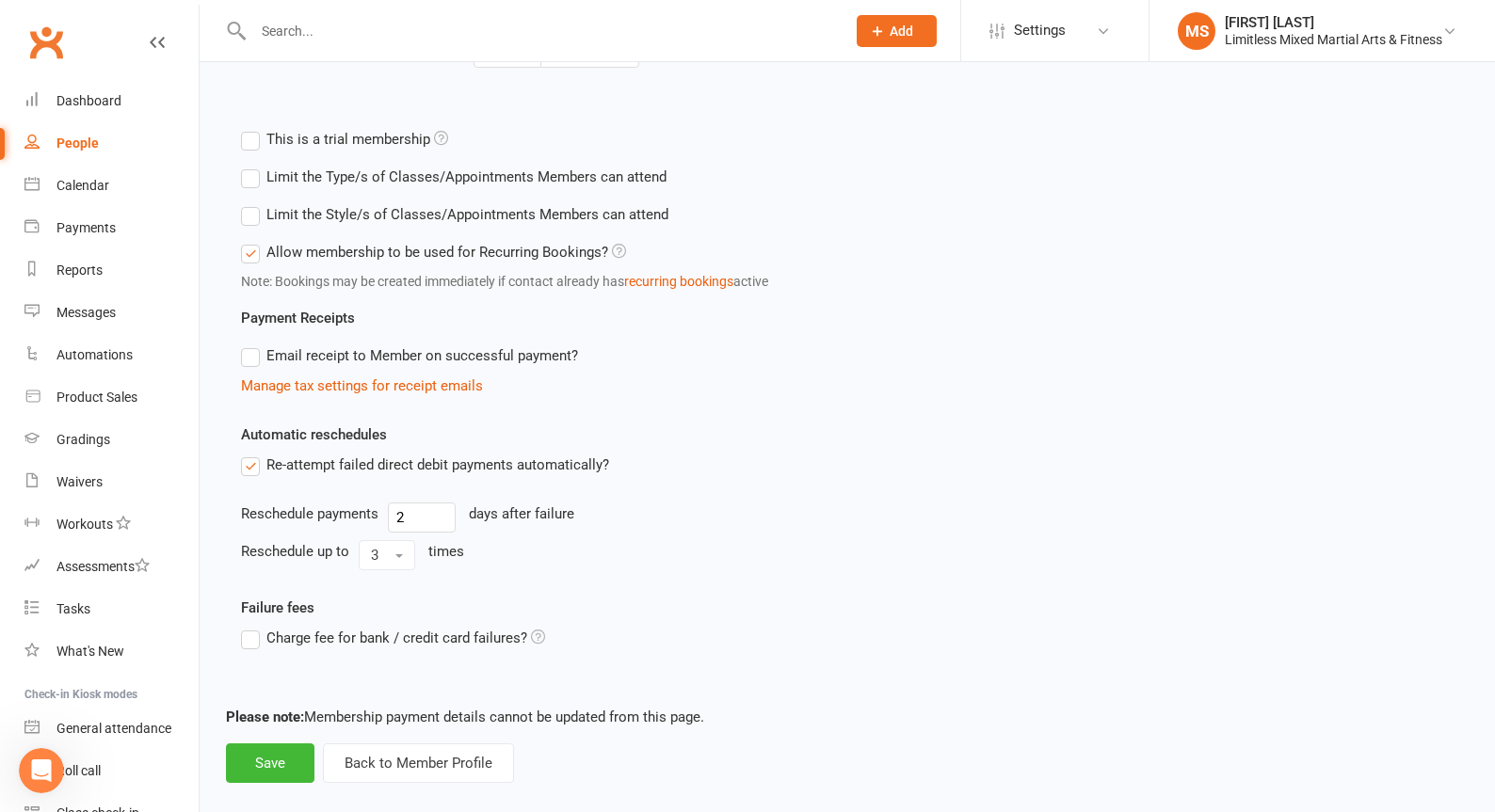 scroll, scrollTop: 694, scrollLeft: 0, axis: vertical 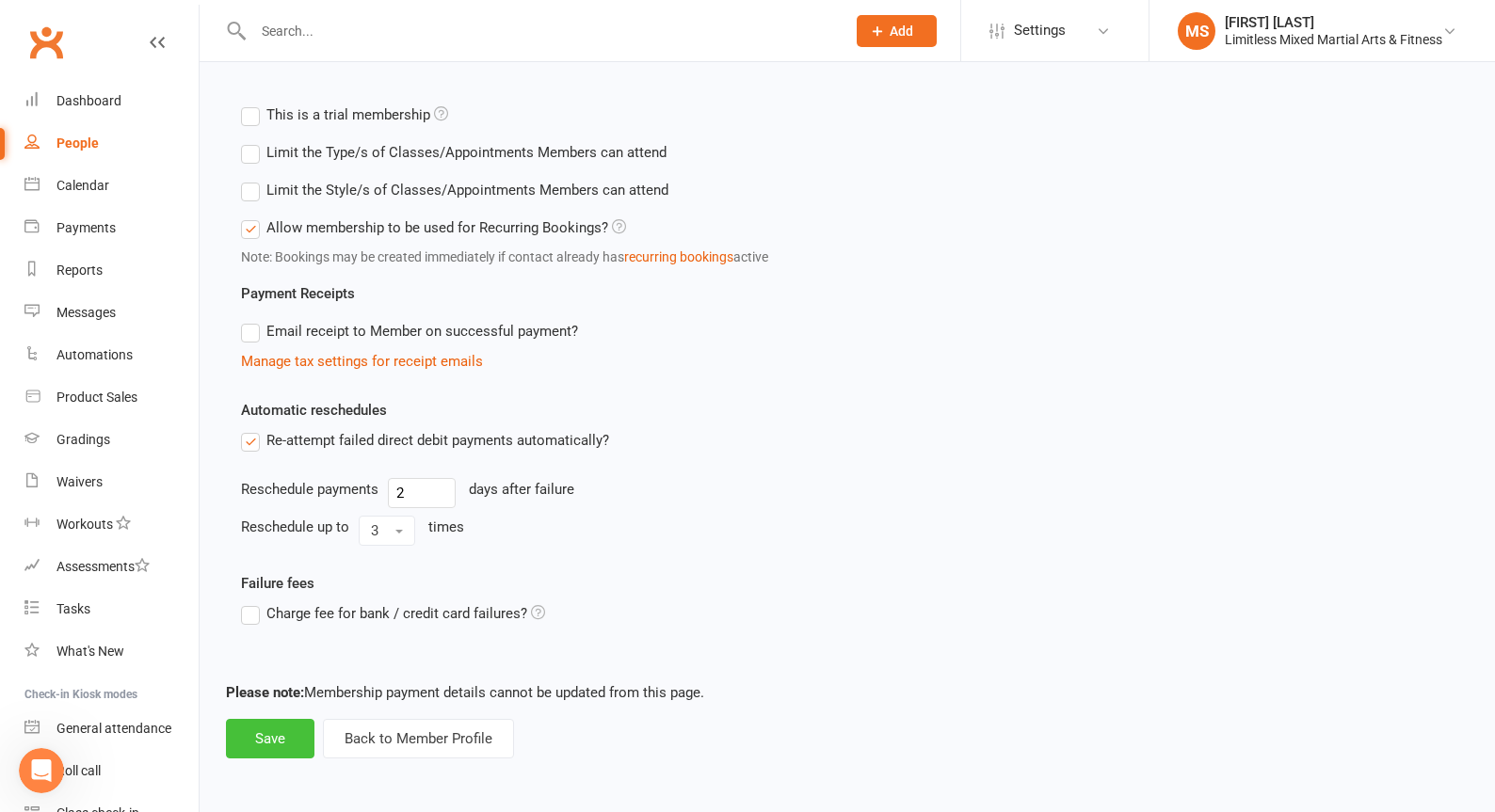 drag, startPoint x: 297, startPoint y: 741, endPoint x: 309, endPoint y: 726, distance: 19 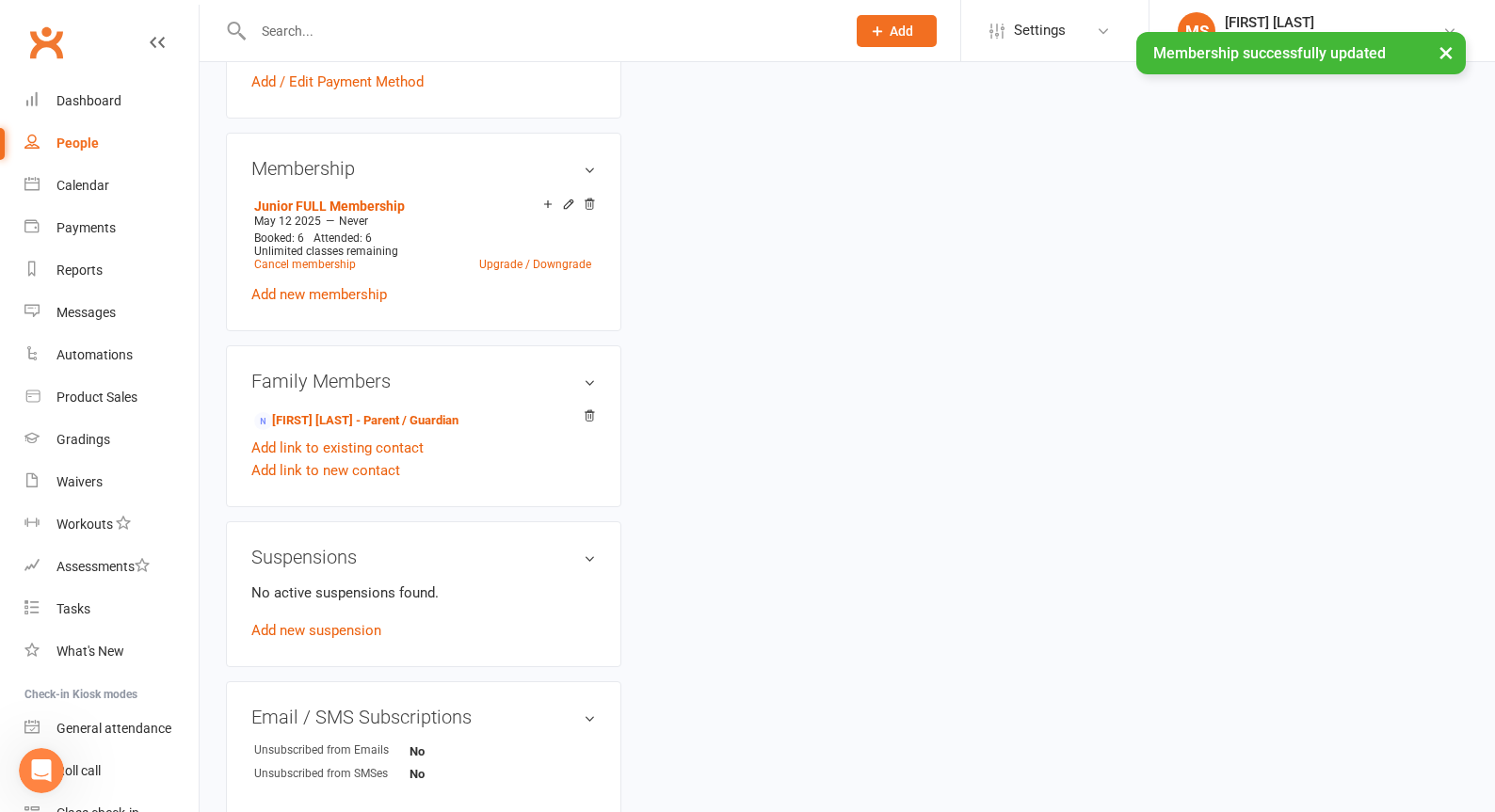 scroll, scrollTop: 0, scrollLeft: 0, axis: both 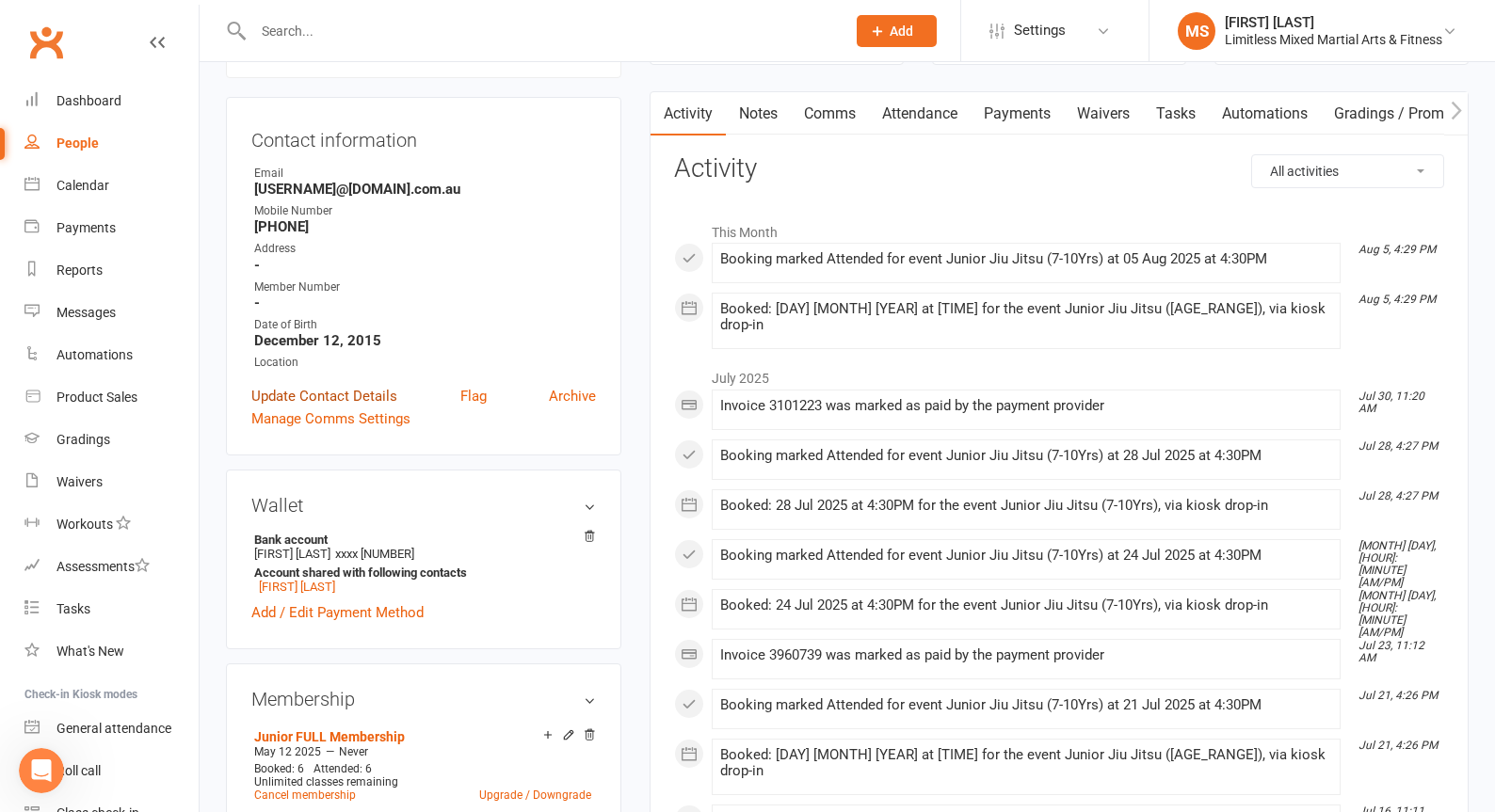 click on "Update Contact Details" at bounding box center (324, 396) 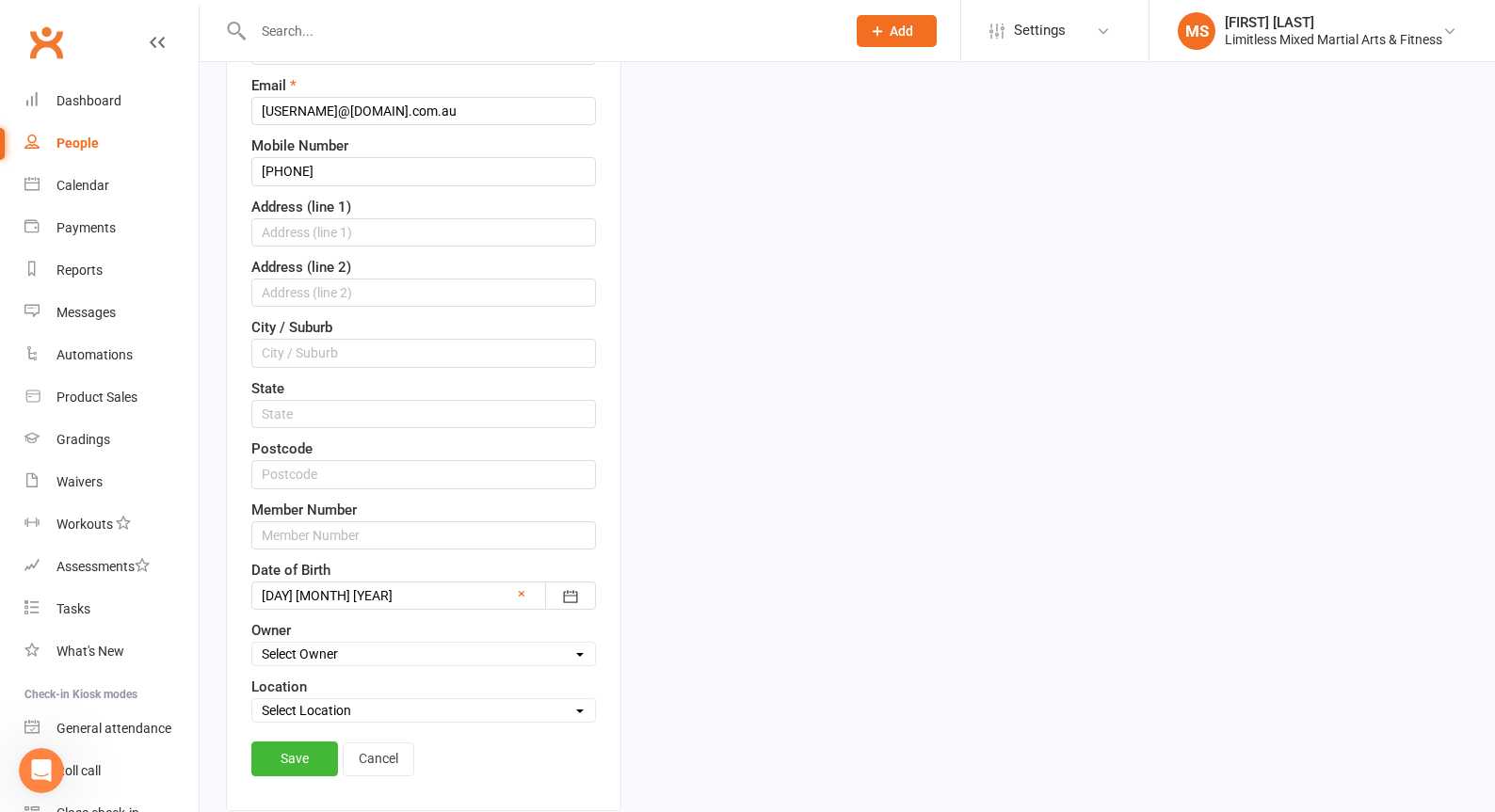 scroll, scrollTop: 388, scrollLeft: 0, axis: vertical 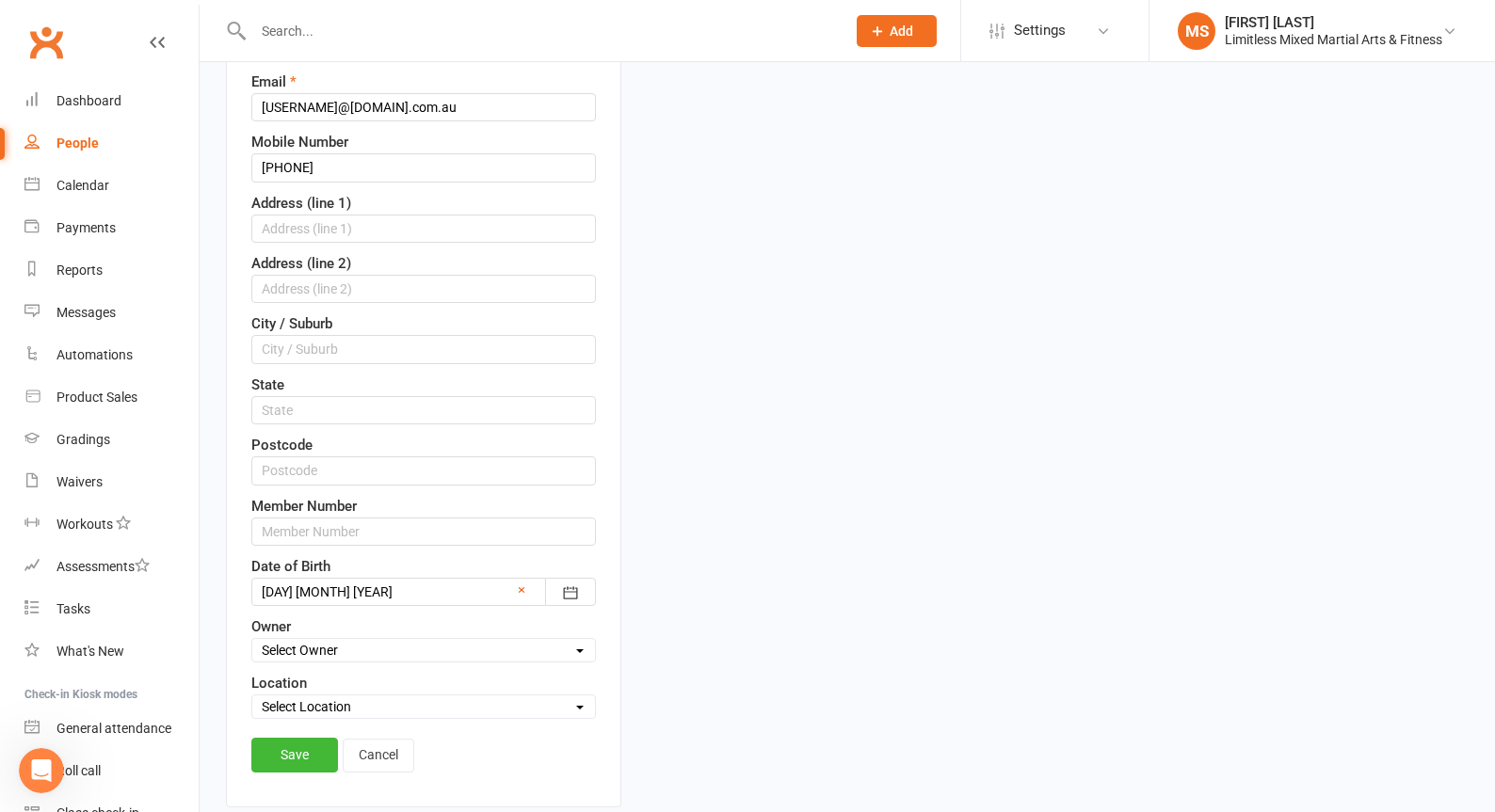 click on "Select Location LIMITLESS SUNBURY Macedon School Mount Macedon School" at bounding box center (424, 707) 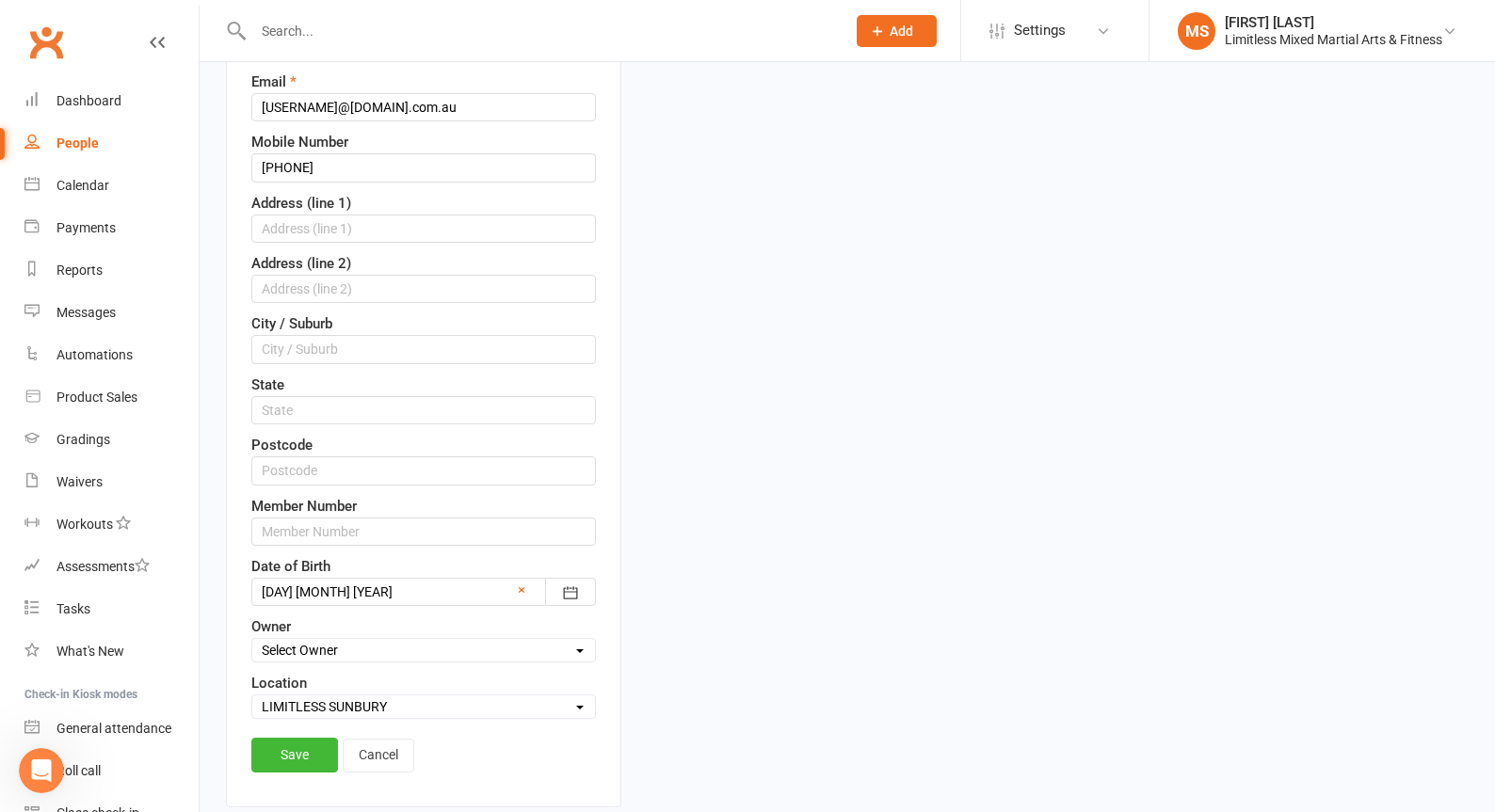 click on "Select Owner [FIRST] [LAST] [FIRST] [LAST] [FIRST] [LAST] Info Limitless Mo Assafiri" at bounding box center [424, 650] 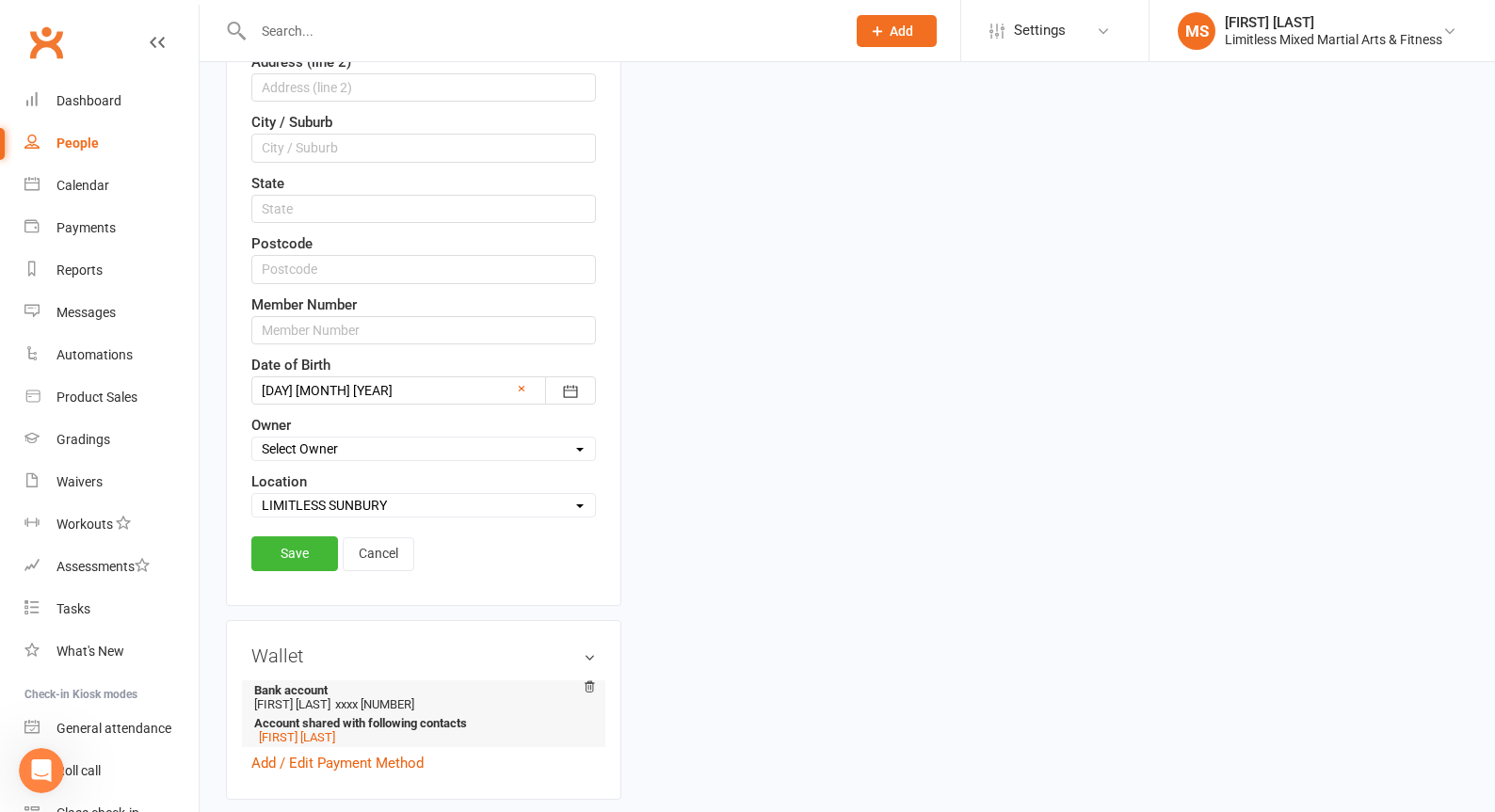 scroll, scrollTop: 606, scrollLeft: 0, axis: vertical 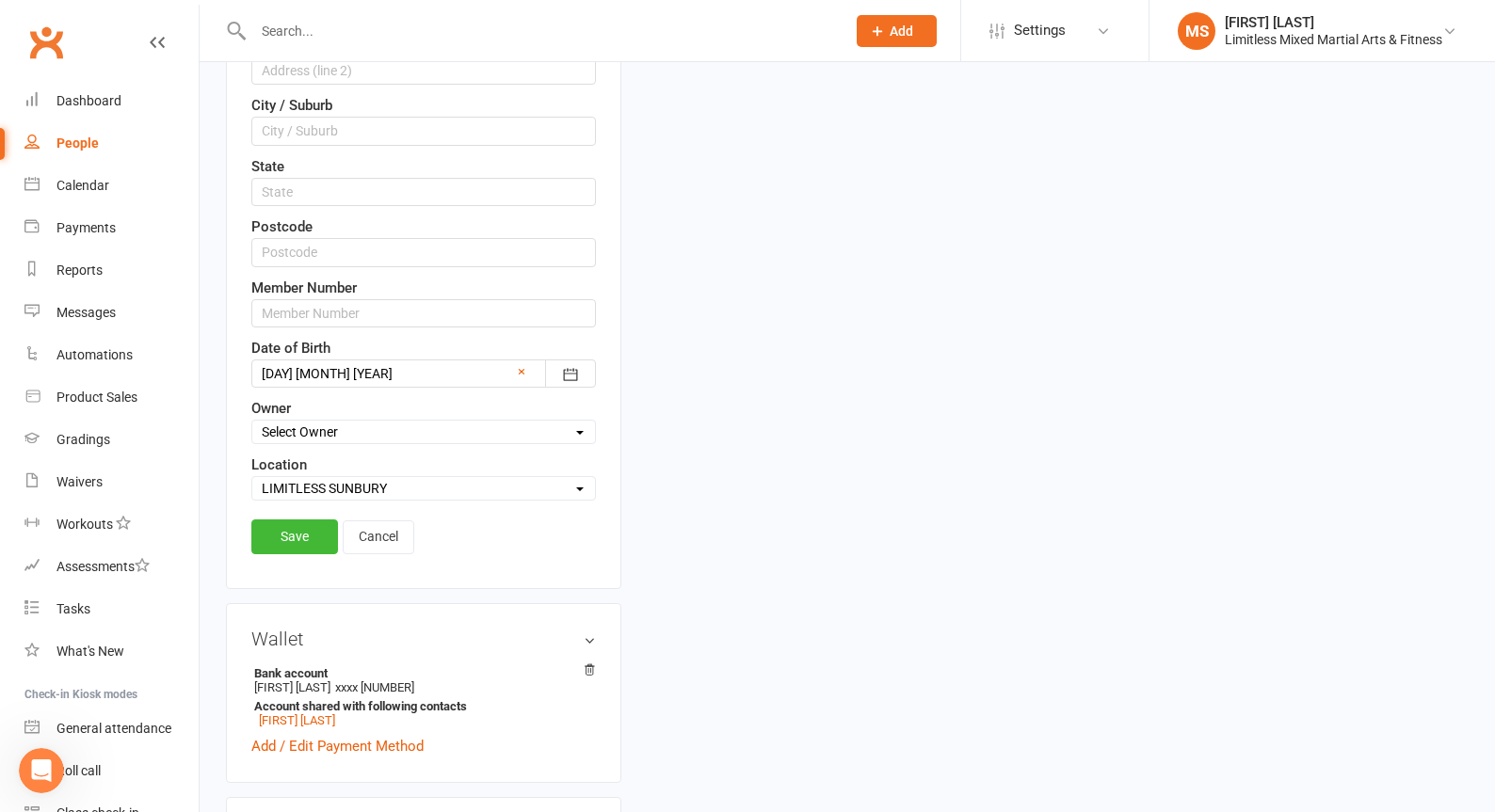 click on "Save" at bounding box center (295, 536) 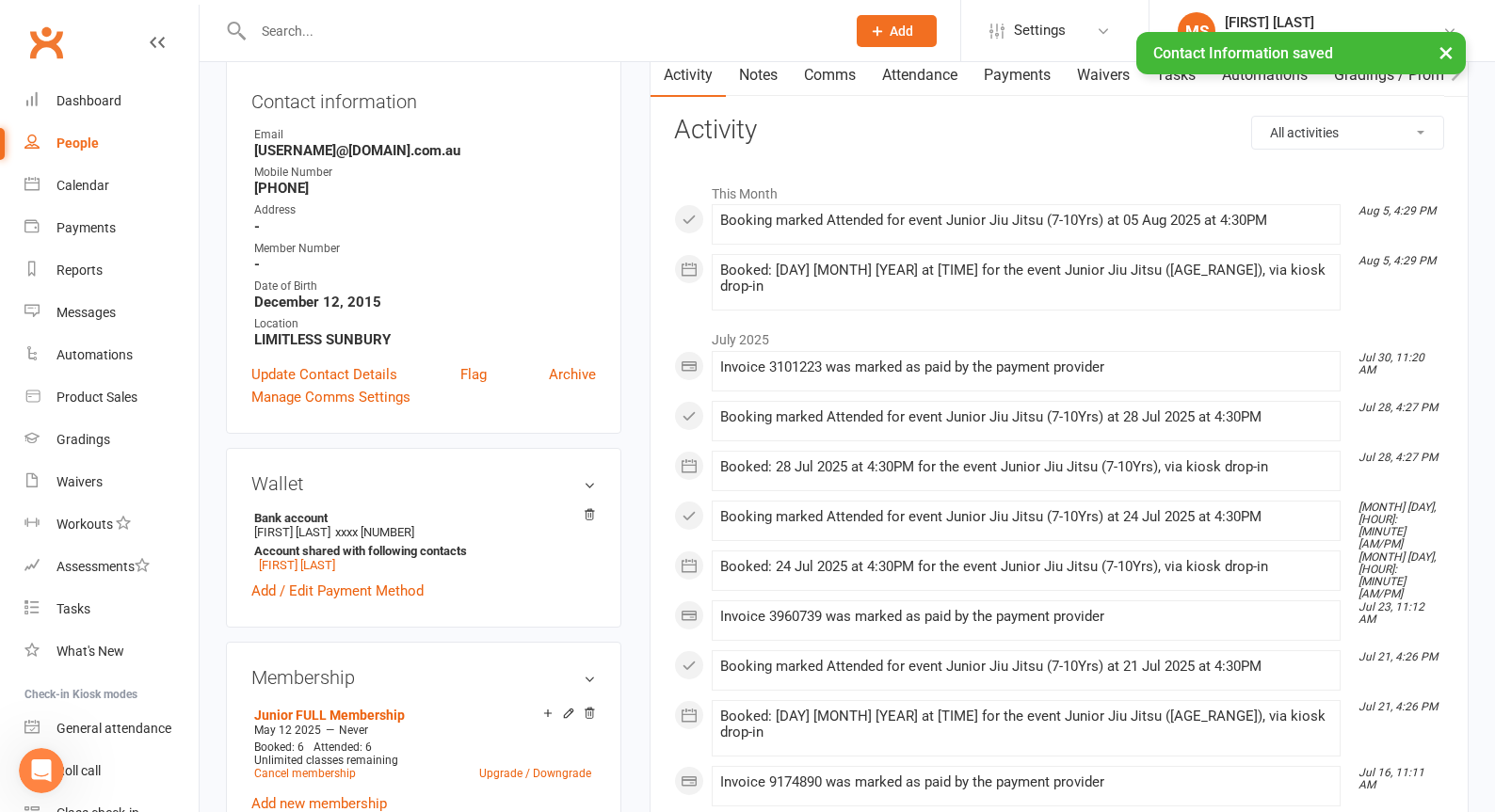 scroll, scrollTop: 0, scrollLeft: 0, axis: both 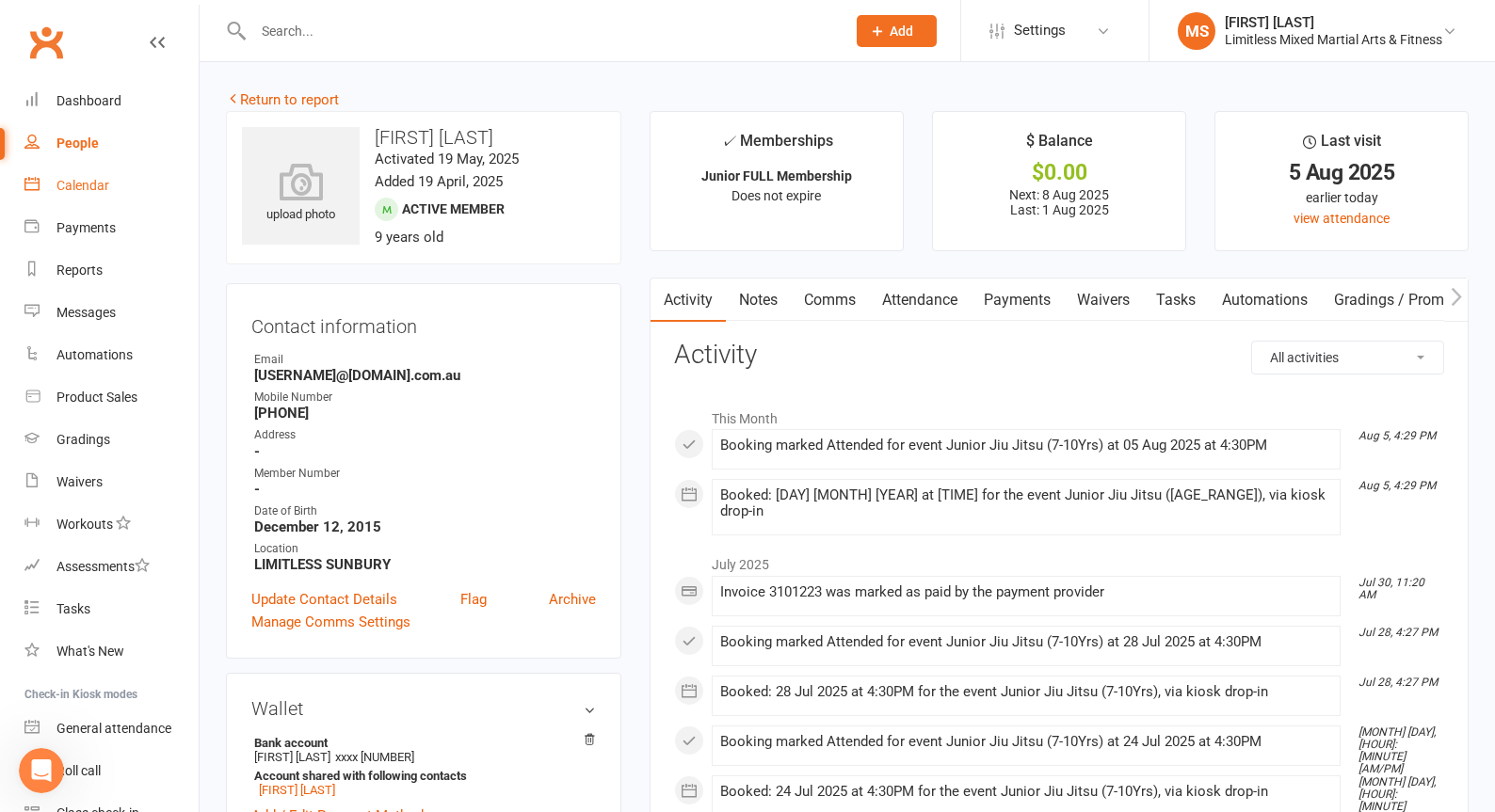 click on "Calendar" at bounding box center [83, 185] 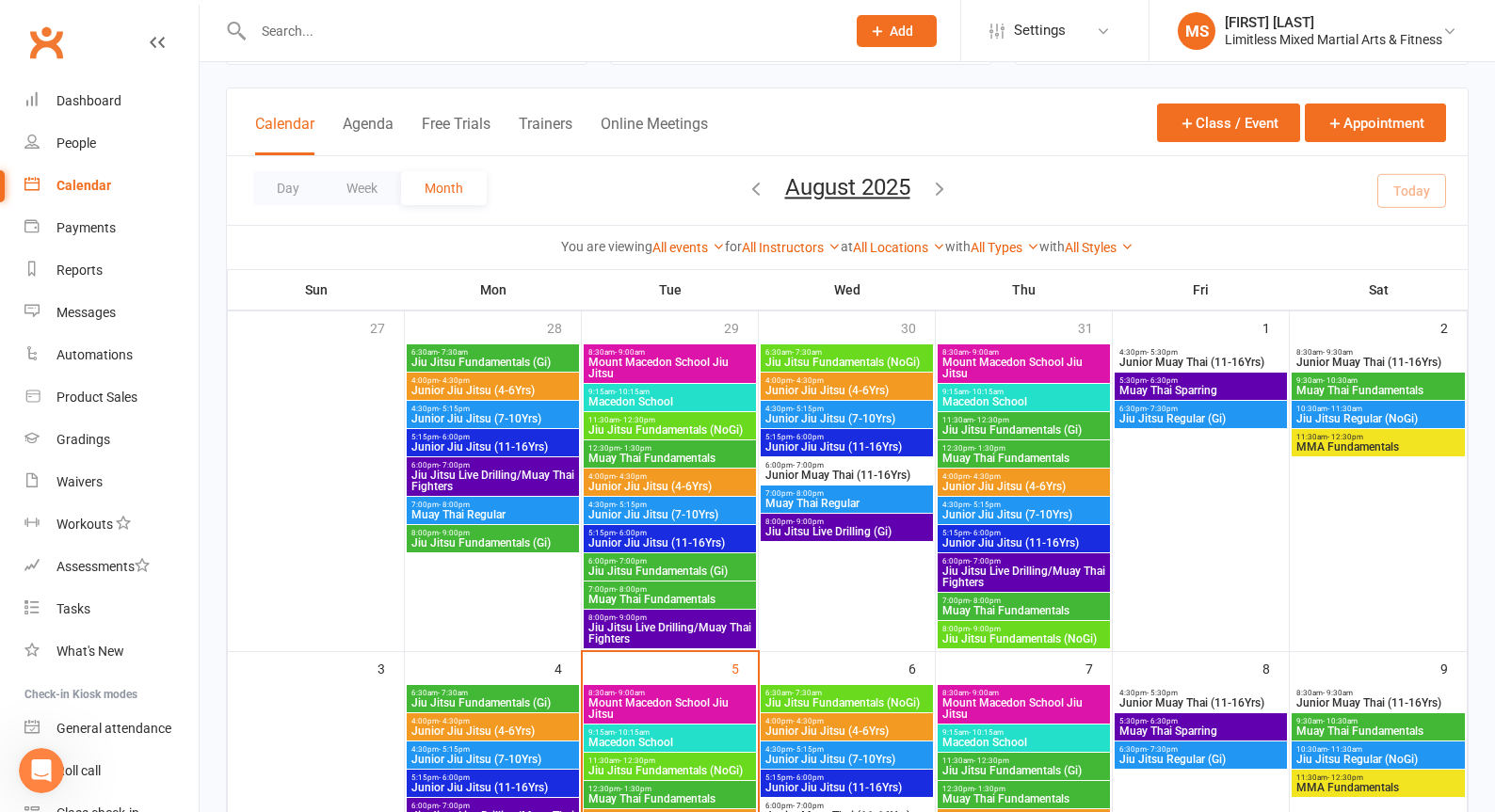 scroll, scrollTop: 85, scrollLeft: 0, axis: vertical 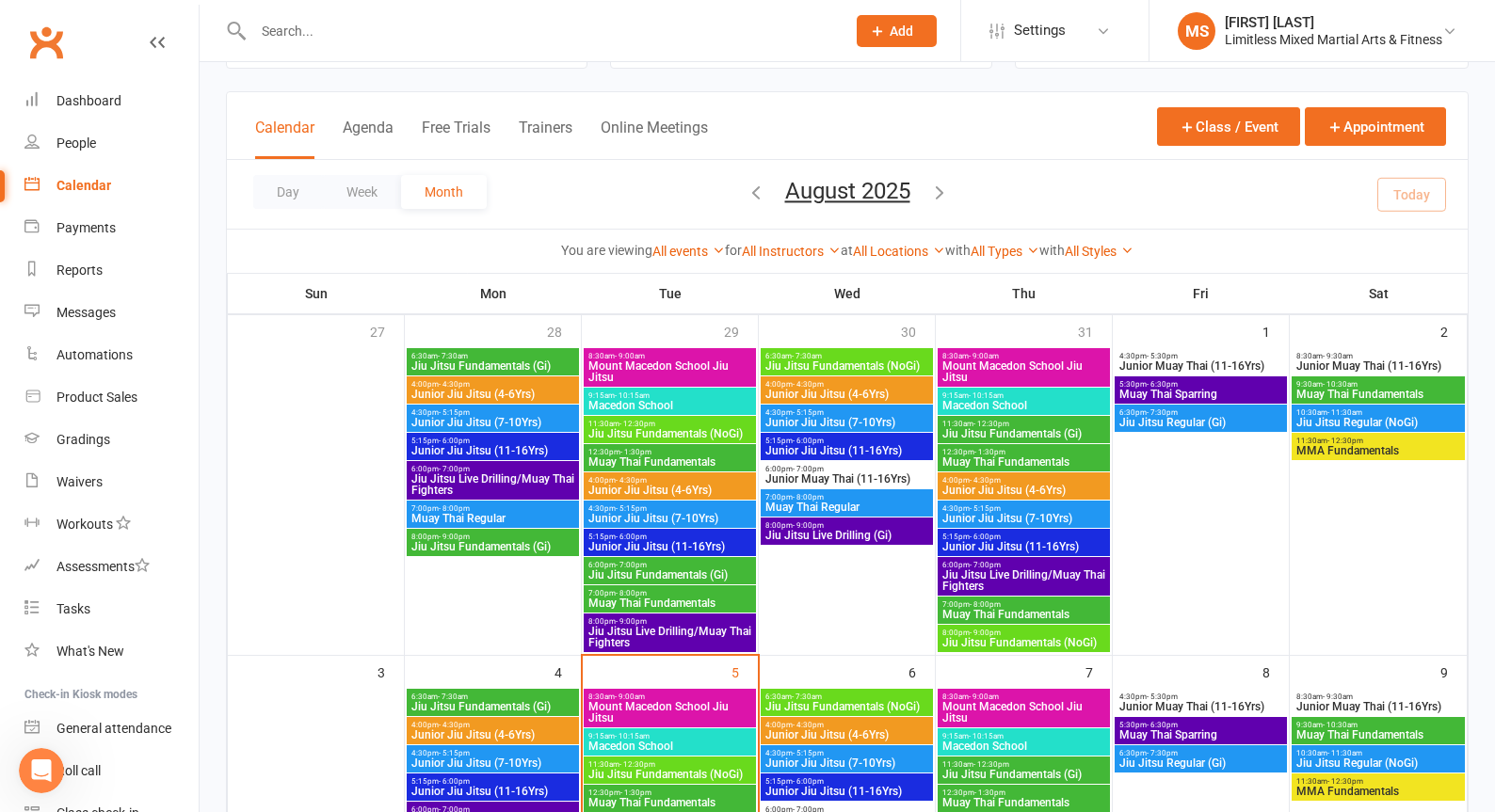 click on "Jiu Jitsu Fundamentals (NoGi)" at bounding box center [669, 434] 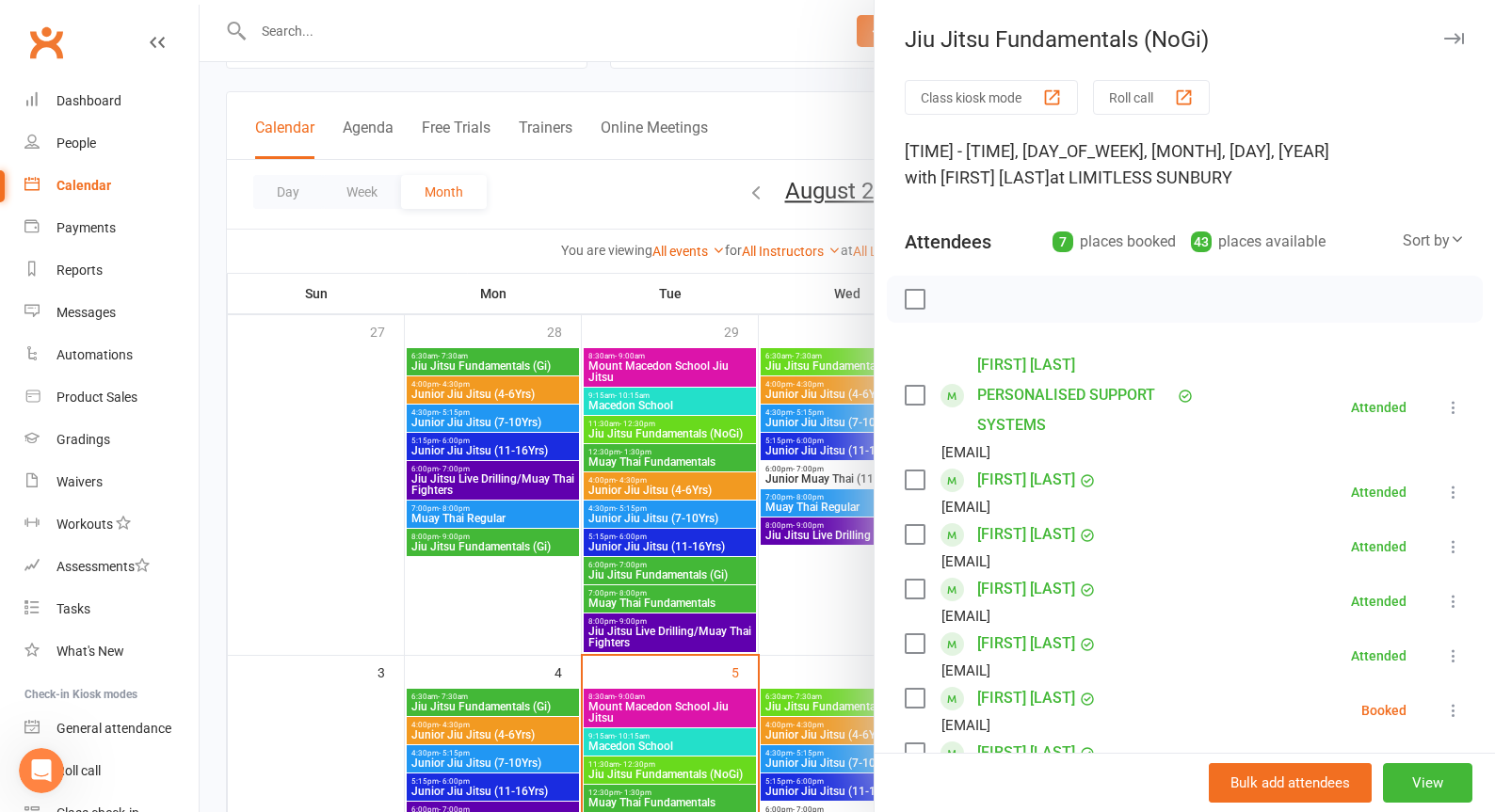 click at bounding box center (847, 406) 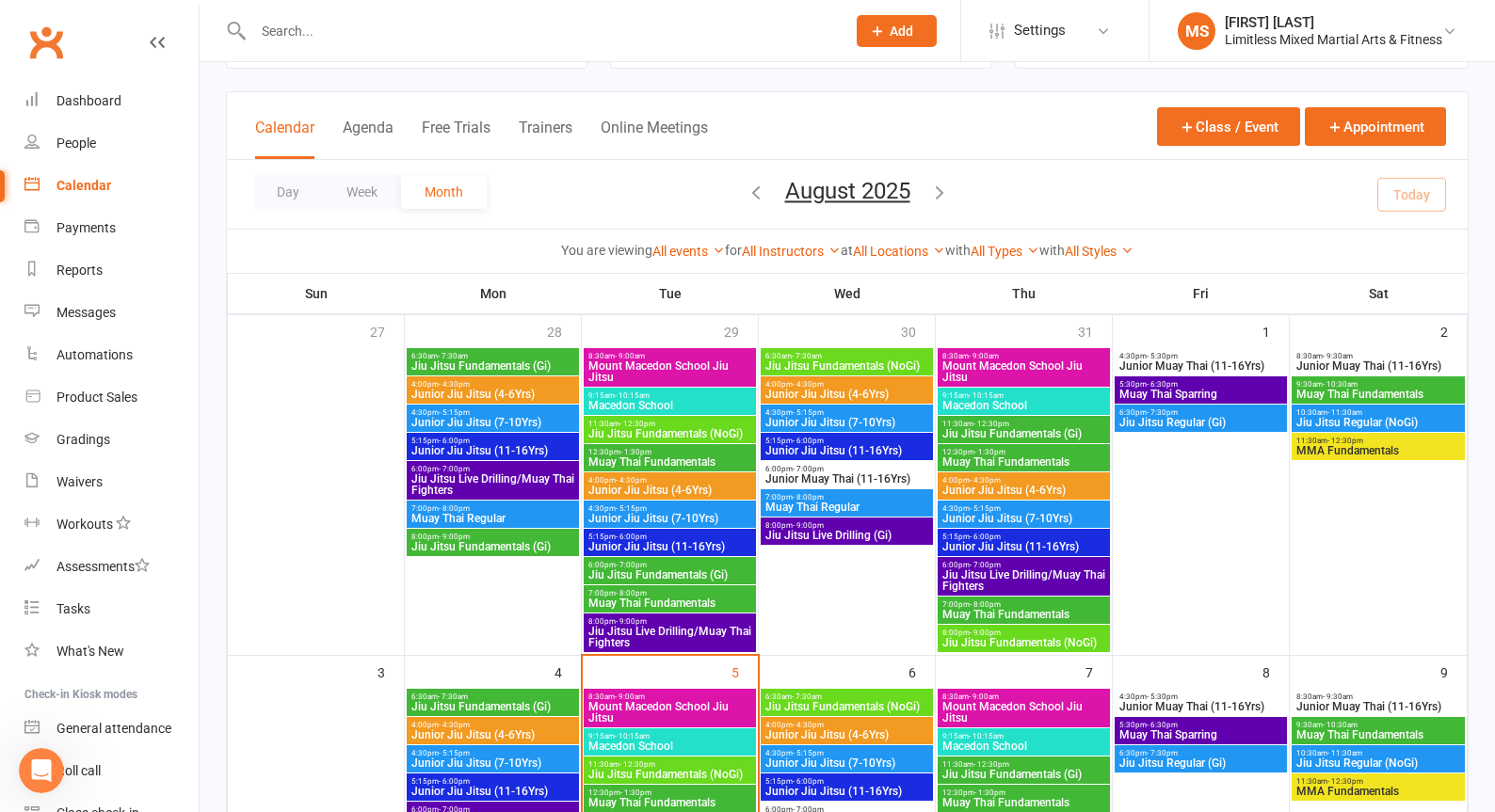 click on "Muay Thai Fundamentals" at bounding box center (669, 462) 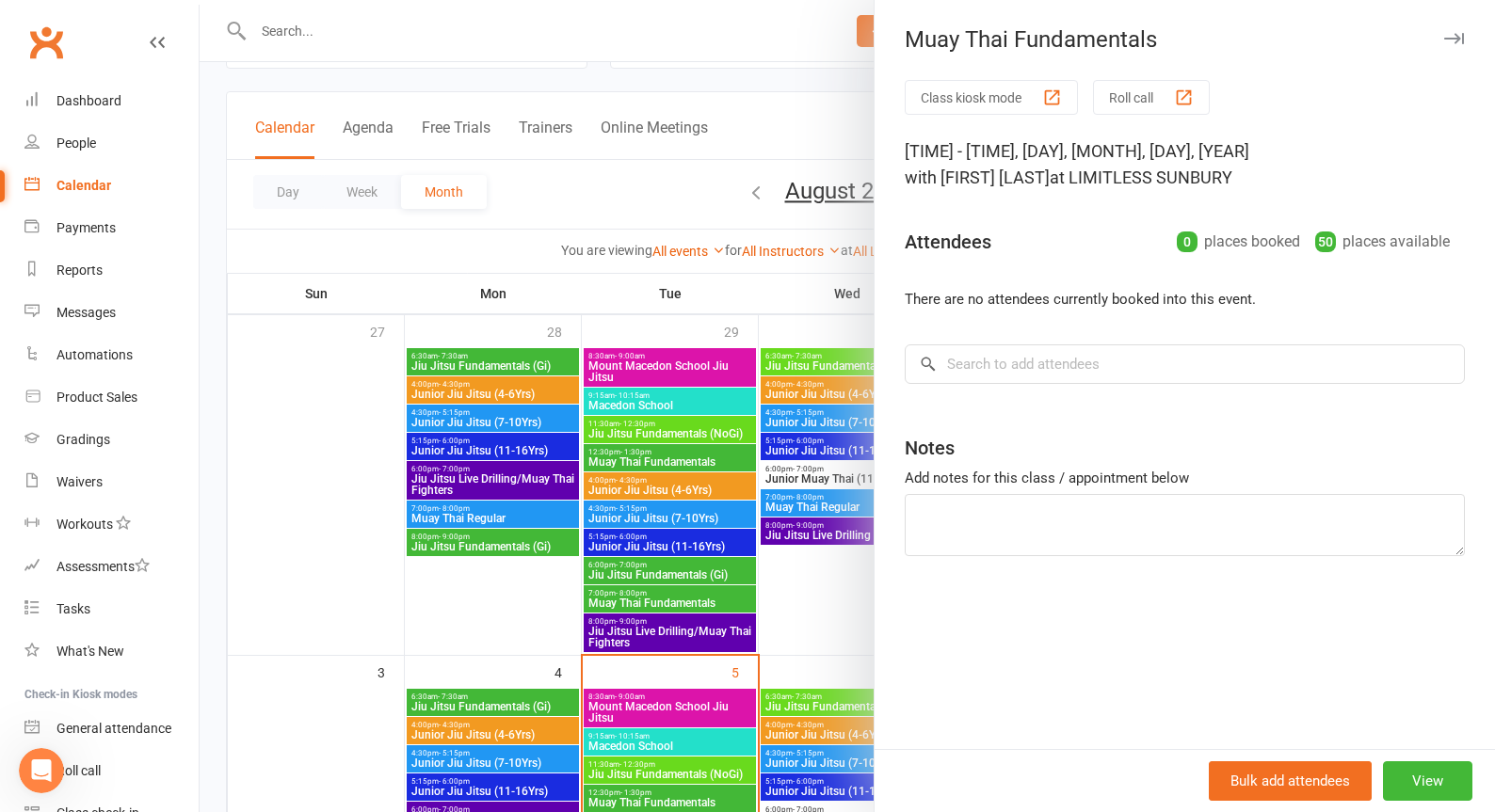 drag, startPoint x: 707, startPoint y: 484, endPoint x: 701, endPoint y: 493, distance: 10.816654 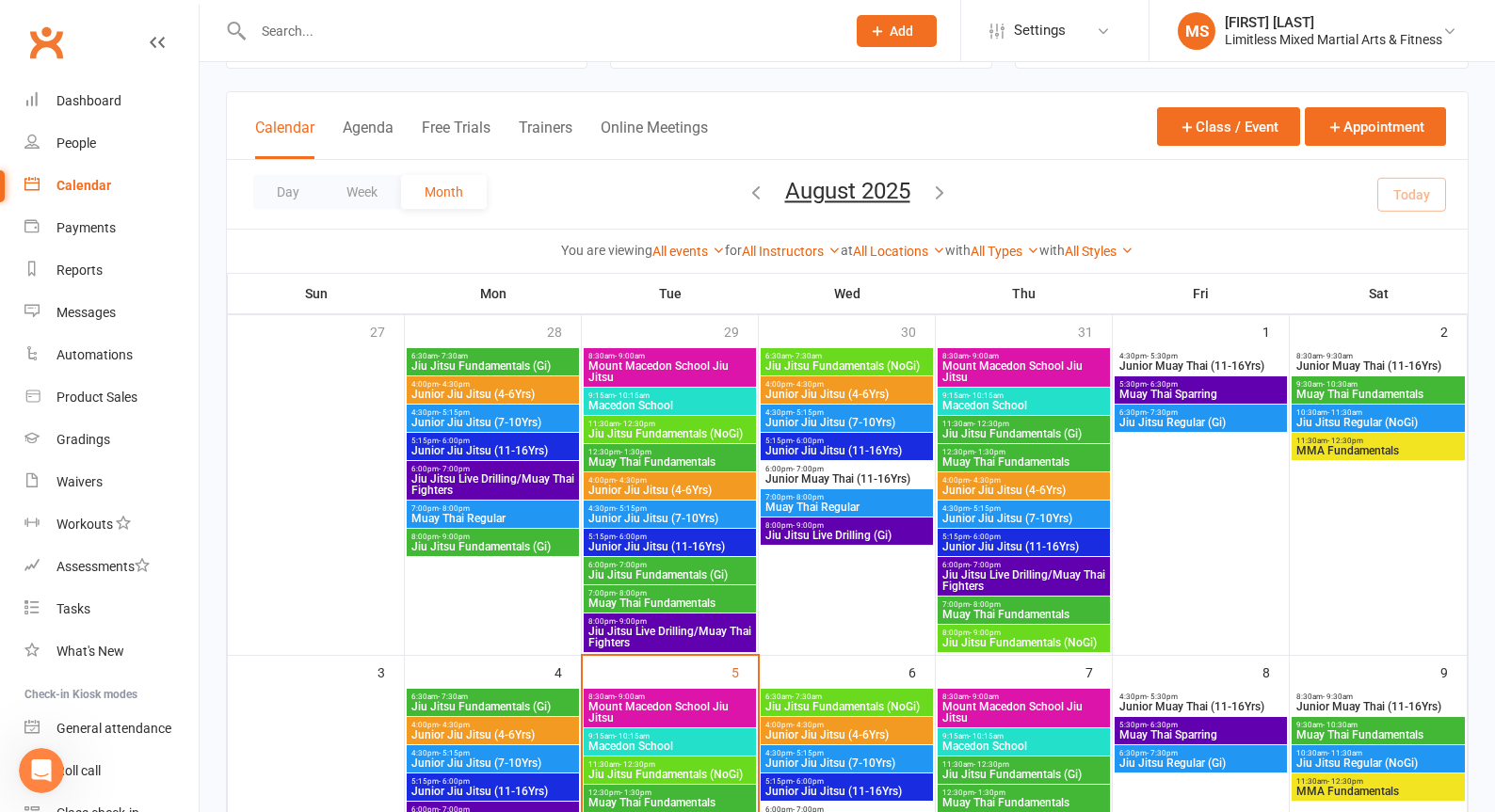 click on "6:00pm  - 7:00pm Jiu Jitsu Fundamentals (Gi)" at bounding box center (669, 570) 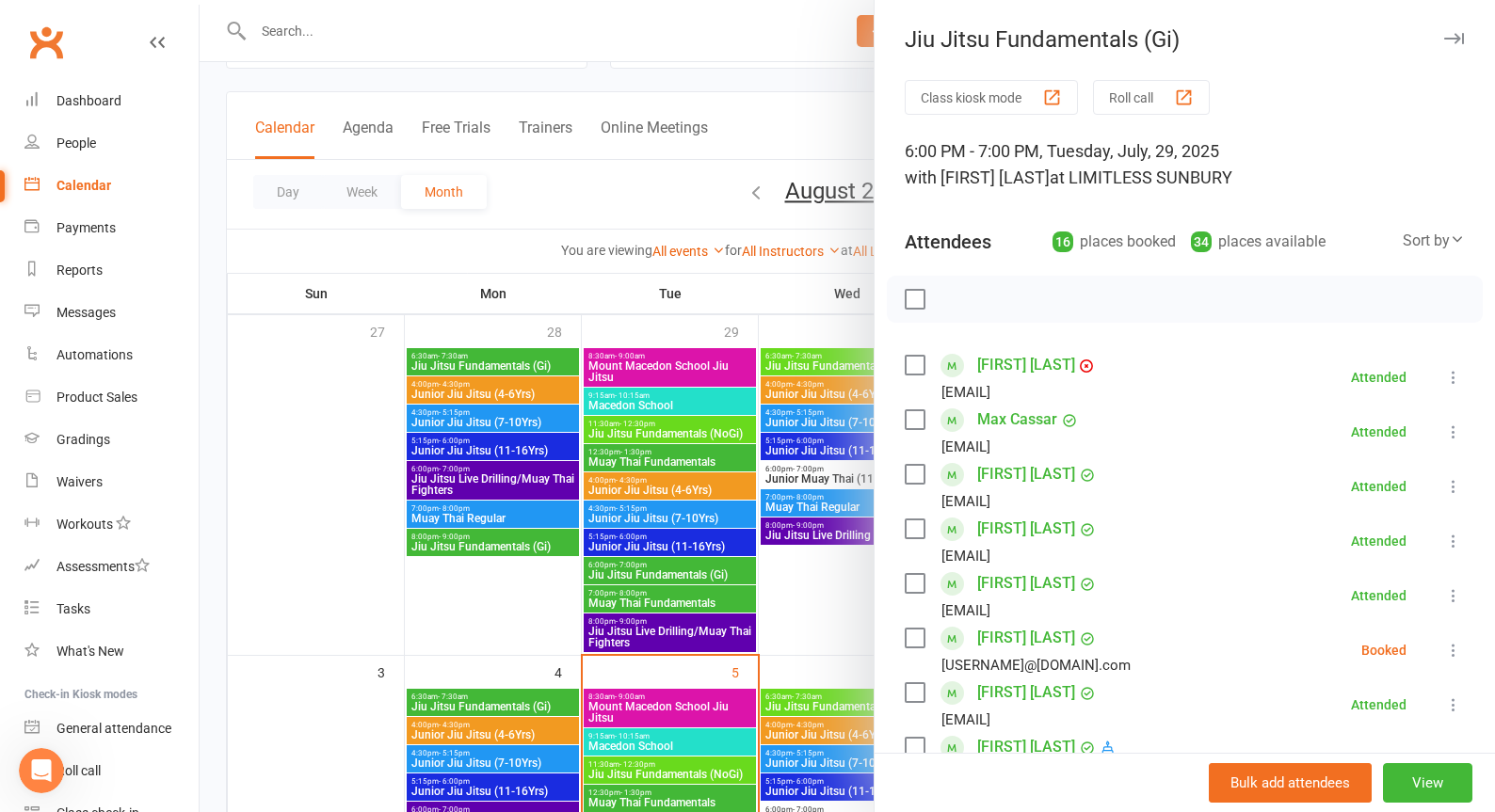 click at bounding box center (847, 406) 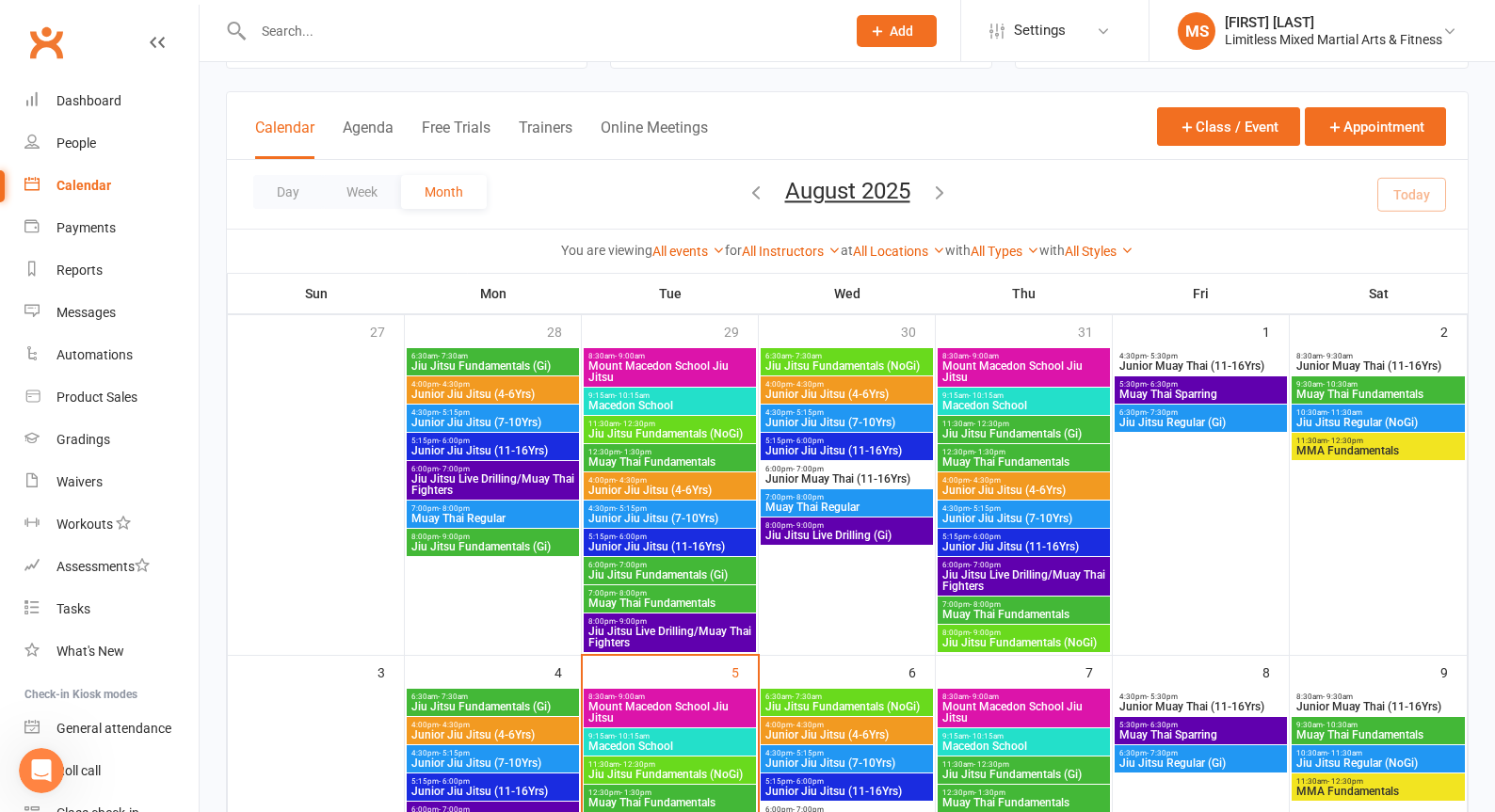 click on "6:00pm  - 7:00pm" at bounding box center [492, 469] 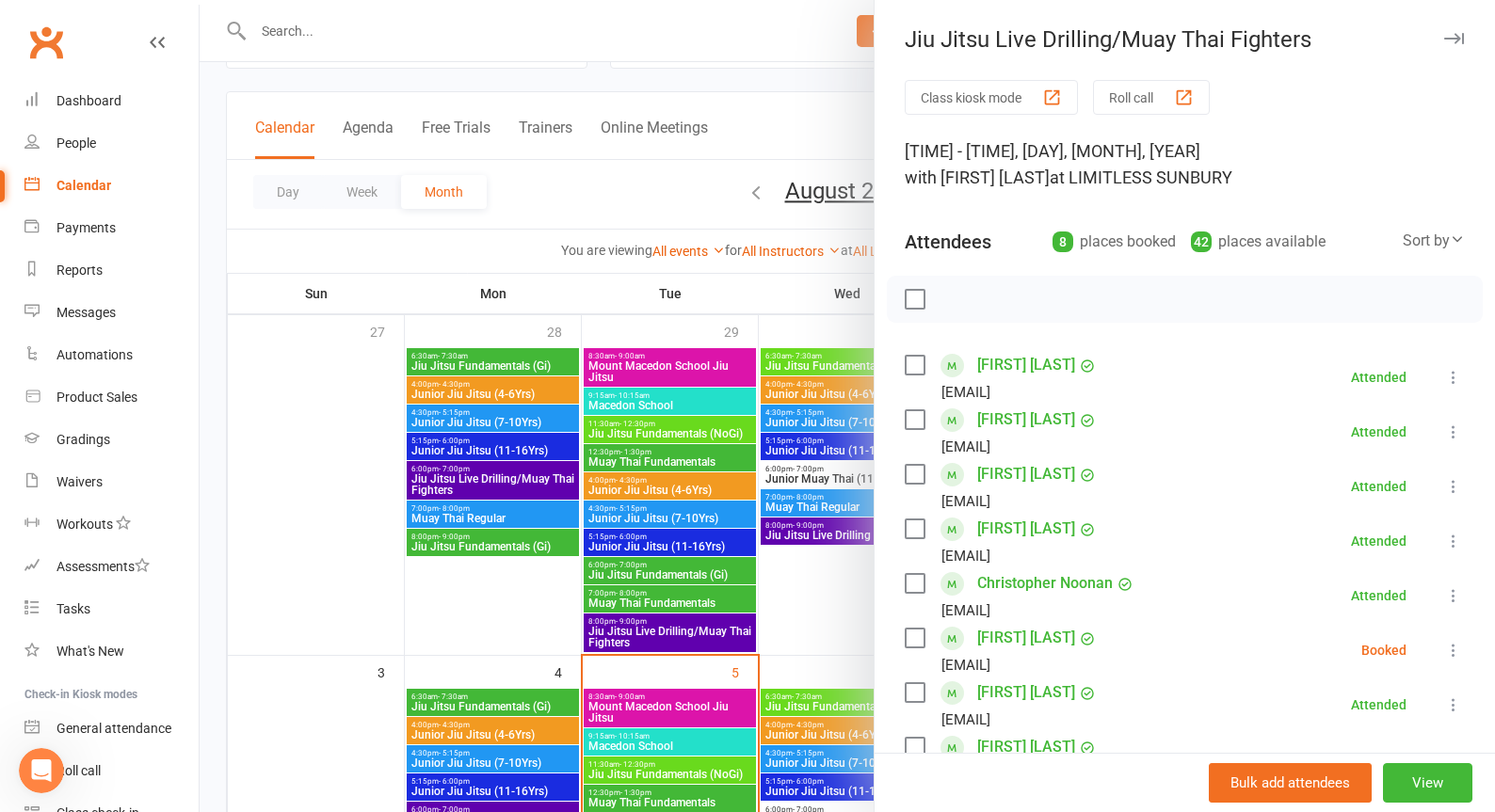 click at bounding box center (847, 406) 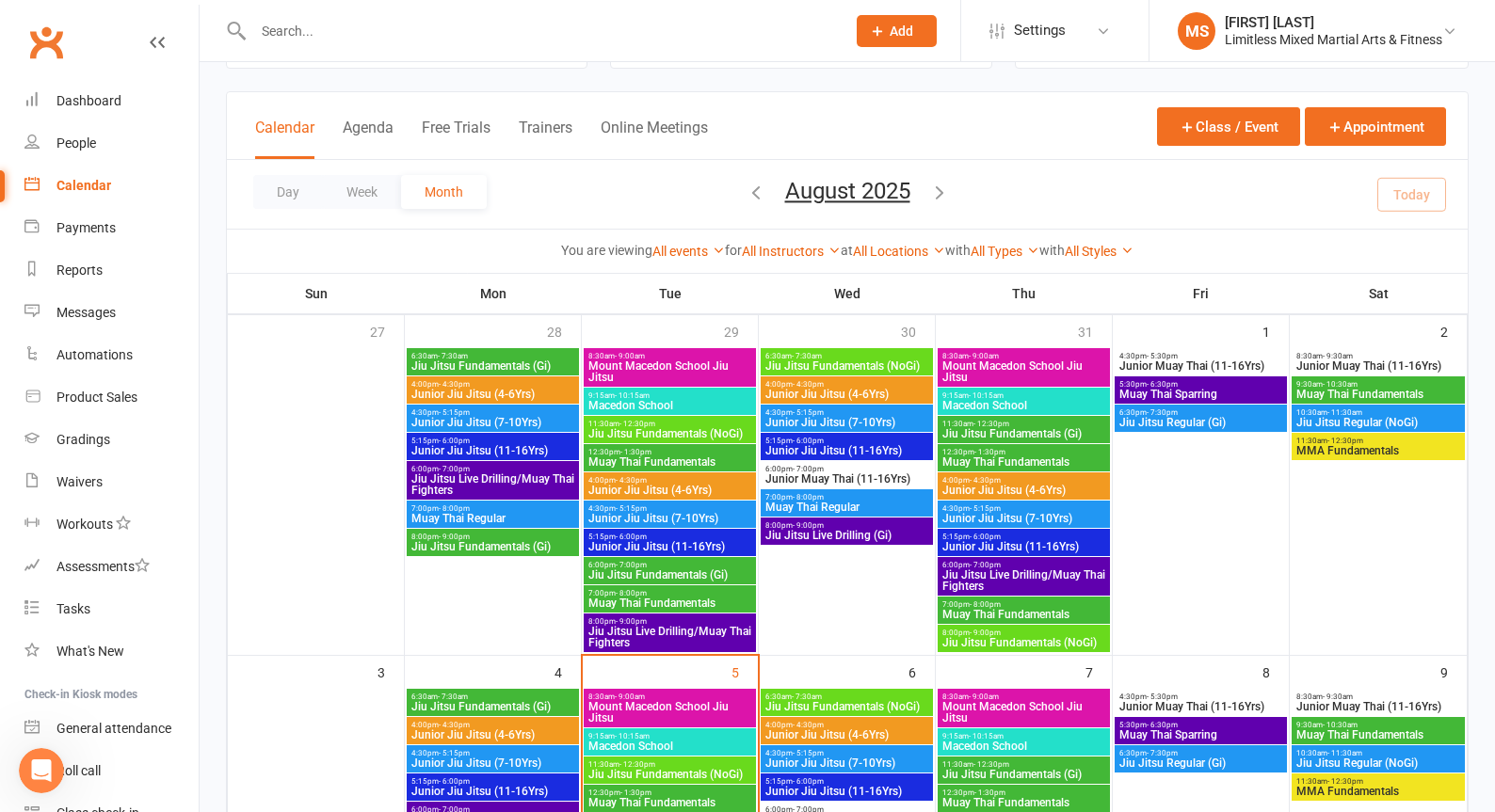 click on "Jiu Jitsu Fundamentals (NoGi)" at bounding box center [846, 366] 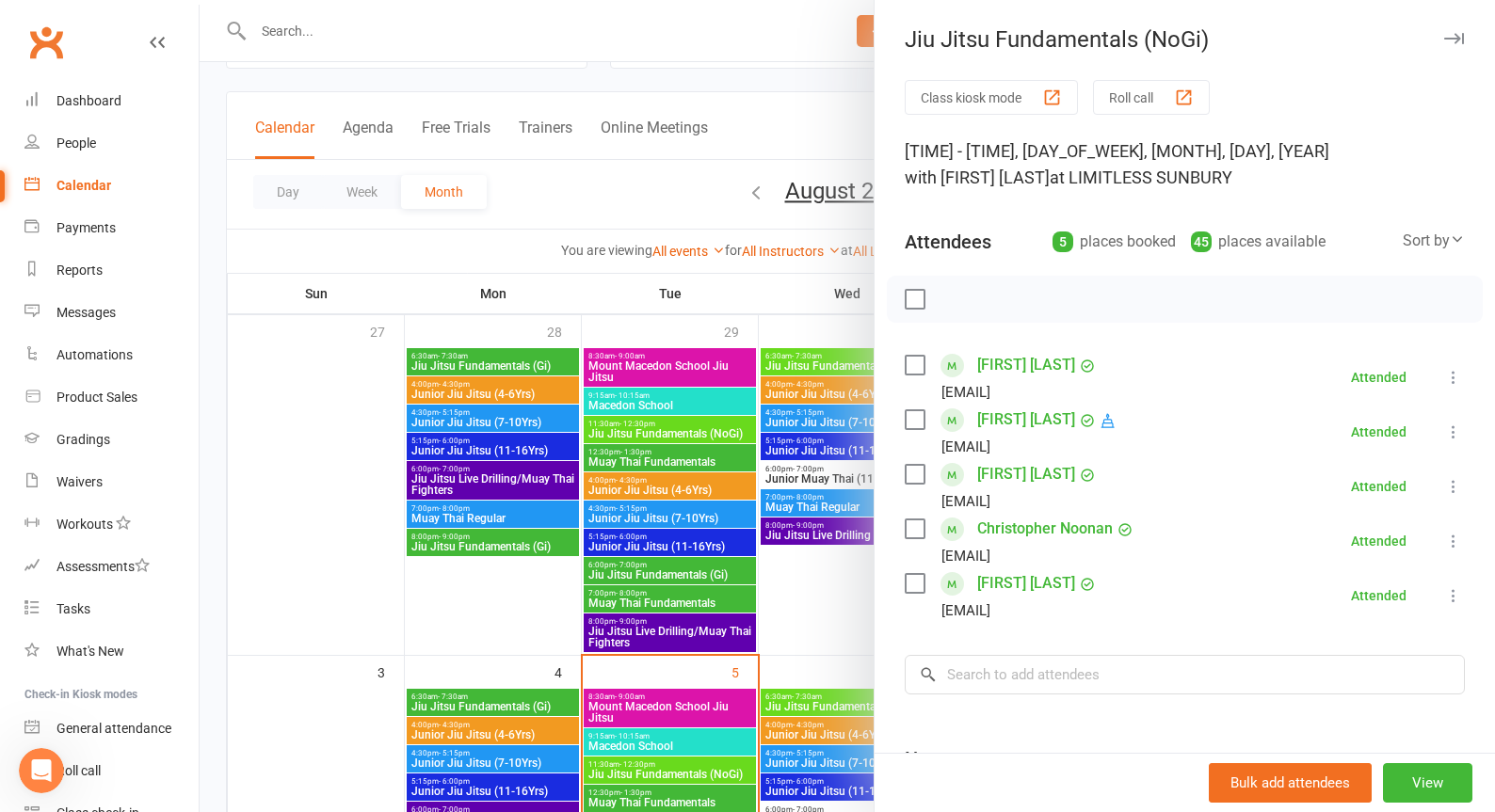 click at bounding box center (847, 406) 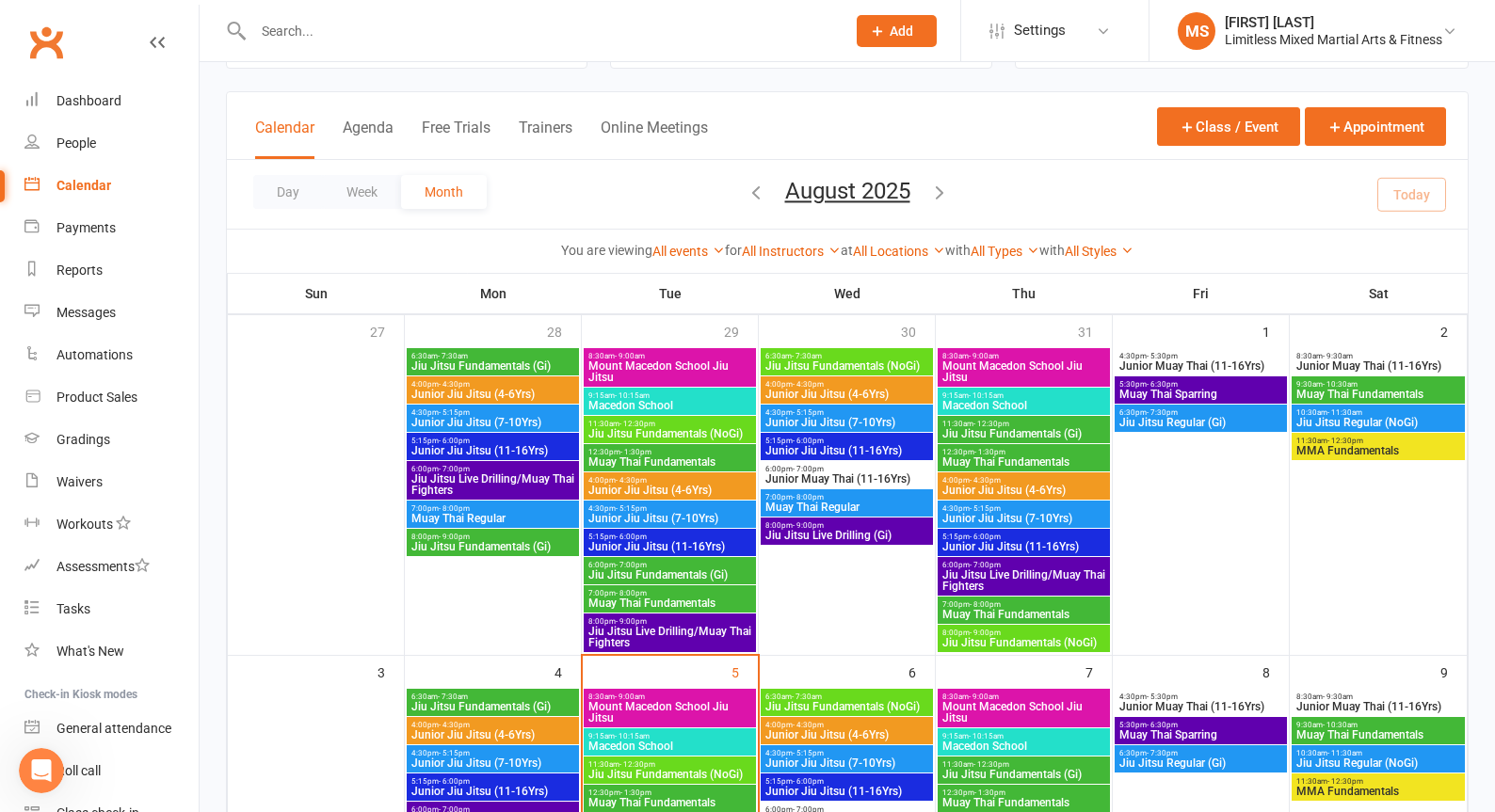 click on "Jiu Jitsu Fundamentals (Gi)" at bounding box center [1023, 434] 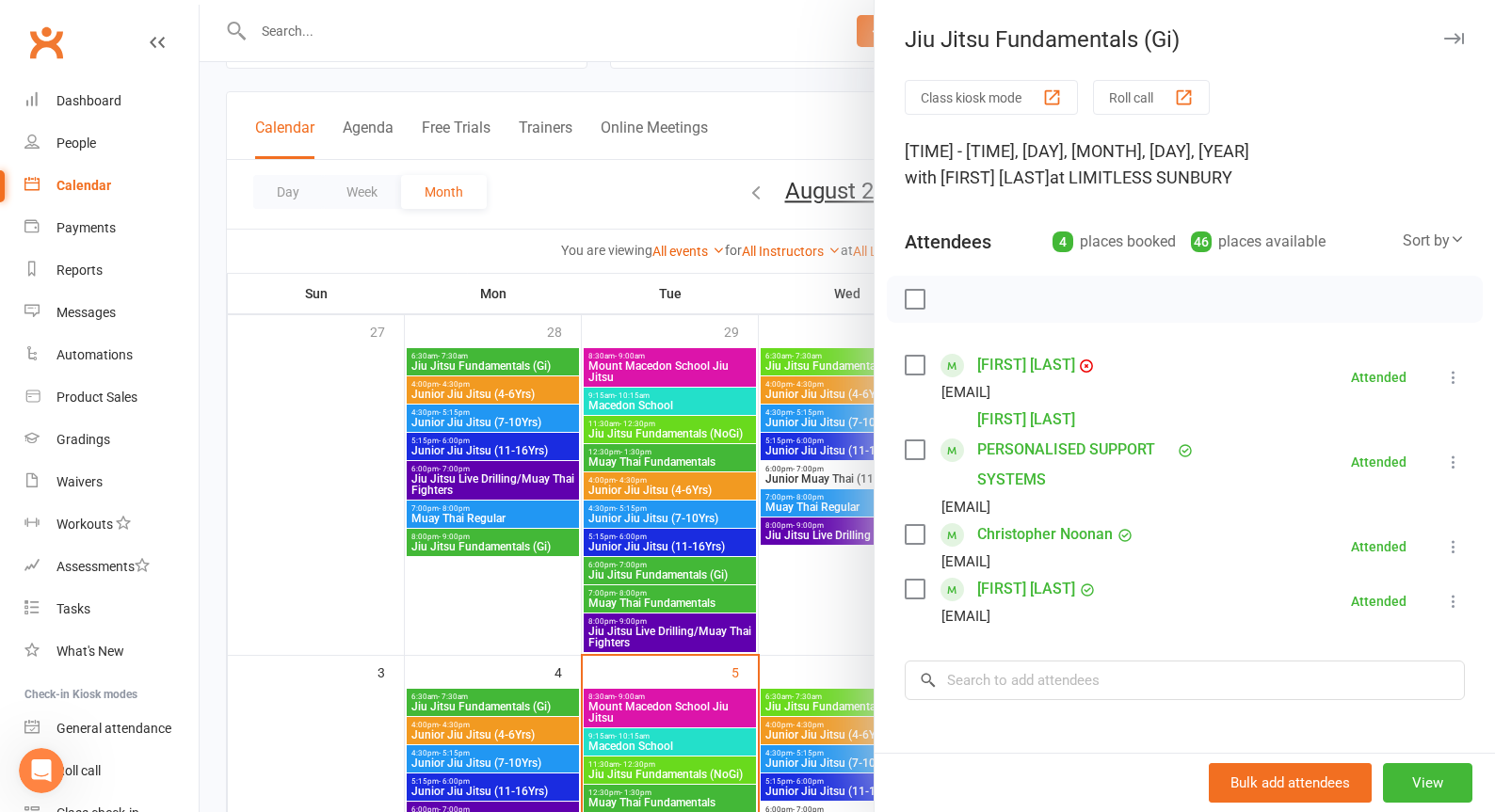 click at bounding box center (847, 406) 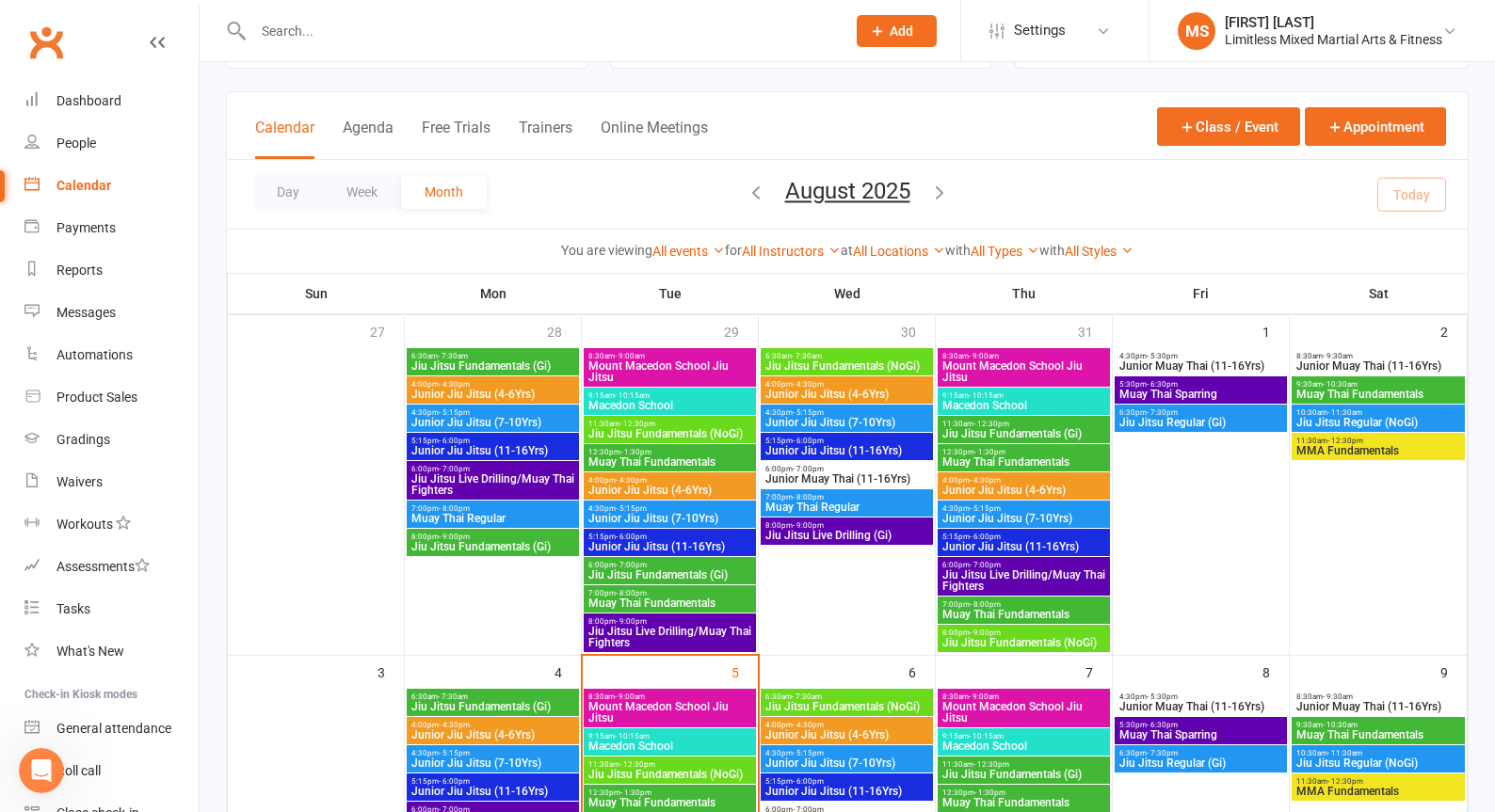 click on "8:00pm  - 9:00pm" at bounding box center (1023, 632) 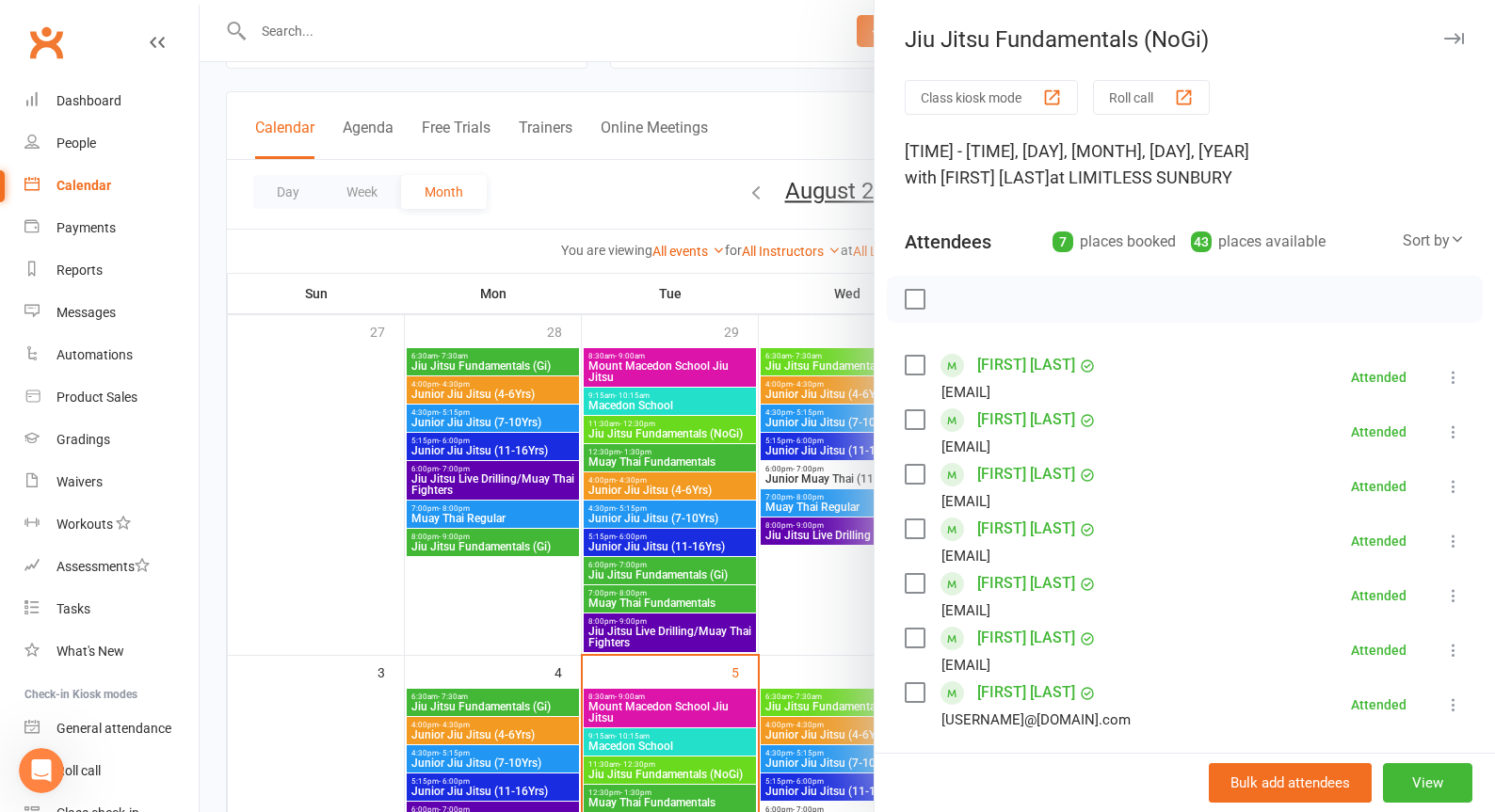 click at bounding box center [847, 406] 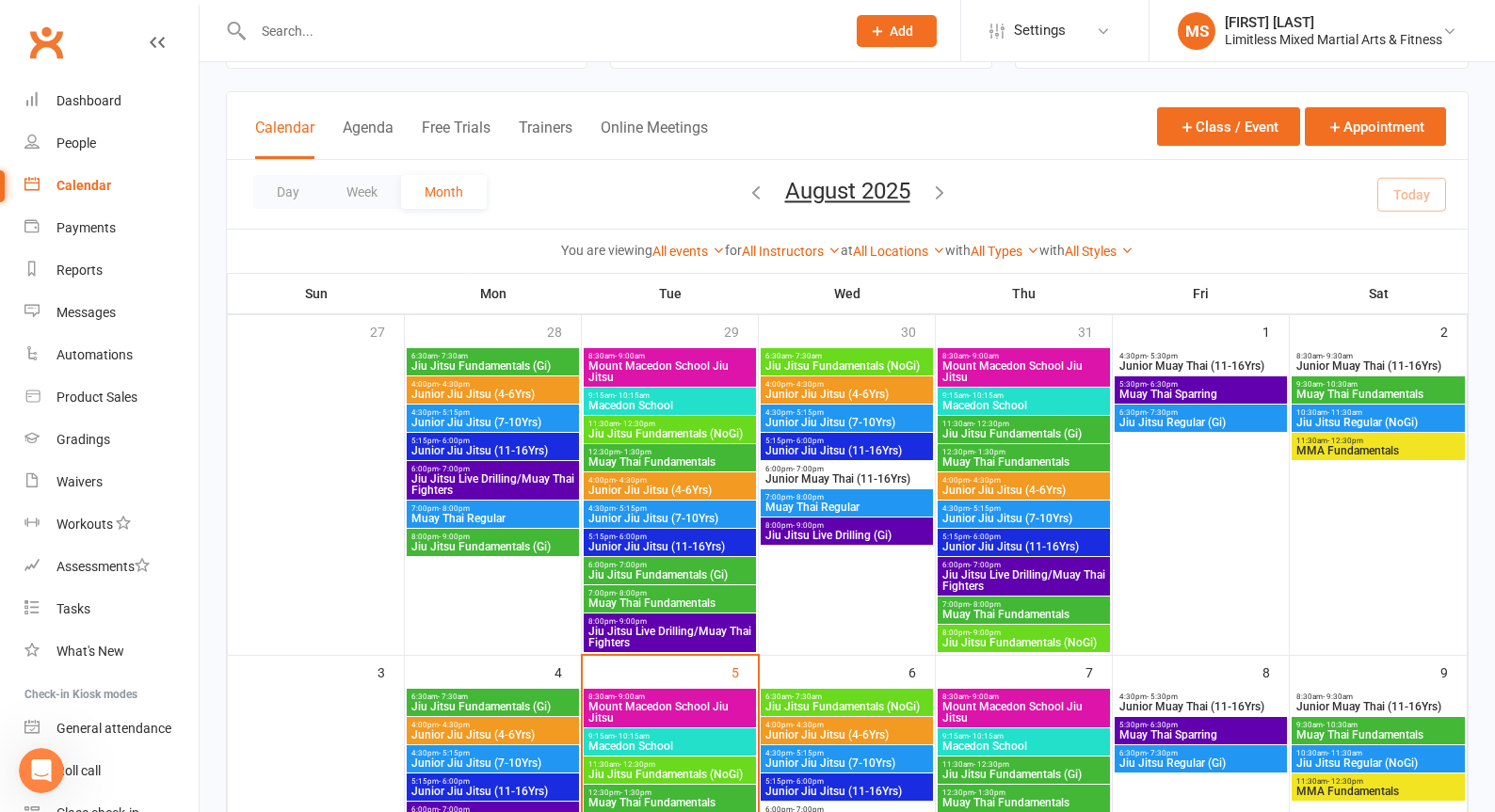 click on "- 10:30am" at bounding box center (1340, 384) 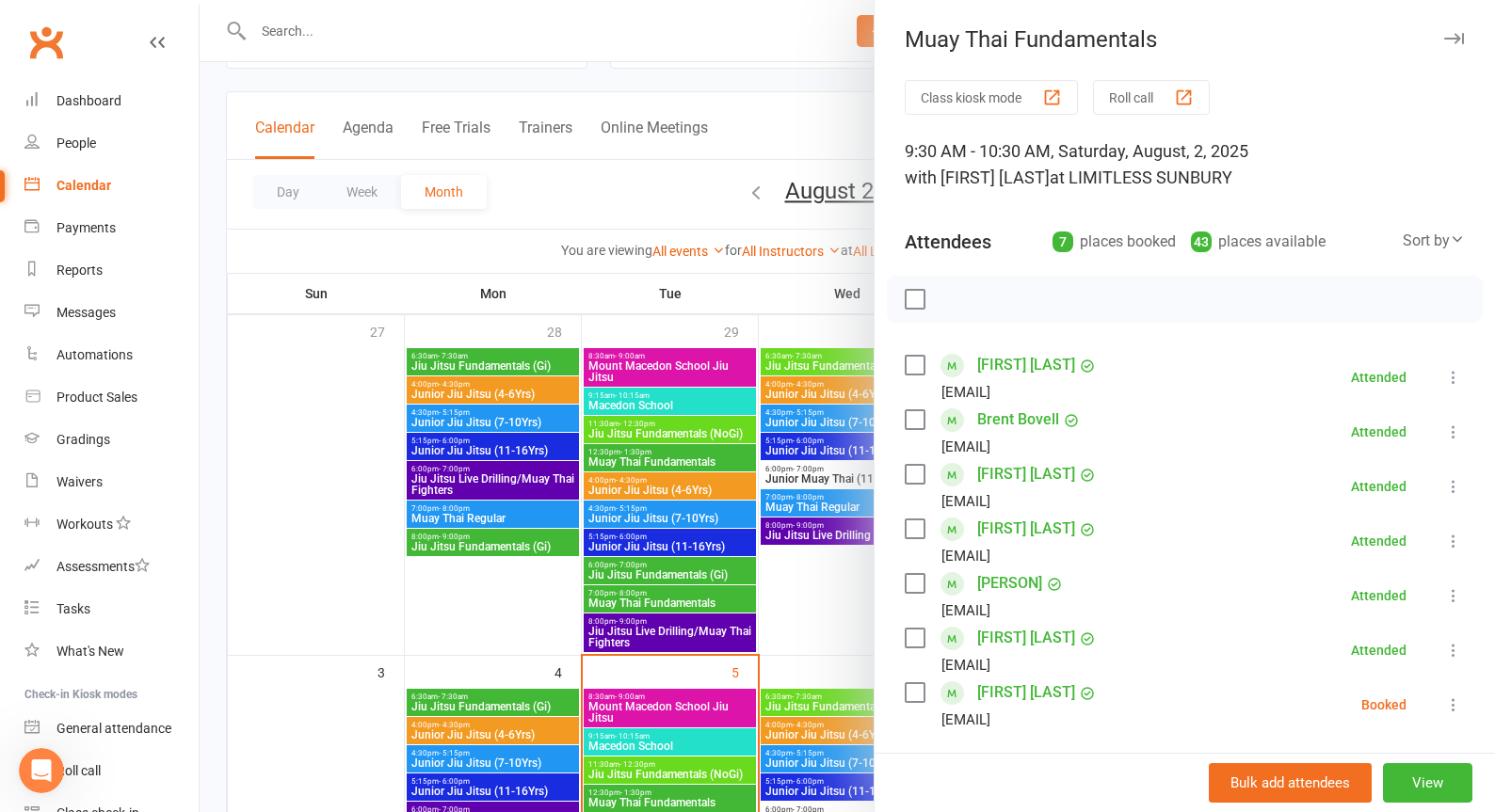 click at bounding box center [847, 406] 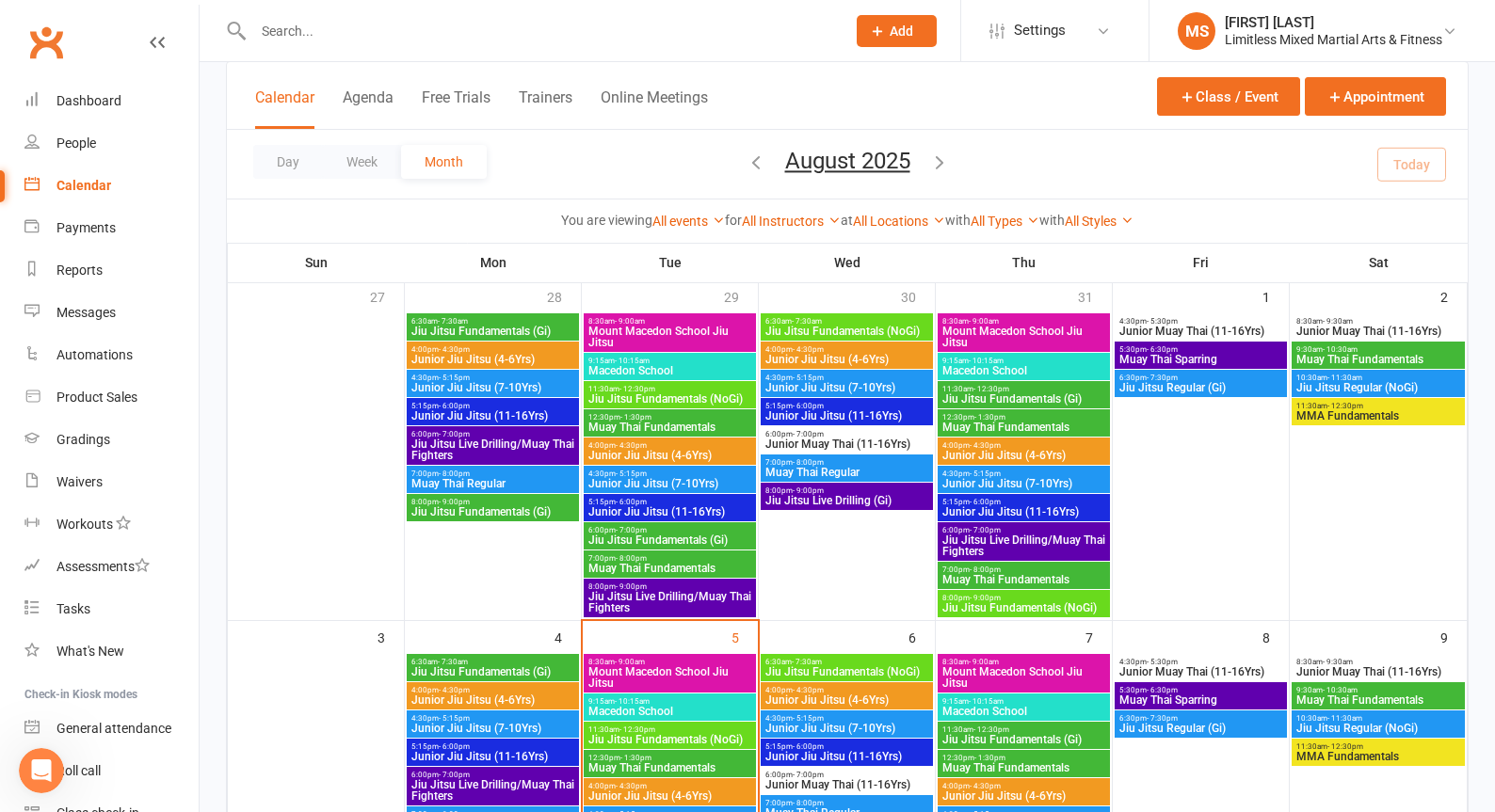 scroll, scrollTop: 102, scrollLeft: 0, axis: vertical 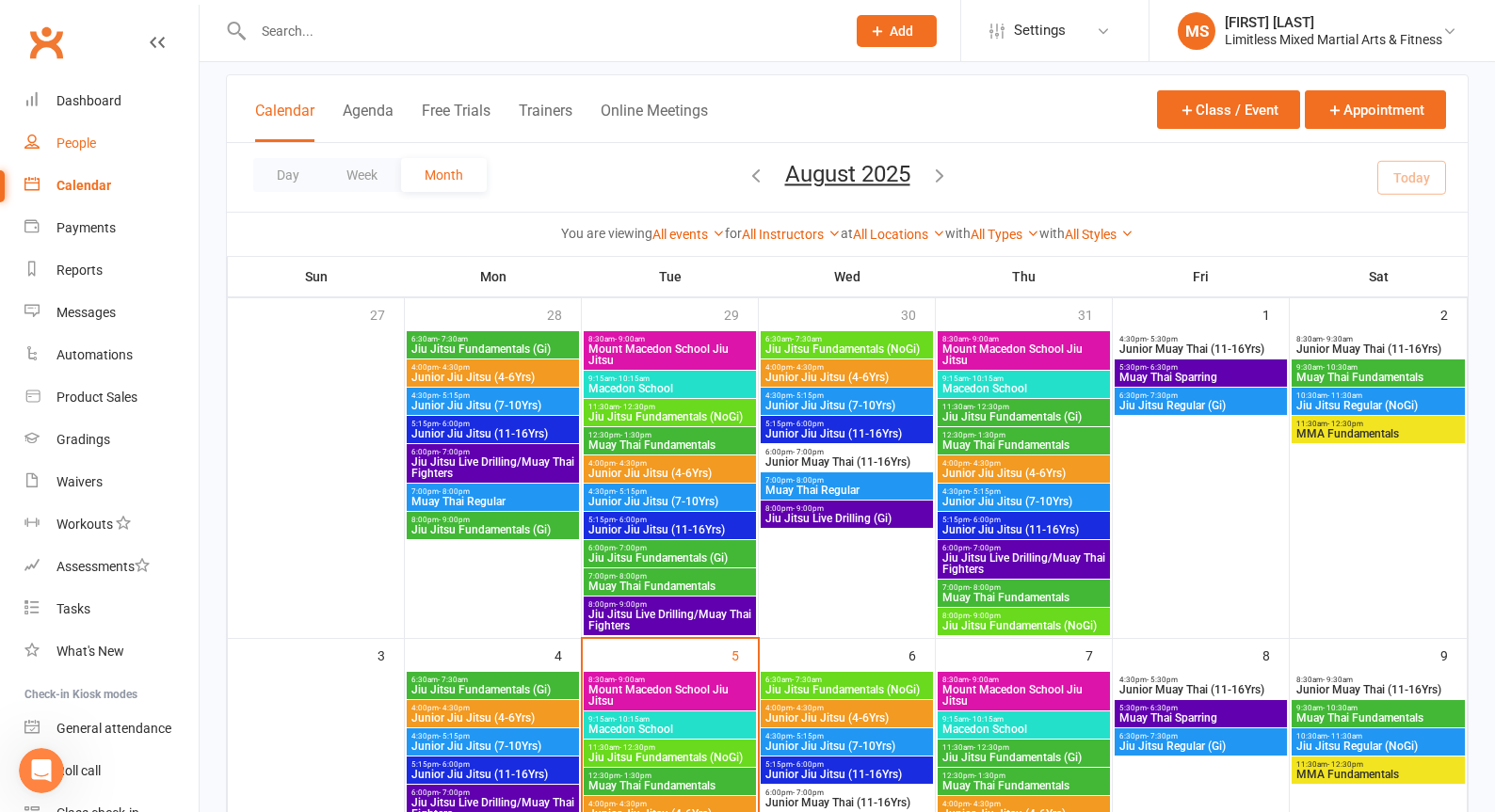 click on "People" at bounding box center [76, 143] 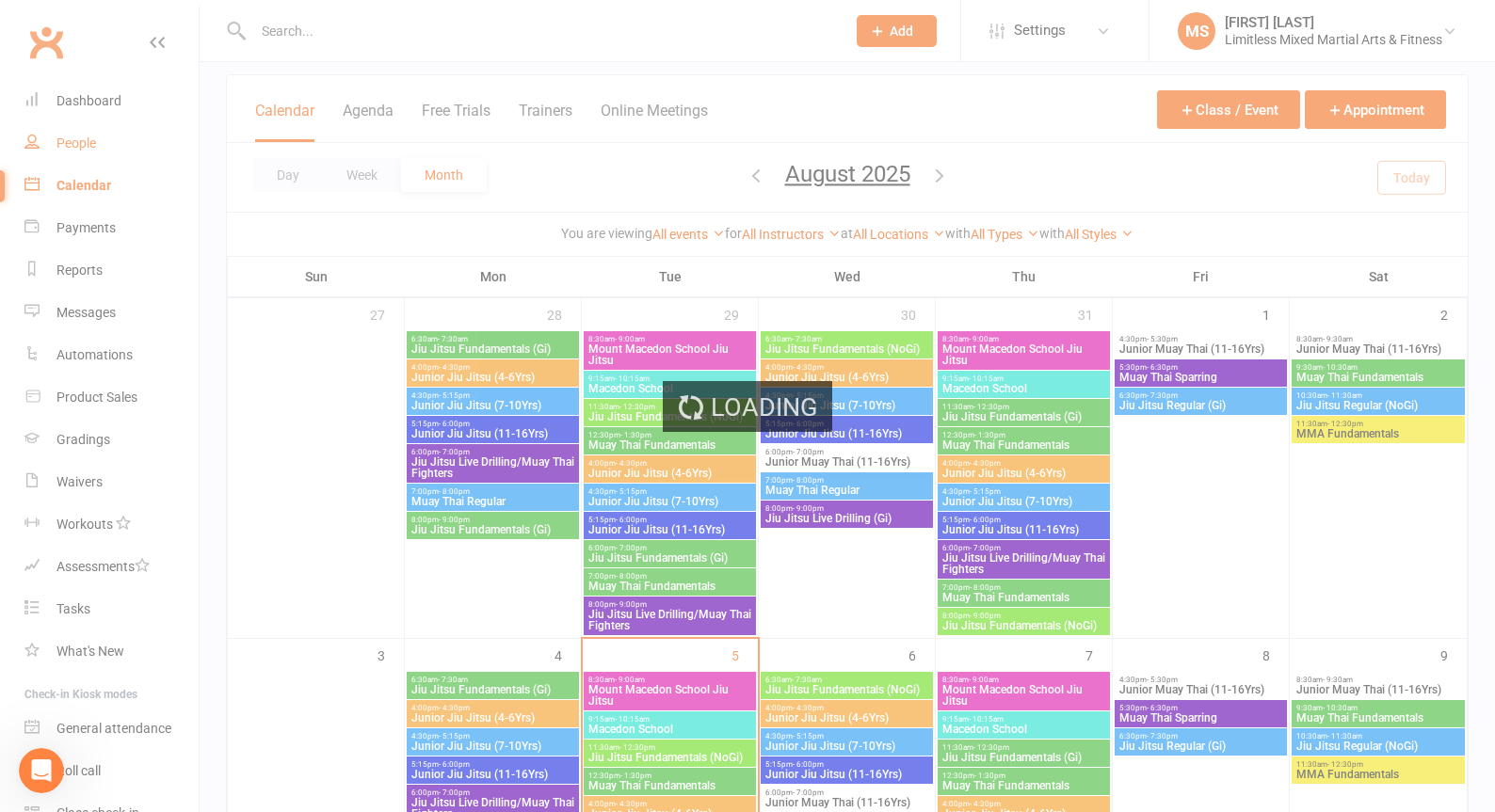 scroll, scrollTop: 0, scrollLeft: 0, axis: both 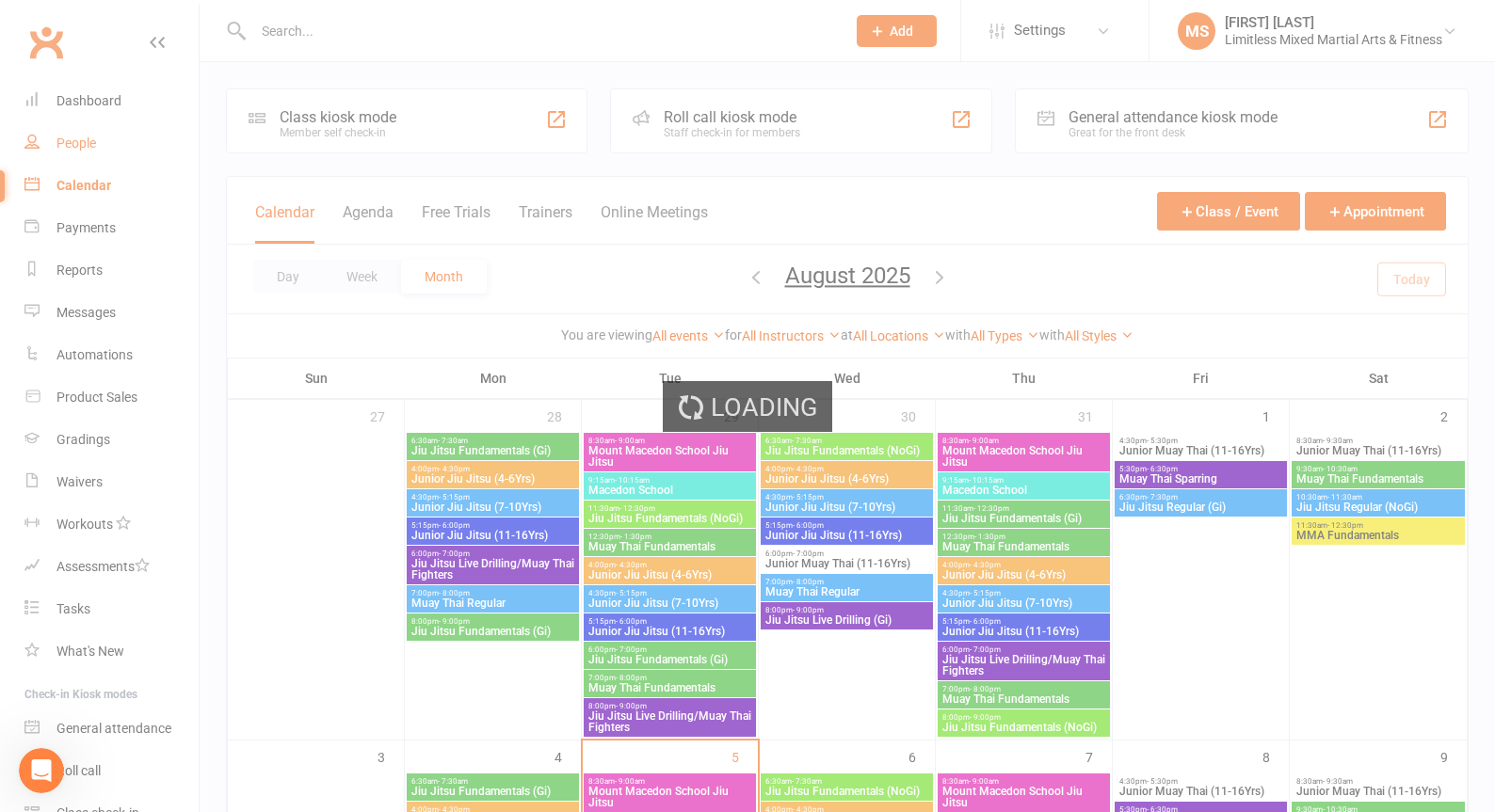 select on "100" 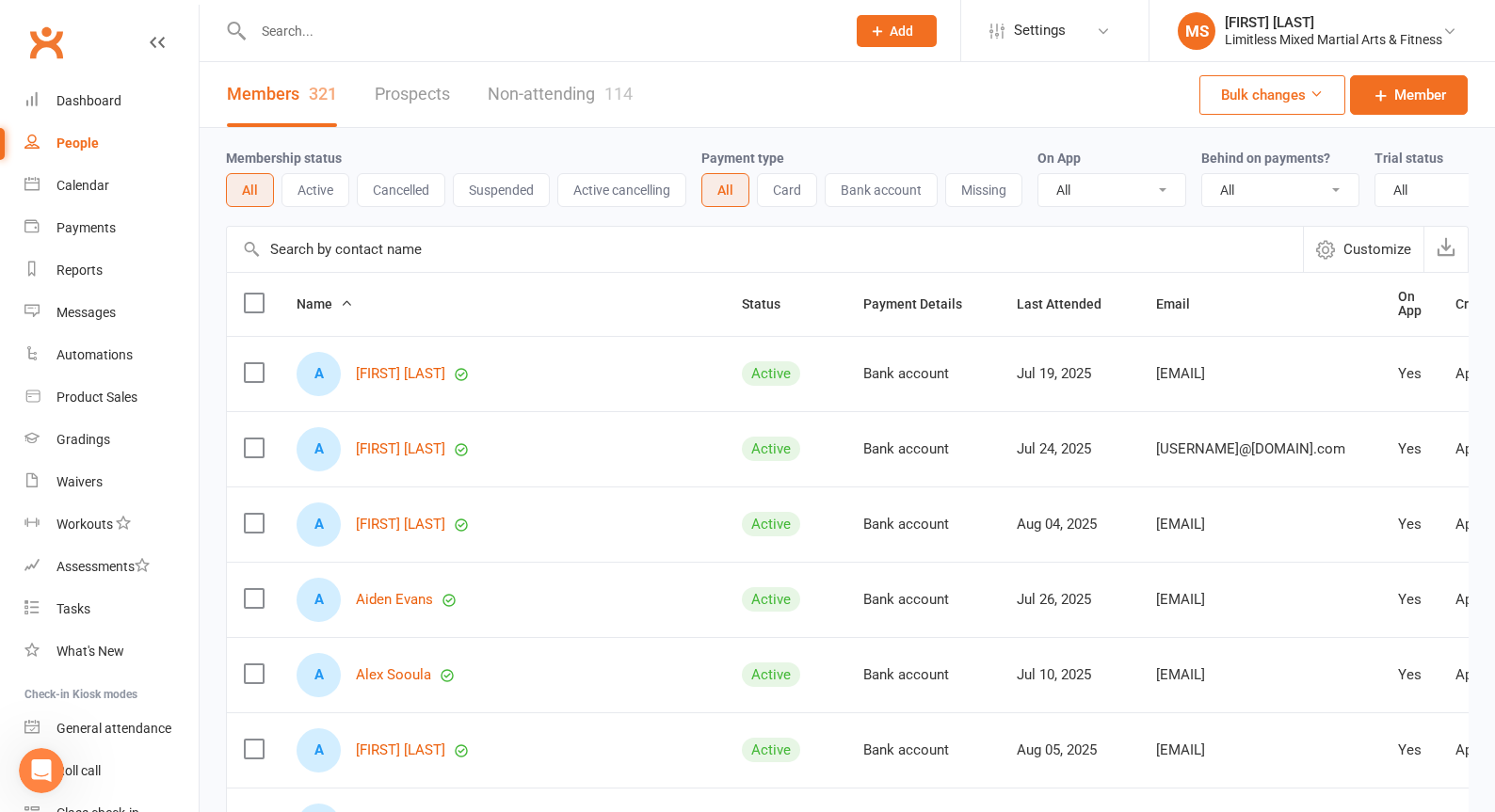click at bounding box center (539, 31) 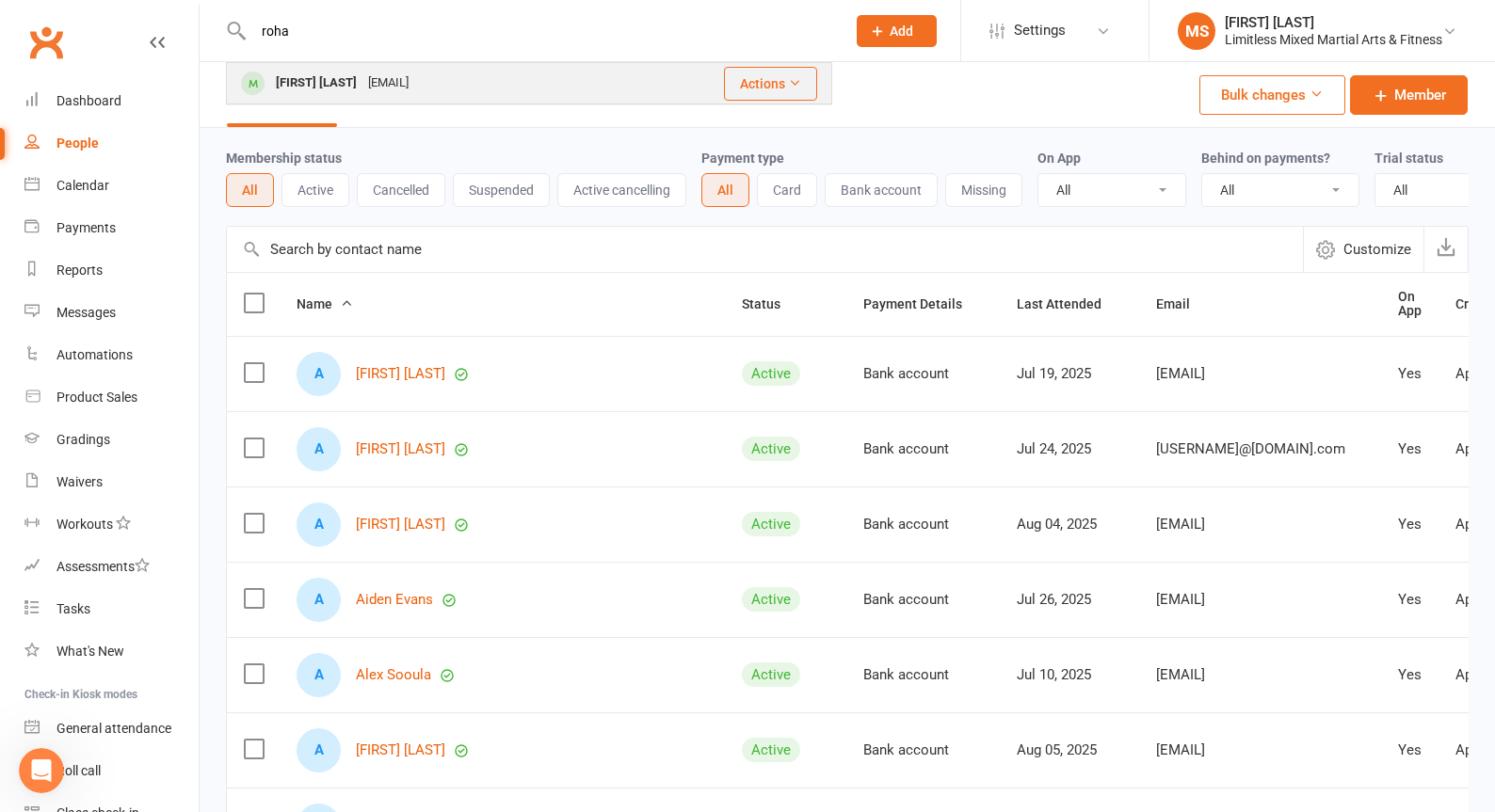 type on "roha" 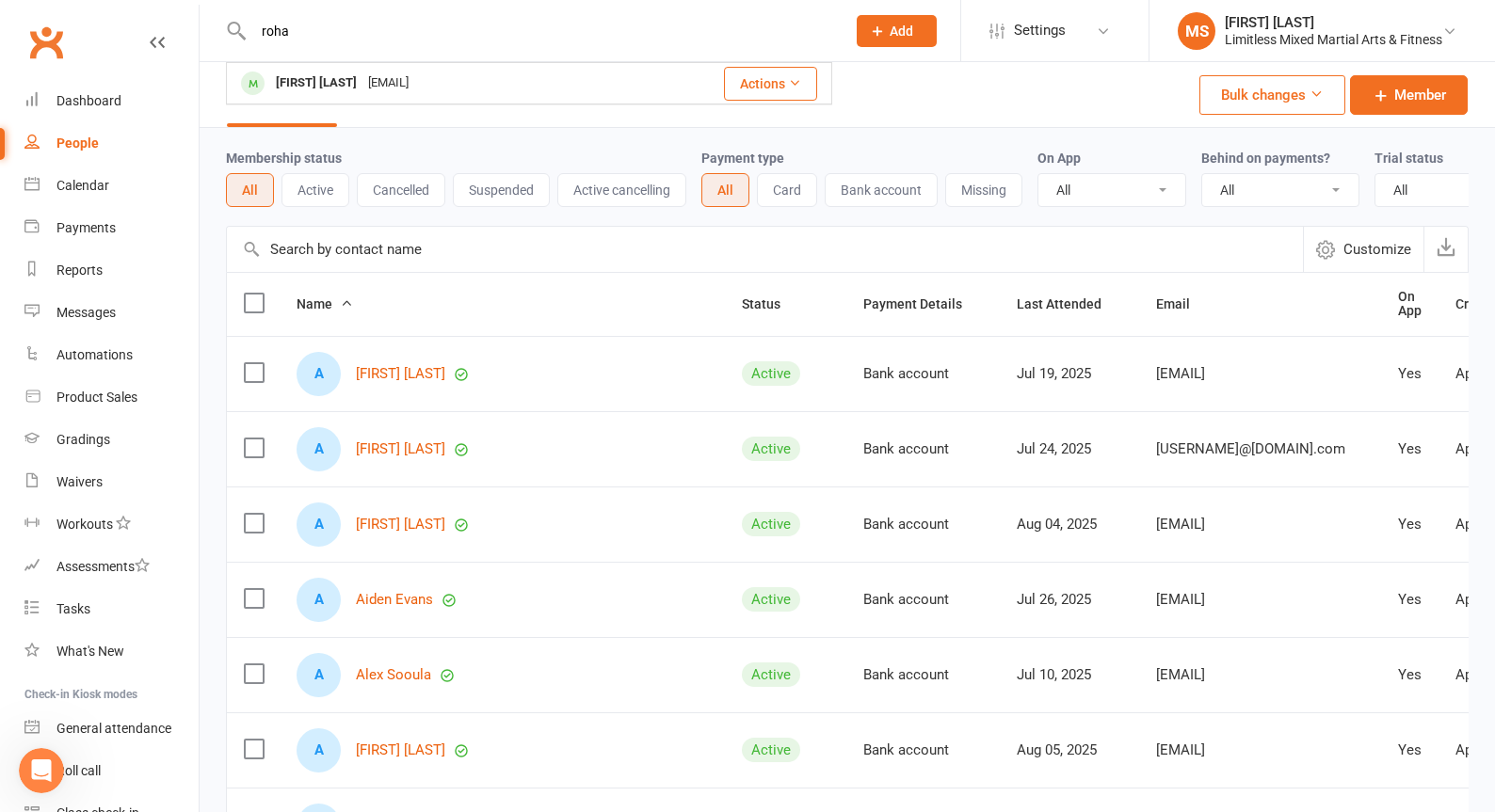click on "[EMAIL]" at bounding box center [388, 83] 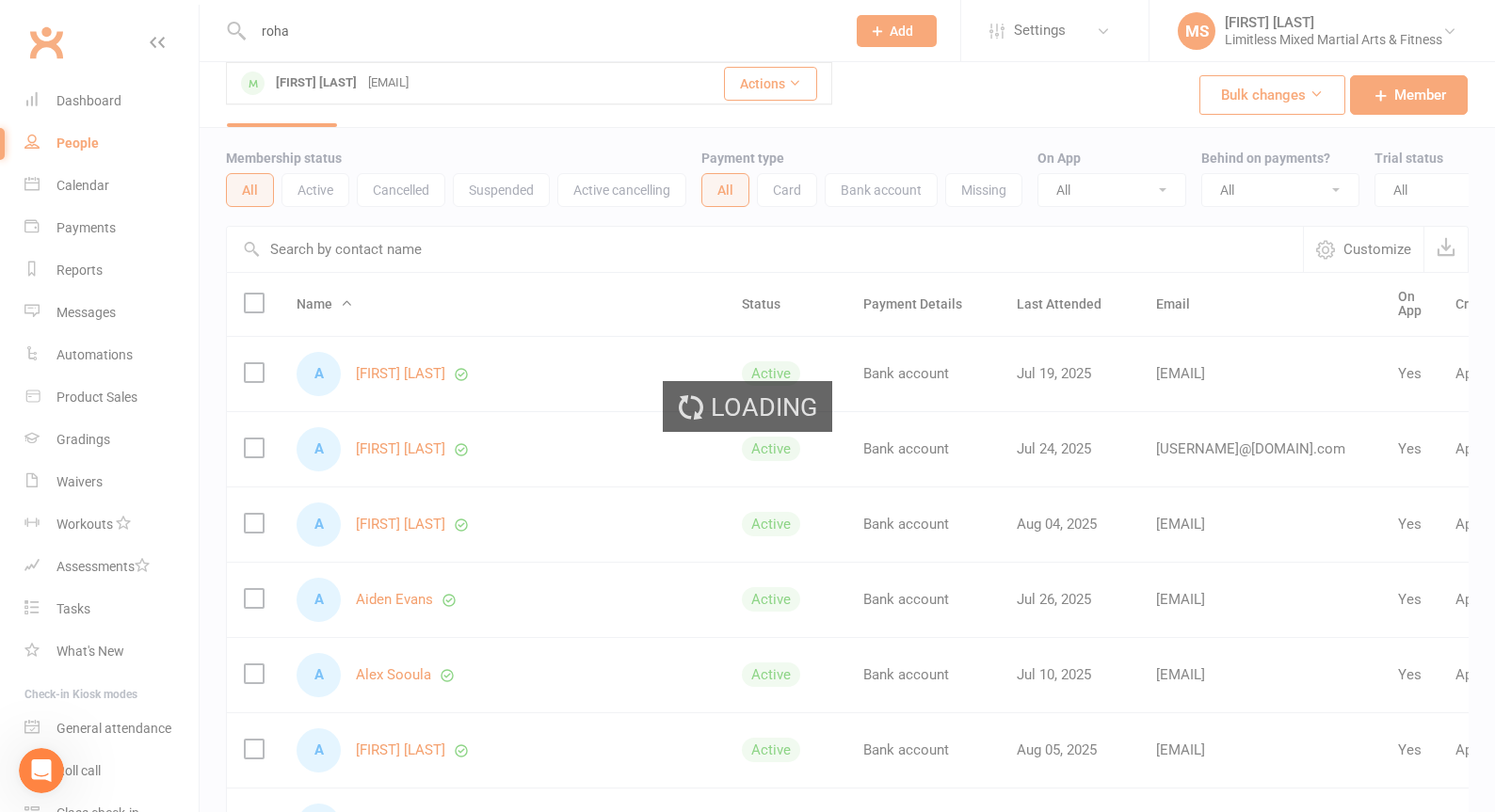 type 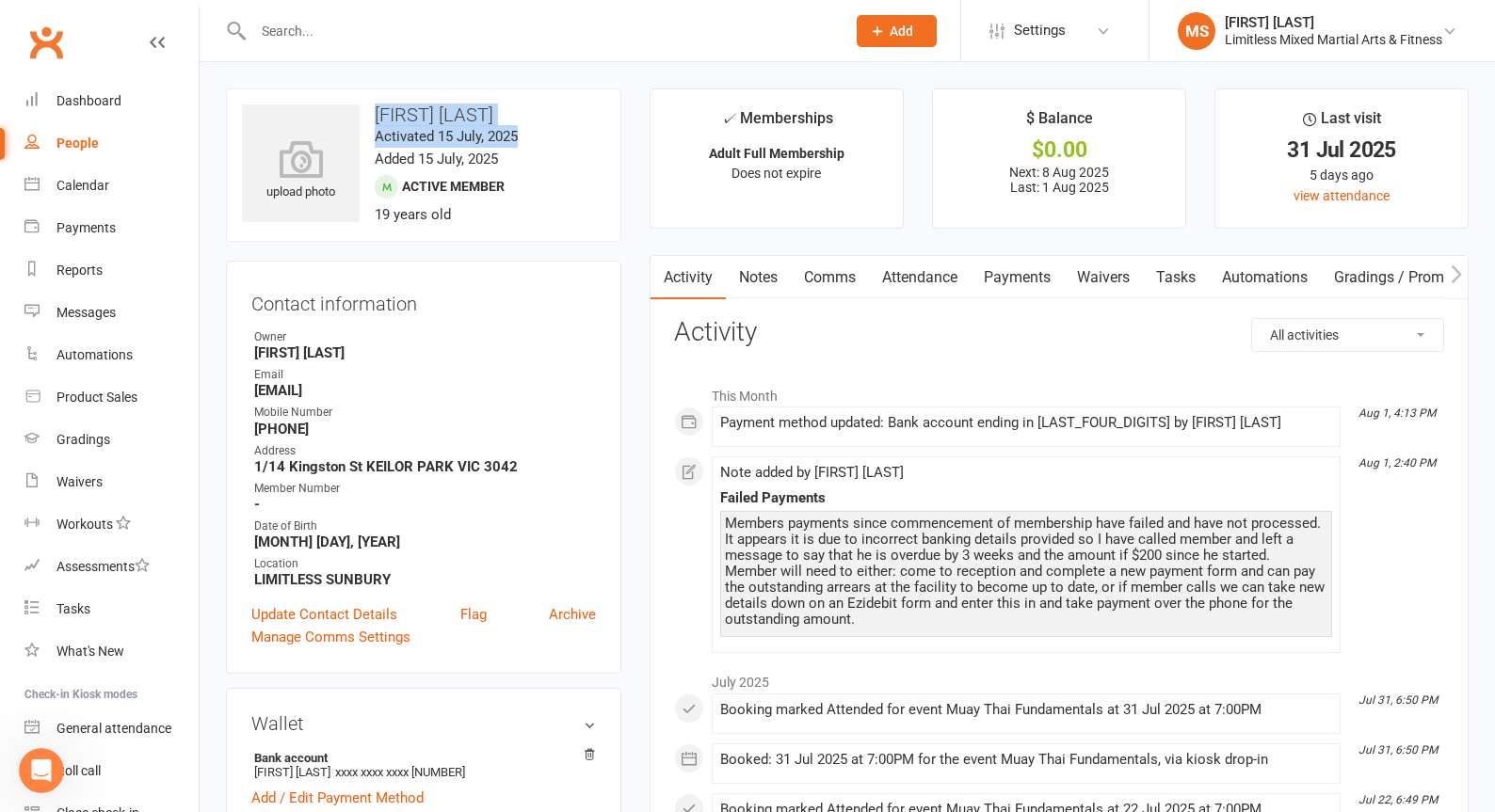 drag, startPoint x: 370, startPoint y: 116, endPoint x: 522, endPoint y: 129, distance: 152.5549 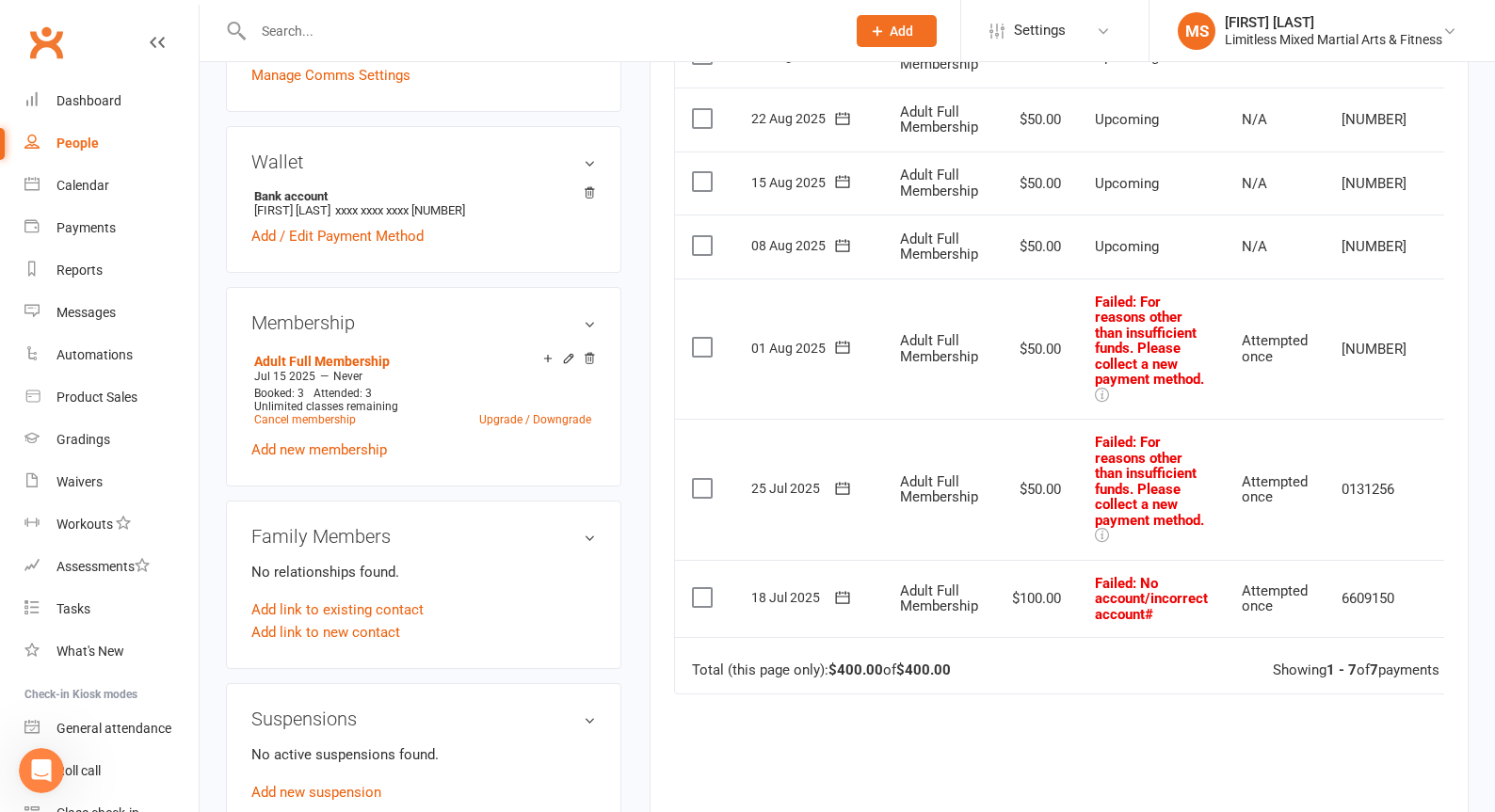 scroll, scrollTop: 565, scrollLeft: 0, axis: vertical 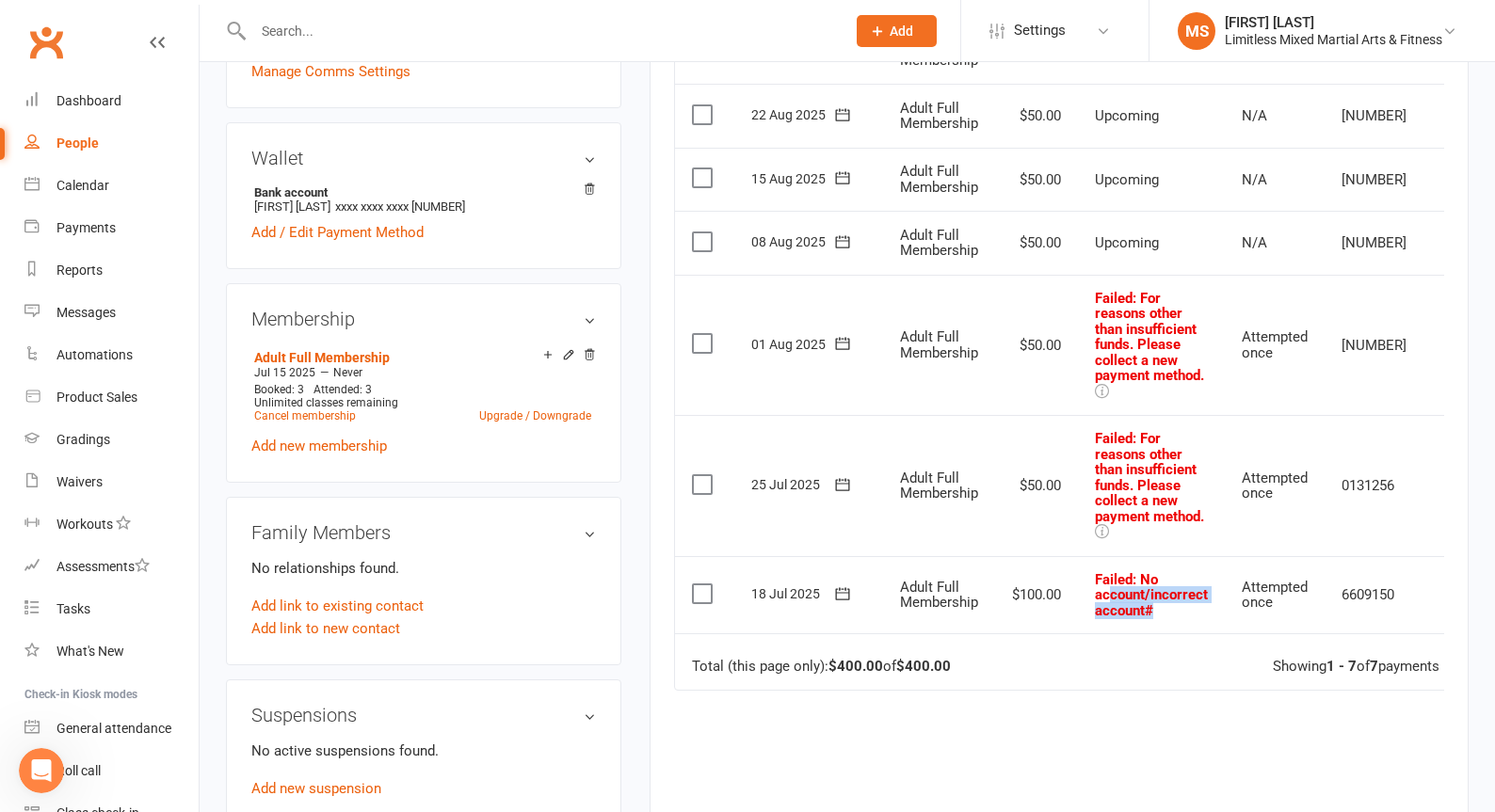 drag, startPoint x: 1113, startPoint y: 593, endPoint x: 1219, endPoint y: 627, distance: 111.31936 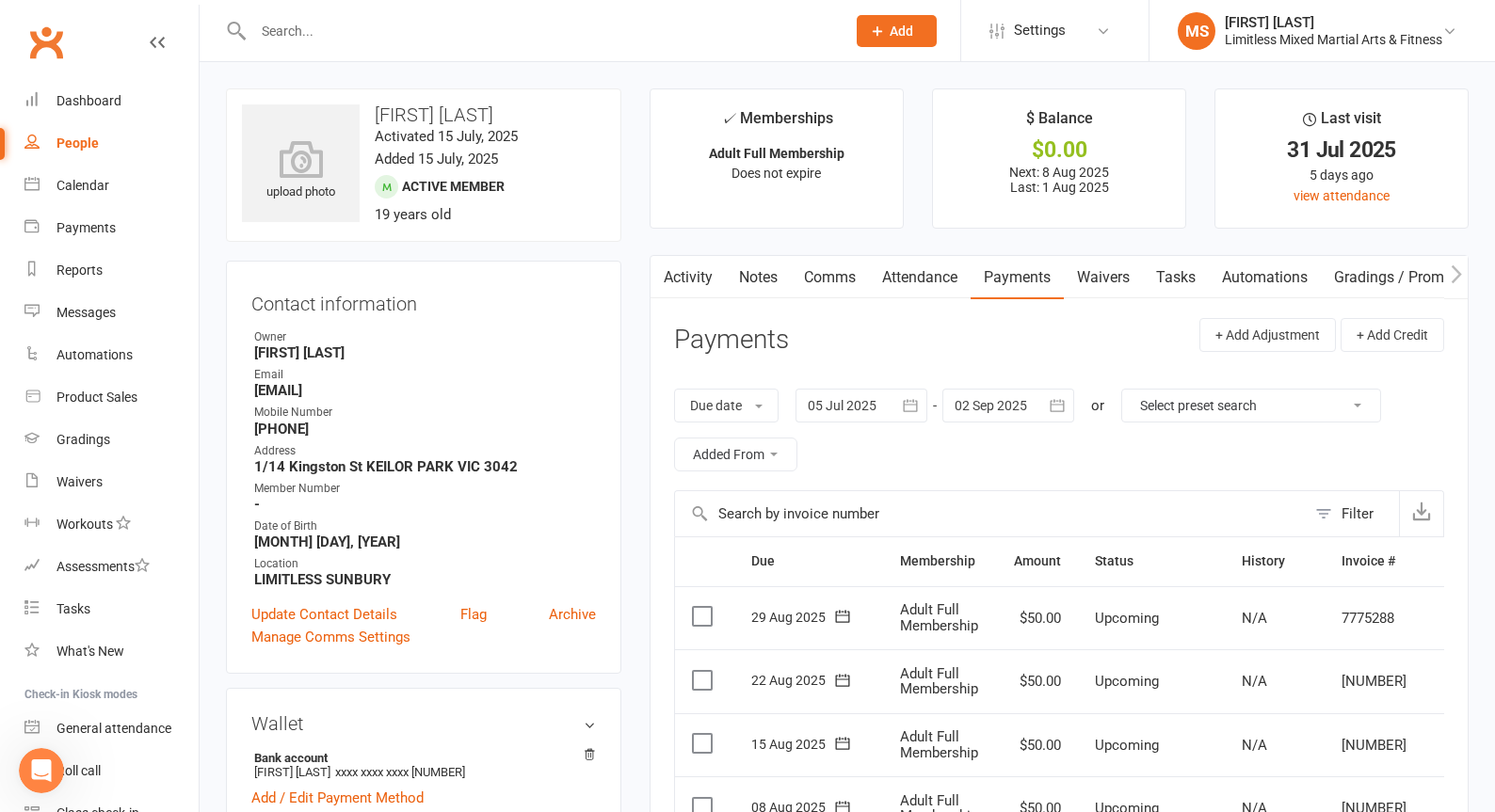 click on "People" at bounding box center [77, 143] 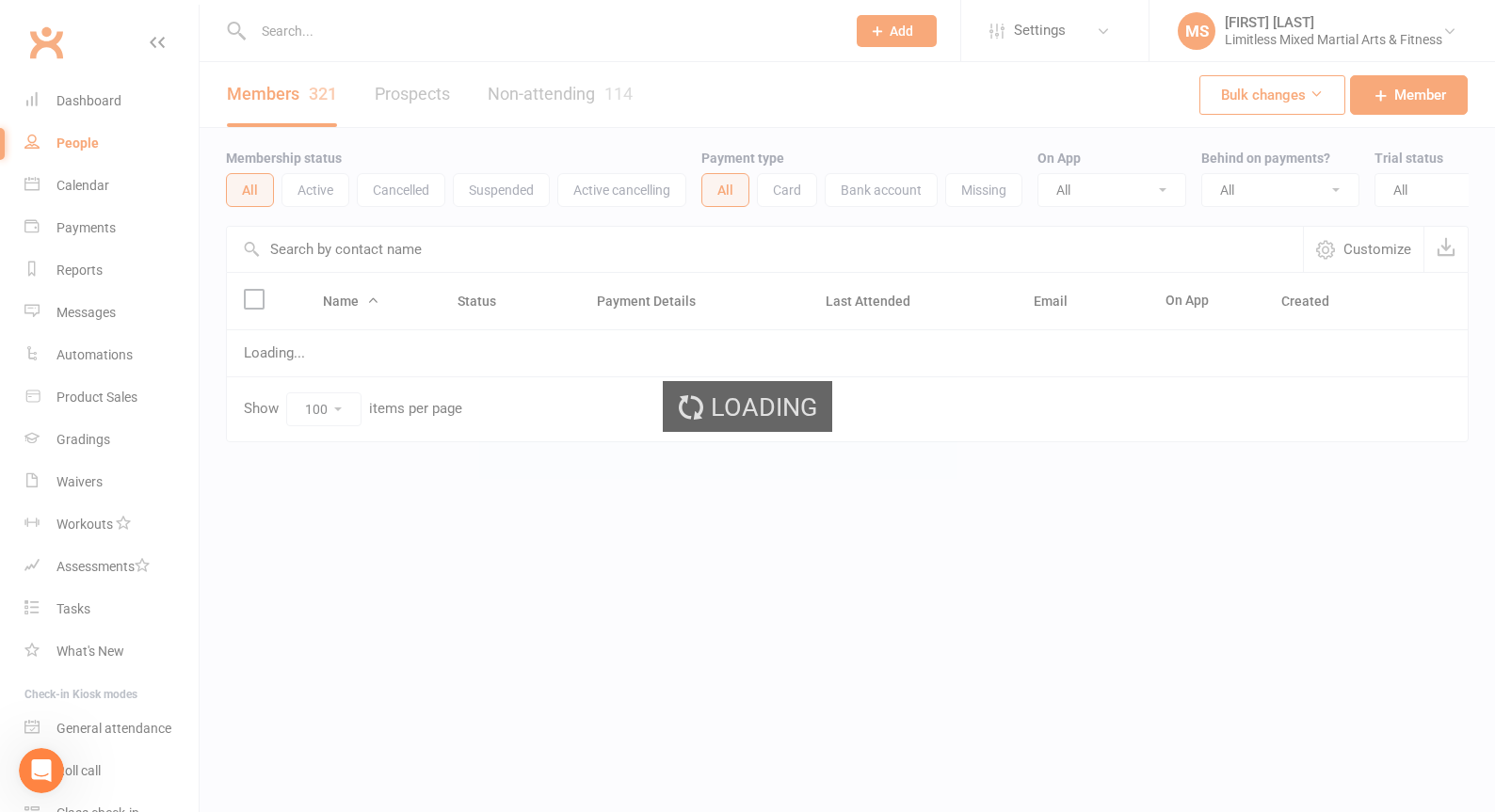 click on "Loading" at bounding box center (748, 406) 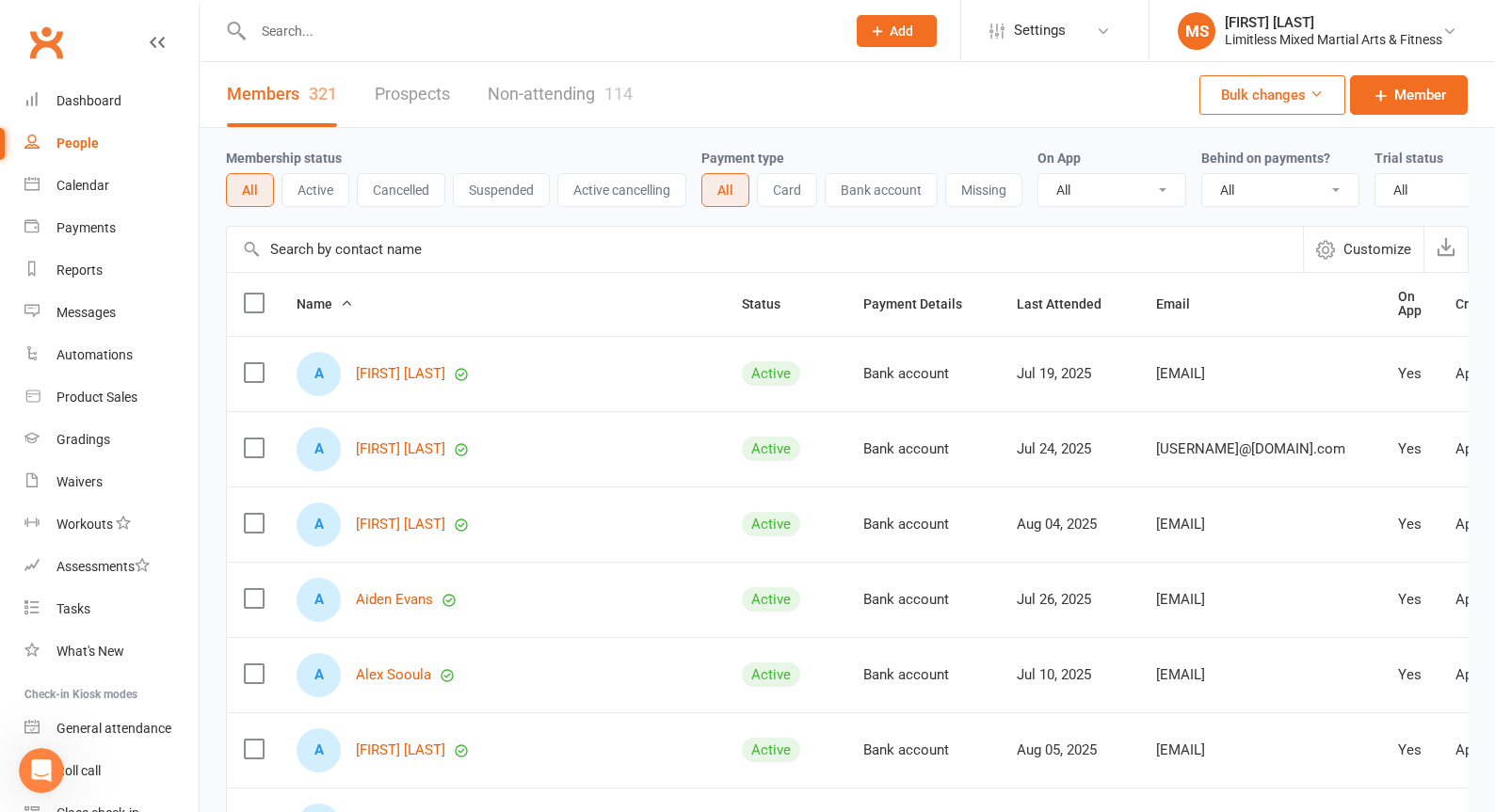 click on "All No Yes" at bounding box center (1280, 190) 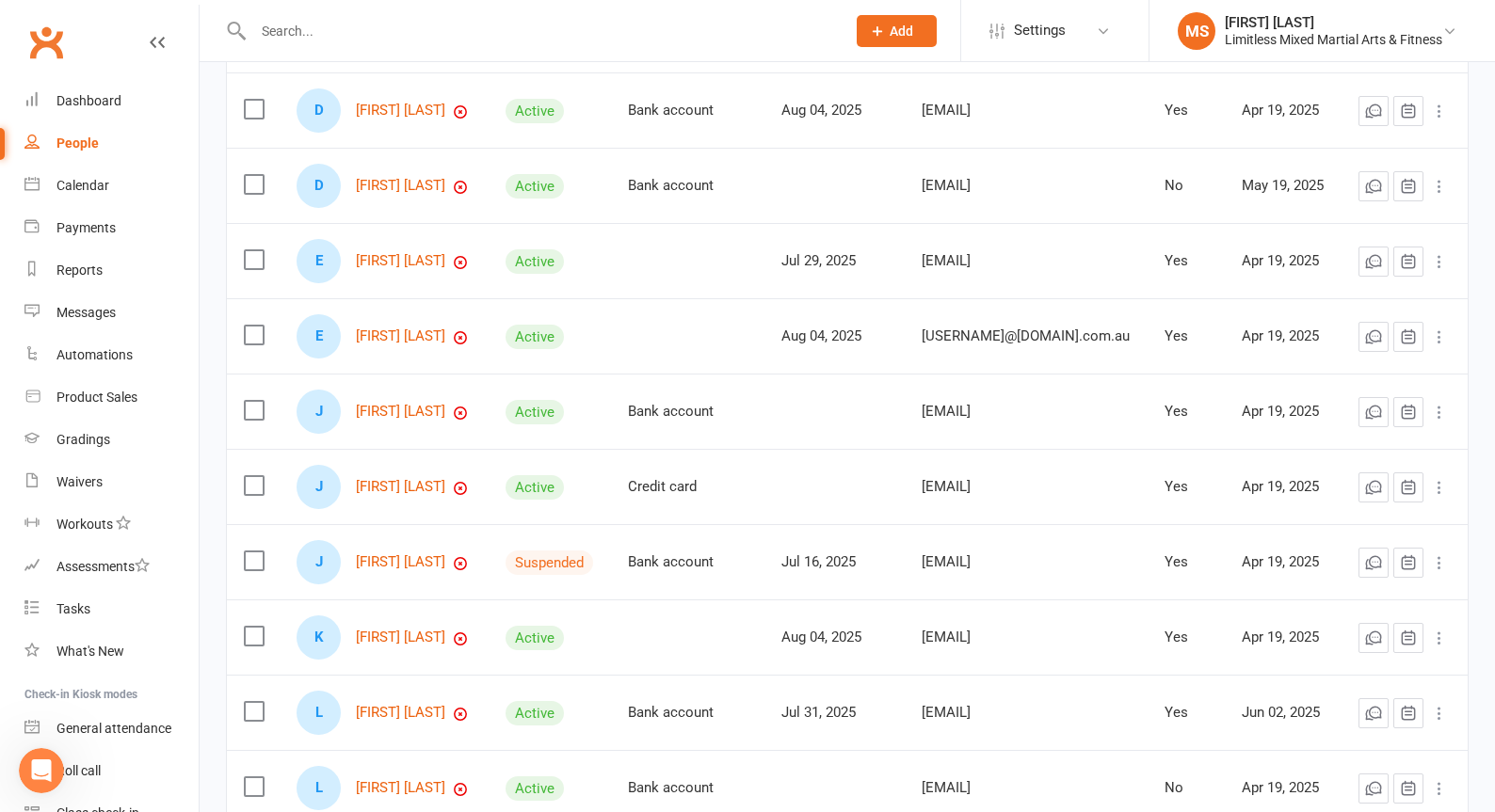 scroll, scrollTop: 0, scrollLeft: 0, axis: both 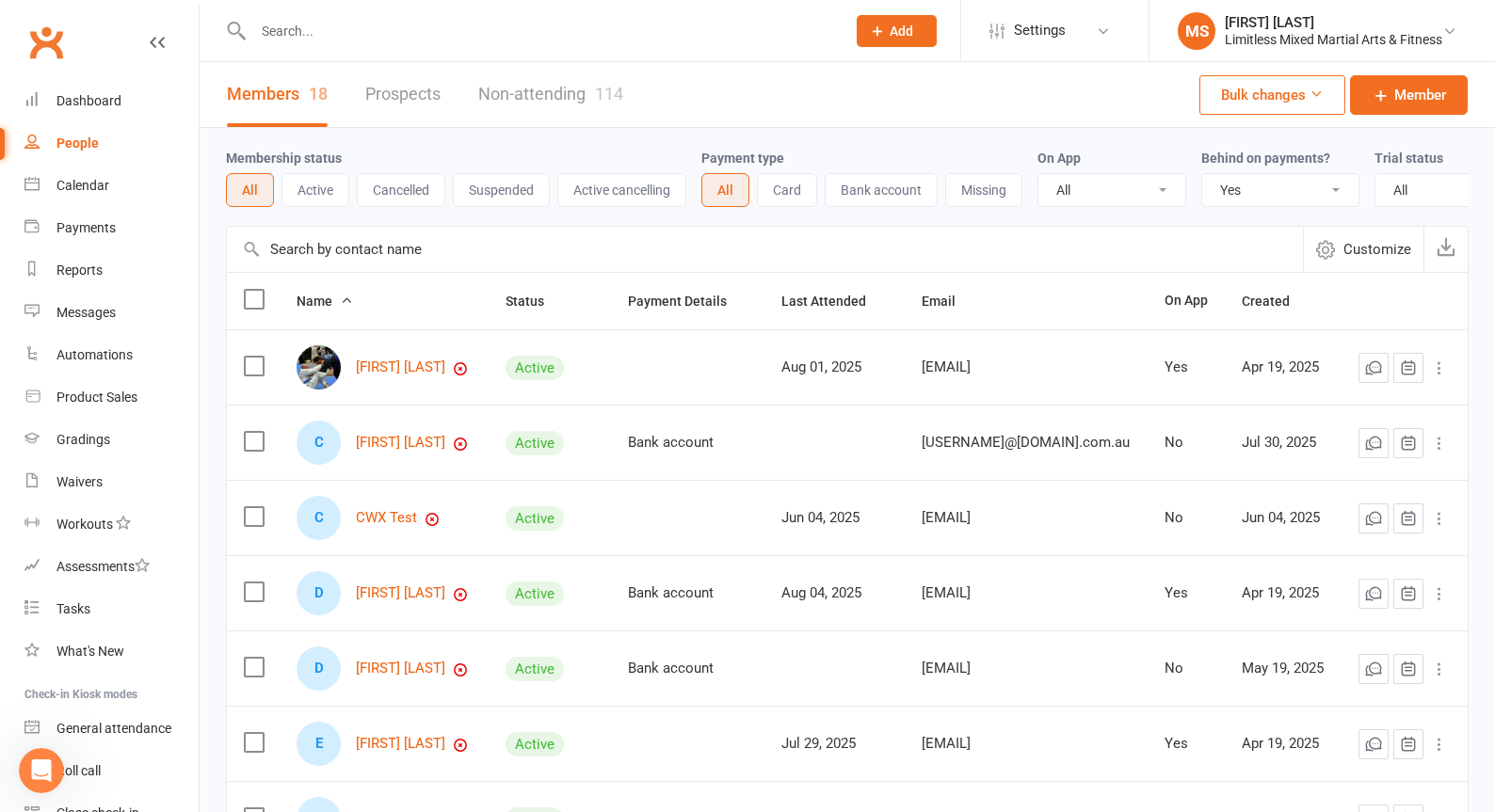 click on "People" at bounding box center (77, 143) 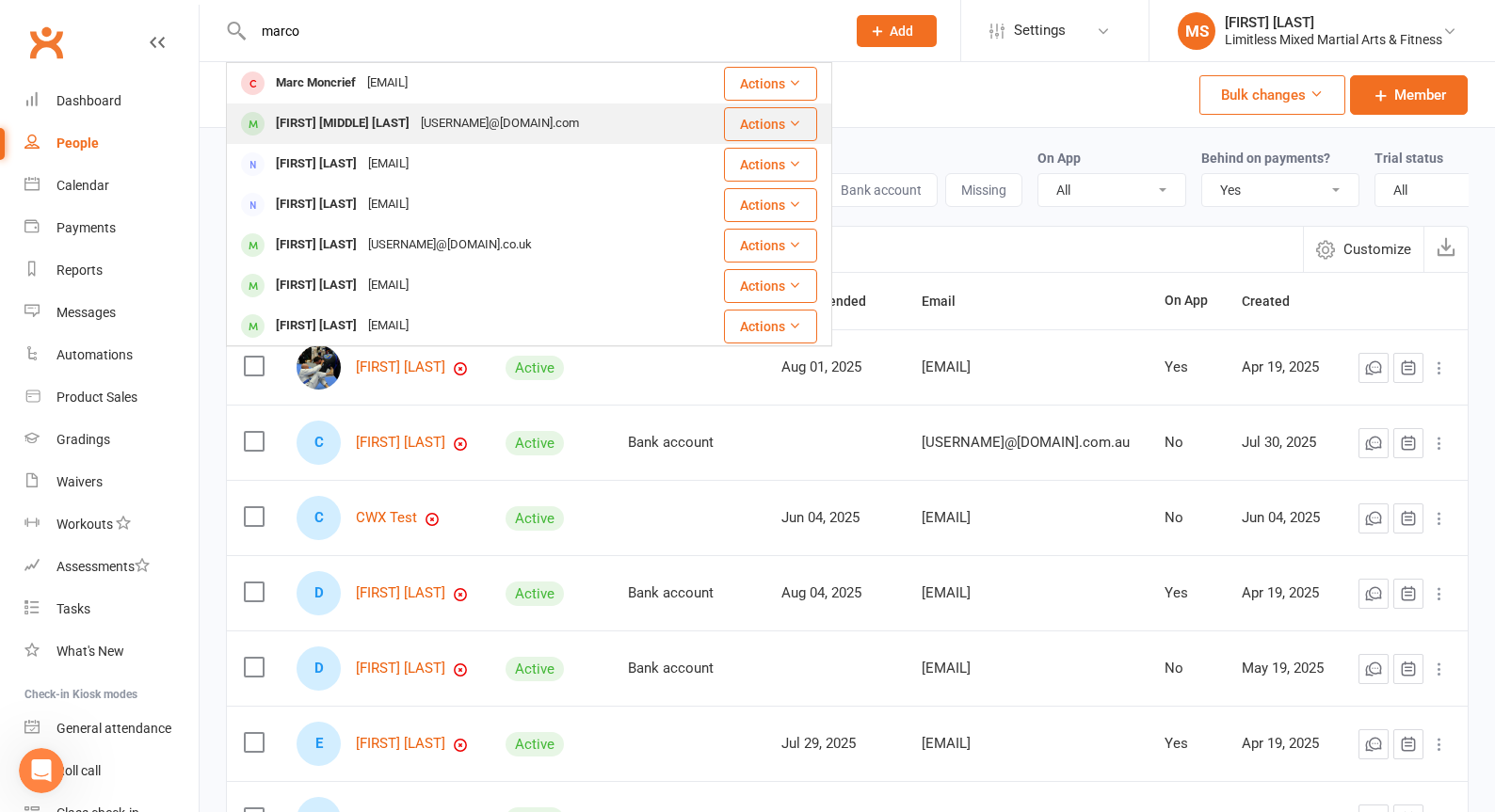 type on "marco" 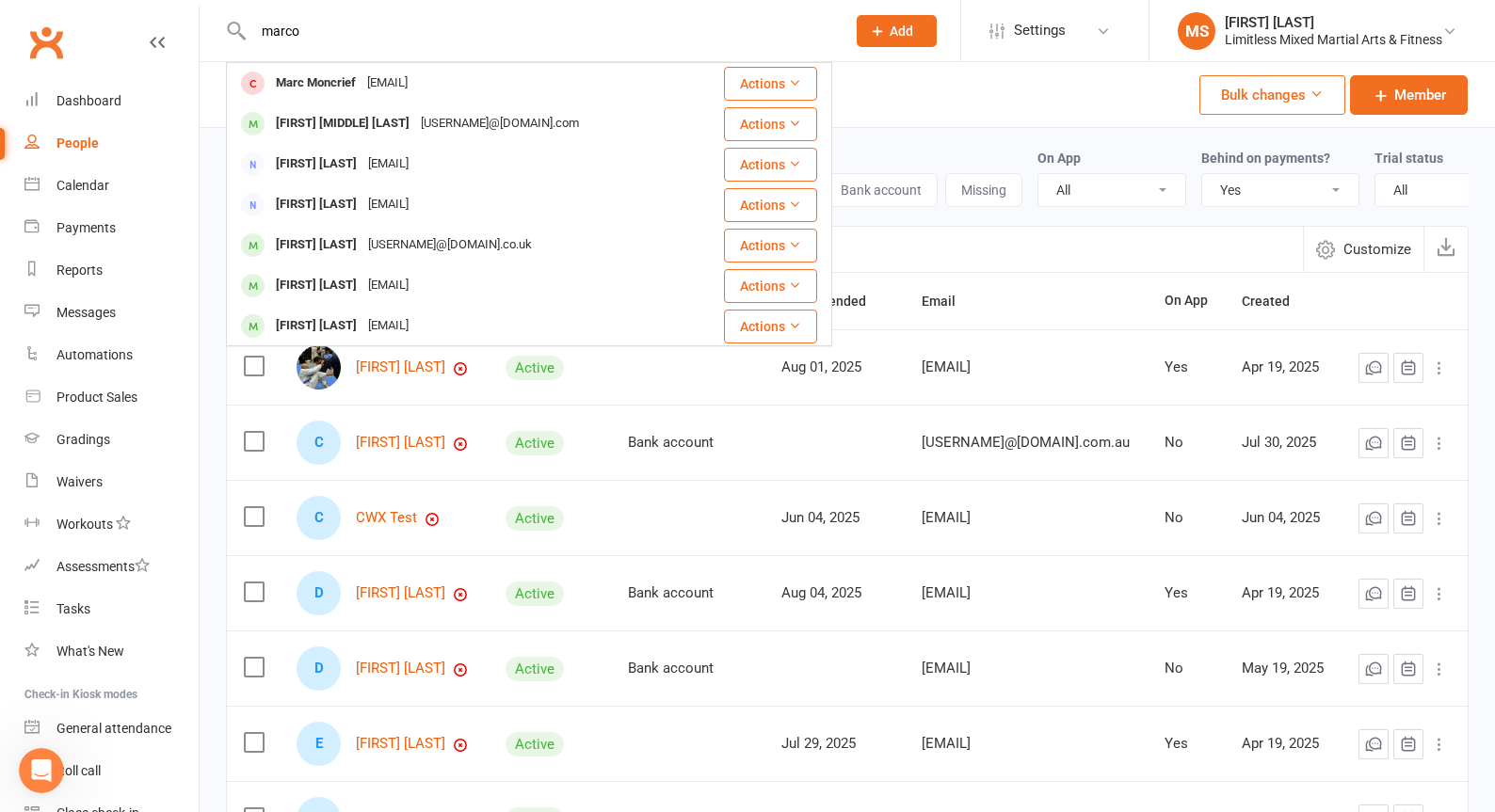 type 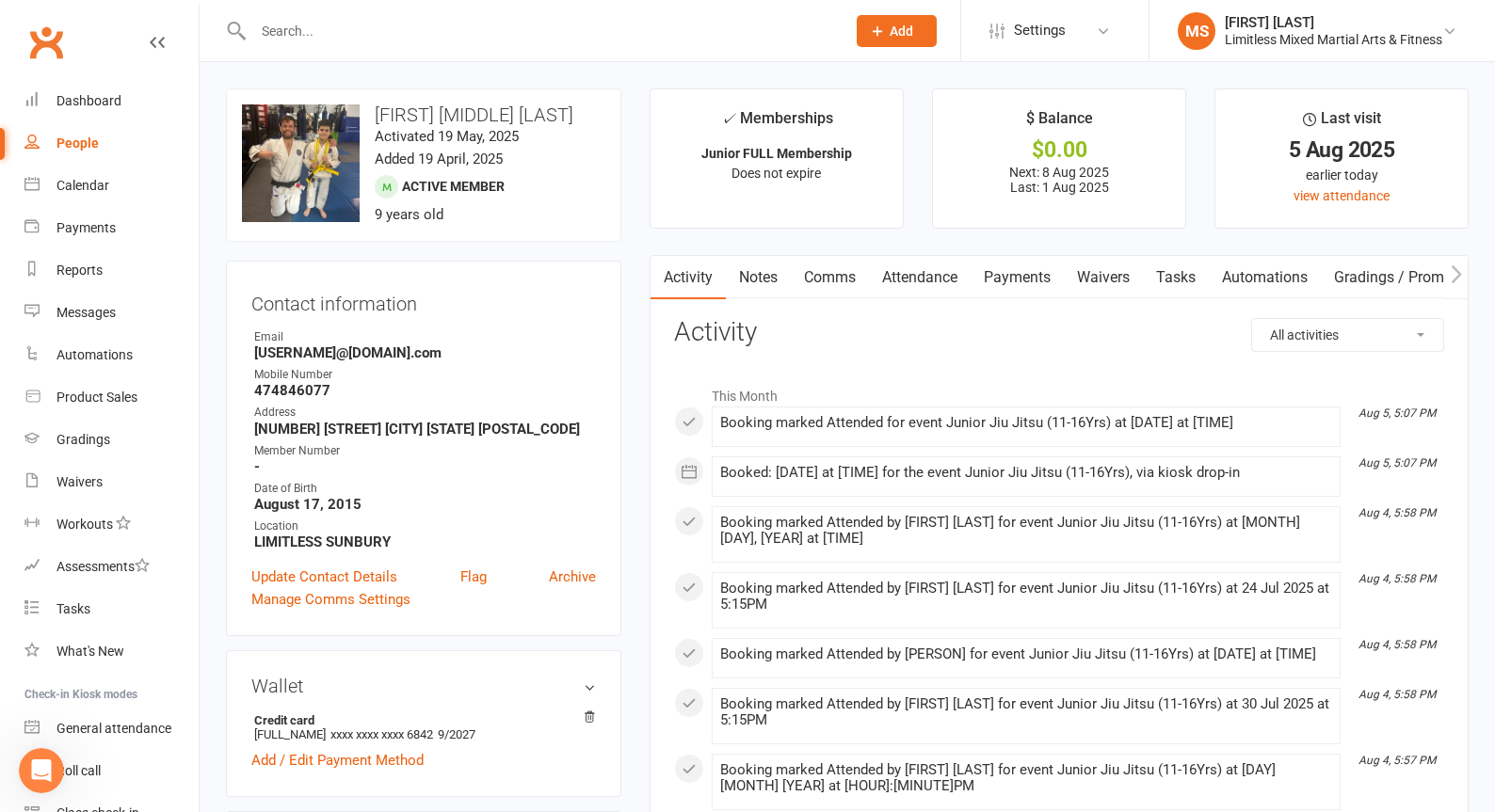 scroll, scrollTop: 1332, scrollLeft: 0, axis: vertical 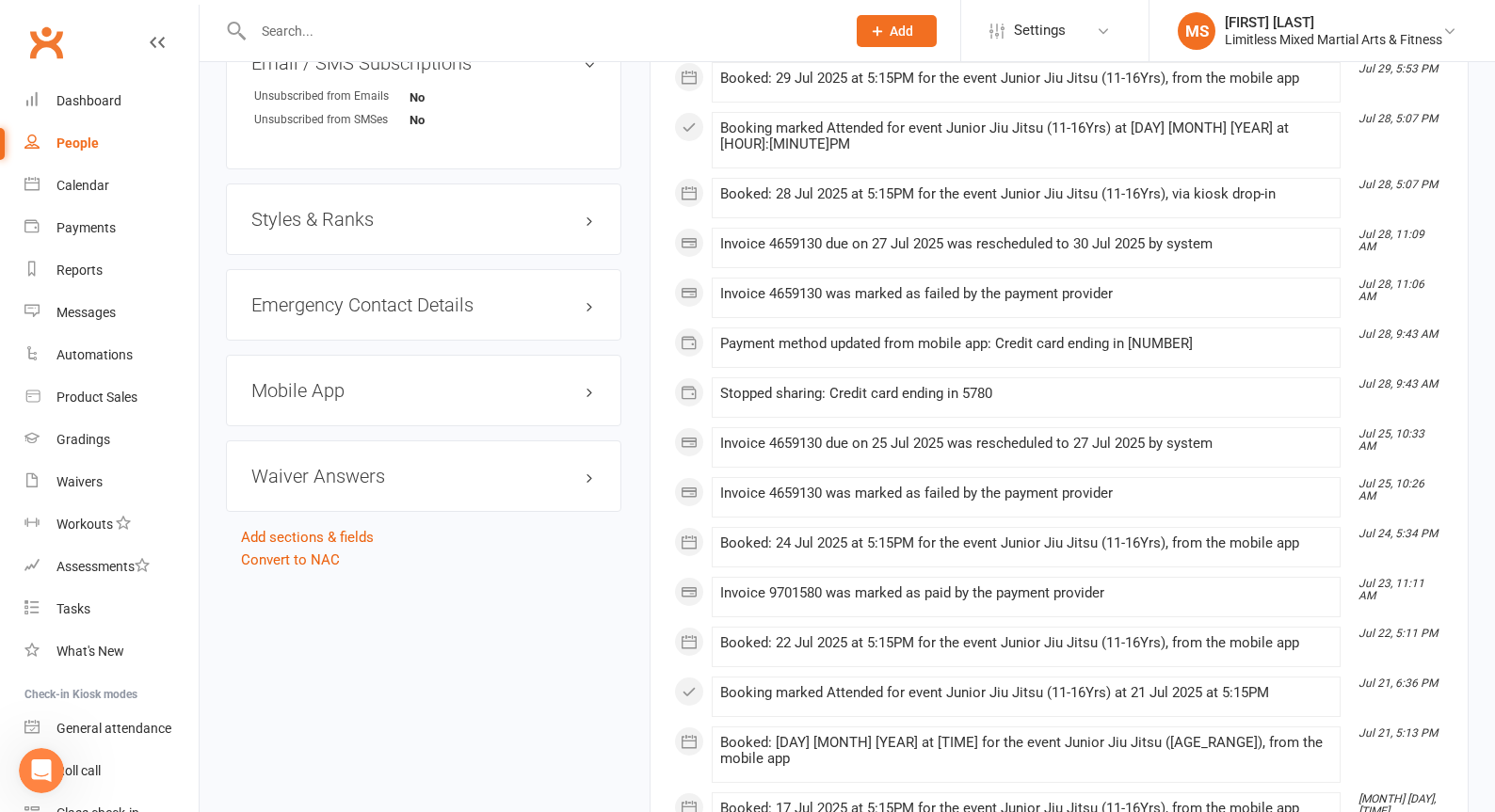 click on "Styles & Ranks" at bounding box center [424, 219] 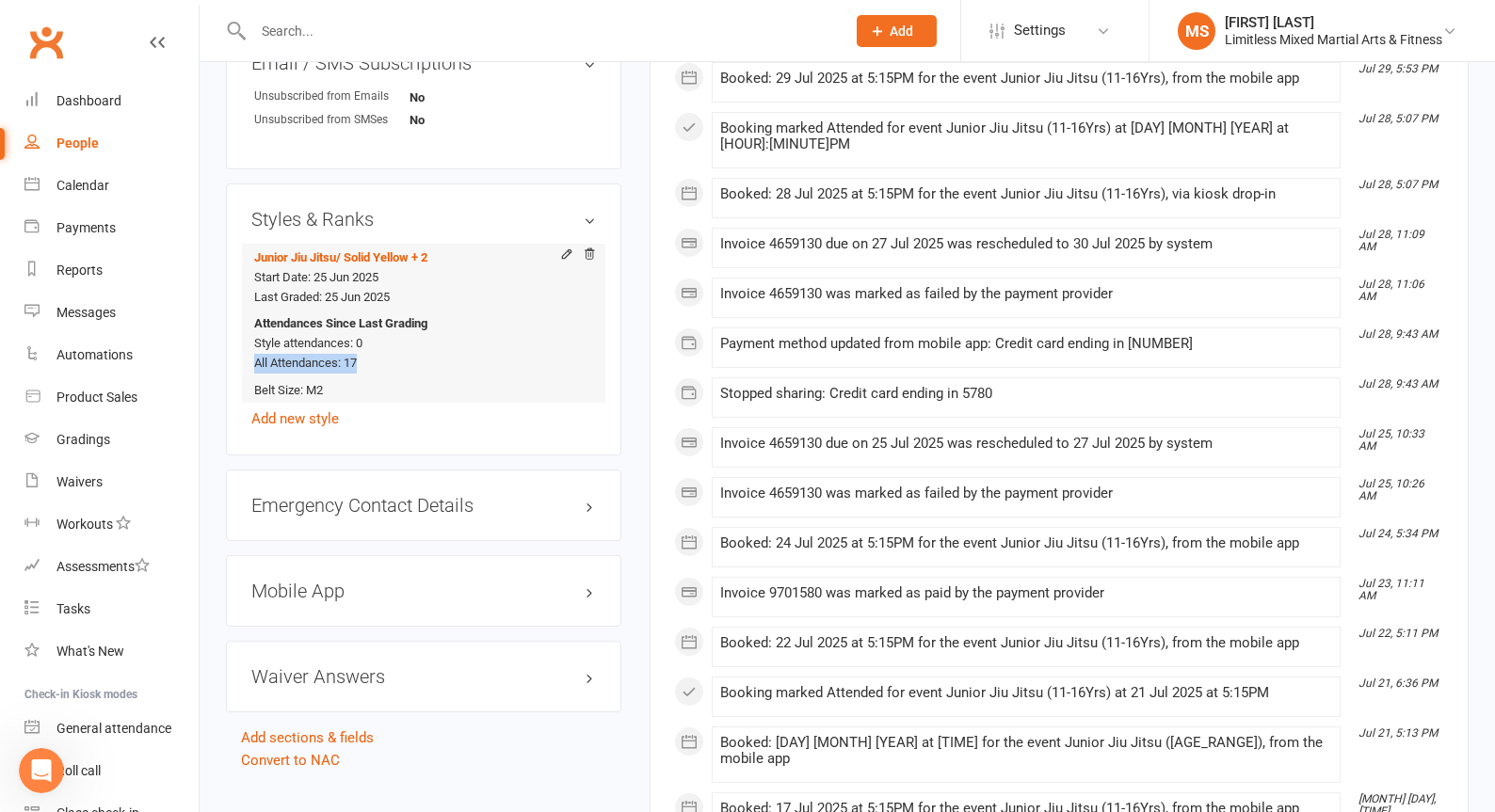 drag, startPoint x: 263, startPoint y: 366, endPoint x: 394, endPoint y: 363, distance: 131.03435 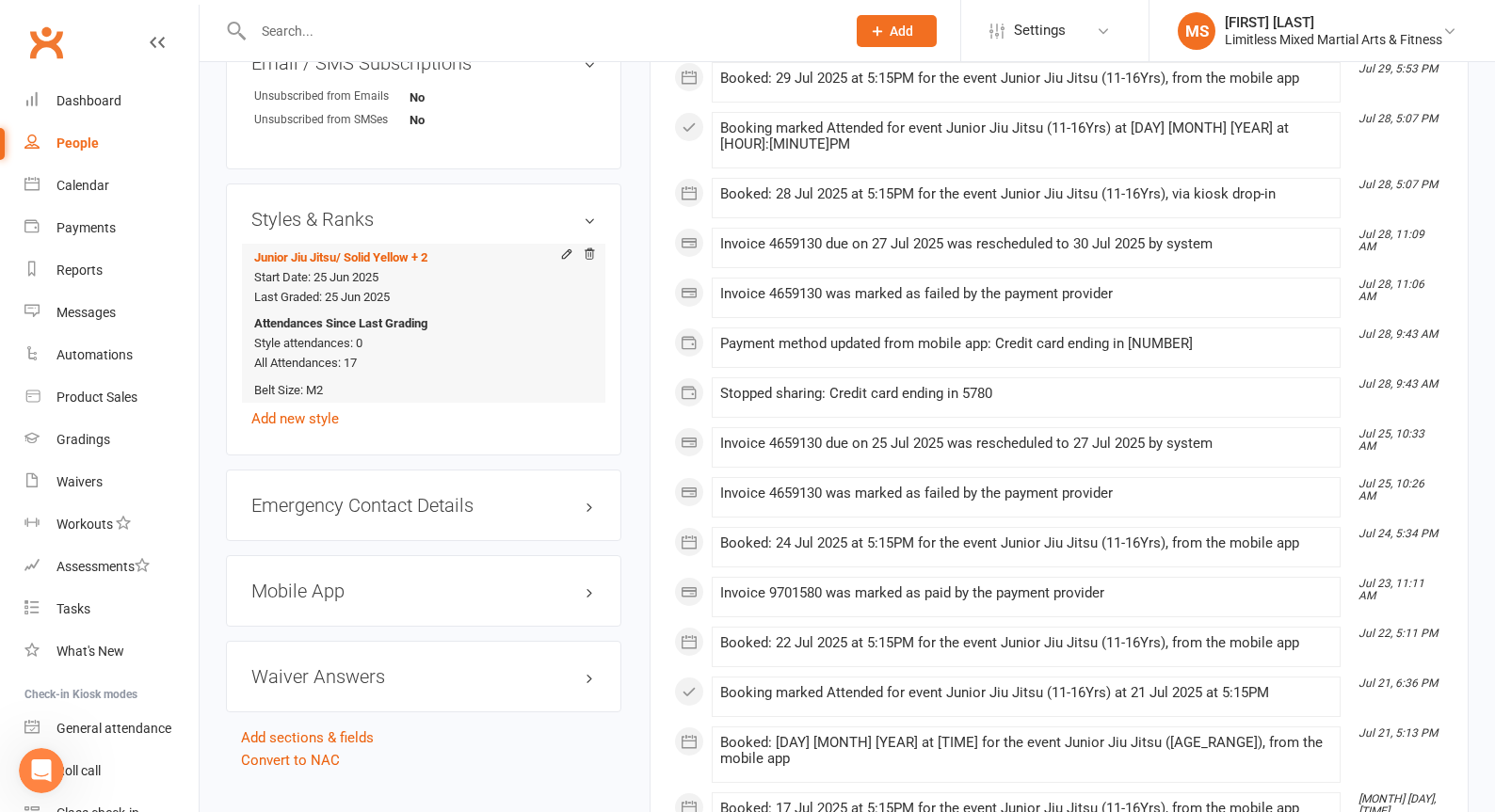 drag, startPoint x: 313, startPoint y: 363, endPoint x: 418, endPoint y: 364, distance: 105.00476 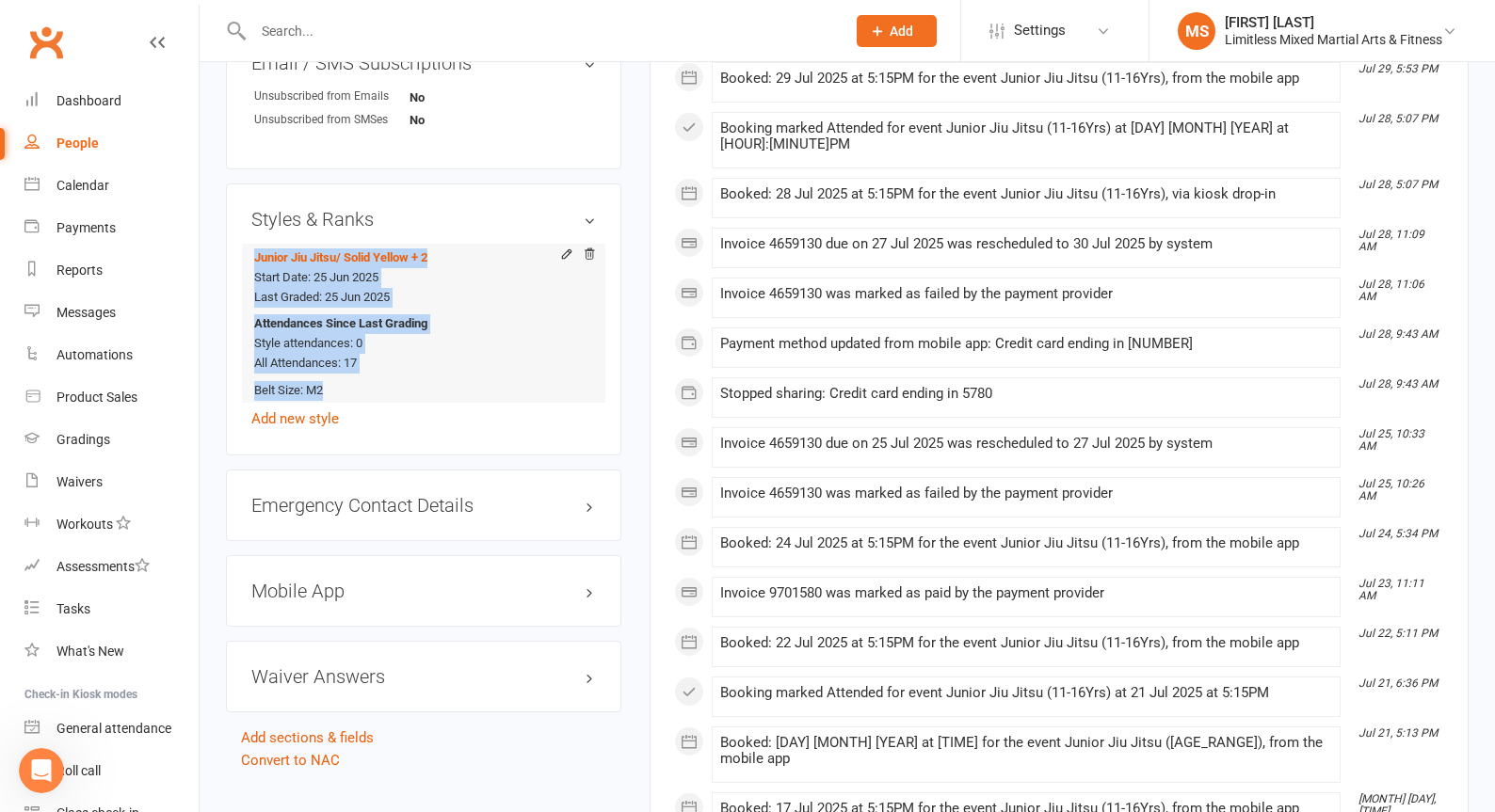drag, startPoint x: 256, startPoint y: 252, endPoint x: 406, endPoint y: 394, distance: 206.55266 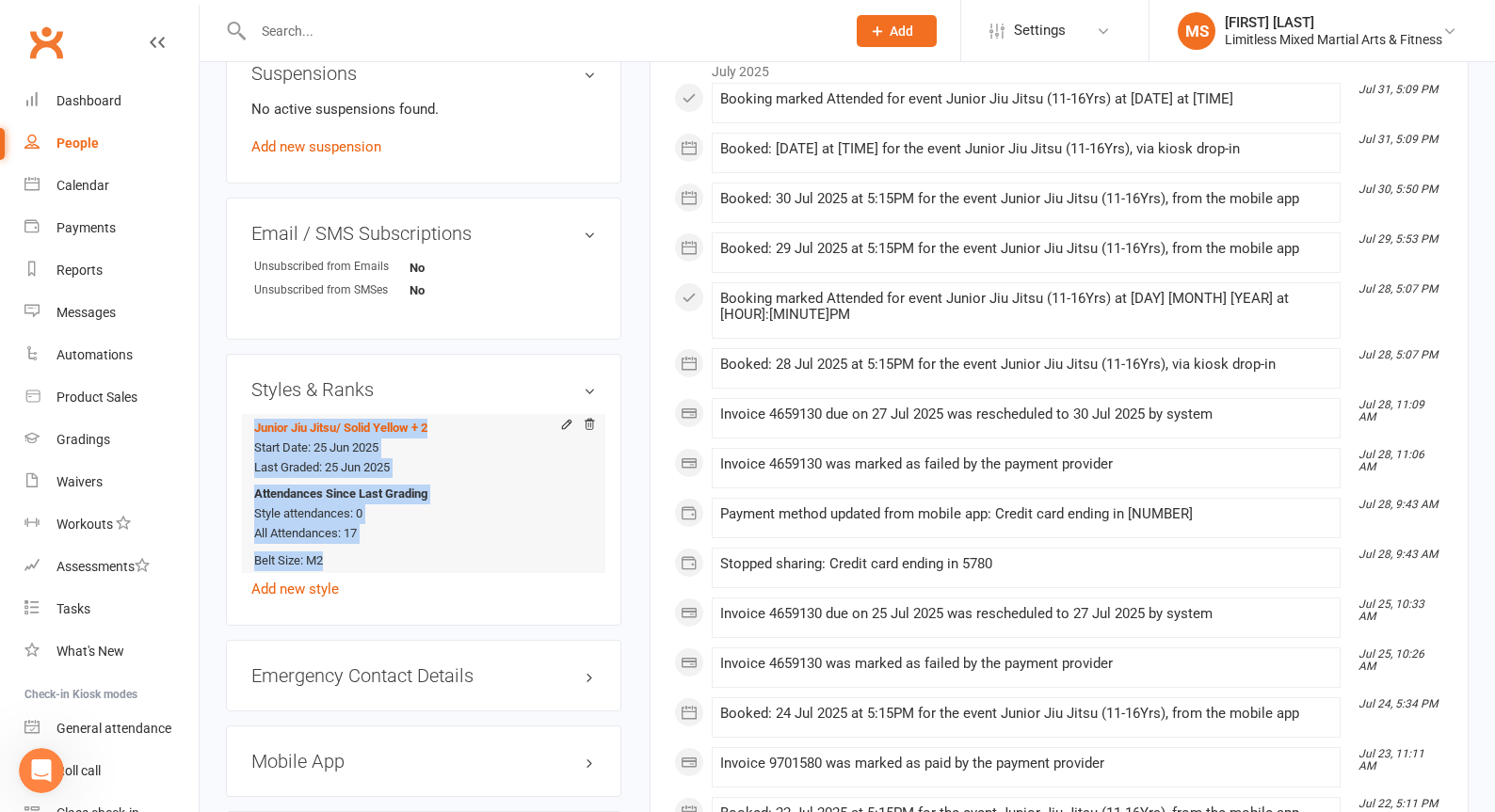 scroll, scrollTop: 1182, scrollLeft: 0, axis: vertical 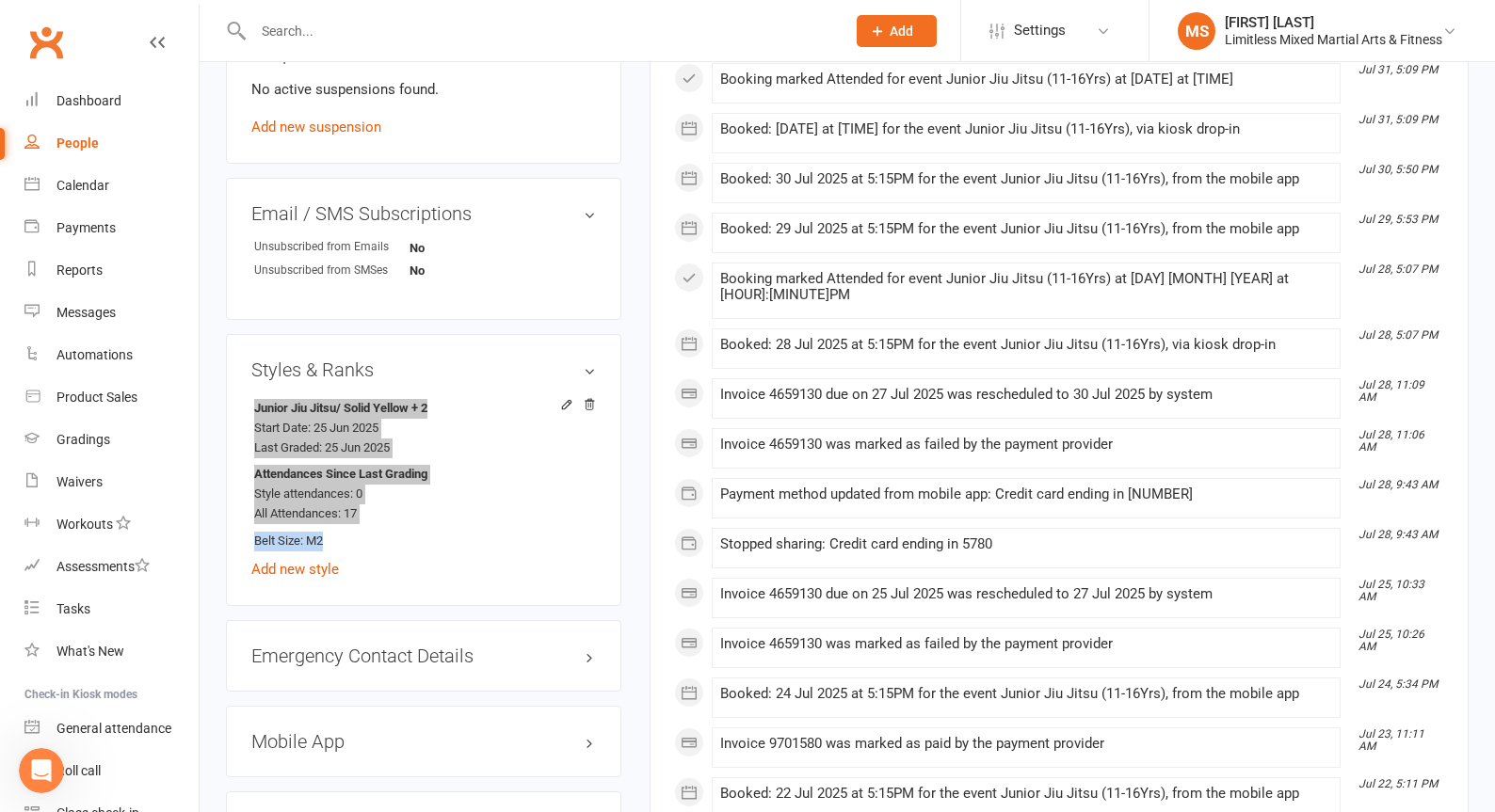 click 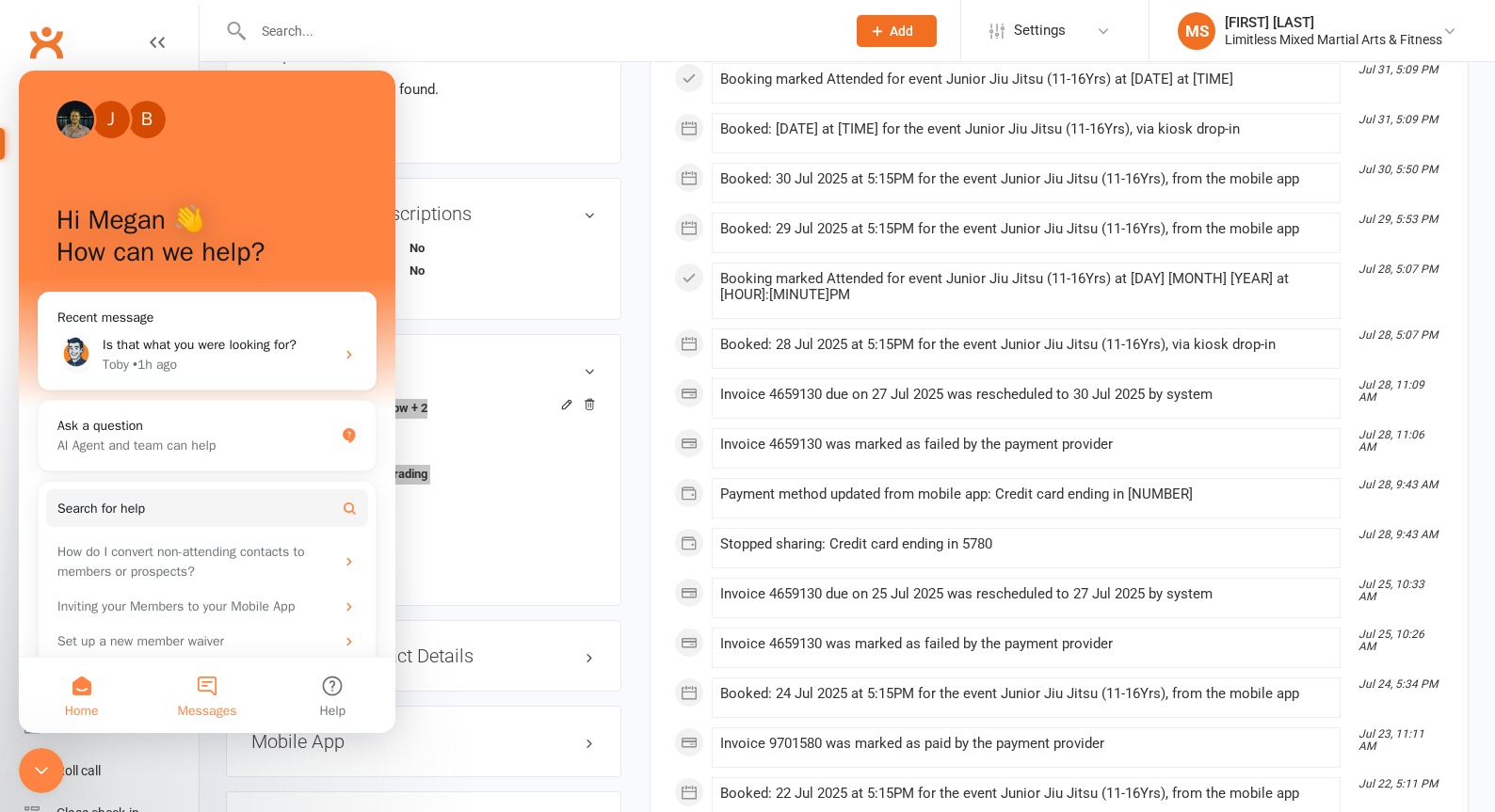 click on "Messages" at bounding box center [206, 695] 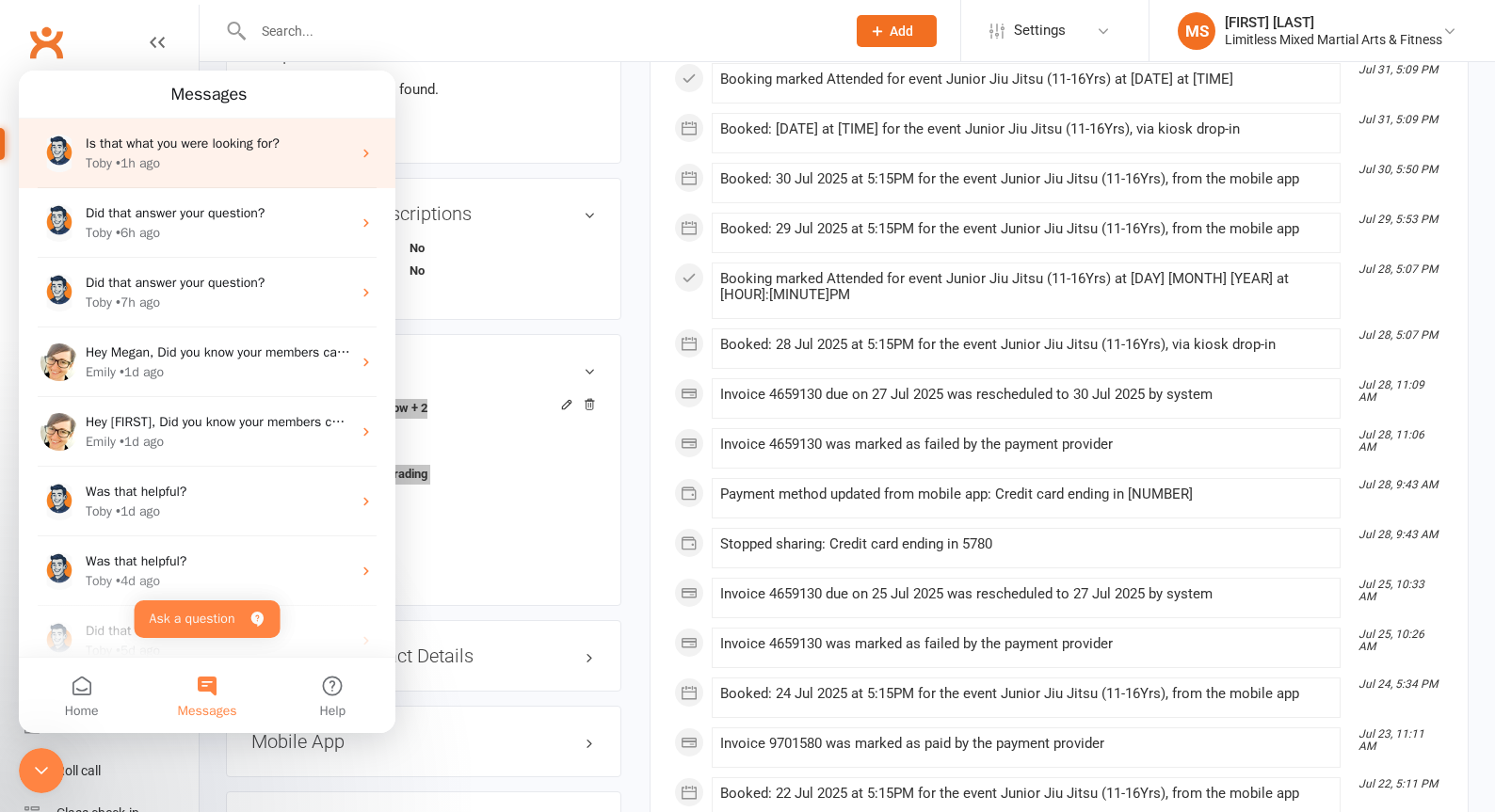 click on "[PERSON] • [TIME] ago" at bounding box center (218, 163) 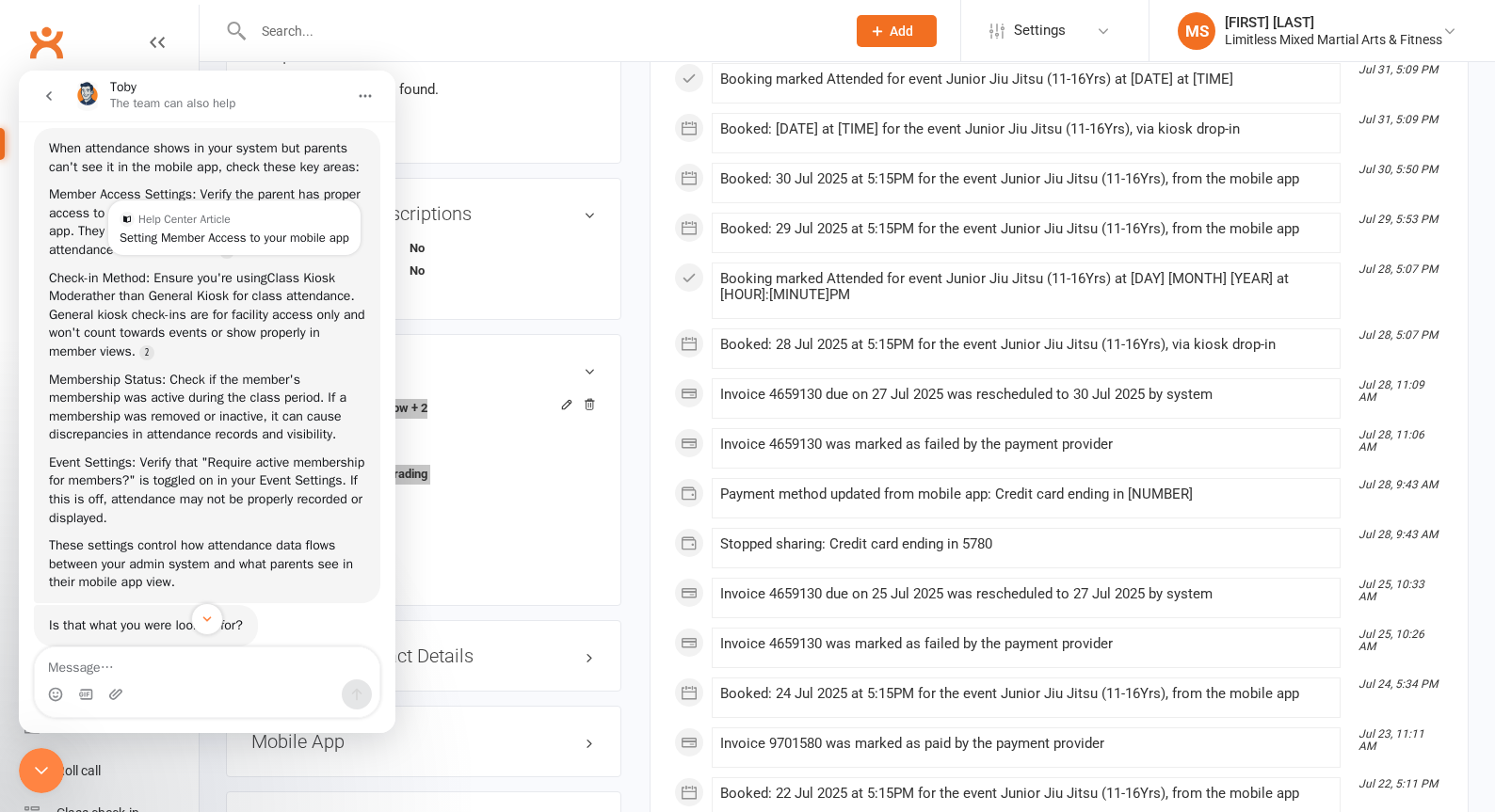 scroll, scrollTop: 193, scrollLeft: 0, axis: vertical 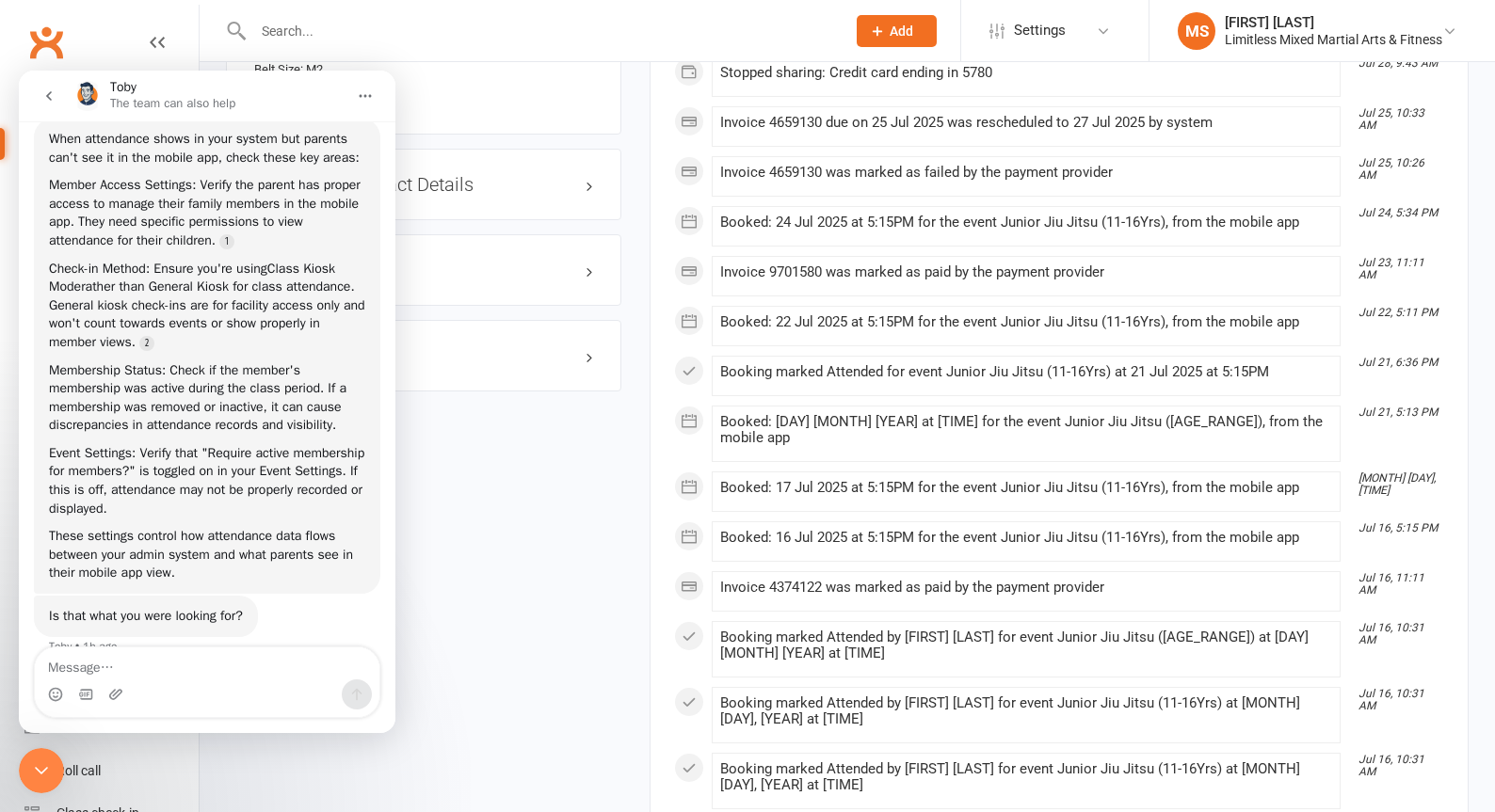 click on "upload photo change photo [FIRST] [MIDDLE] [LAST] Activated [DATE] Added [DATE]   Active member [NUMBER] years old  Contact information Owner   Email  [EMAIL]
Mobile Number  [PHONE]
Address  [NUMBER] [STREET] [CITY] [STATE] [POSTAL CODE]
Member Number  -
Date of Birth  [MONTH] [DAY], [YEAR]
Location  LIMITLESS [CITY]
Update Contact Details Flag Archive Manage Comms Settings
Wallet Credit card [FIRST][LAST]  xxxx xxxx xxxx [NUMBER]  [MONTH]/[YEAR]
Add / Edit Payment Method
Membership      Junior FULL Membership [DATE] — Never Booked: [NUMBER] Attended: [NUMBER] Unlimited classes remaining   Cancel membership Upgrade / Downgrade Add new membership
Family Members   [FIRST] [LAST] - Parent / Guardian Add link to existing contact  Add link to new contact
Suspensions  No active suspensions found. Add new suspension
Email / SMS Subscriptions  edit Unsubscribed from Emails No
Unsubscribed from SMSes No
Styles & Ranks  Junior Jiu Jitsu  / Solid Yellow + [NUMBER] Start Date: [DATE] Belt Size: [SIZE]" at bounding box center [847, 404] 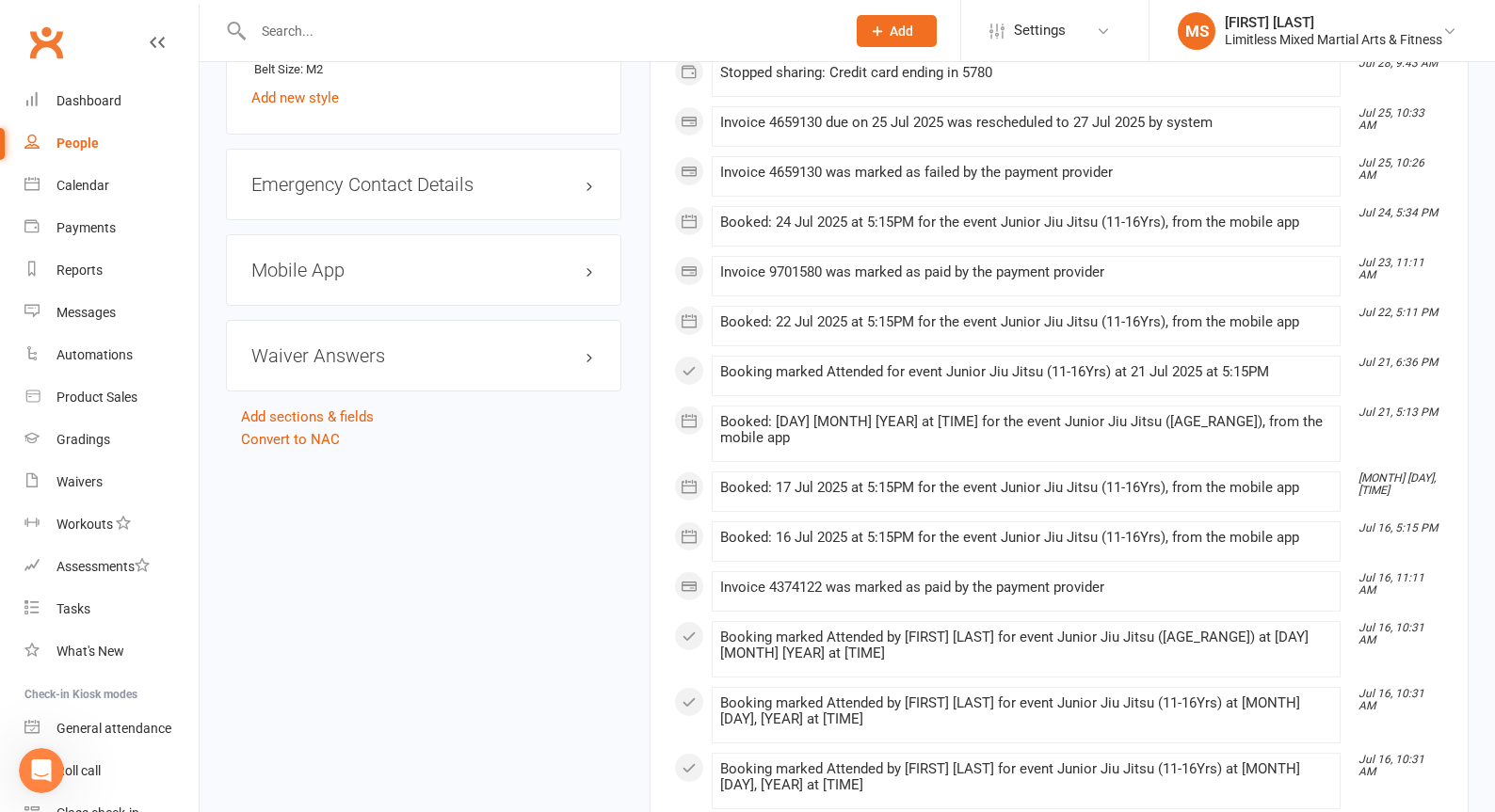 click on "Mobile App" at bounding box center (424, 270) 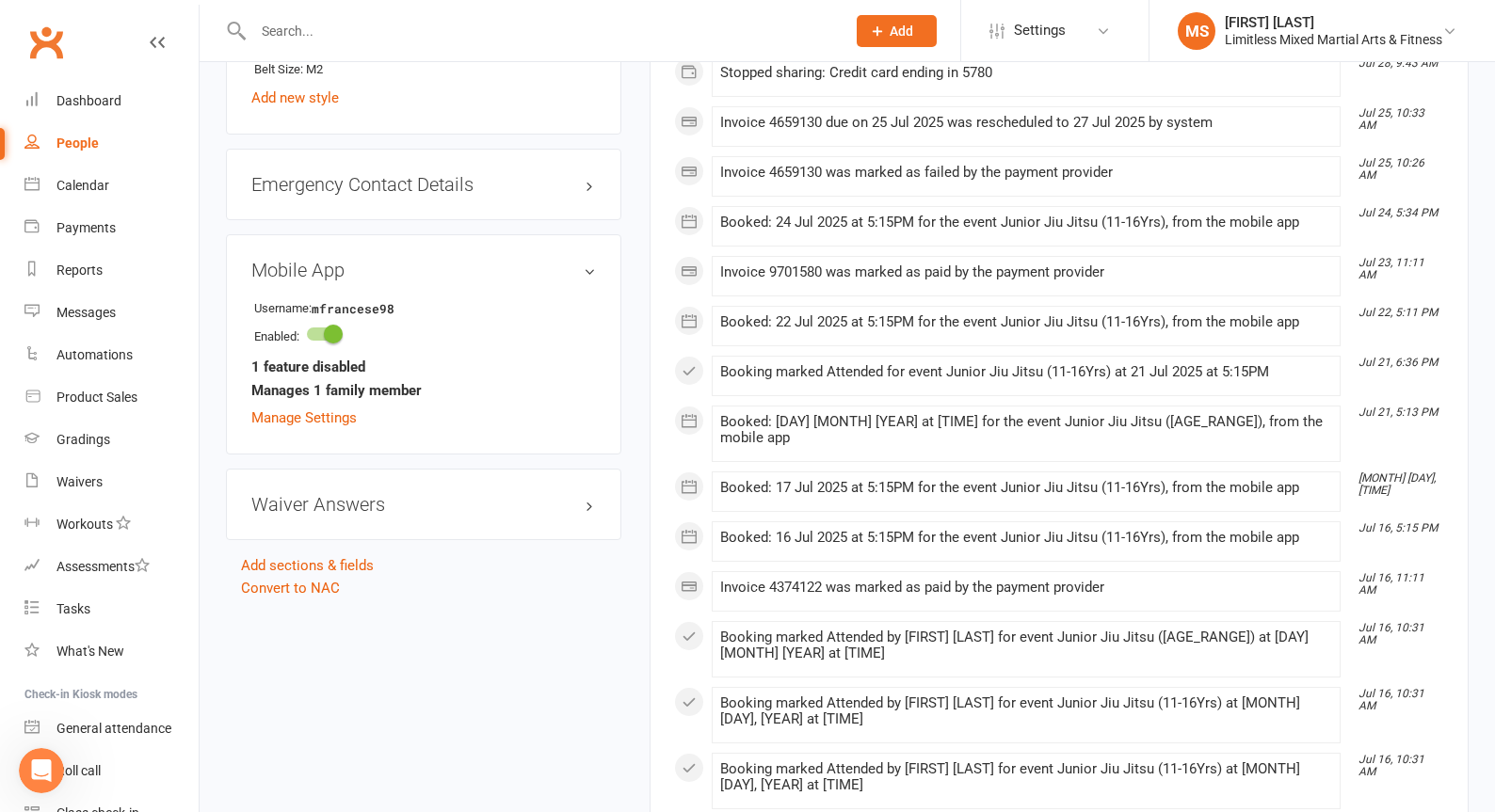 click on "Manage Settings" at bounding box center (304, 418) 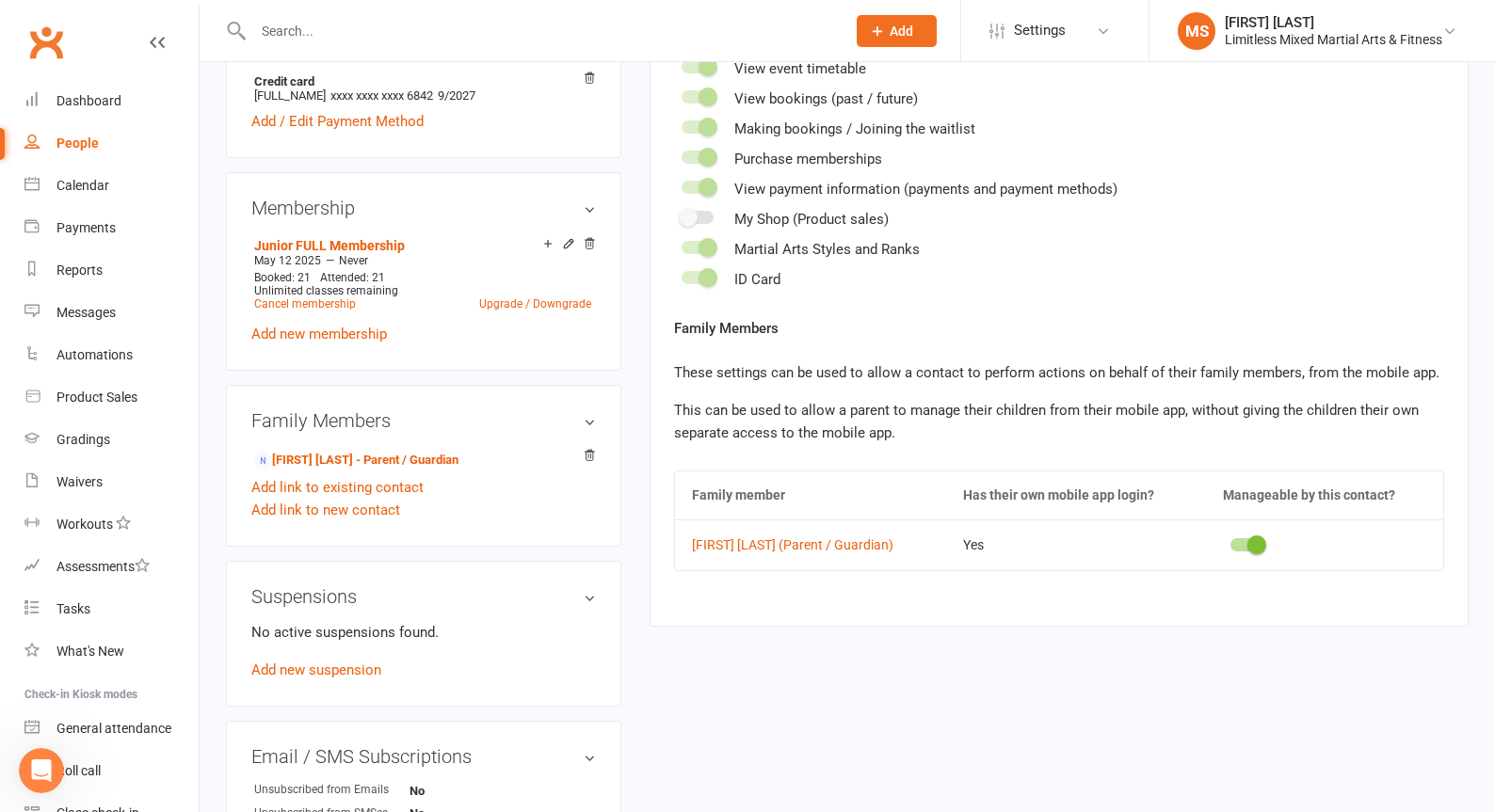 scroll, scrollTop: 641, scrollLeft: 0, axis: vertical 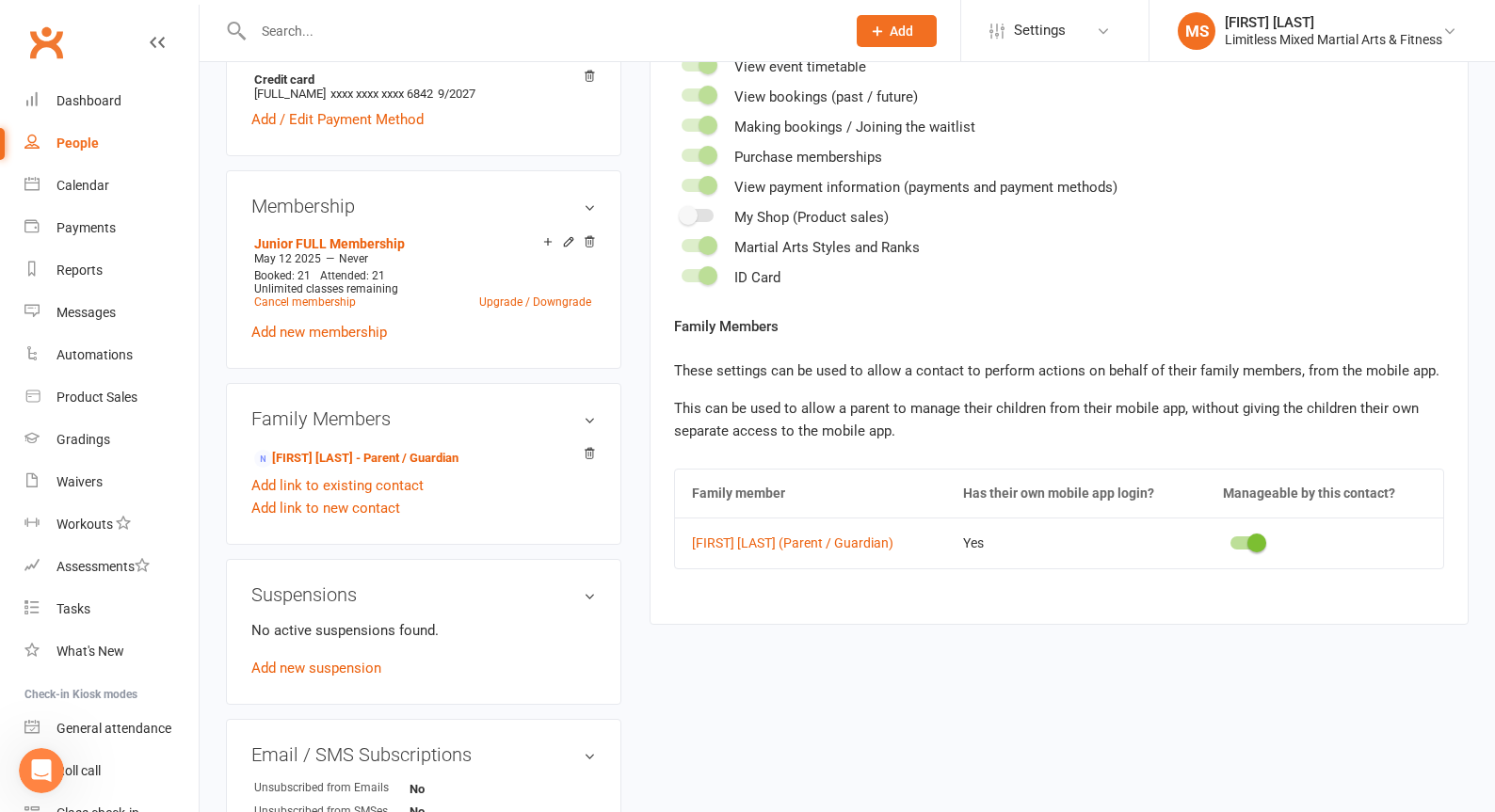 drag, startPoint x: 1237, startPoint y: 496, endPoint x: 1293, endPoint y: 518, distance: 60.166436 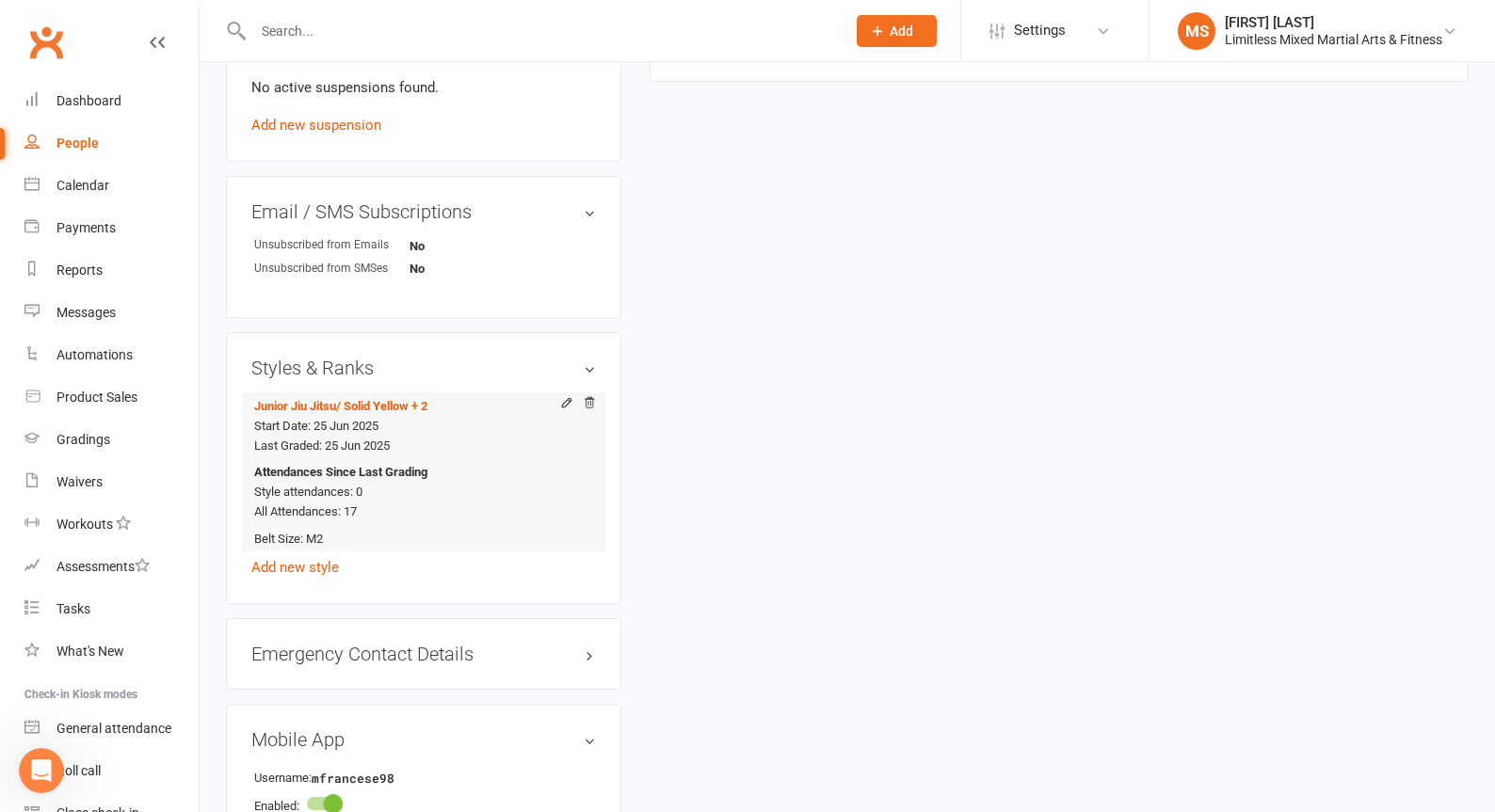 scroll, scrollTop: 1207, scrollLeft: 0, axis: vertical 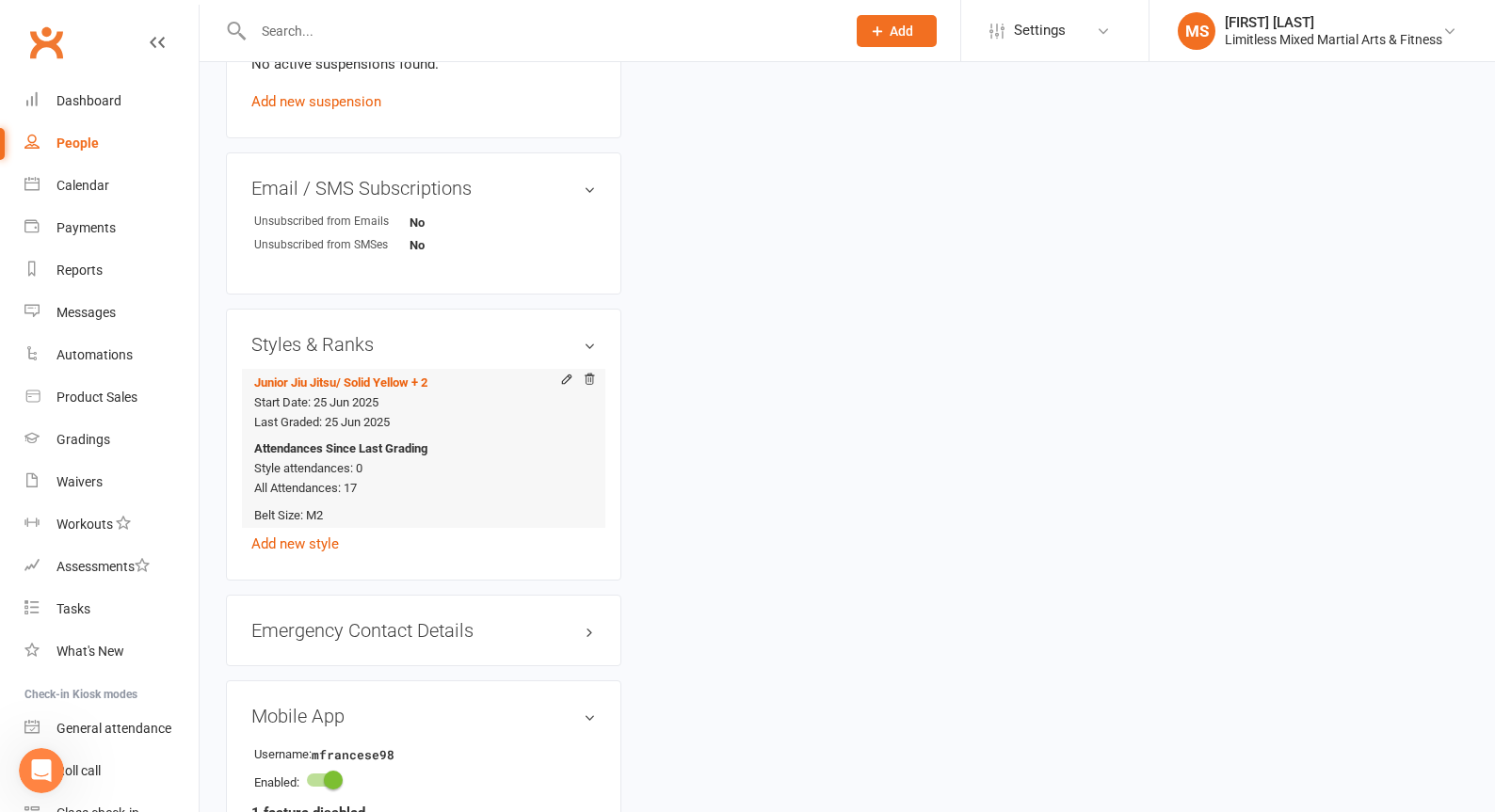 click on "Attendances Since Last Grading Style attendances: 0 All Attendances: 17" at bounding box center (420, 469) 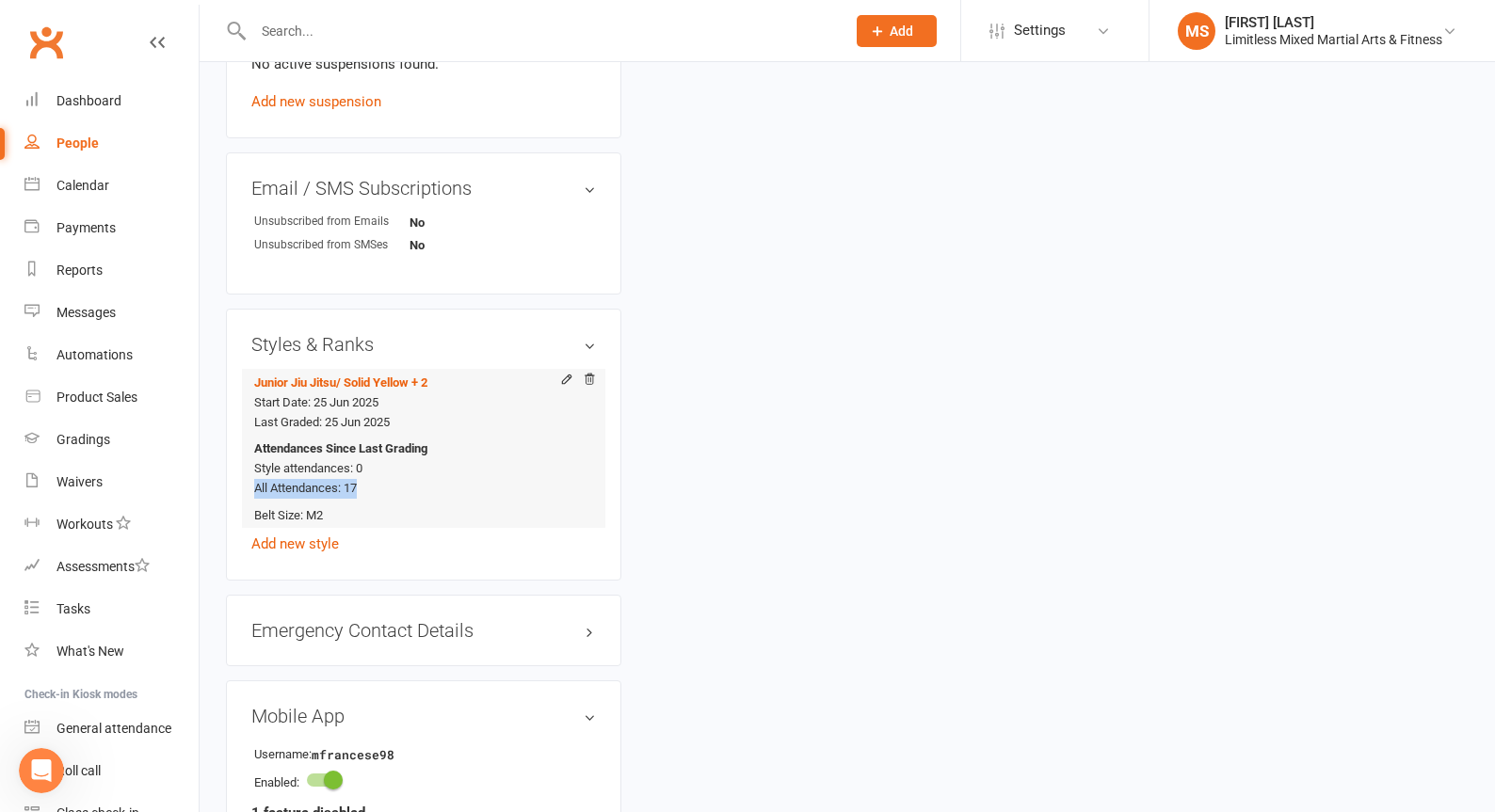 drag, startPoint x: 375, startPoint y: 486, endPoint x: 252, endPoint y: 489, distance: 123.0366 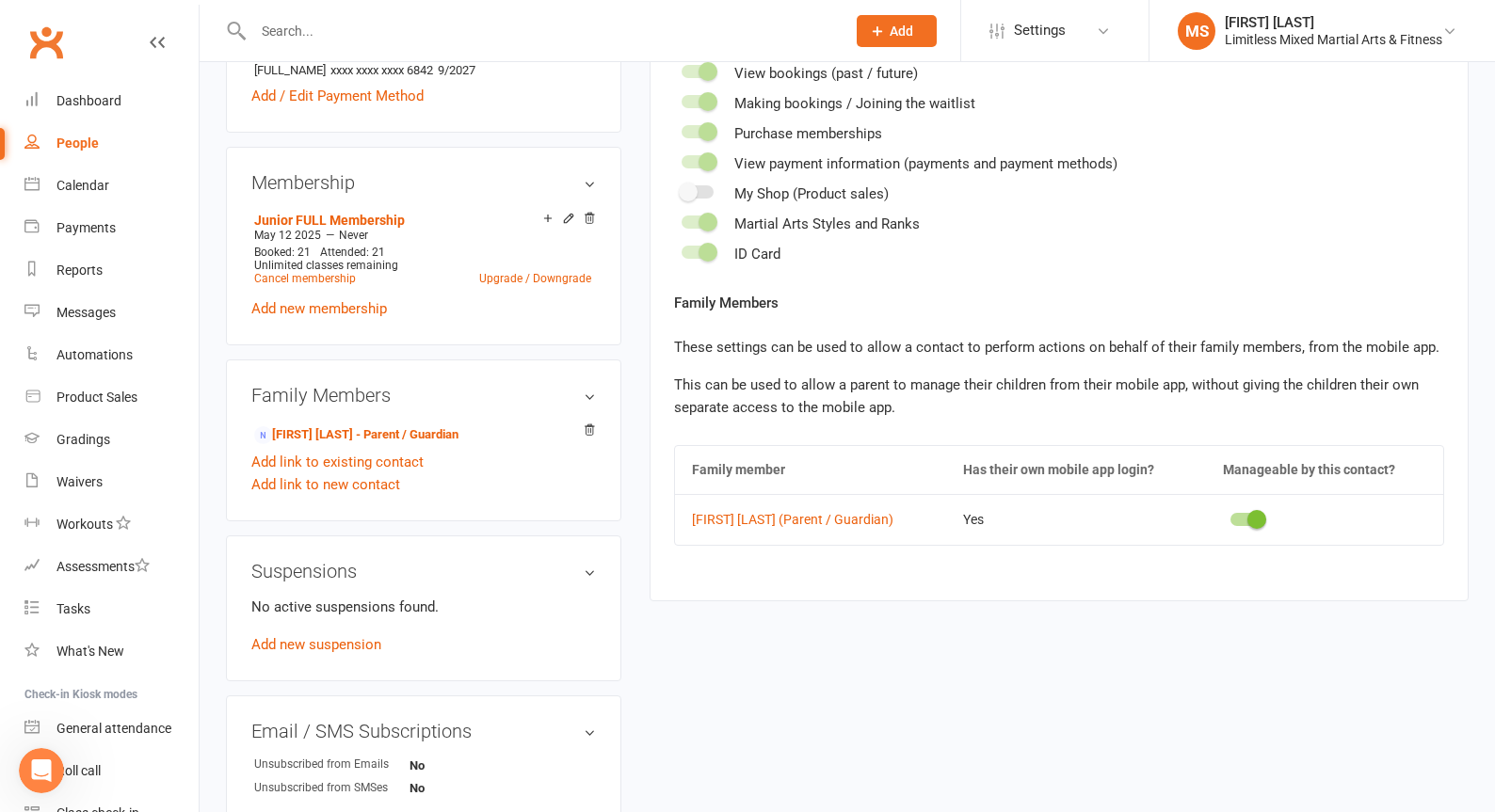 scroll, scrollTop: 660, scrollLeft: 0, axis: vertical 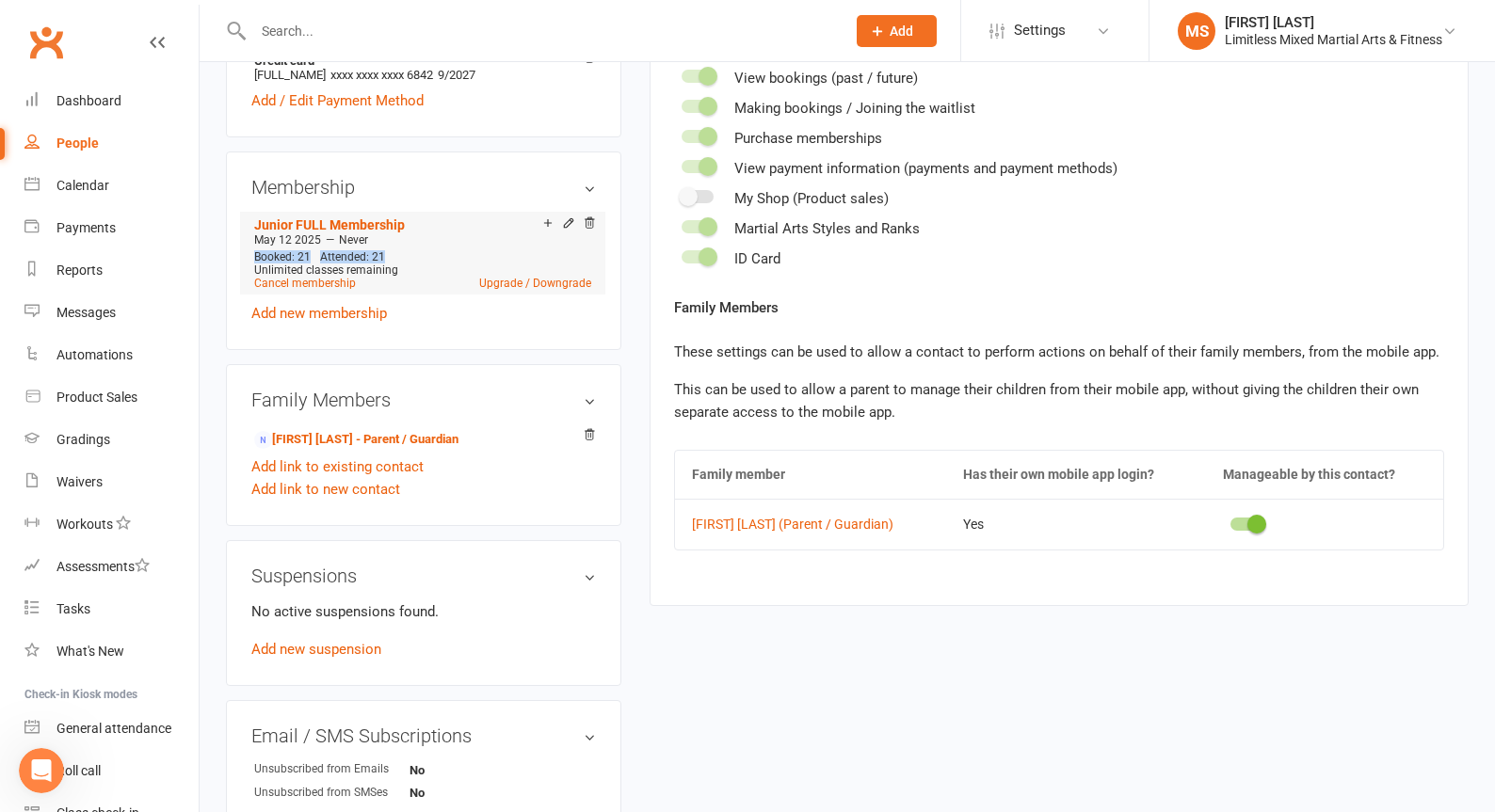 drag, startPoint x: 257, startPoint y: 257, endPoint x: 387, endPoint y: 260, distance: 130.03461 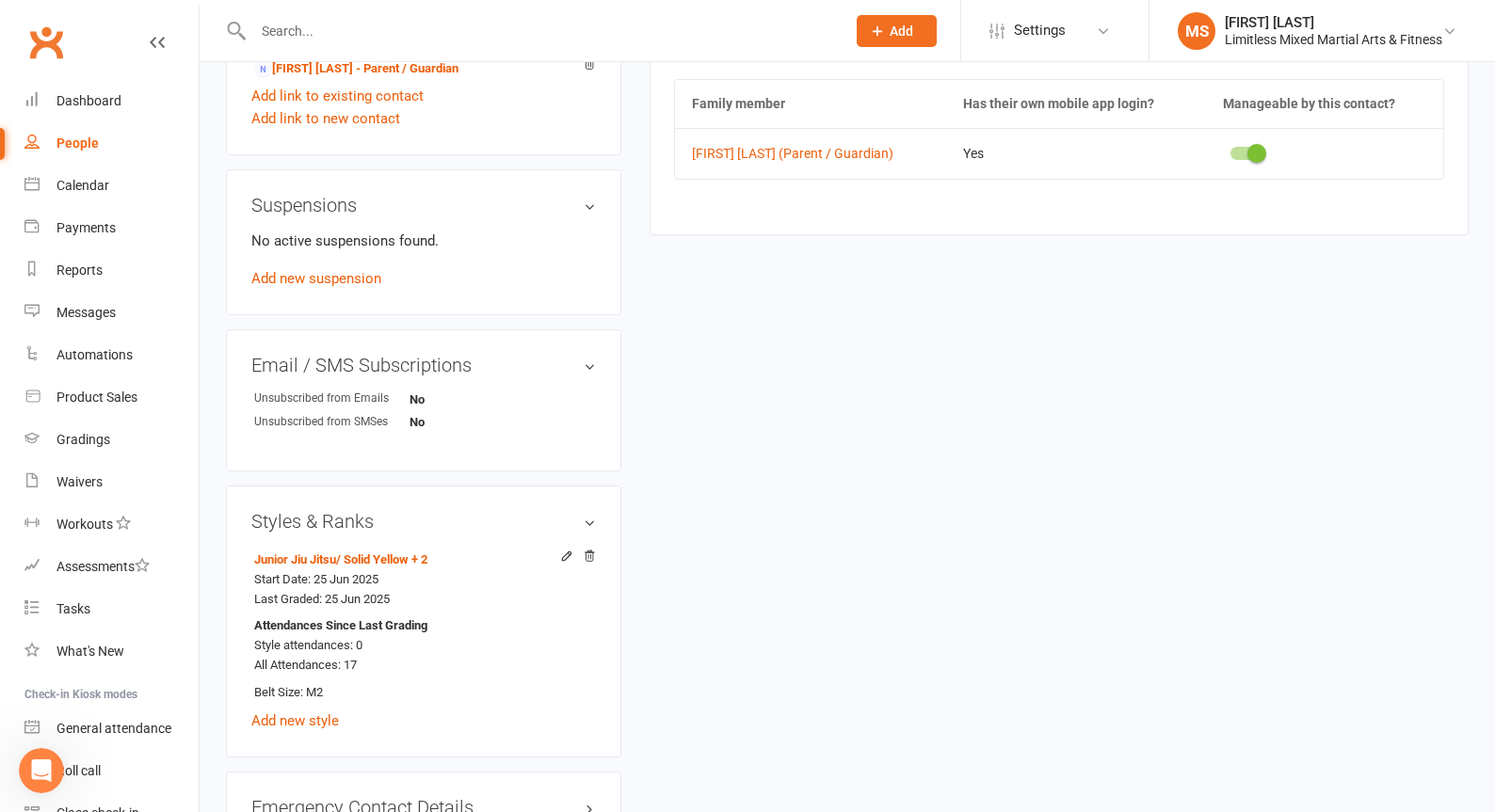 scroll, scrollTop: 1034, scrollLeft: 0, axis: vertical 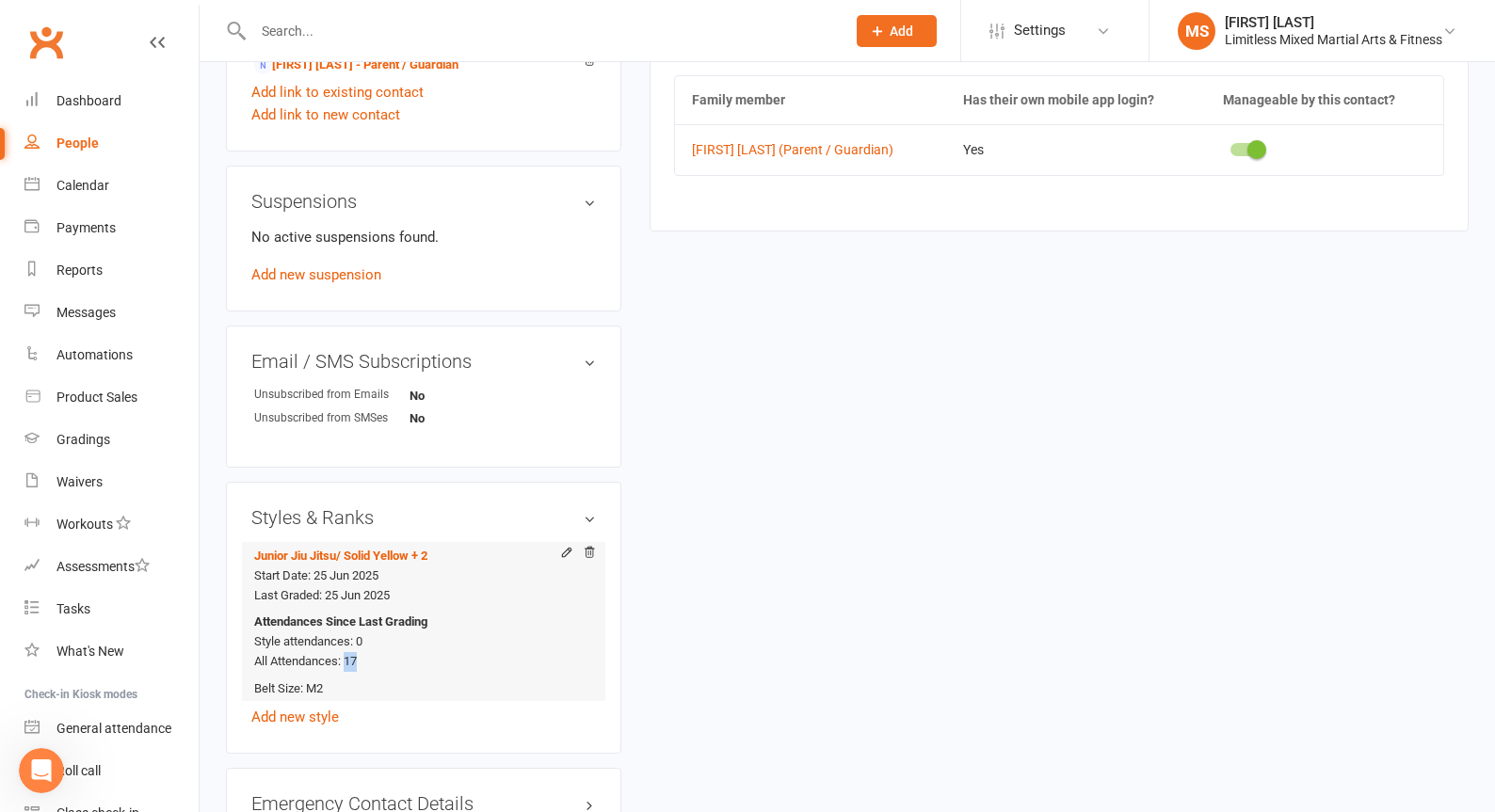 drag, startPoint x: 348, startPoint y: 661, endPoint x: 364, endPoint y: 662, distance: 16.03122 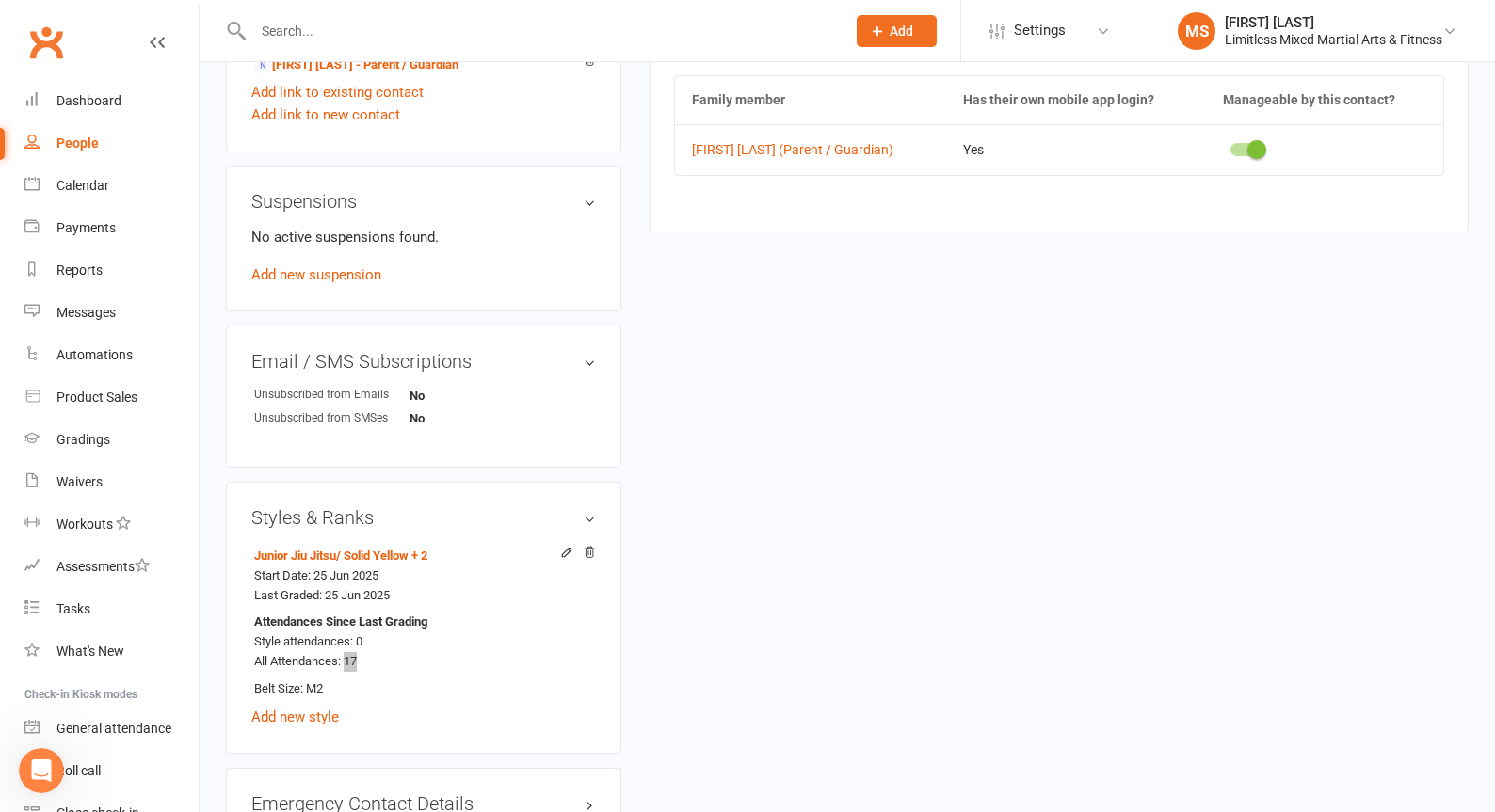 click at bounding box center [41, 771] 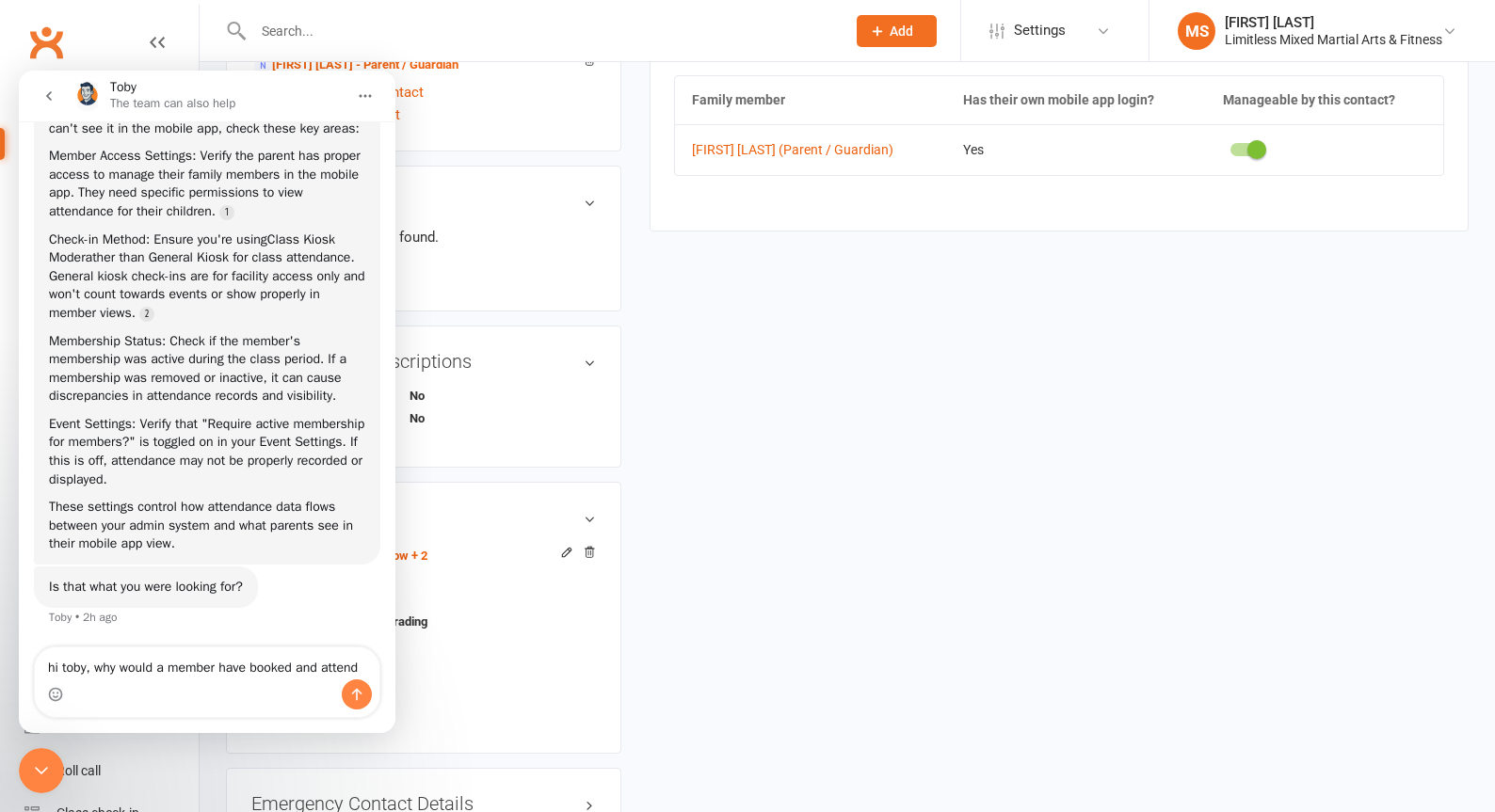 scroll, scrollTop: 259, scrollLeft: 0, axis: vertical 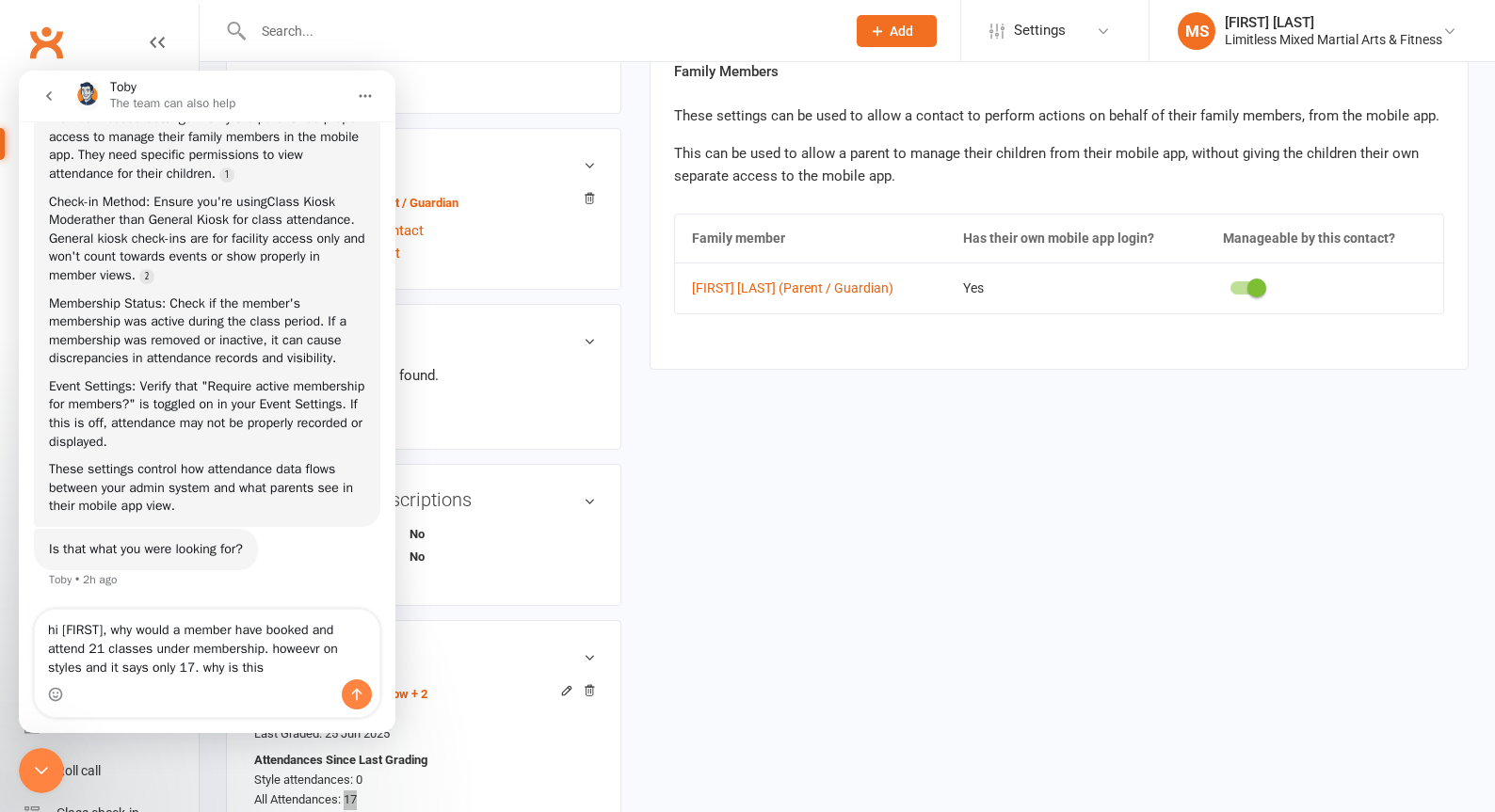 type on "hi [FIRST], why would a member have booked and attend 21 classes under membership. howeevr on styles and it says only 17. why is this" 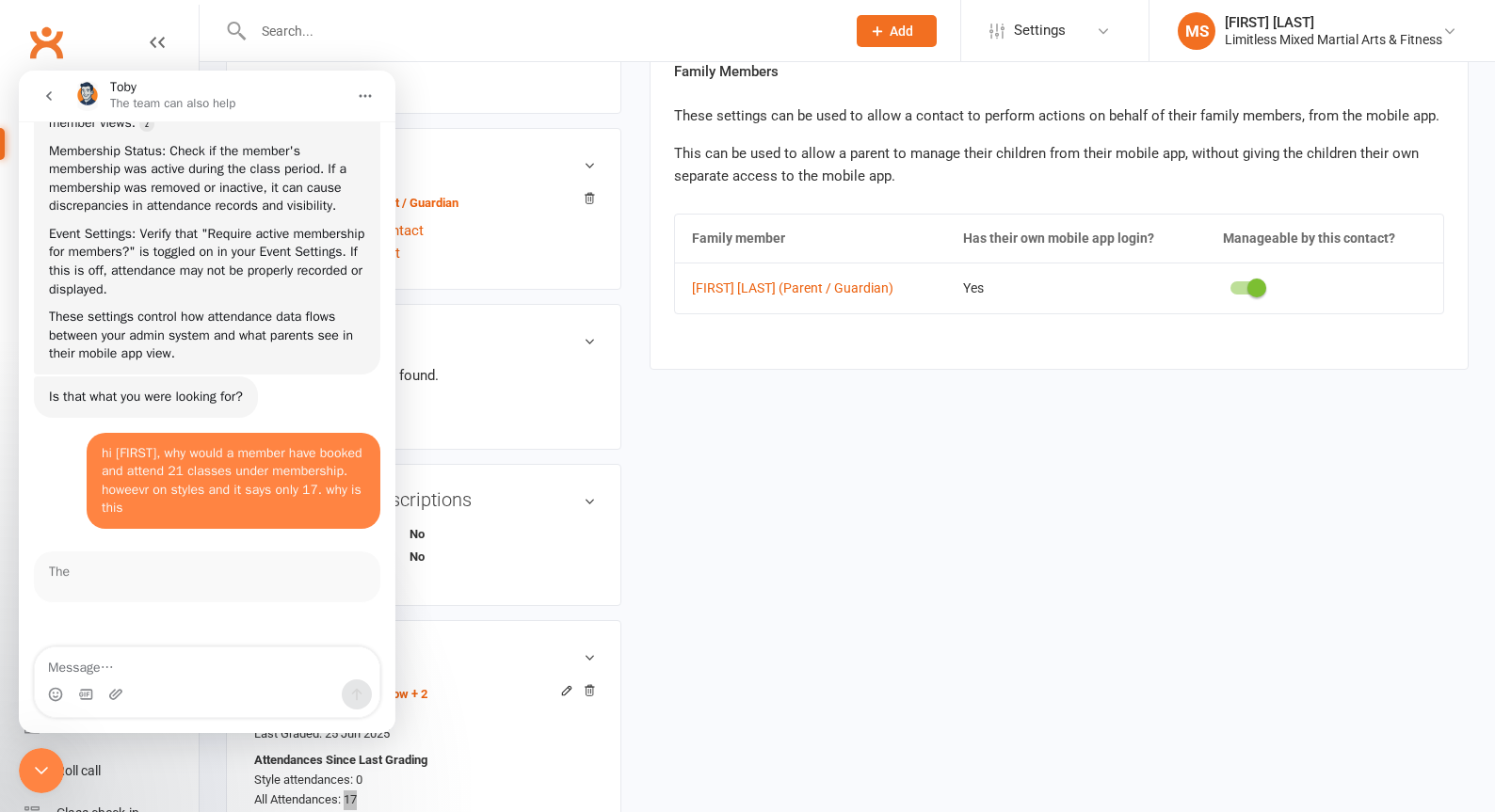 scroll, scrollTop: 417, scrollLeft: 0, axis: vertical 